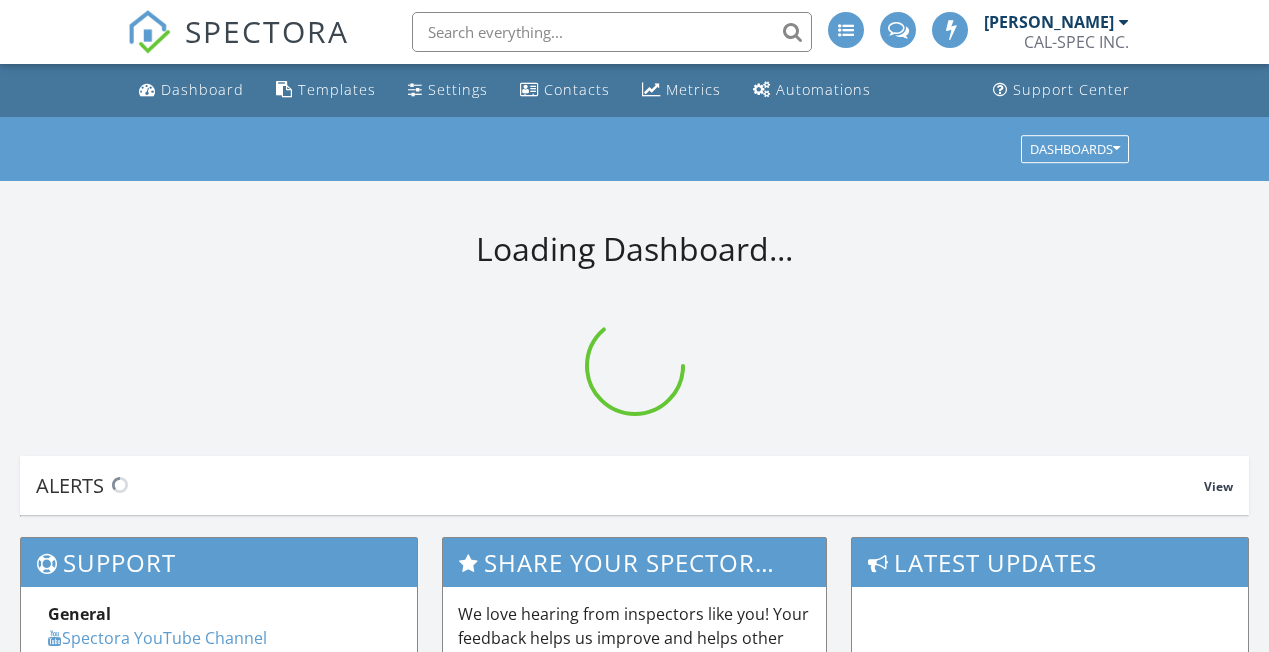 scroll, scrollTop: 0, scrollLeft: 0, axis: both 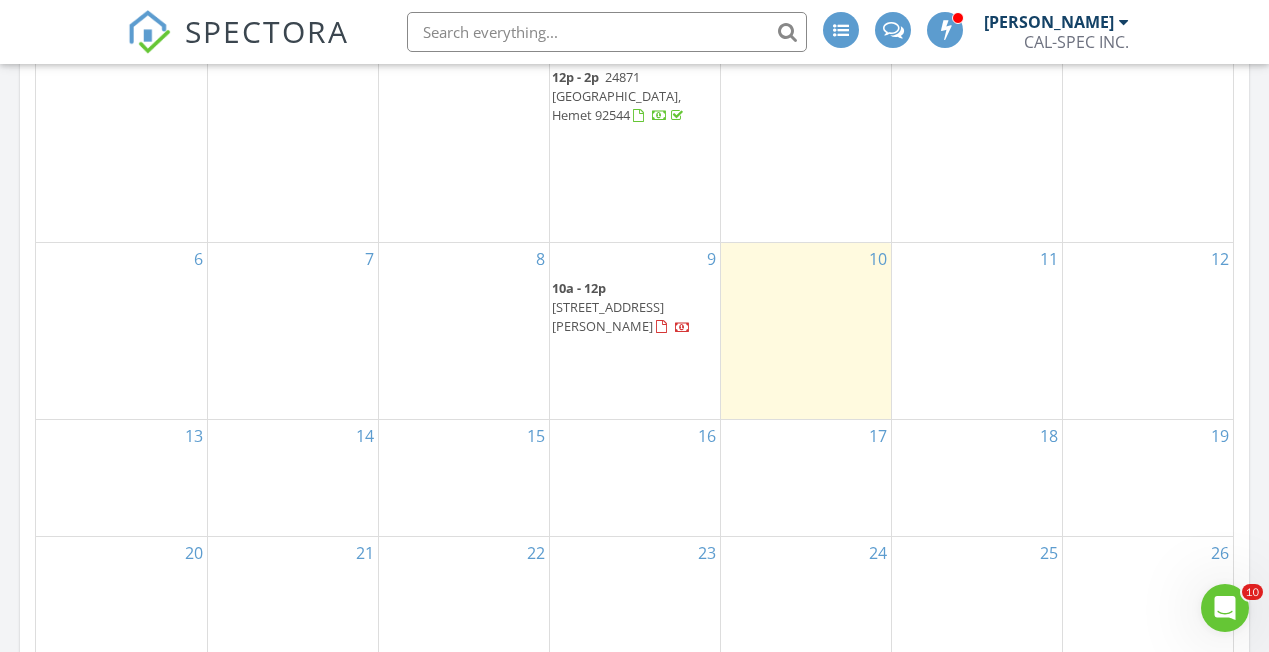 click on "10a - 12p" at bounding box center [579, 288] 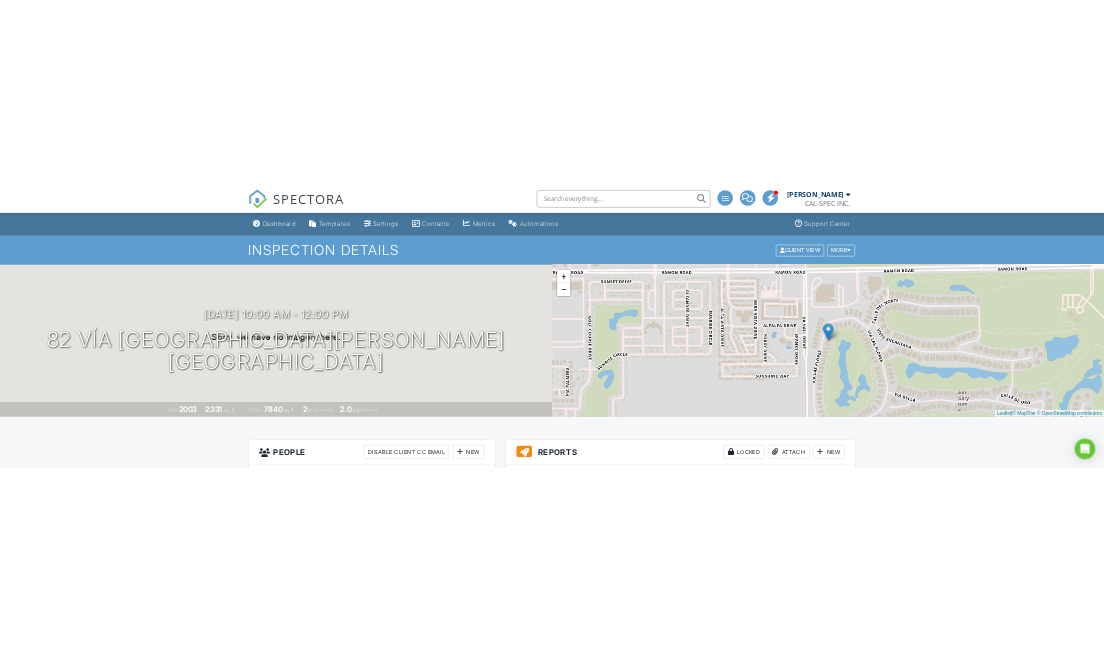 scroll, scrollTop: 0, scrollLeft: 0, axis: both 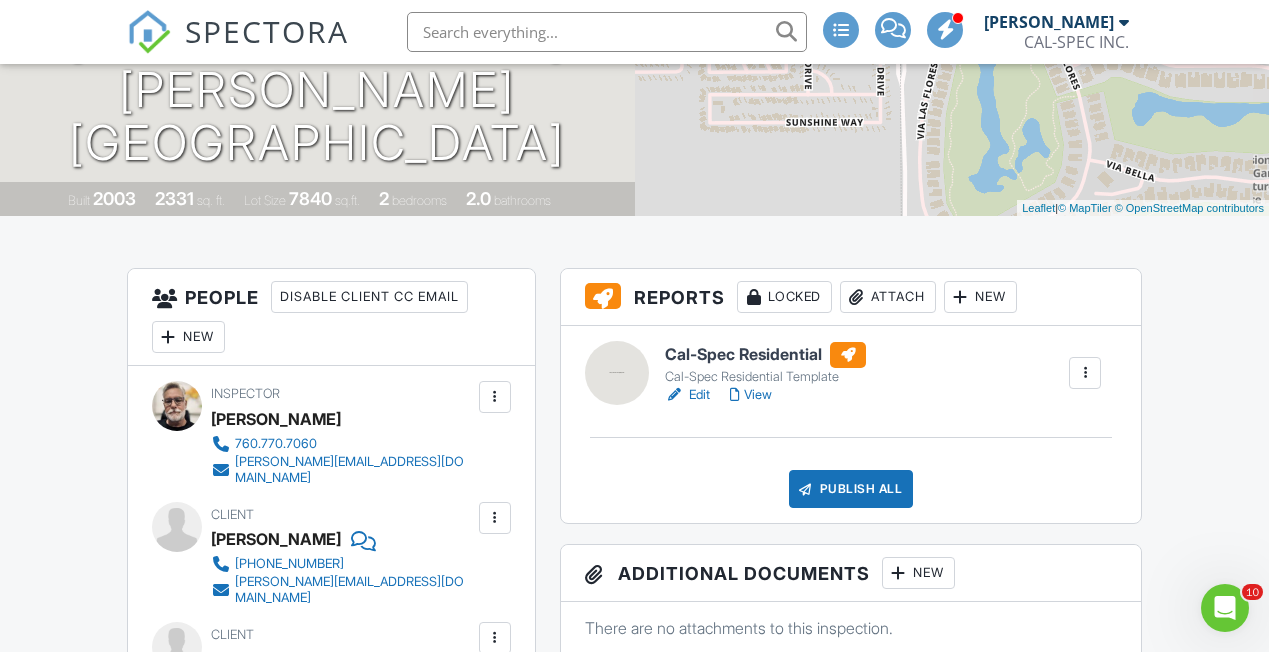 click on "Edit" at bounding box center [687, 395] 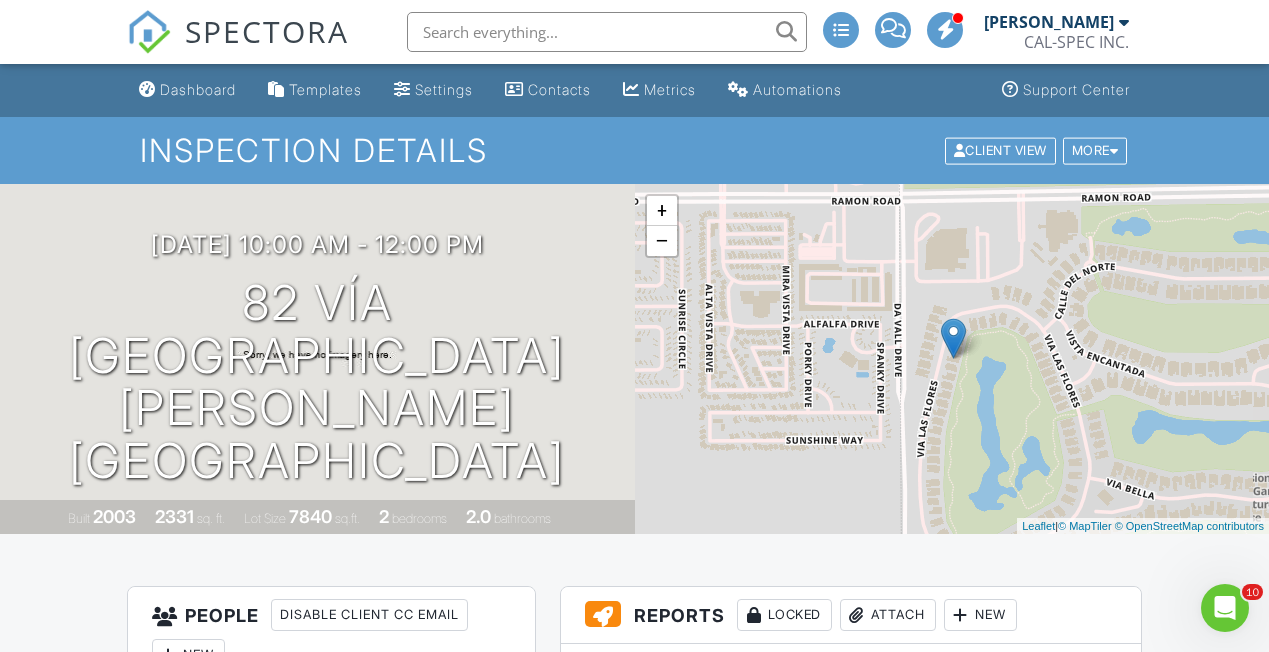 scroll, scrollTop: 0, scrollLeft: 0, axis: both 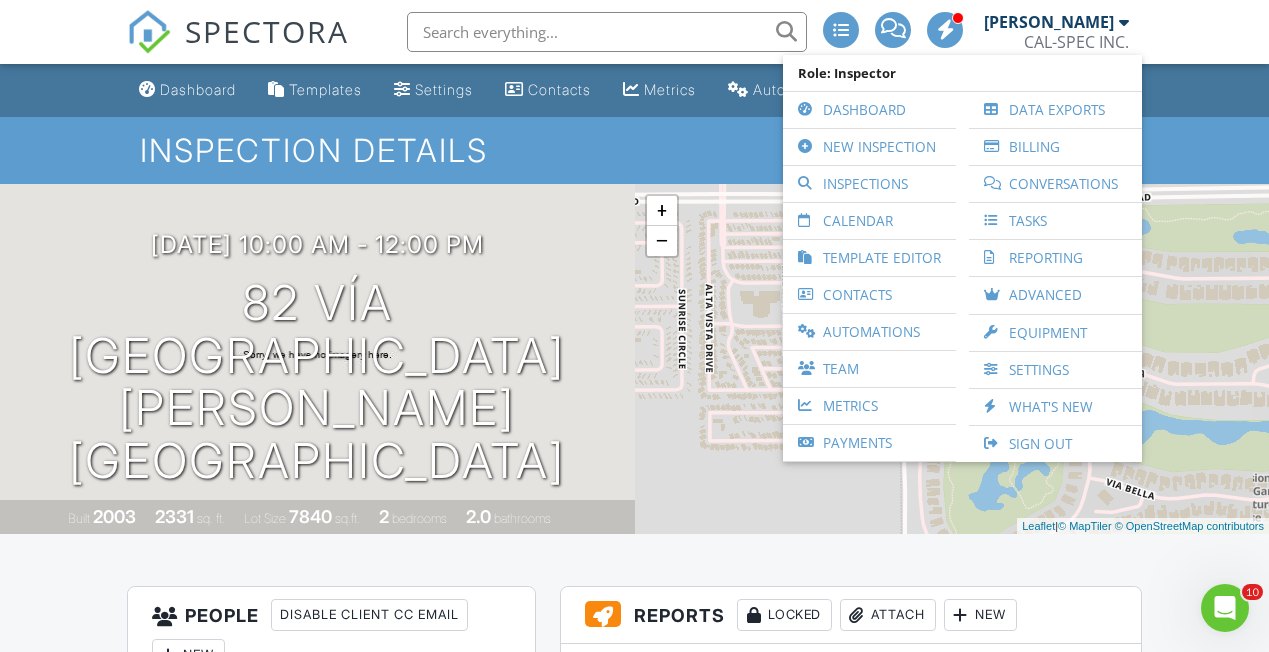 click on "SPECTORA
Jerry Campbell
CAL-SPEC INC.
Role:
Inspector
Dashboard
New Inspection
Inspections
Calendar
Template Editor
Contacts
Automations
Team
Metrics
Payments
Data Exports
Billing
Conversations
Tasks
Reporting
Advanced
Equipment
Settings
What's New
Sign Out" at bounding box center (634, 32) 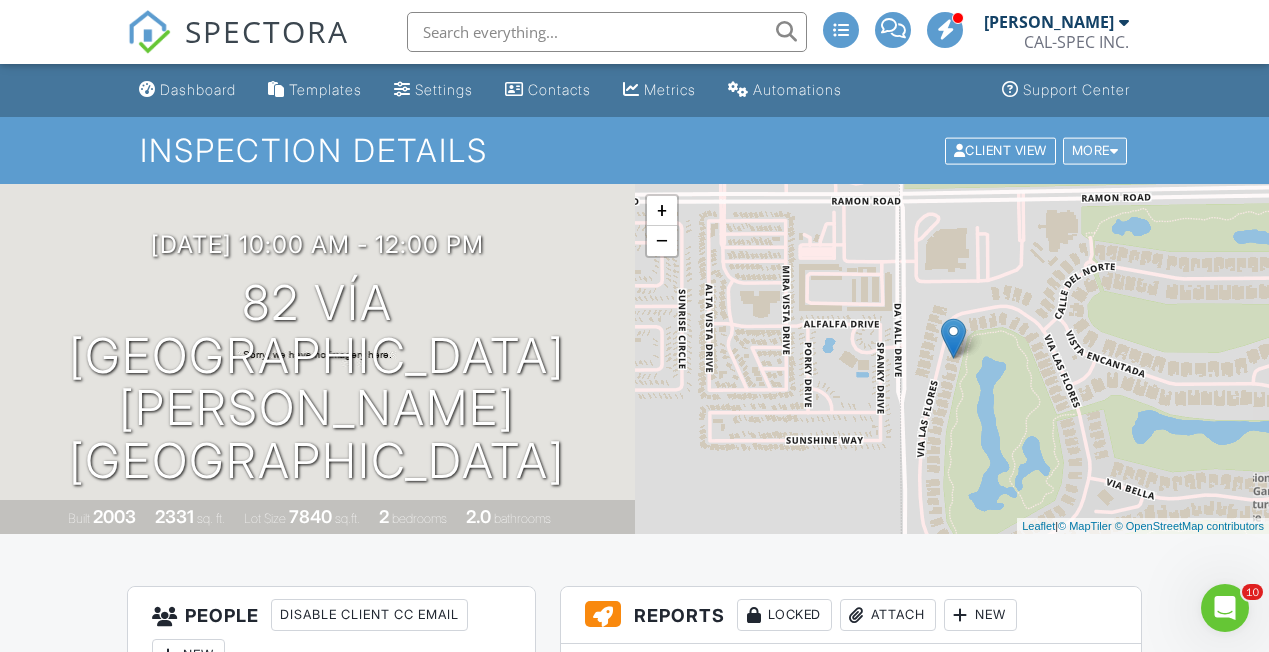 click on "More" at bounding box center (1095, 150) 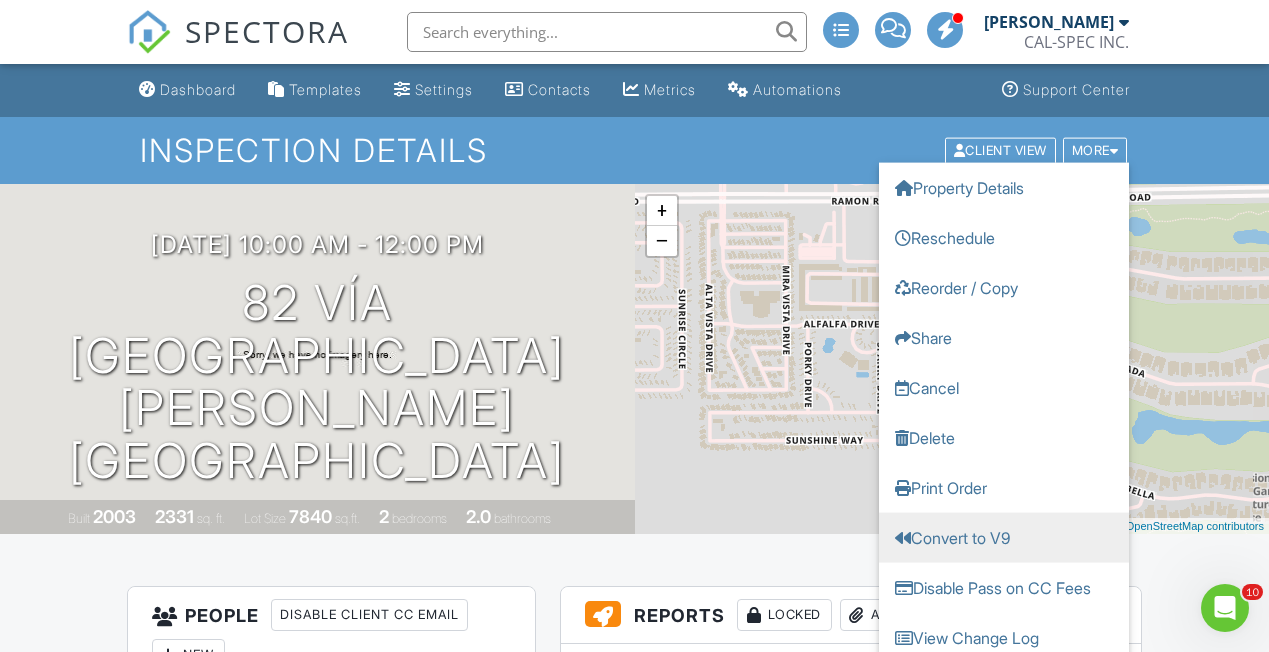 click on "Convert to V9" at bounding box center (1004, 537) 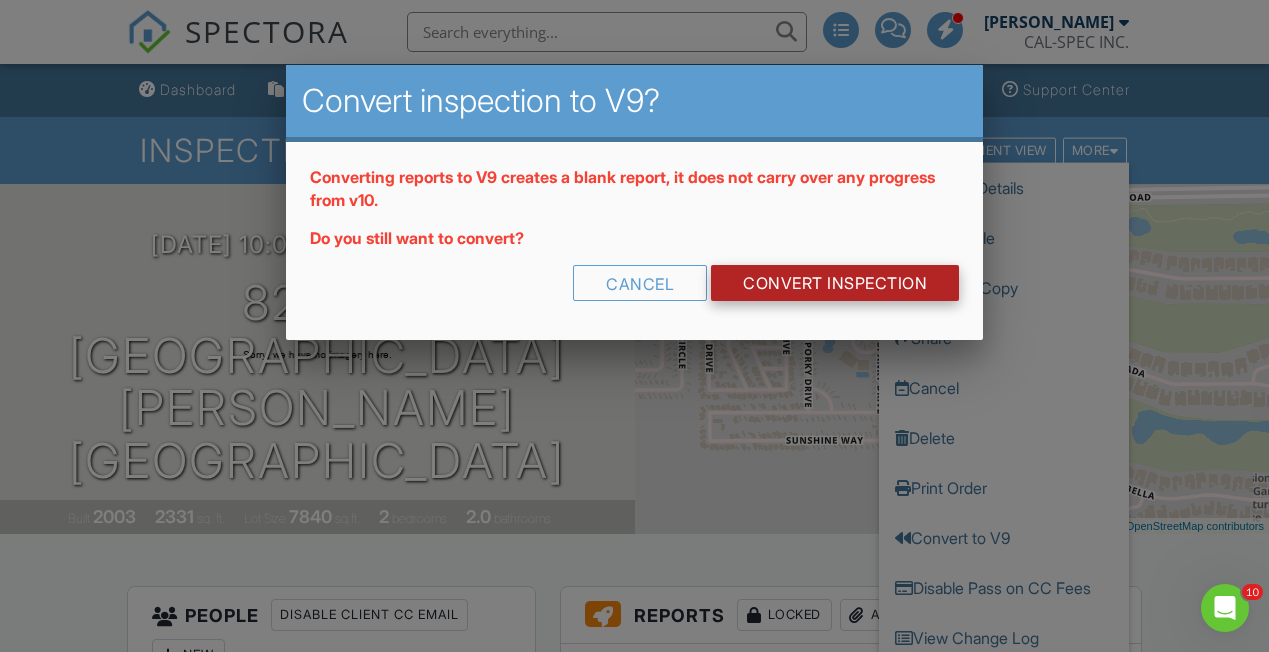 click on "CONVERT INSPECTION" at bounding box center [835, 283] 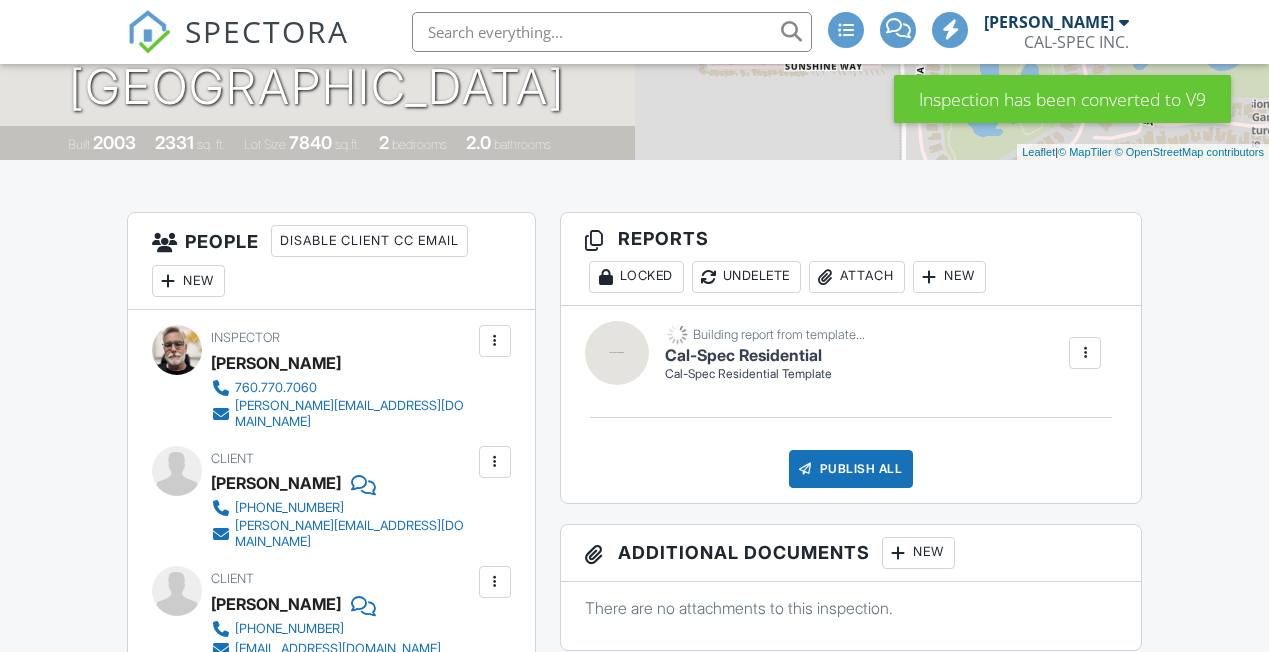 scroll, scrollTop: 374, scrollLeft: 0, axis: vertical 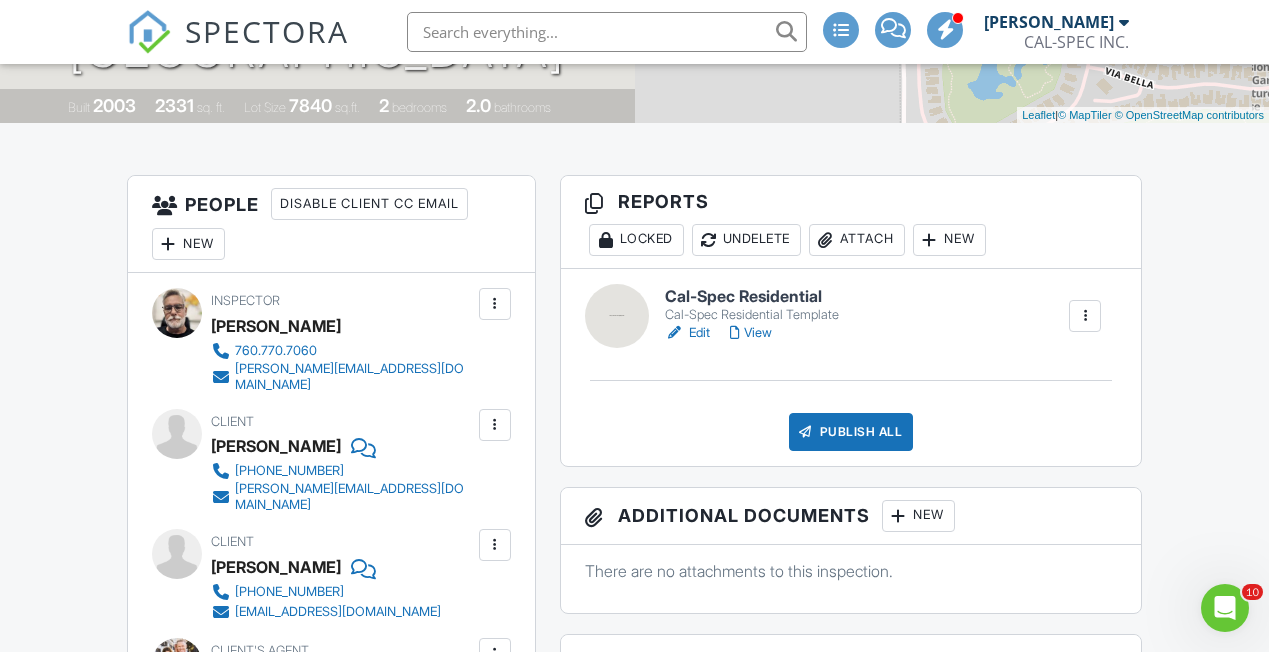 click on "Edit" at bounding box center (687, 333) 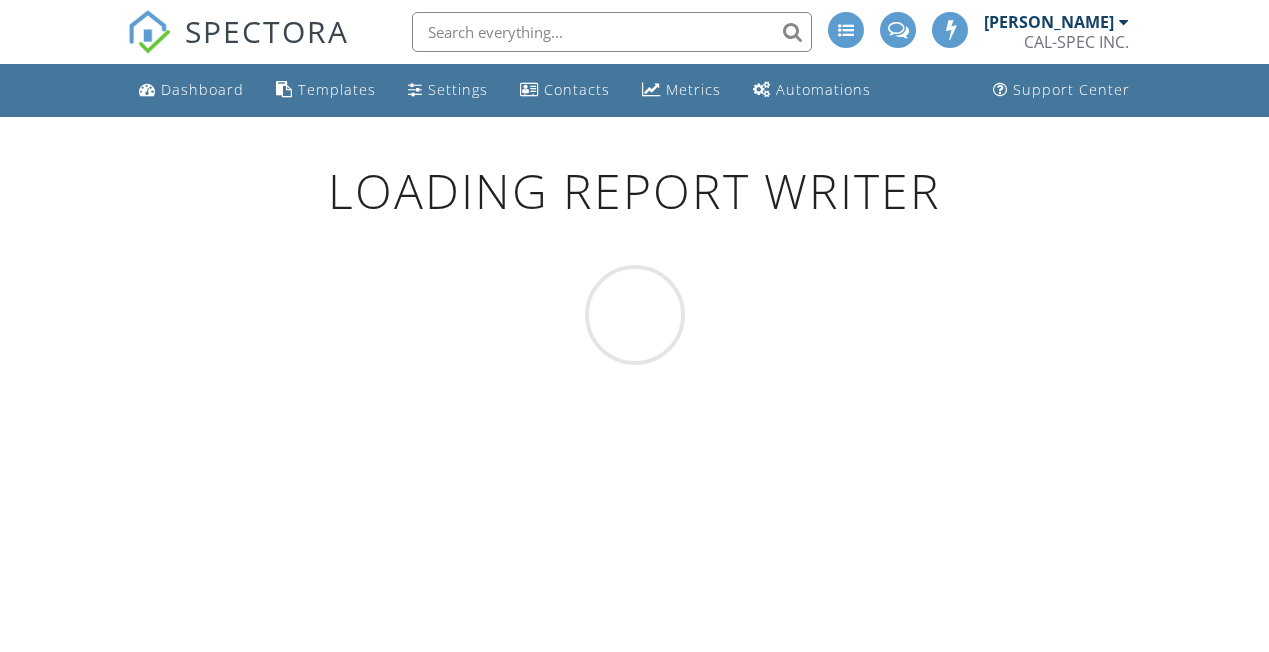 scroll, scrollTop: 0, scrollLeft: 0, axis: both 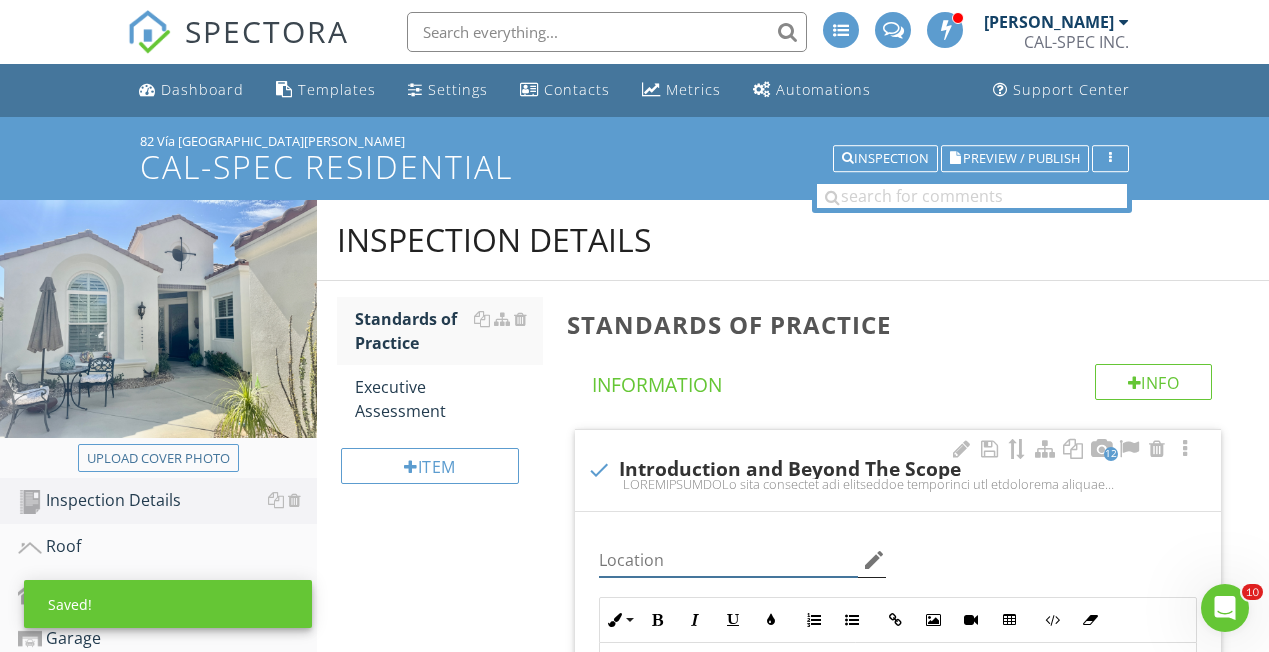 click at bounding box center [728, 560] 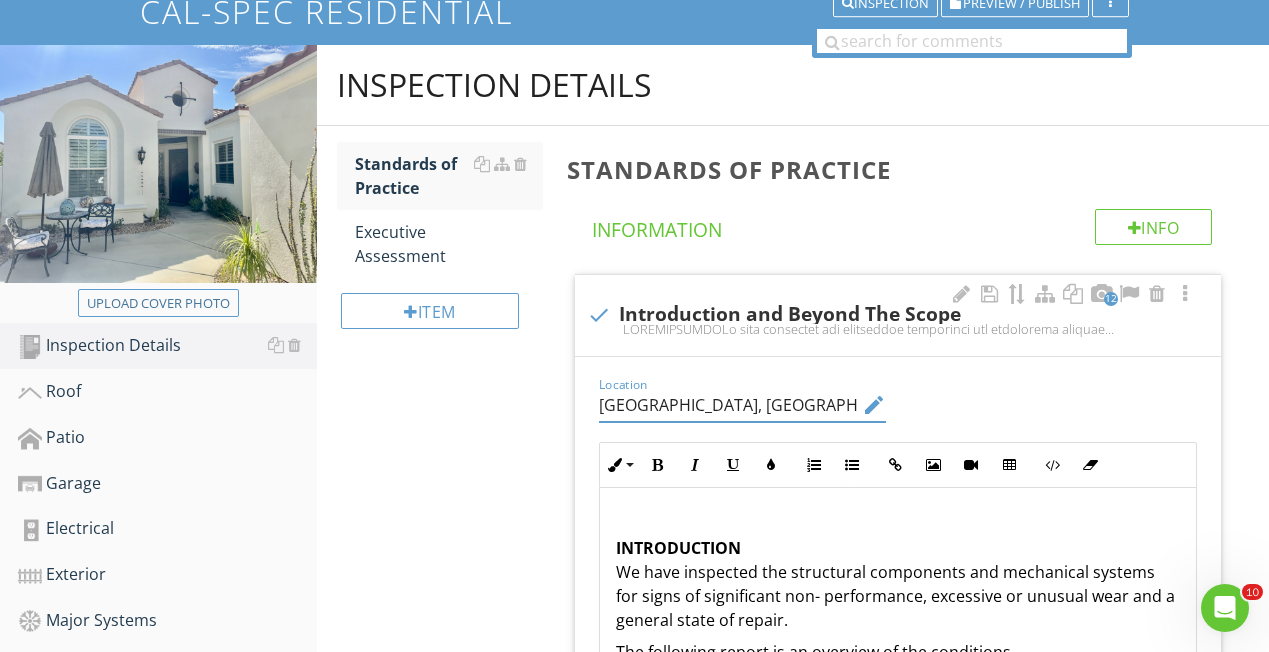 scroll, scrollTop: 145, scrollLeft: 0, axis: vertical 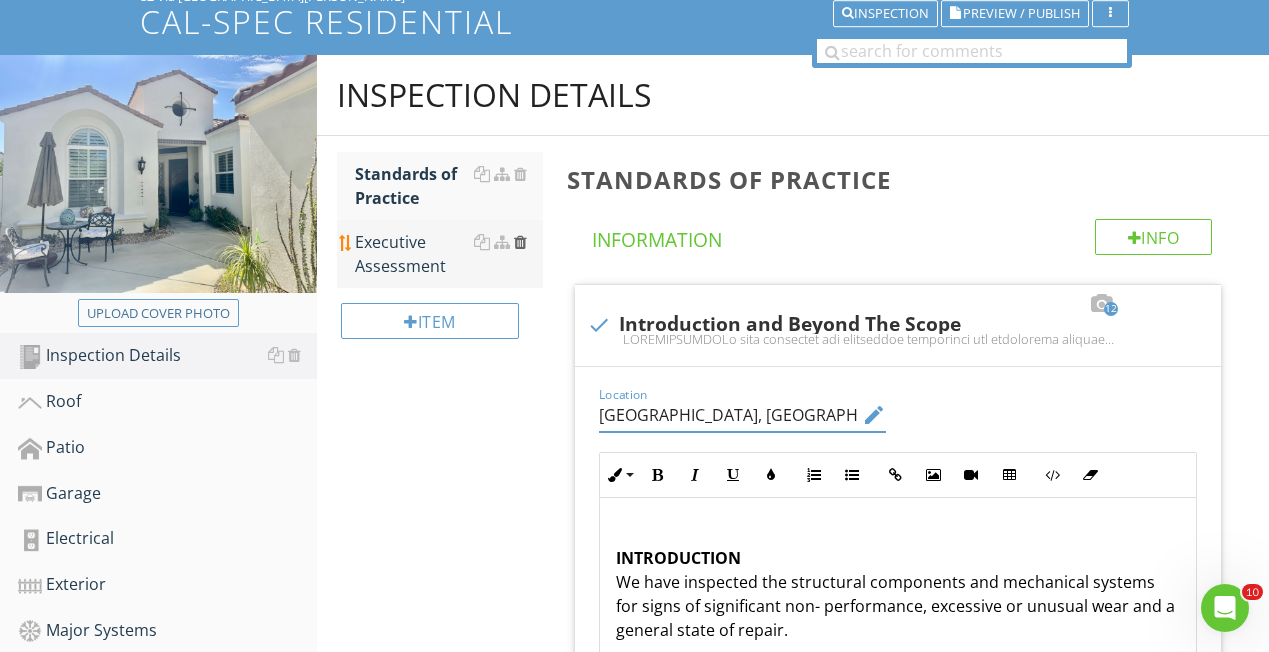 type on "[GEOGRAPHIC_DATA], [GEOGRAPHIC_DATA]" 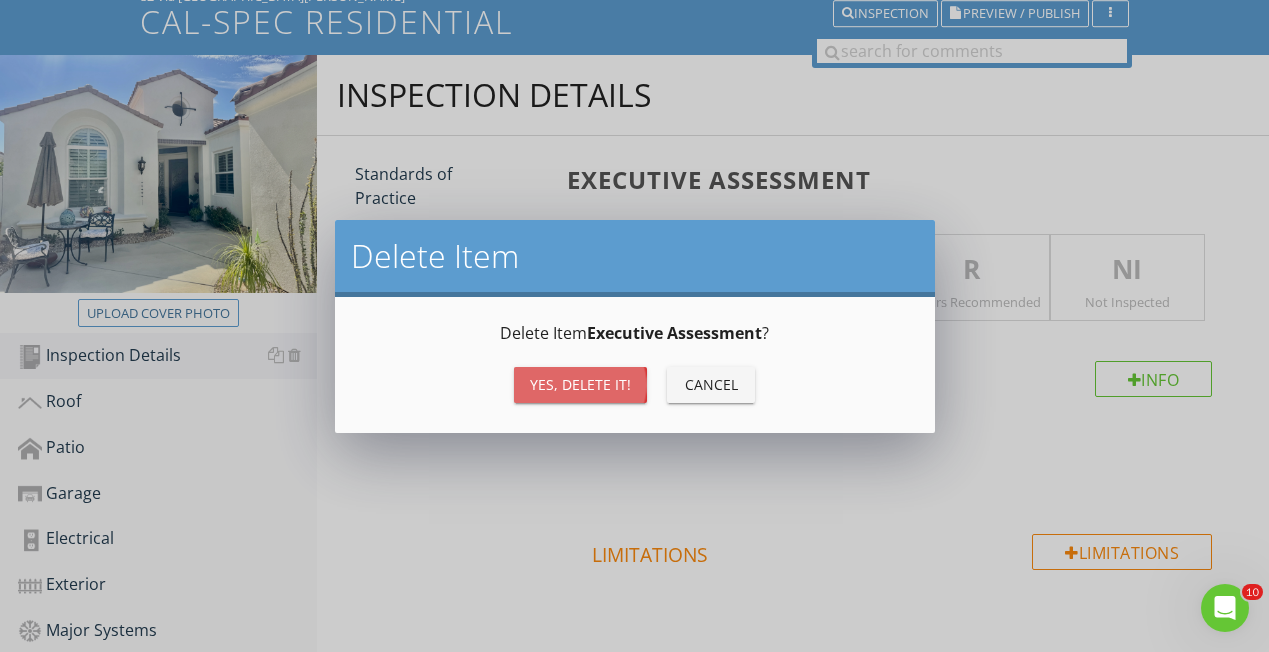 click on "Yes, Delete it!" at bounding box center (580, 384) 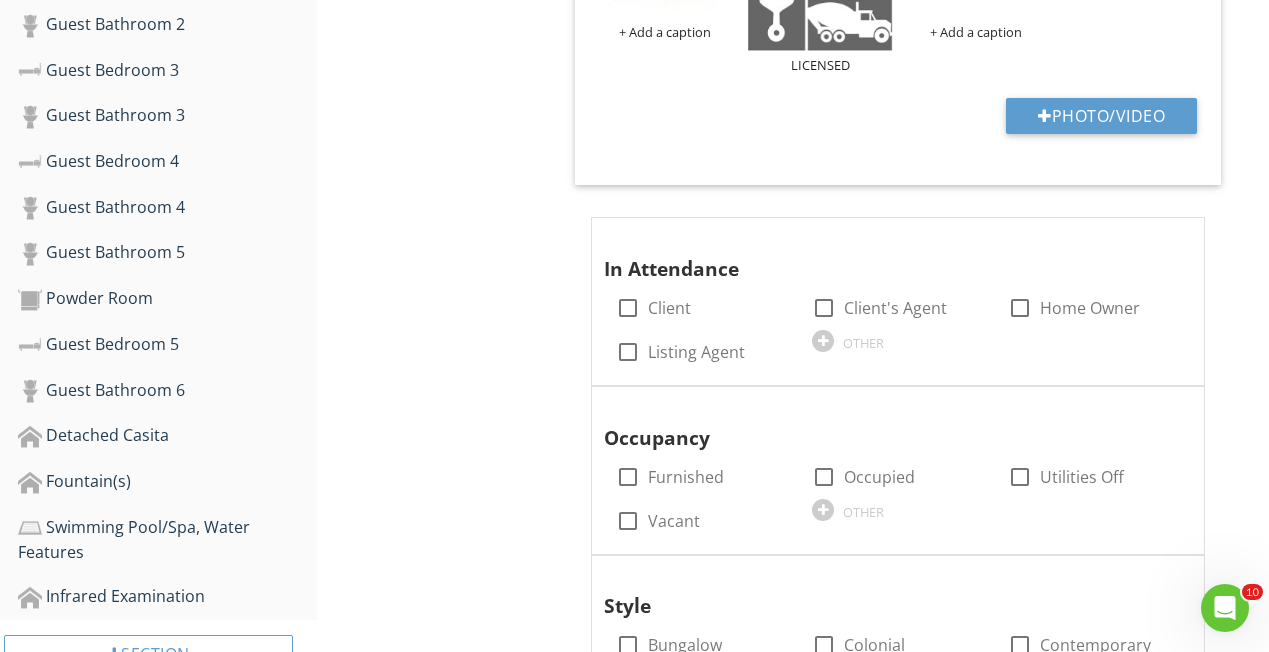 scroll, scrollTop: 1394, scrollLeft: 0, axis: vertical 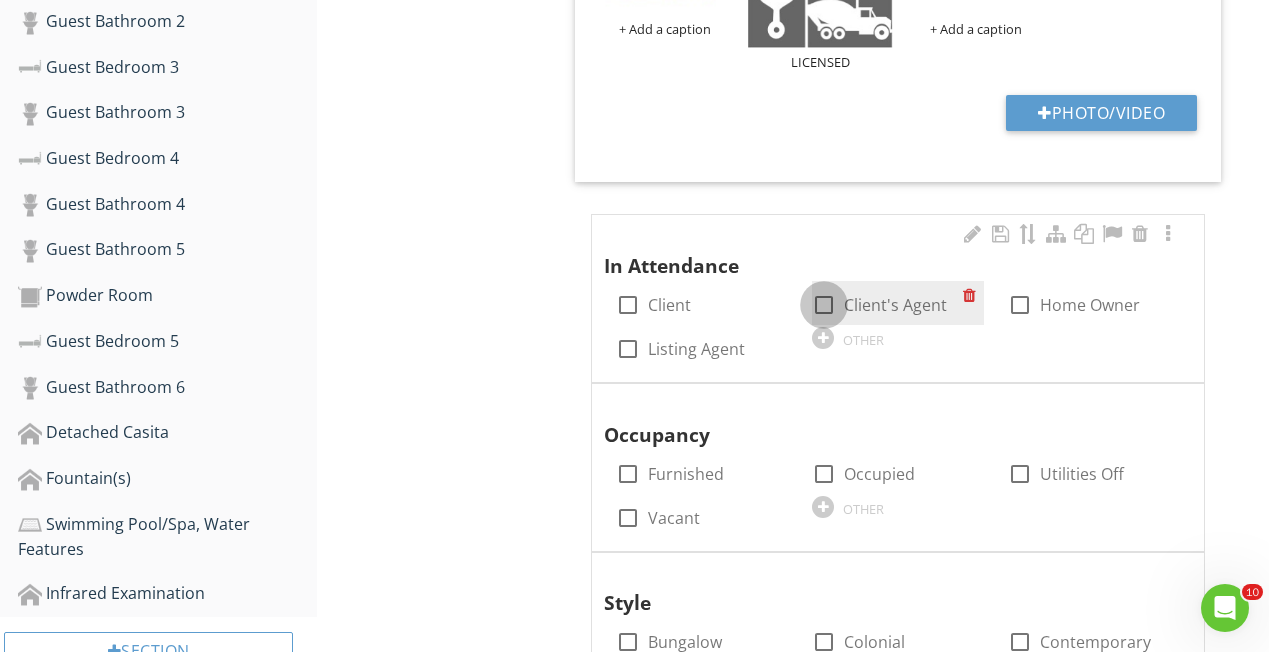 click at bounding box center (824, 305) 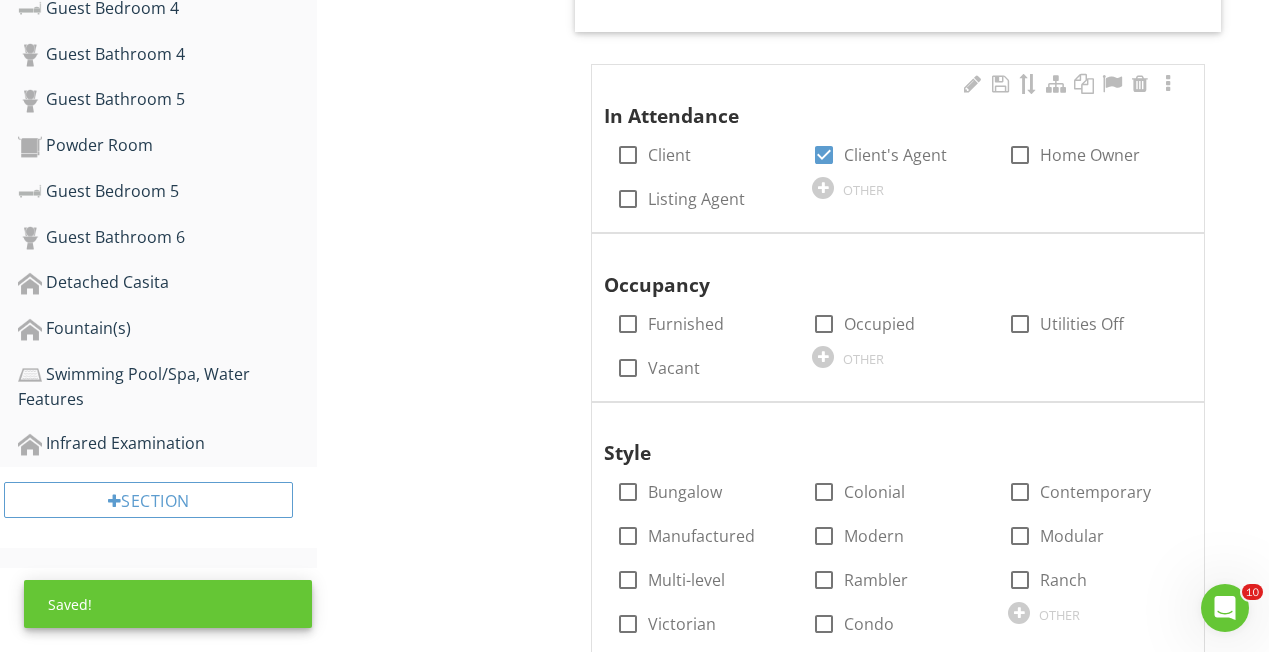 scroll, scrollTop: 1562, scrollLeft: 0, axis: vertical 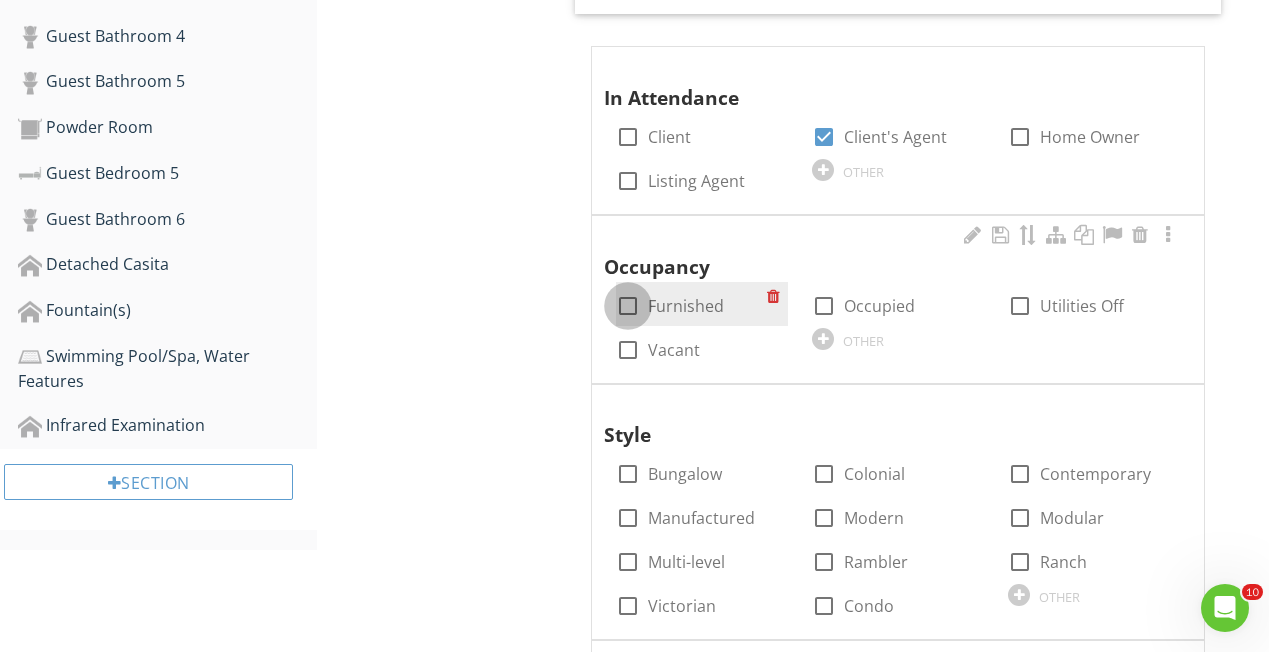 click at bounding box center [628, 306] 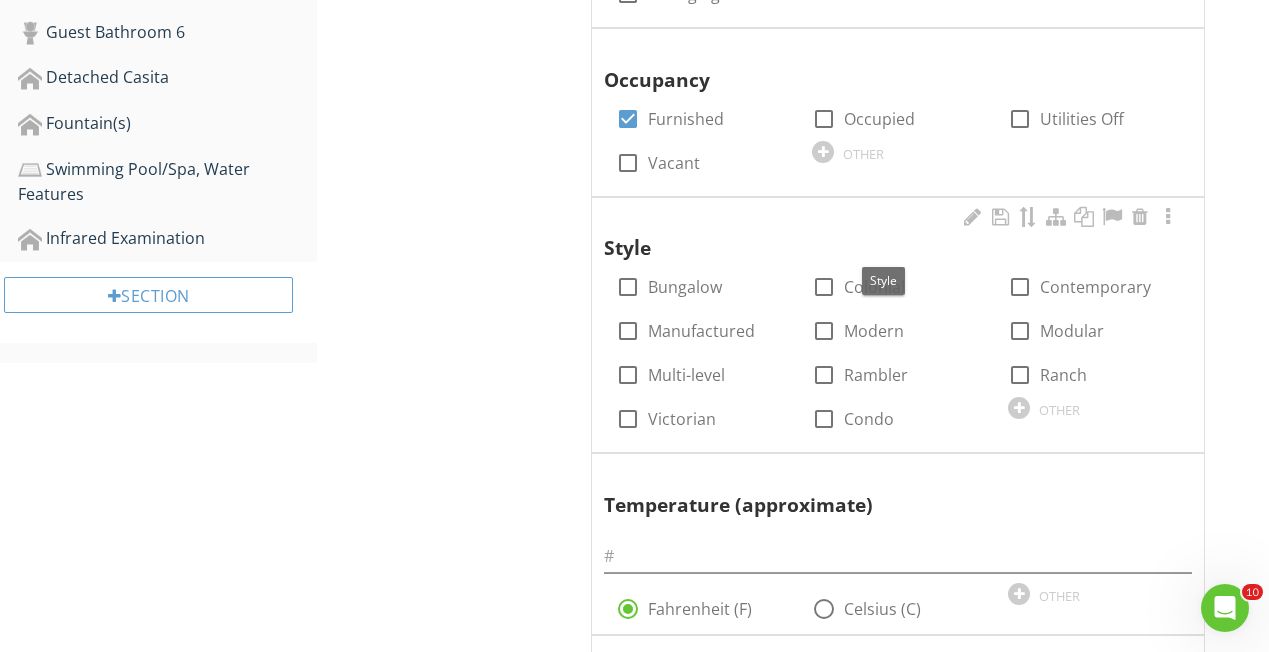 scroll, scrollTop: 1753, scrollLeft: 0, axis: vertical 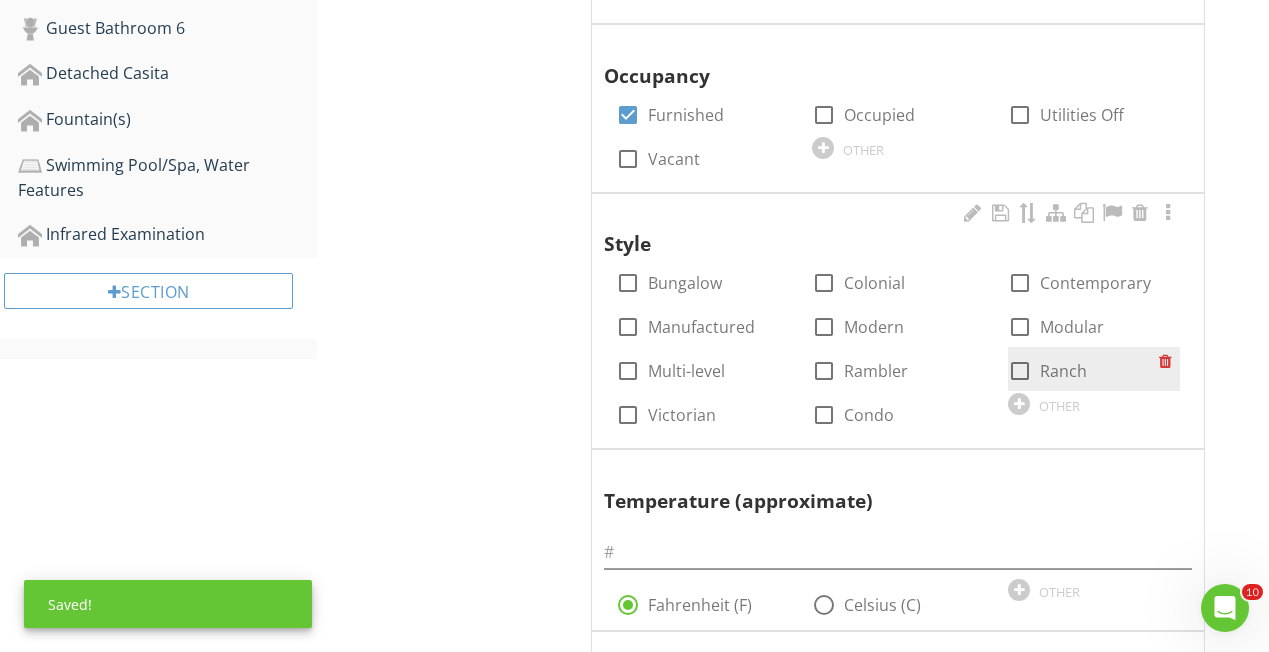 click at bounding box center [1020, 371] 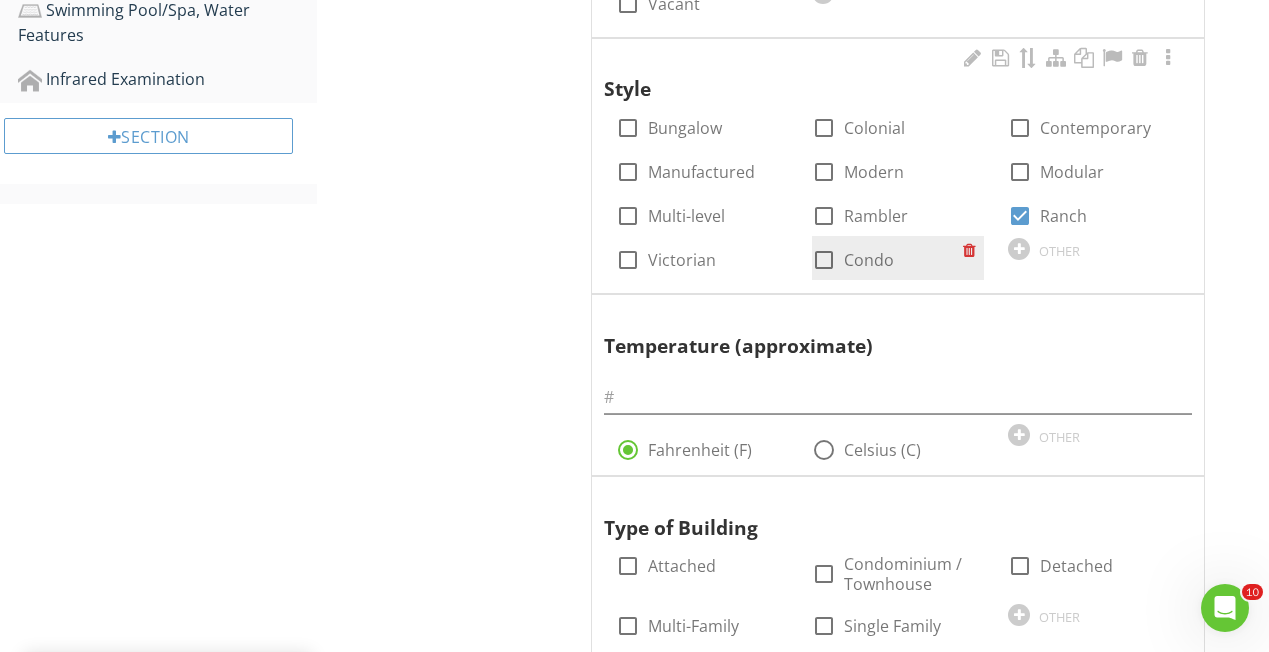 scroll, scrollTop: 1925, scrollLeft: 0, axis: vertical 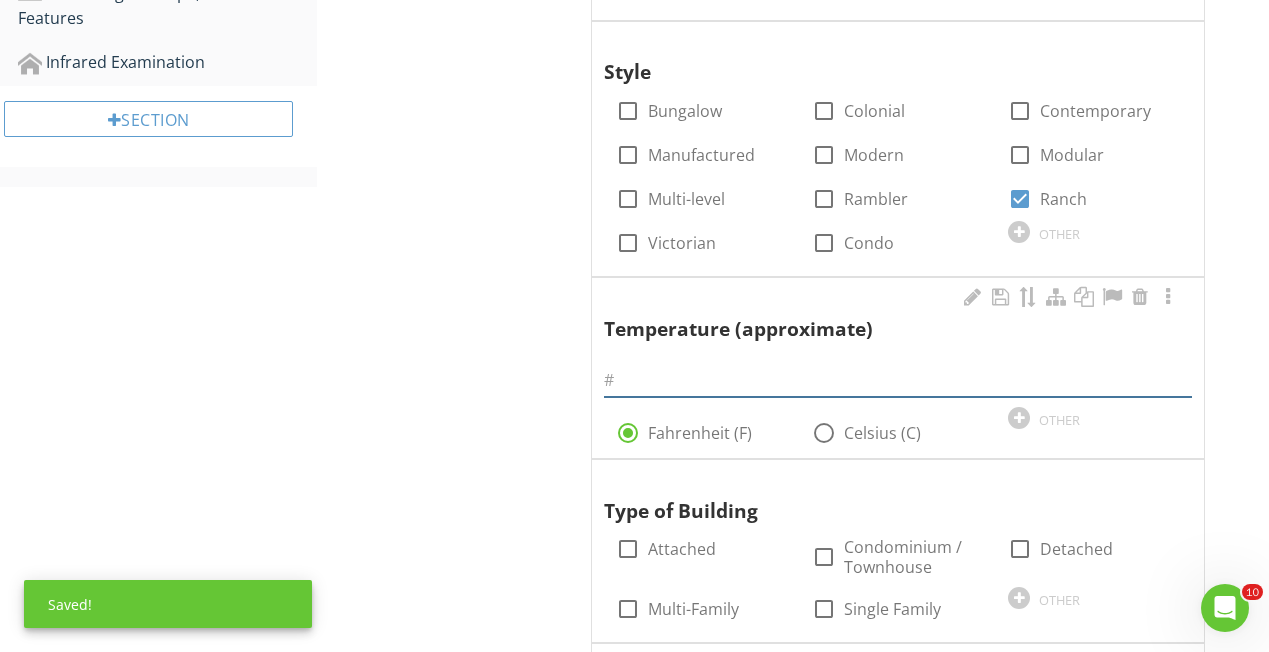 click at bounding box center [898, 380] 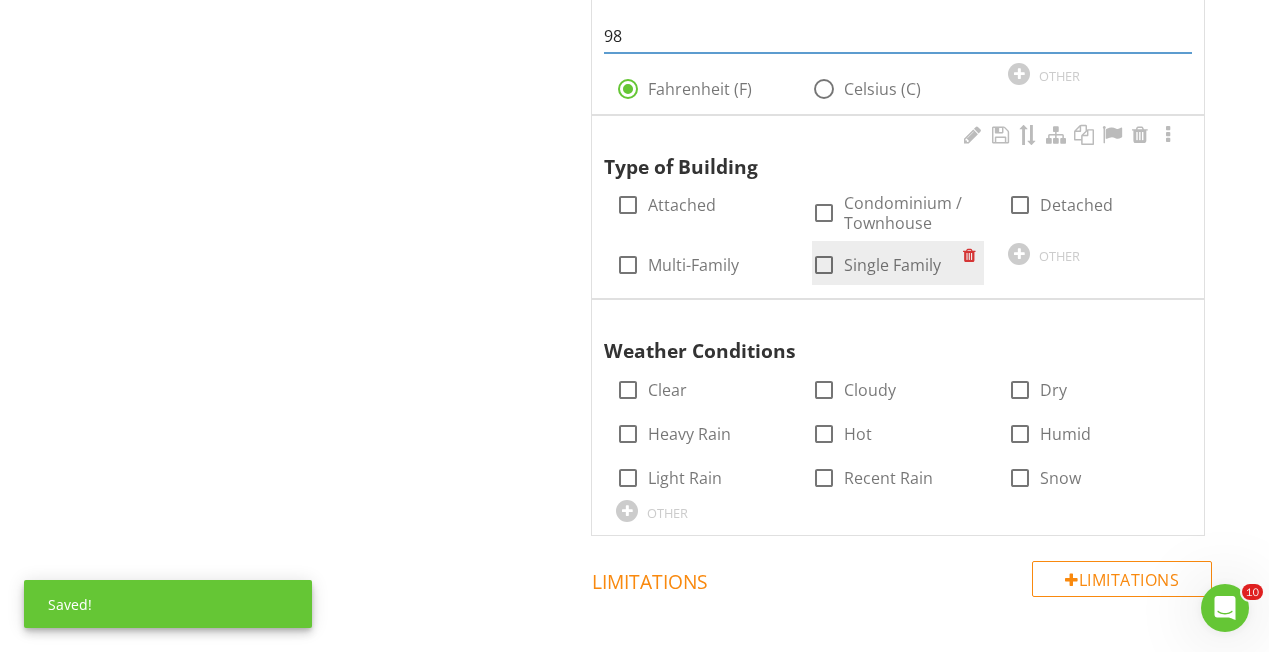 scroll, scrollTop: 2272, scrollLeft: 0, axis: vertical 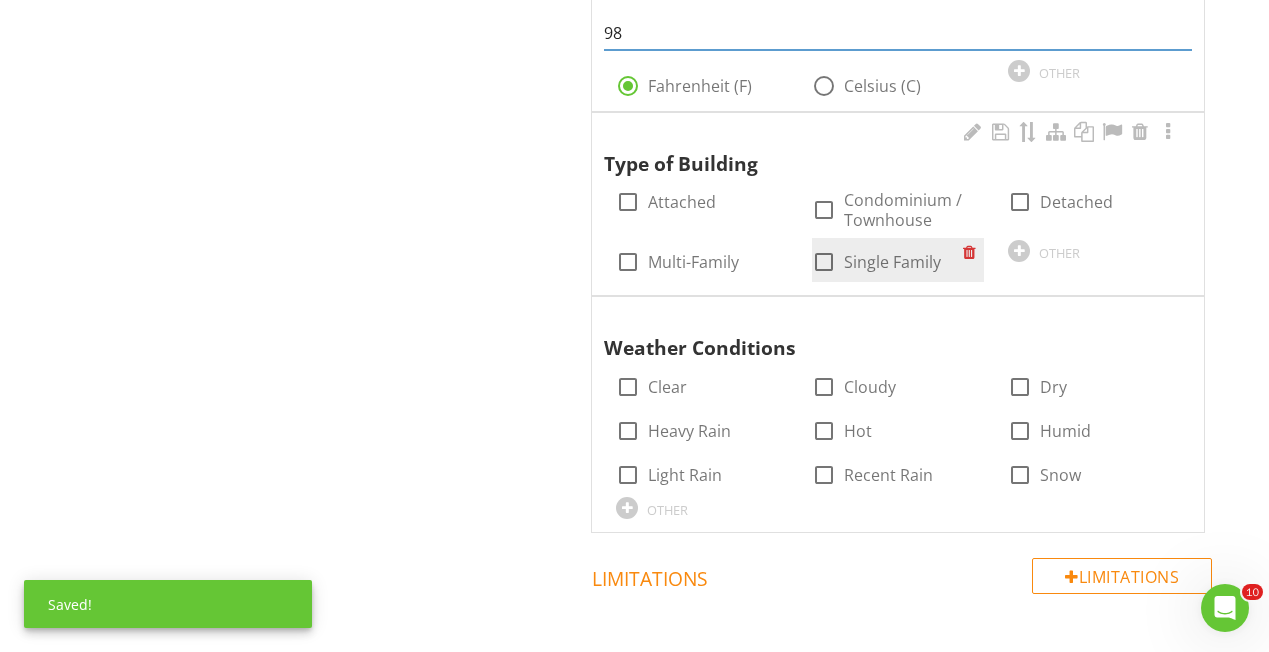 type on "98" 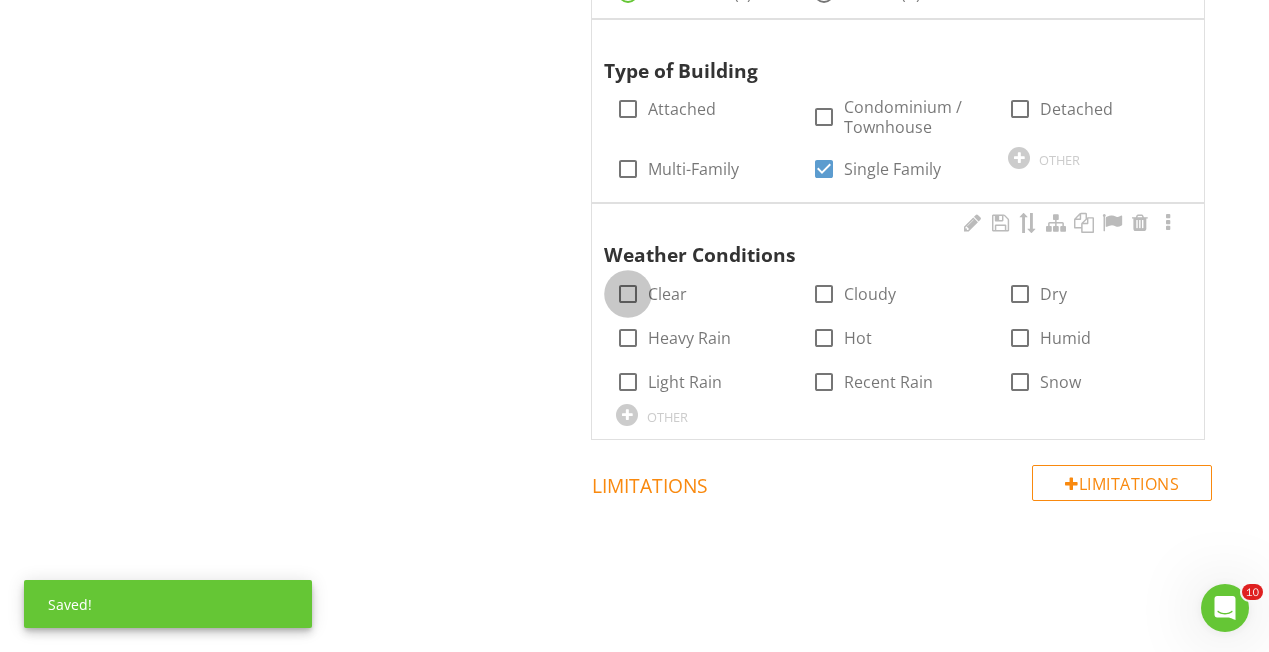 drag, startPoint x: 632, startPoint y: 281, endPoint x: 592, endPoint y: 285, distance: 40.1995 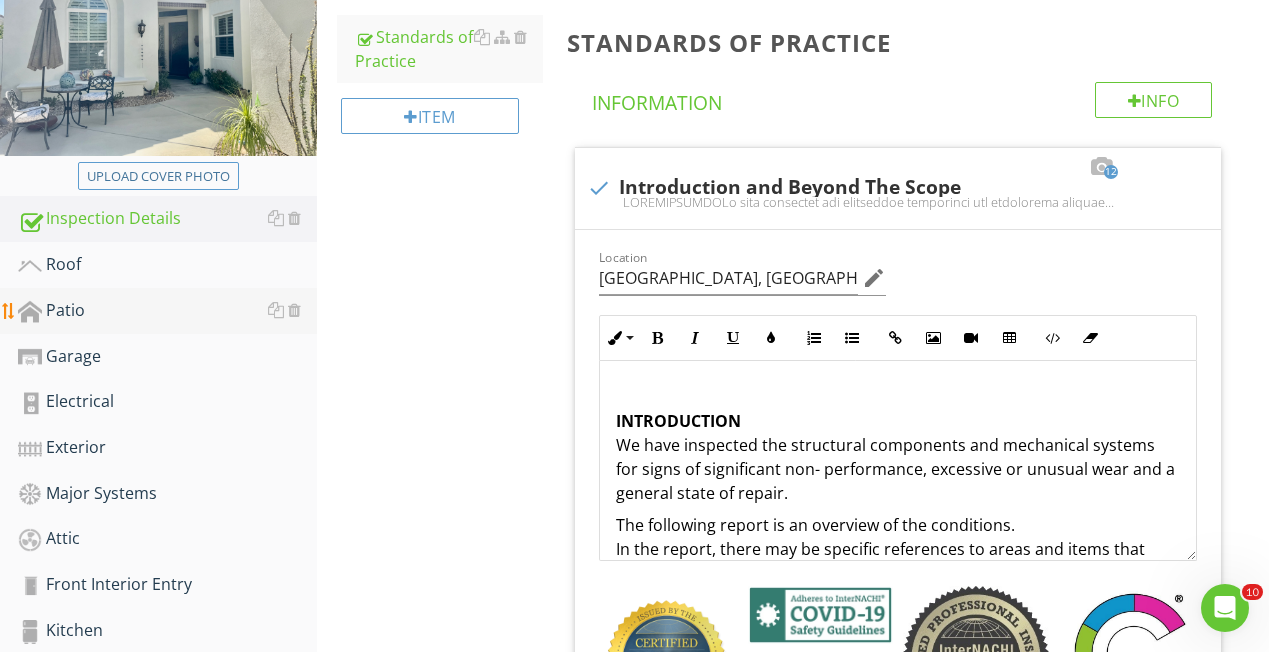 scroll, scrollTop: 304, scrollLeft: 0, axis: vertical 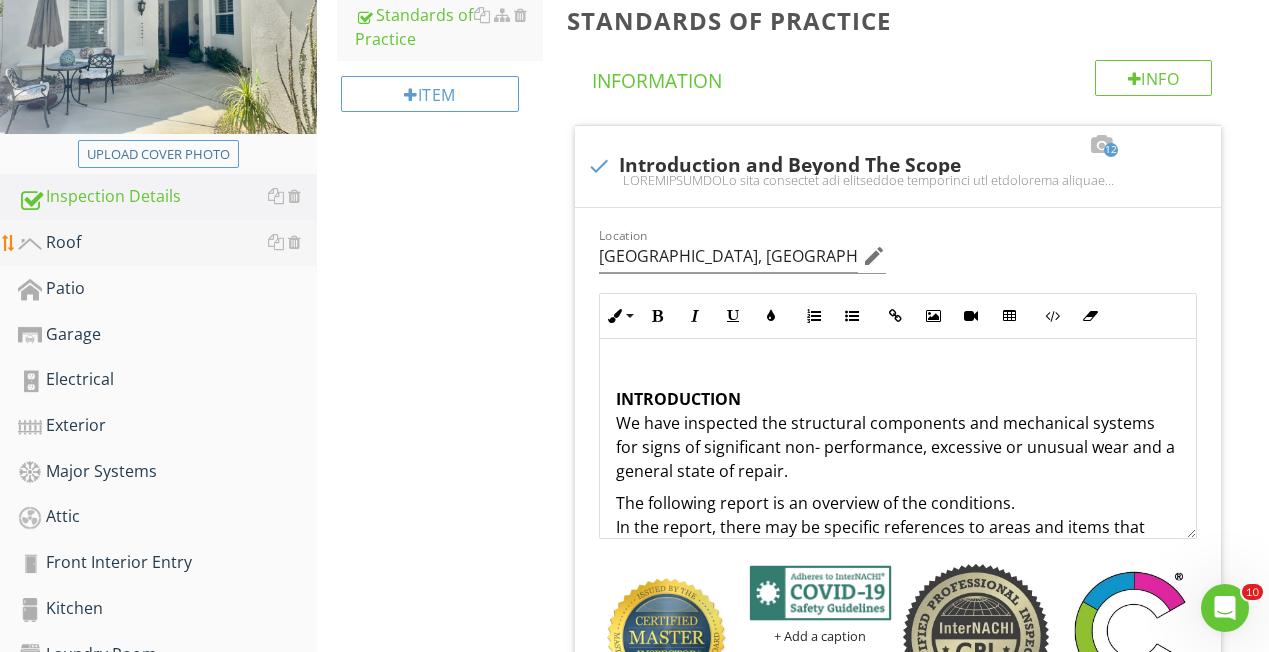 click on "Roof" at bounding box center [167, 243] 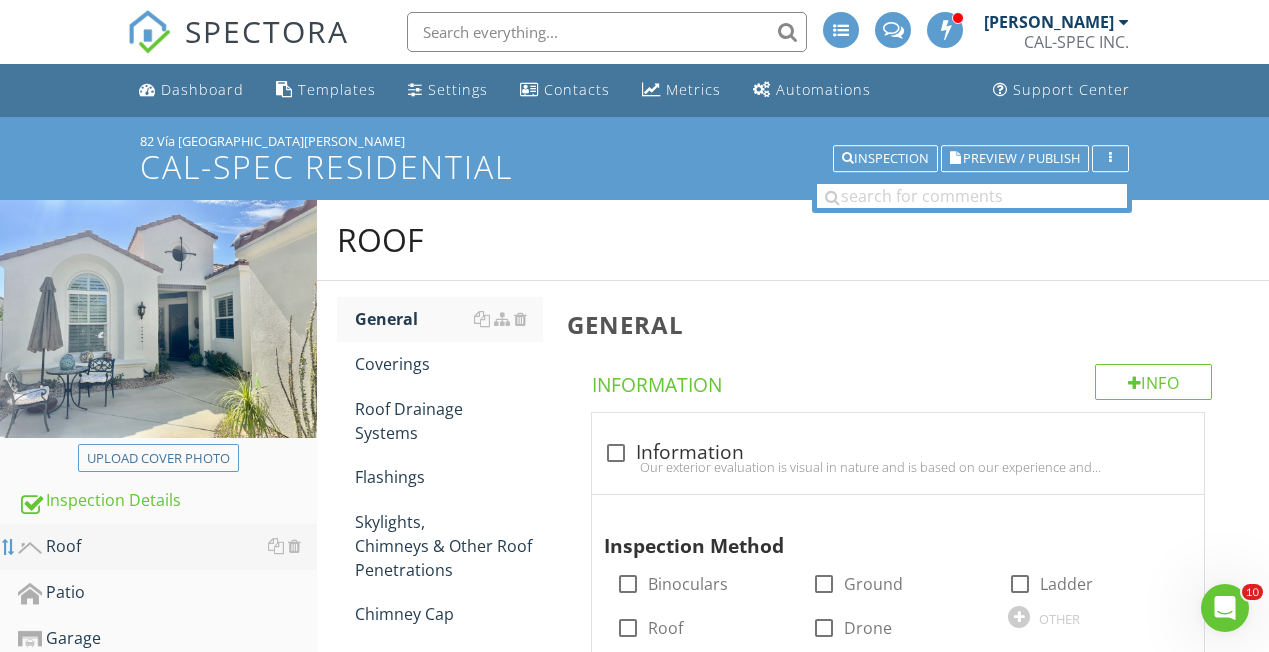 scroll, scrollTop: 0, scrollLeft: 0, axis: both 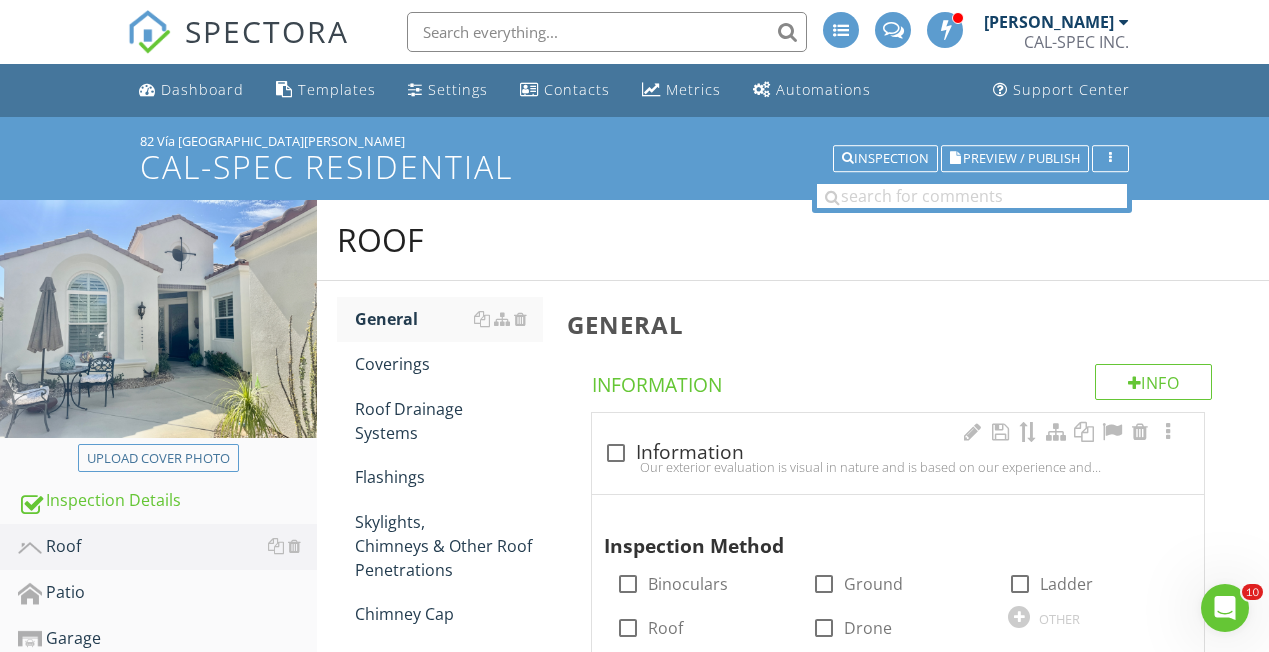 click on "Our exterior evaluation is visual in nature and is based on our experience and understanding of common building techniques and materials. Our report gives no consideration to the normal wear associated with essentially all properties." at bounding box center (898, 467) 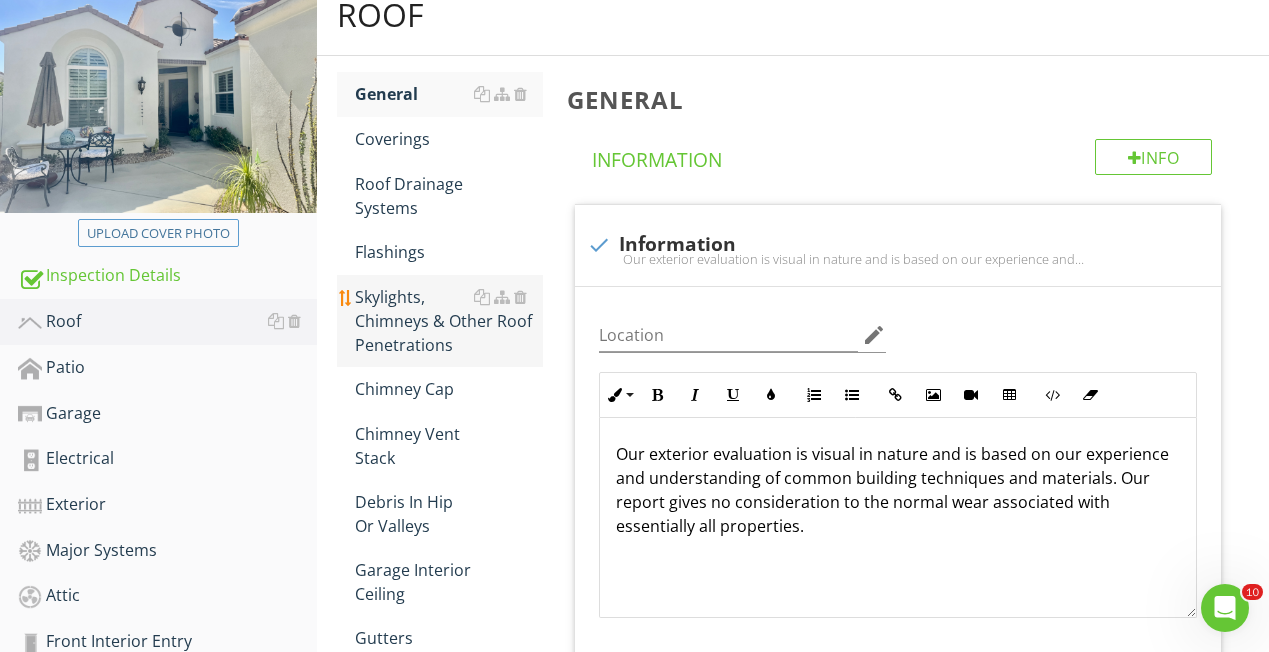 scroll, scrollTop: 64, scrollLeft: 0, axis: vertical 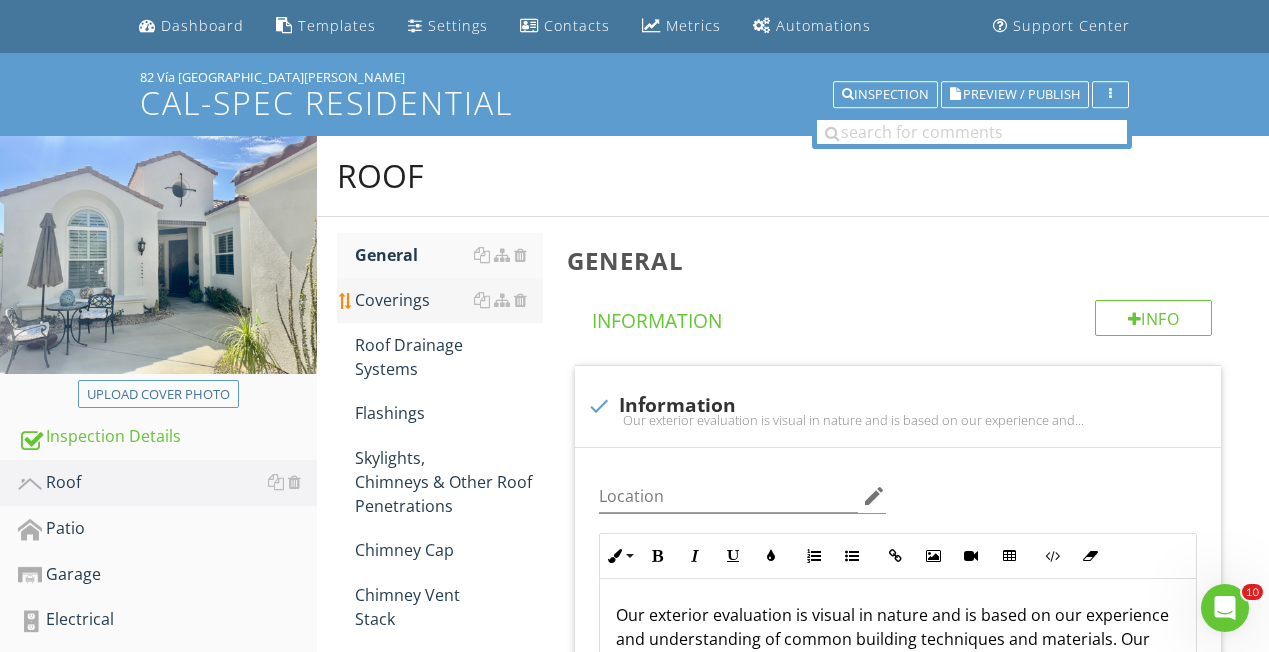 click on "Coverings" at bounding box center (449, 300) 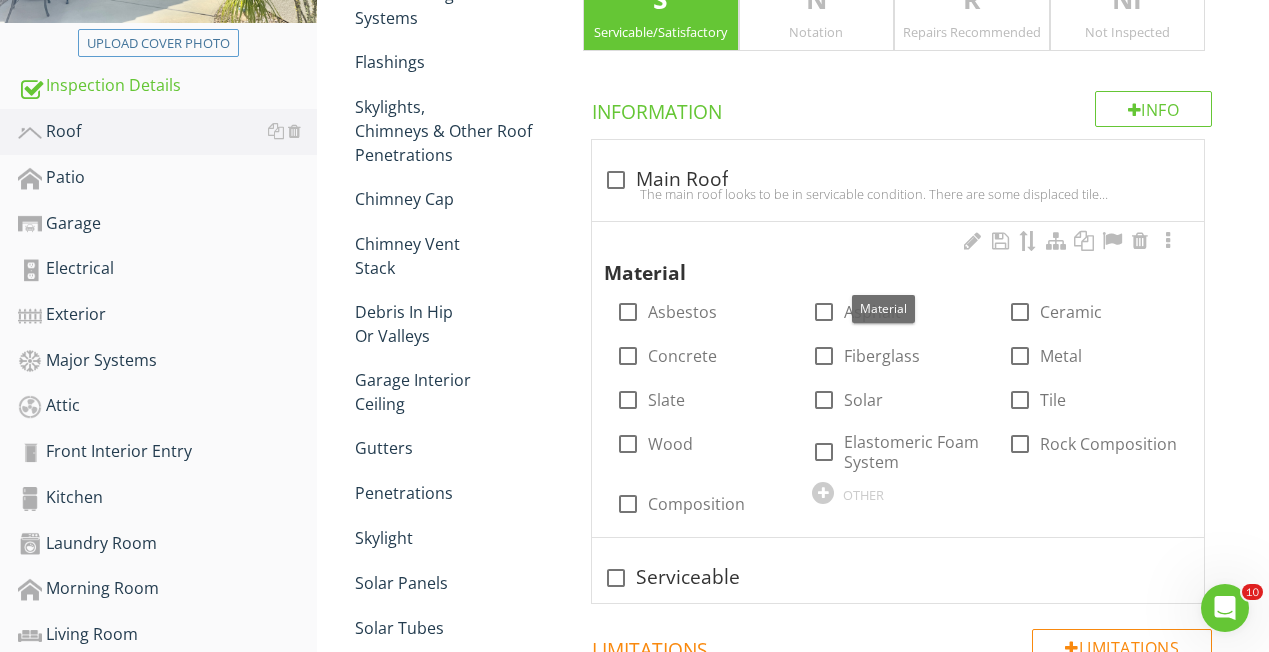 scroll, scrollTop: 419, scrollLeft: 0, axis: vertical 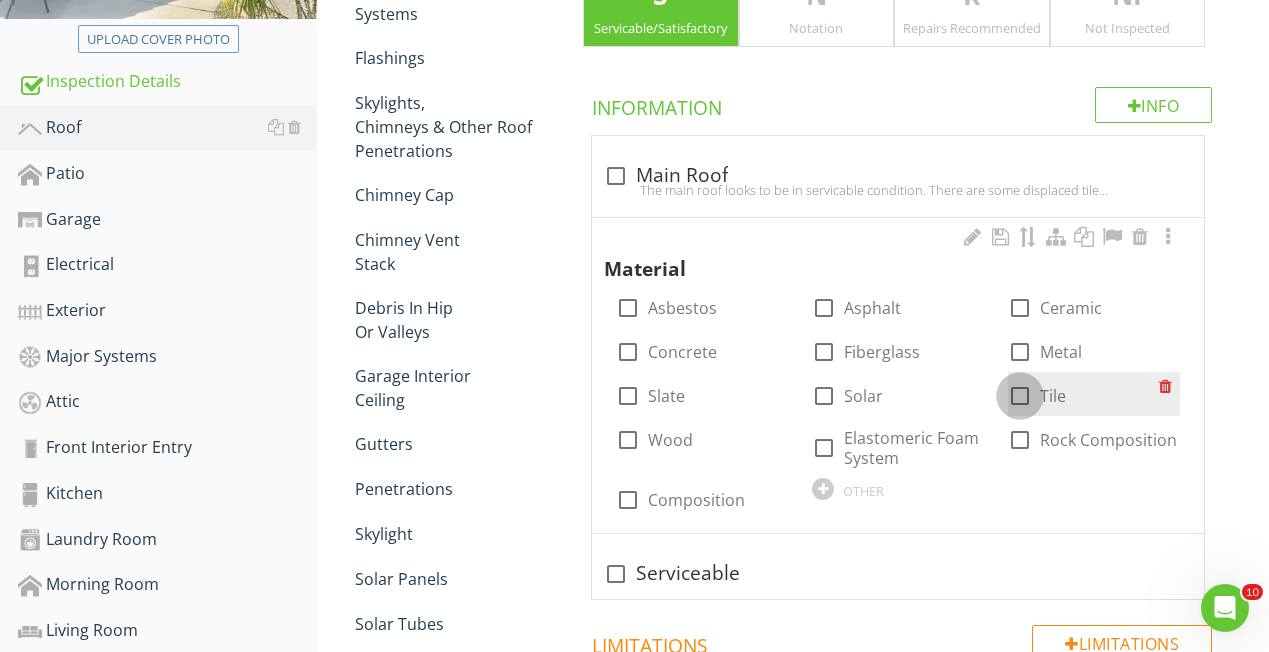 click at bounding box center [1020, 396] 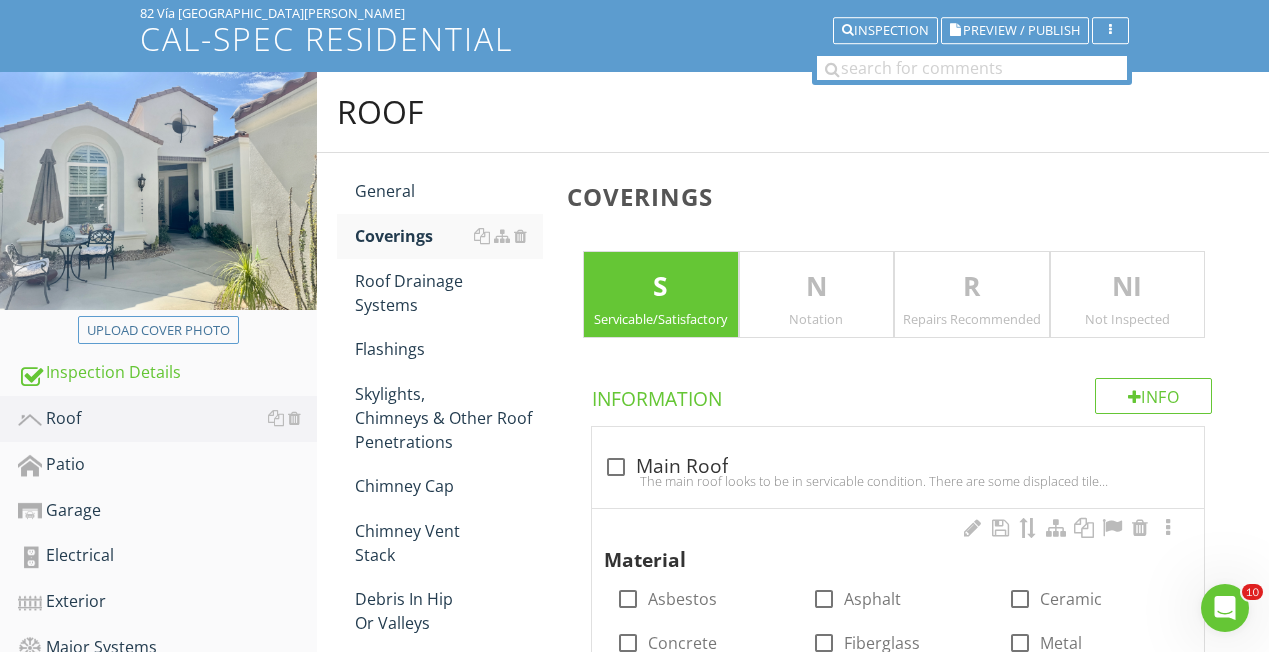 scroll, scrollTop: 119, scrollLeft: 0, axis: vertical 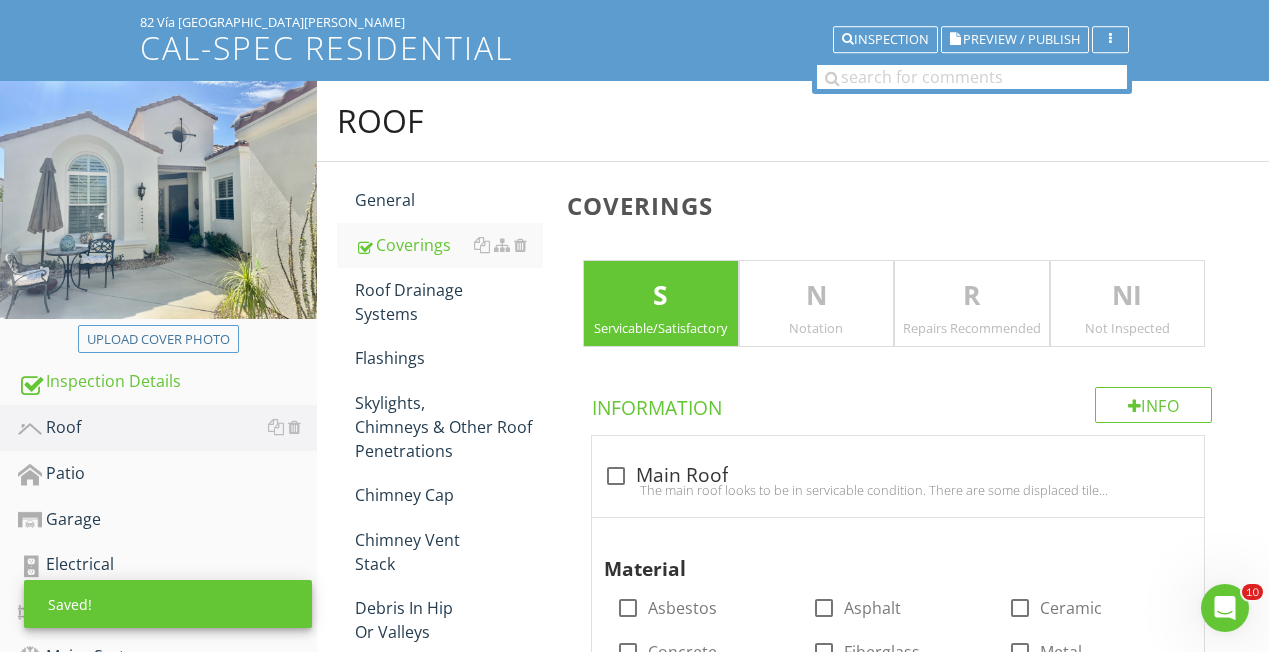drag, startPoint x: 823, startPoint y: 284, endPoint x: 813, endPoint y: 295, distance: 14.866069 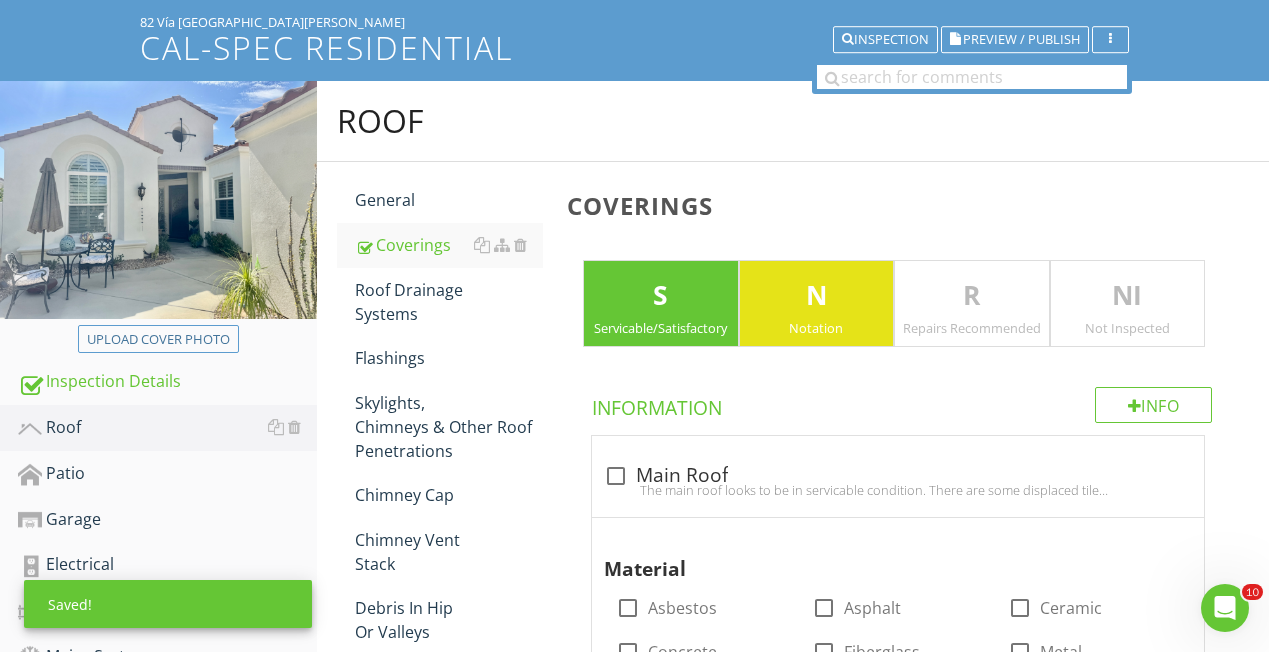 click on "S" at bounding box center [660, 296] 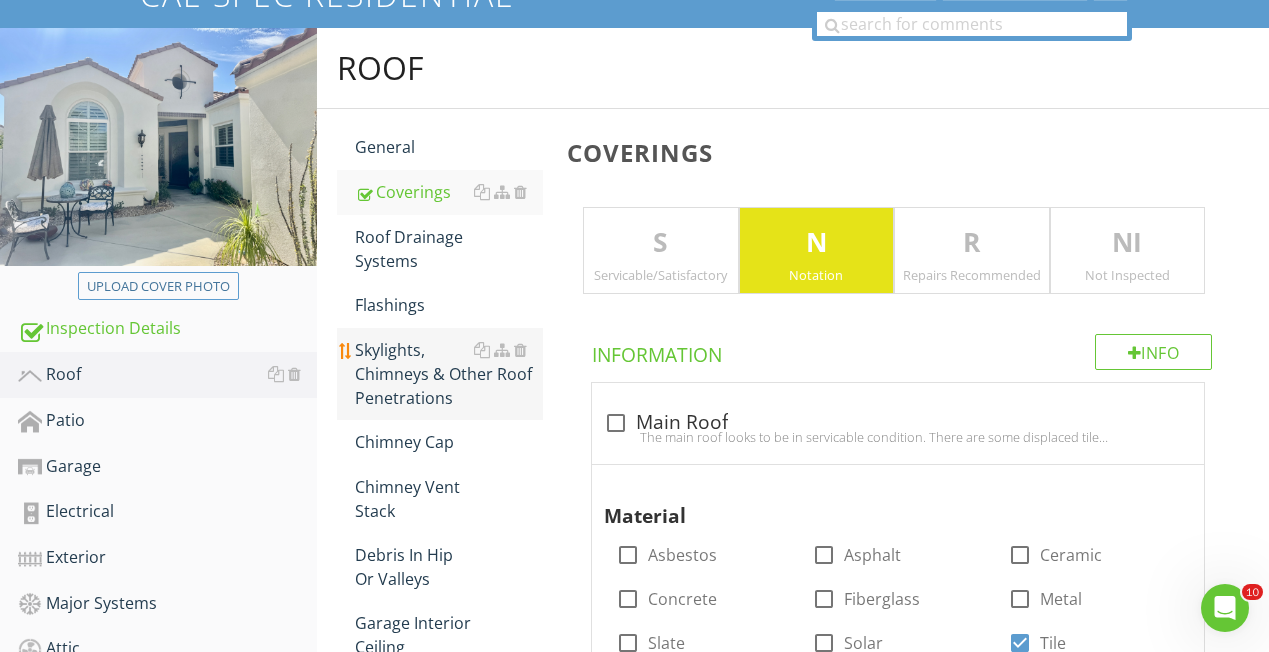 scroll, scrollTop: 170, scrollLeft: 0, axis: vertical 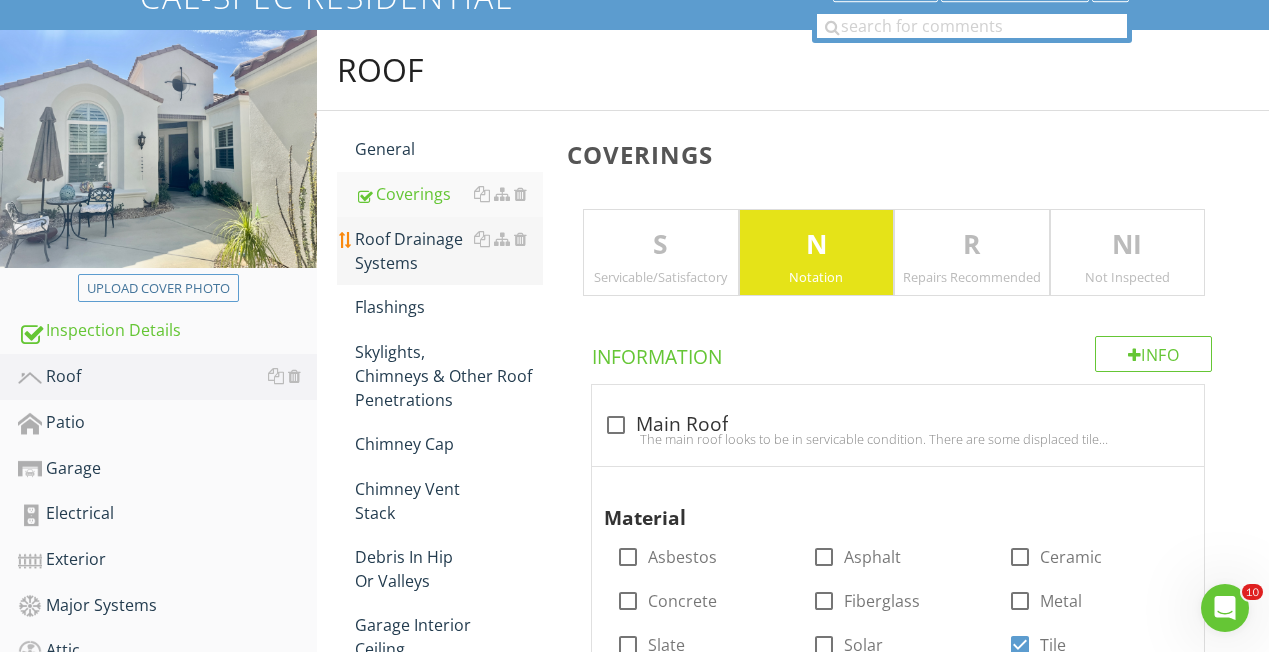 click on "Roof Drainage Systems" at bounding box center (449, 251) 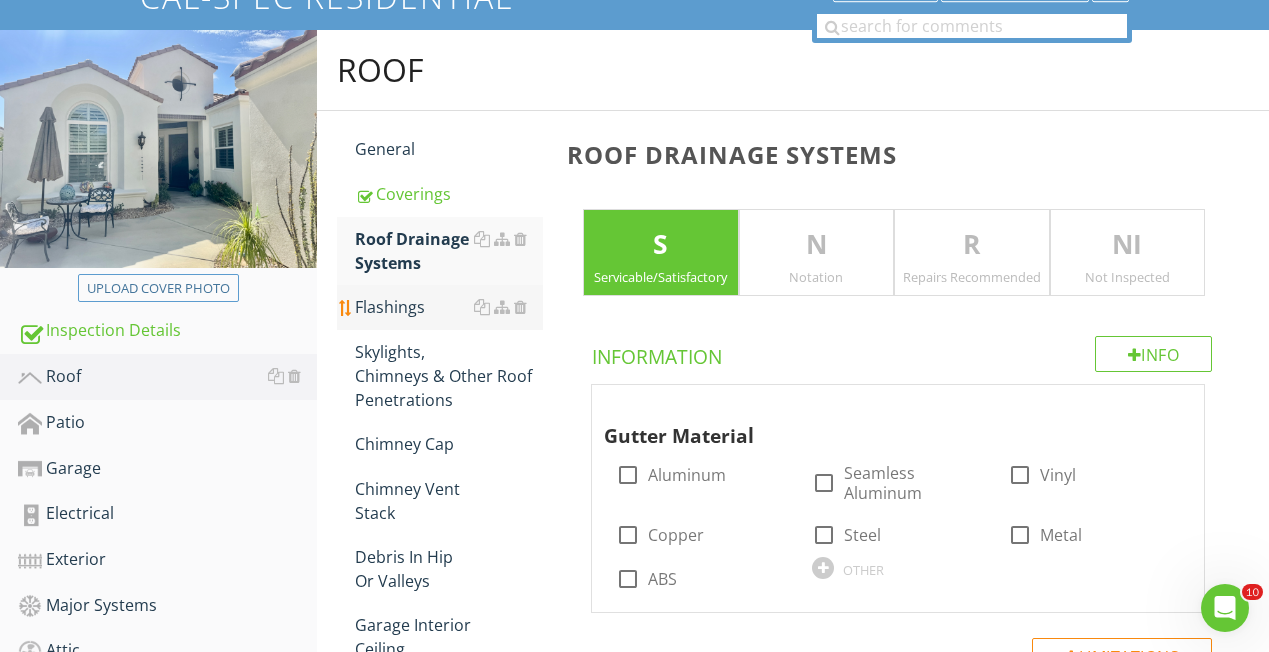 click on "Flashings" at bounding box center (449, 307) 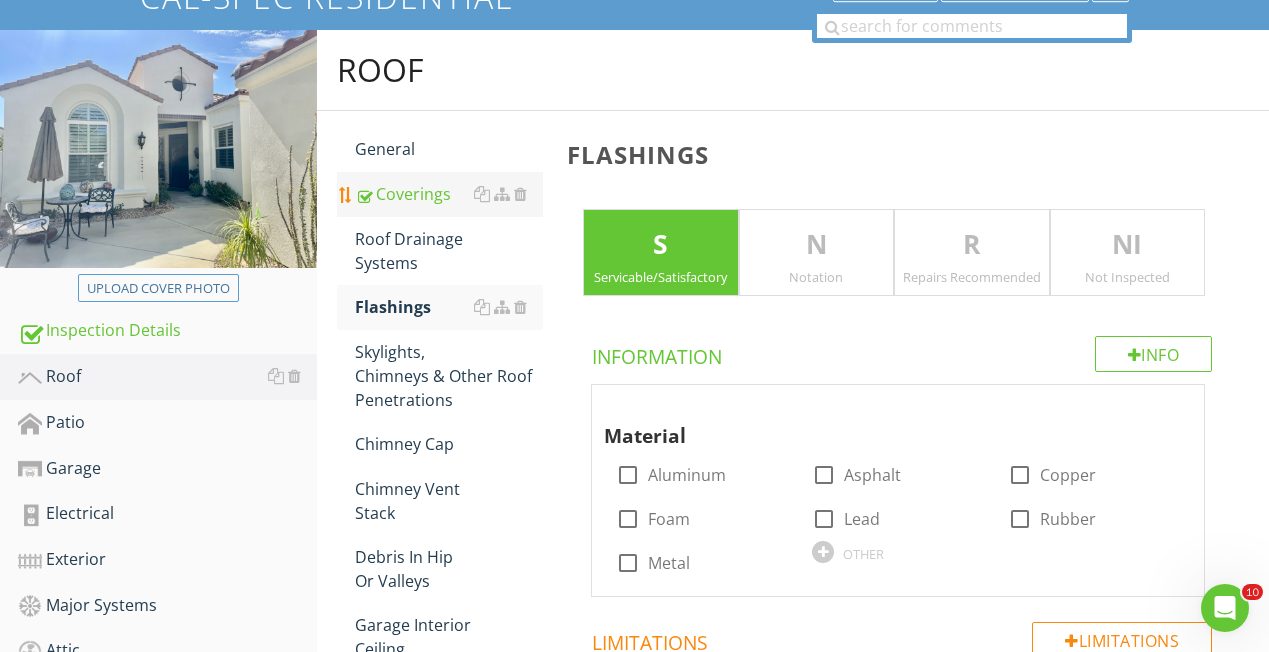 click on "Coverings" at bounding box center [449, 194] 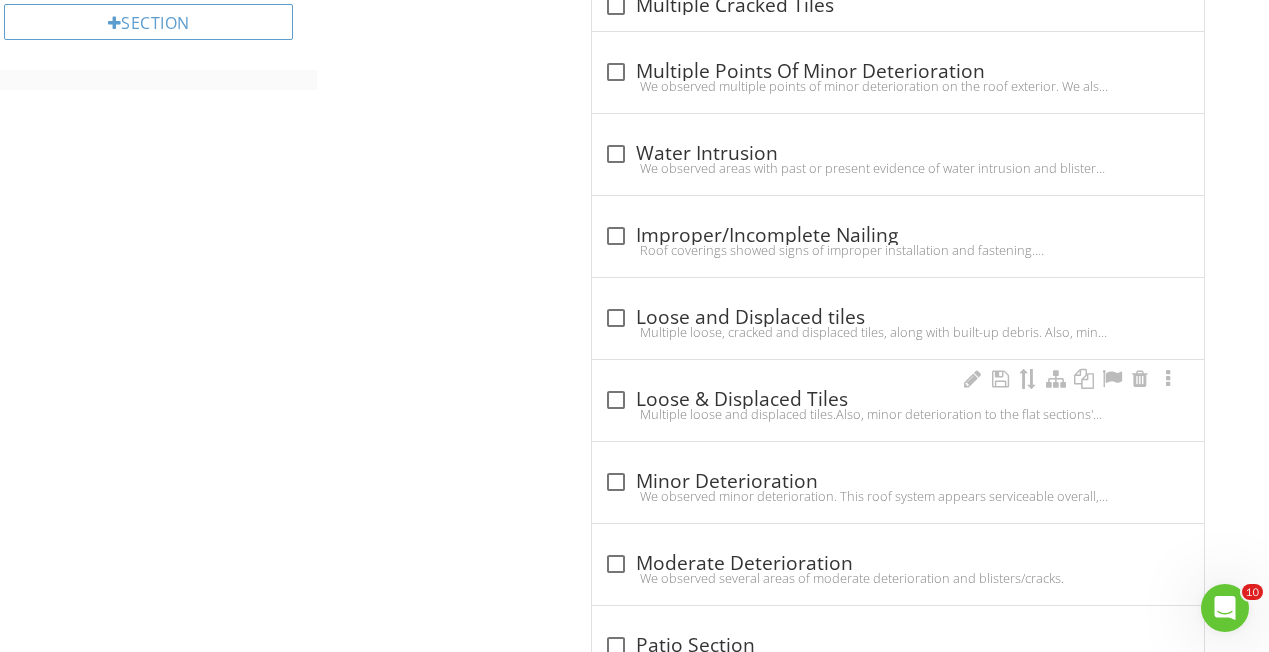 scroll, scrollTop: 2008, scrollLeft: 0, axis: vertical 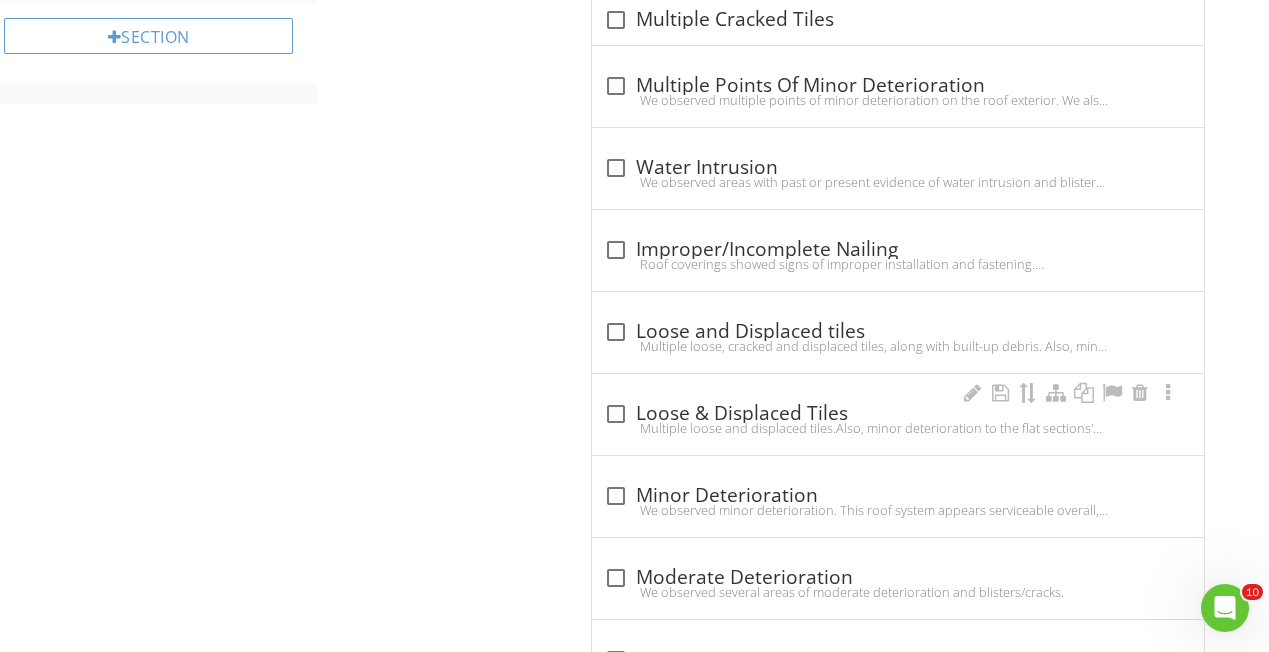 click at bounding box center (616, 414) 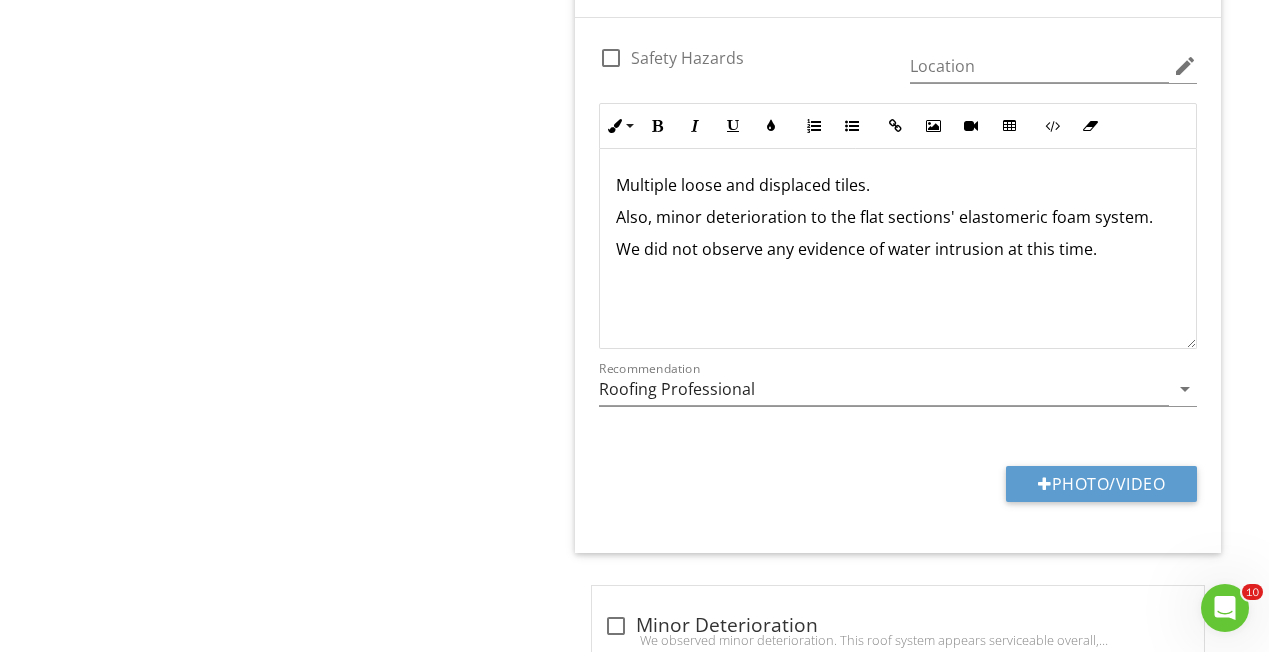 scroll, scrollTop: 2493, scrollLeft: 0, axis: vertical 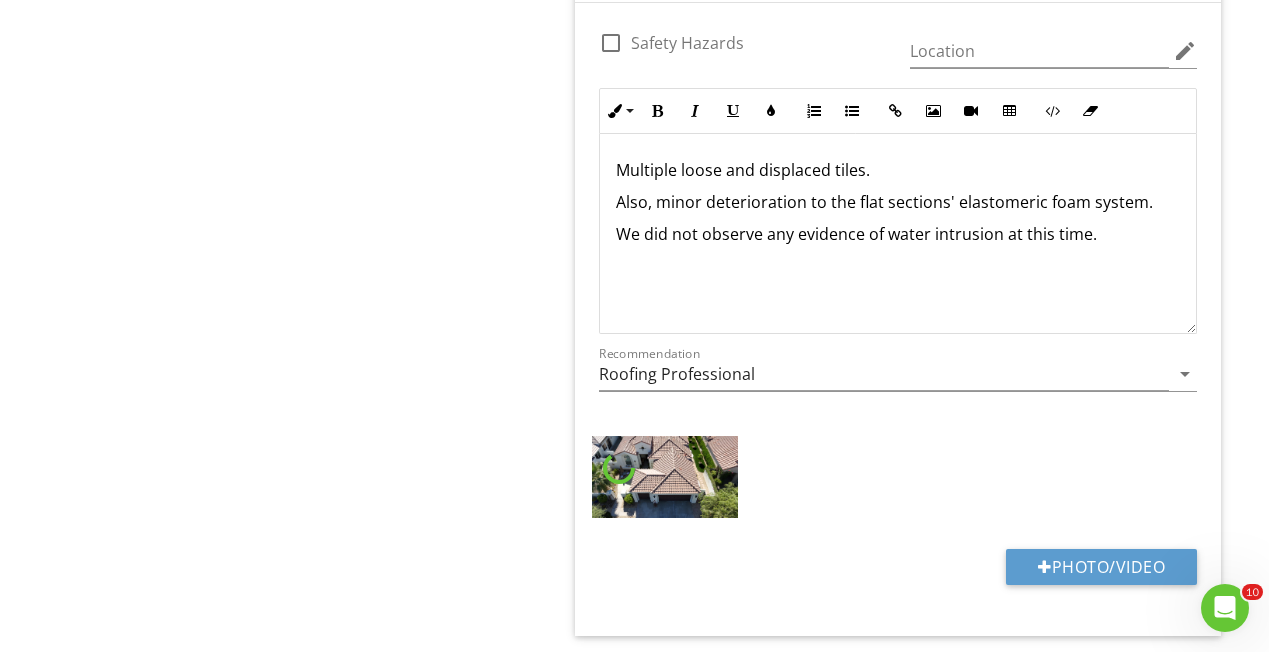 click at bounding box center (664, 477) 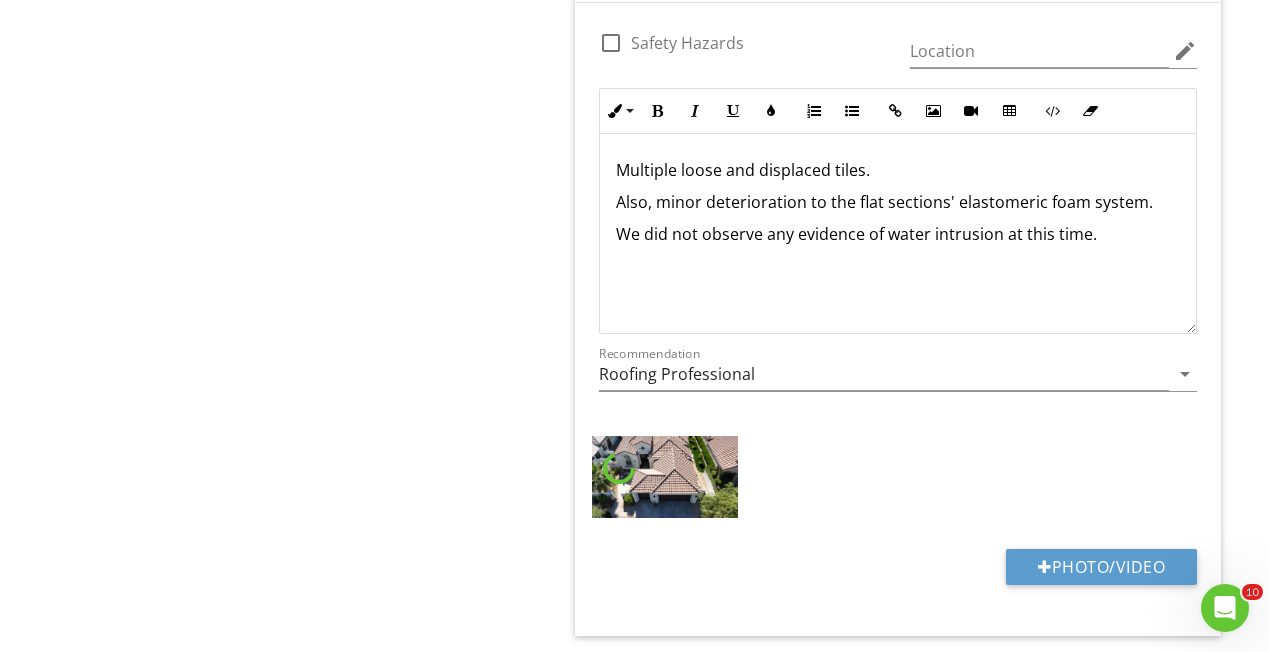 click at bounding box center [664, 477] 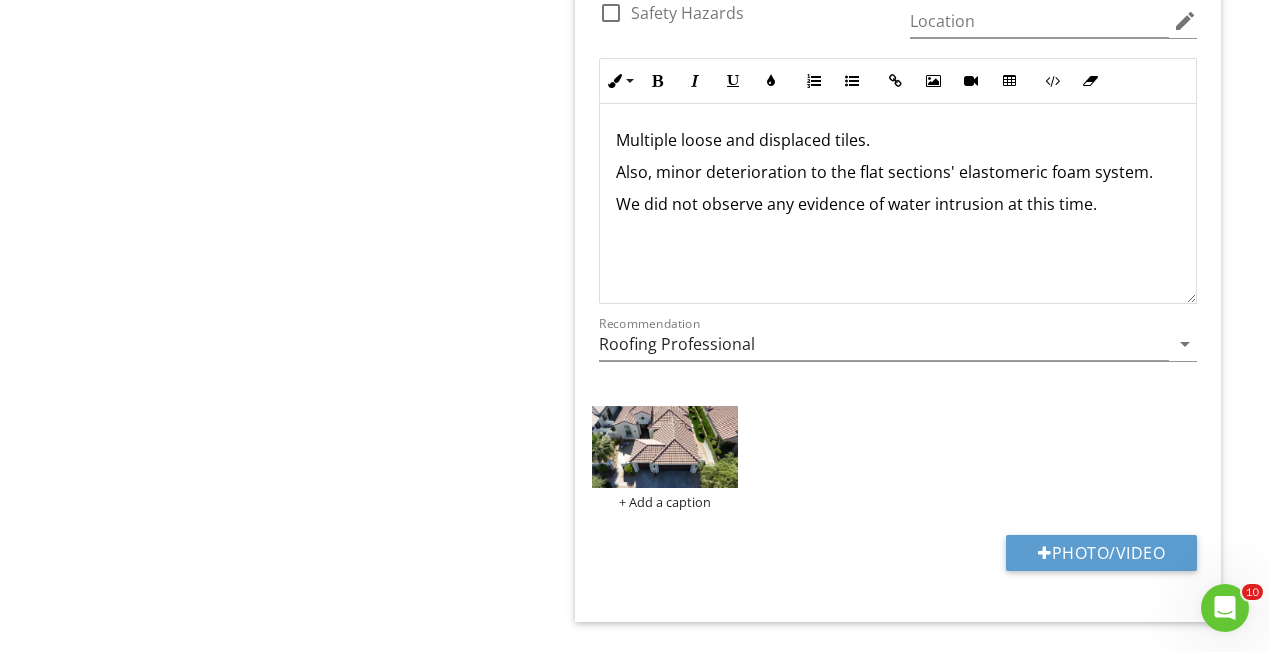 scroll, scrollTop: 2529, scrollLeft: 0, axis: vertical 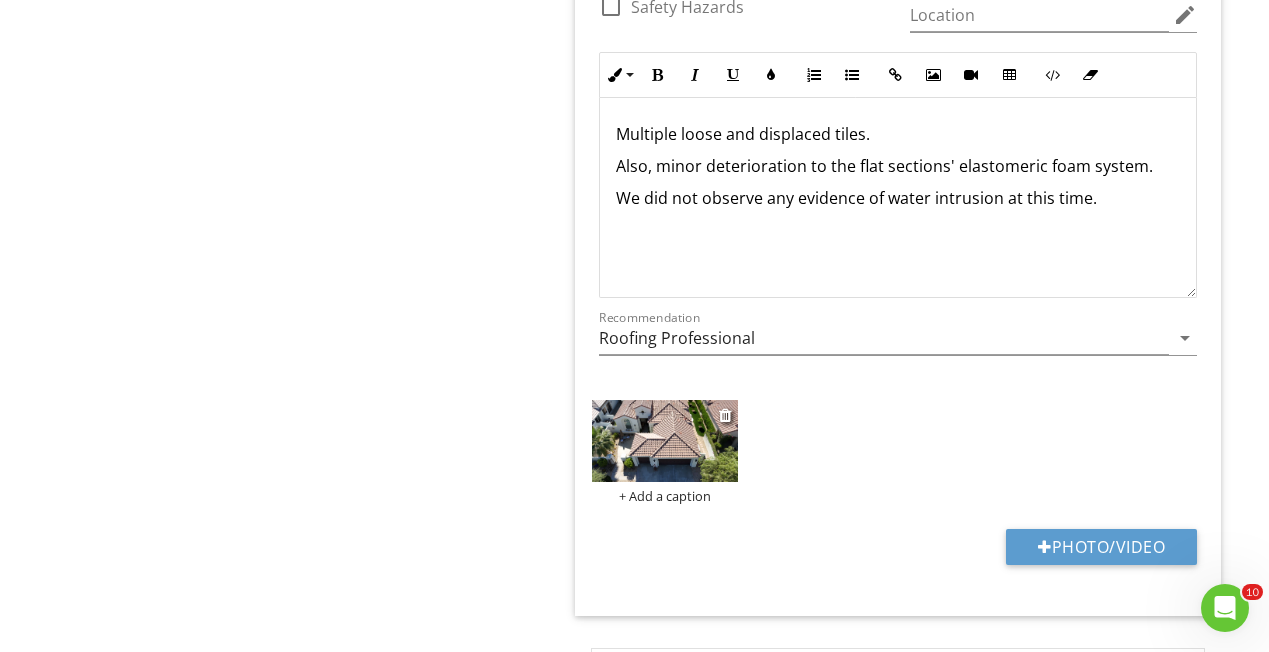 click at bounding box center (664, 441) 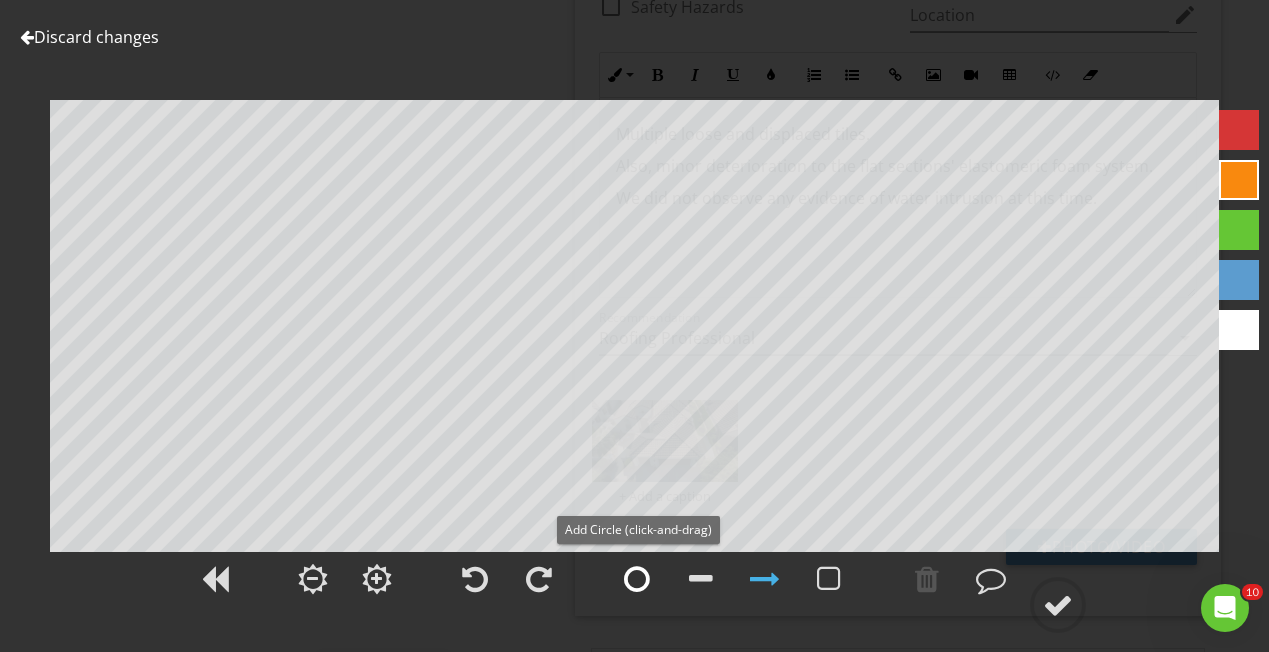click at bounding box center [637, 579] 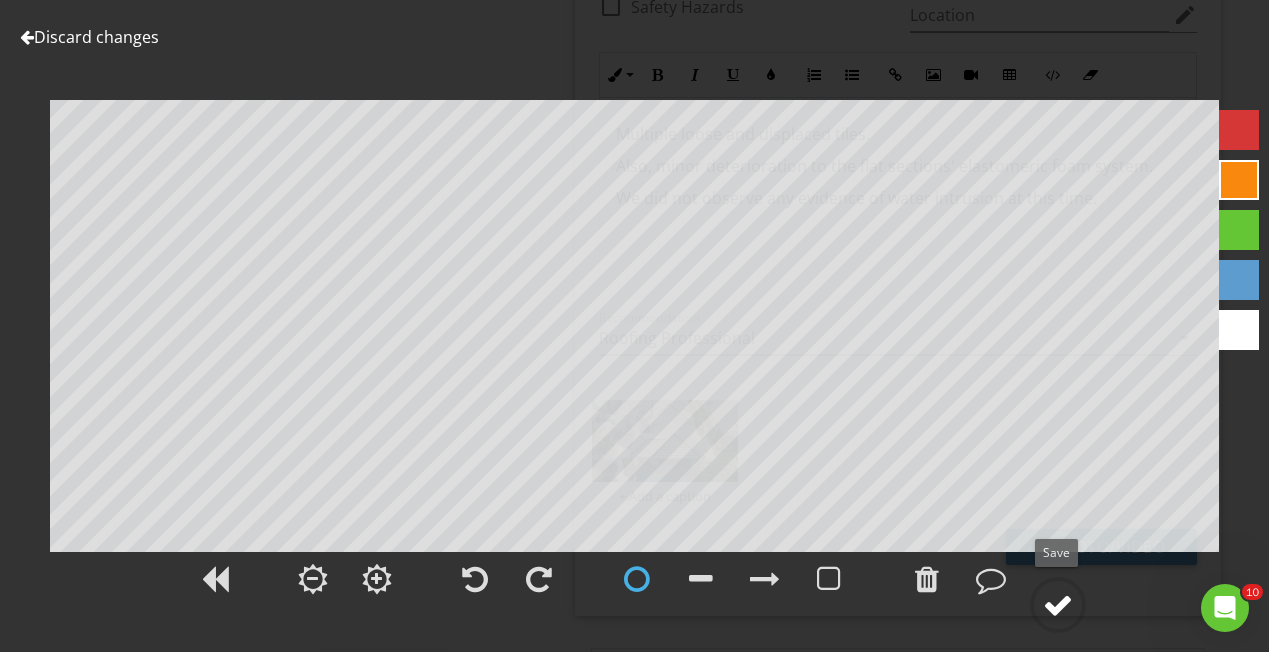 click on "Discard changes
Add Location" at bounding box center (634, 326) 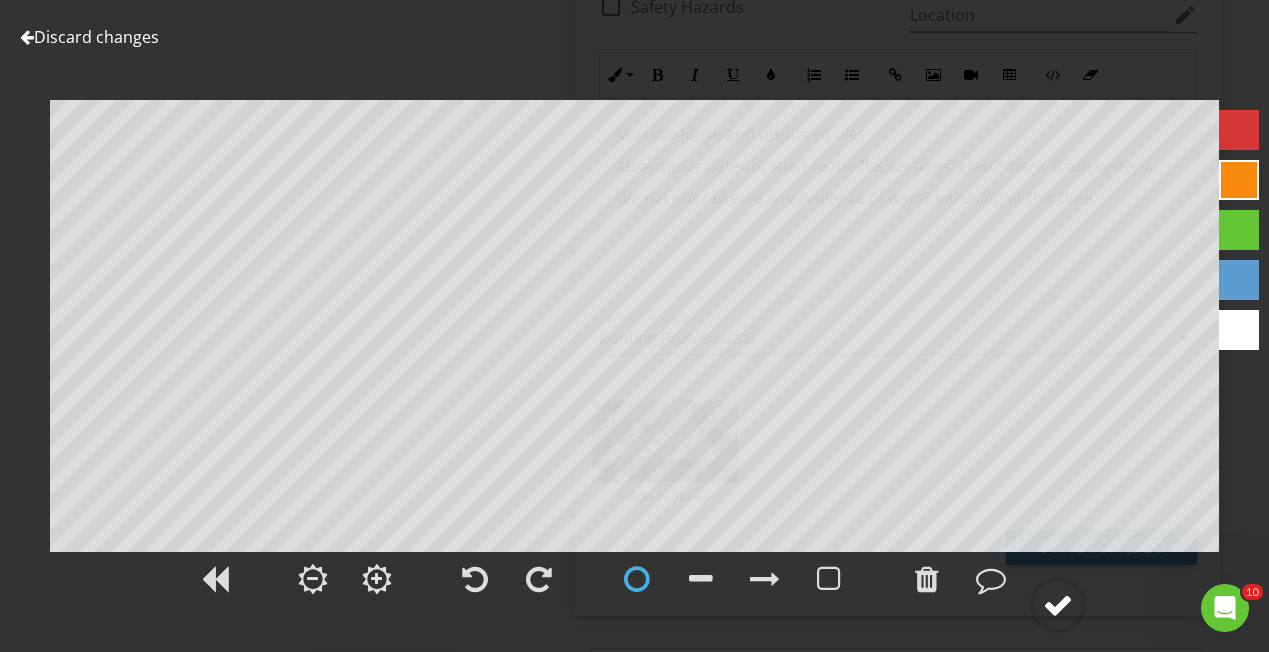 click at bounding box center (1058, 605) 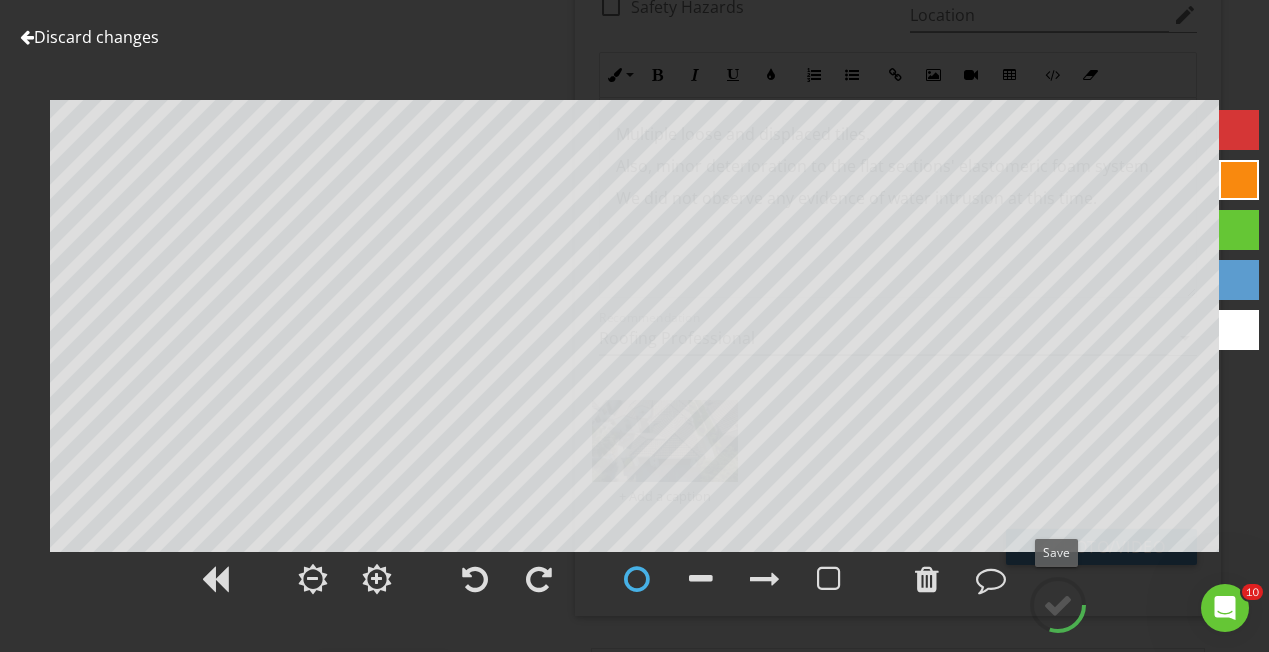 click at bounding box center [1058, 605] 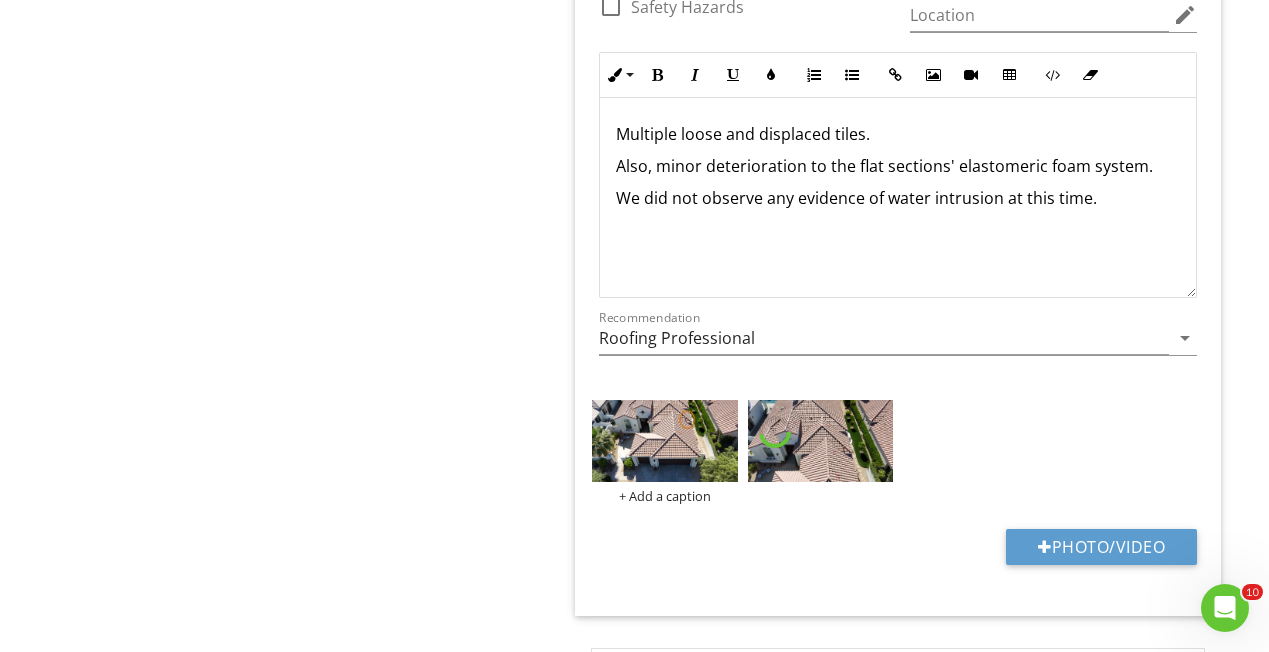 click at bounding box center (820, 441) 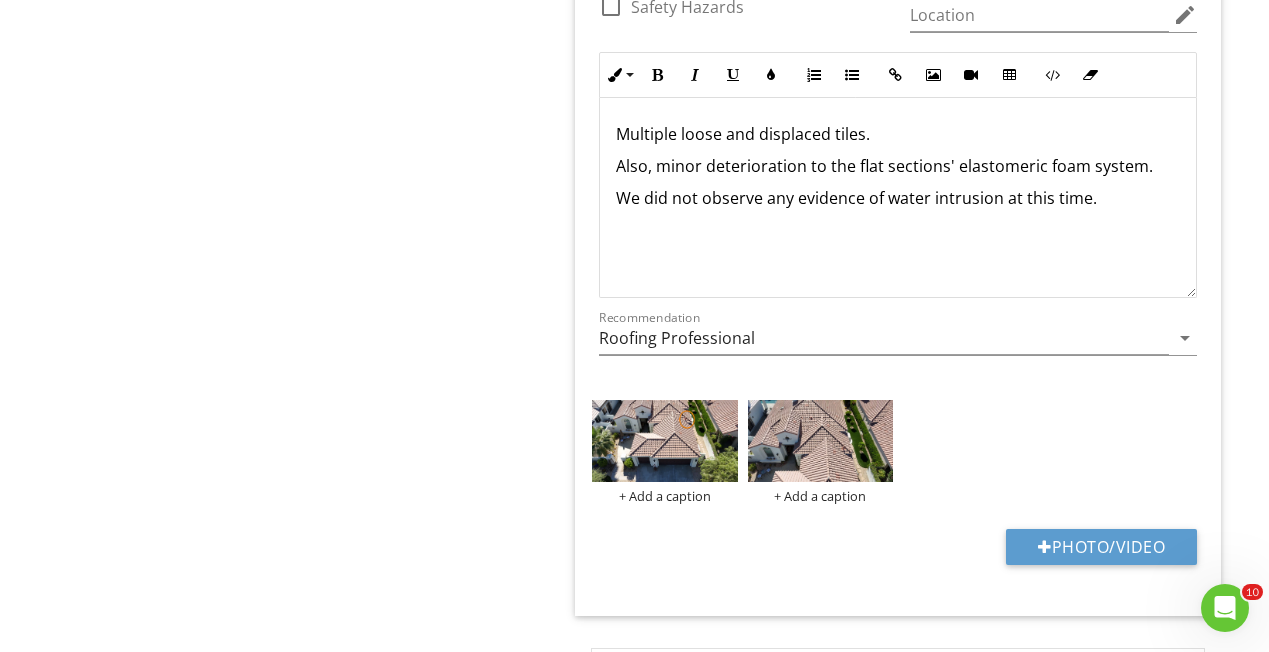scroll, scrollTop: 2528, scrollLeft: 0, axis: vertical 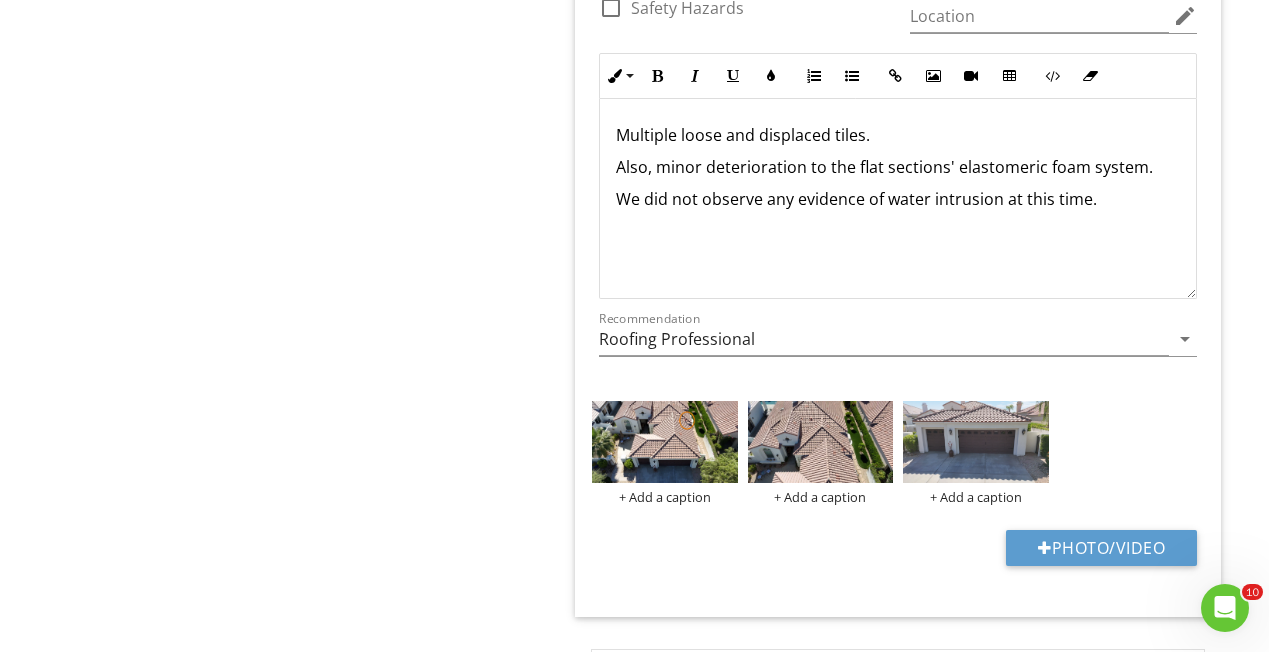 click on "Multiple loose and displaced tiles." at bounding box center (898, 135) 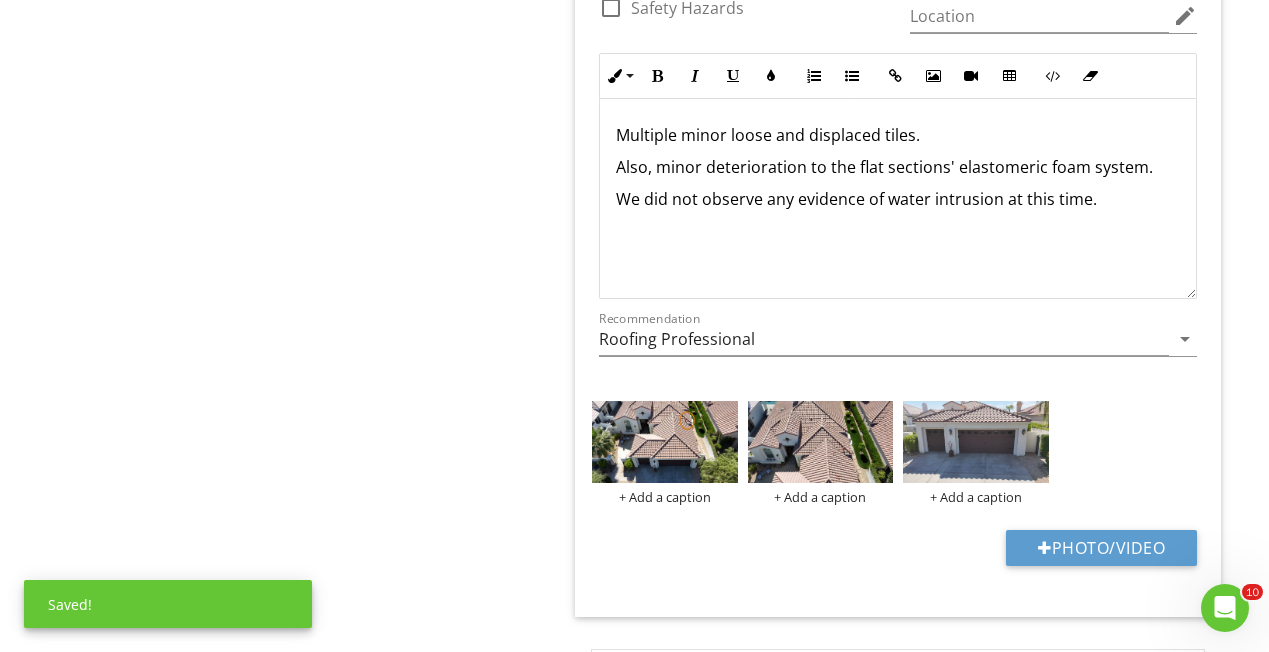 scroll, scrollTop: 2525, scrollLeft: 0, axis: vertical 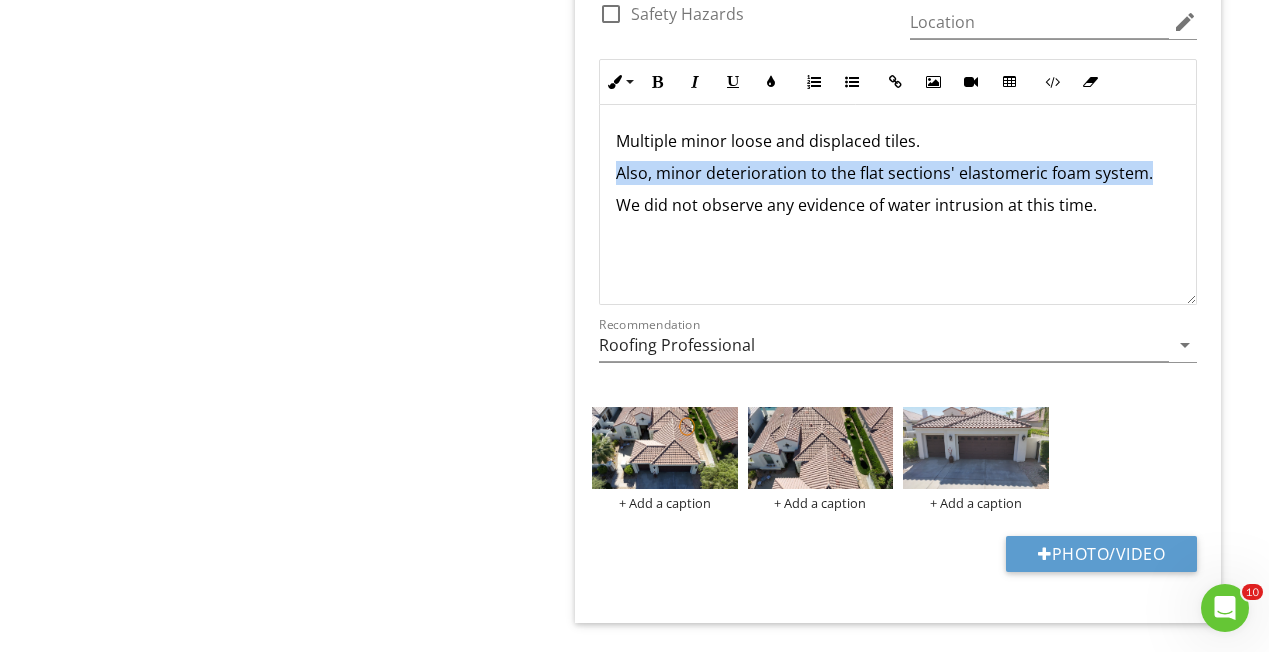 drag, startPoint x: 1145, startPoint y: 164, endPoint x: 608, endPoint y: 169, distance: 537.02325 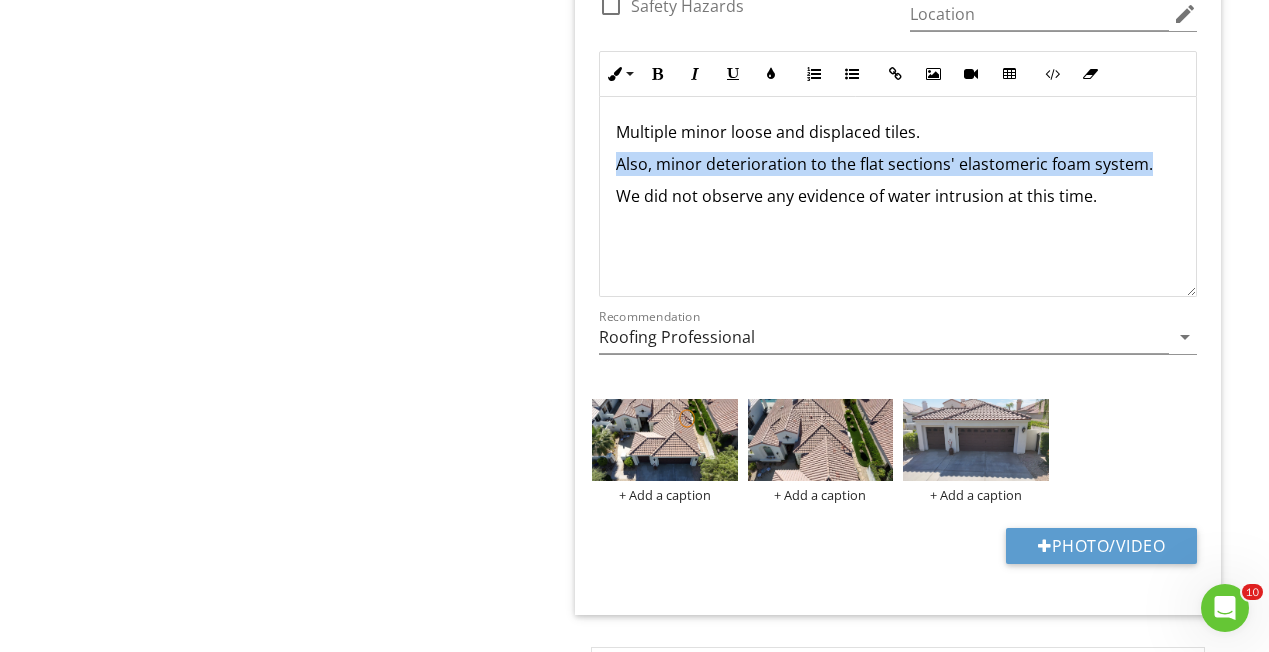 scroll, scrollTop: 2531, scrollLeft: 0, axis: vertical 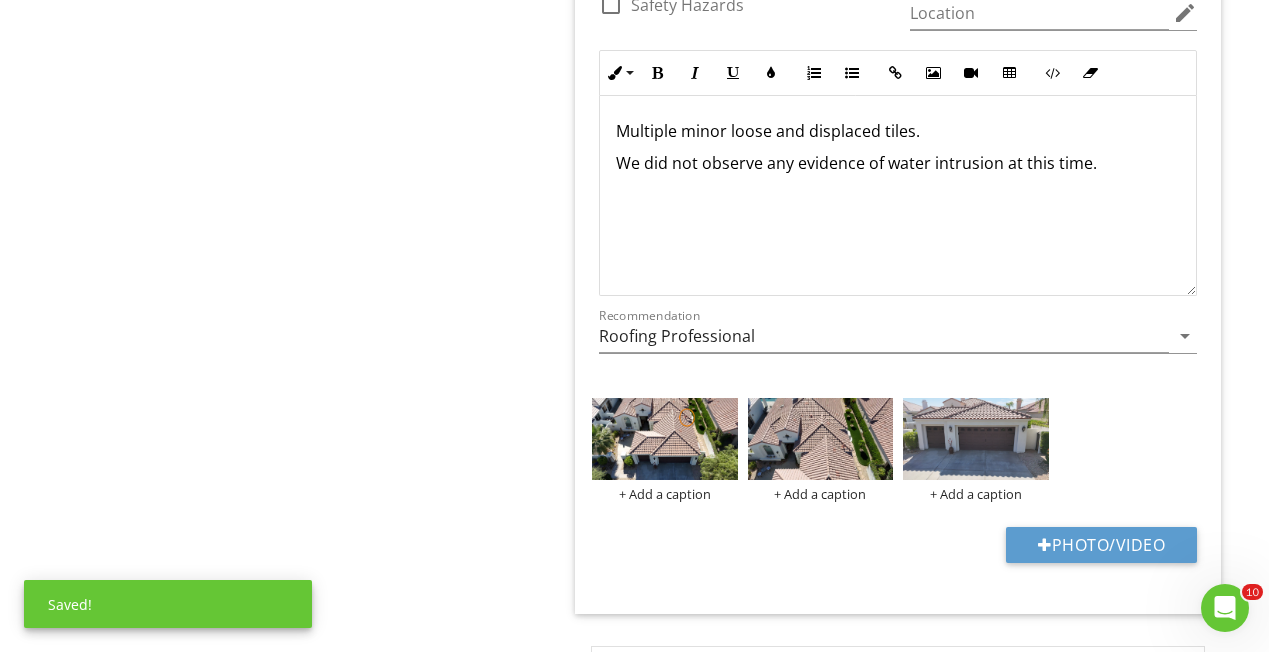 click on "We did not observe any evidence of water intrusion at this time." at bounding box center (898, 163) 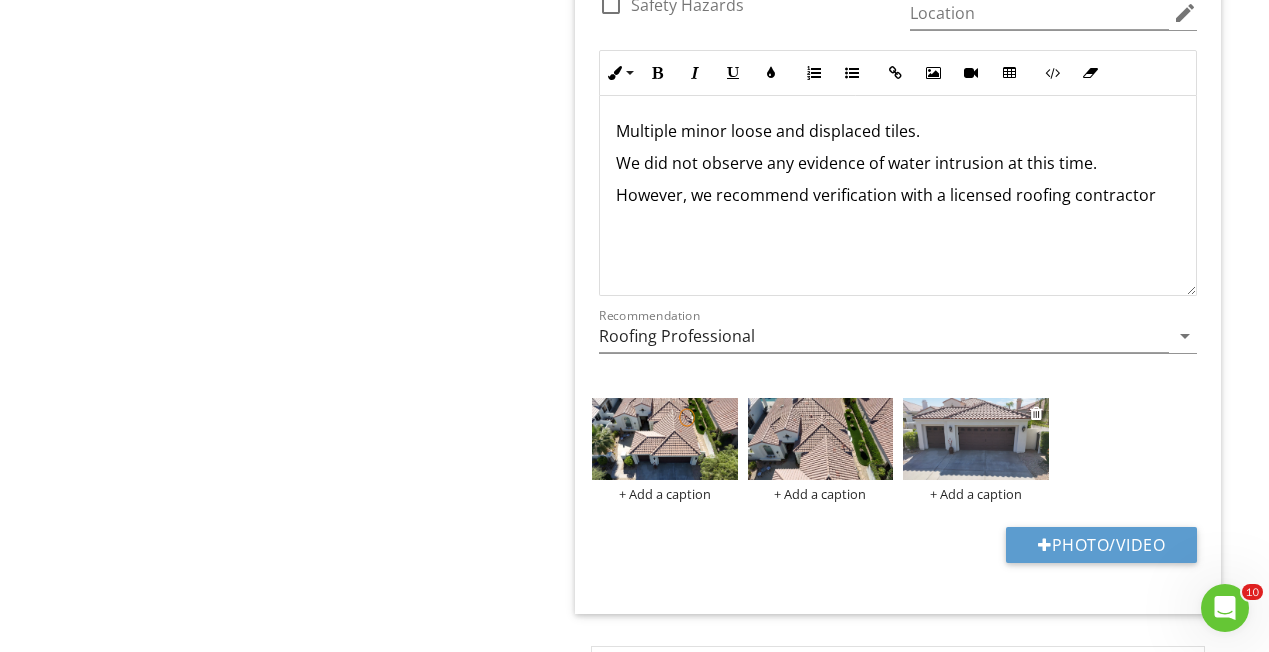 click at bounding box center [975, 439] 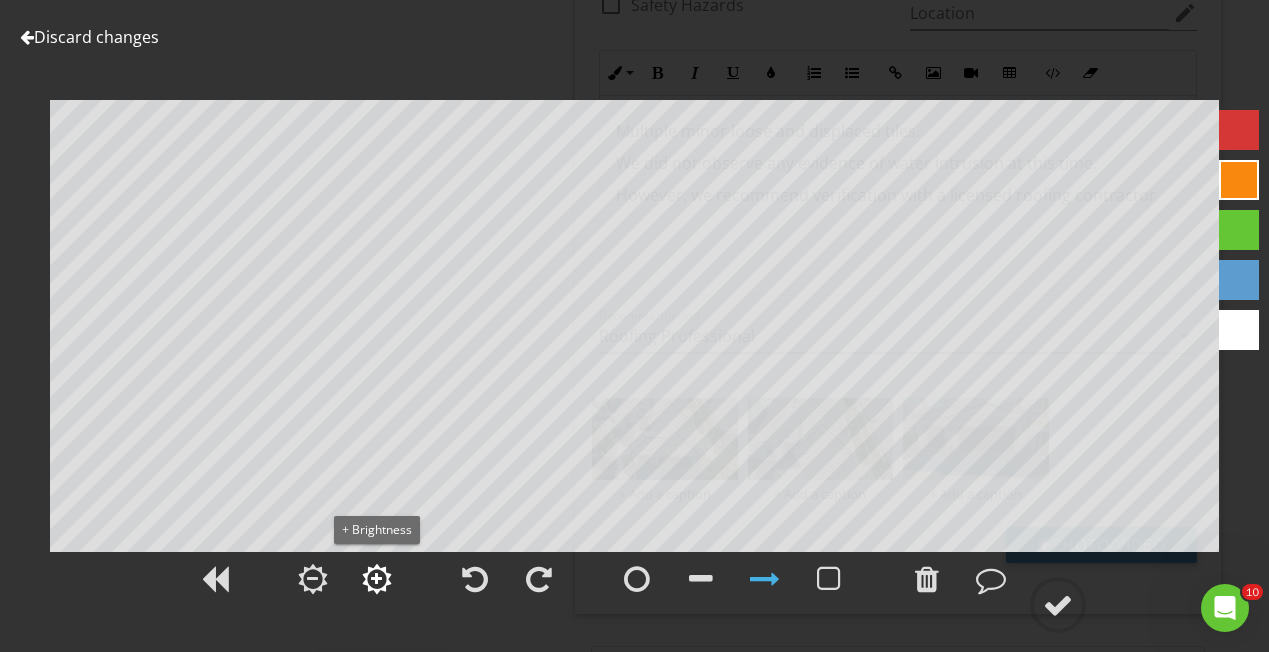 click at bounding box center (376, 579) 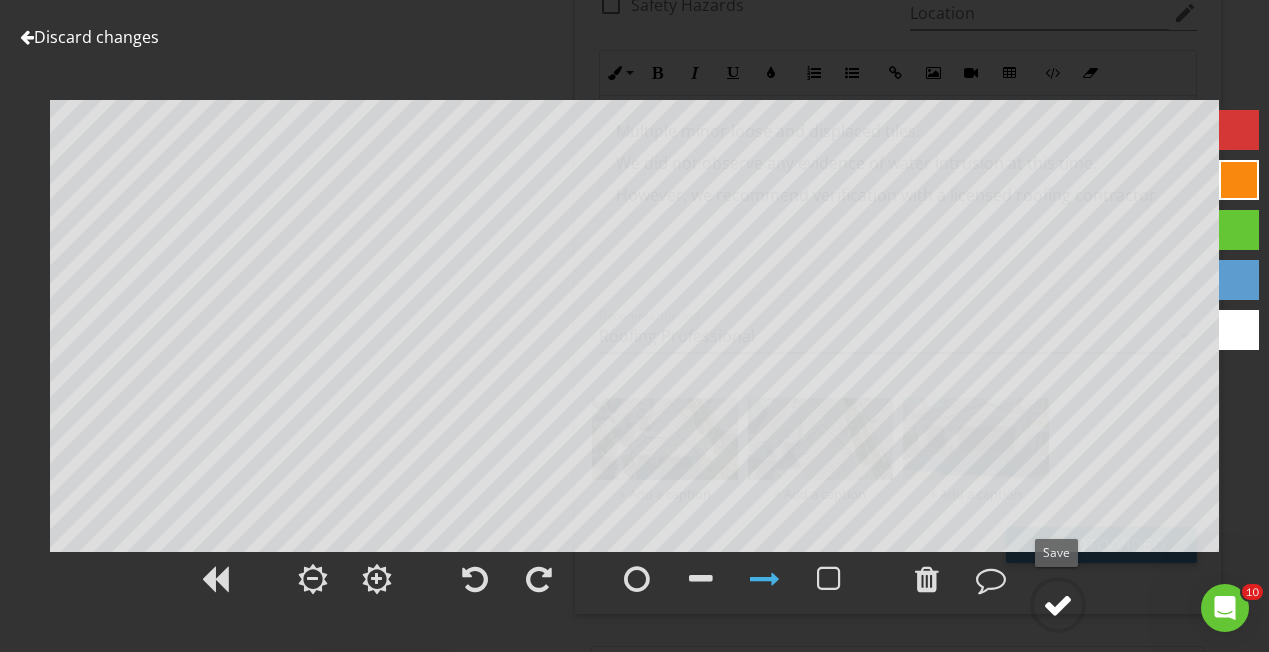 click at bounding box center [1058, 605] 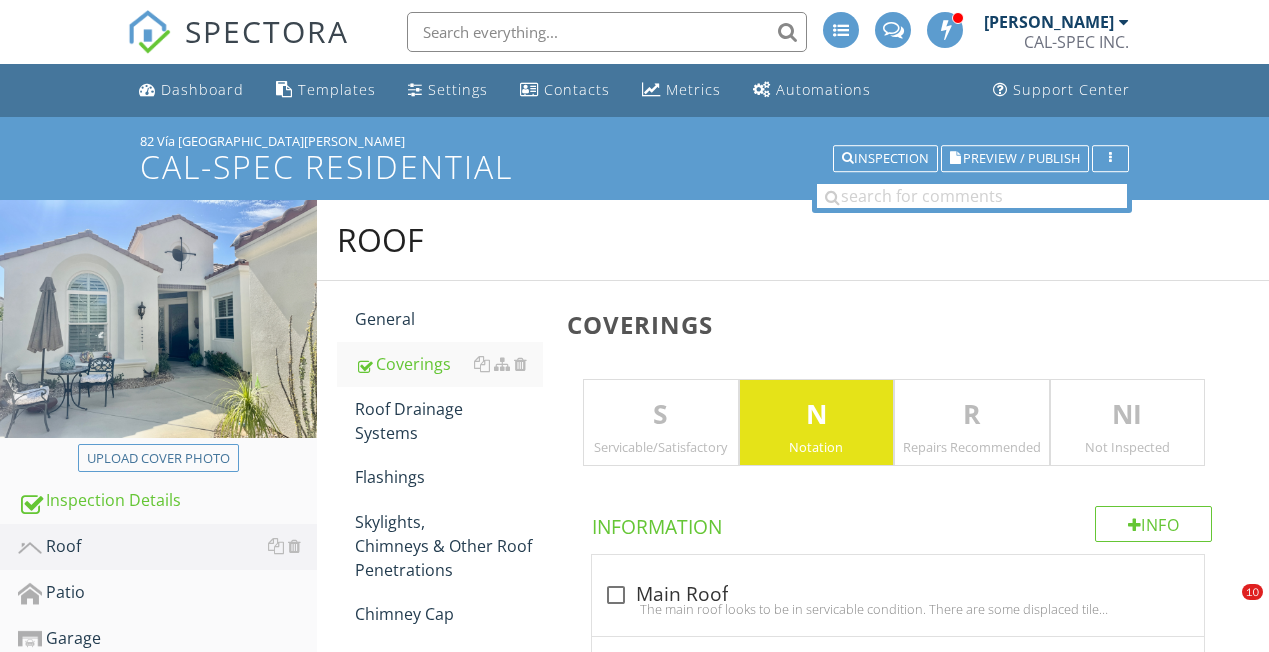 scroll, scrollTop: 2432, scrollLeft: 0, axis: vertical 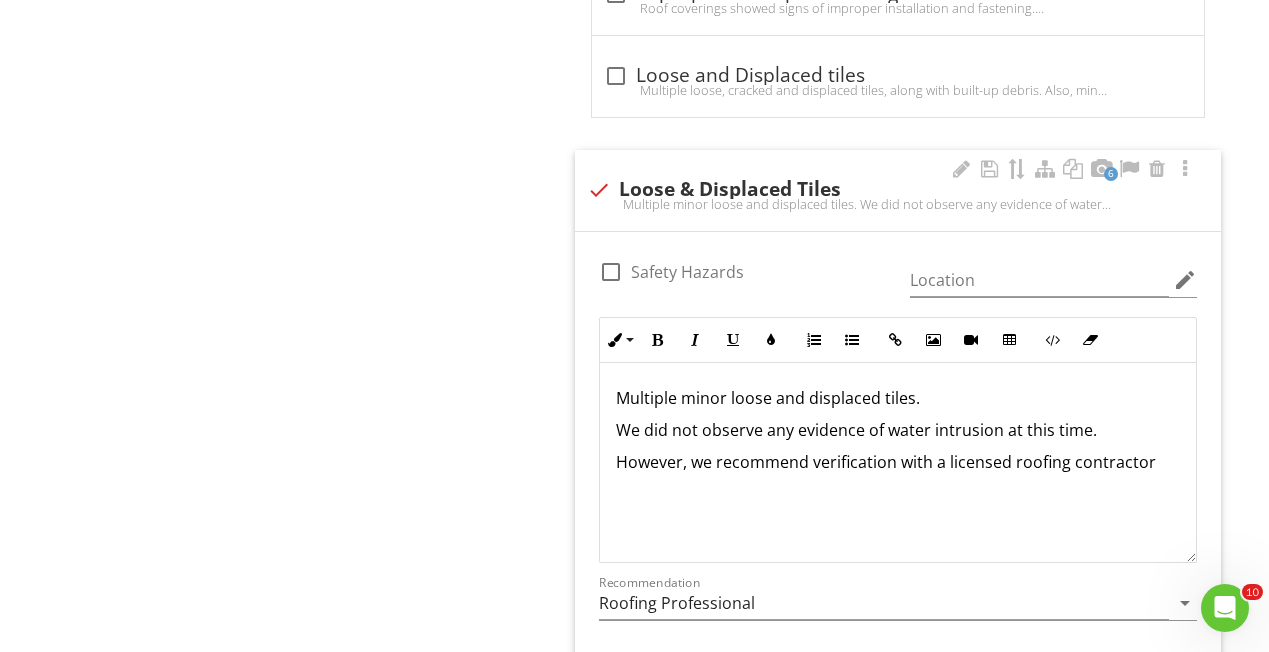 click on "However, we recommend verification with a licensed roofing contractor" at bounding box center (898, 462) 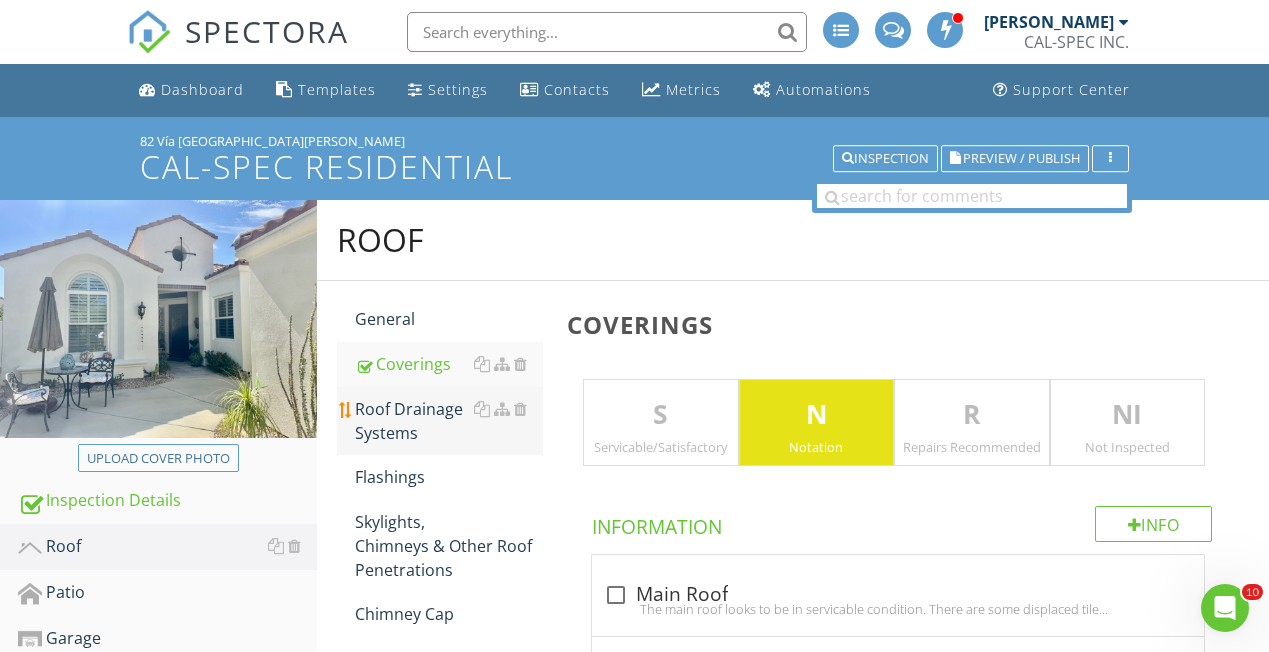 scroll, scrollTop: 0, scrollLeft: 0, axis: both 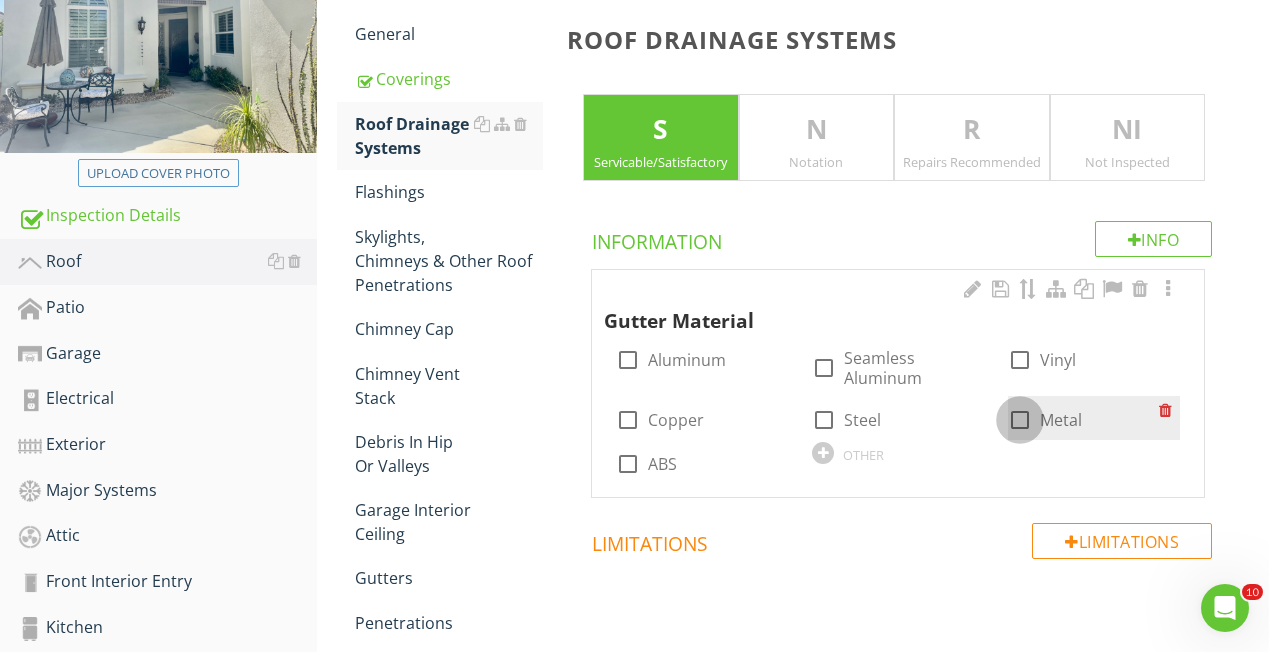 click at bounding box center [1020, 420] 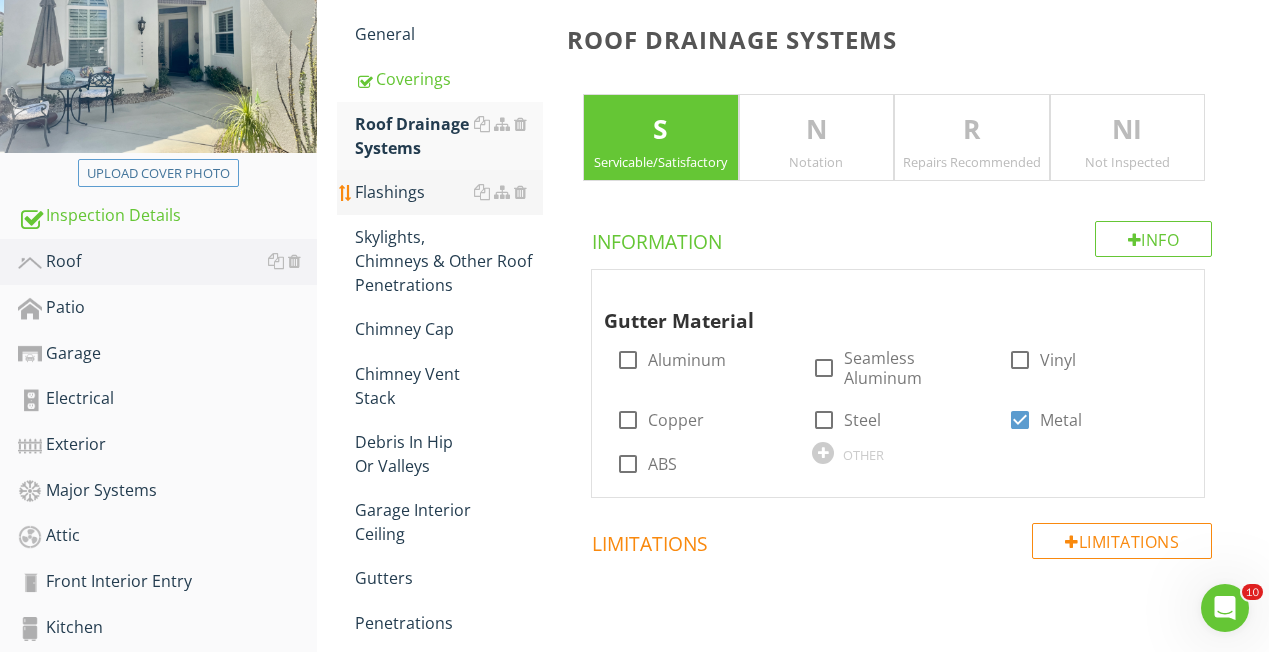 click on "Flashings" at bounding box center [449, 192] 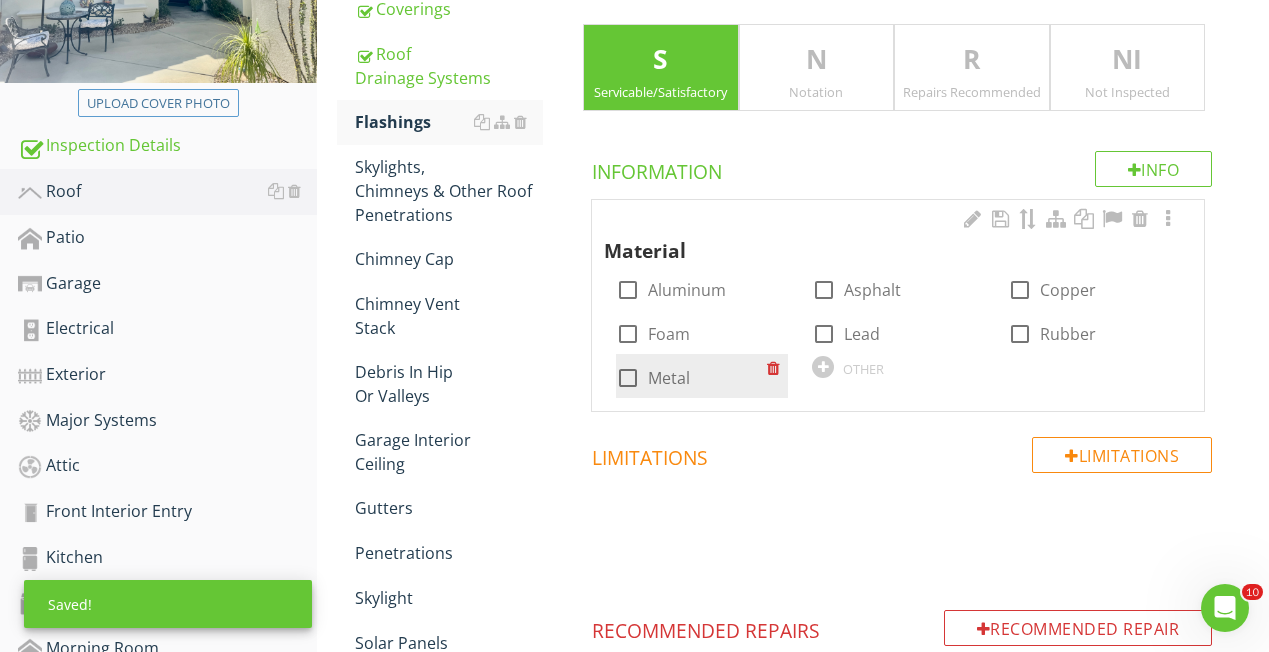 scroll, scrollTop: 389, scrollLeft: 0, axis: vertical 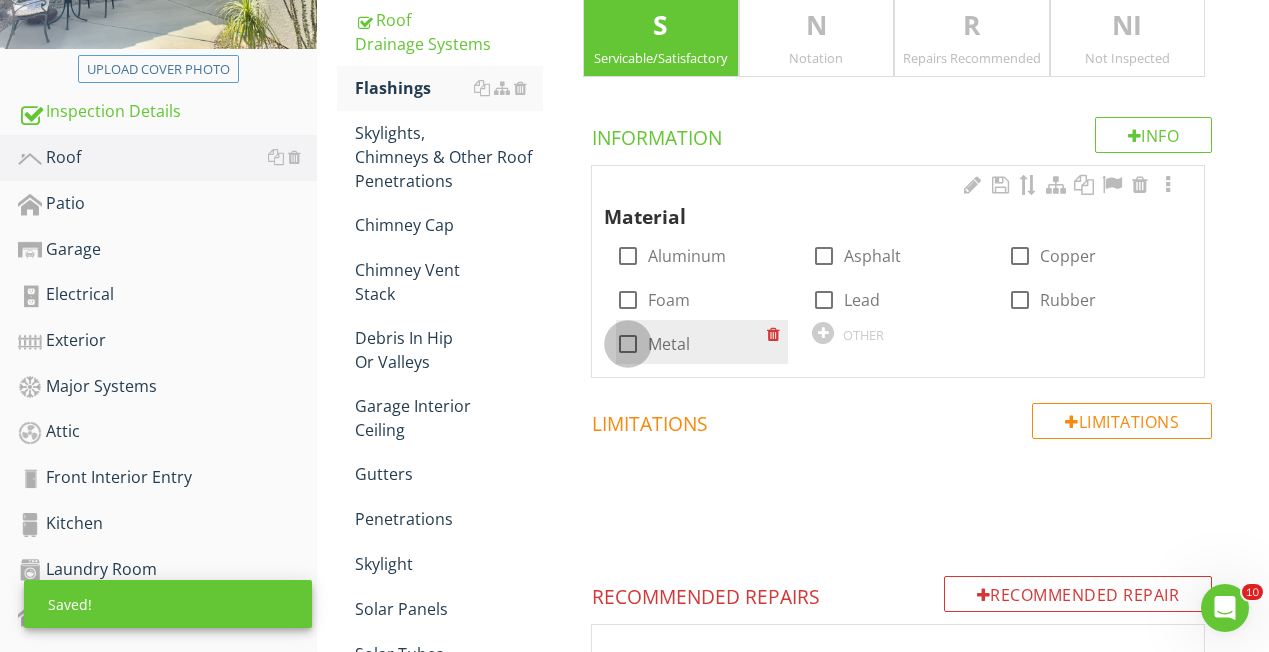 click at bounding box center [628, 344] 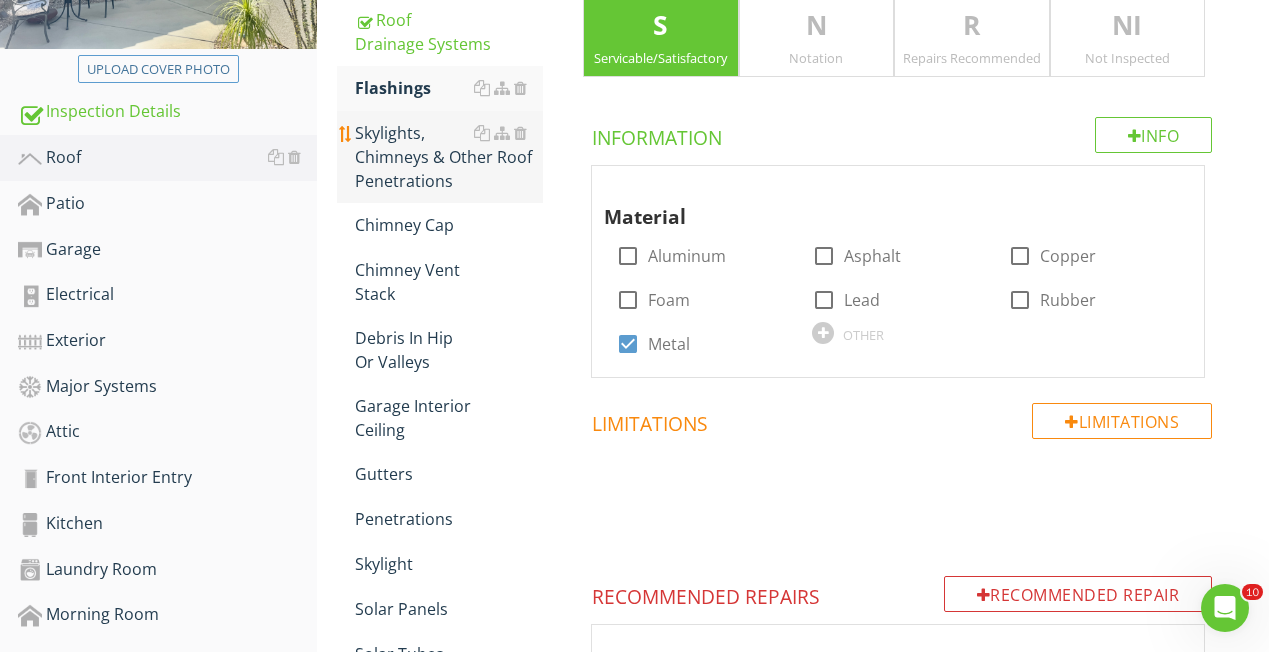 click on "Skylights, Chimneys & Other Roof Penetrations" at bounding box center (449, 157) 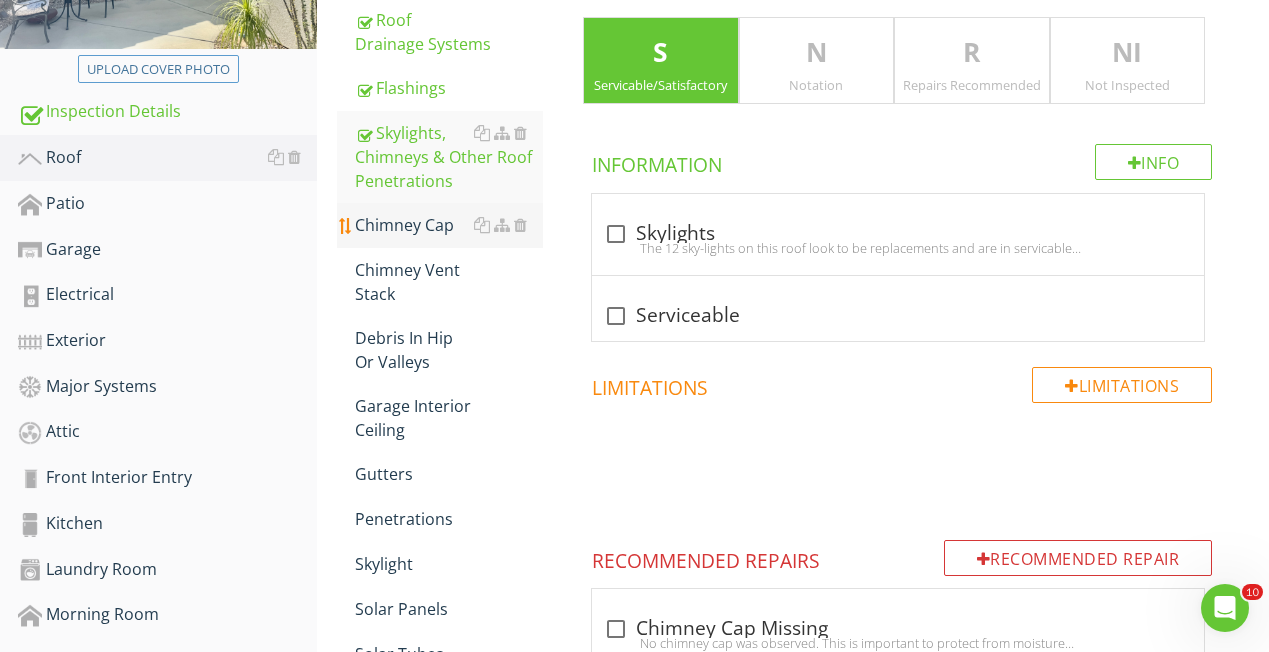 click on "Chimney Cap" at bounding box center [449, 225] 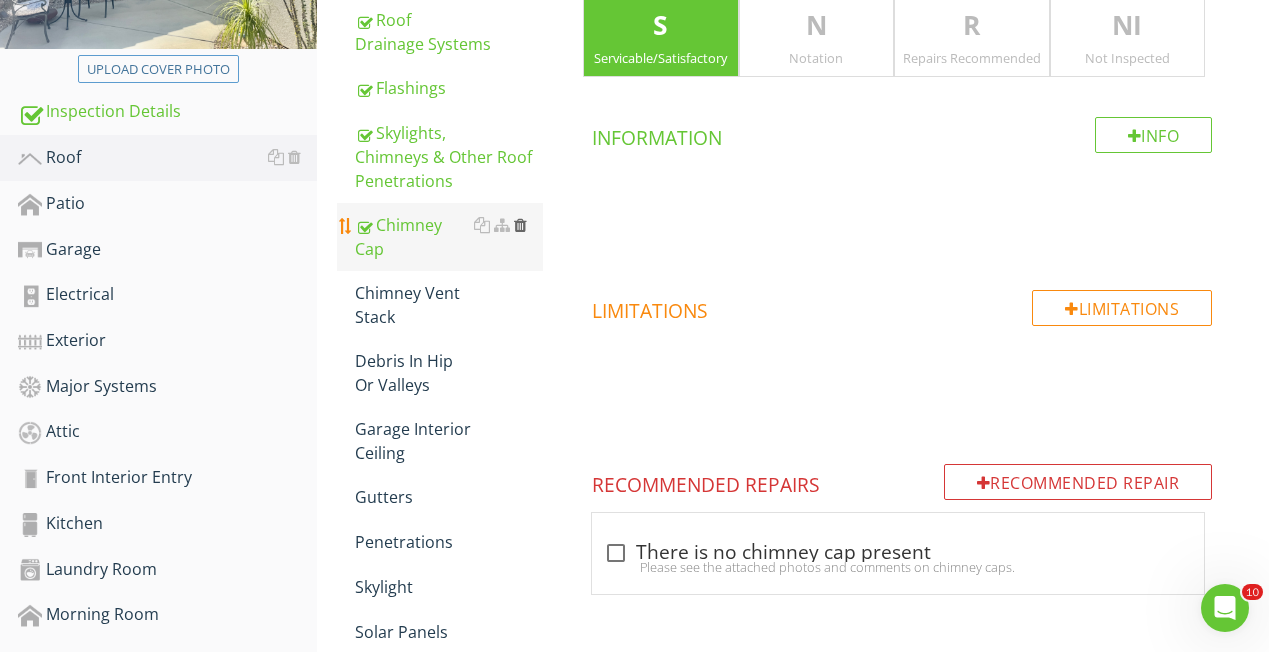 click at bounding box center (520, 225) 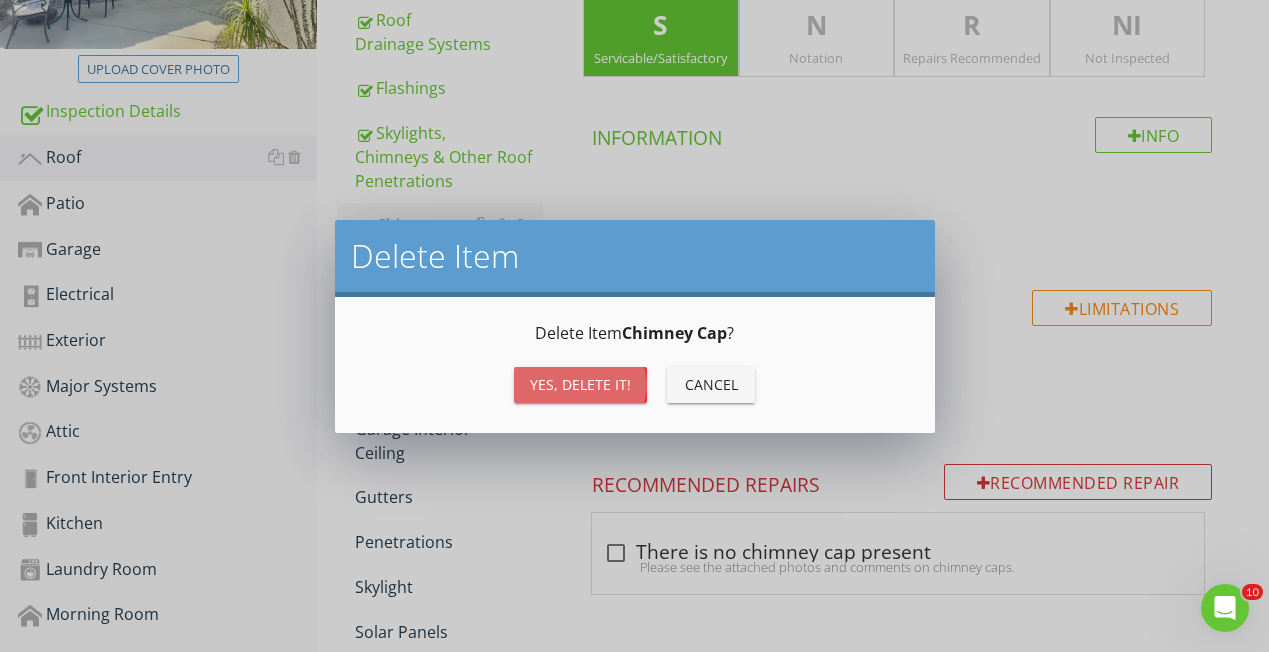 click on "Yes, Delete it!" at bounding box center [580, 384] 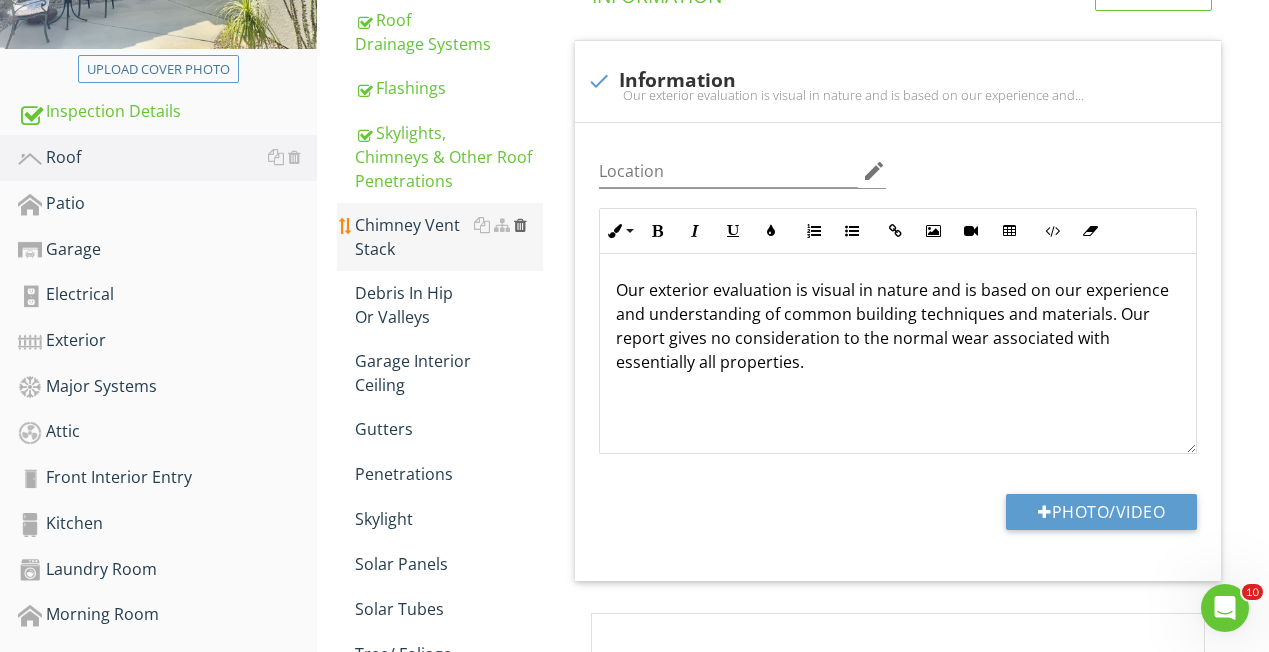 click at bounding box center (520, 225) 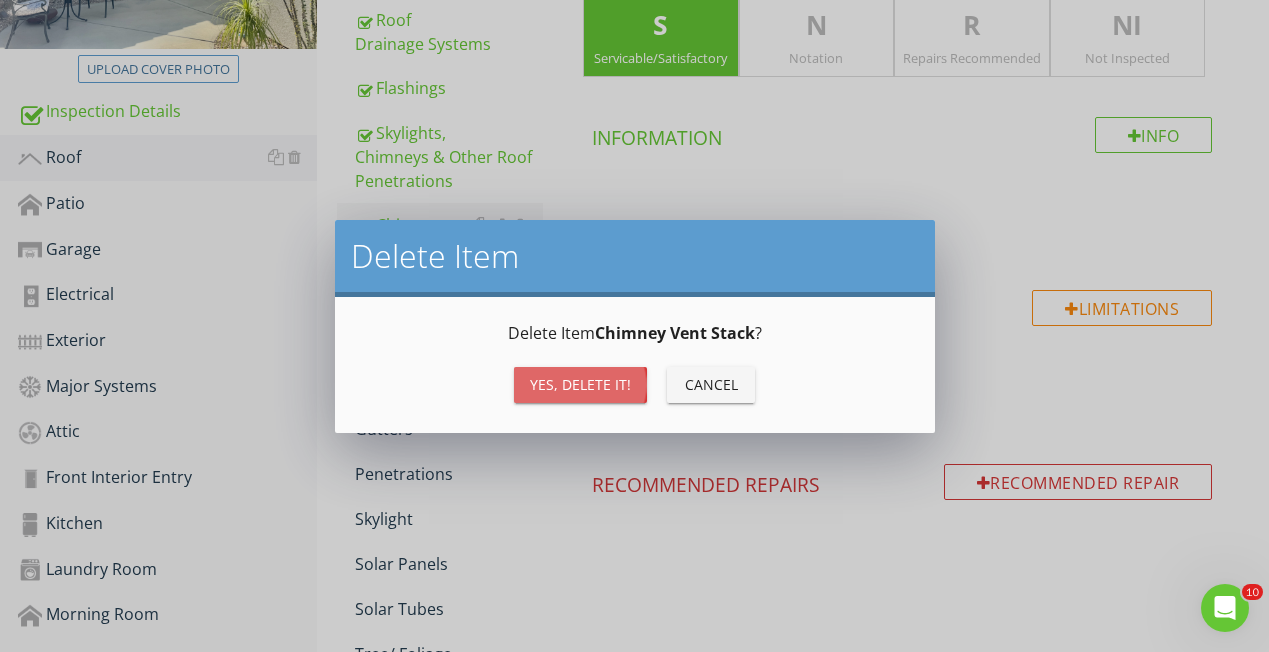 click on "Yes, Delete it!" at bounding box center (580, 384) 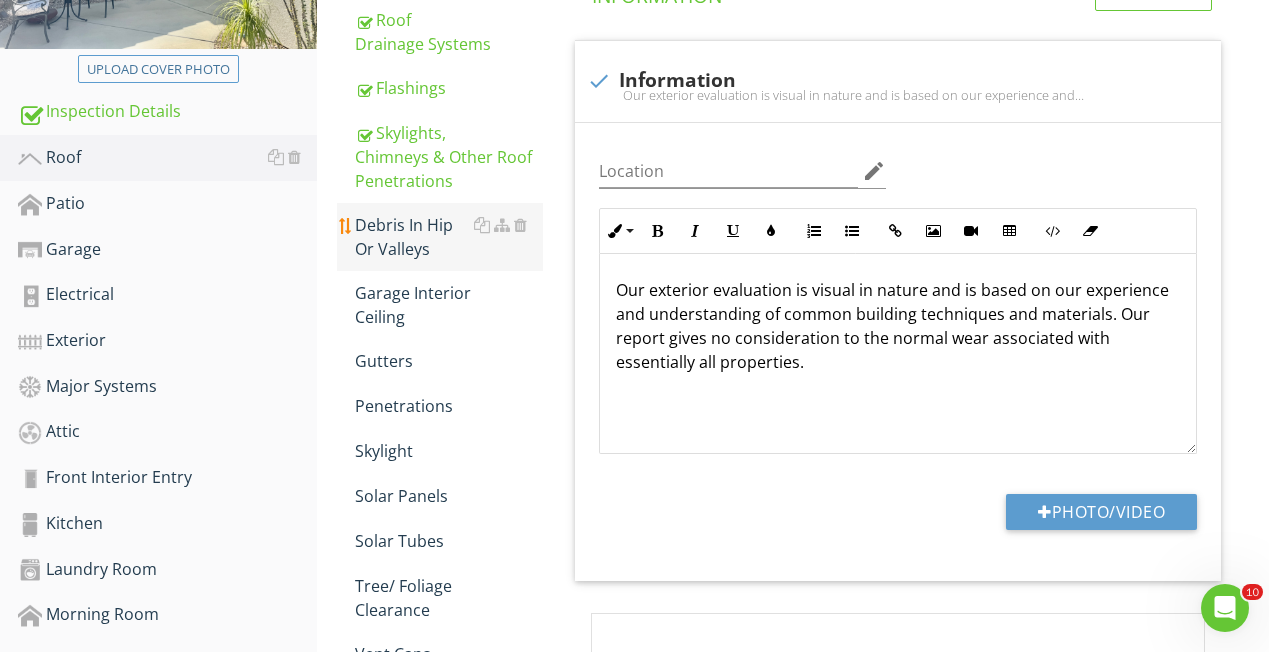 click on "Debris In Hip Or Valleys" at bounding box center (449, 237) 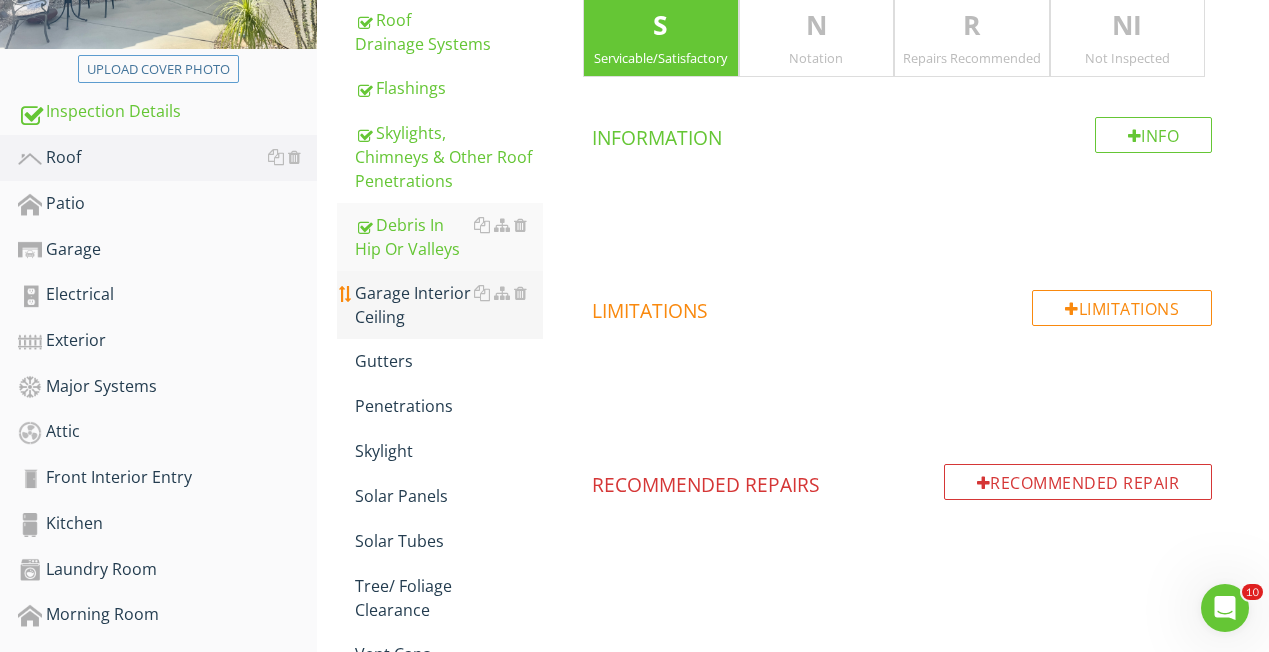 click on "Garage Interior Ceiling" at bounding box center [449, 305] 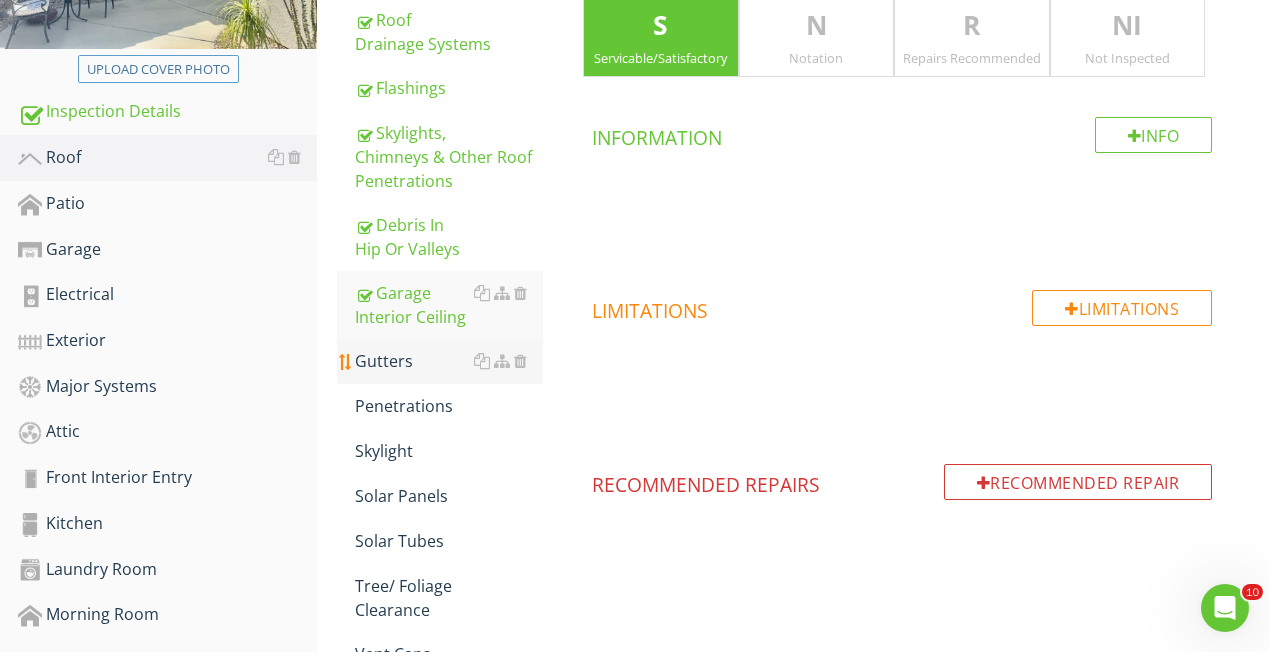 click on "Gutters" at bounding box center [449, 361] 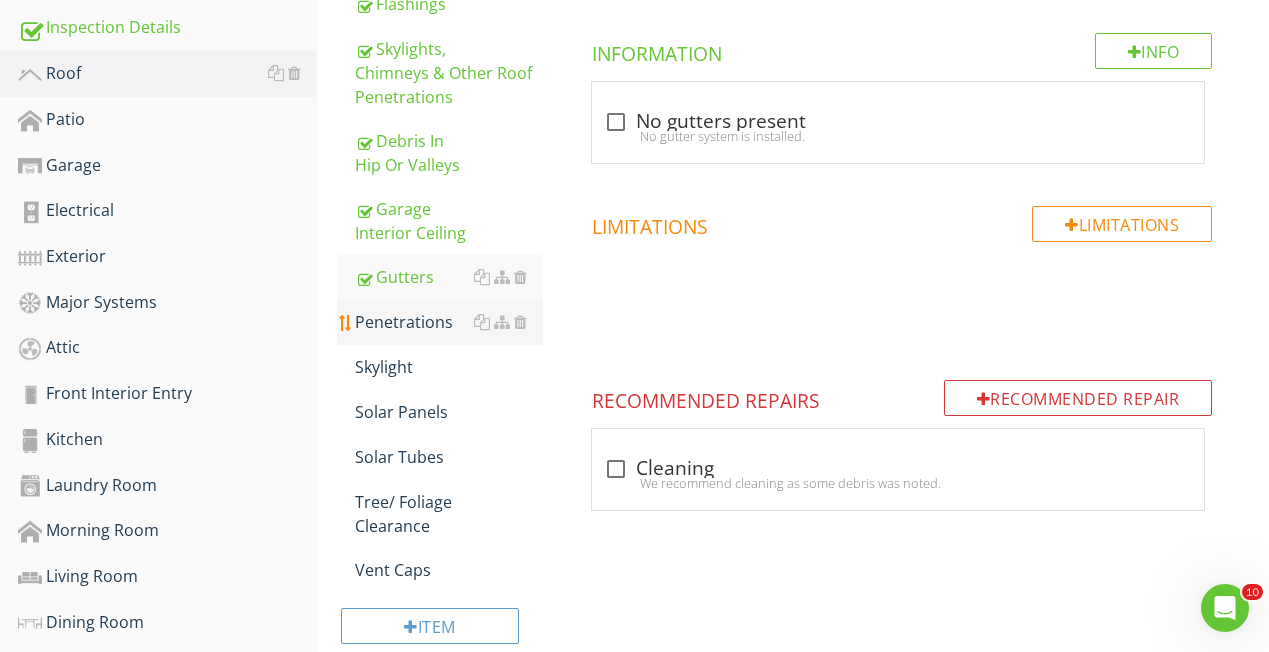 scroll, scrollTop: 476, scrollLeft: 0, axis: vertical 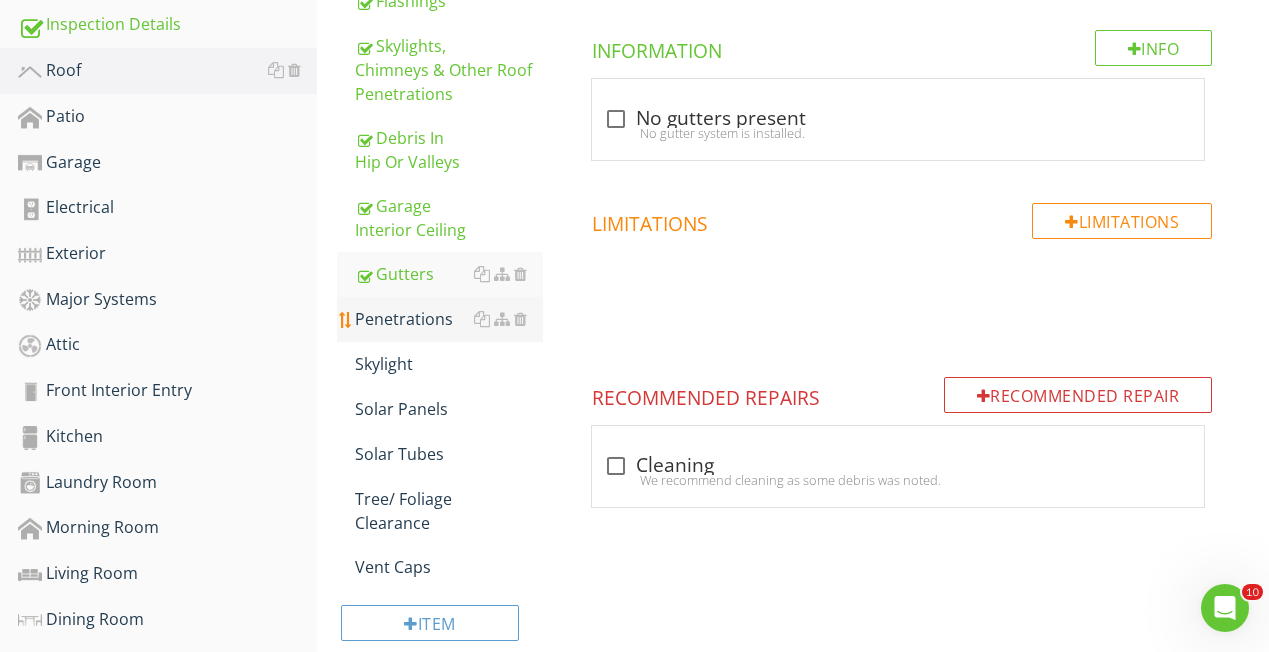 click on "Penetrations" at bounding box center [449, 319] 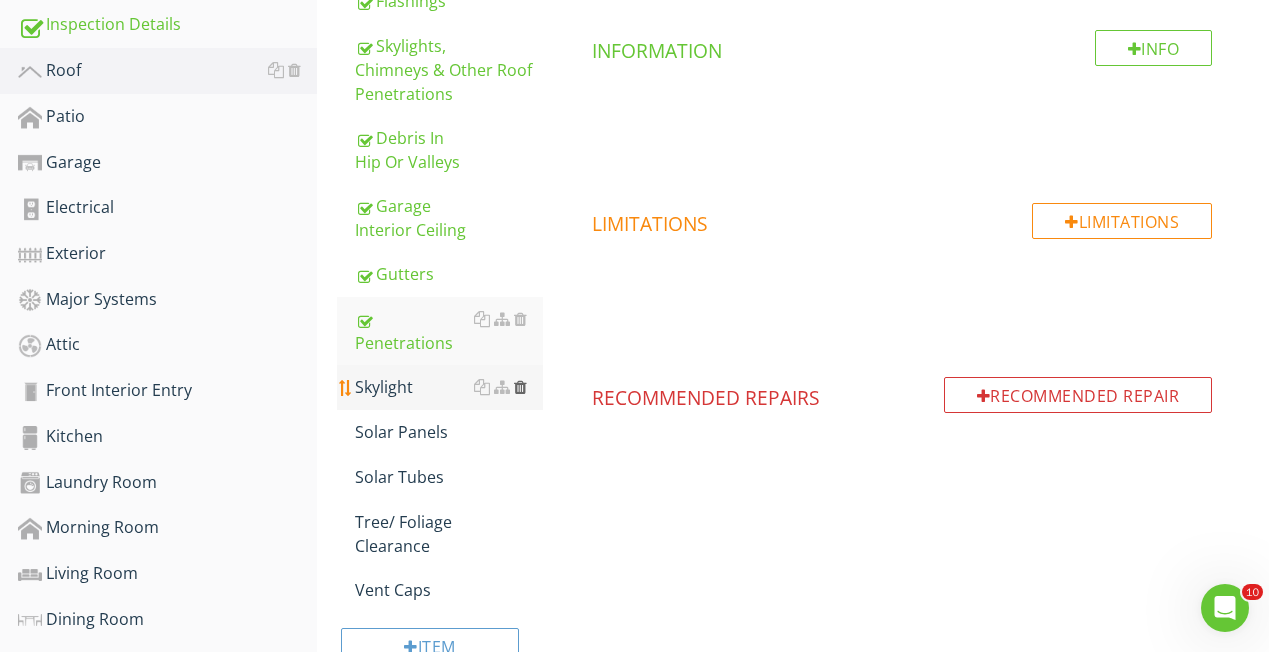 click at bounding box center [520, 387] 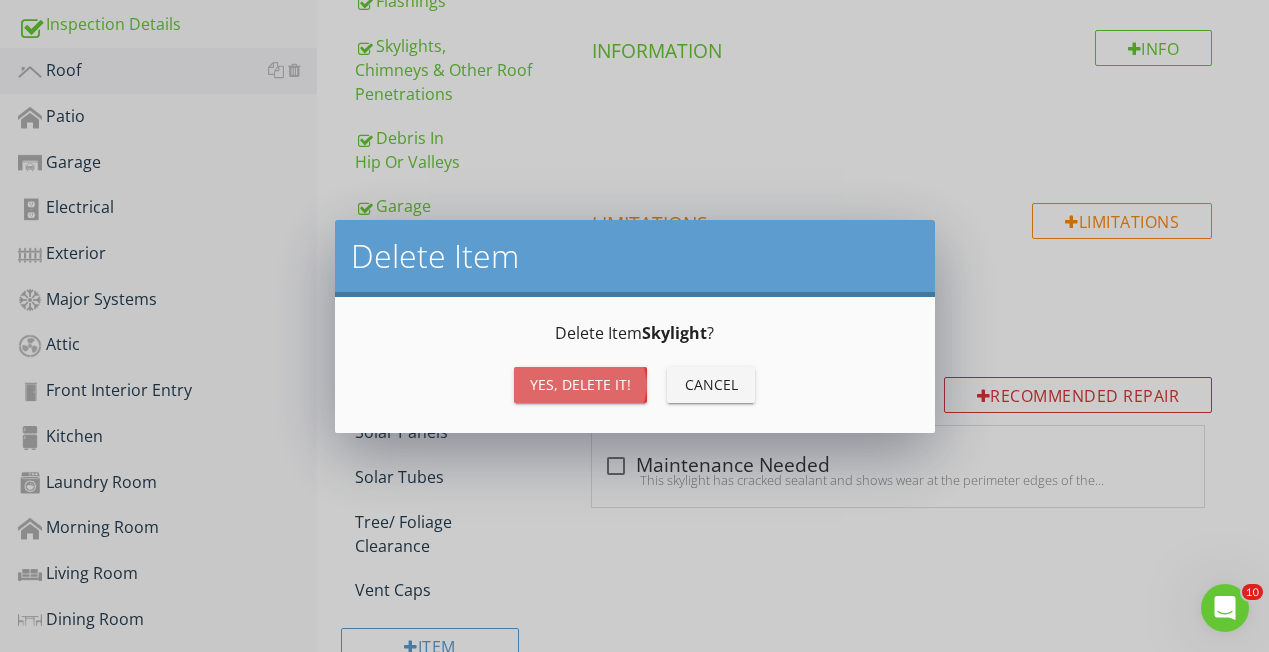 click on "Yes, Delete it!" at bounding box center [580, 384] 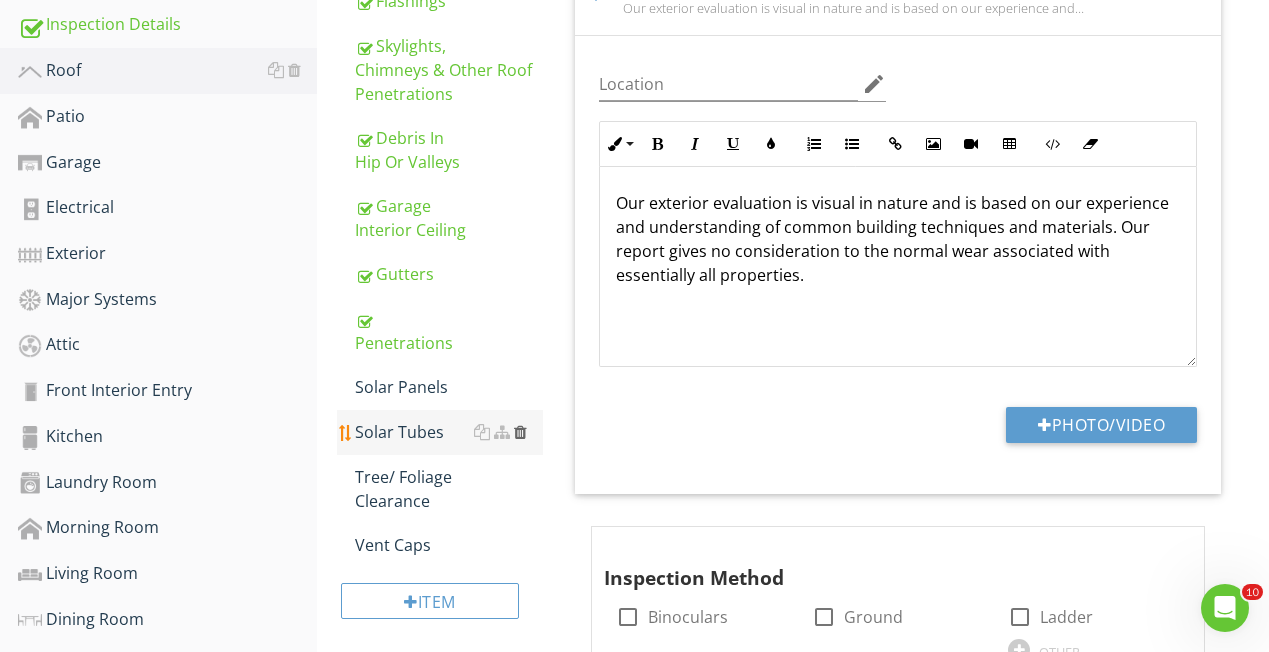 click at bounding box center (520, 432) 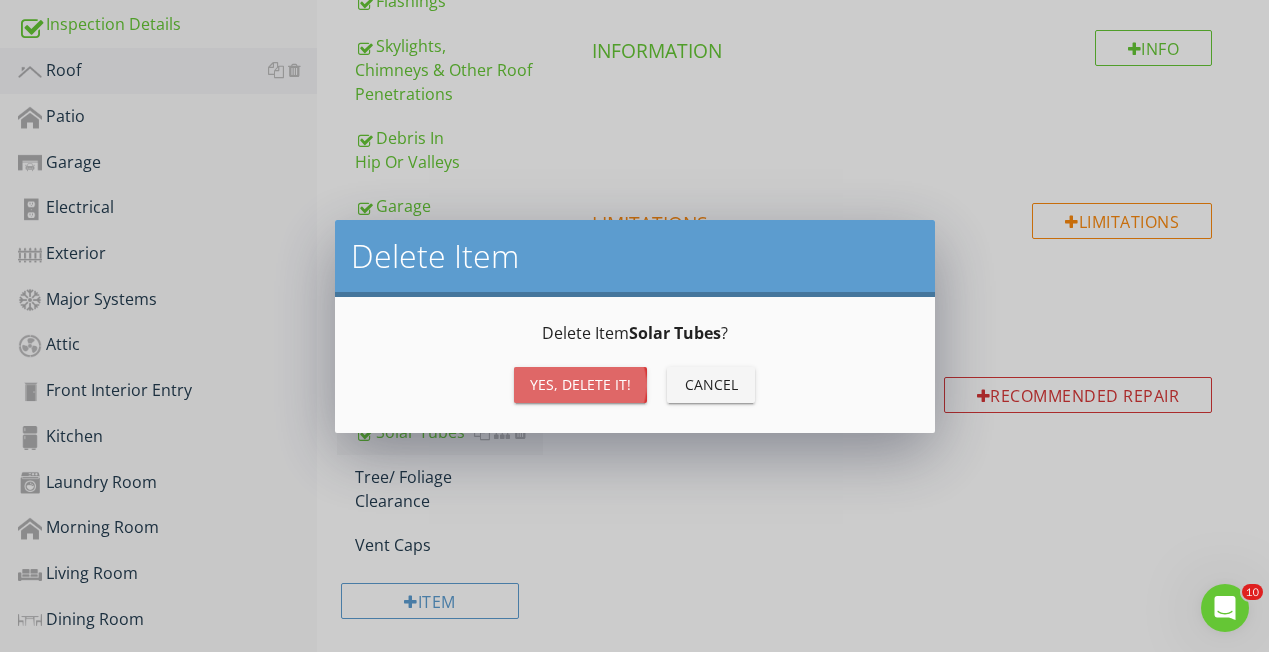 click on "Yes, Delete it!" at bounding box center [580, 384] 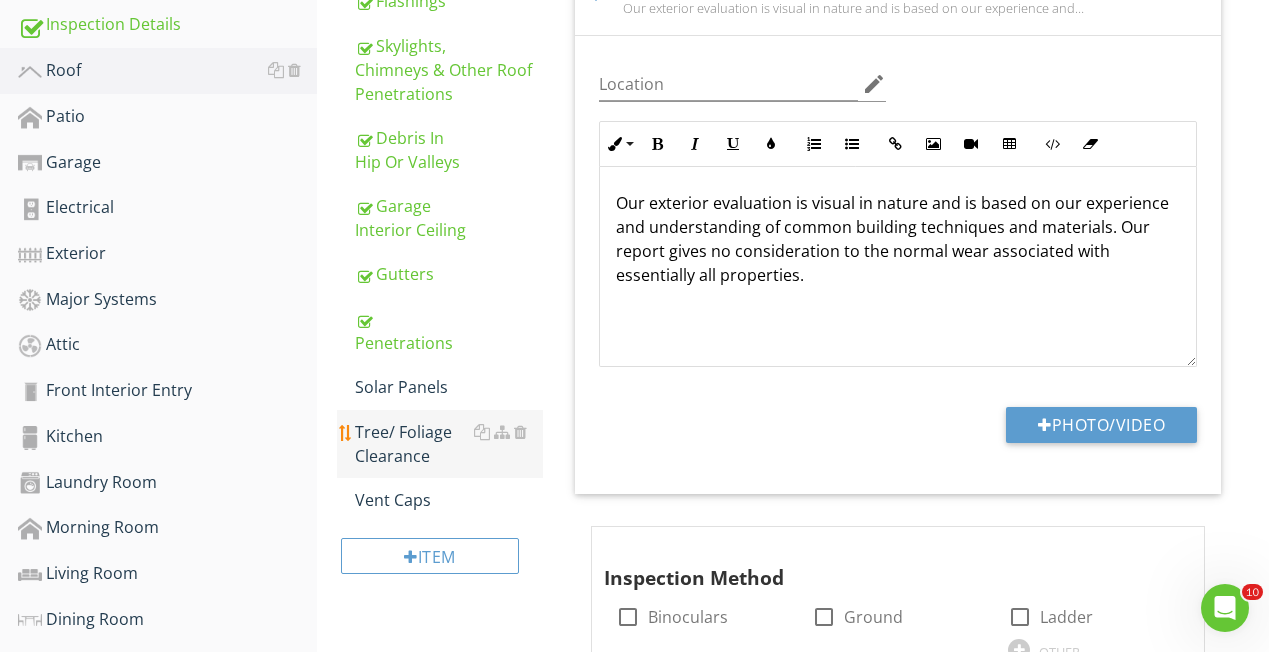 drag, startPoint x: 442, startPoint y: 403, endPoint x: 436, endPoint y: 413, distance: 11.661903 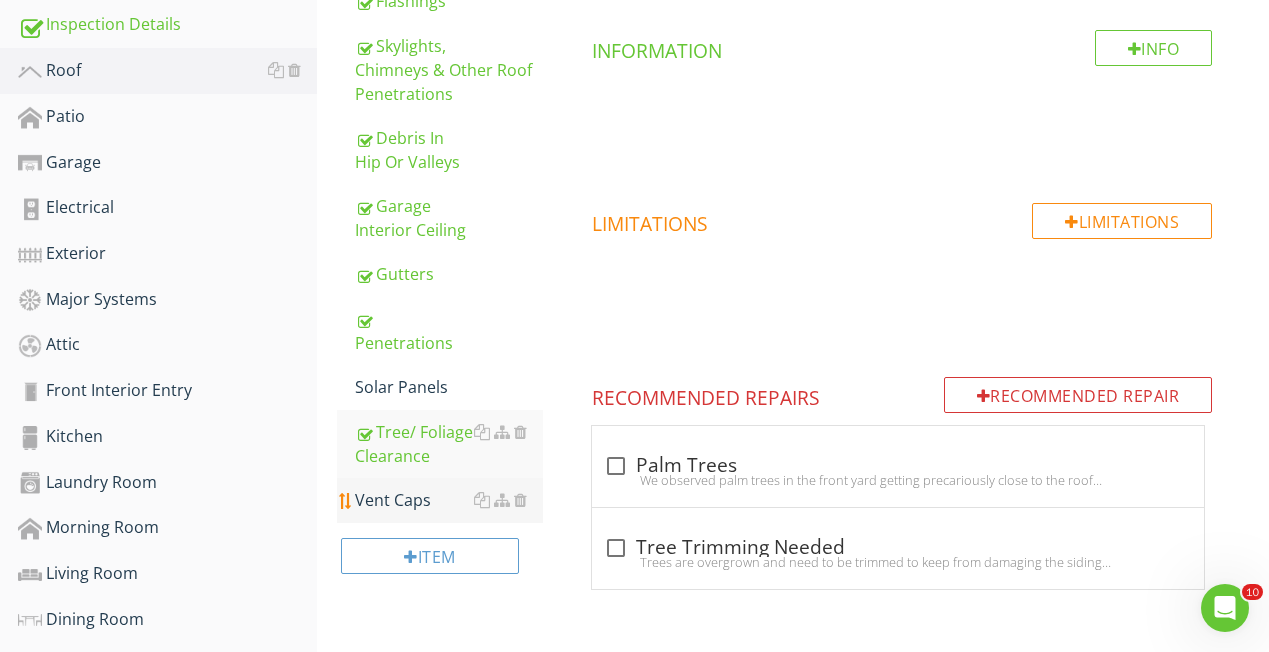 click on "Vent Caps" at bounding box center (449, 500) 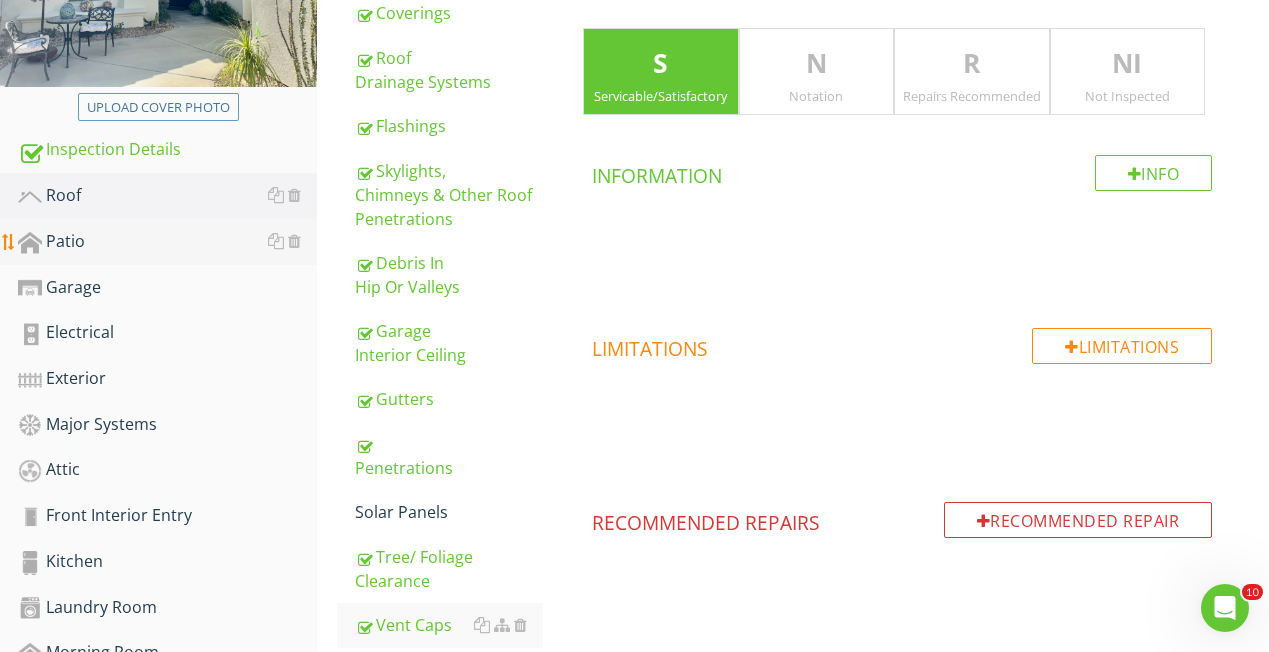 scroll, scrollTop: 349, scrollLeft: 0, axis: vertical 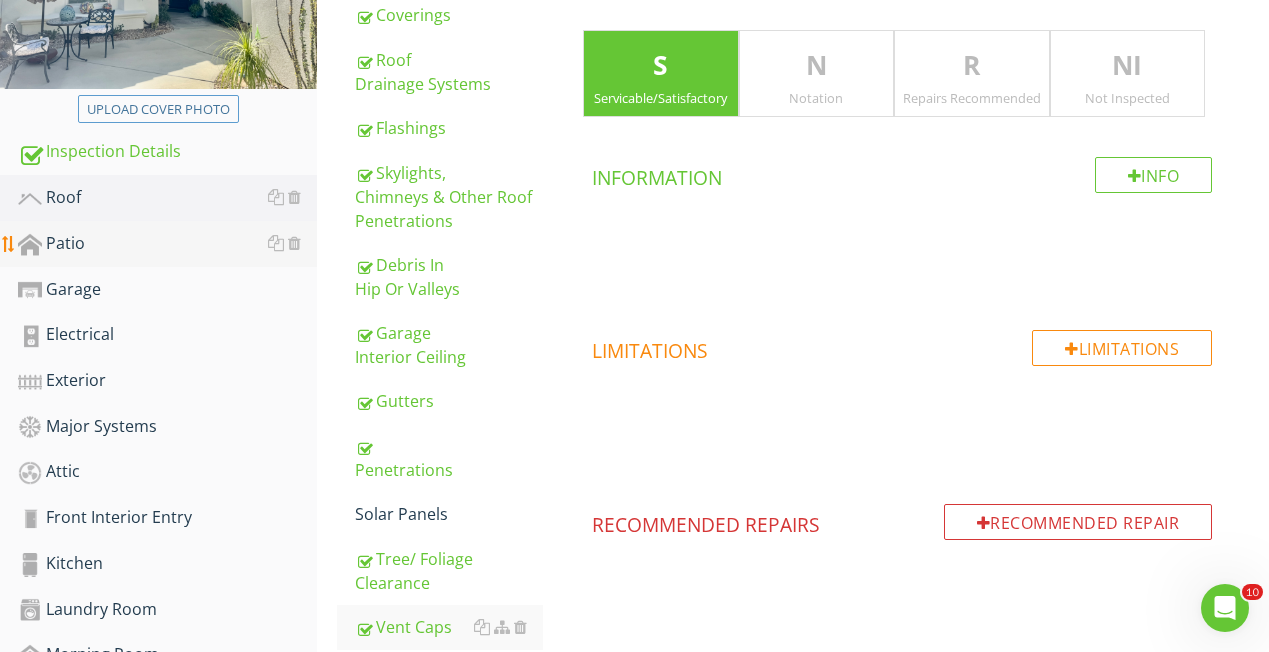 click on "Patio" at bounding box center [167, 244] 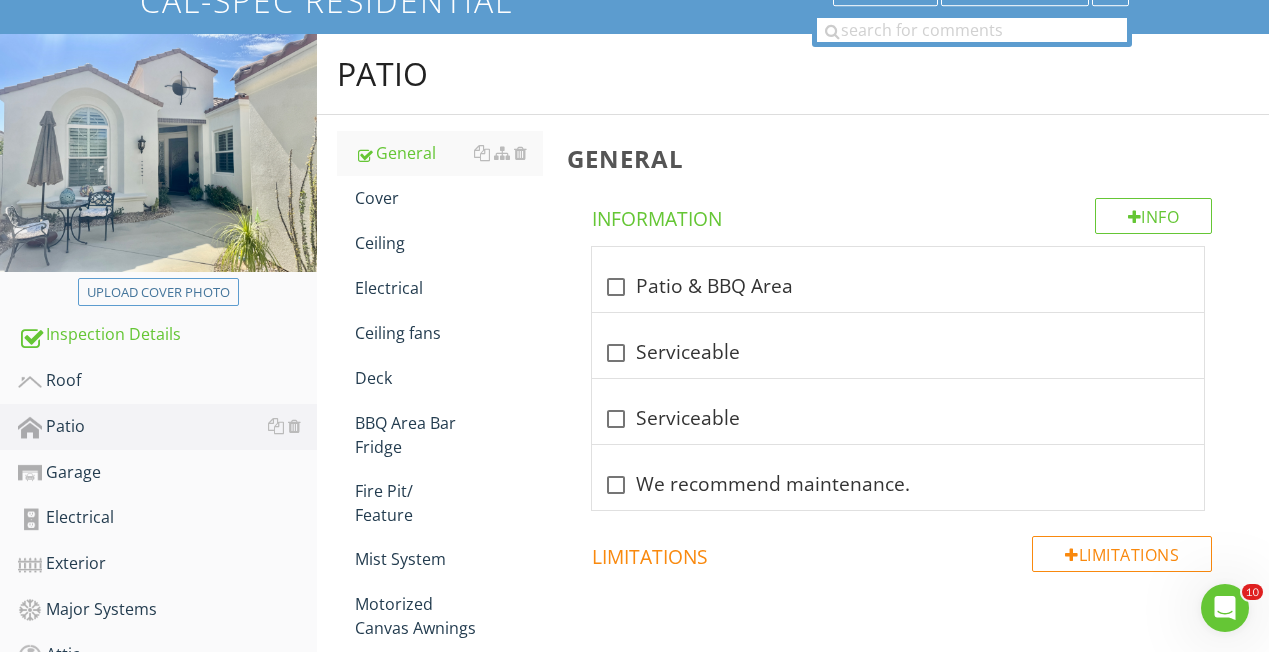 scroll, scrollTop: 171, scrollLeft: 0, axis: vertical 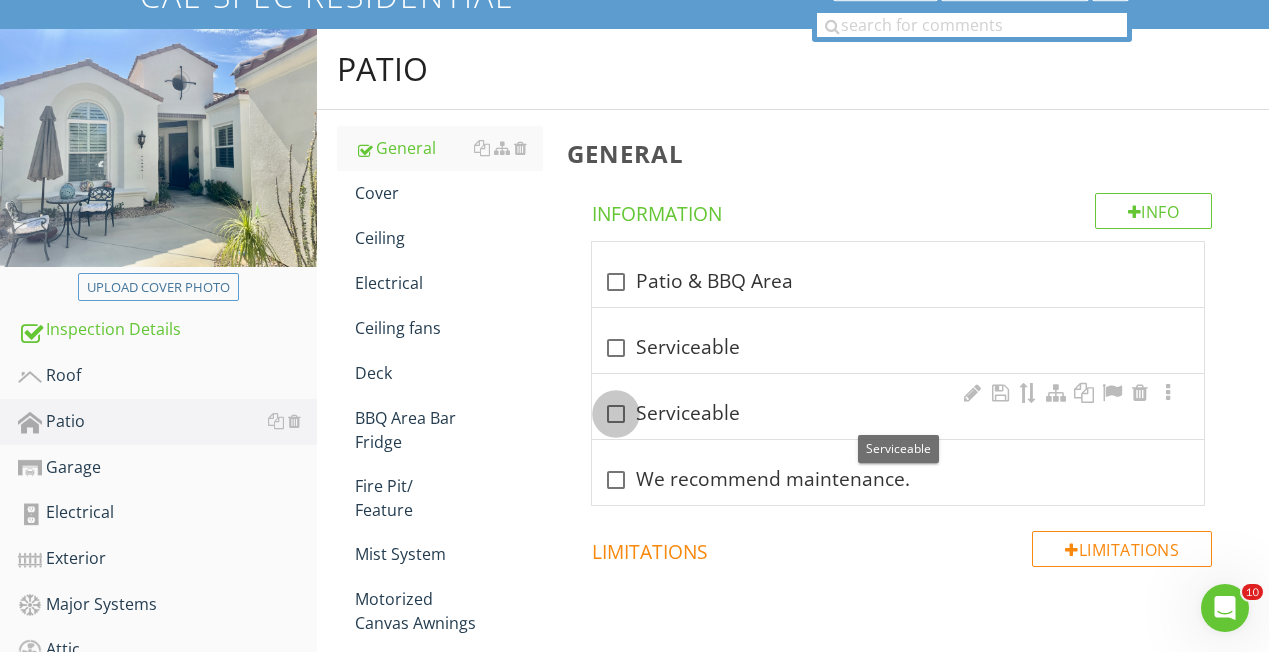 click at bounding box center [616, 414] 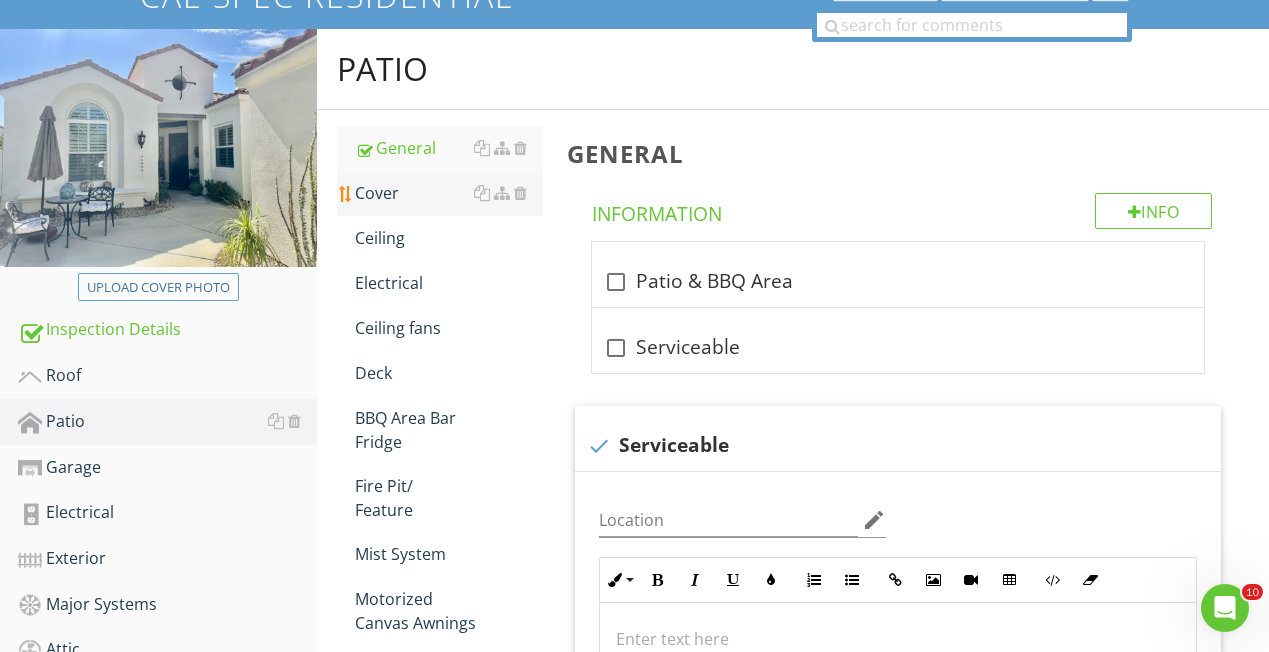 click on "Cover" at bounding box center [449, 193] 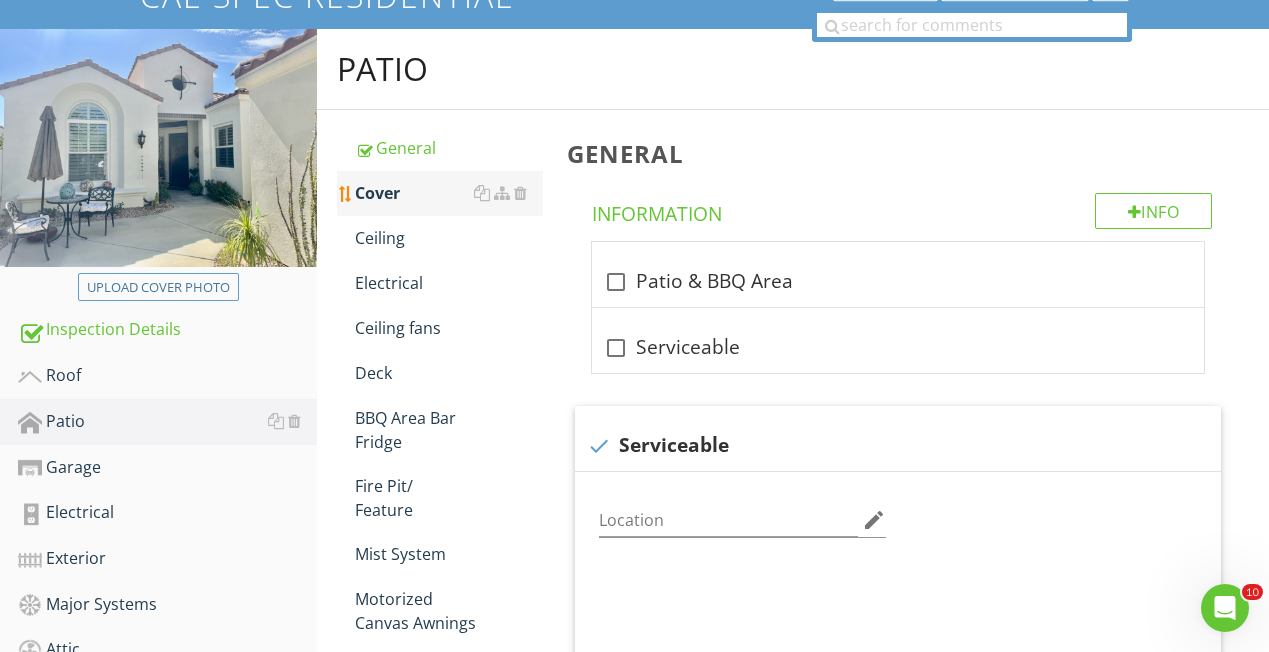 click on "Cover" at bounding box center (449, 193) 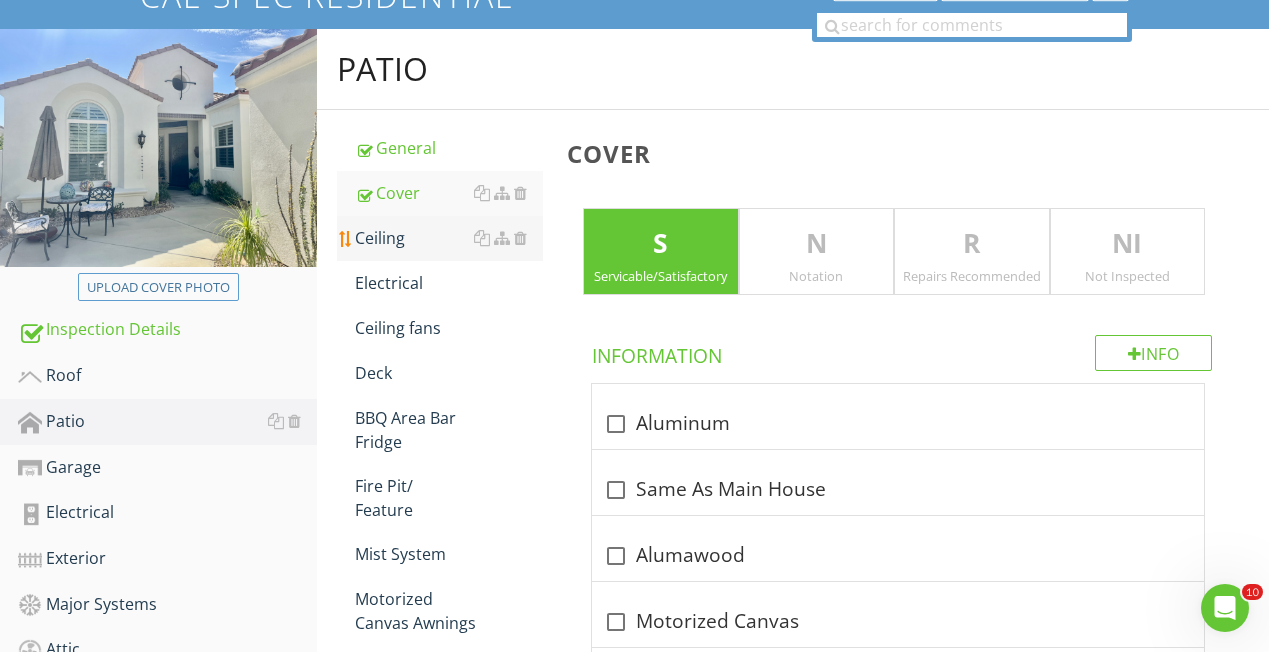 click on "Ceiling" at bounding box center [449, 238] 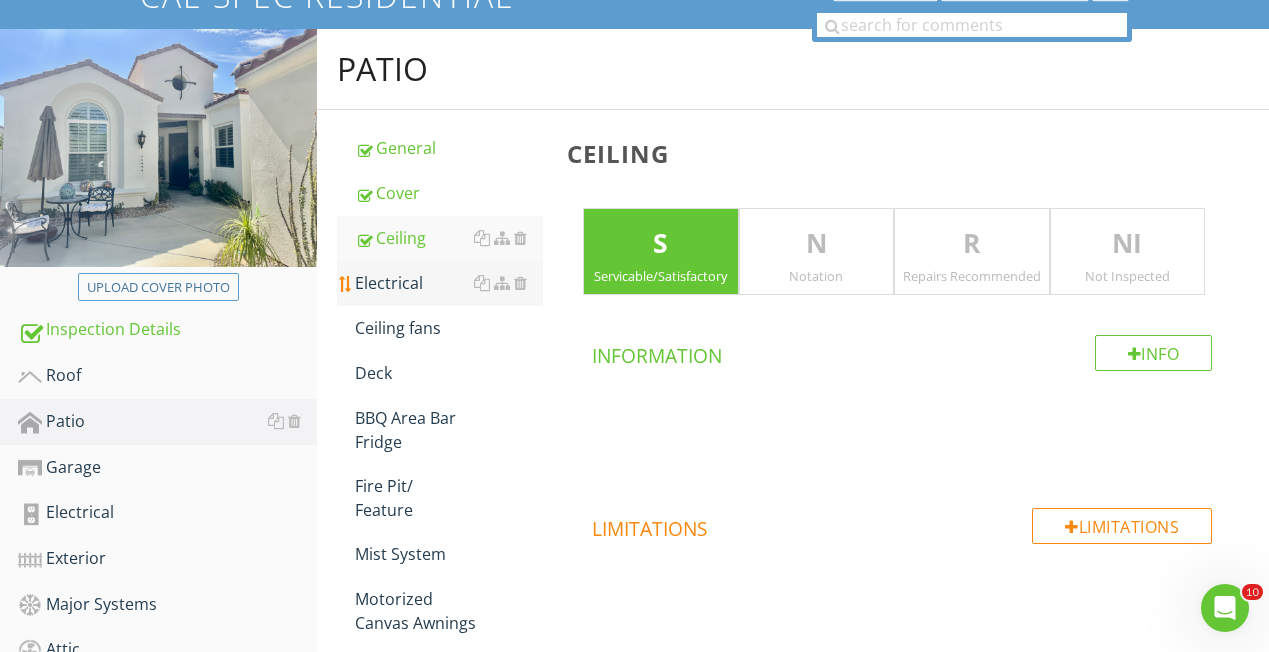 click on "Electrical" at bounding box center [449, 283] 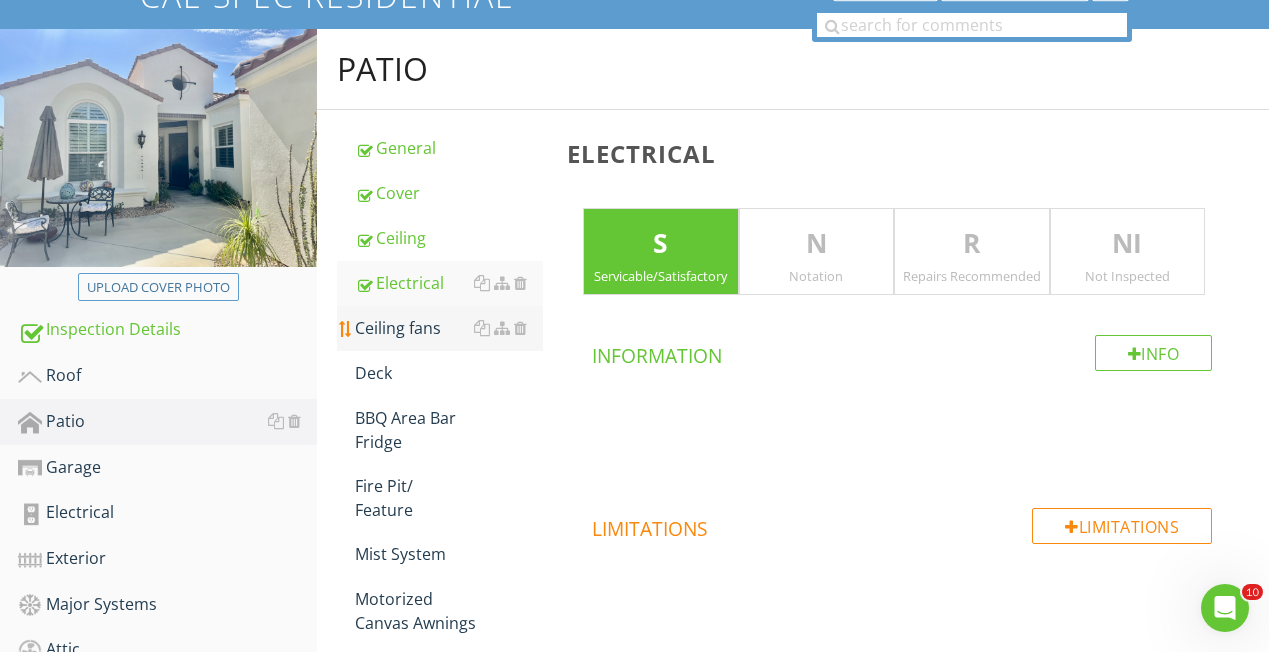 click on "Ceiling fans" at bounding box center [449, 328] 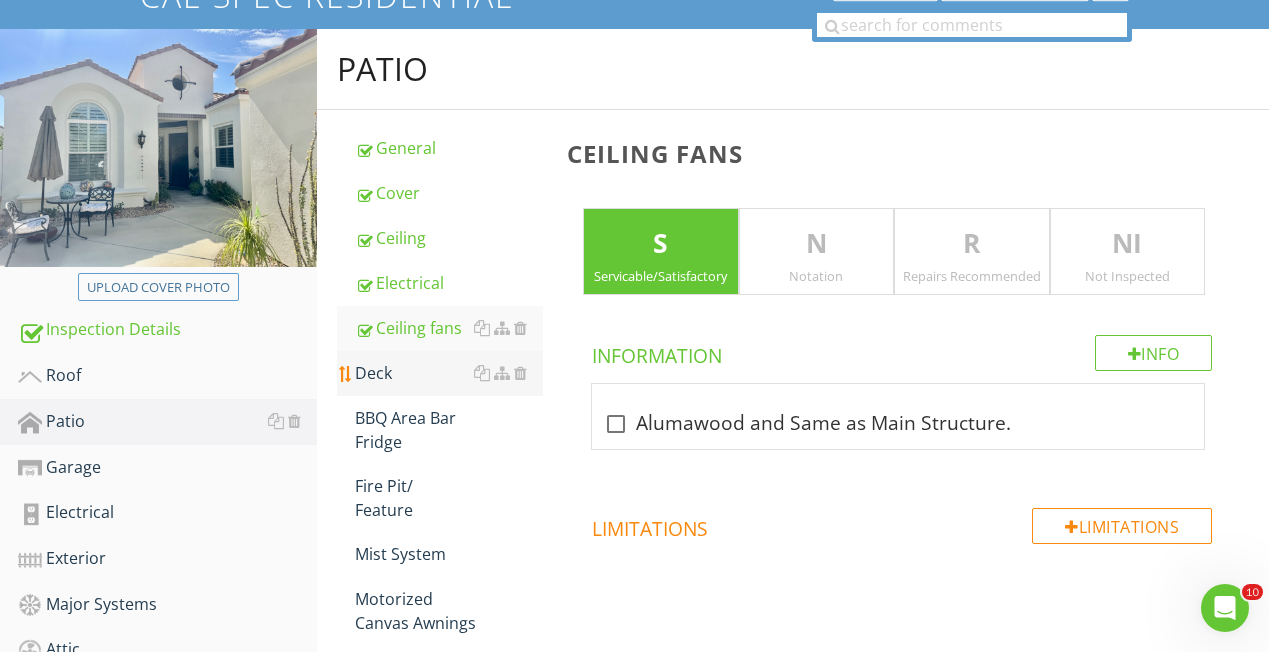 click on "Deck" at bounding box center (449, 373) 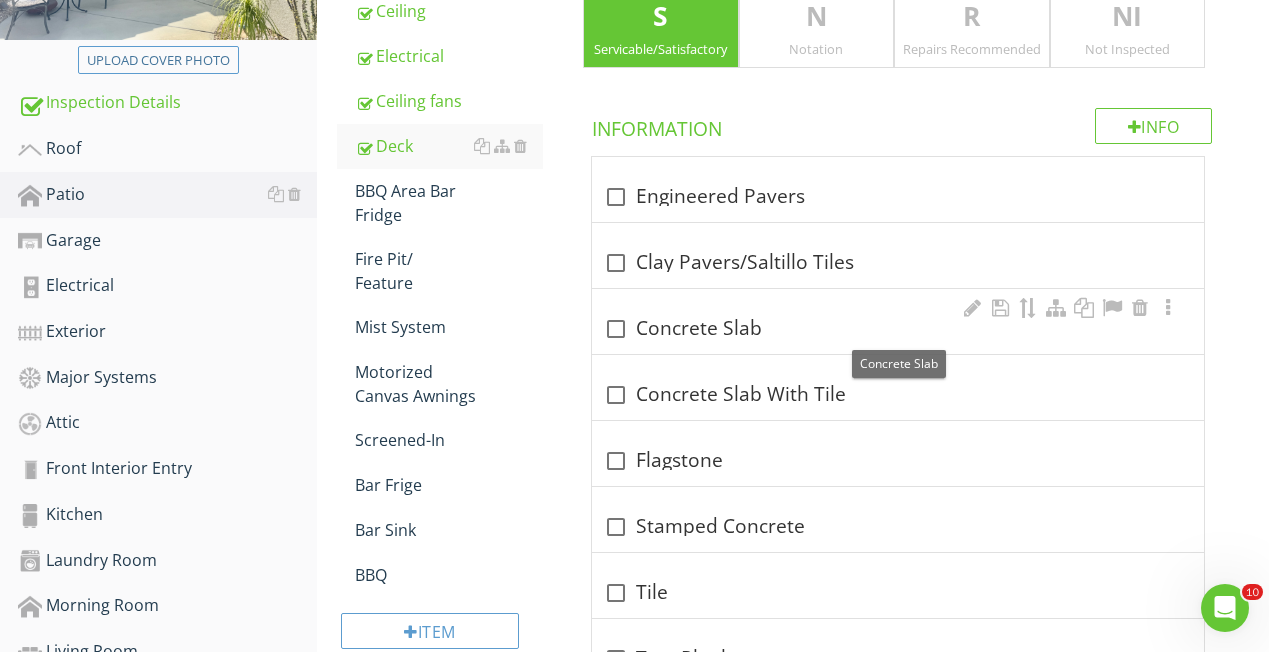 scroll, scrollTop: 394, scrollLeft: 0, axis: vertical 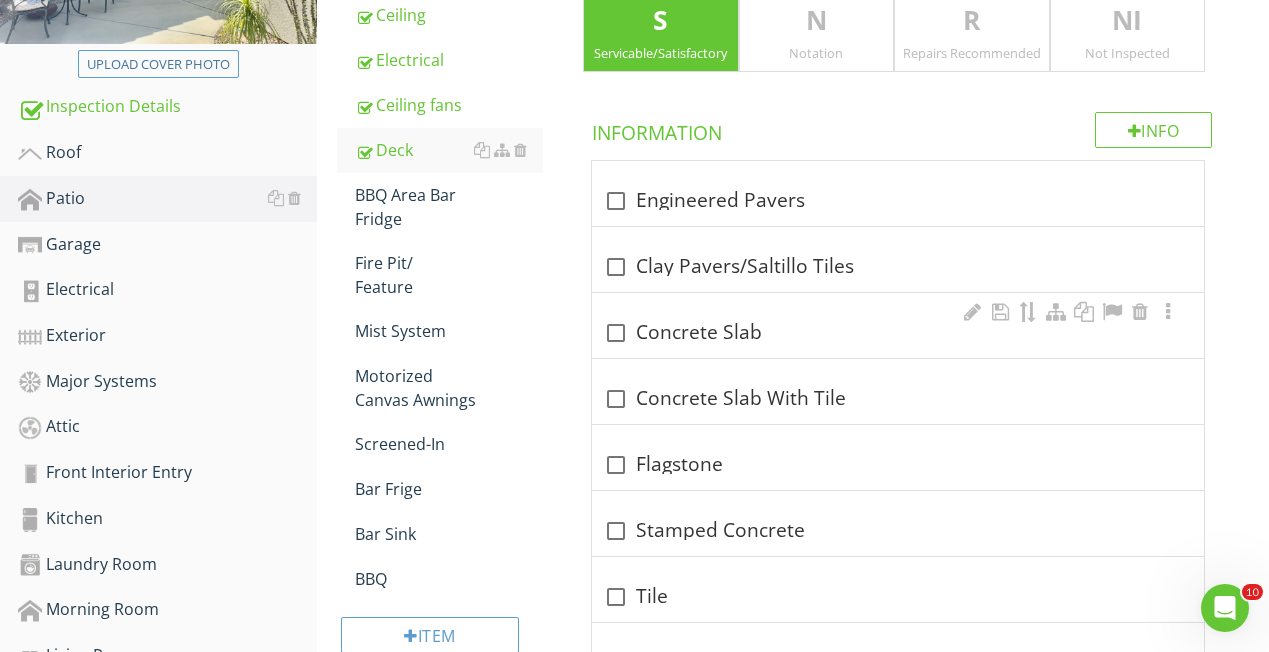 click at bounding box center [616, 333] 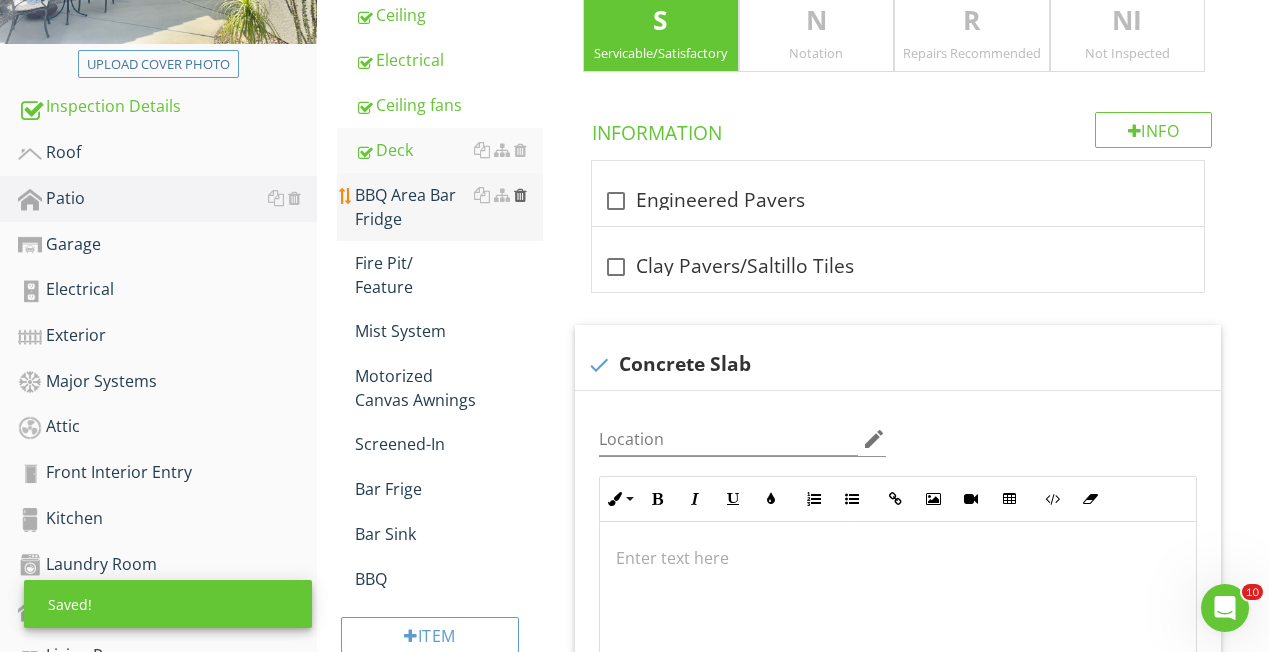 click at bounding box center [520, 195] 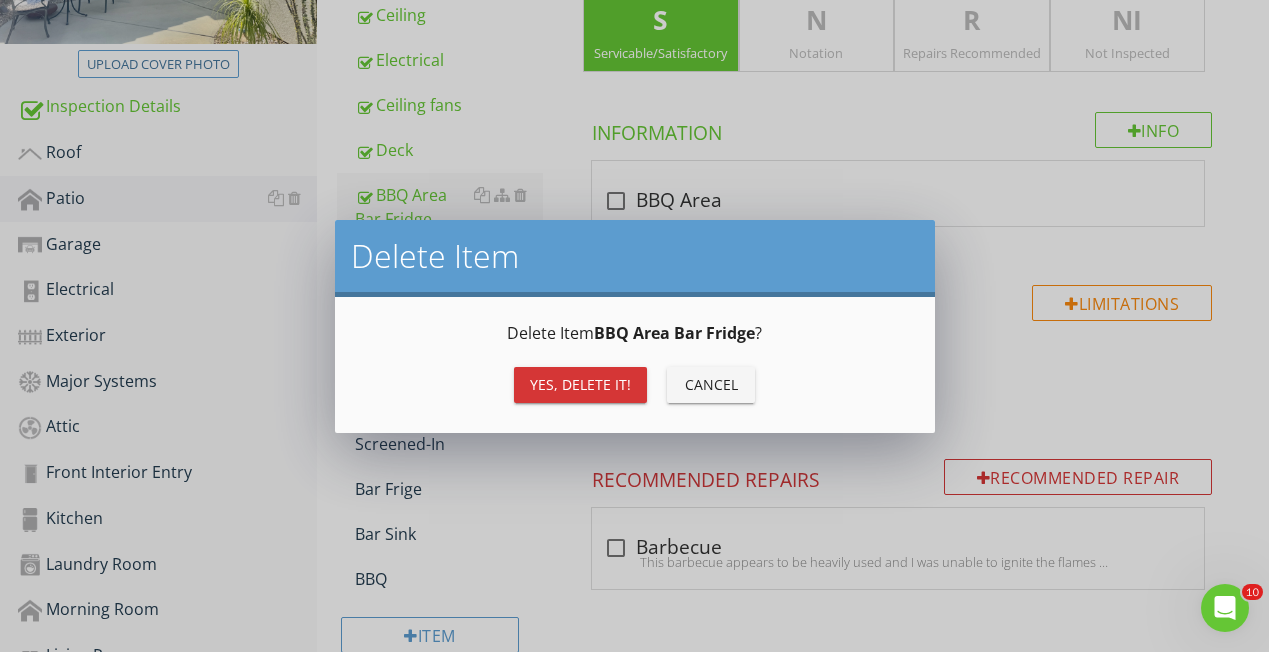click on "Yes, Delete it!" at bounding box center (580, 384) 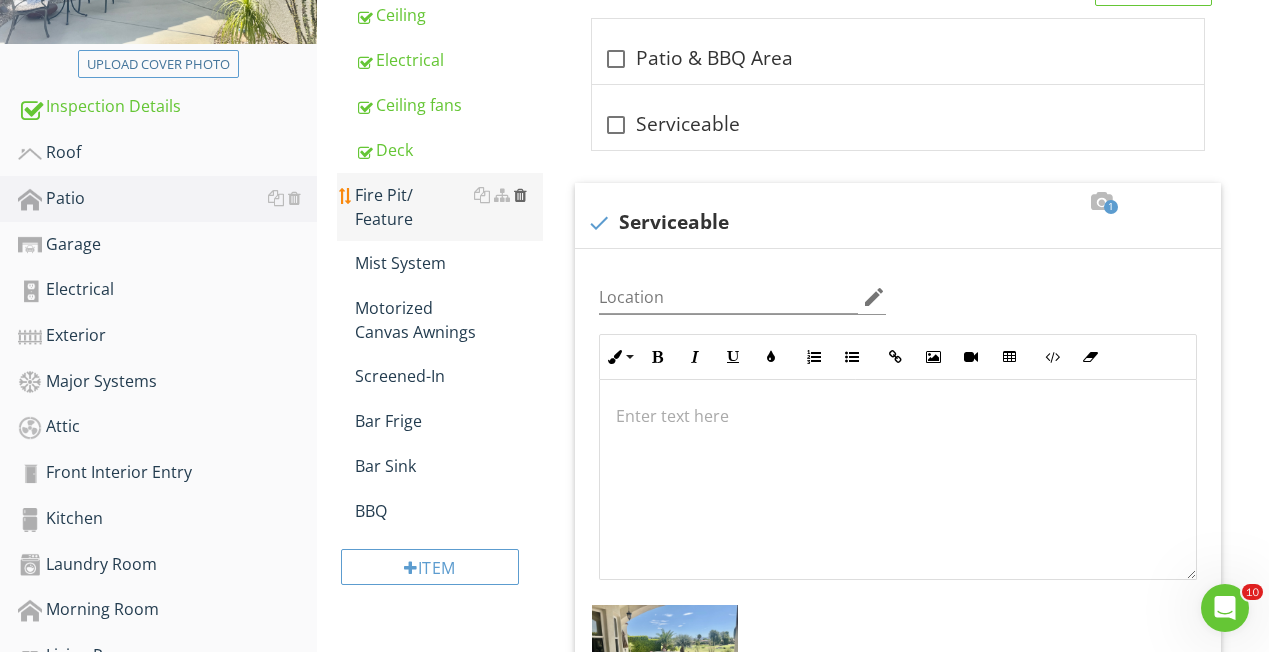 click at bounding box center (520, 195) 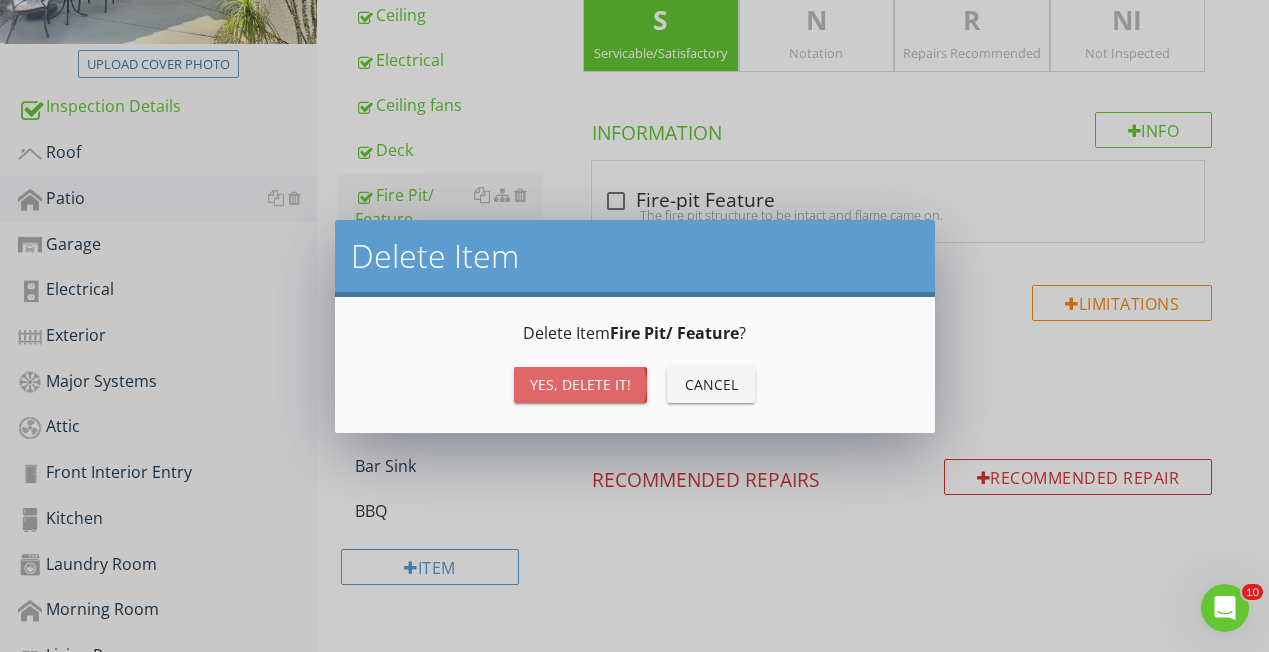click on "Yes, Delete it!" at bounding box center [580, 385] 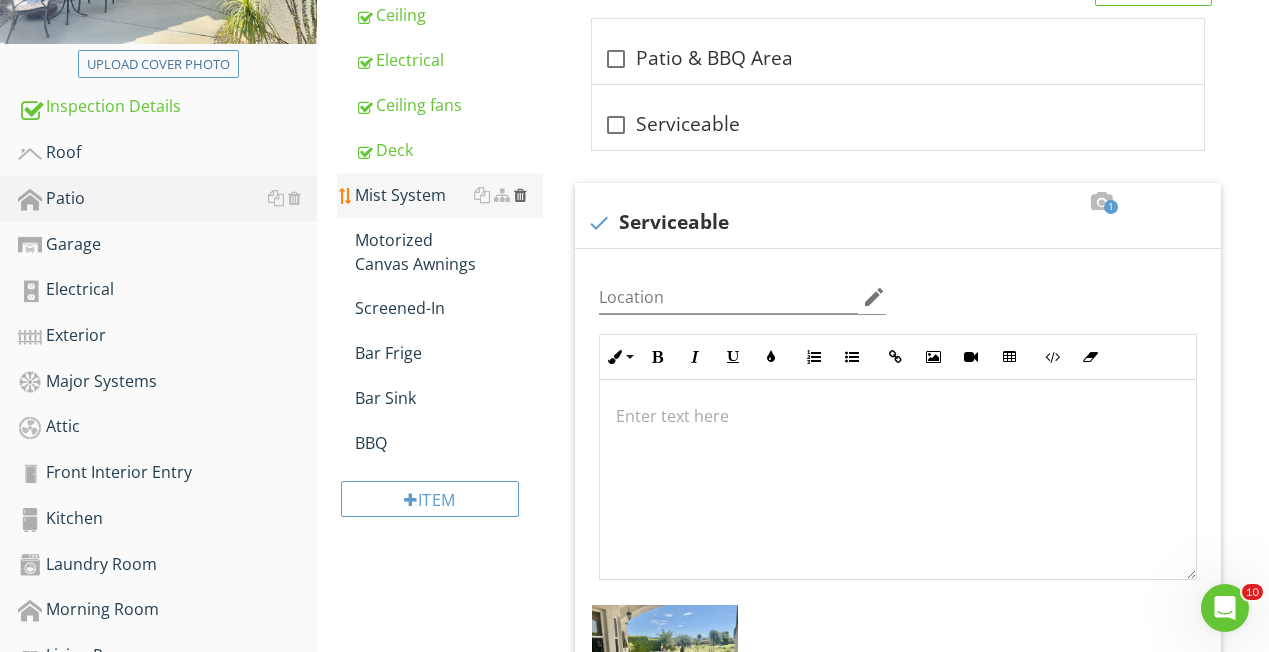 click at bounding box center [520, 195] 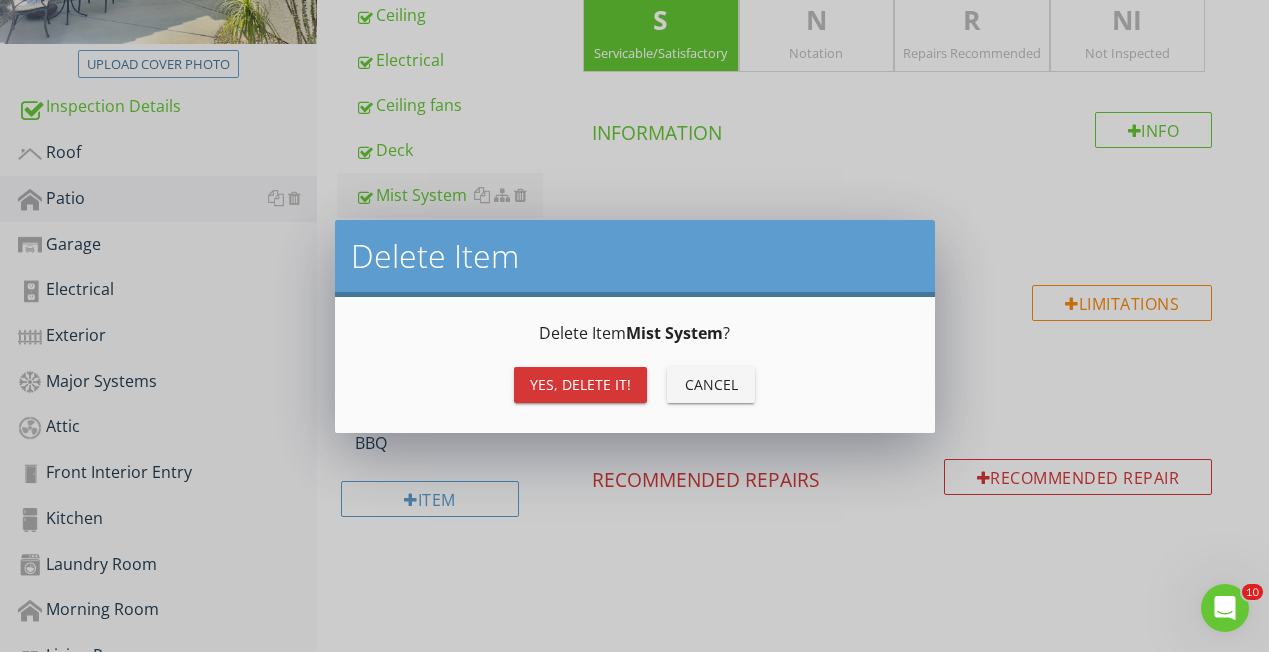 click on "Yes, Delete it!" at bounding box center (580, 384) 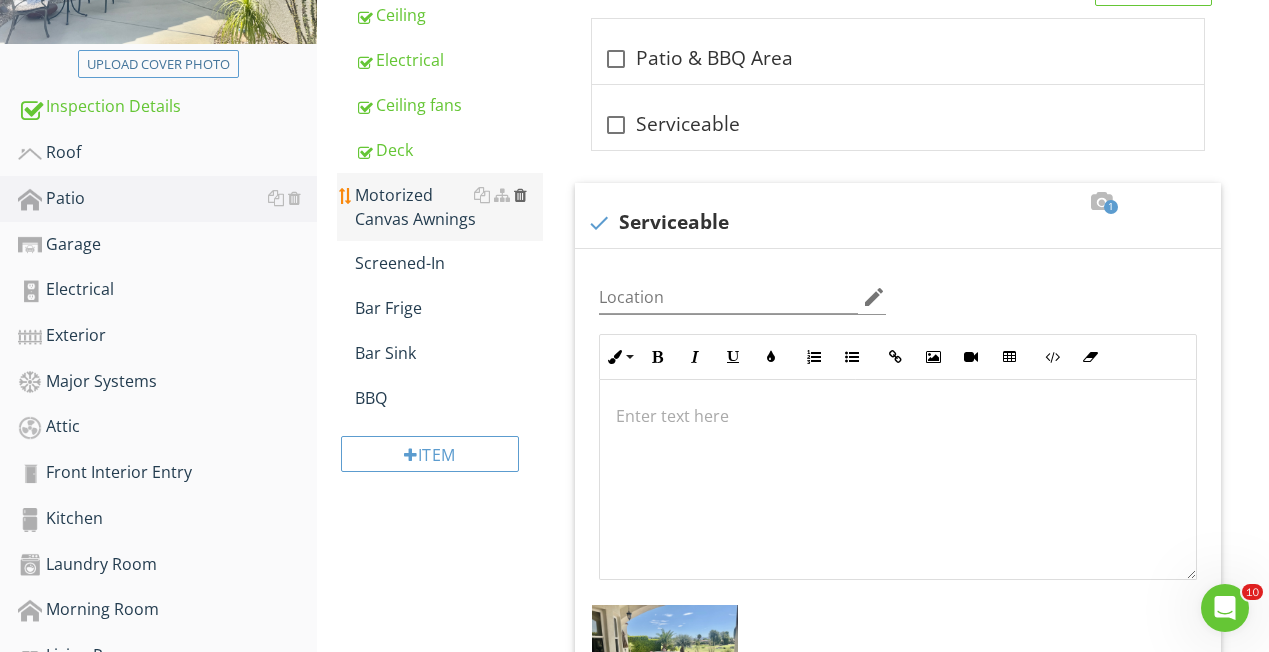 click at bounding box center [520, 195] 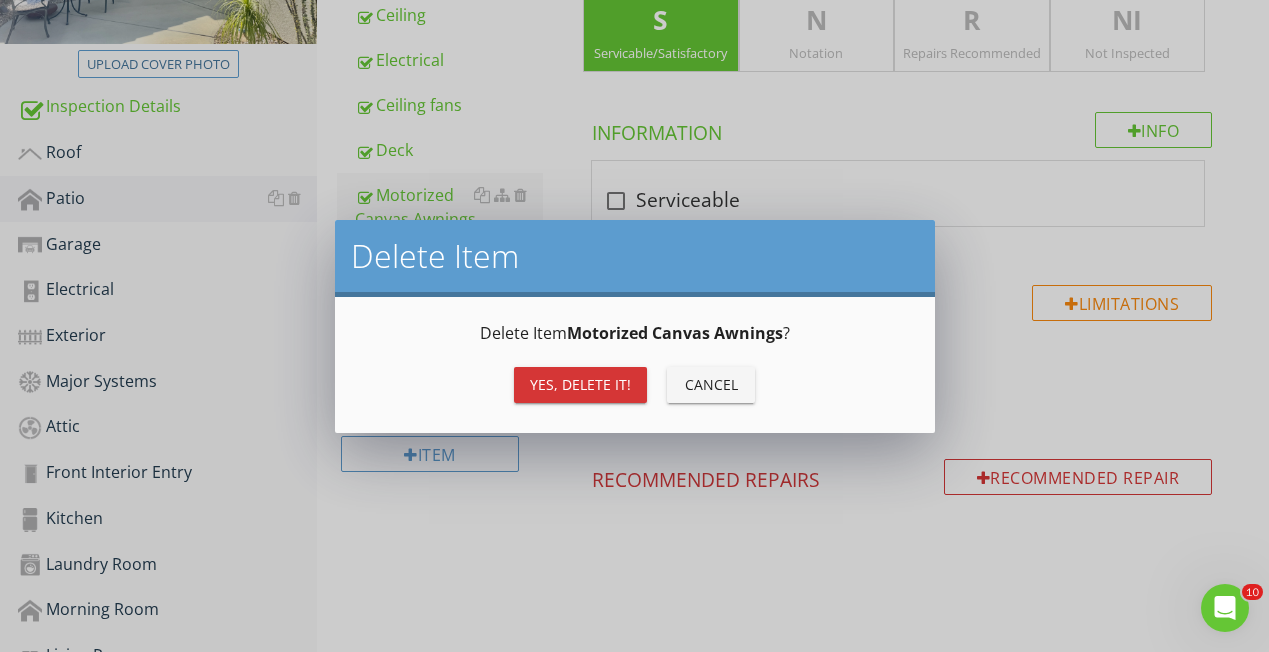click on "Yes, Delete it!" at bounding box center (580, 385) 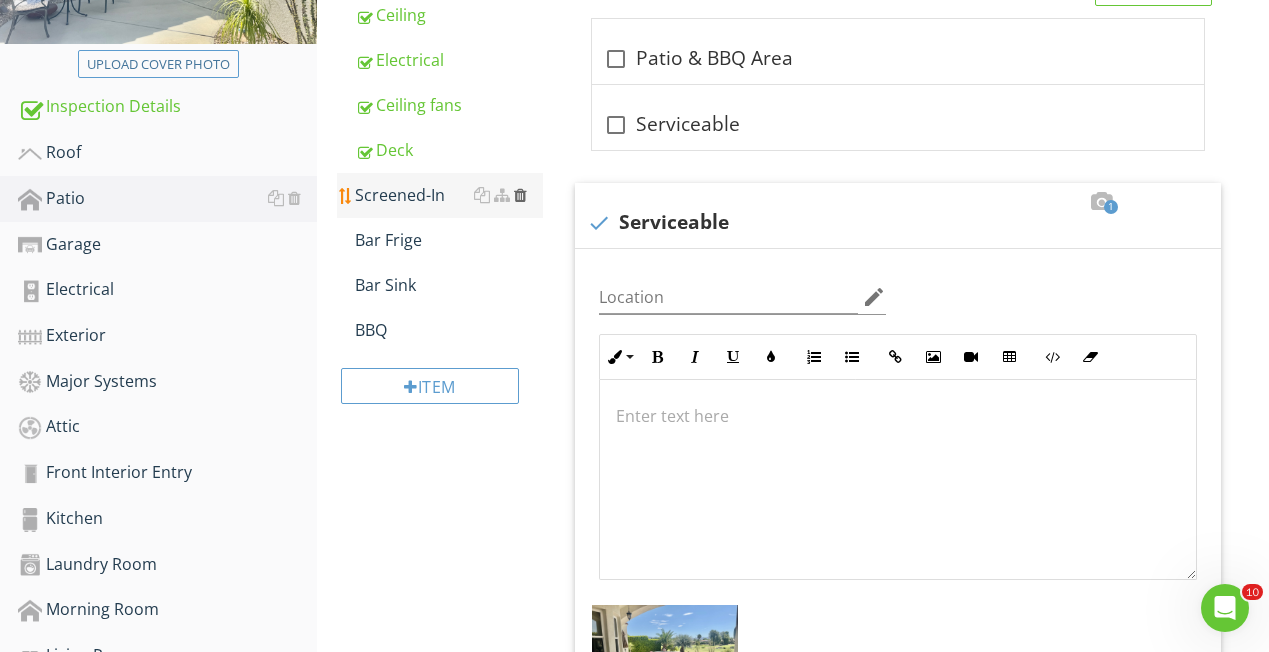 click at bounding box center (520, 195) 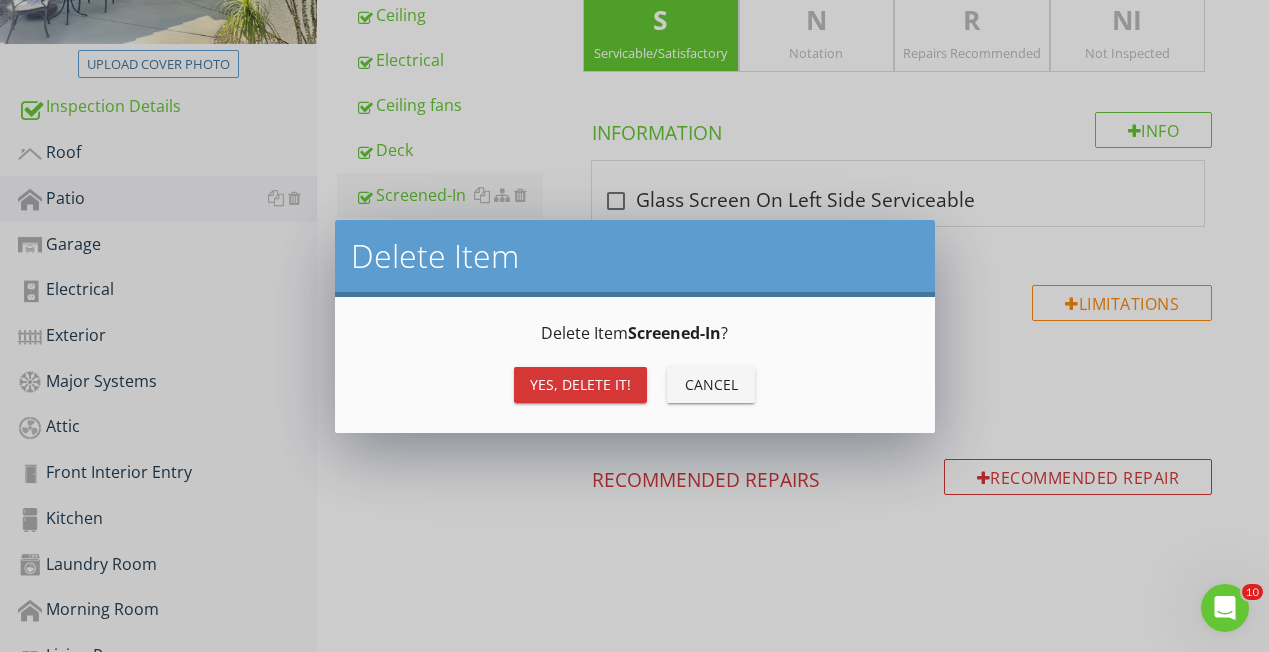 click on "Yes, Delete it!" at bounding box center (580, 385) 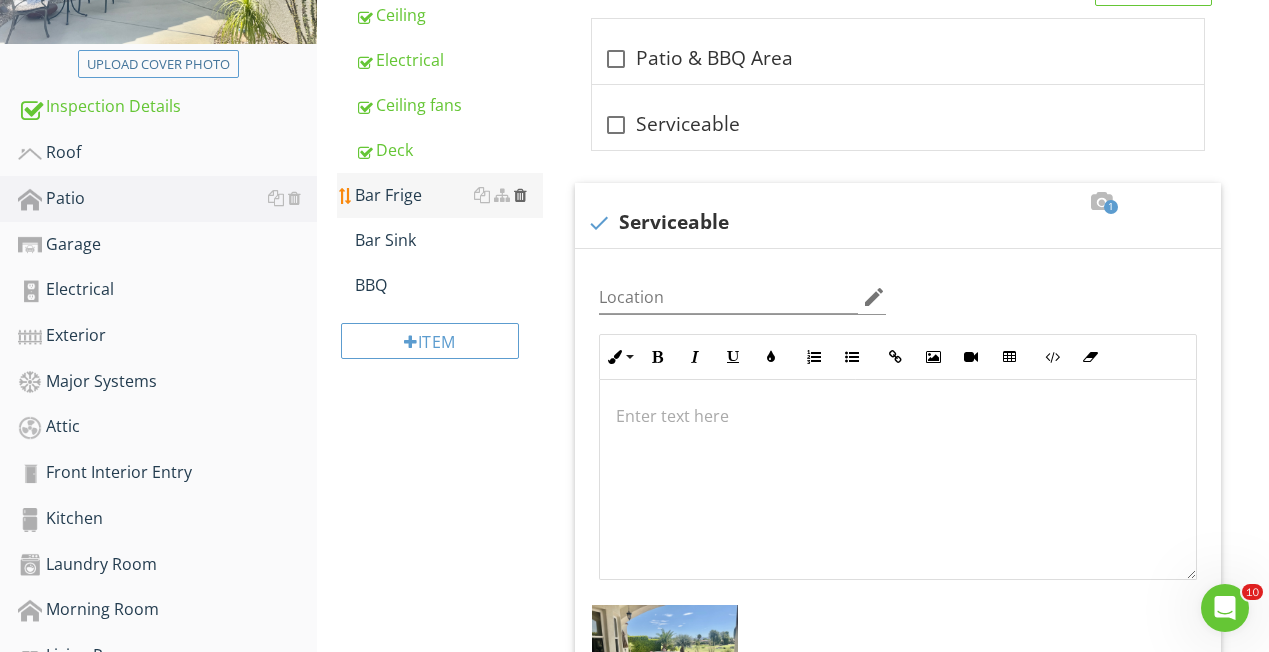 click at bounding box center (520, 195) 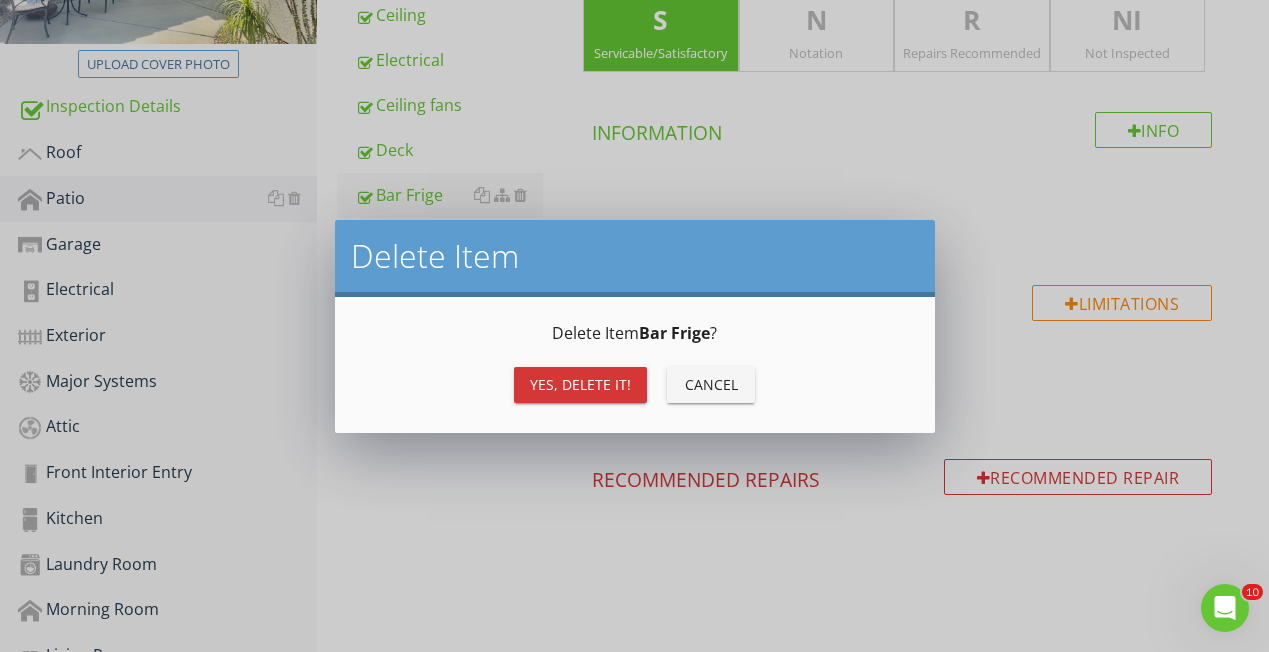 click on "Yes, Delete it!" at bounding box center [580, 385] 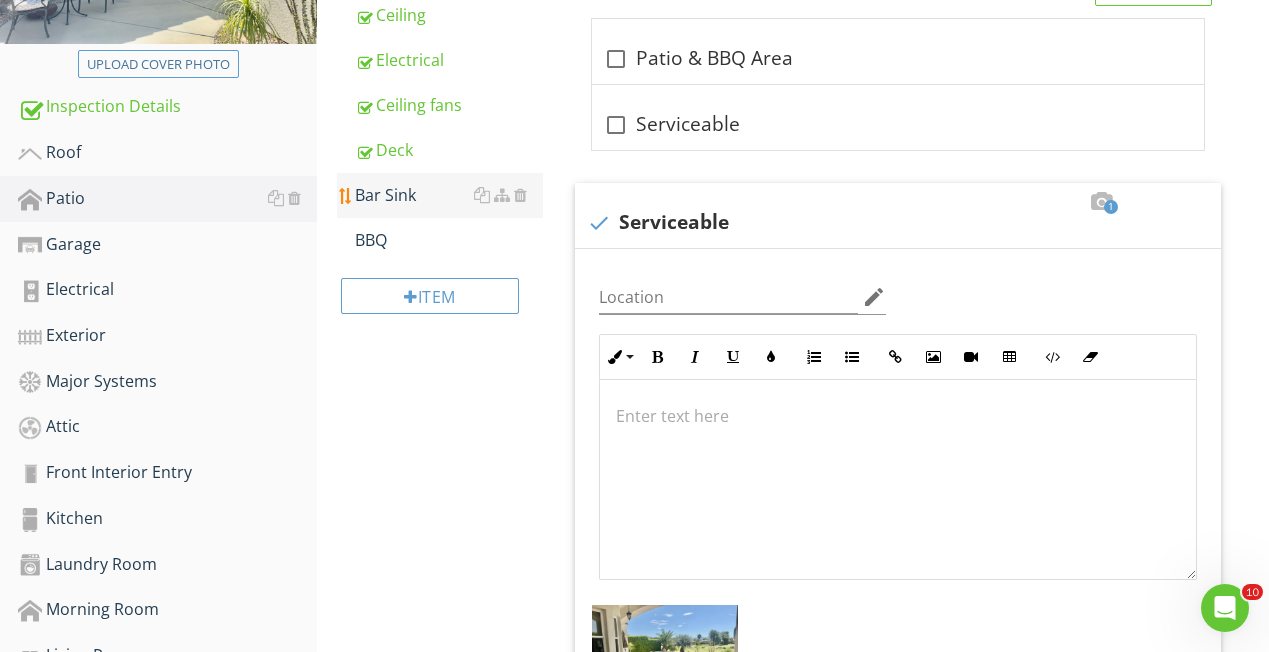click on "Bar Sink" at bounding box center [449, 195] 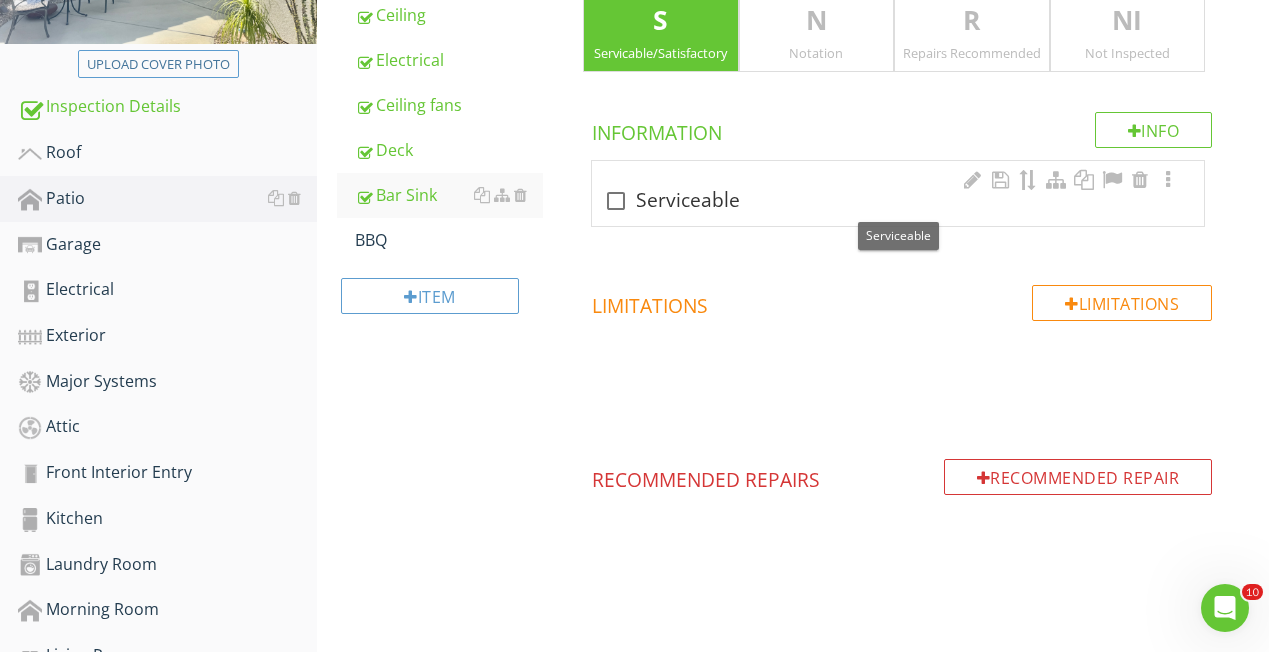click at bounding box center (616, 201) 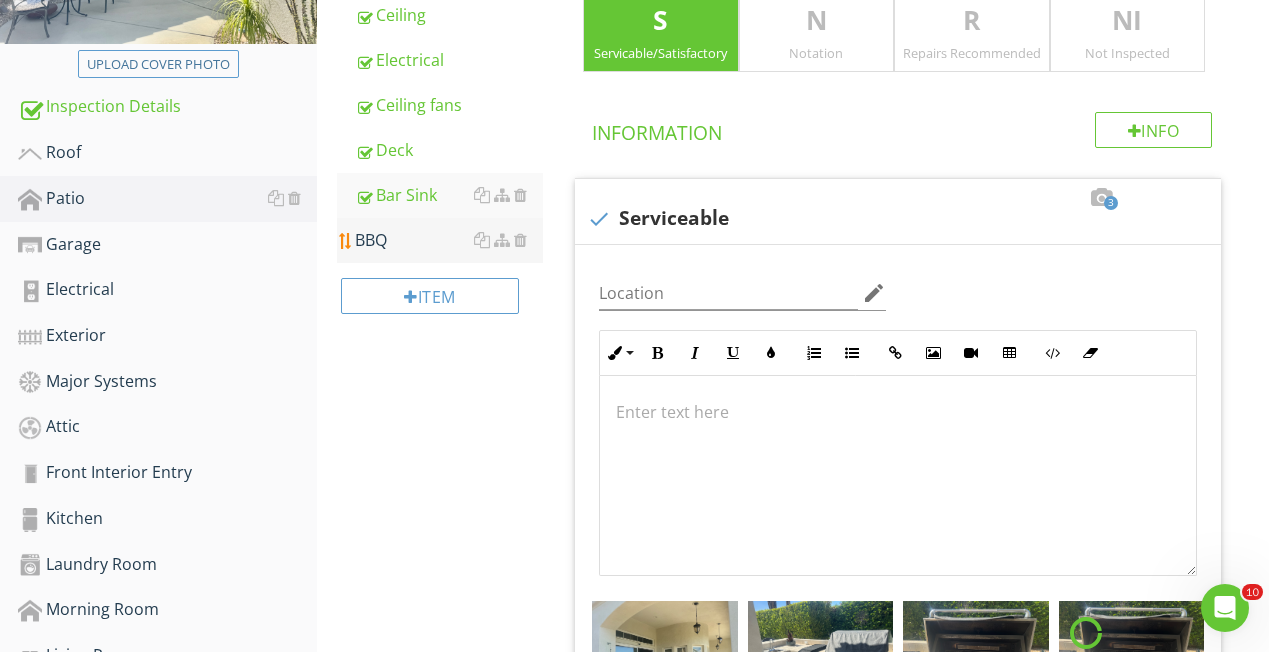 click on "BBQ" at bounding box center [449, 240] 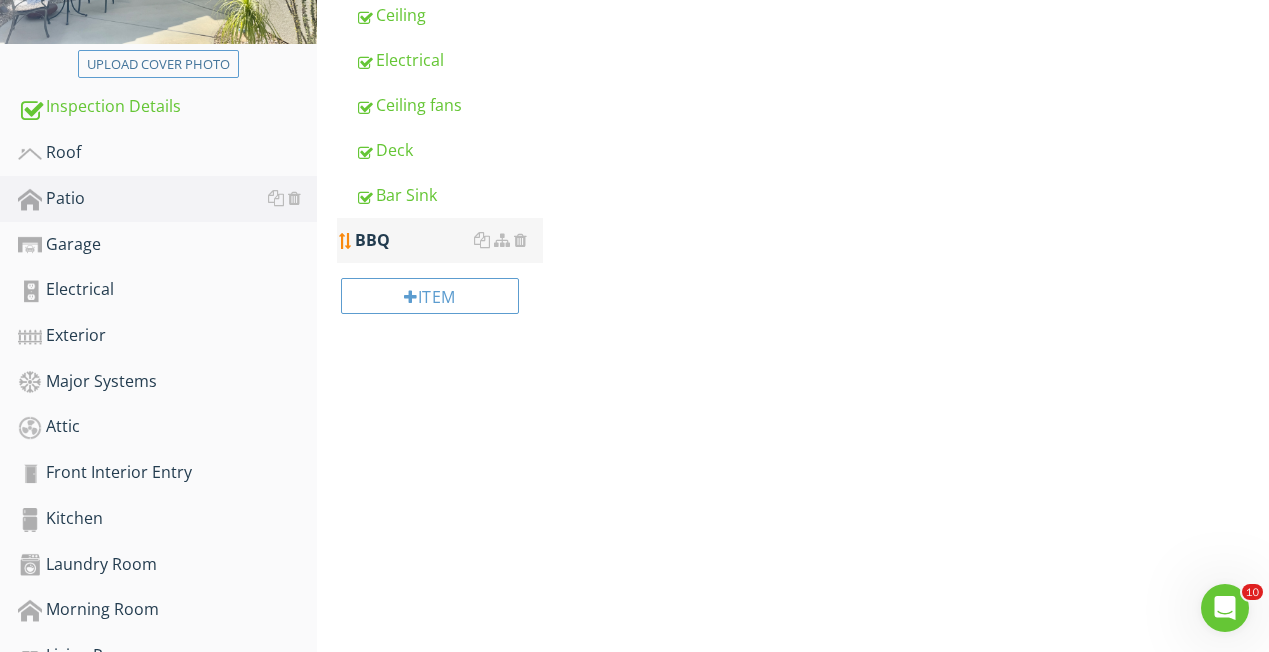 click on "BBQ" at bounding box center (449, 240) 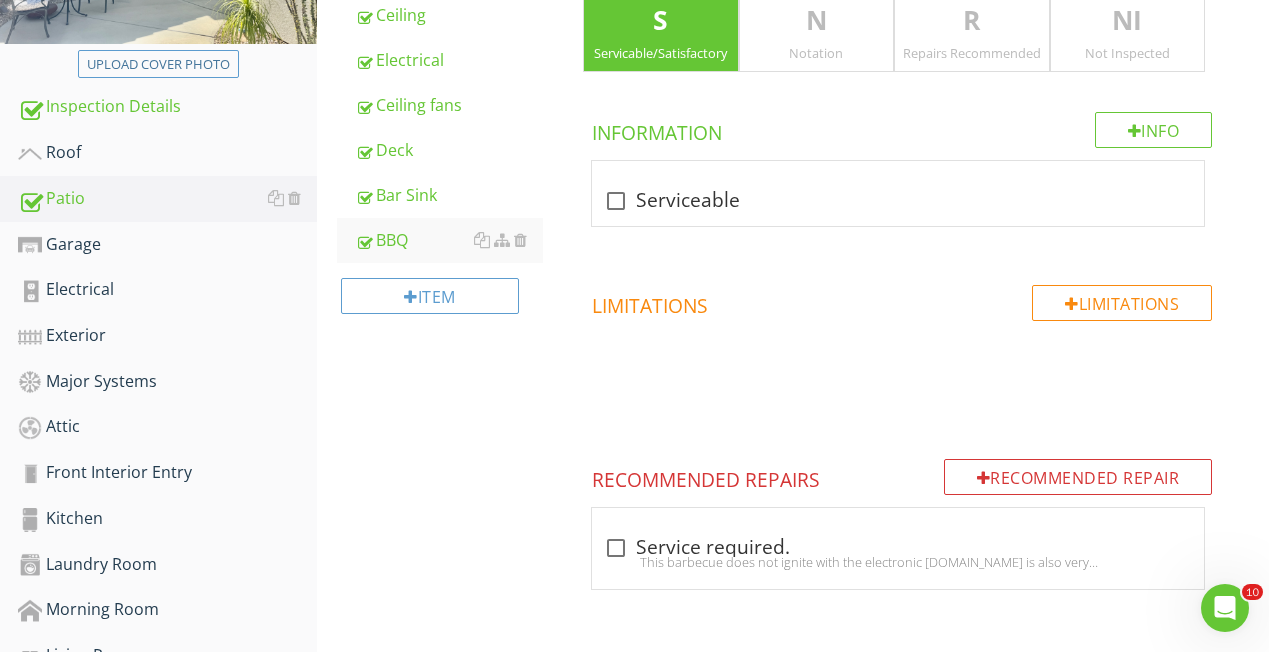 drag, startPoint x: 824, startPoint y: 50, endPoint x: 775, endPoint y: 52, distance: 49.0408 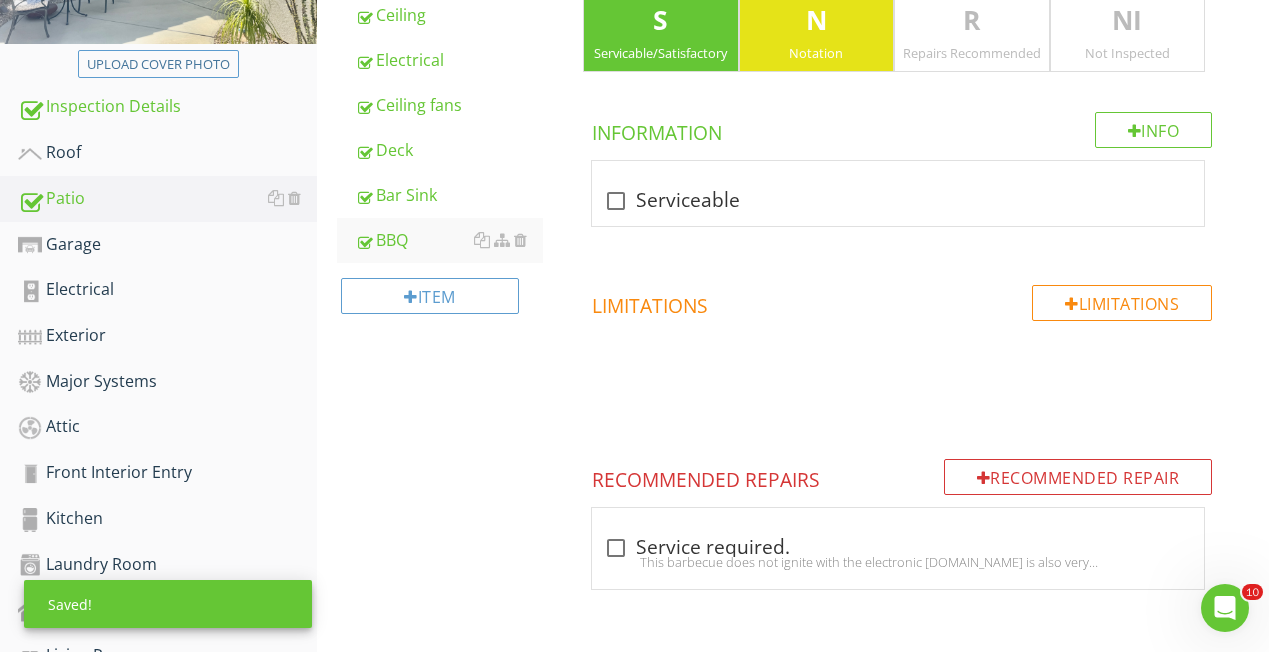 drag, startPoint x: 693, startPoint y: 42, endPoint x: 697, endPoint y: 66, distance: 24.33105 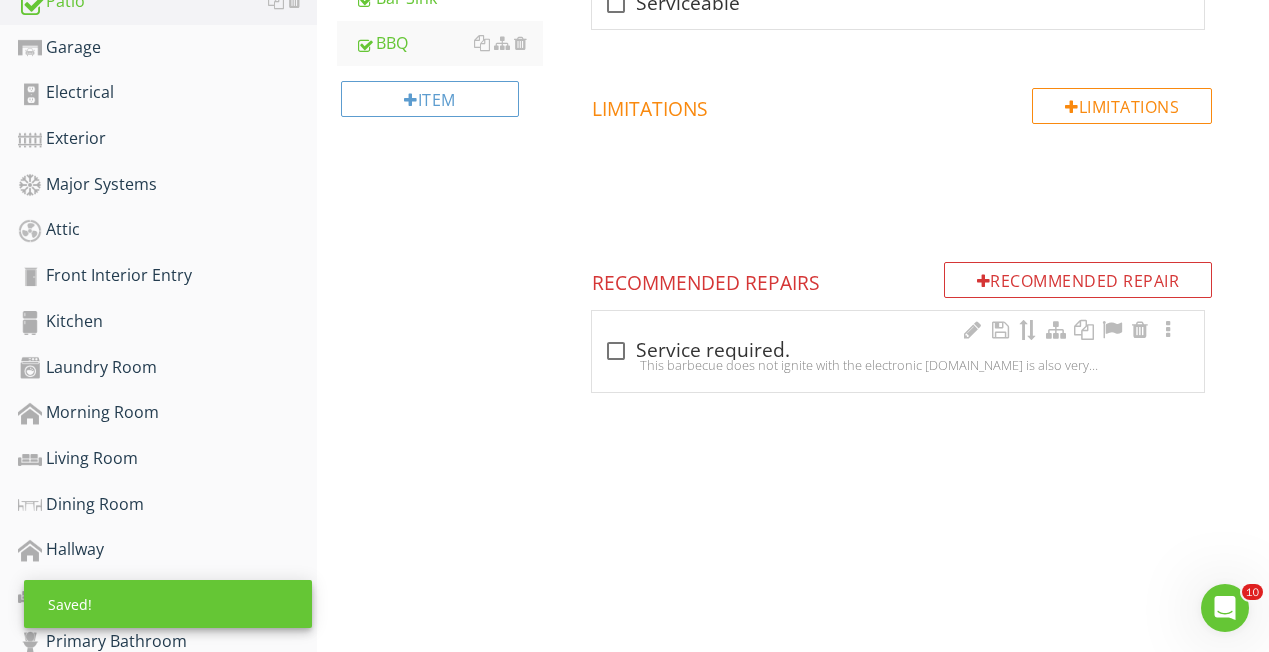 click at bounding box center [616, 351] 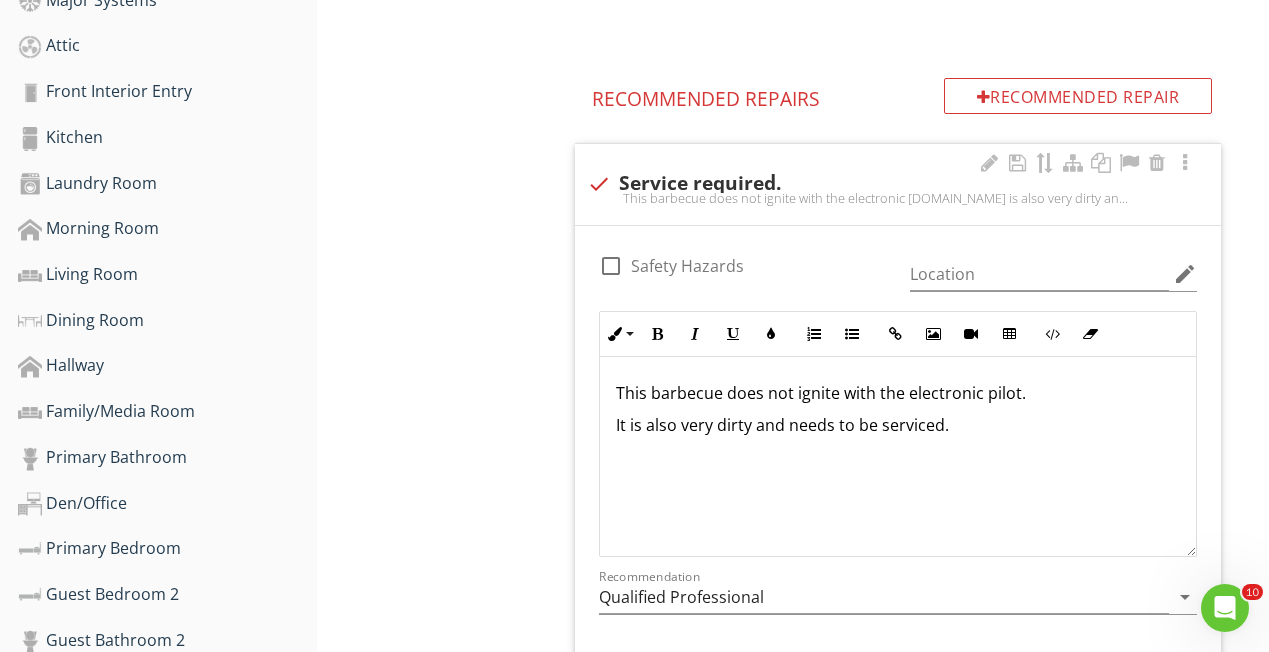 scroll, scrollTop: 782, scrollLeft: 0, axis: vertical 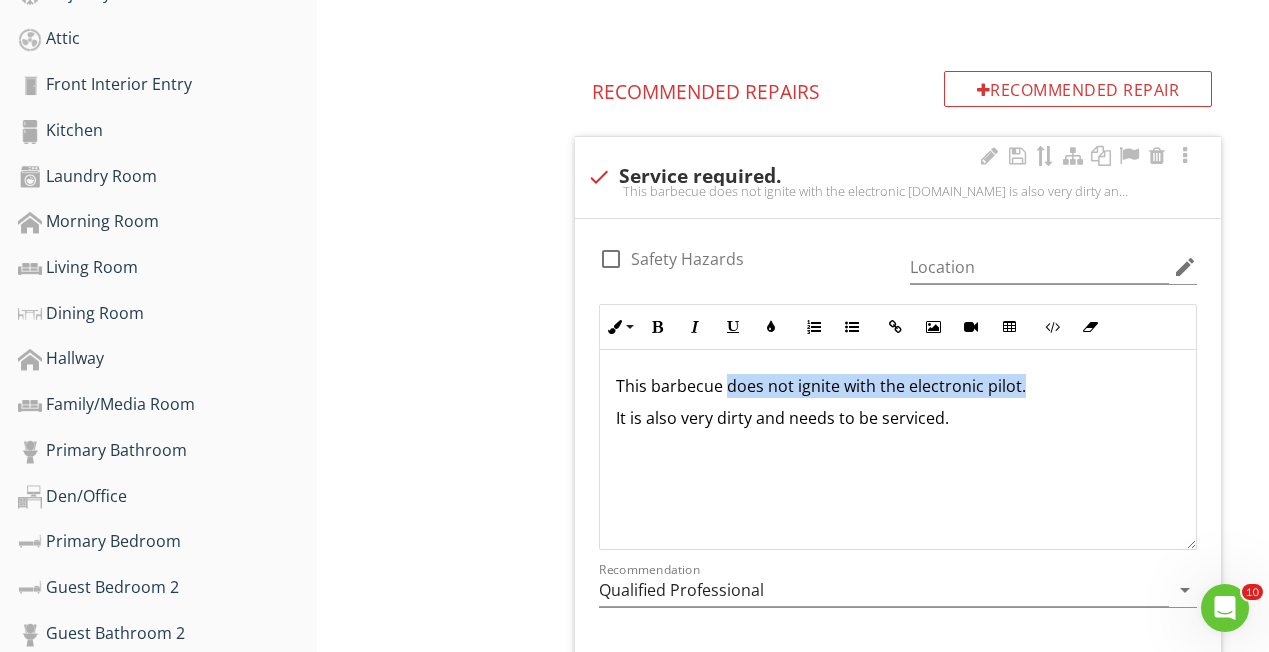 drag, startPoint x: 725, startPoint y: 386, endPoint x: 946, endPoint y: 395, distance: 221.18318 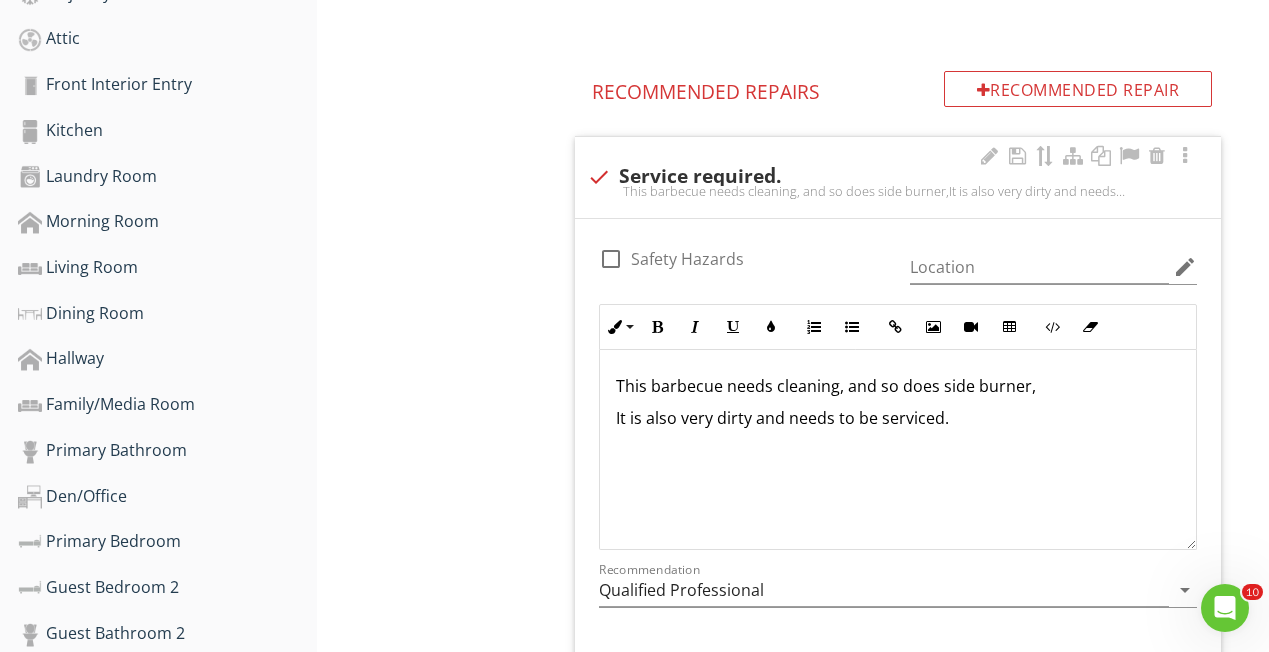 click on "This barbecue needs cleaning, and so does side burner," at bounding box center (898, 386) 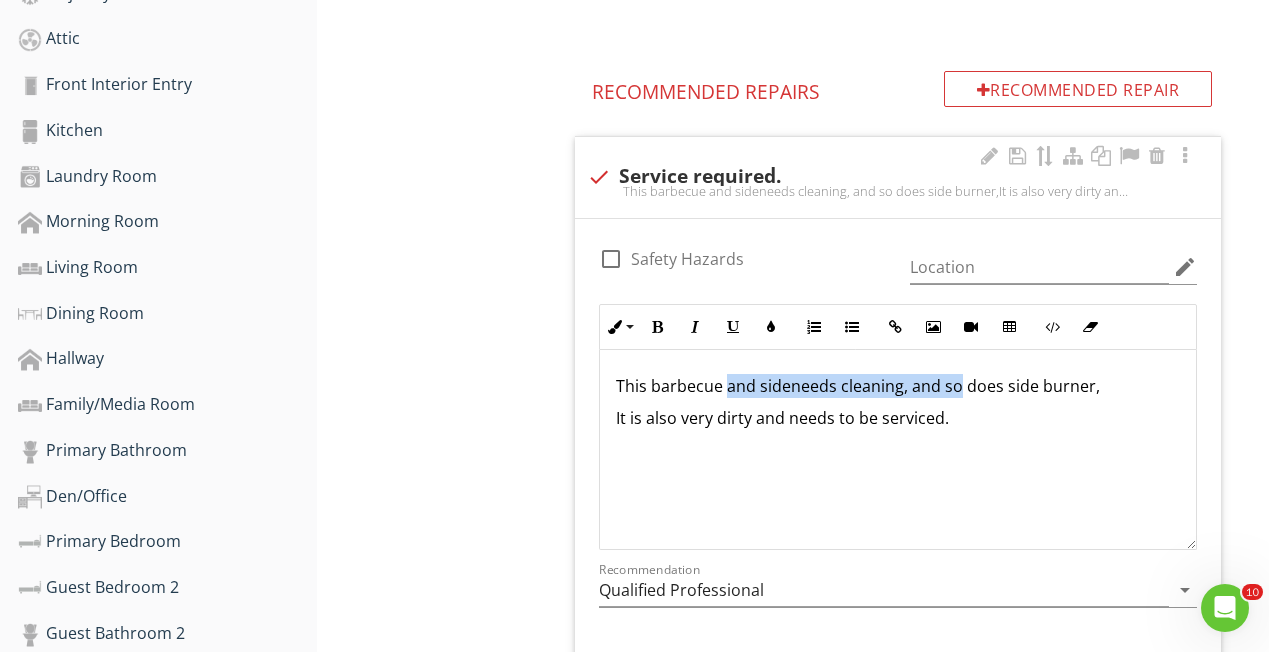 drag, startPoint x: 954, startPoint y: 387, endPoint x: 725, endPoint y: 385, distance: 229.00873 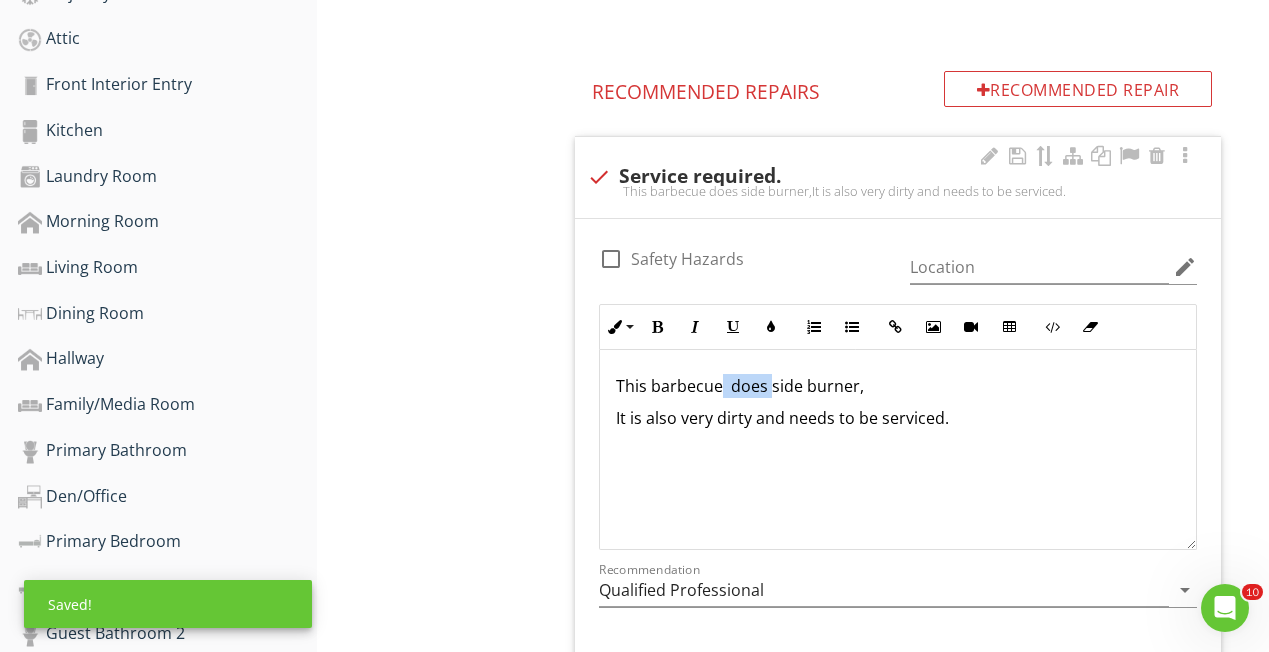 drag, startPoint x: 768, startPoint y: 389, endPoint x: 717, endPoint y: 386, distance: 51.088158 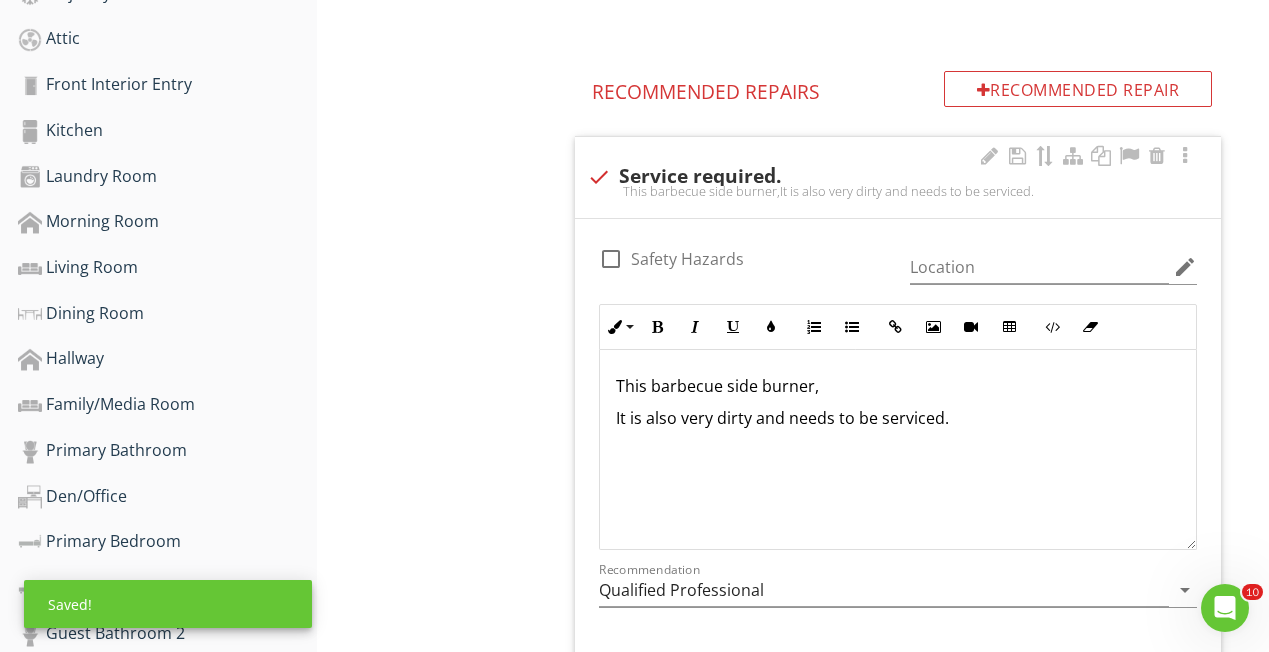 scroll, scrollTop: 782, scrollLeft: 0, axis: vertical 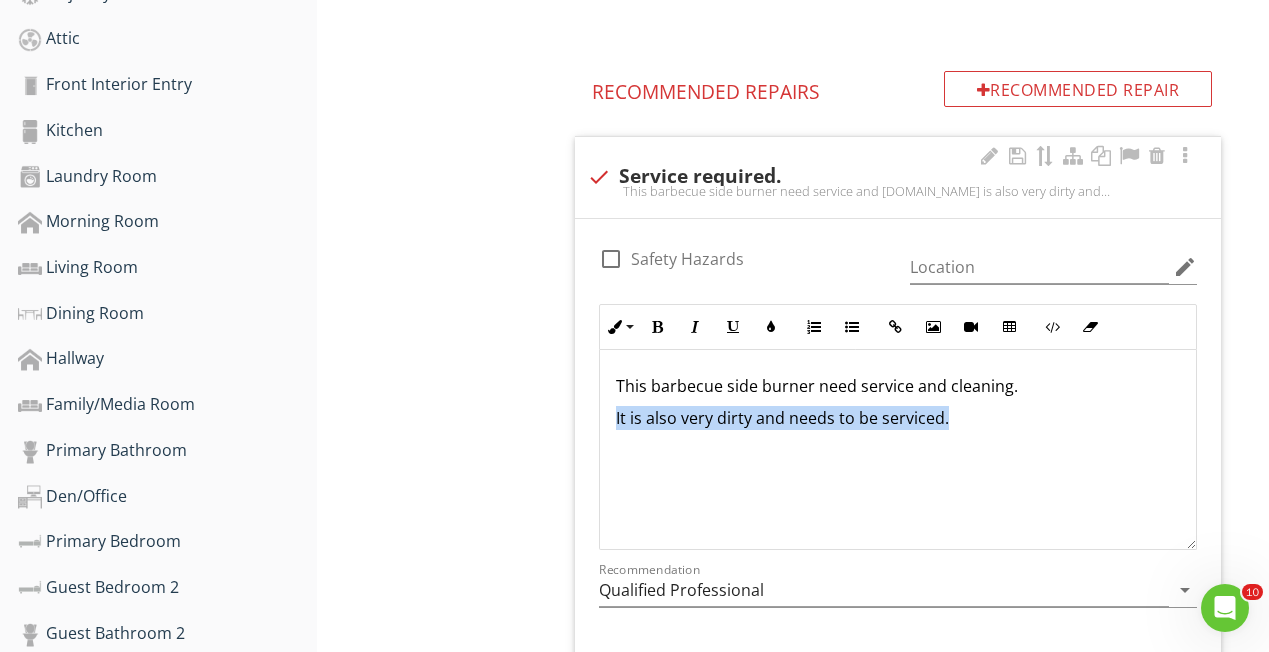 drag, startPoint x: 948, startPoint y: 415, endPoint x: 610, endPoint y: 419, distance: 338.02368 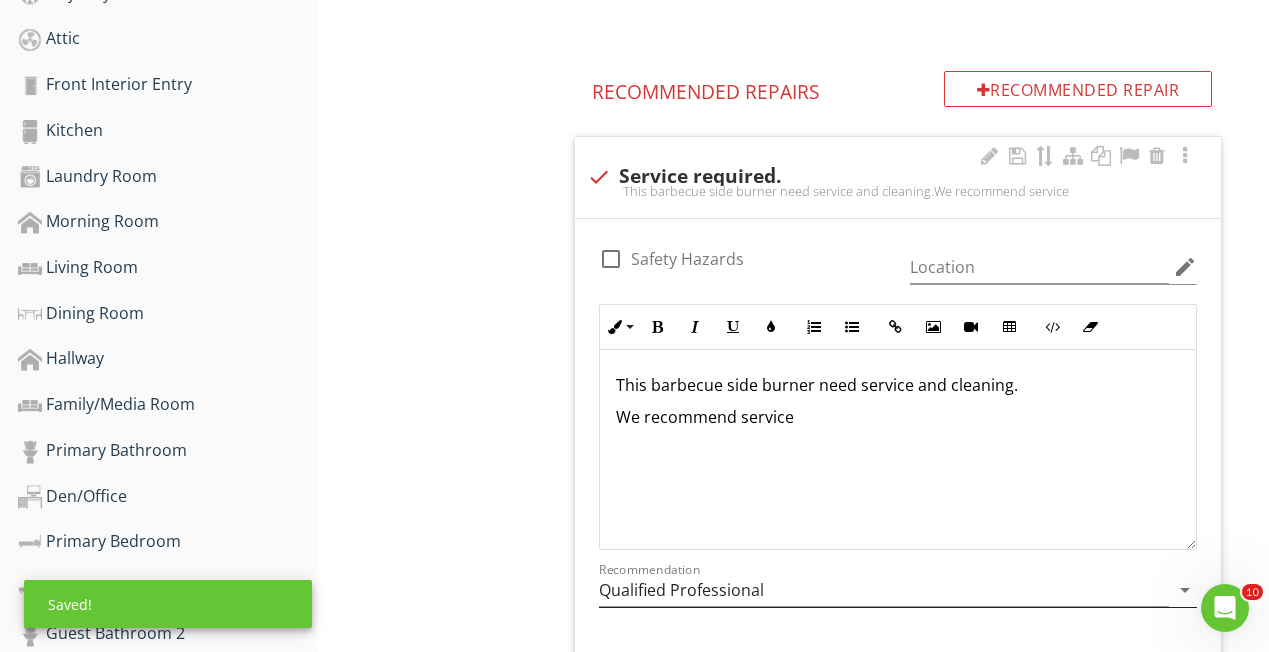 scroll, scrollTop: 1, scrollLeft: 0, axis: vertical 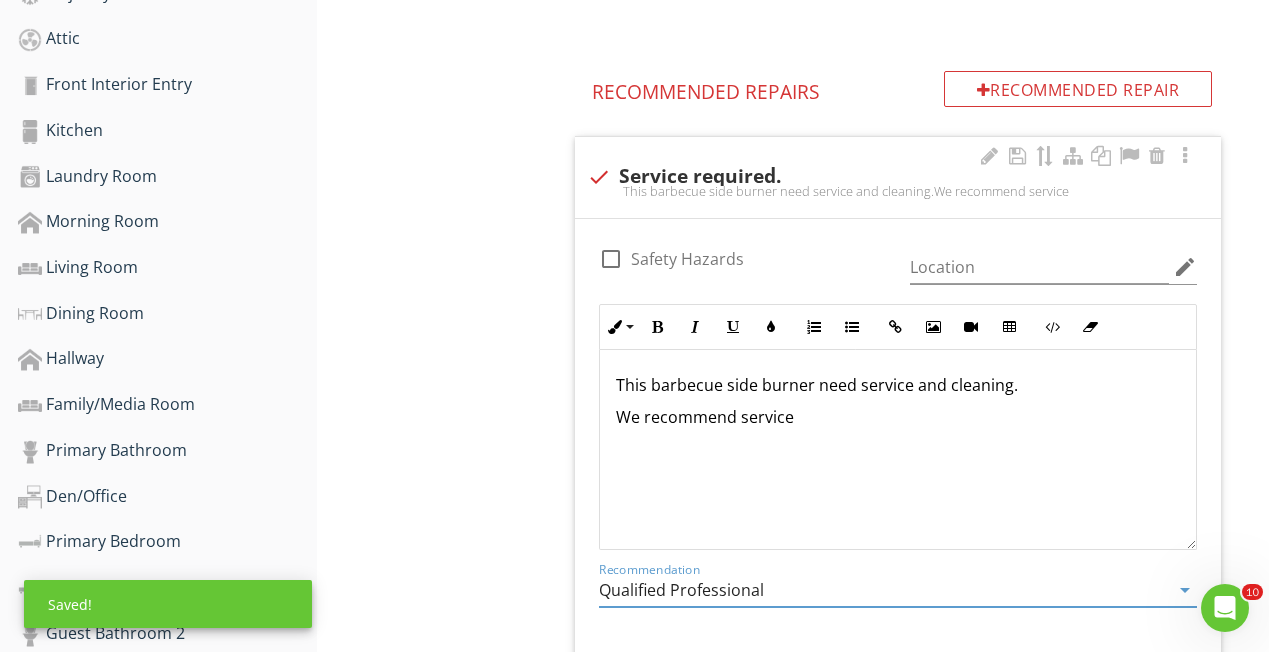 click on "Qualified Professional" at bounding box center [884, 590] 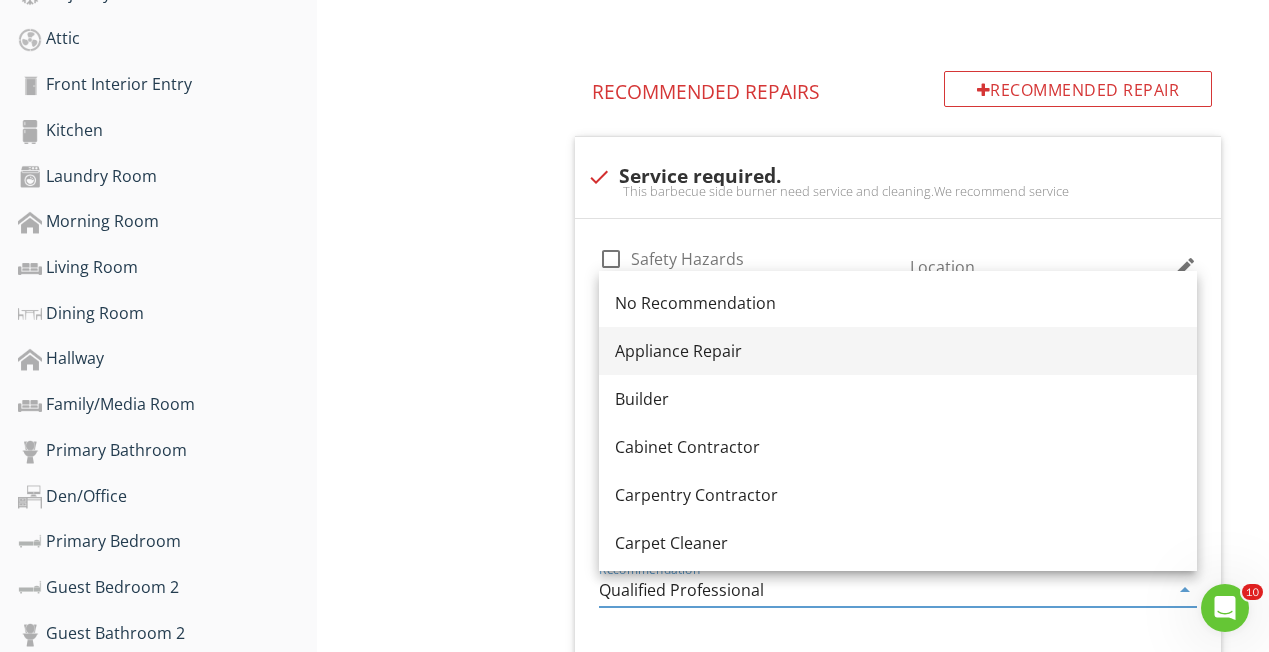 click on "Appliance Repair" at bounding box center [898, 351] 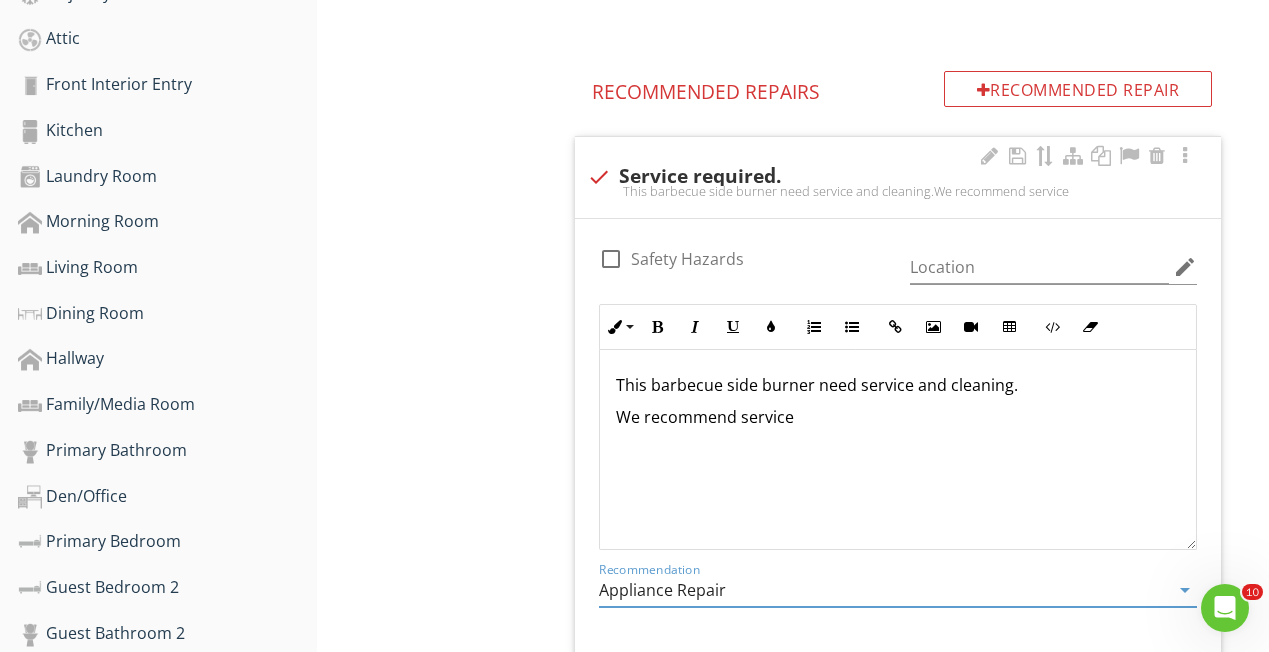click on "This barbecue side burner need service and cleaning." at bounding box center (898, 385) 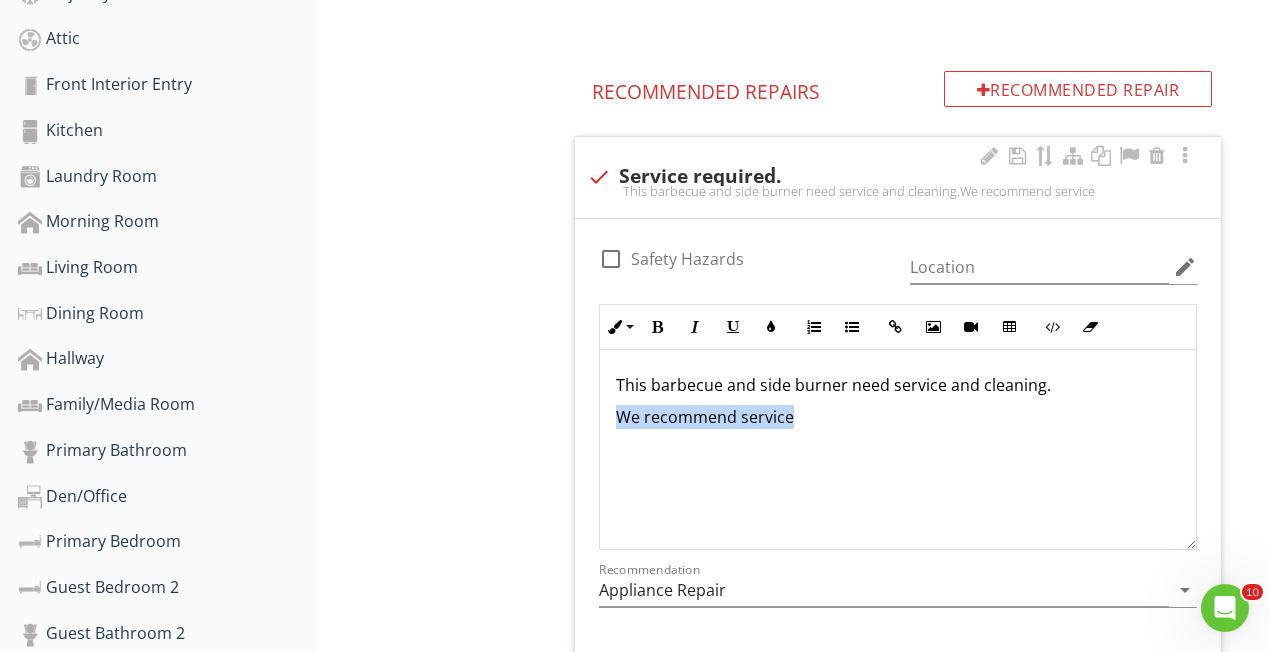 drag, startPoint x: 759, startPoint y: 414, endPoint x: 601, endPoint y: 411, distance: 158.02847 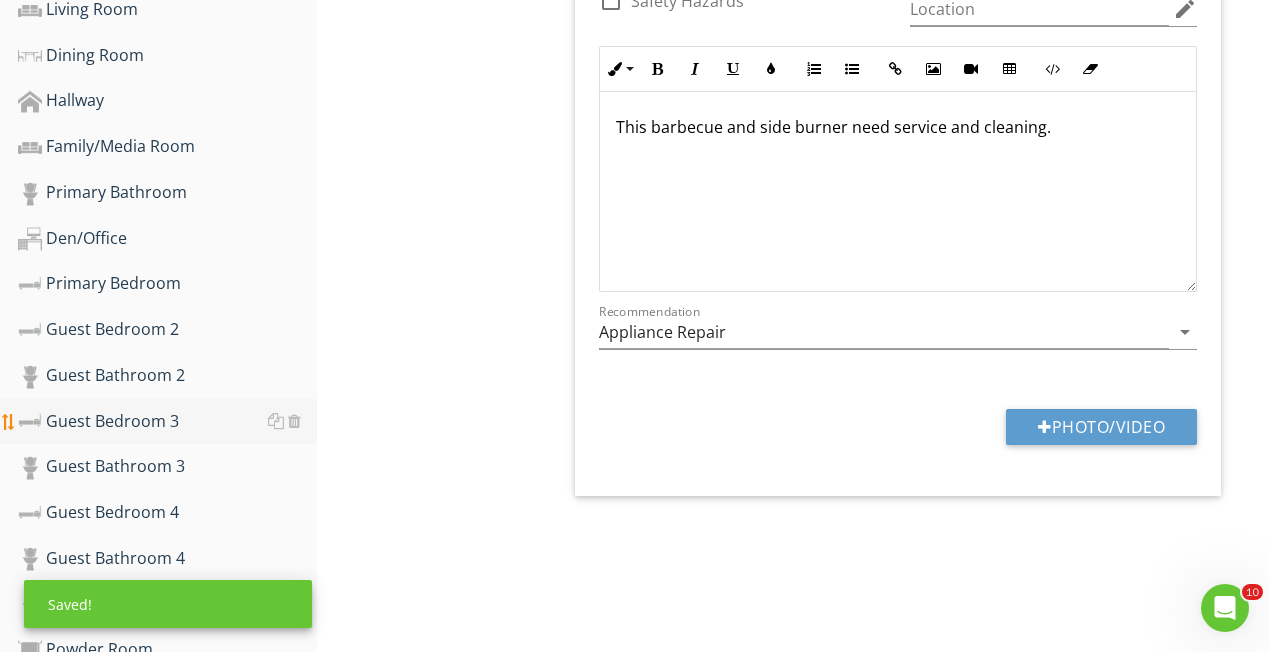 scroll, scrollTop: 1041, scrollLeft: 0, axis: vertical 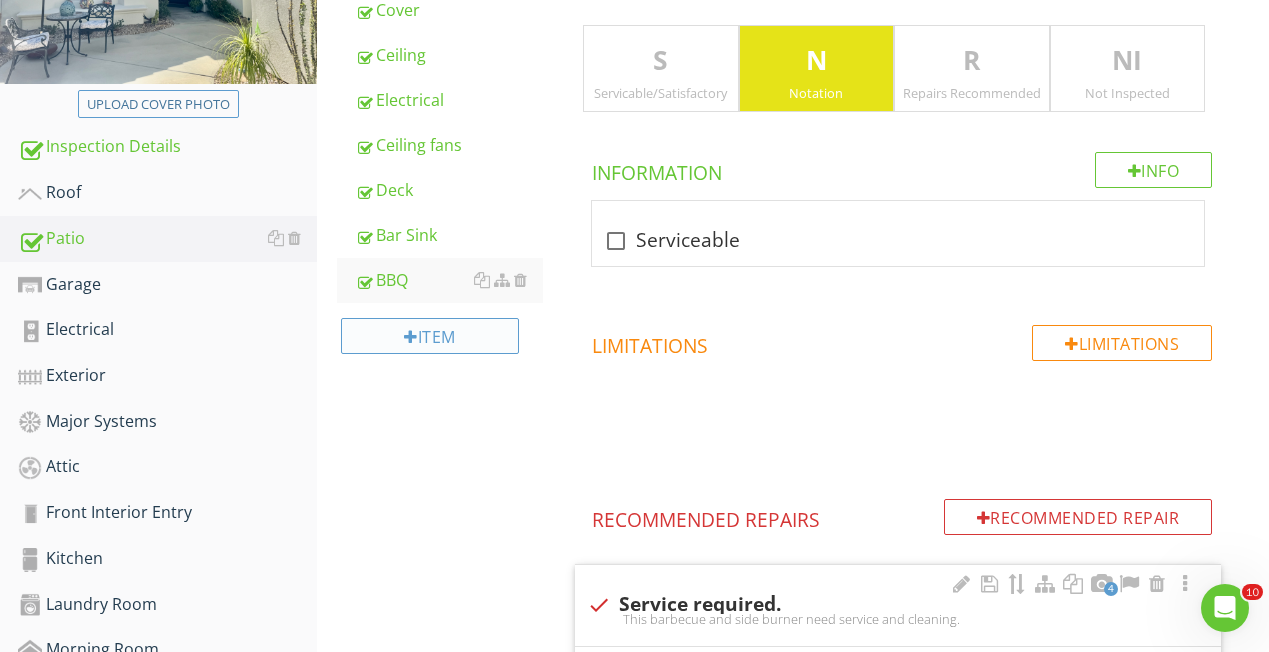 click on "Item" at bounding box center [430, 336] 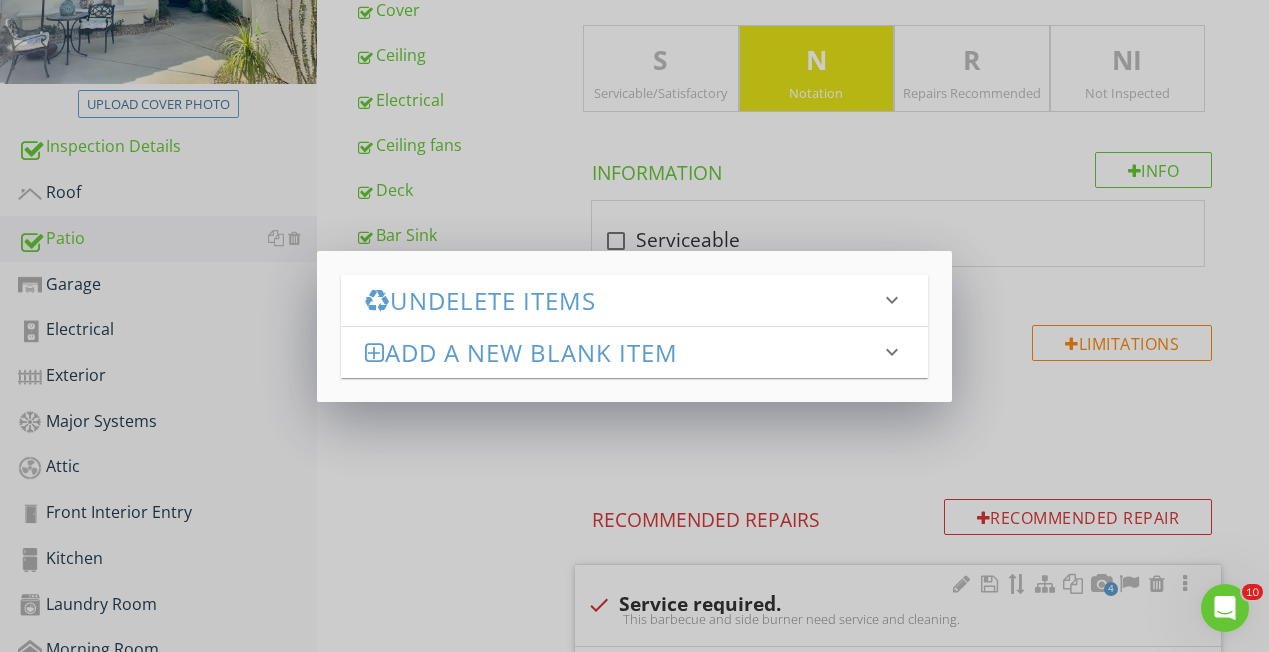 click on "Add a new Blank Item" at bounding box center (622, 352) 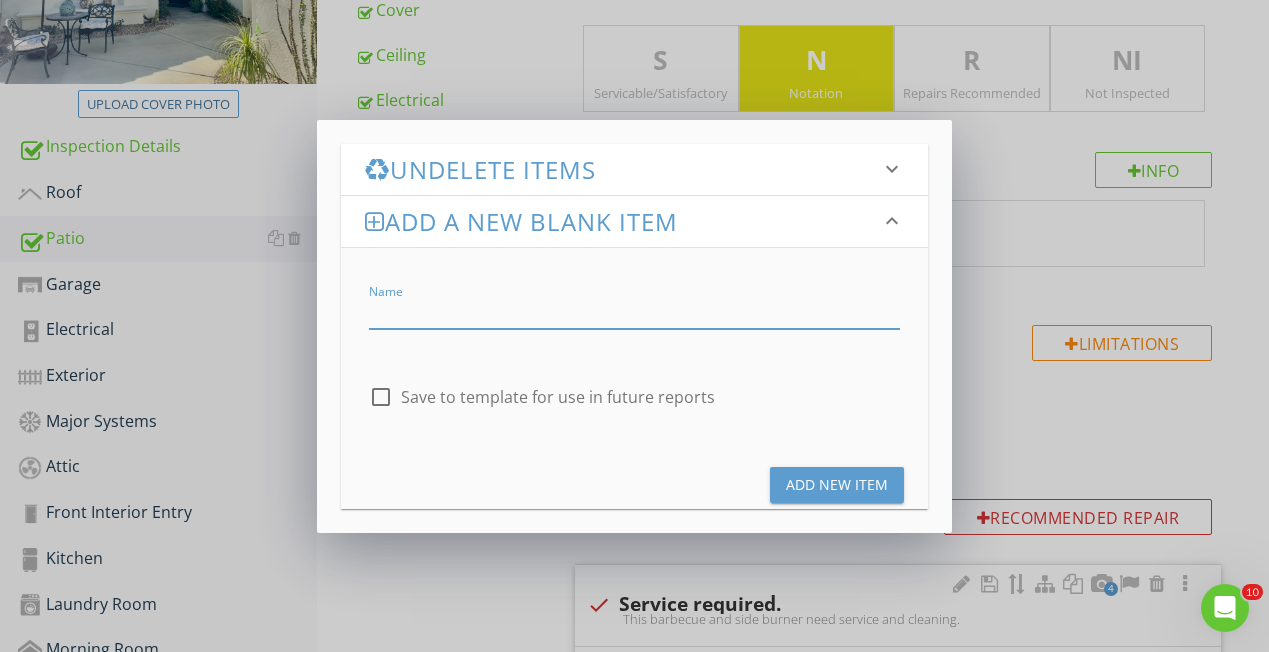 click at bounding box center [634, 312] 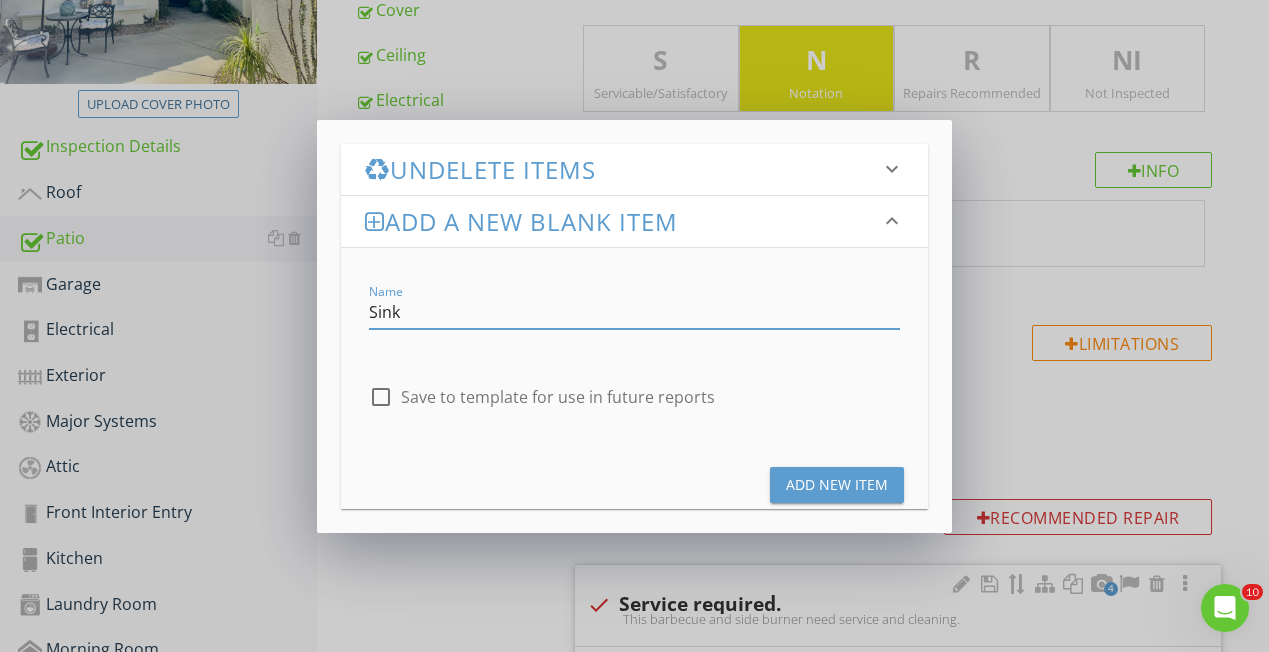 type on "Sink" 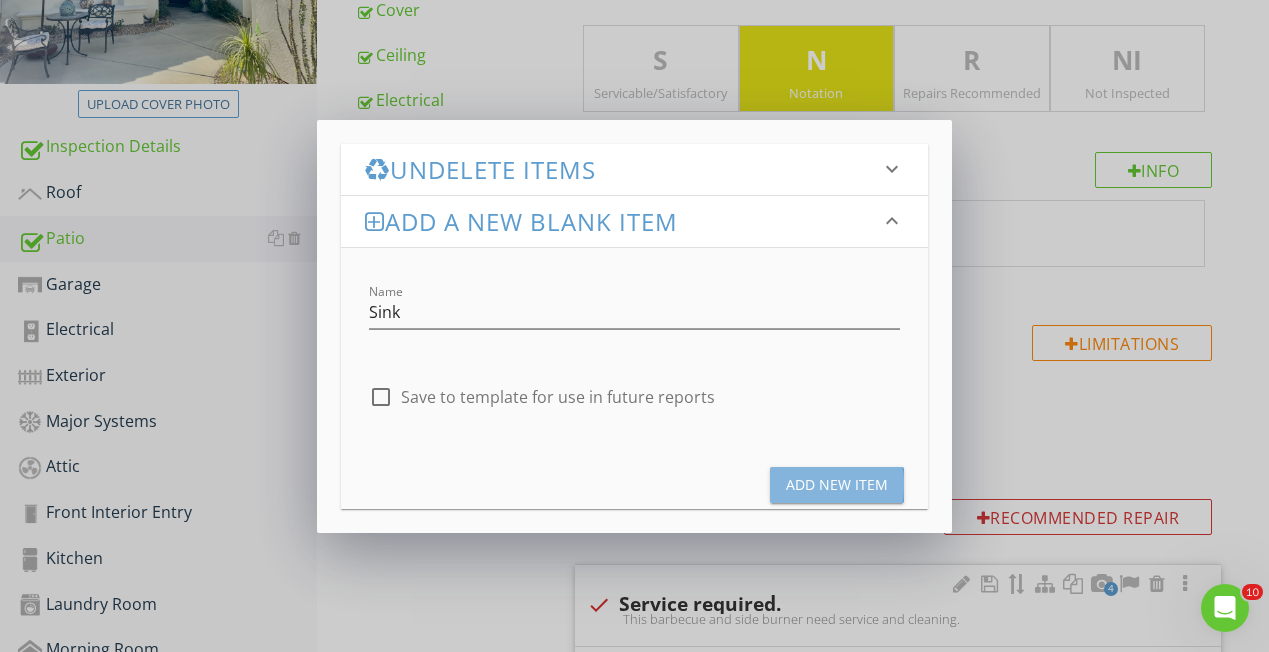 click on "Add New Item" at bounding box center (837, 485) 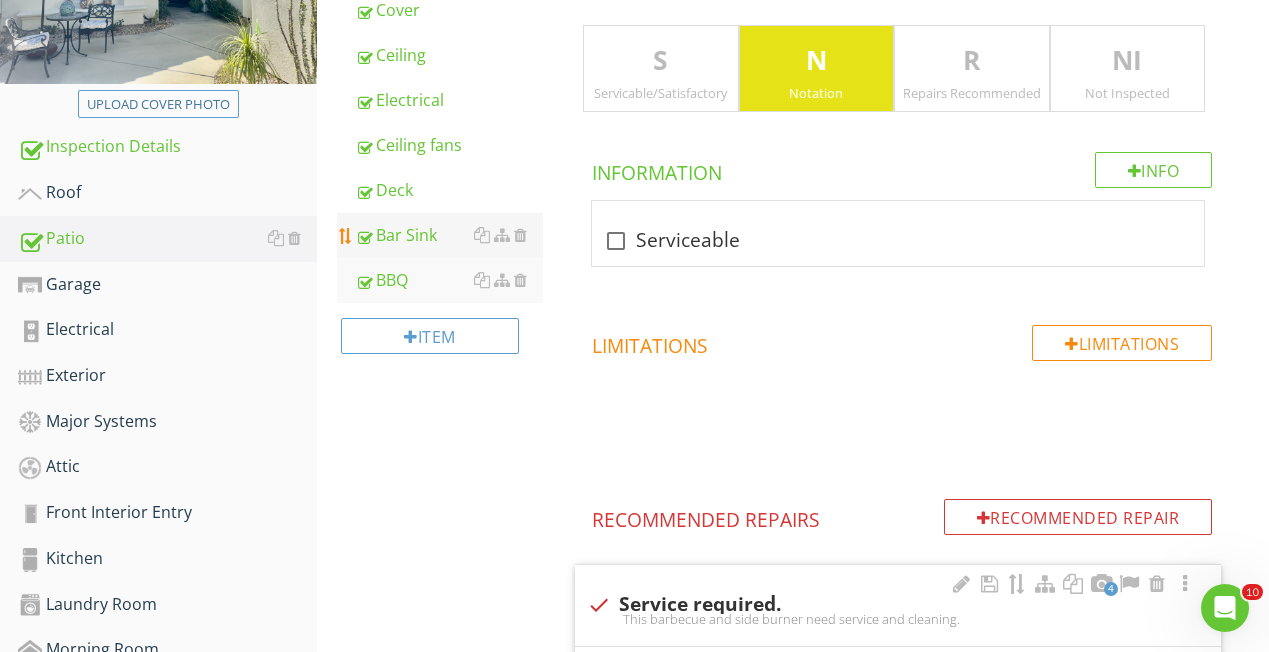 click on "Bar Sink" at bounding box center (449, 235) 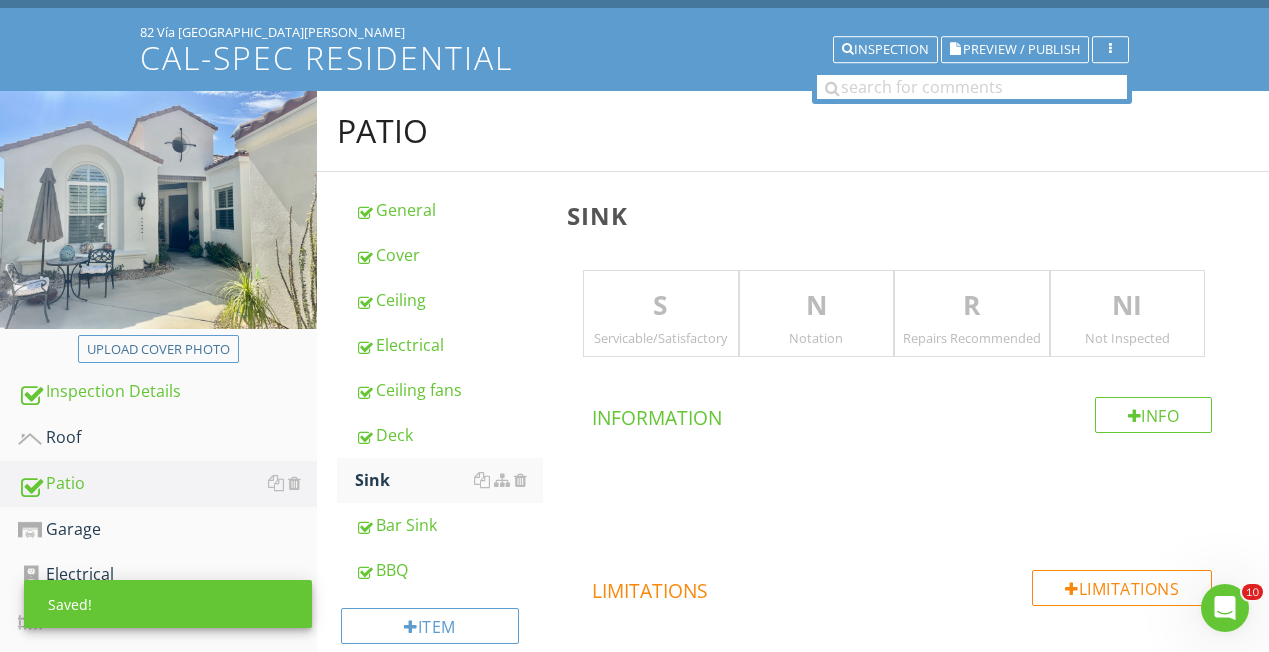 scroll, scrollTop: 80, scrollLeft: 0, axis: vertical 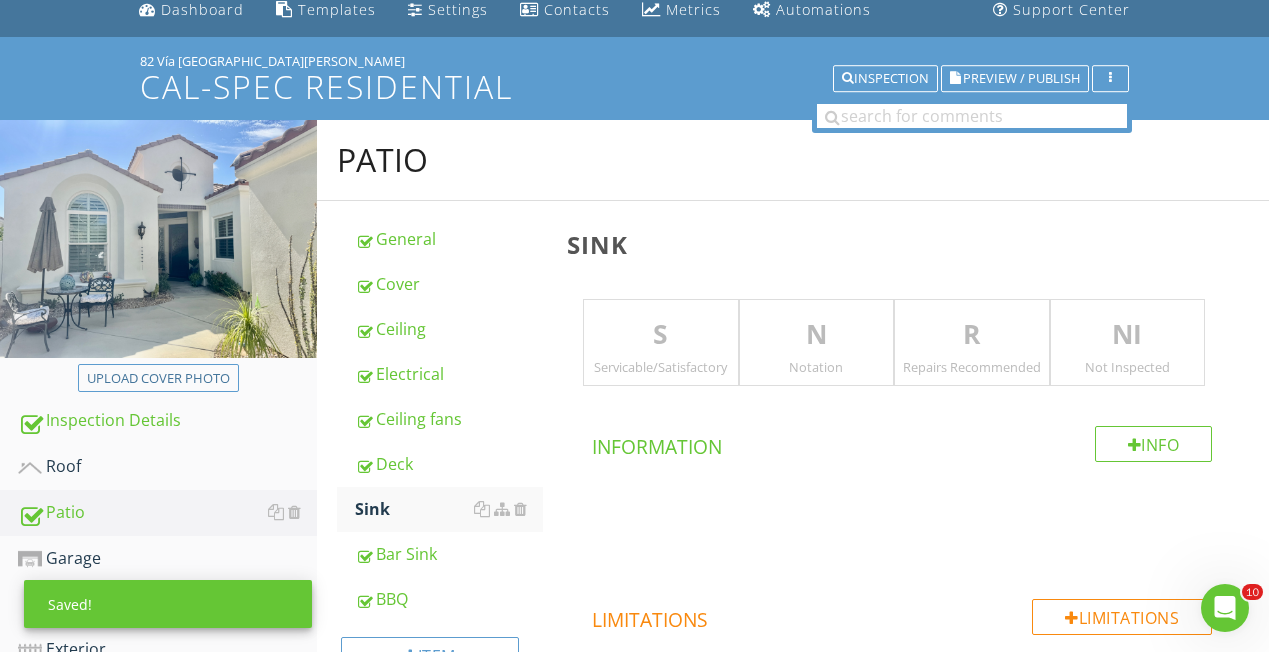 click on "S" at bounding box center (660, 335) 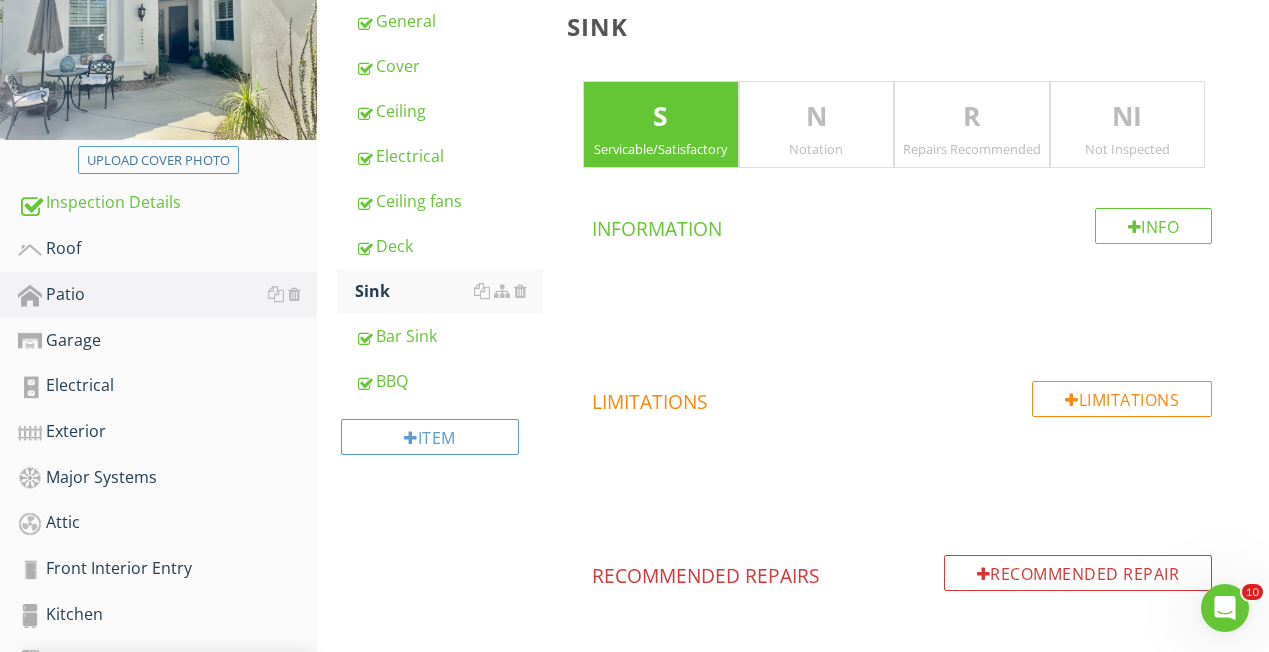 scroll, scrollTop: 266, scrollLeft: 0, axis: vertical 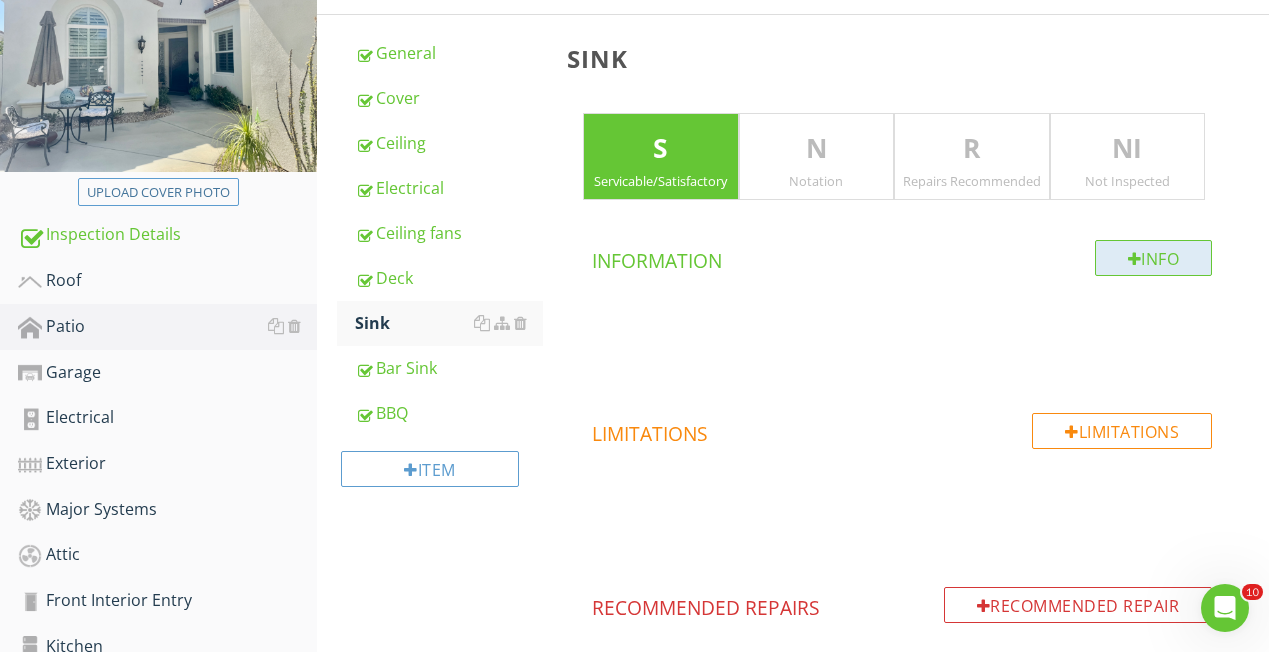 click on "Info" at bounding box center [1154, 258] 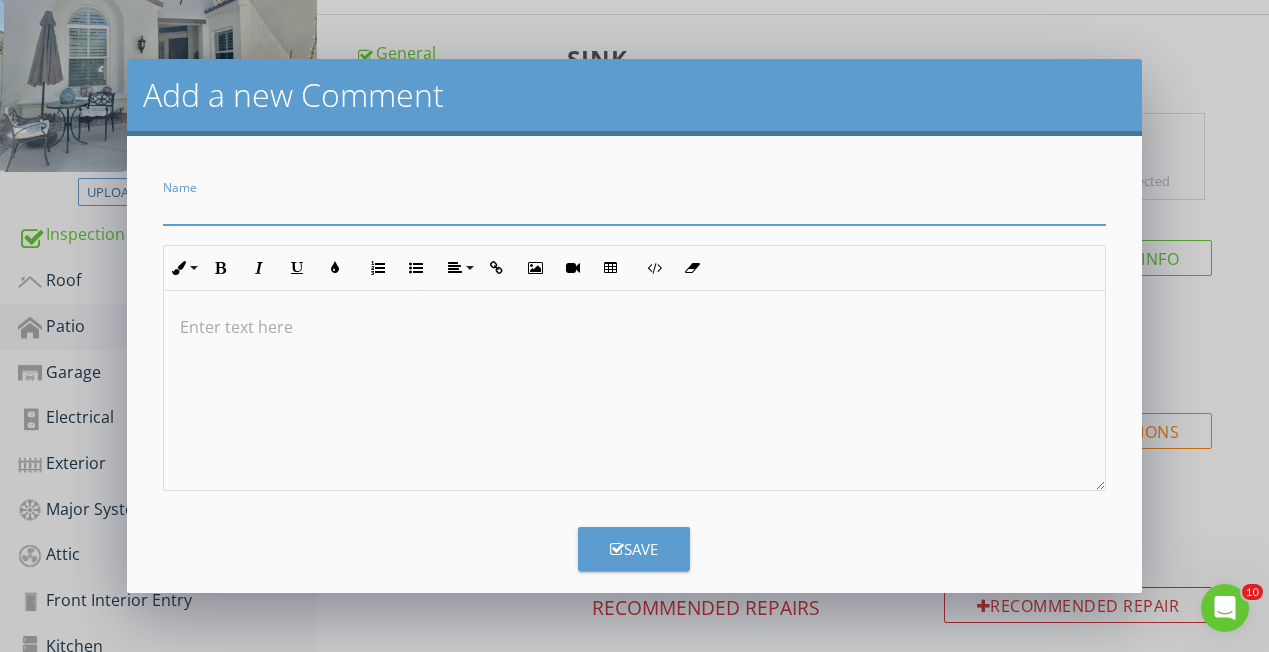 click at bounding box center [634, 208] 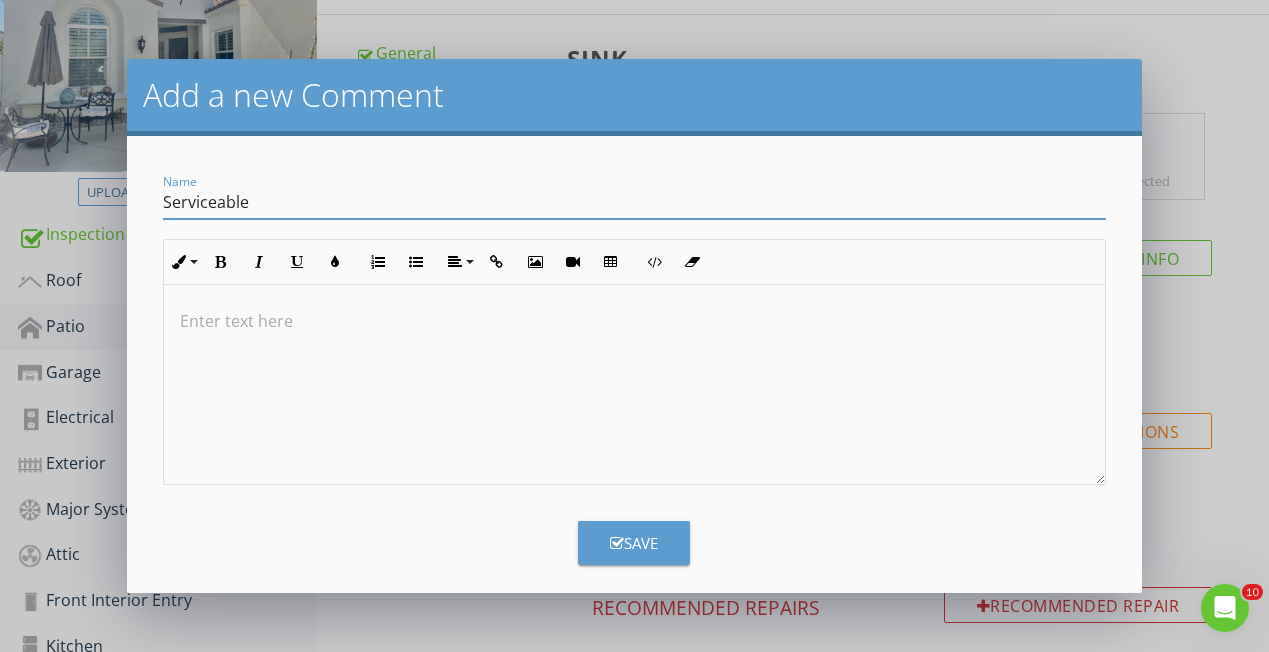 type on "Serviceable" 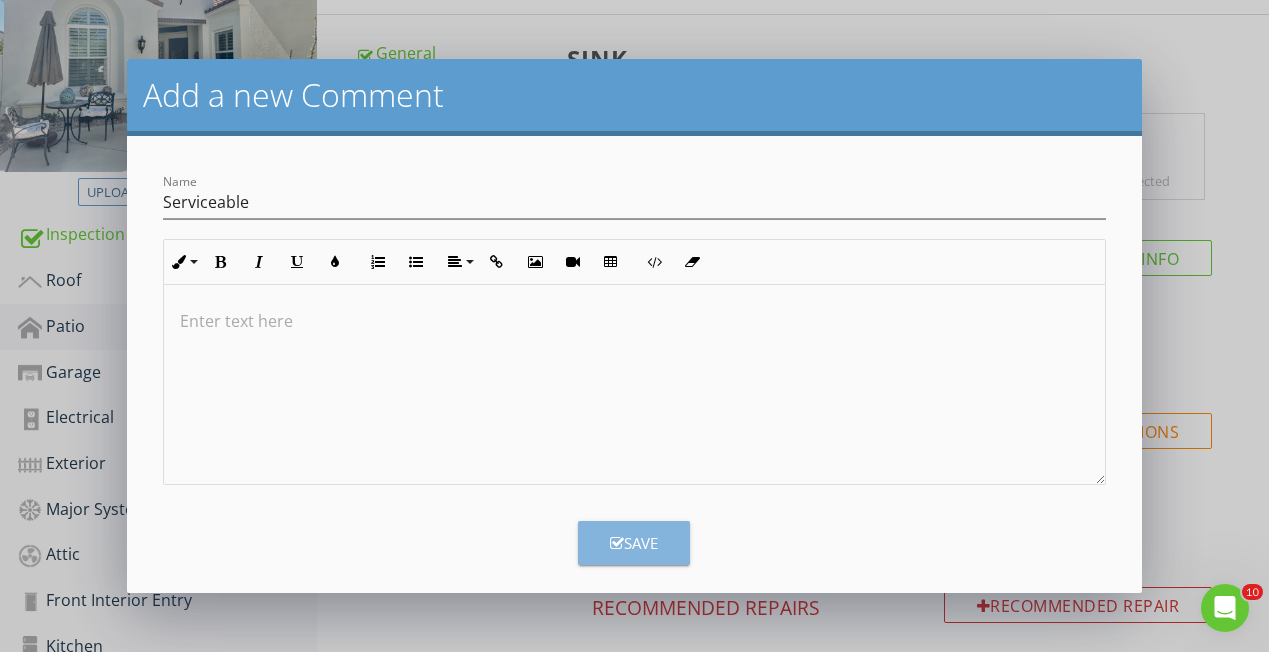 scroll, scrollTop: 6, scrollLeft: 0, axis: vertical 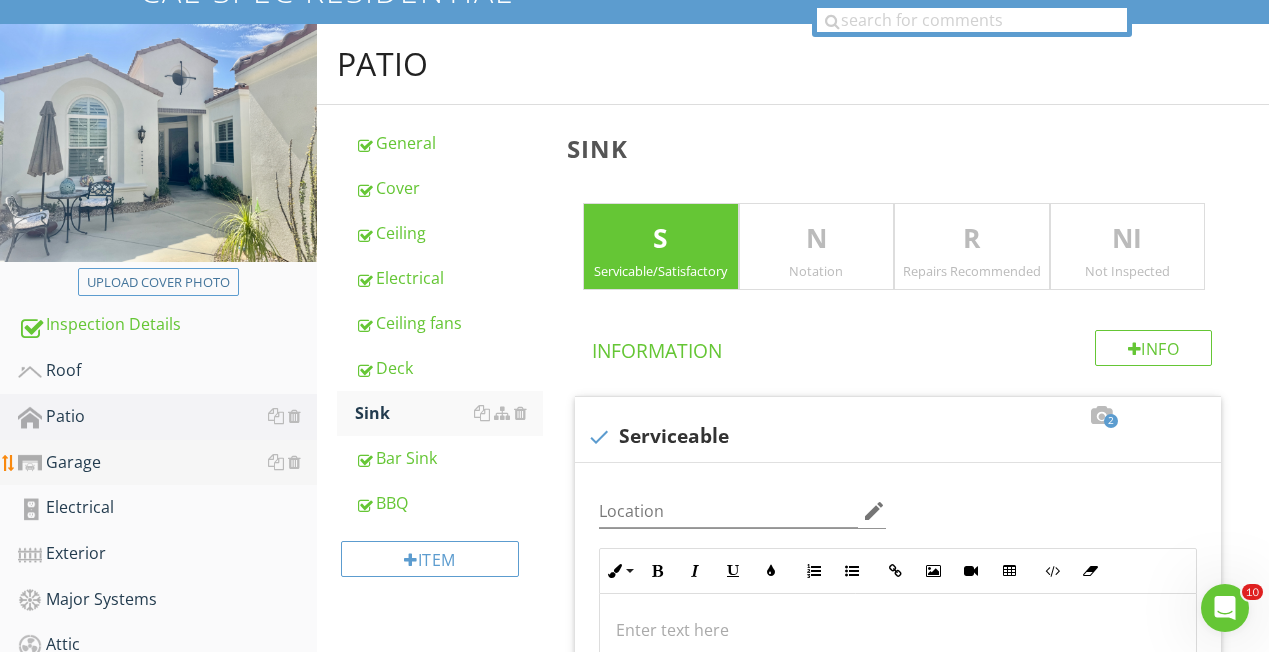 click on "Garage" at bounding box center [167, 463] 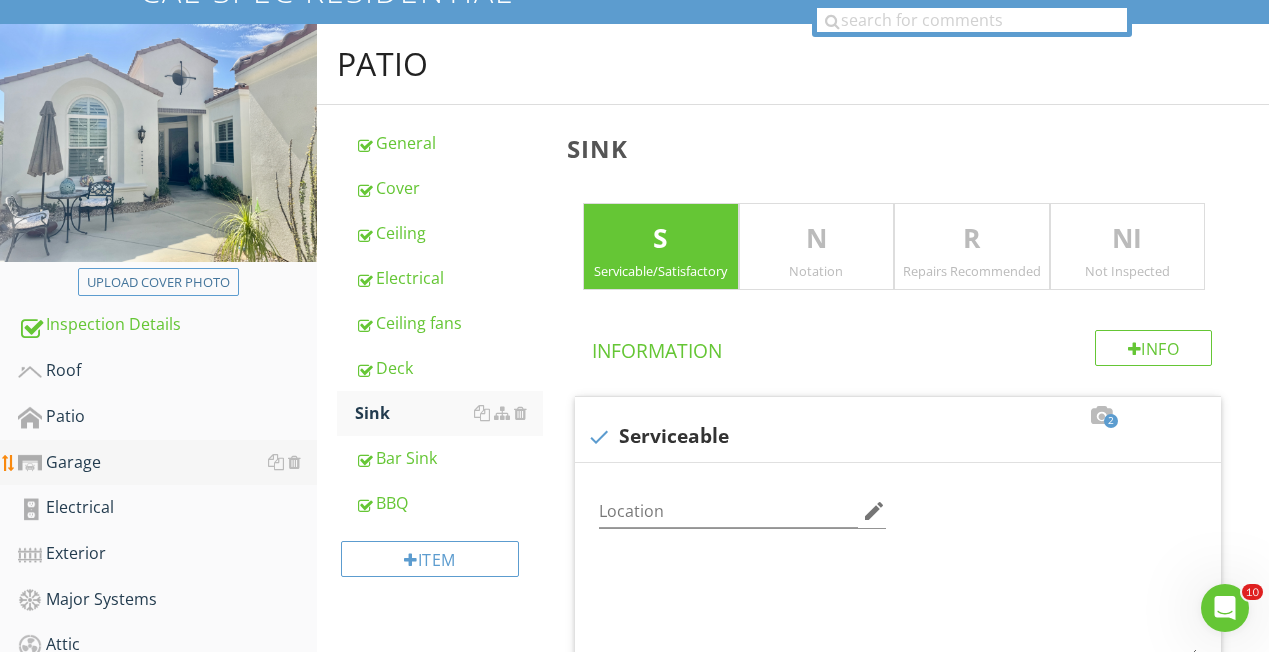 click on "Garage" at bounding box center (167, 463) 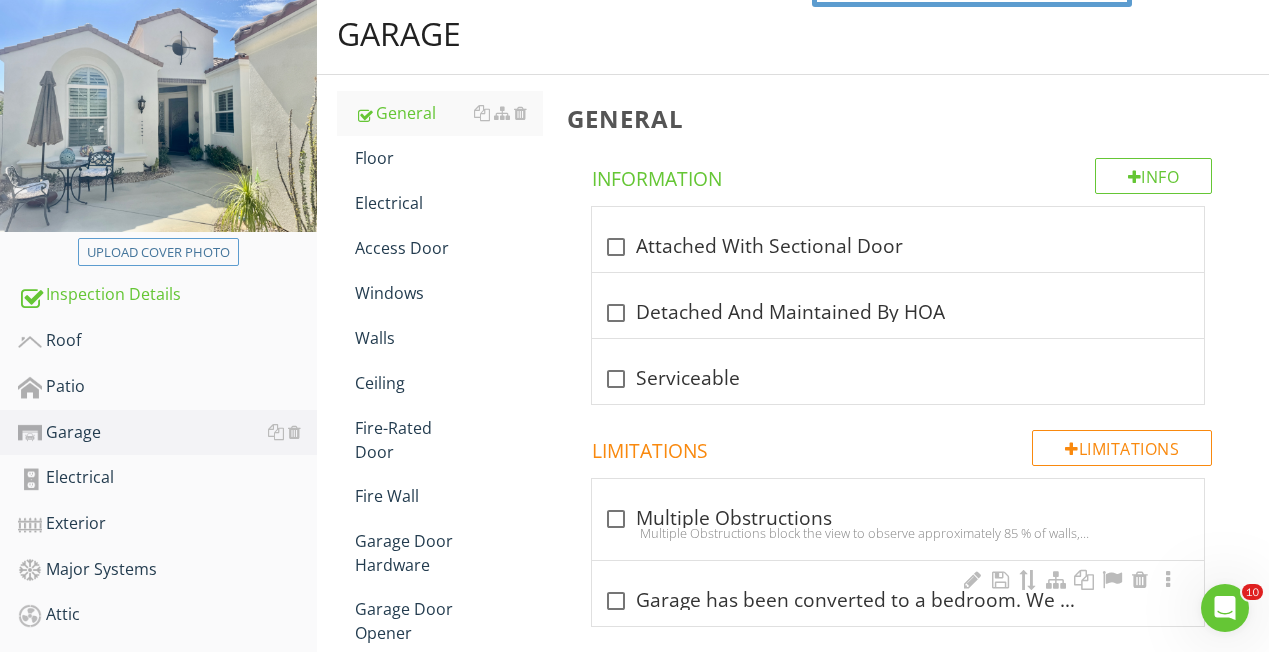scroll, scrollTop: 251, scrollLeft: 0, axis: vertical 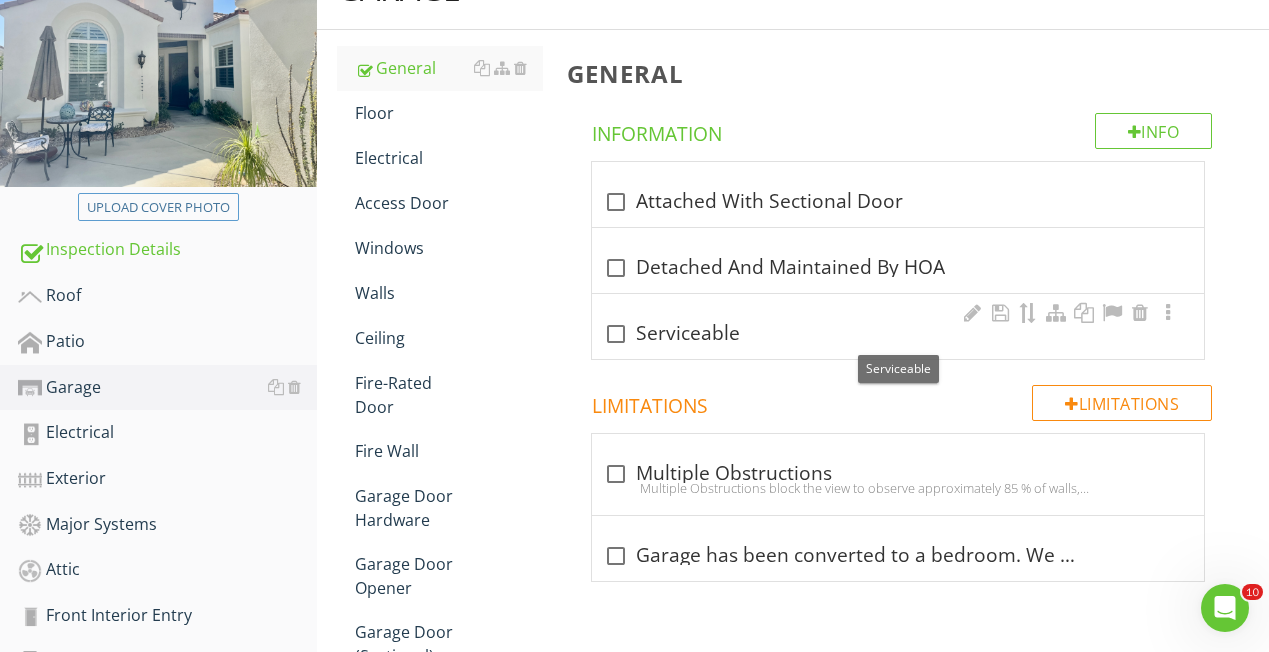 click at bounding box center (616, 334) 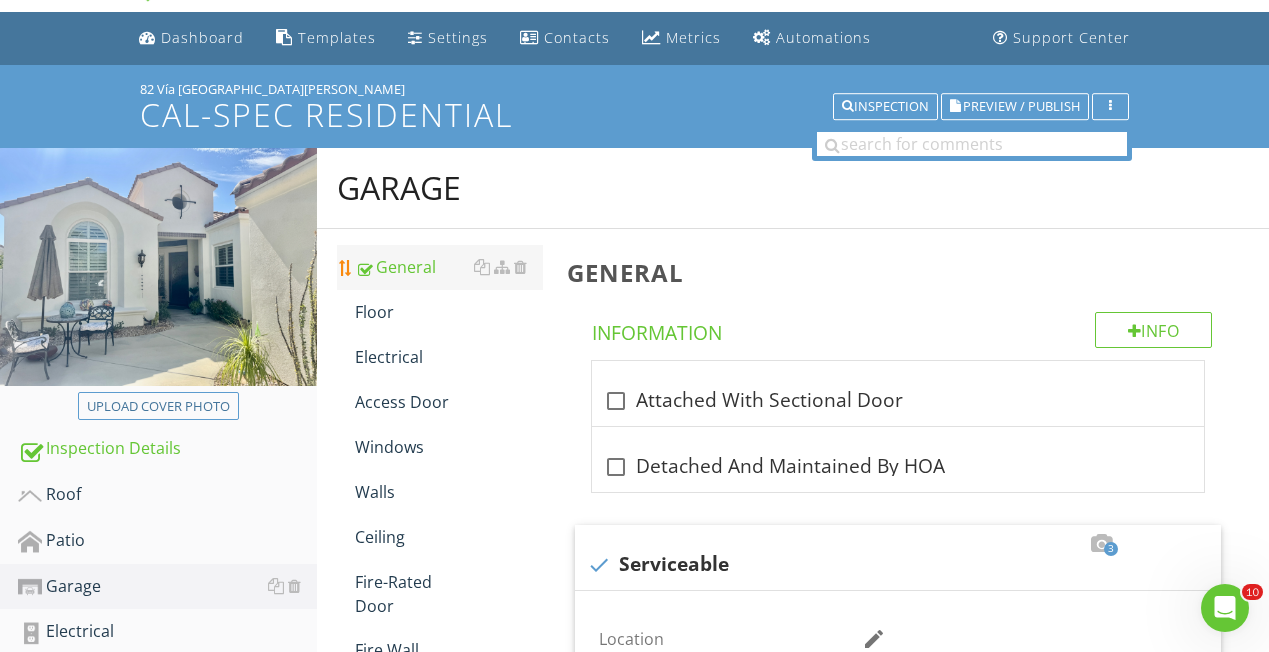 scroll, scrollTop: 42, scrollLeft: 0, axis: vertical 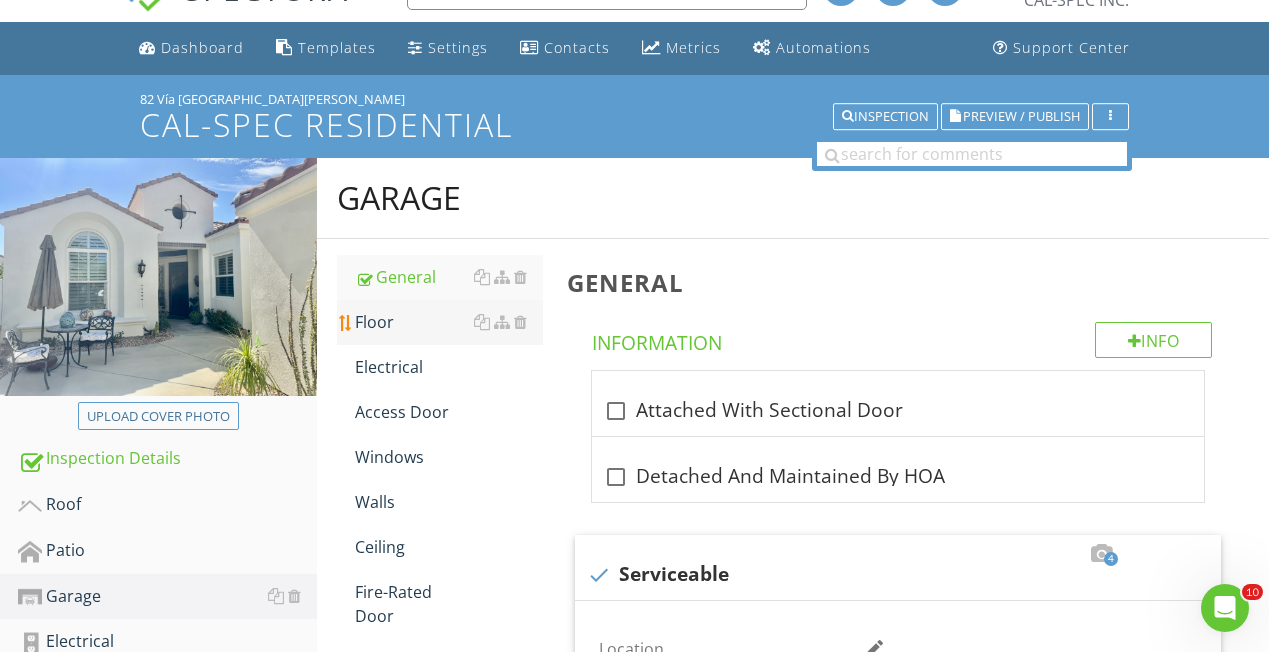 click on "Floor" at bounding box center (449, 322) 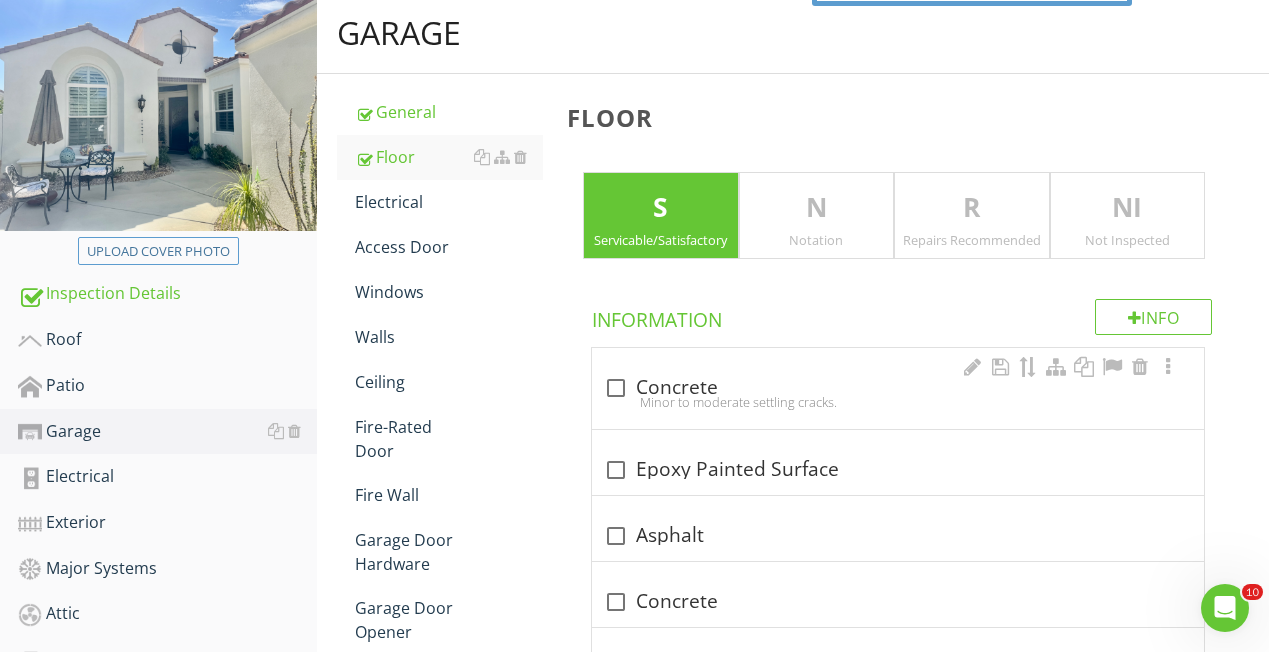 scroll, scrollTop: 215, scrollLeft: 0, axis: vertical 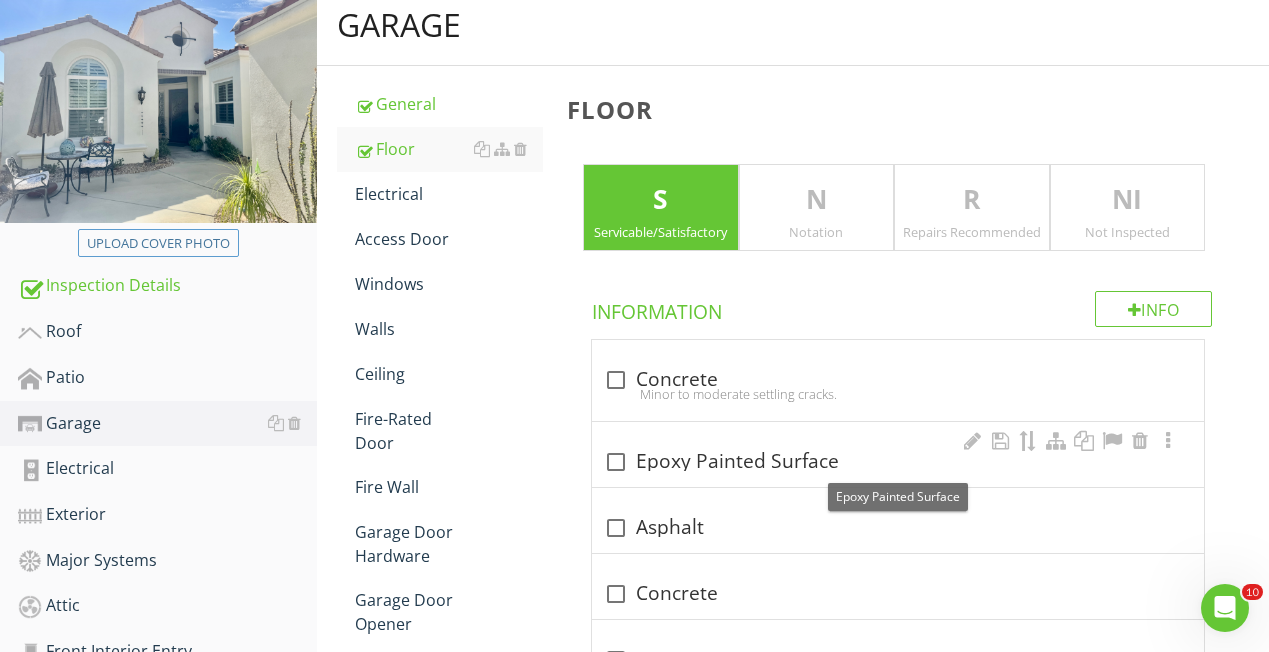 click at bounding box center [616, 462] 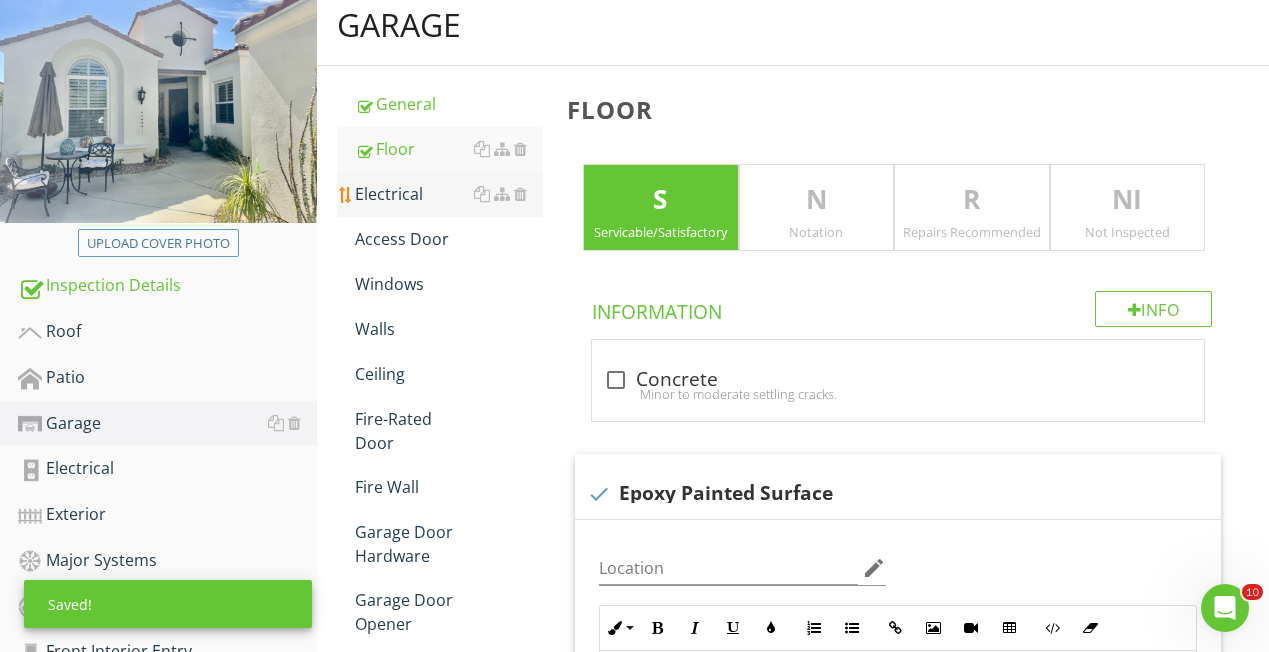 click on "Electrical" at bounding box center [449, 194] 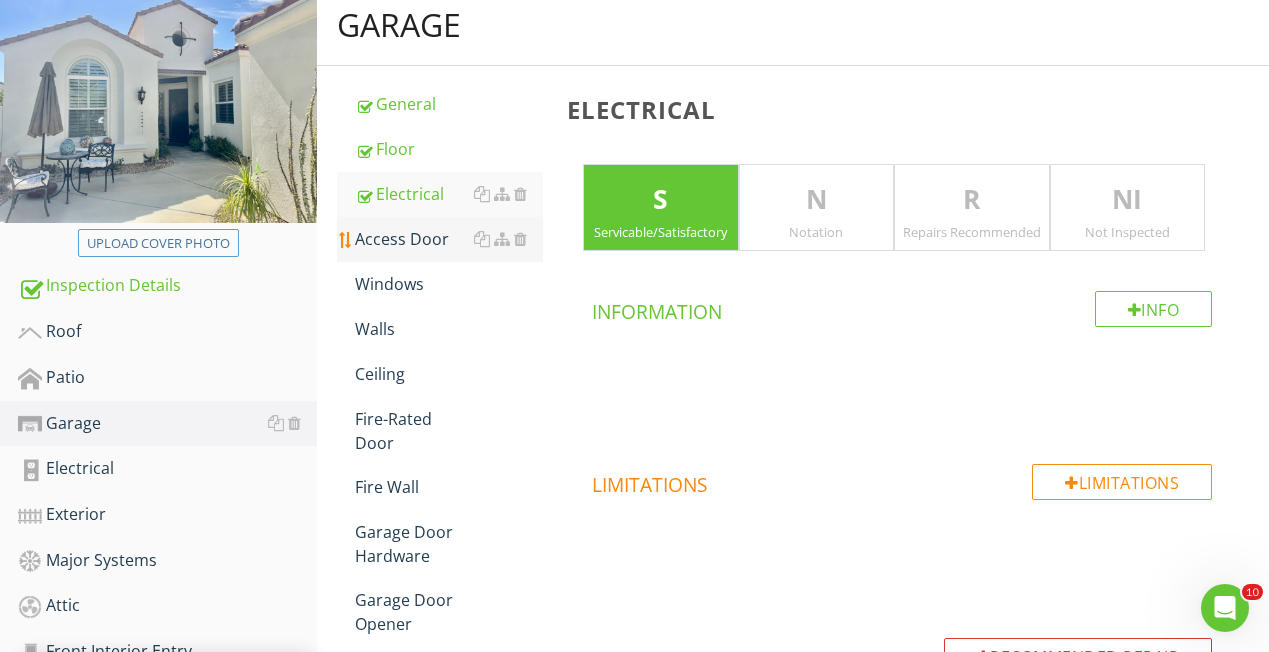 click on "Access Door" at bounding box center [449, 239] 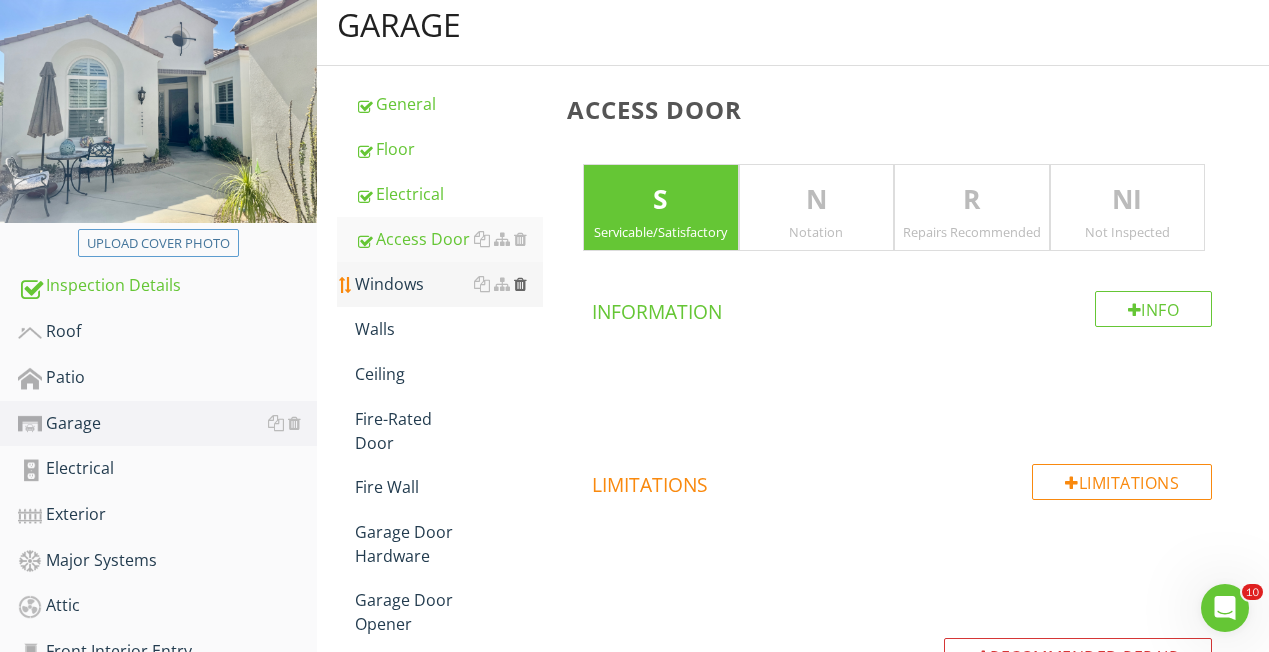 click at bounding box center [520, 284] 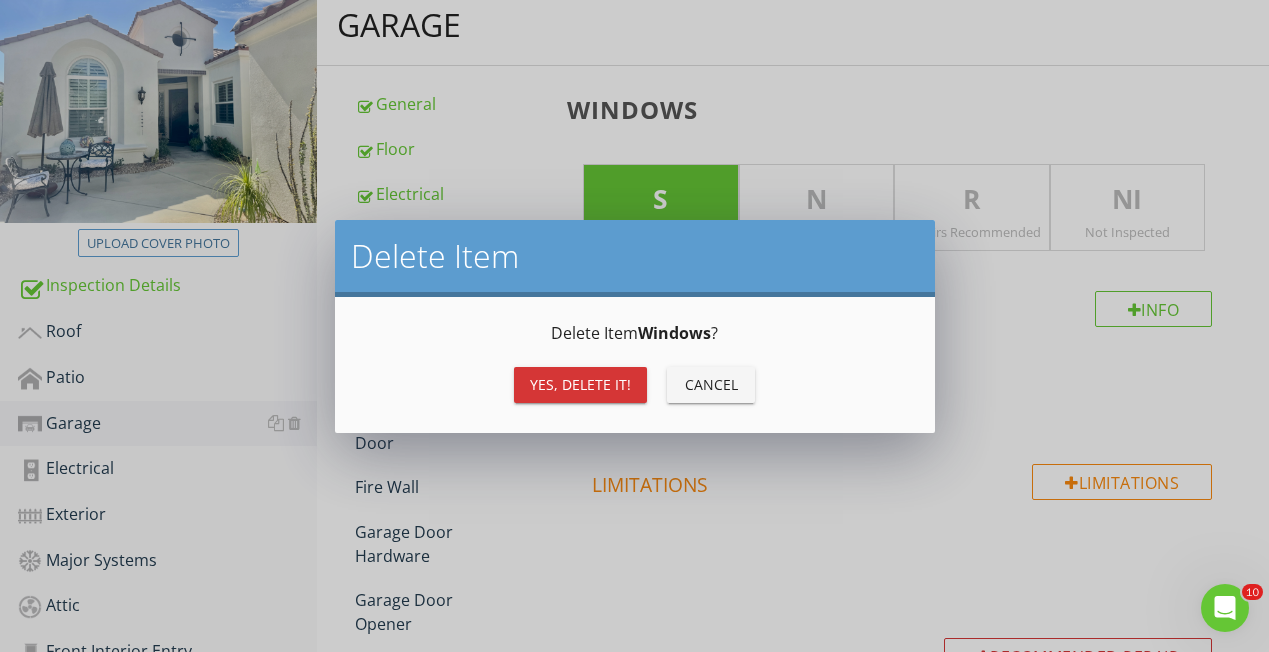 click on "Yes, Delete it!" at bounding box center [580, 385] 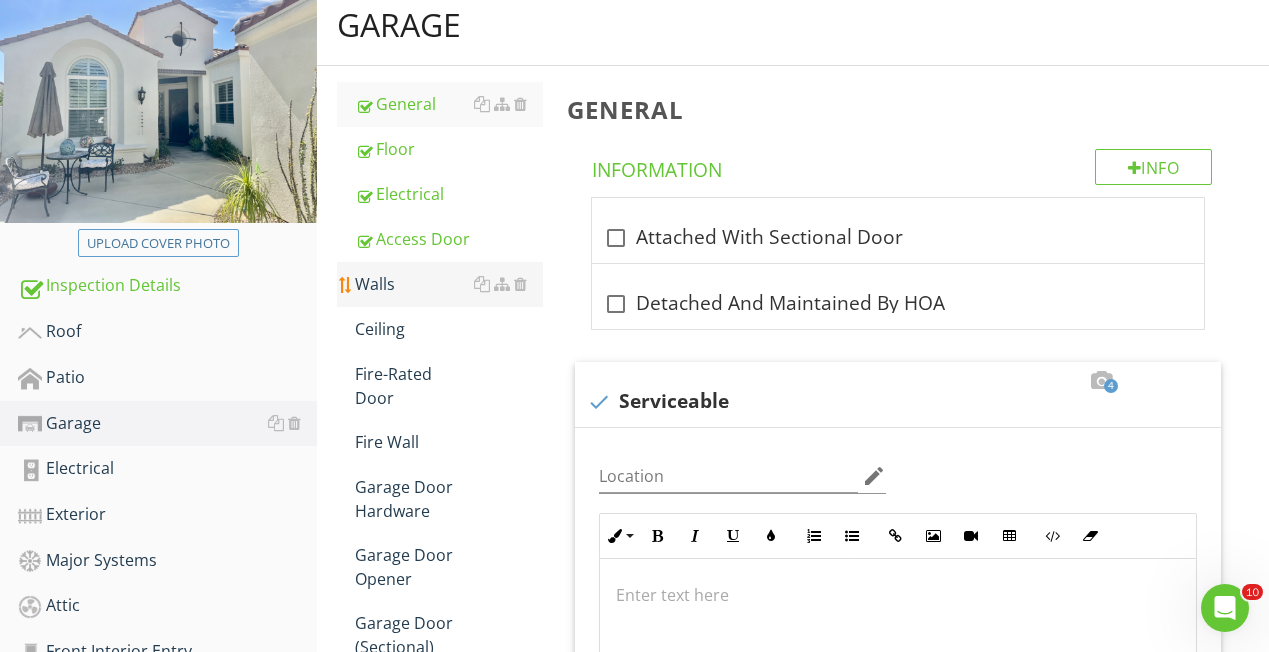 click on "Walls" at bounding box center (449, 284) 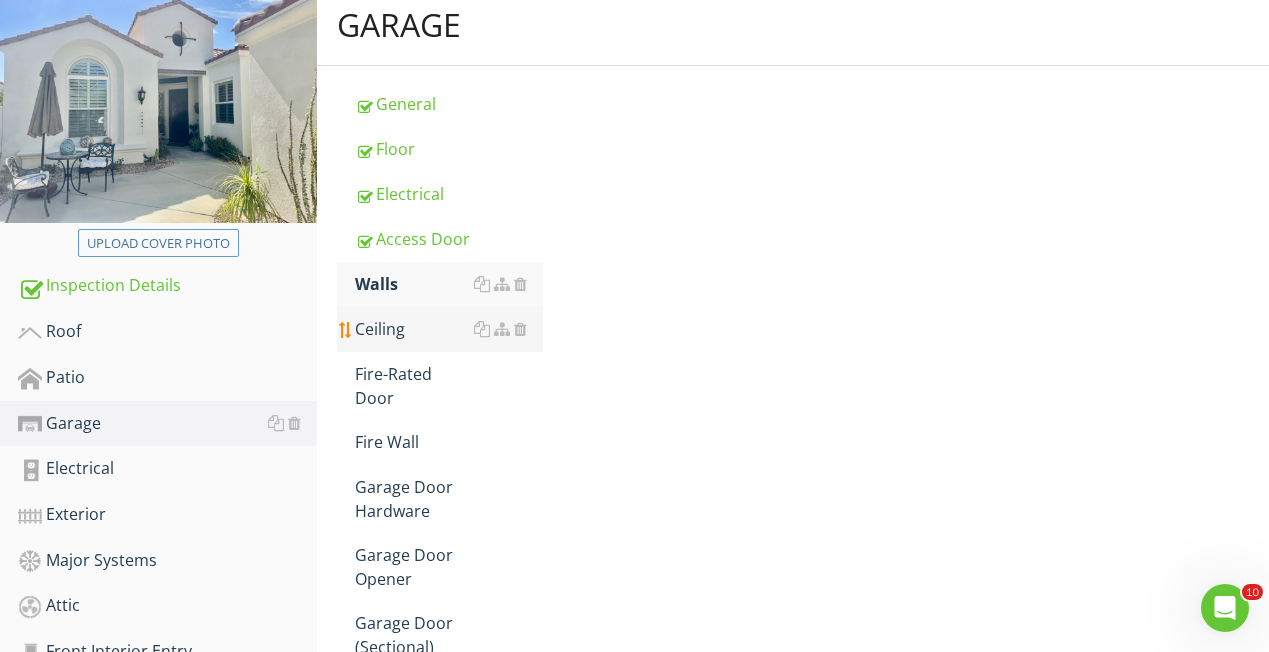 click on "Ceiling" at bounding box center (449, 329) 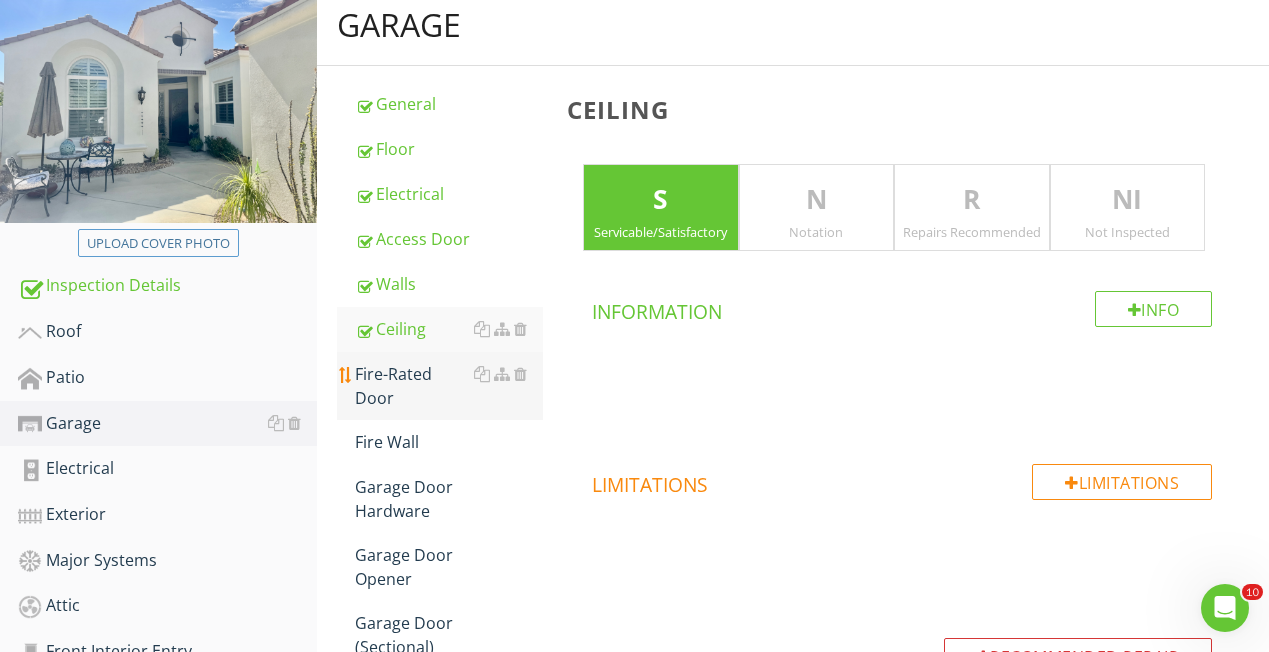 click on "Fire-Rated Door" at bounding box center (449, 386) 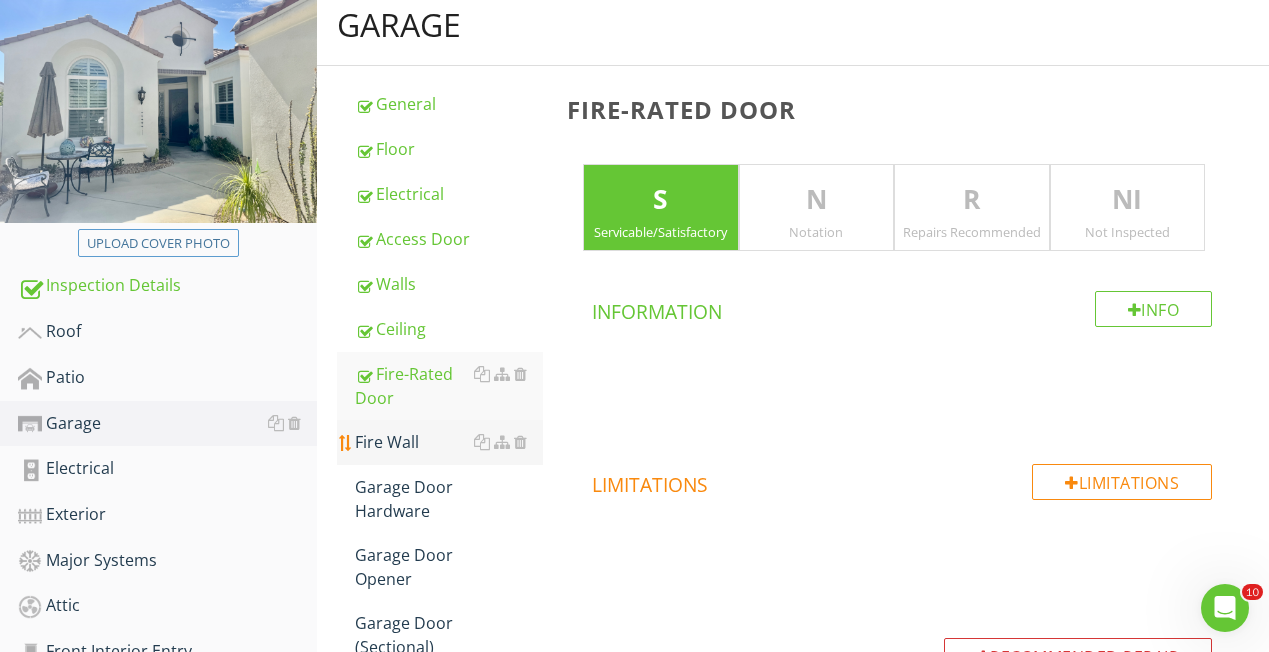 click on "Fire Wall" at bounding box center (449, 442) 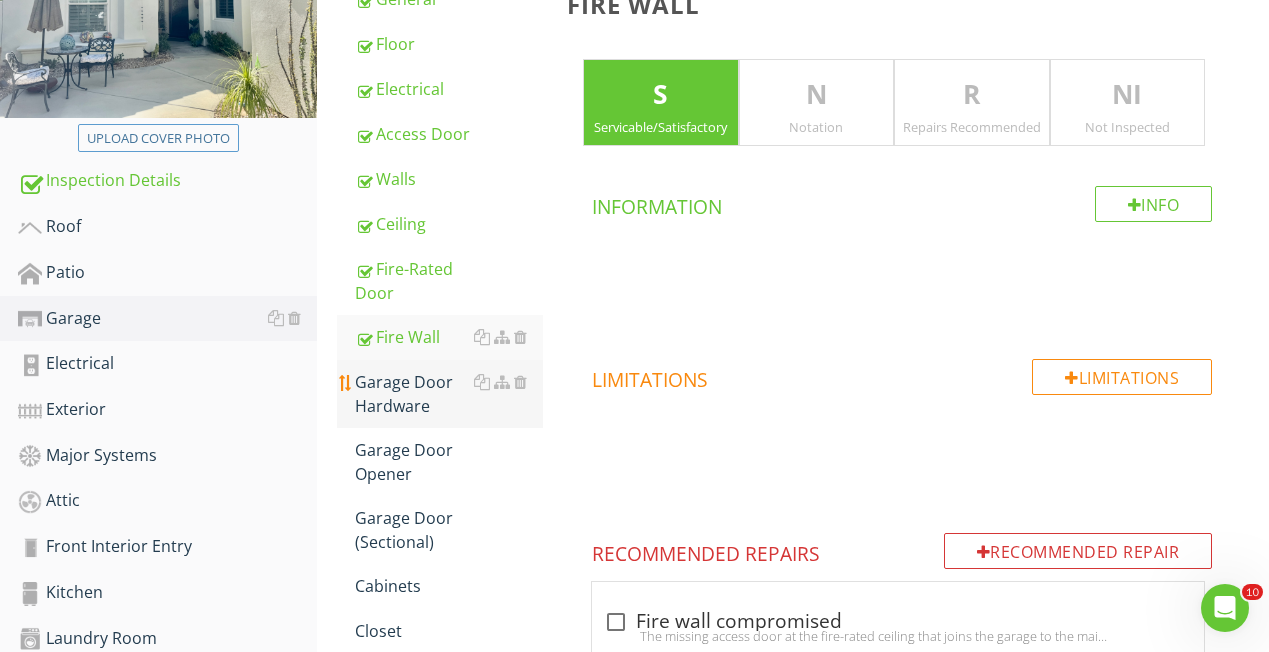 scroll, scrollTop: 323, scrollLeft: 0, axis: vertical 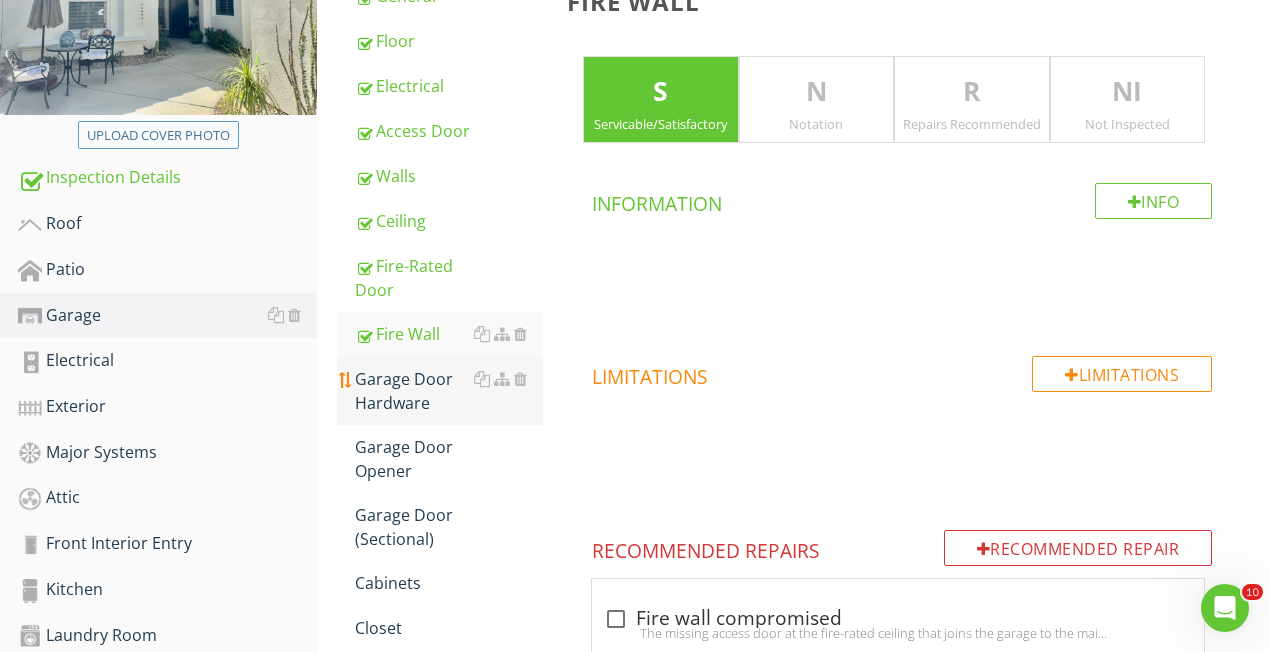 click on "Garage Door Hardware" at bounding box center (449, 391) 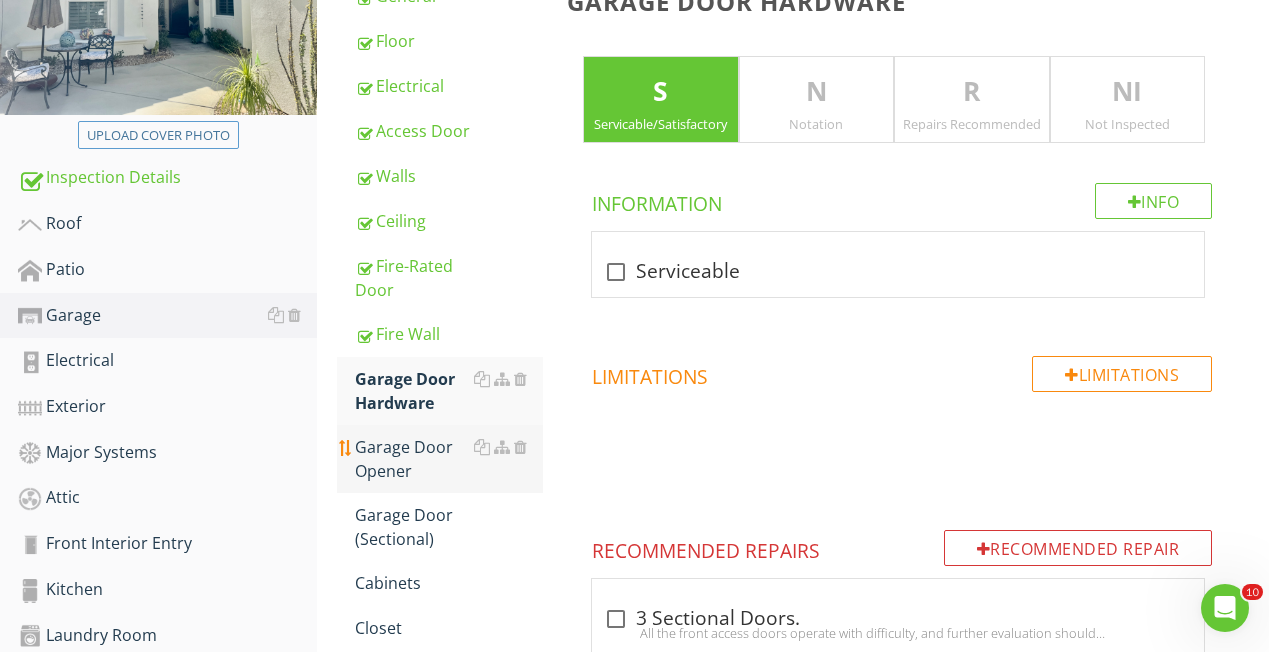 click on "Garage Door Opener" at bounding box center (449, 459) 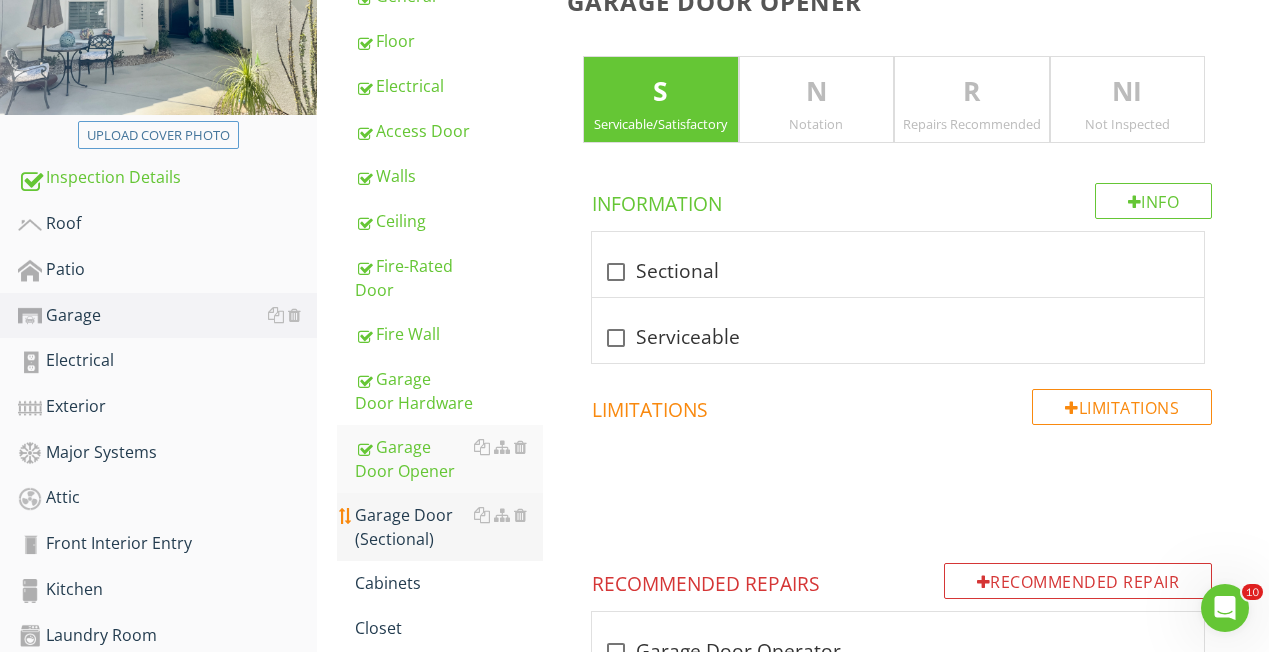 click on "Garage Door (Sectional)" at bounding box center [449, 527] 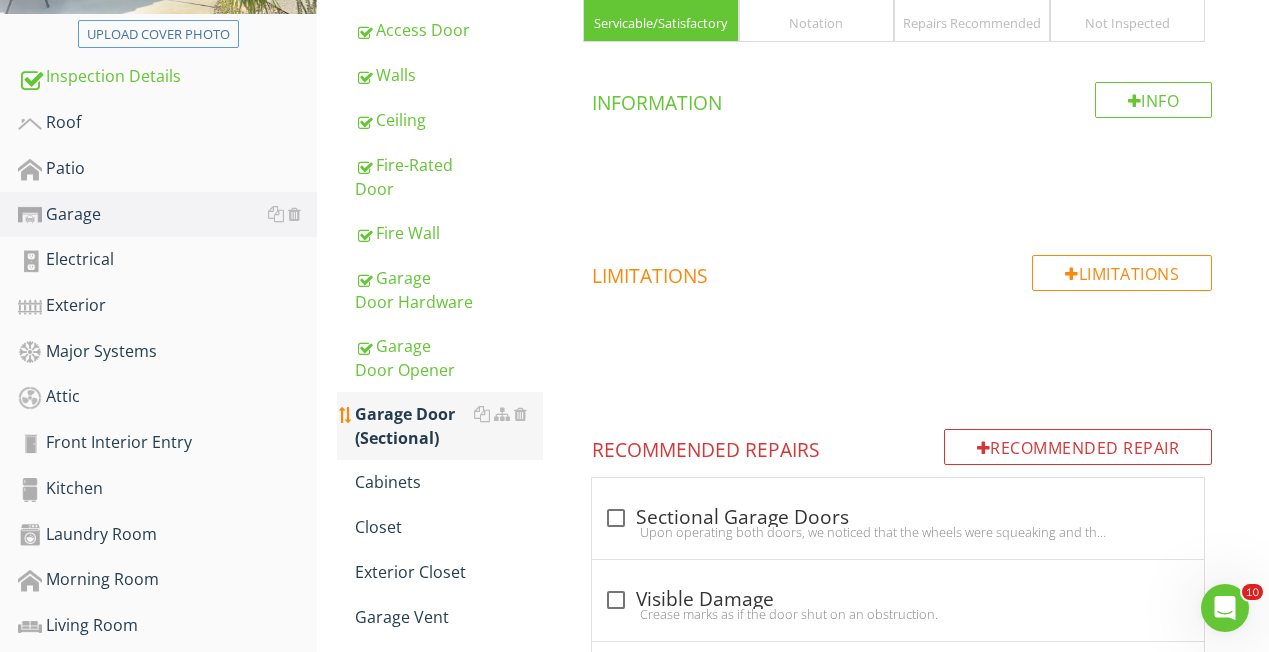 scroll, scrollTop: 426, scrollLeft: 0, axis: vertical 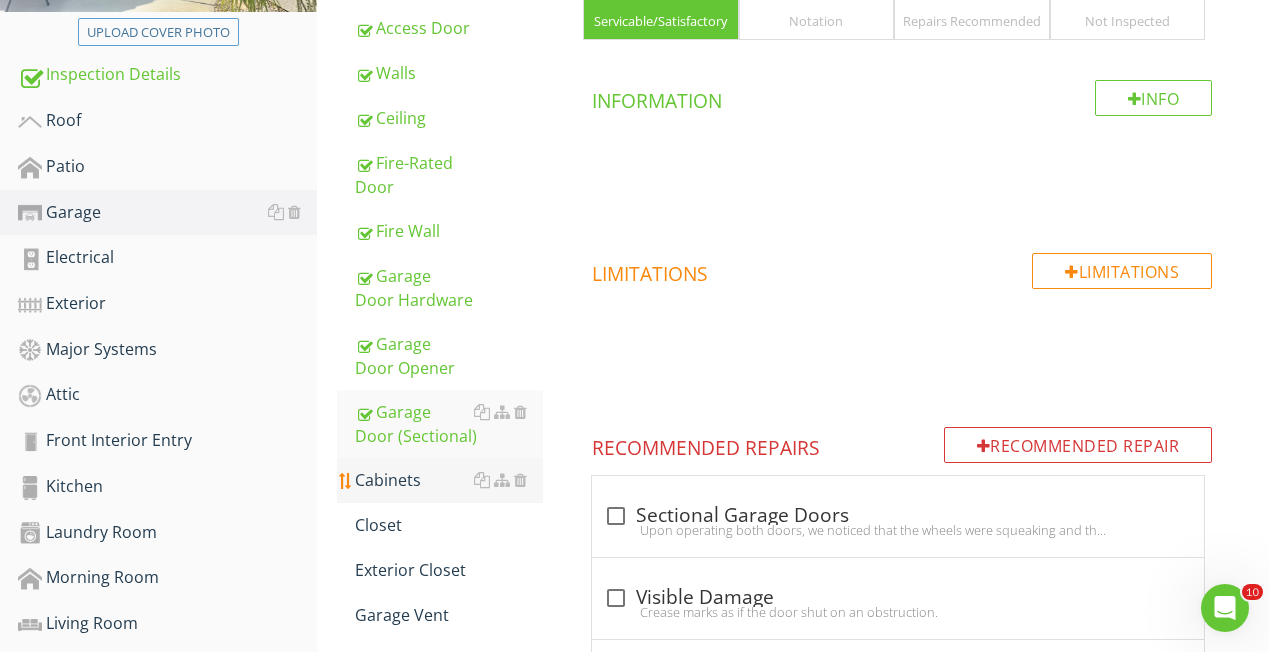 click on "Cabinets" at bounding box center (449, 480) 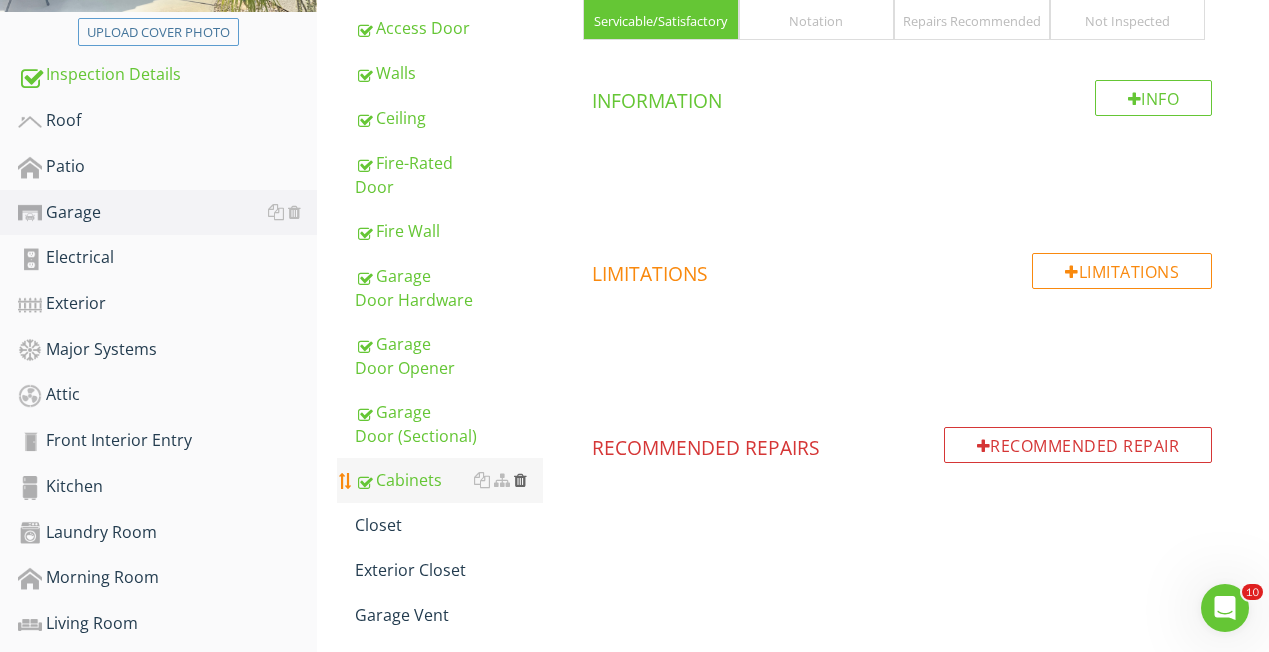 click at bounding box center (520, 480) 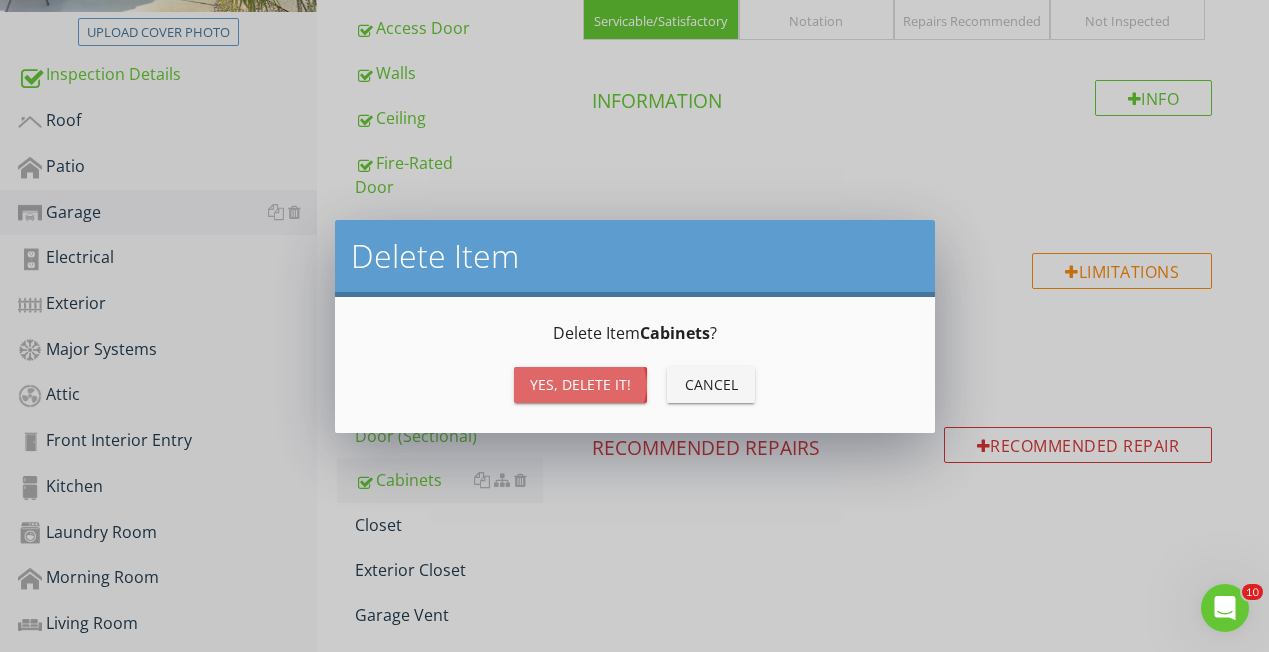 click on "Yes, Delete it!" at bounding box center (580, 384) 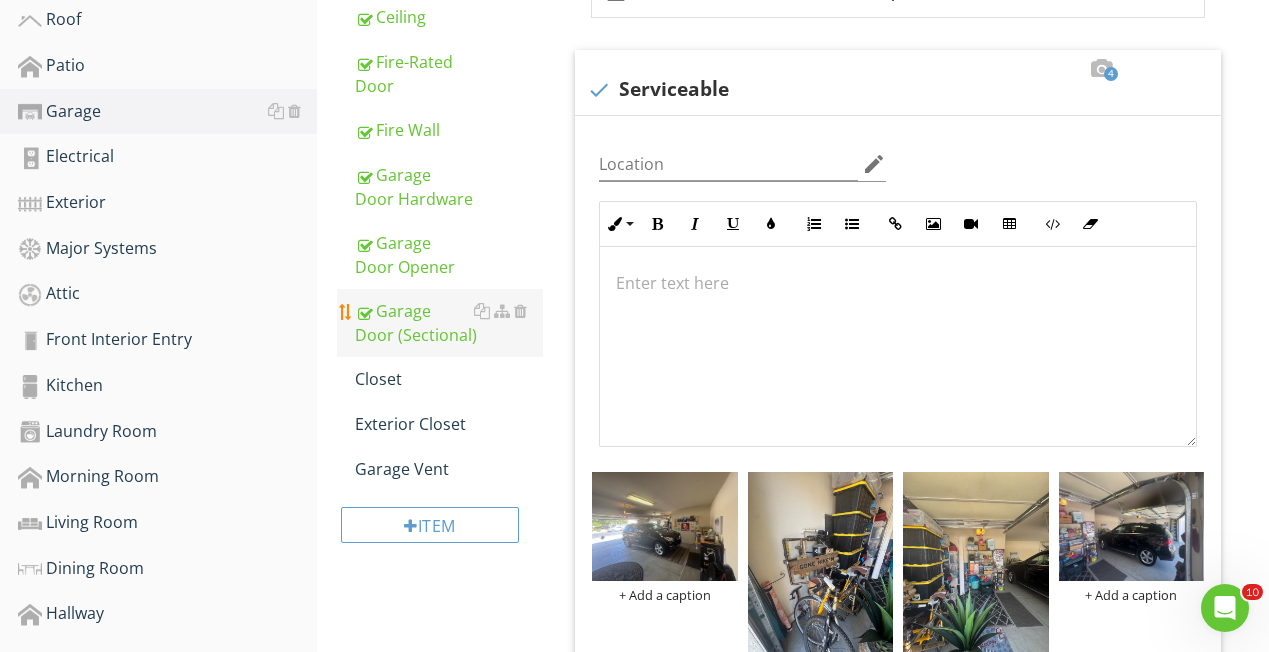 scroll, scrollTop: 529, scrollLeft: 0, axis: vertical 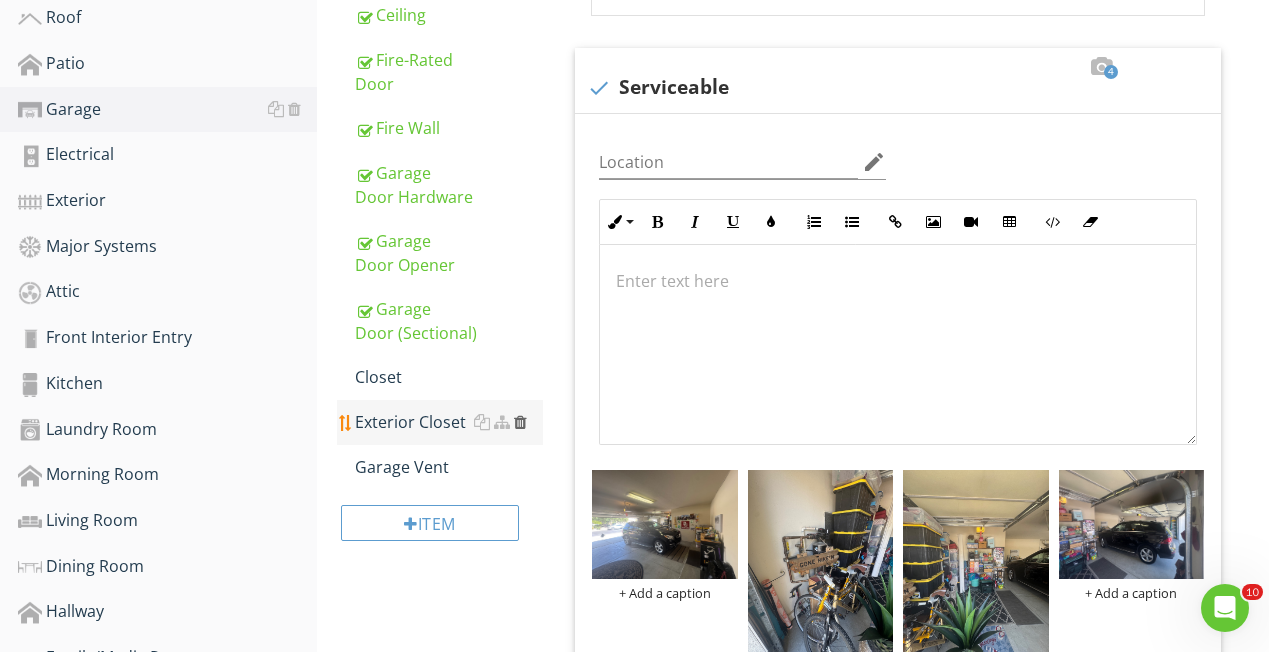 click at bounding box center [520, 422] 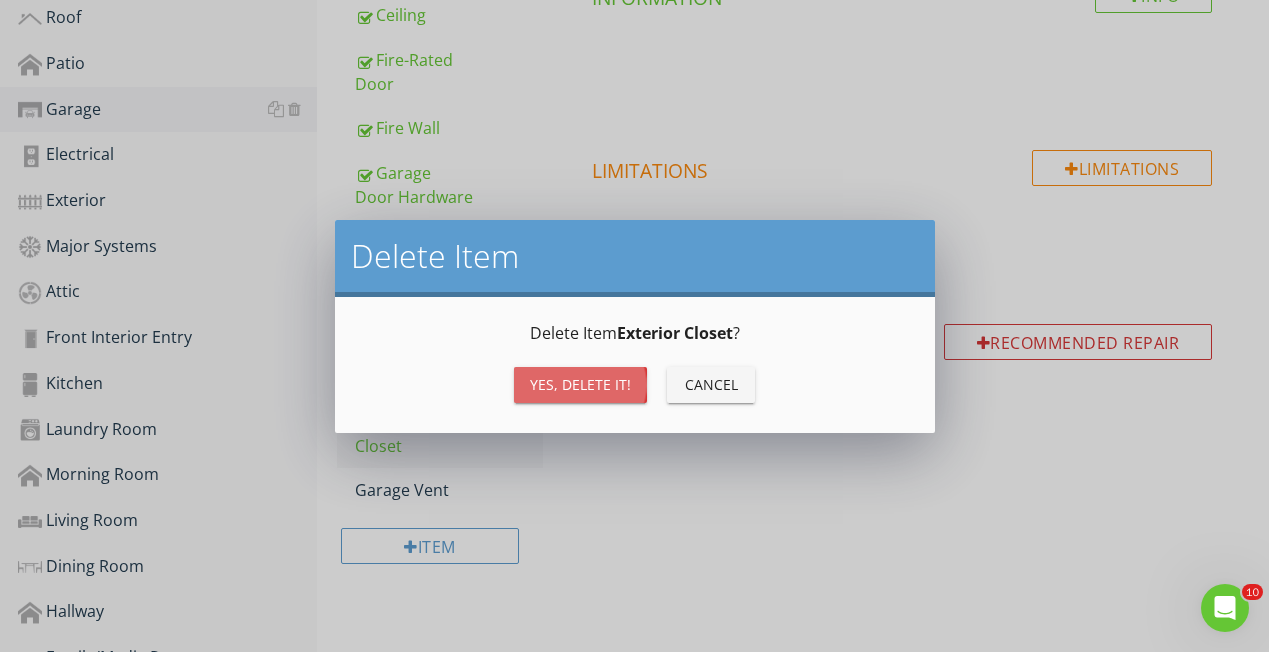 click on "Yes, Delete it!" at bounding box center (580, 384) 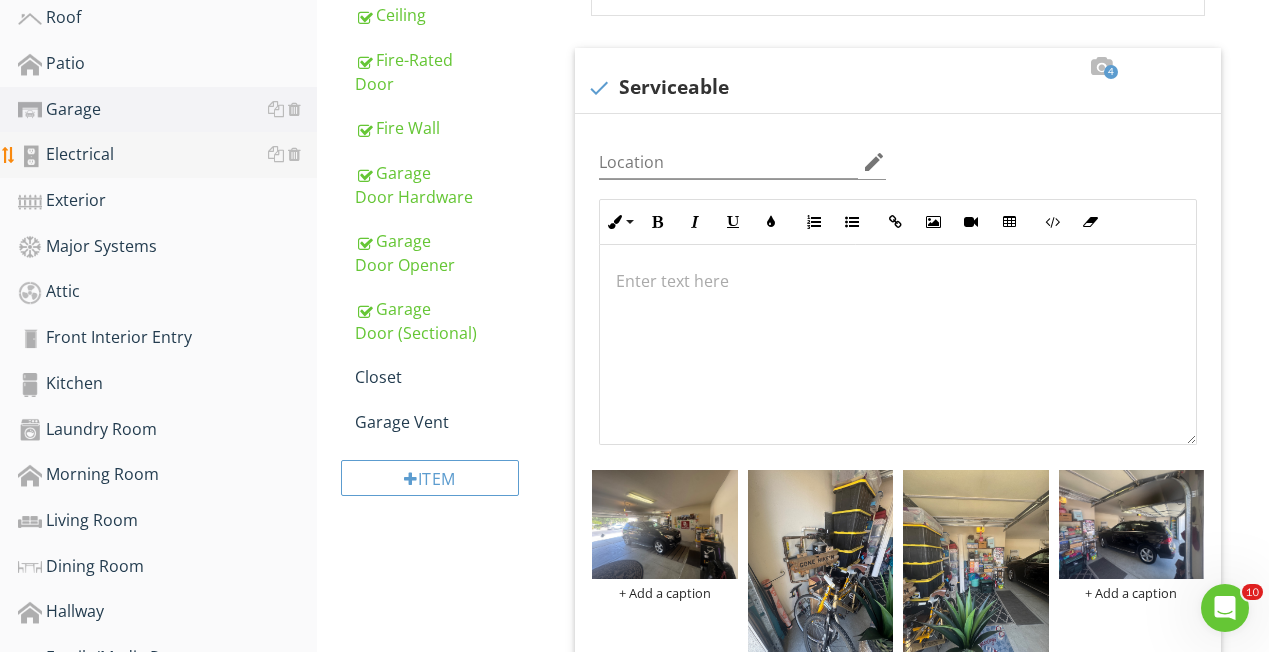 click on "Electrical" at bounding box center (167, 155) 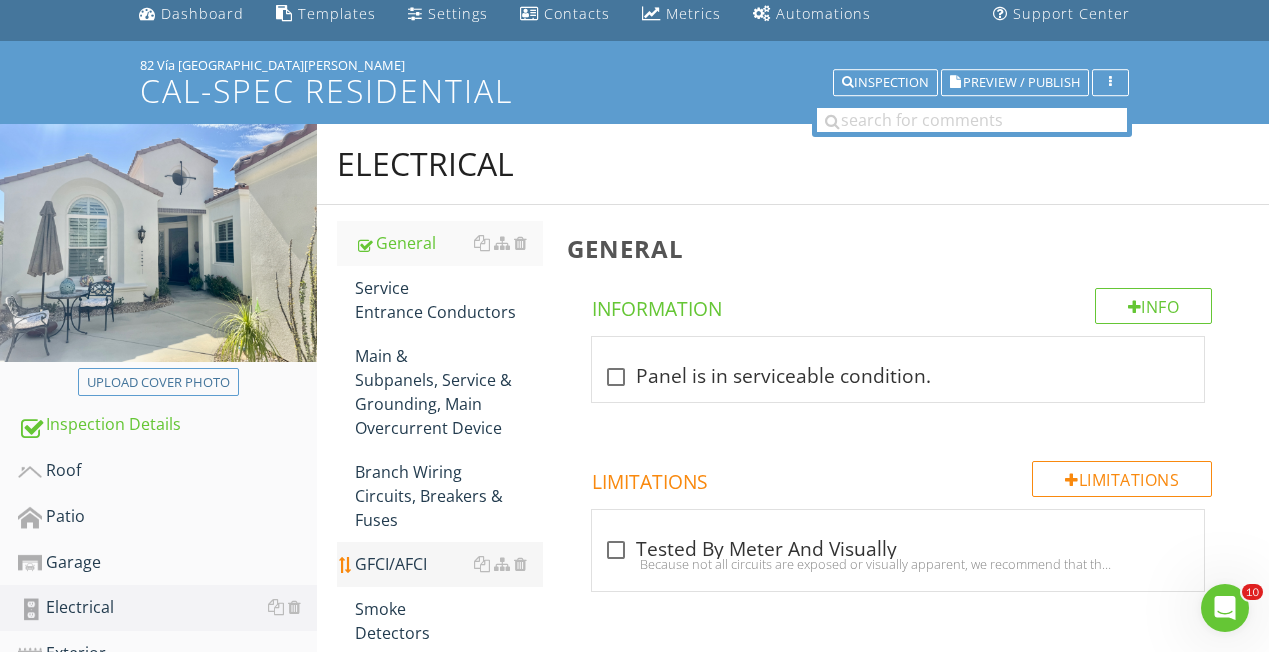scroll, scrollTop: 39, scrollLeft: 0, axis: vertical 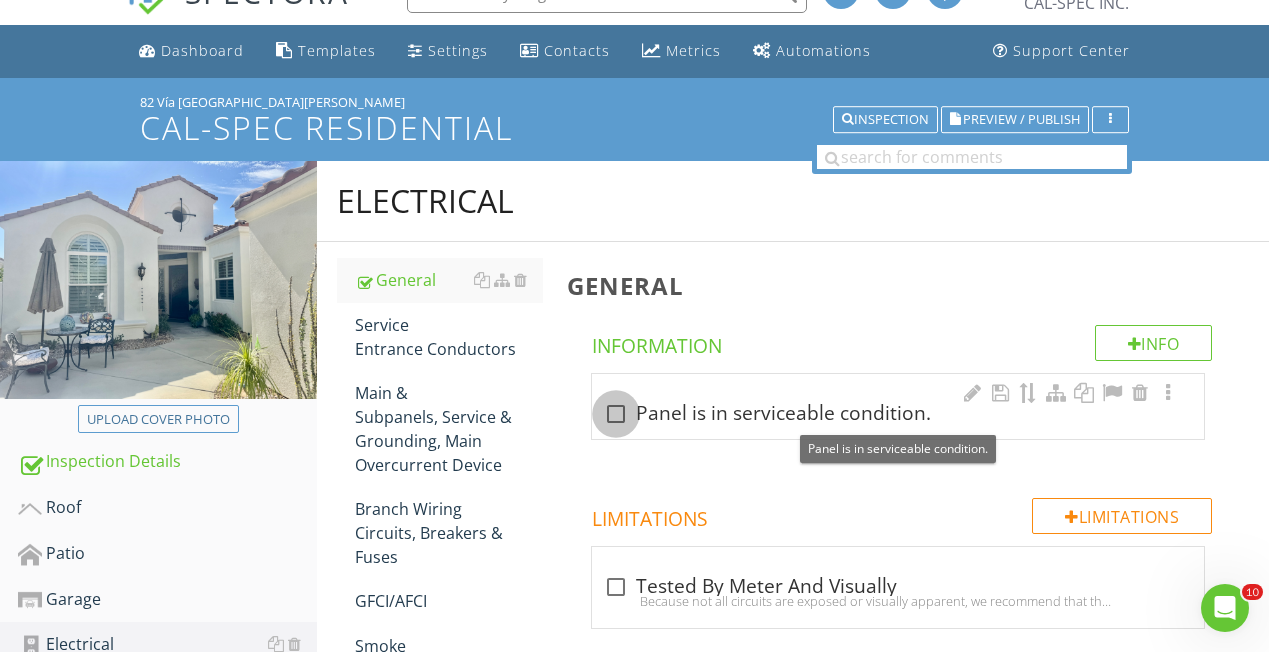 click at bounding box center (616, 414) 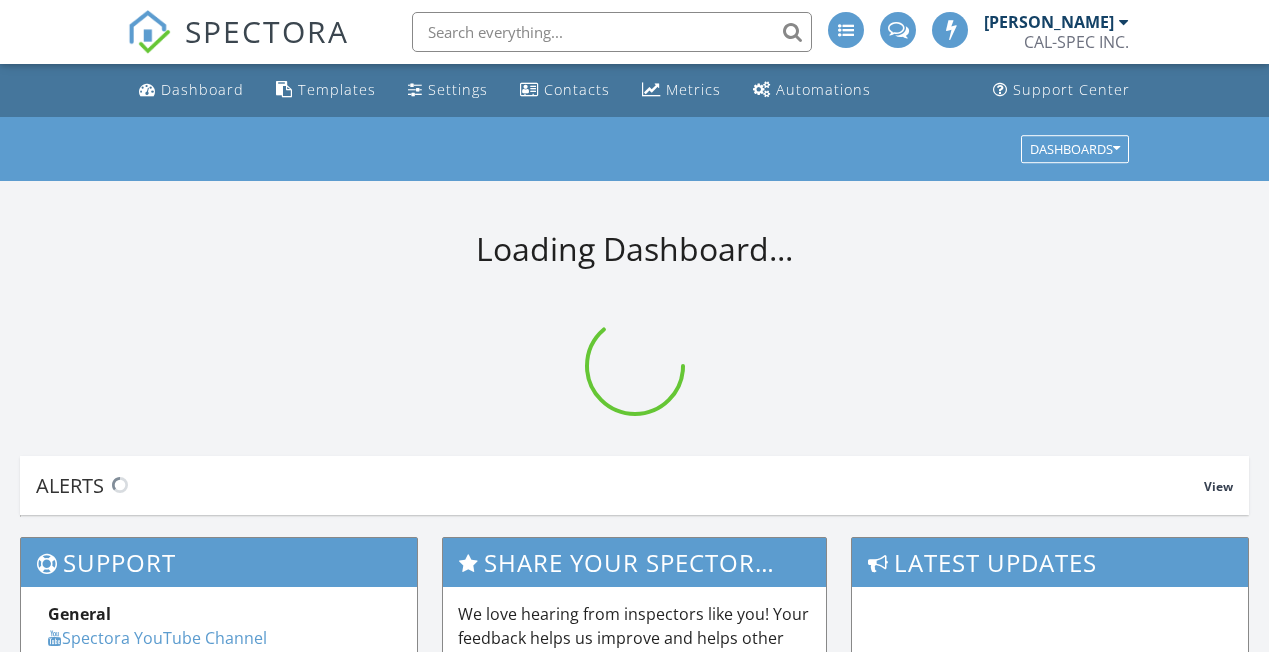 scroll, scrollTop: 0, scrollLeft: 0, axis: both 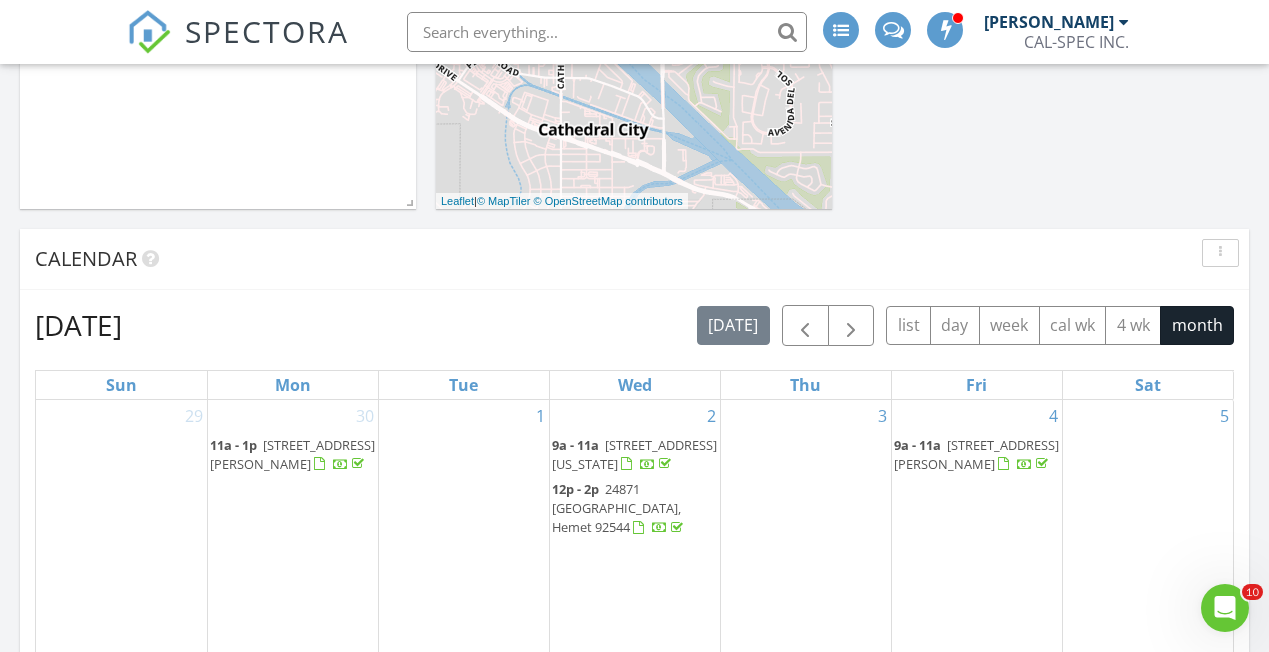 click on "Today
Jerry Campbell
No results found       New Inspection     New Quote         Map               + − Leaflet  |  © MapTiler   © OpenStreetMap contributors     Calendar                 July 2025 today list day week cal wk 4 wk month Sun Mon Tue Wed Thu Fri Sat 29 30
11a - 1p
45795 Algonquin Cir, Indian Wells 92210
1 2
9a - 11a
43421 Virginia Ave, Palm Desert 92211
12p - 2p
24871 Loire Ct, Hemet 92544
3 4
9a - 11a
1489 New Dawn Ln, Beaumont 92223" at bounding box center [634, 419] 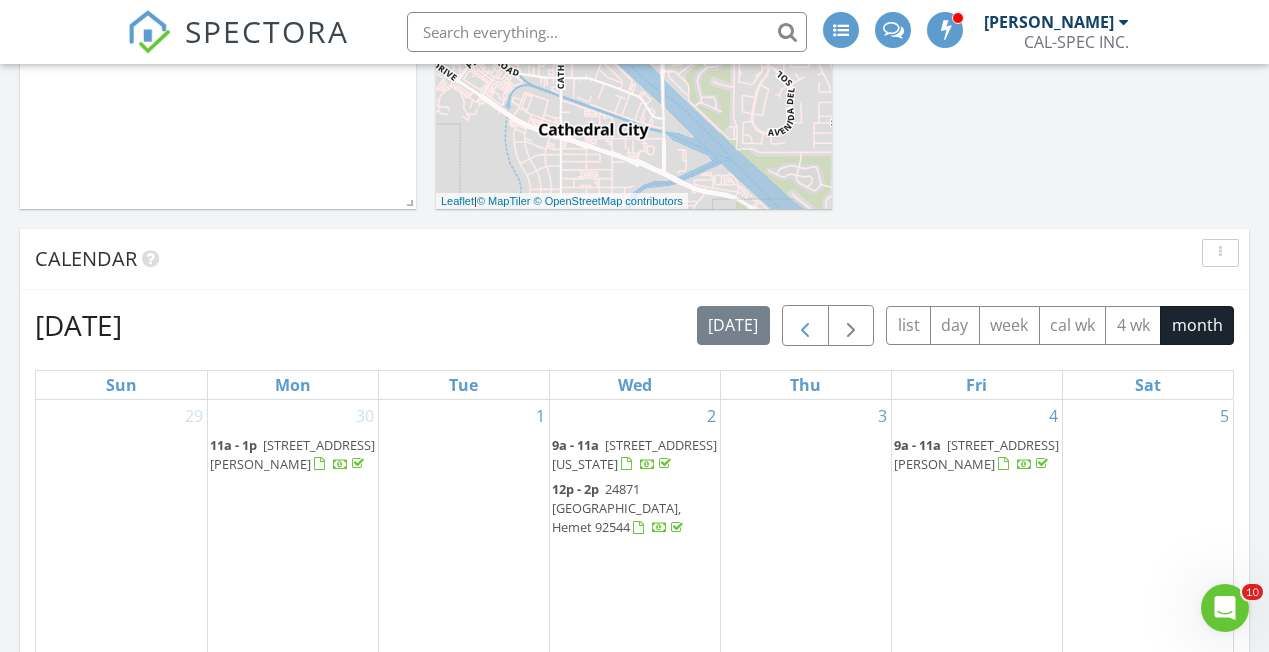click at bounding box center [805, 326] 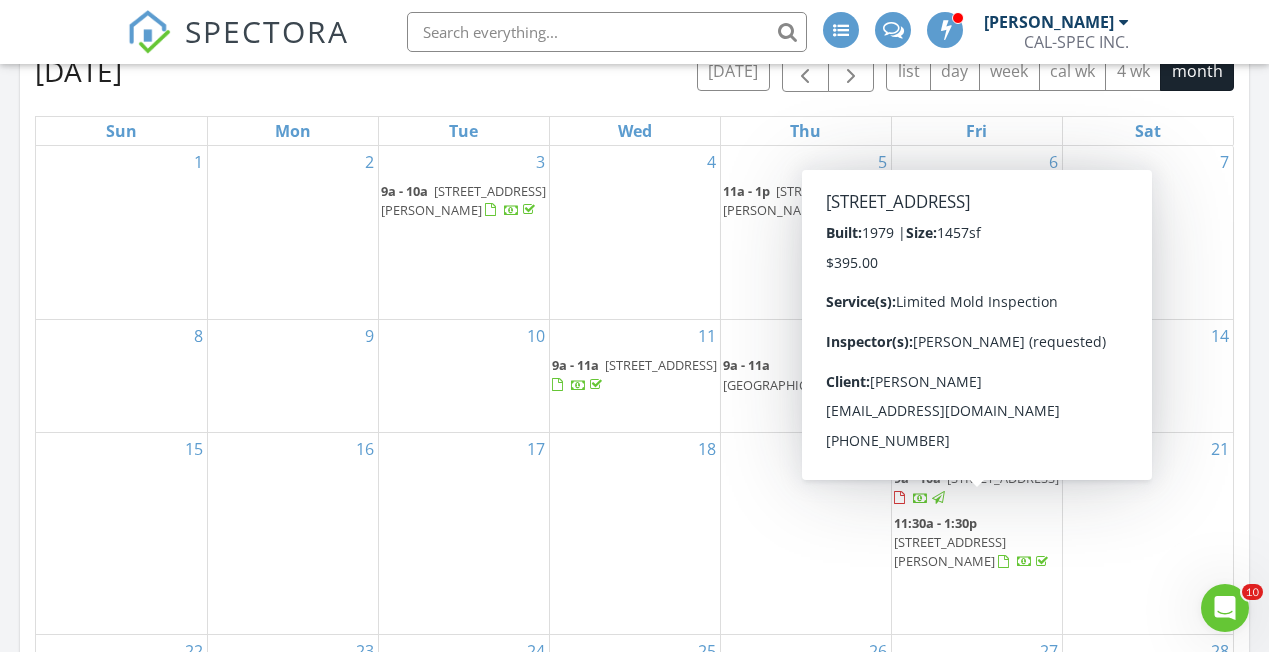 scroll, scrollTop: 893, scrollLeft: 0, axis: vertical 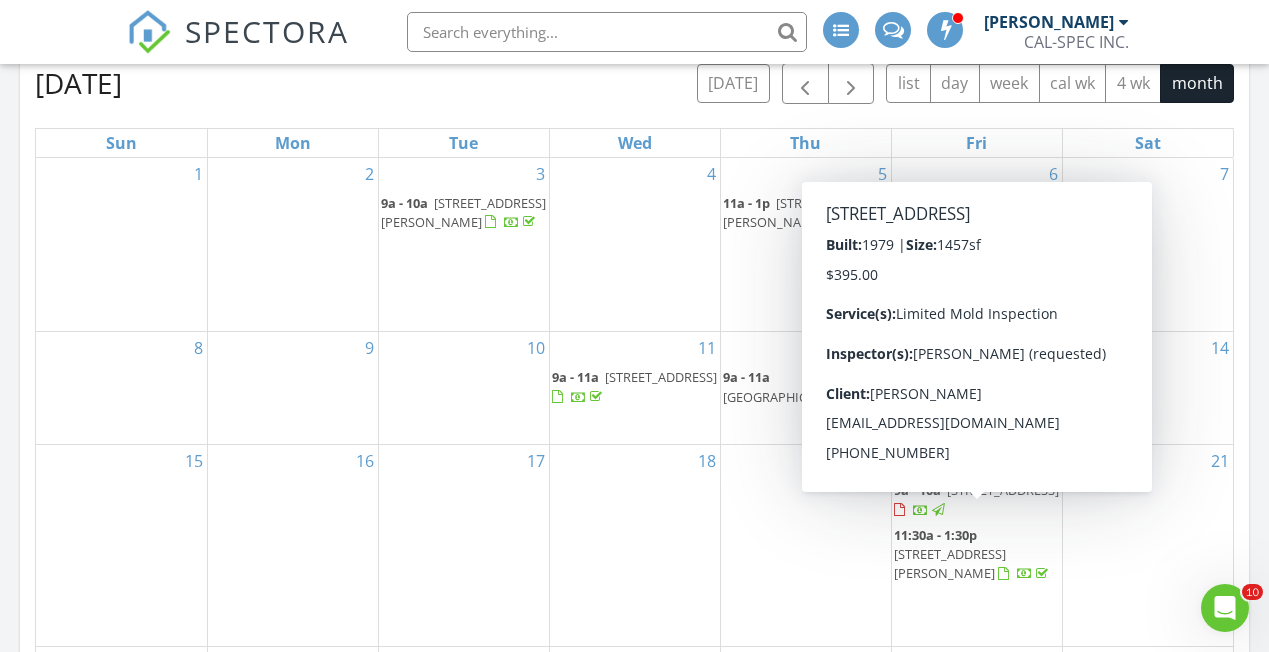 click at bounding box center (607, 32) 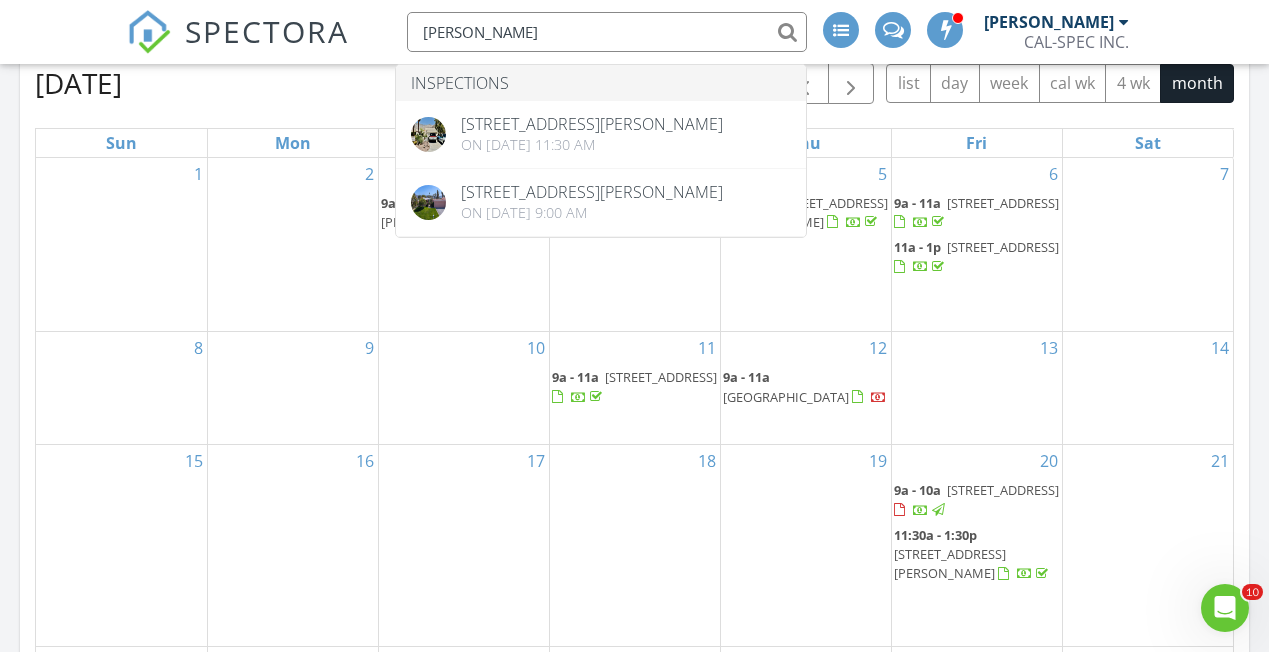 type on "Medina" 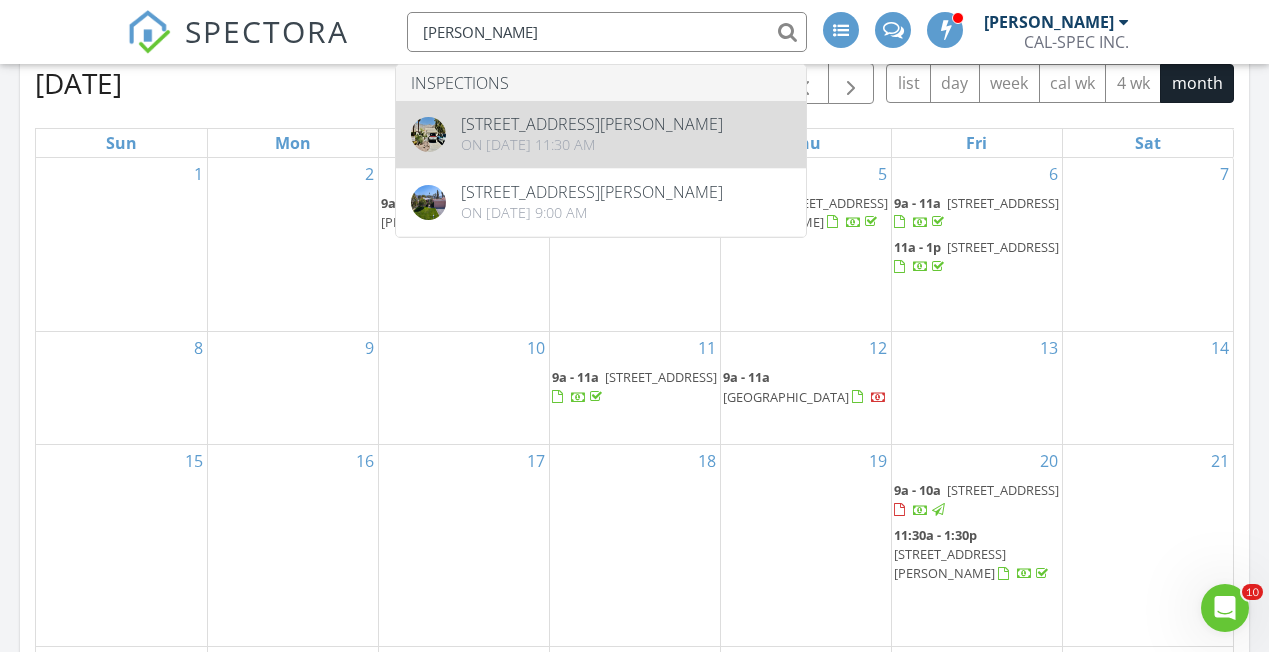 drag, startPoint x: 579, startPoint y: 17, endPoint x: 622, endPoint y: 150, distance: 139.7784 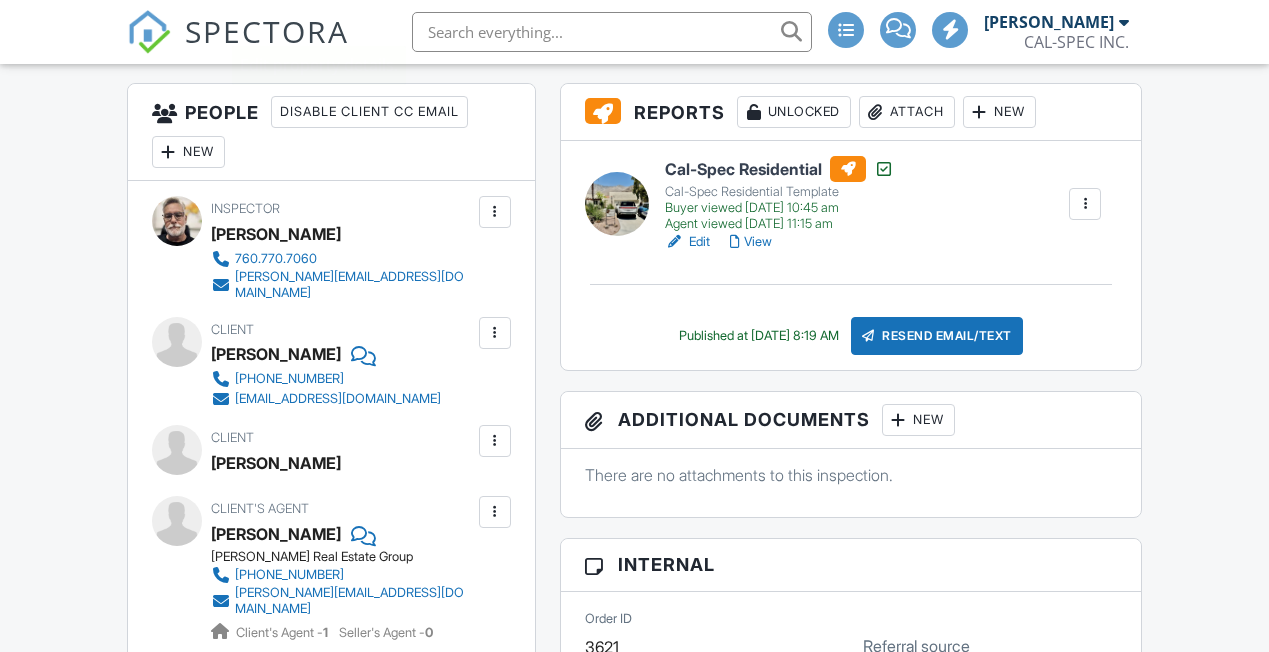 scroll, scrollTop: 554, scrollLeft: 0, axis: vertical 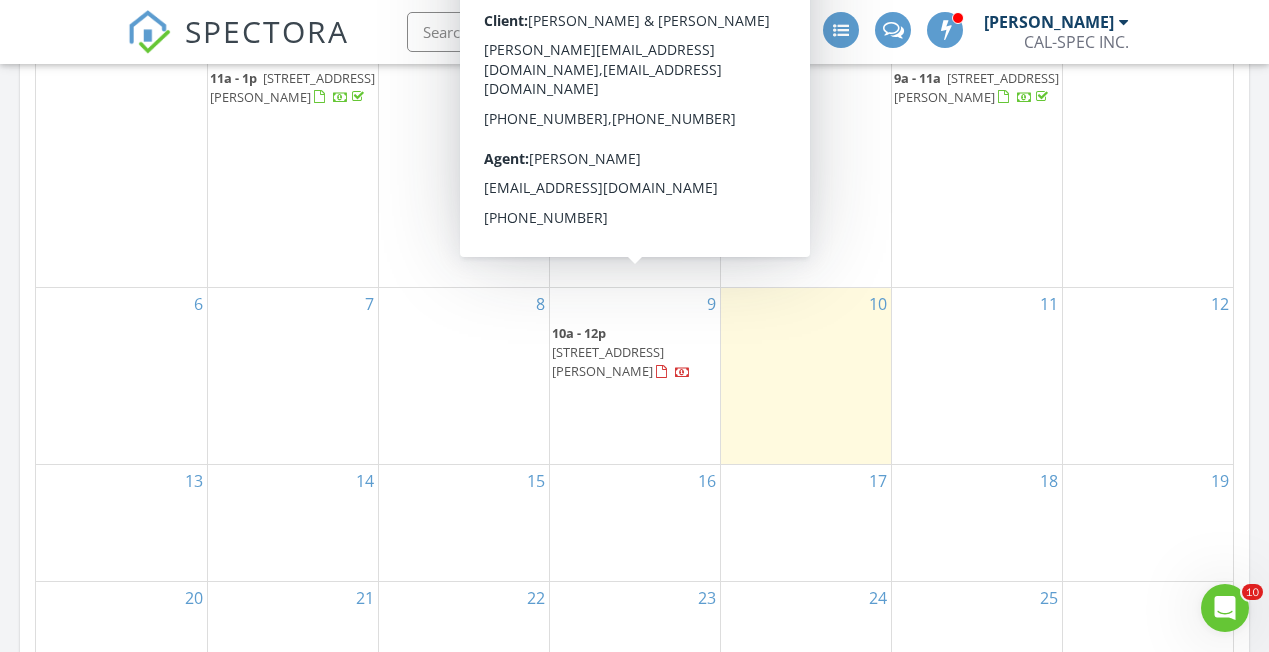 click on "[STREET_ADDRESS][PERSON_NAME]" at bounding box center (608, 361) 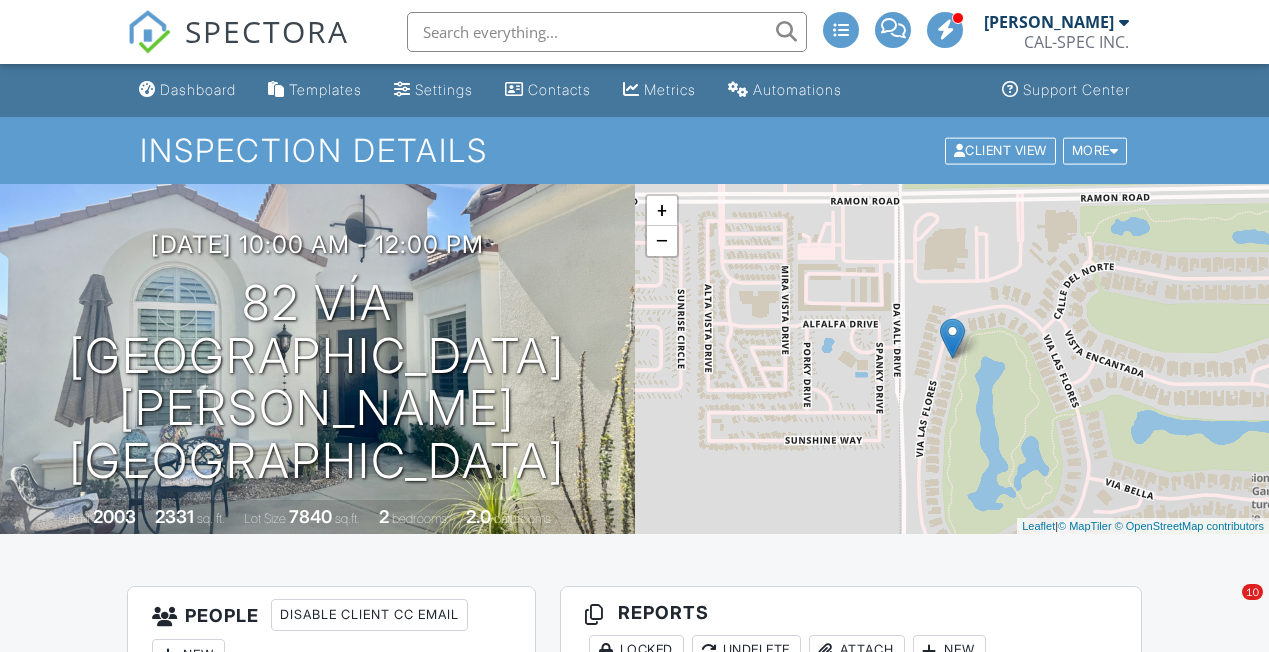scroll, scrollTop: 0, scrollLeft: 0, axis: both 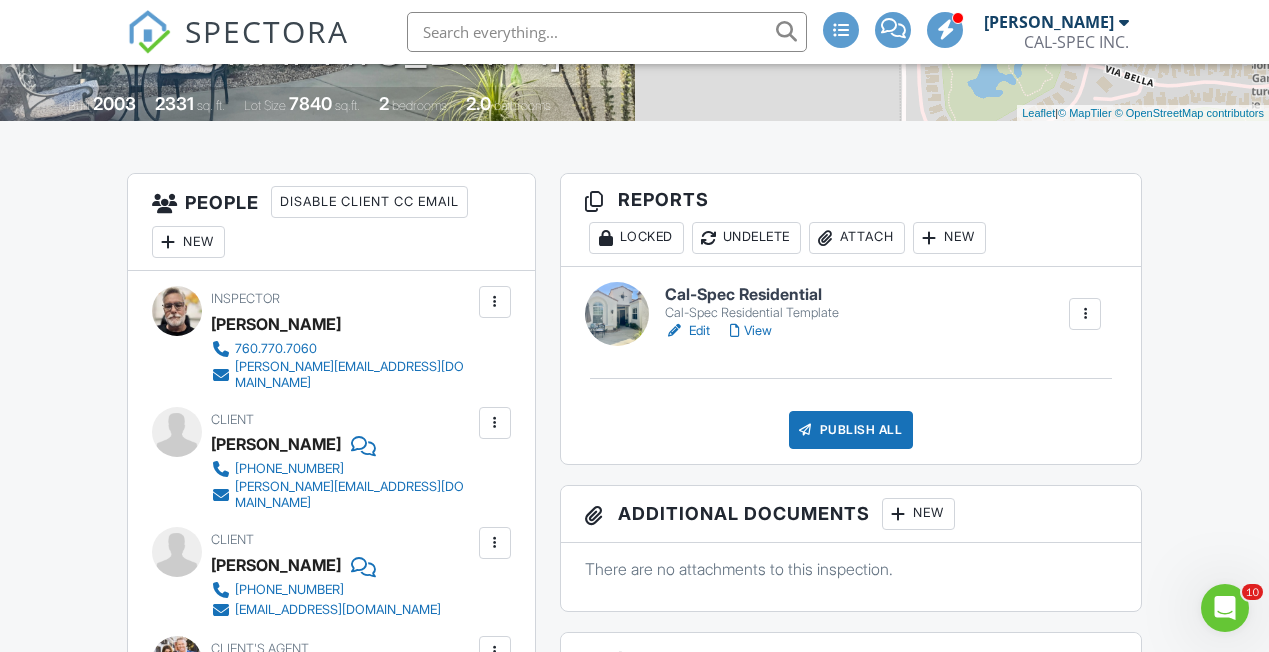 click on "Edit" at bounding box center [687, 331] 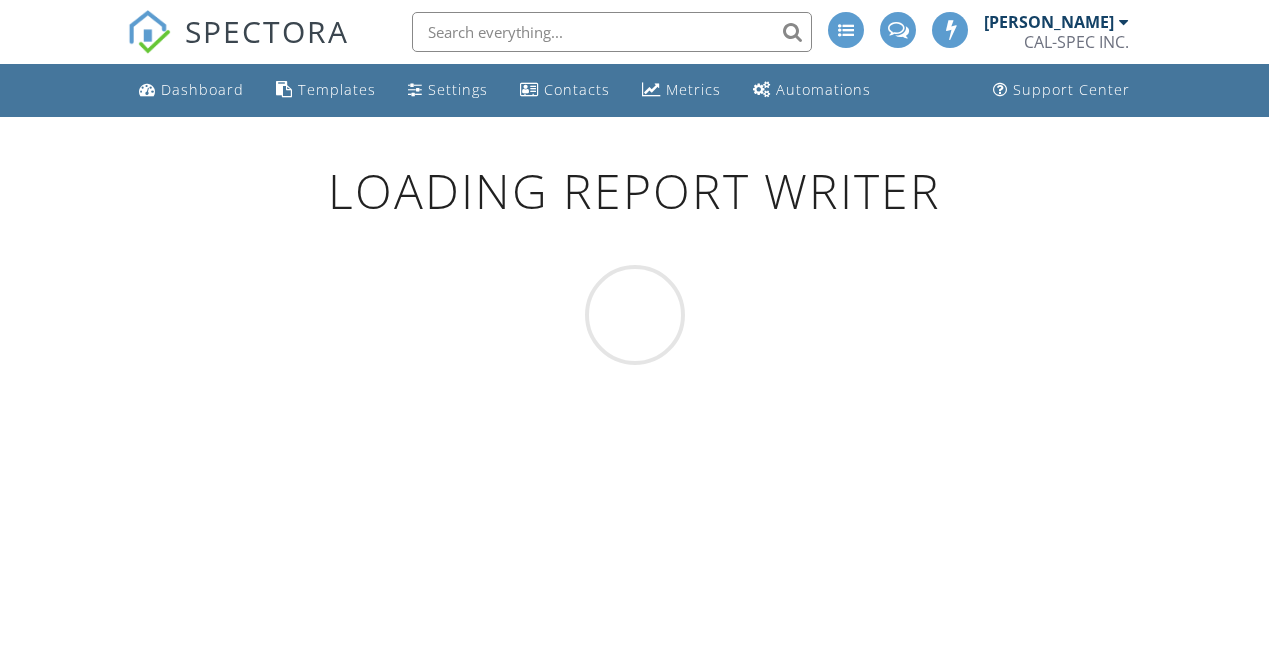 scroll, scrollTop: 0, scrollLeft: 0, axis: both 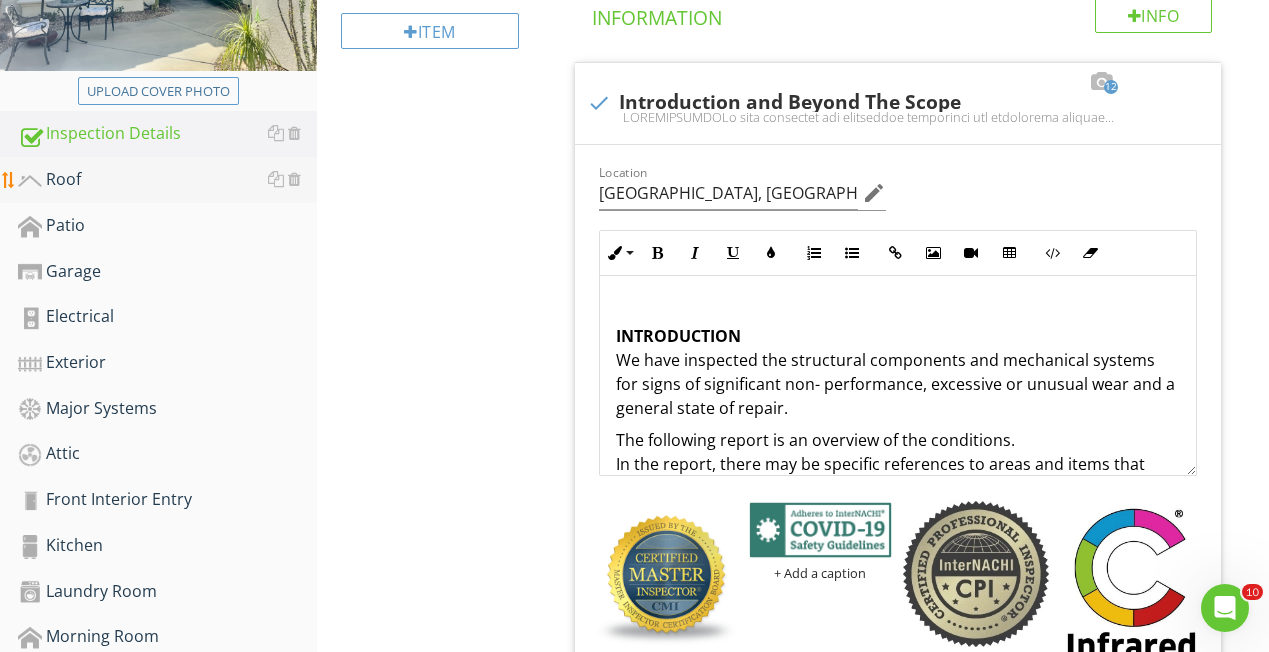 click on "Roof" at bounding box center (167, 180) 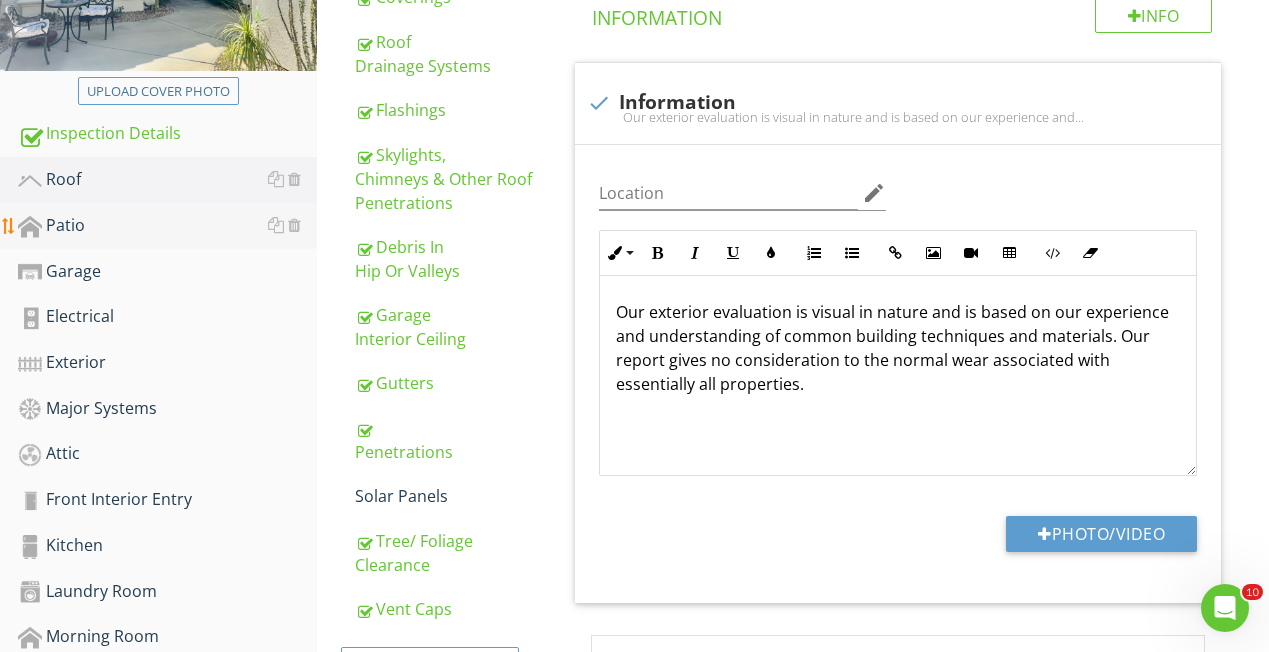 click on "Patio" at bounding box center (167, 226) 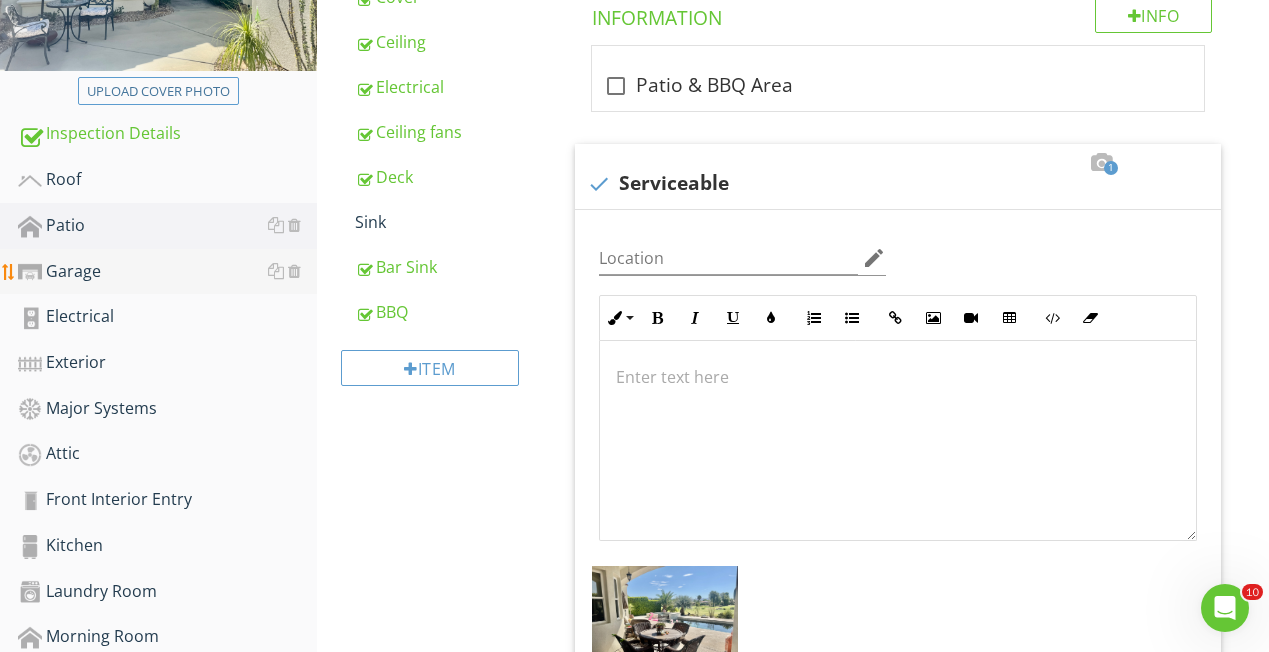 click on "Garage" at bounding box center [167, 272] 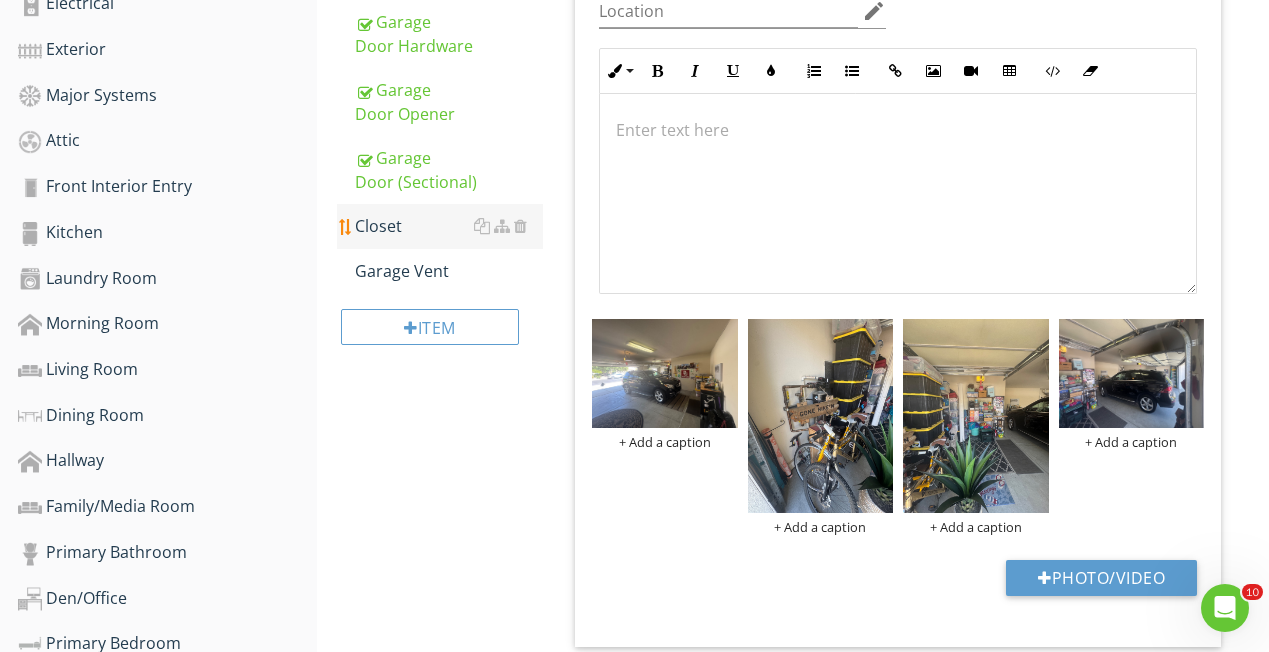 scroll, scrollTop: 683, scrollLeft: 0, axis: vertical 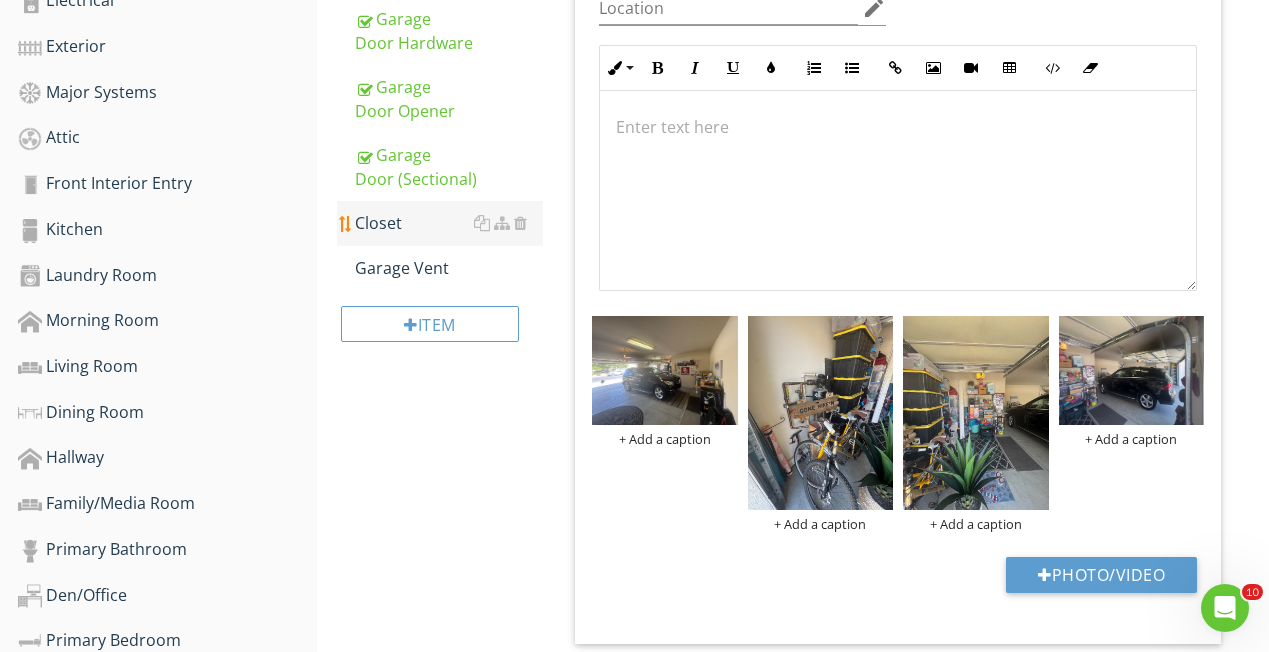 click on "Closet" at bounding box center (449, 223) 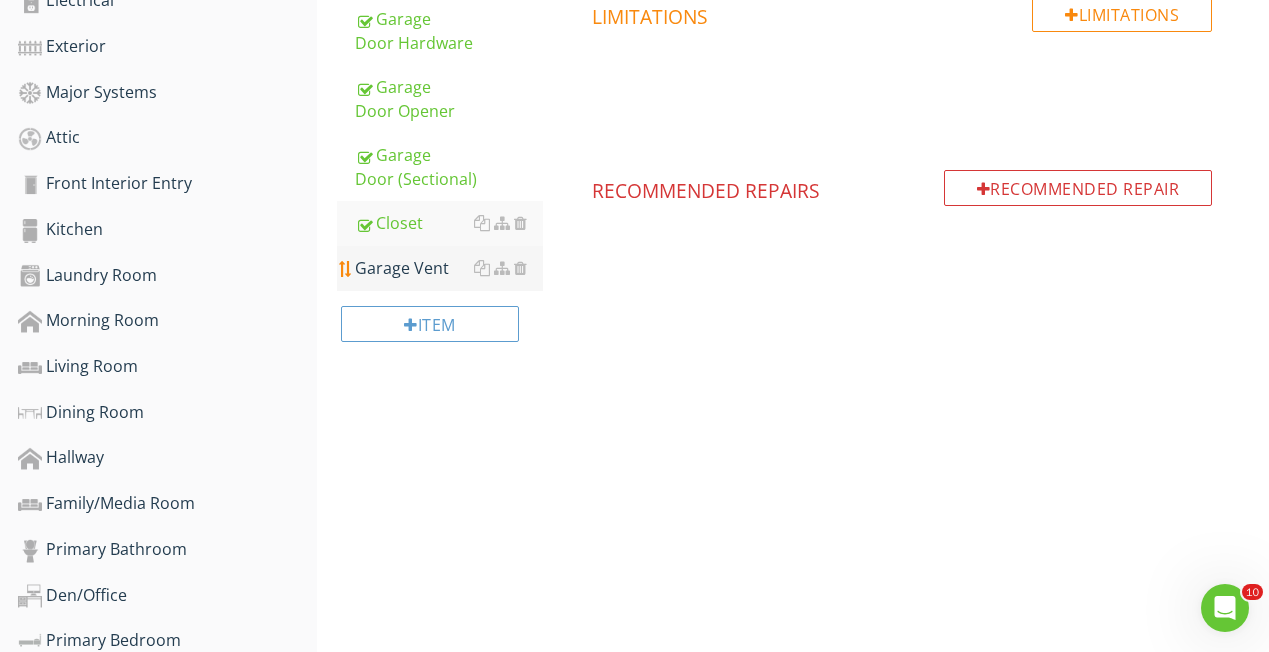 click on "Garage Vent" at bounding box center (449, 268) 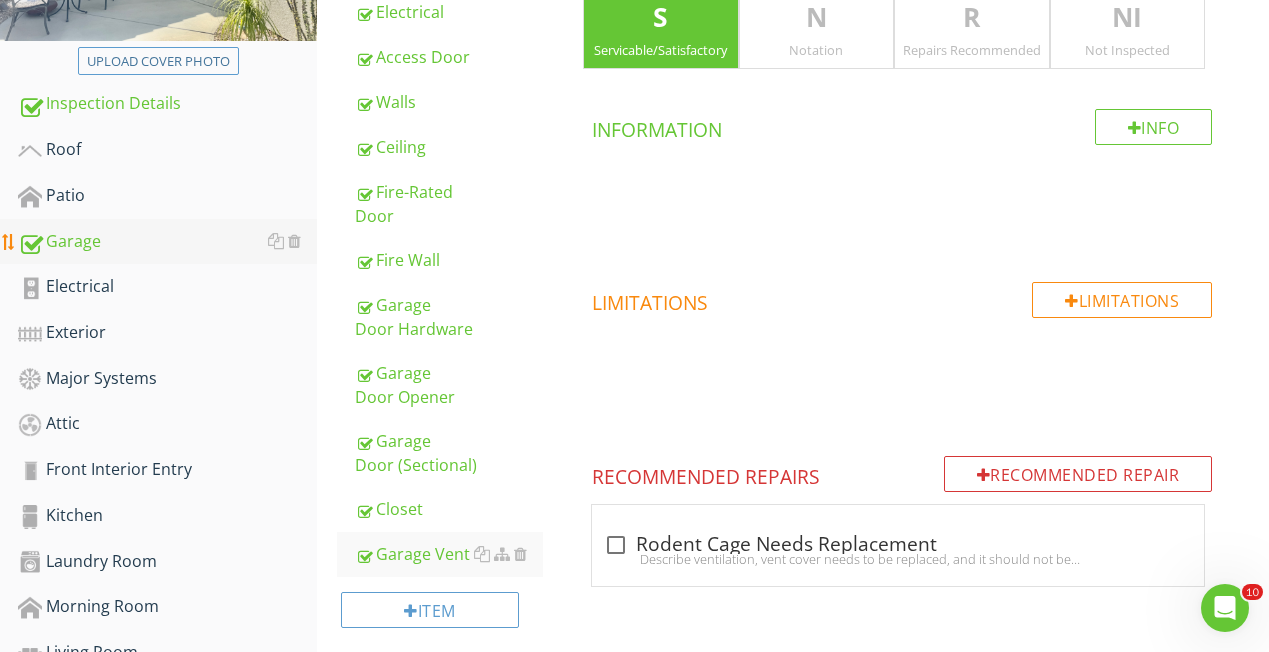 click on "Garage" at bounding box center [167, 242] 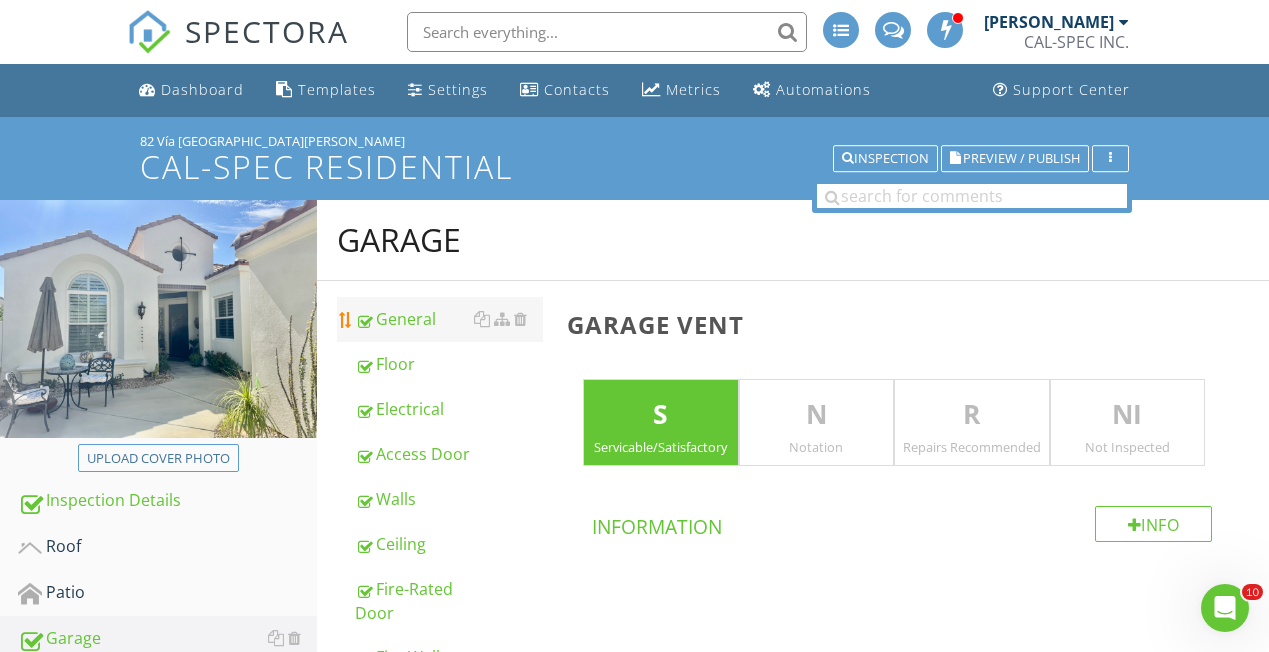 scroll, scrollTop: 0, scrollLeft: 0, axis: both 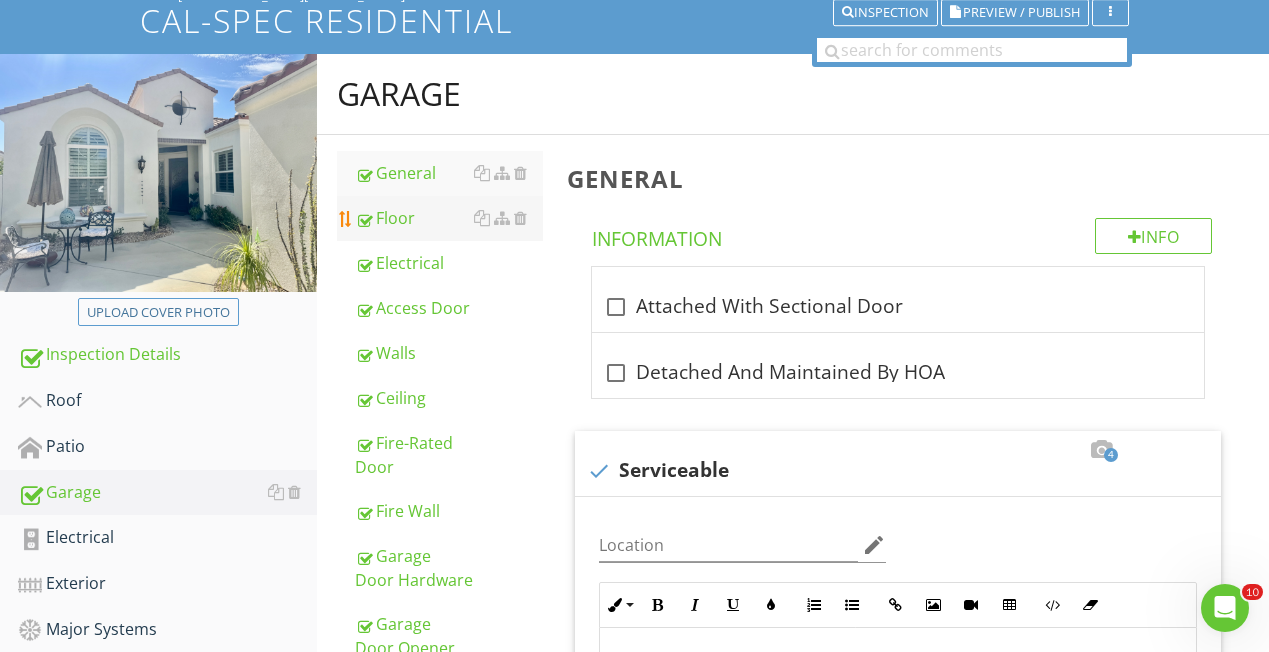 click on "General
Floor
Electrical
Access Door
Walls
Ceiling
Fire-Rated Door
Fire Wall
Garage Door Hardware
Garage Door Opener
Garage Door (Sectional)
Closet
Garage Vent" at bounding box center [440, 489] 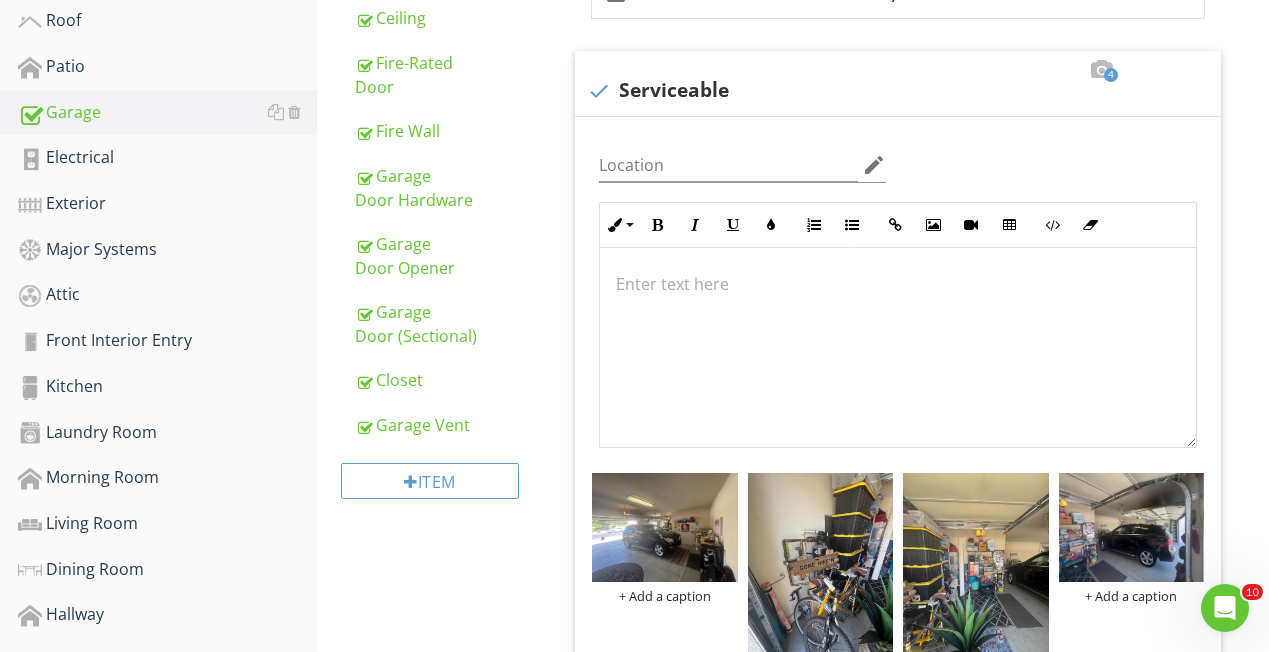 scroll, scrollTop: 565, scrollLeft: 0, axis: vertical 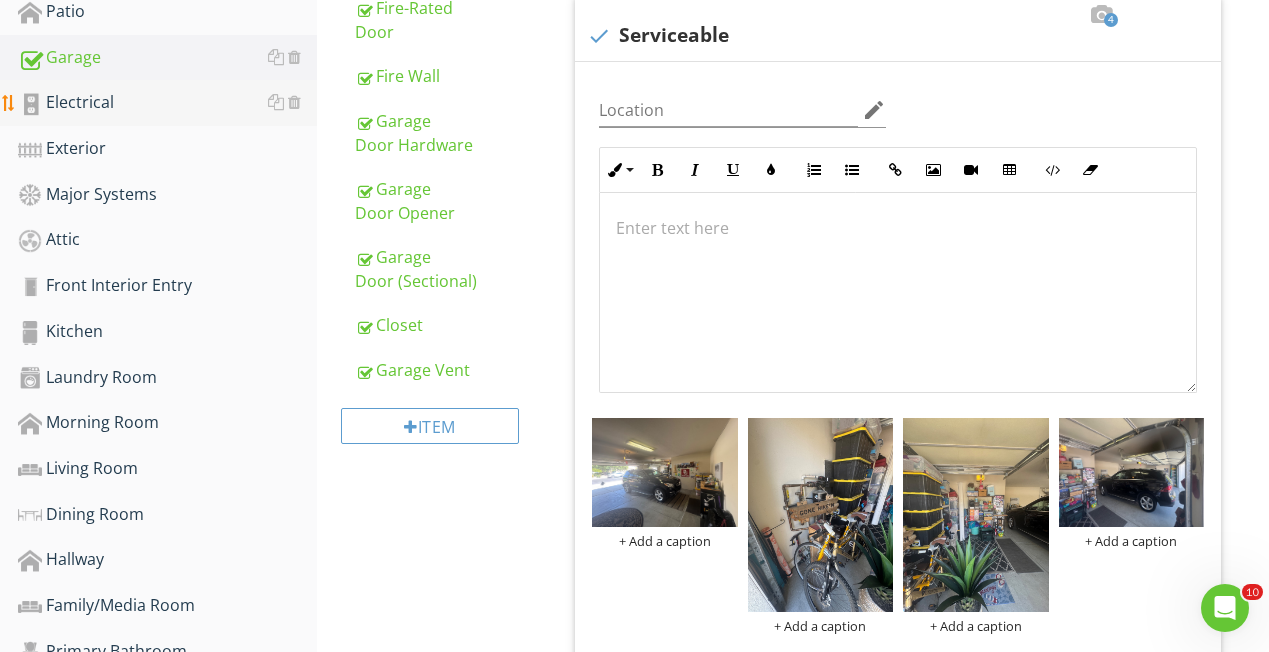 click on "Electrical" at bounding box center [167, 103] 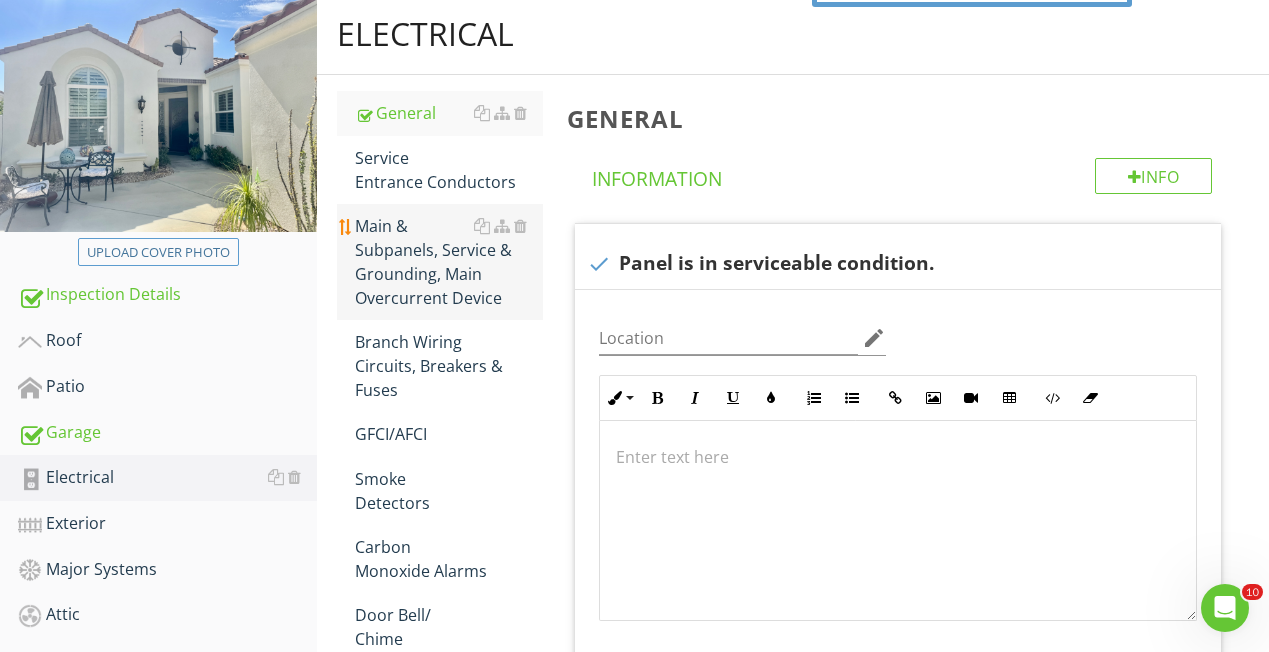 scroll, scrollTop: 183, scrollLeft: 0, axis: vertical 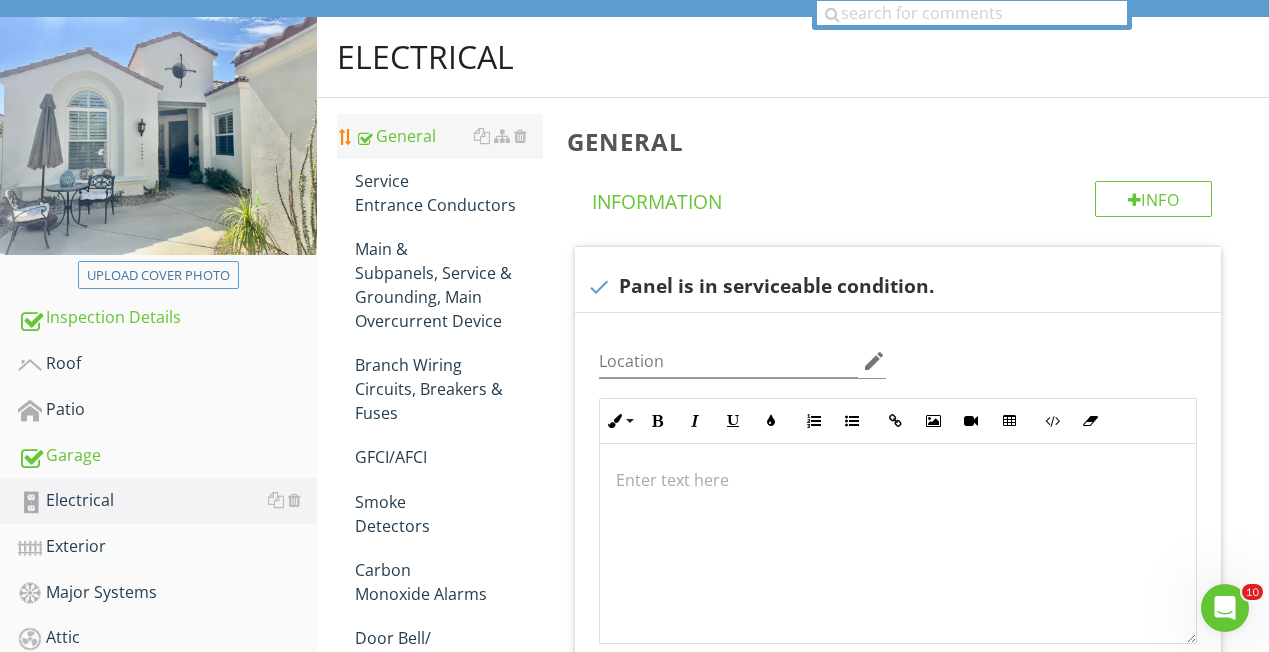click on "General" at bounding box center [449, 136] 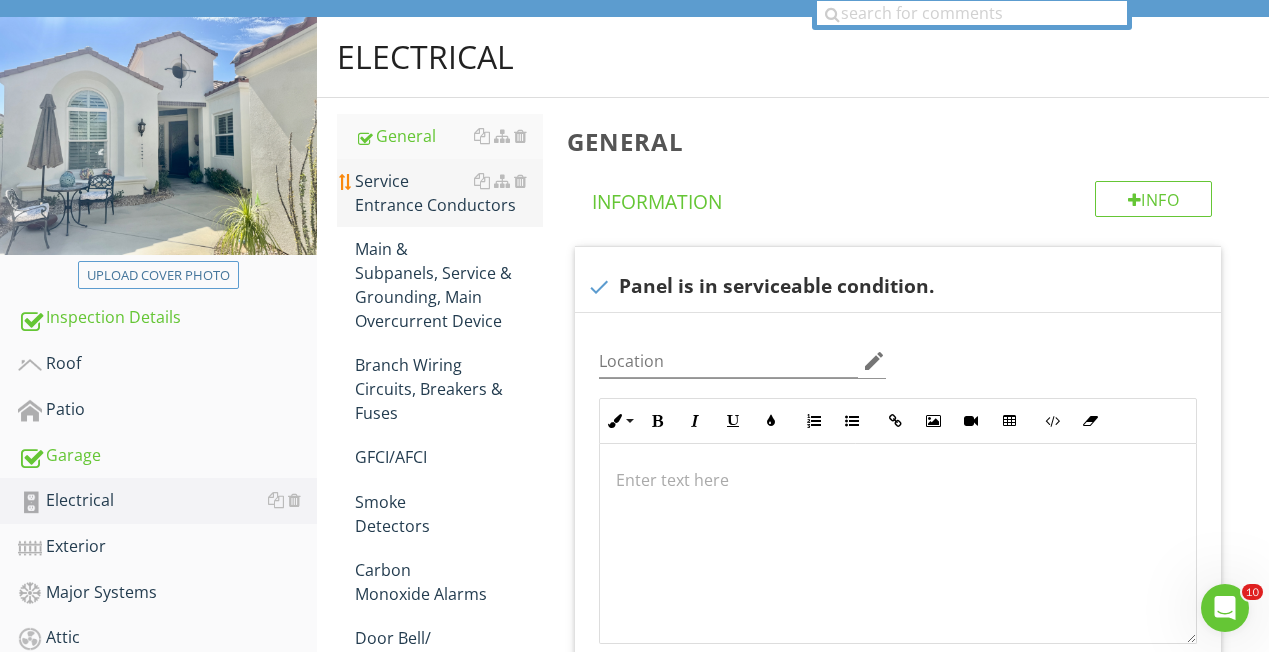 click on "Service Entrance Conductors" at bounding box center [449, 193] 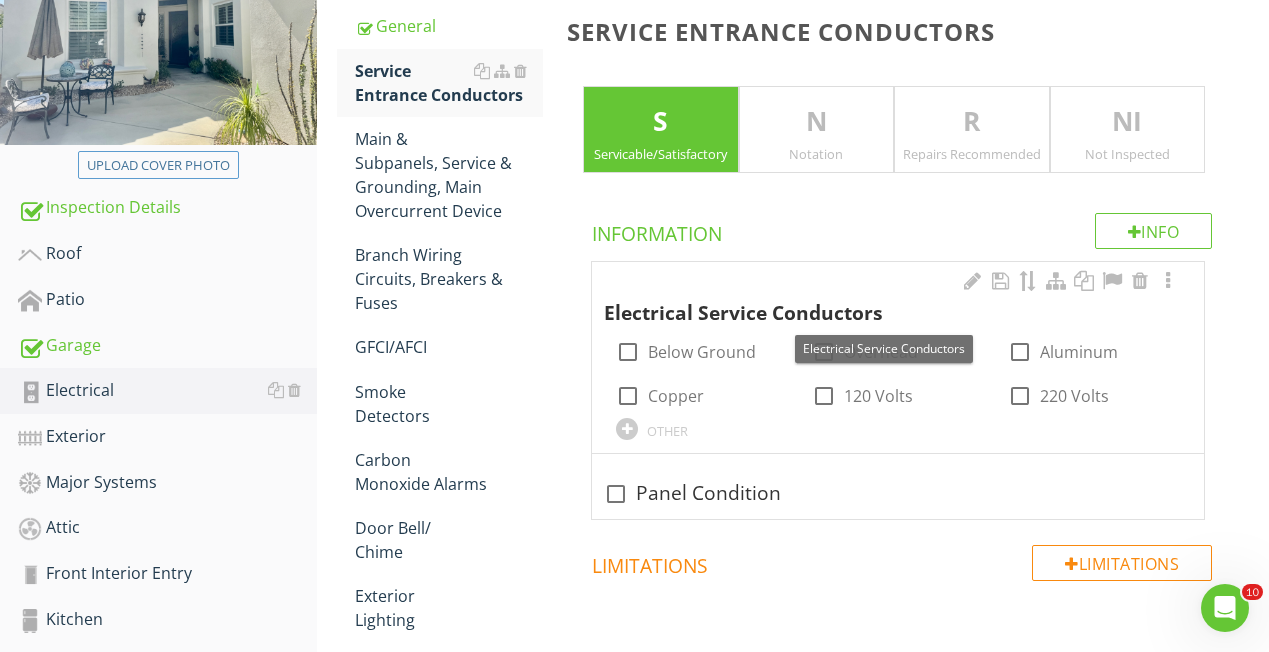 scroll, scrollTop: 294, scrollLeft: 0, axis: vertical 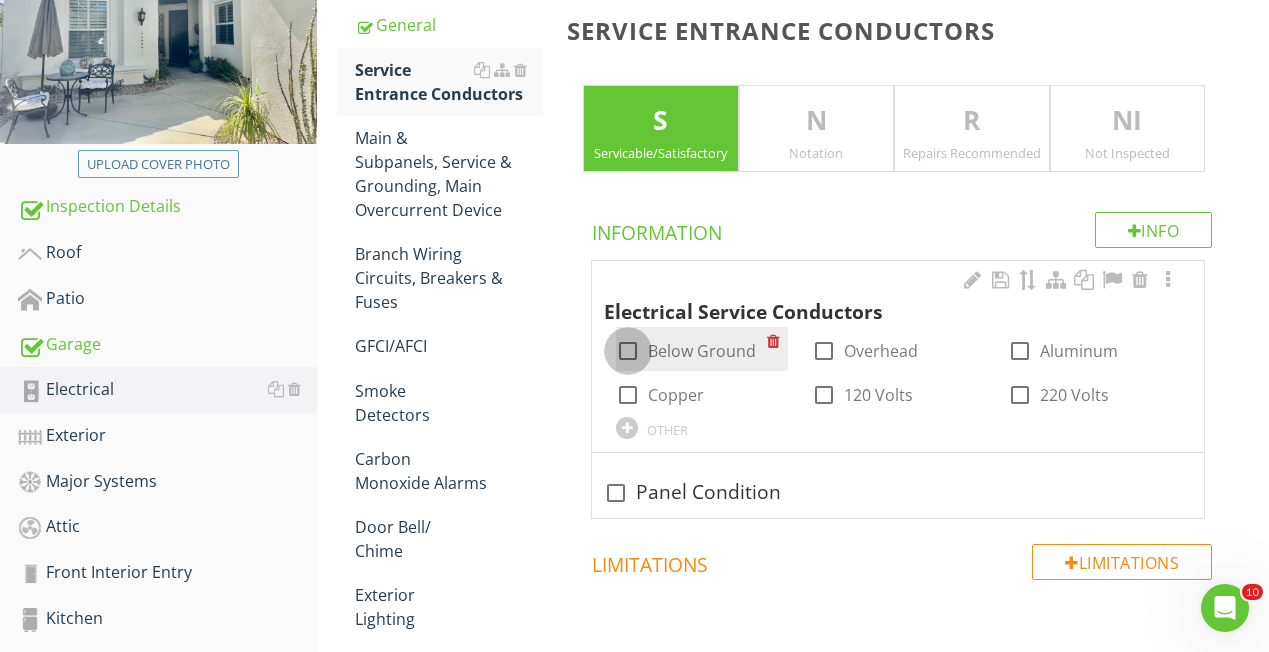 click at bounding box center [628, 351] 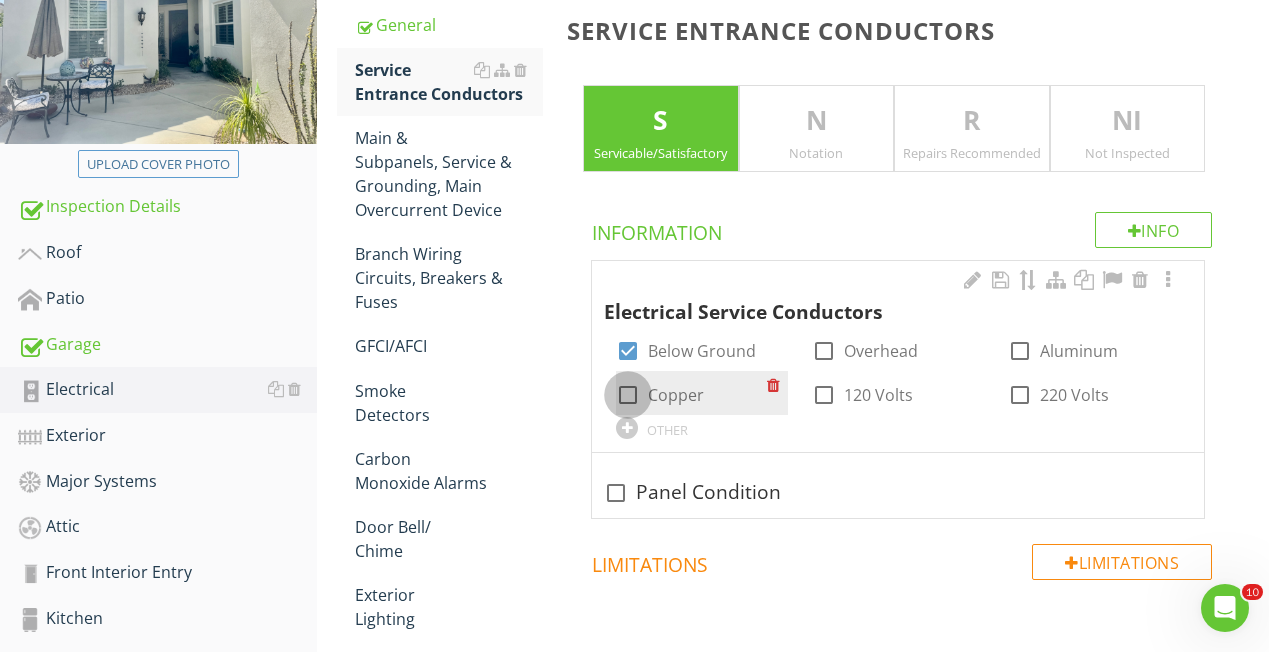 click at bounding box center [628, 395] 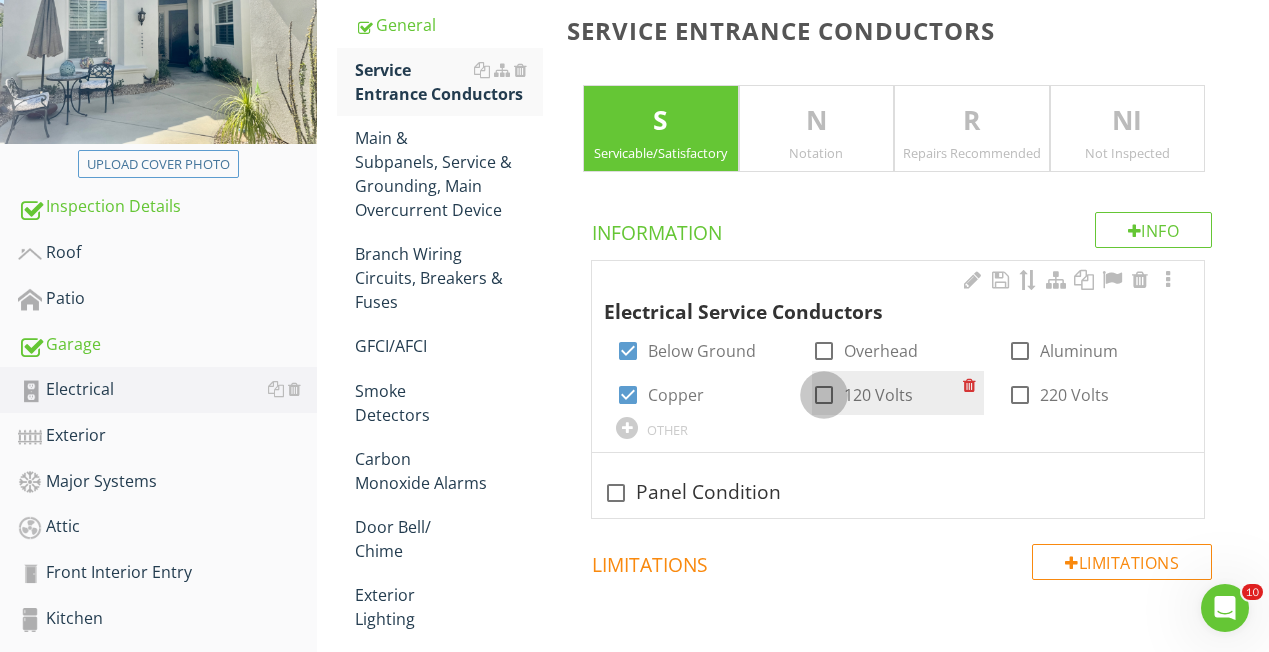 drag, startPoint x: 825, startPoint y: 393, endPoint x: 913, endPoint y: 400, distance: 88.27797 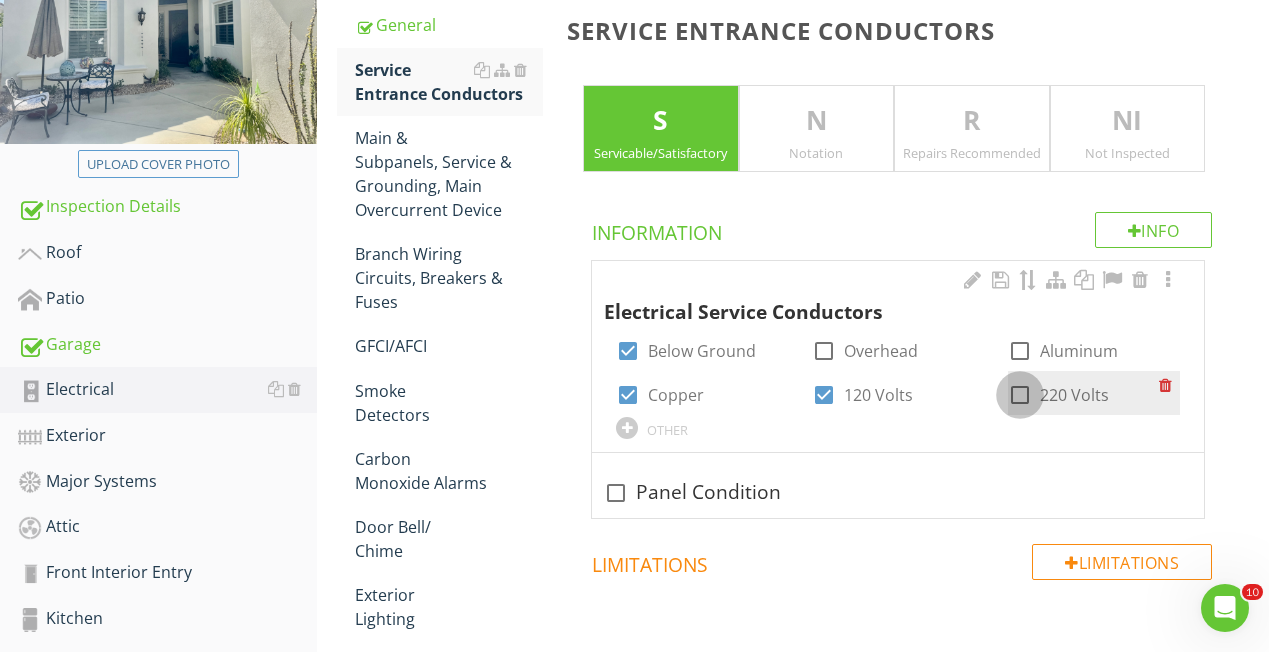 click at bounding box center (1020, 395) 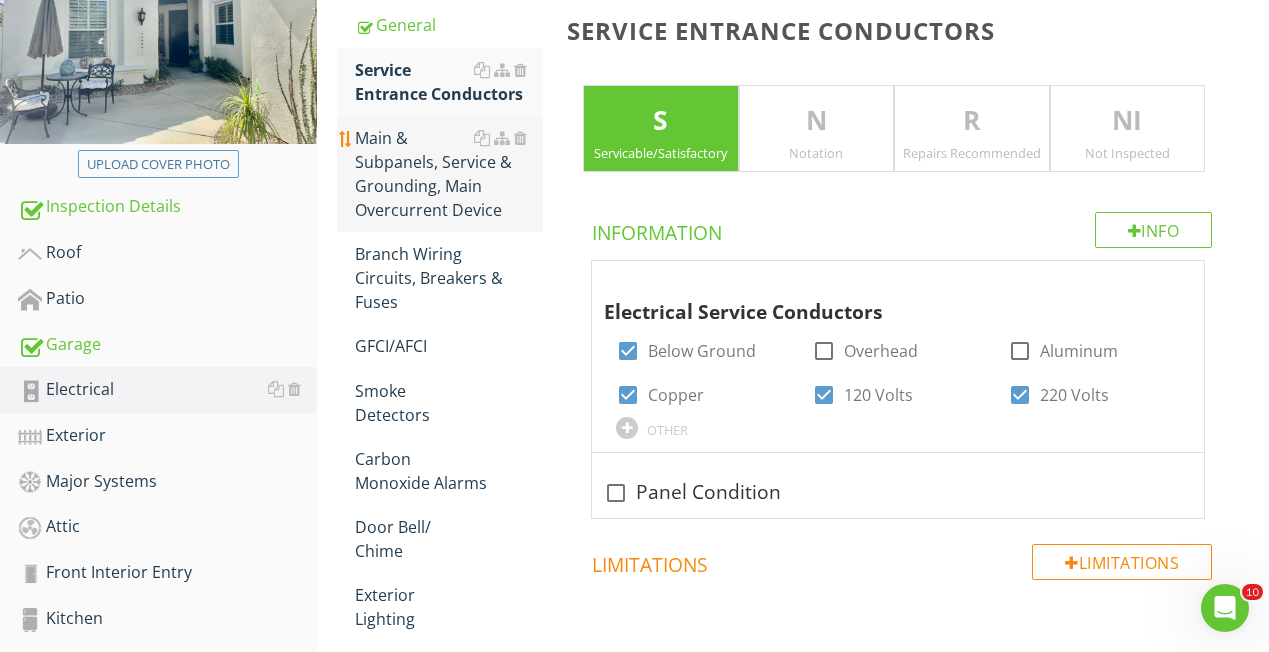 click on "Main & Subpanels, Service & Grounding, Main Overcurrent Device" at bounding box center [449, 174] 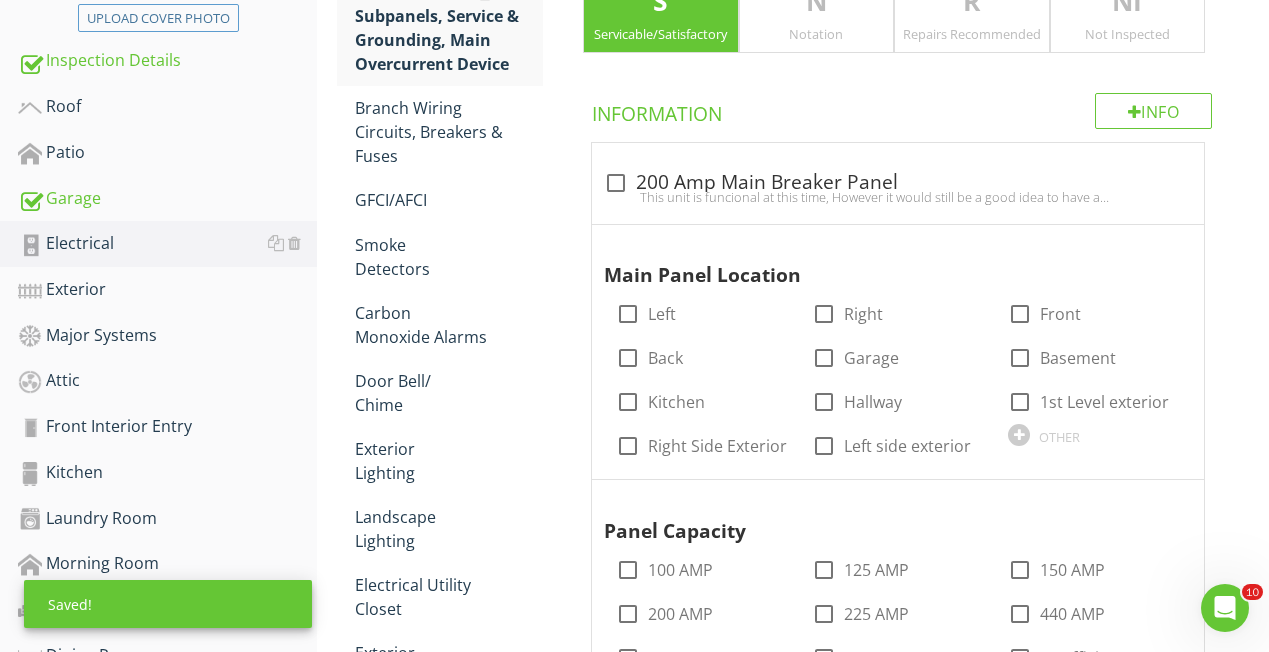 scroll, scrollTop: 444, scrollLeft: 0, axis: vertical 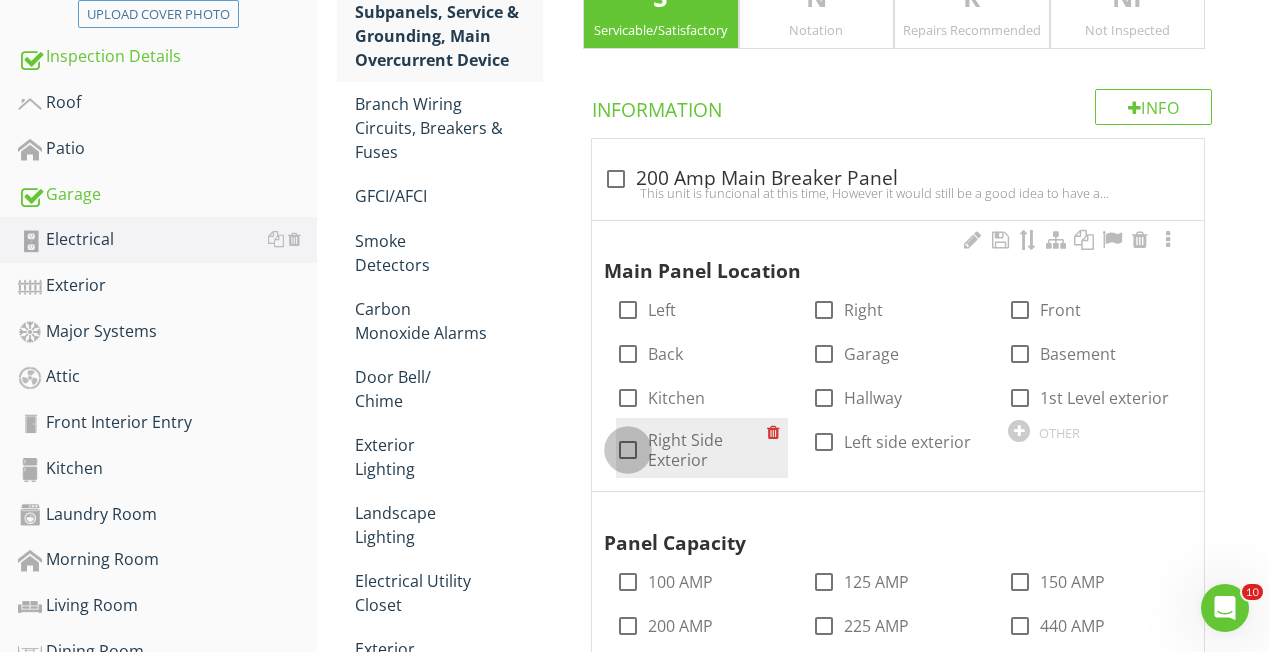 click at bounding box center [628, 450] 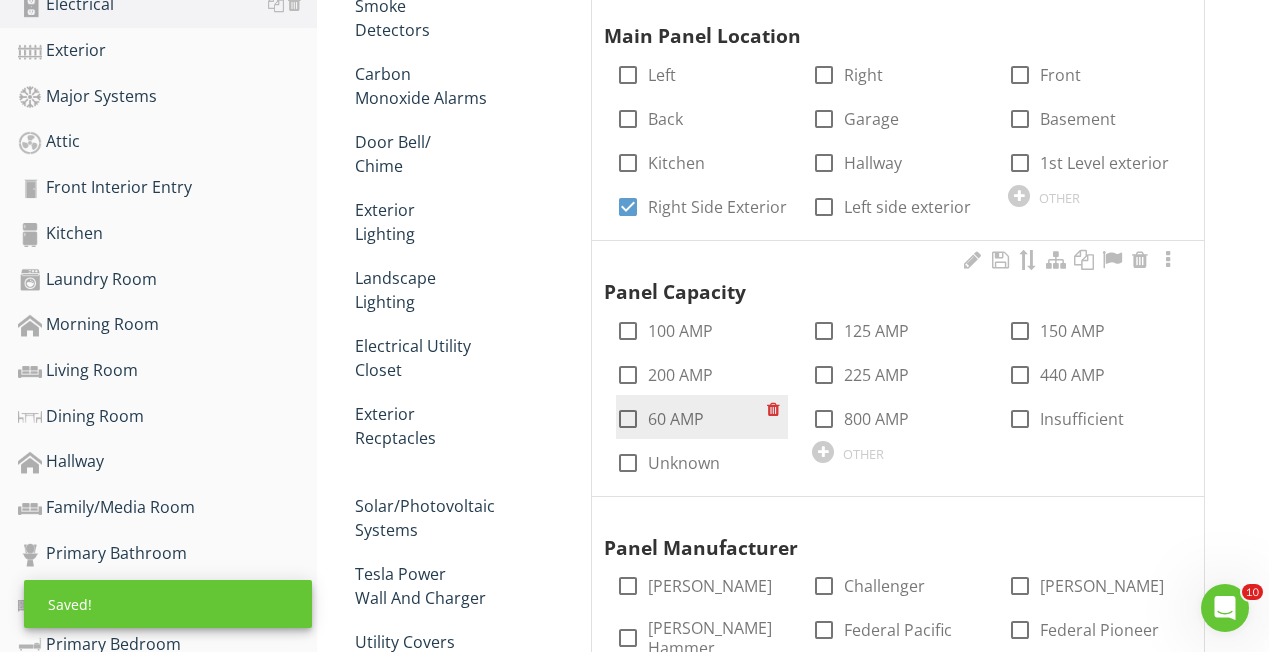 scroll, scrollTop: 686, scrollLeft: 0, axis: vertical 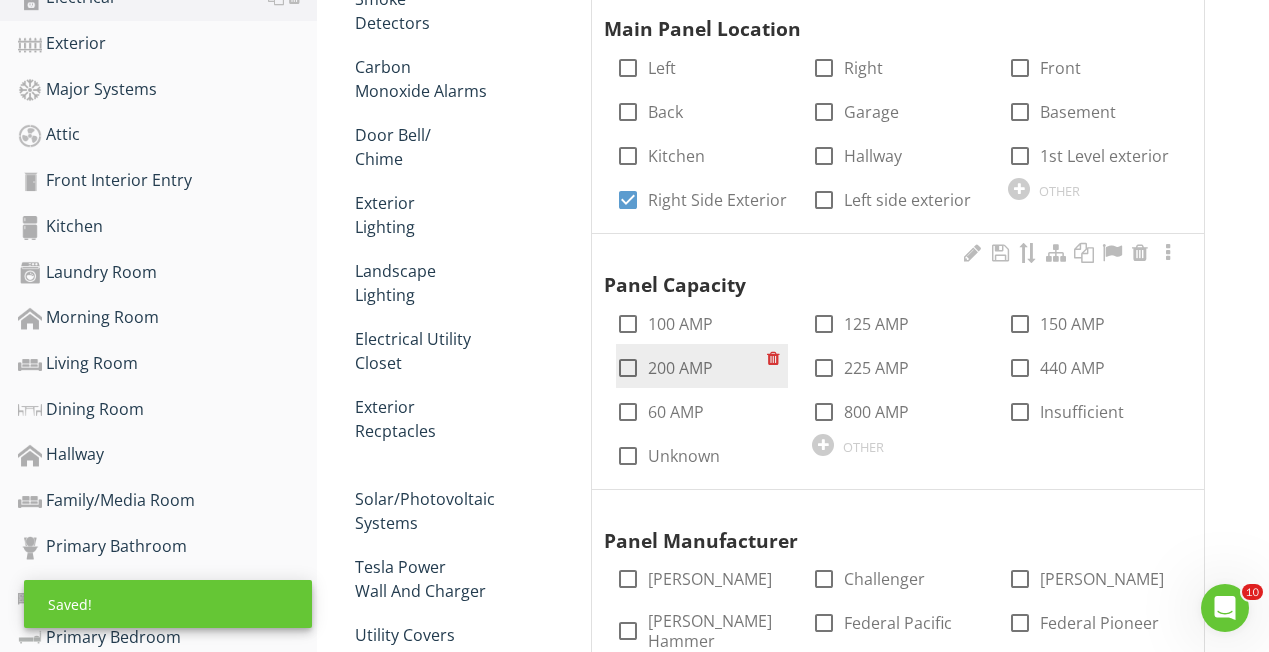 click at bounding box center [628, 368] 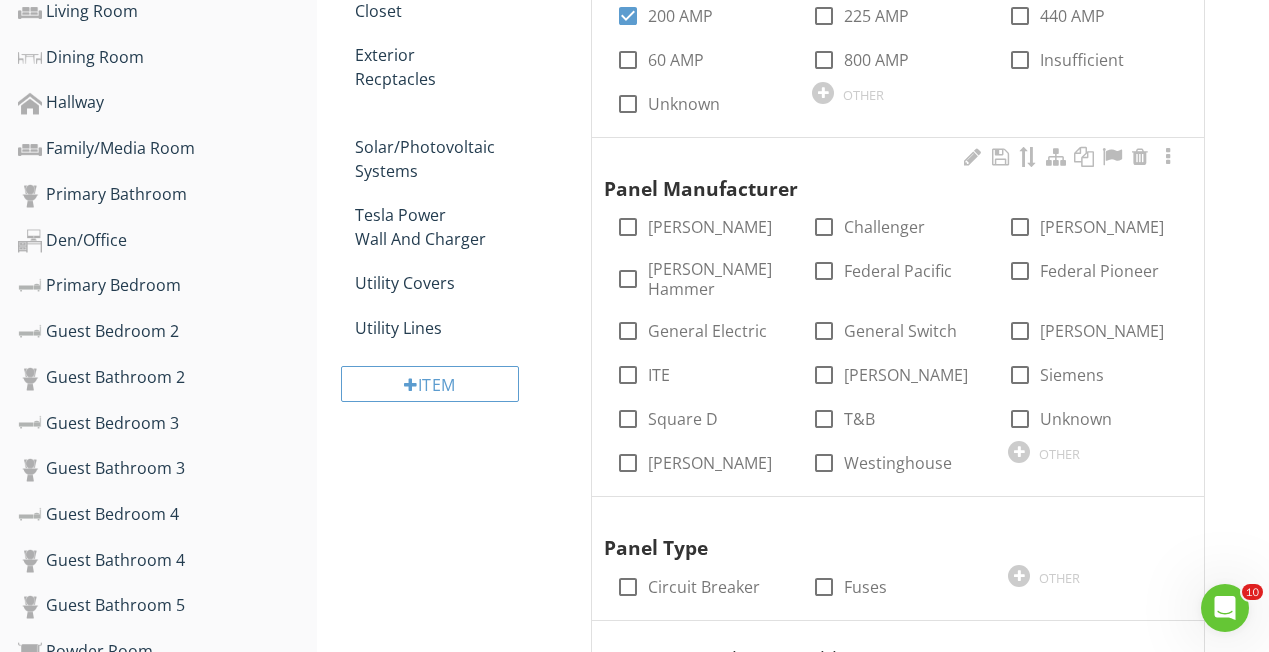 scroll, scrollTop: 1040, scrollLeft: 0, axis: vertical 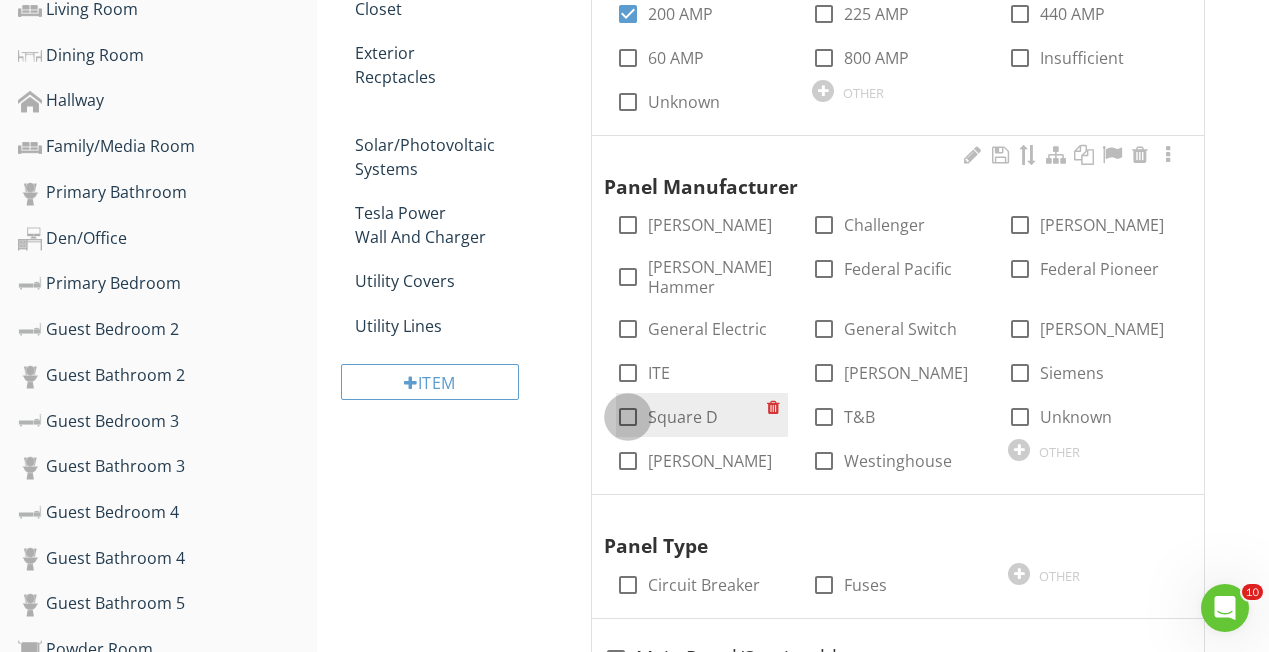 click at bounding box center [628, 417] 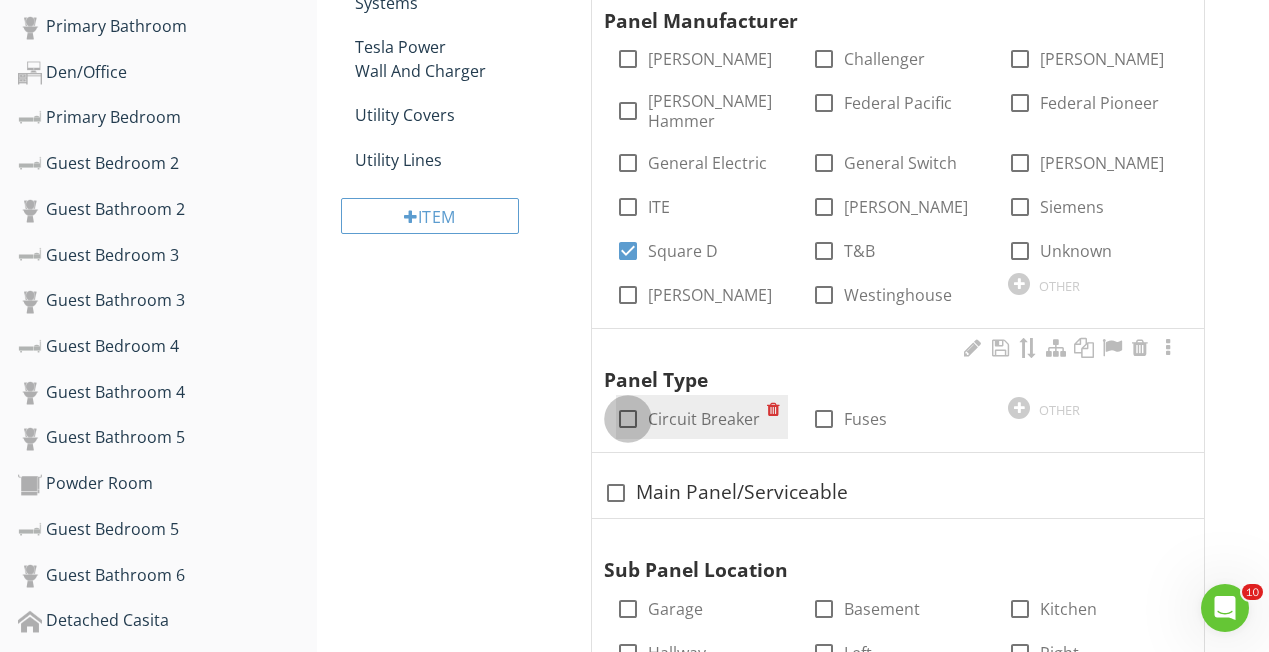 click at bounding box center [628, 419] 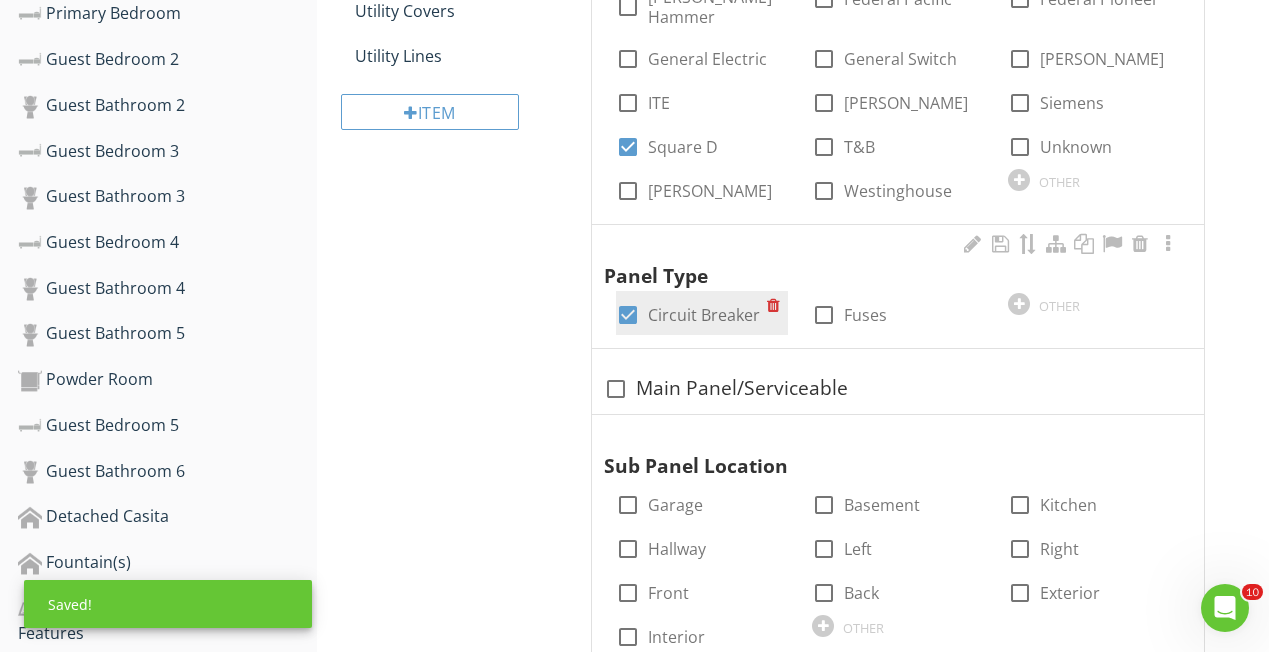 scroll, scrollTop: 1342, scrollLeft: 0, axis: vertical 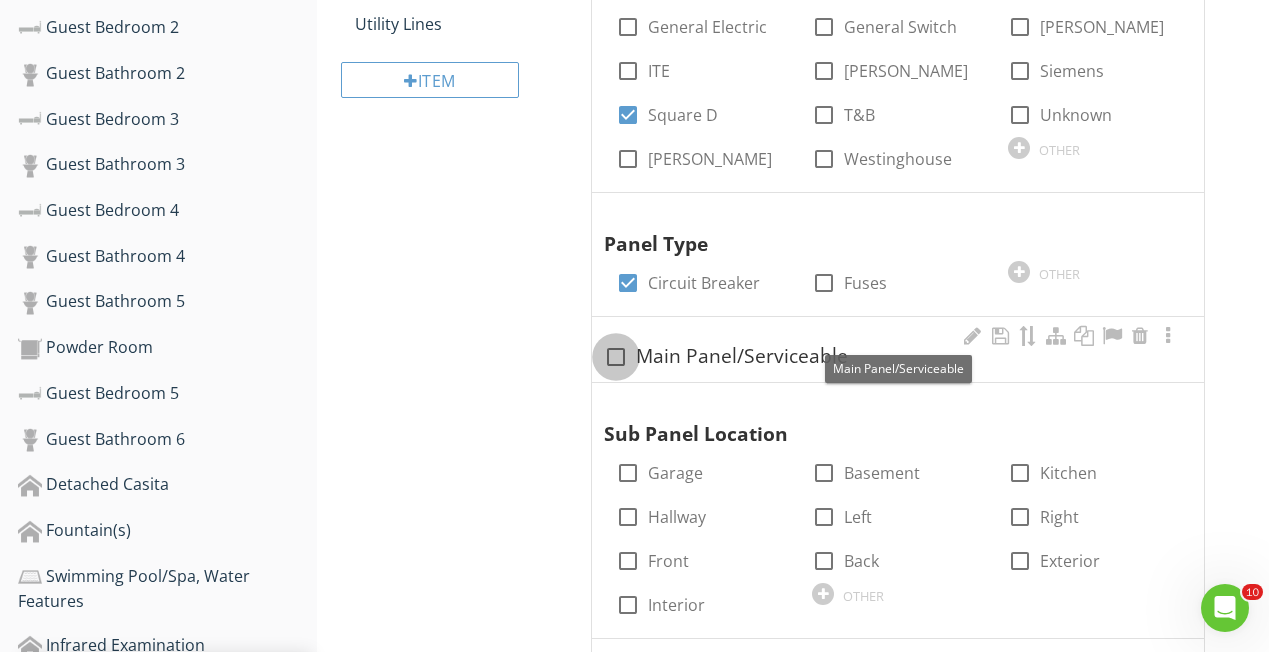 click at bounding box center (616, 357) 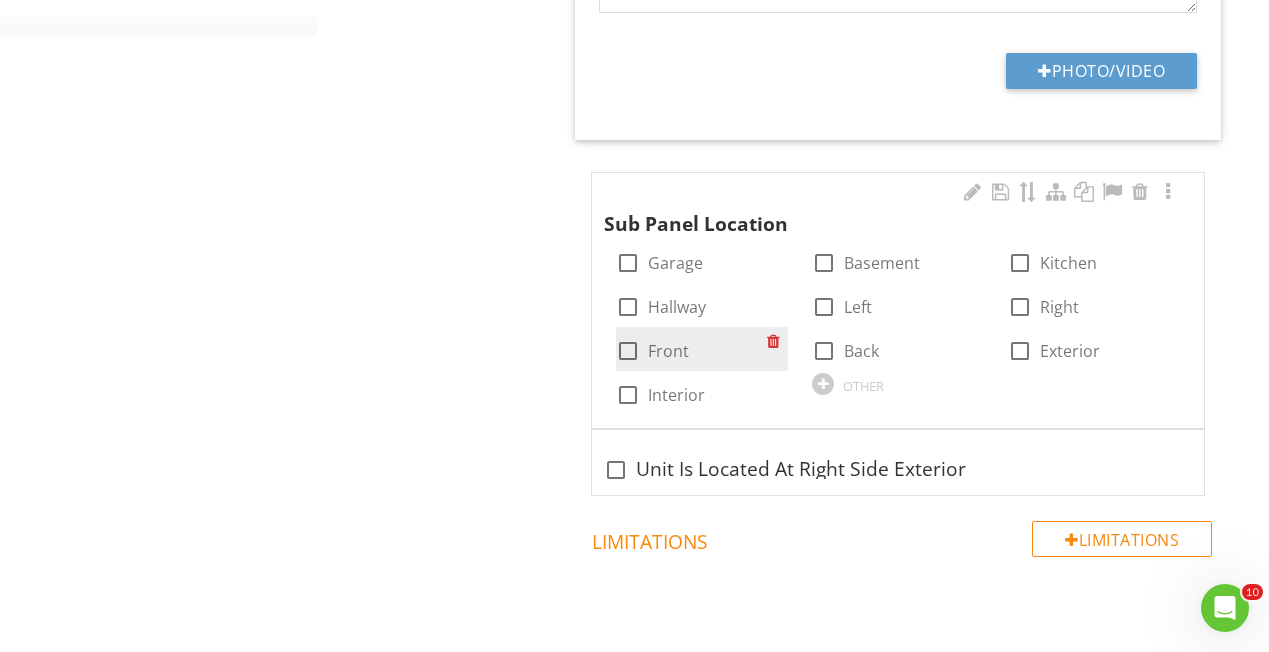 scroll, scrollTop: 2076, scrollLeft: 0, axis: vertical 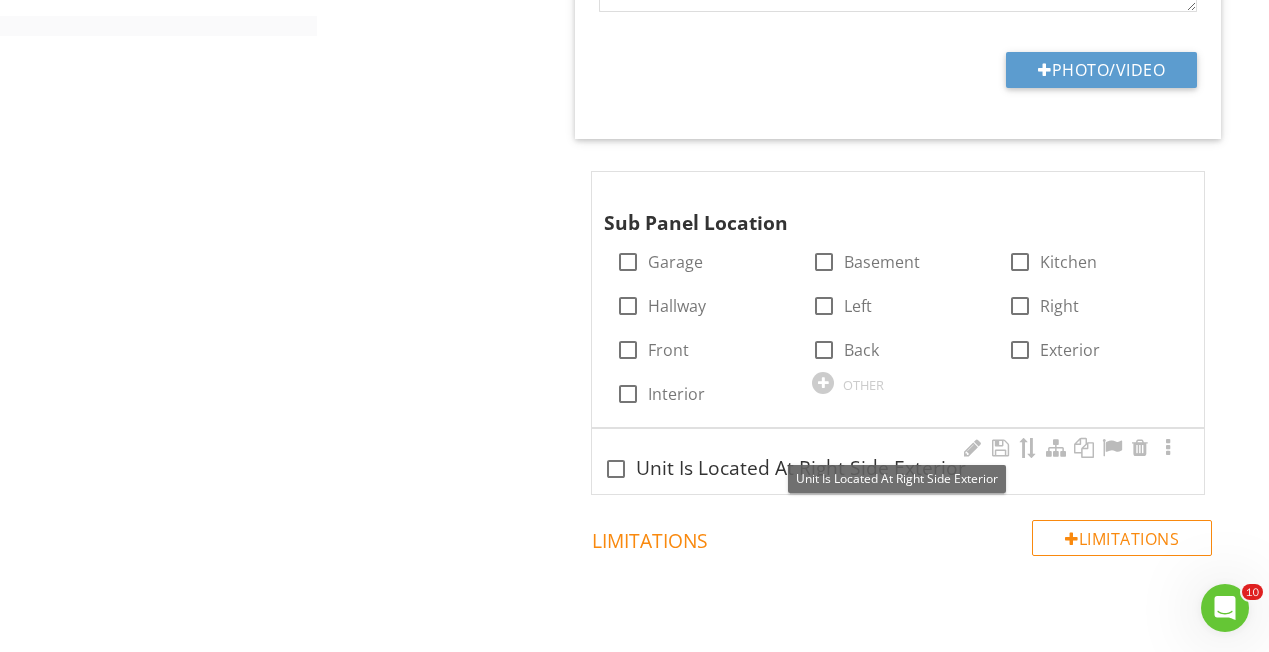 click at bounding box center [616, 469] 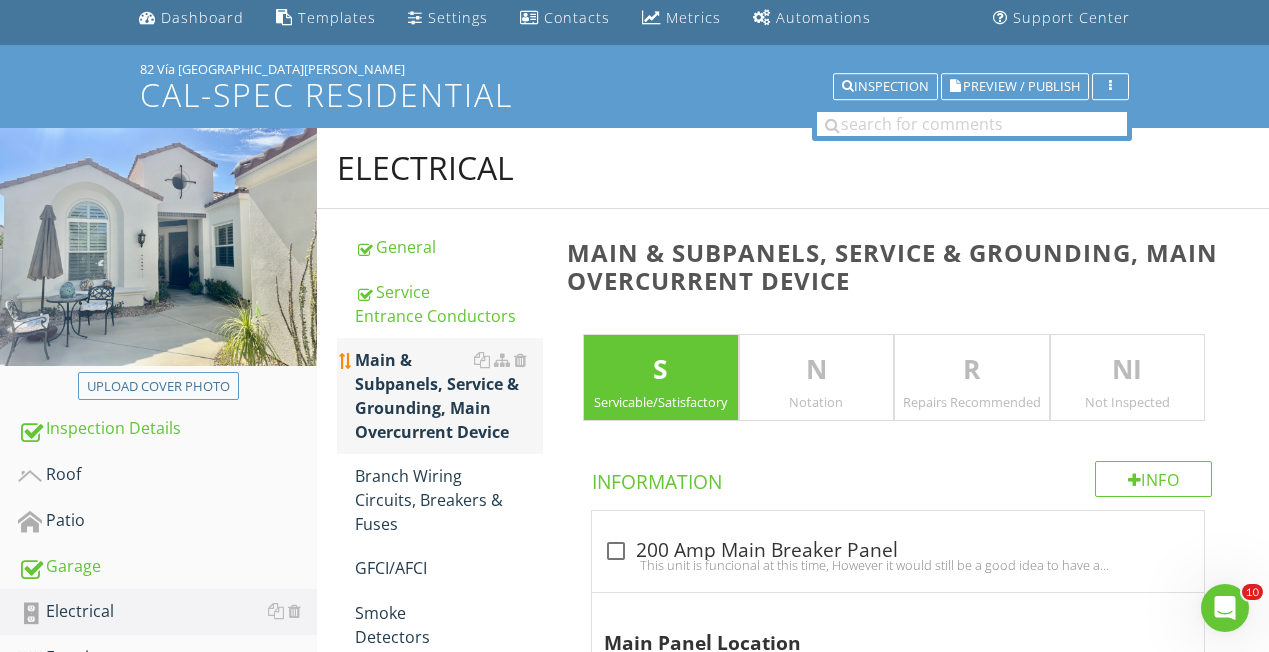 scroll, scrollTop: 127, scrollLeft: 0, axis: vertical 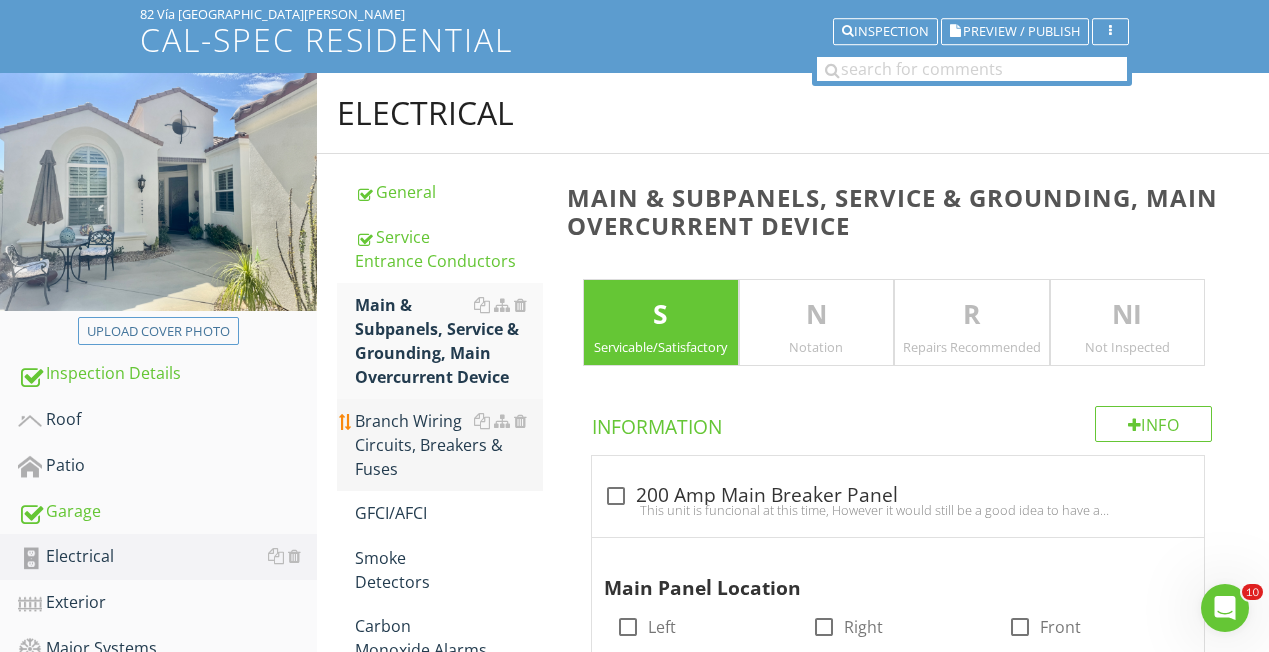 click on "Branch Wiring Circuits, Breakers & Fuses" at bounding box center (449, 445) 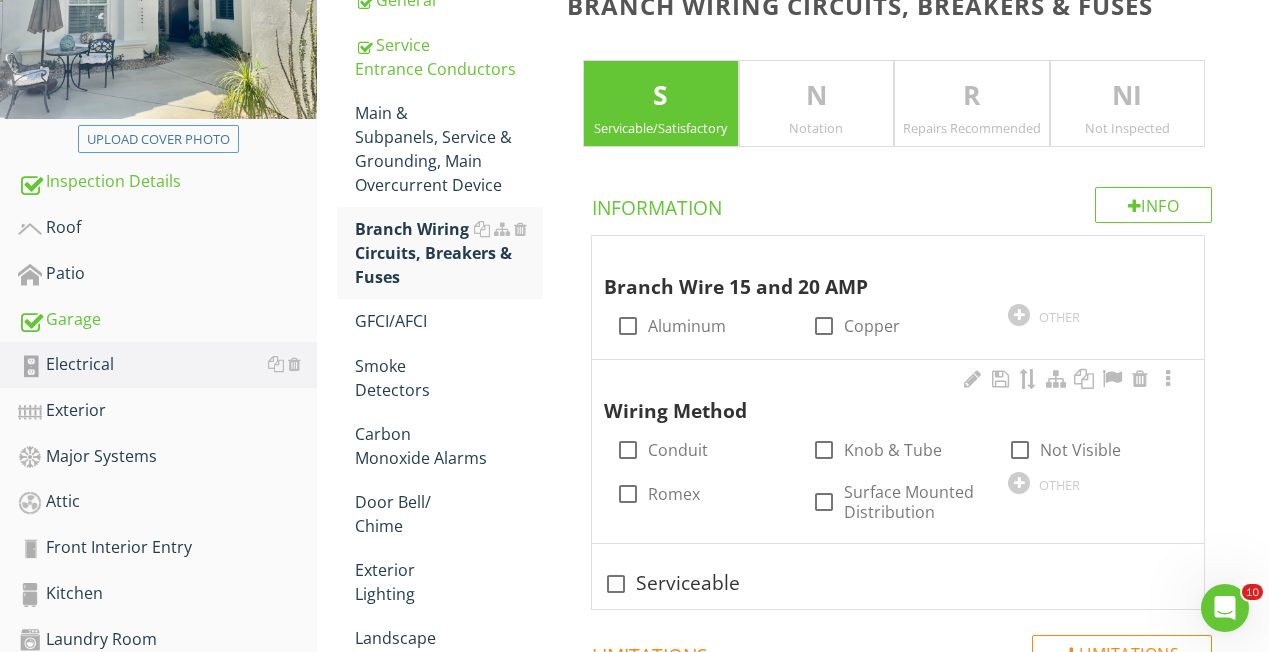 scroll, scrollTop: 337, scrollLeft: 0, axis: vertical 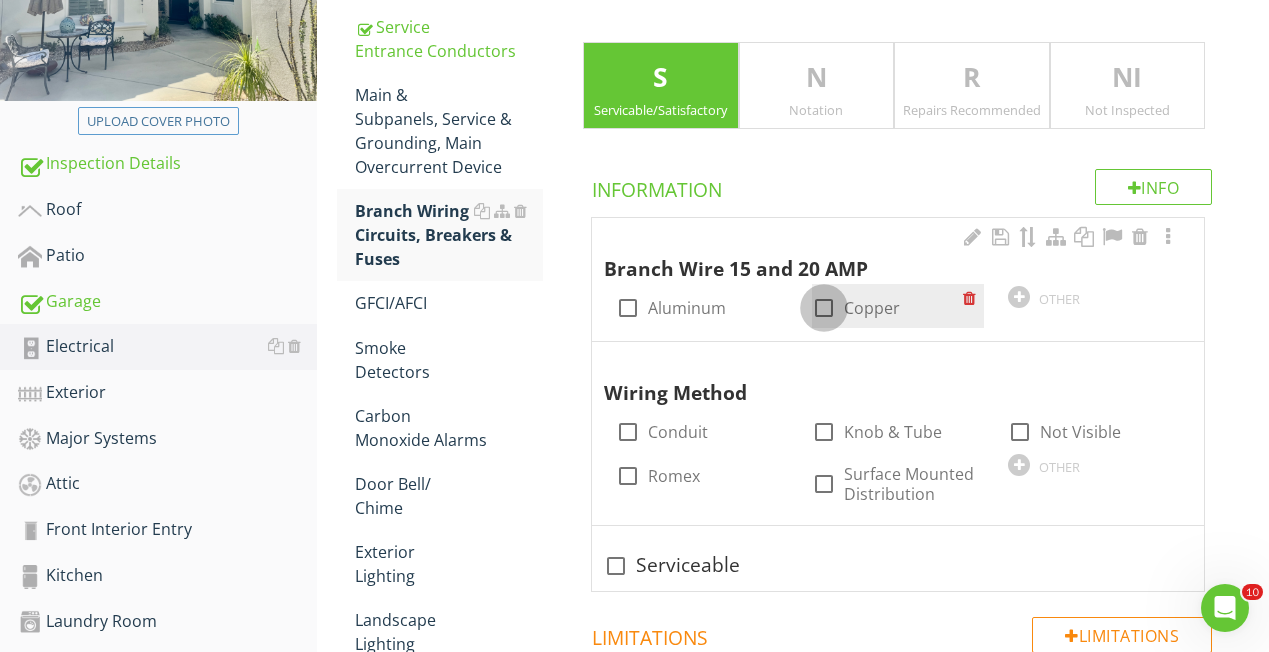 click at bounding box center (824, 308) 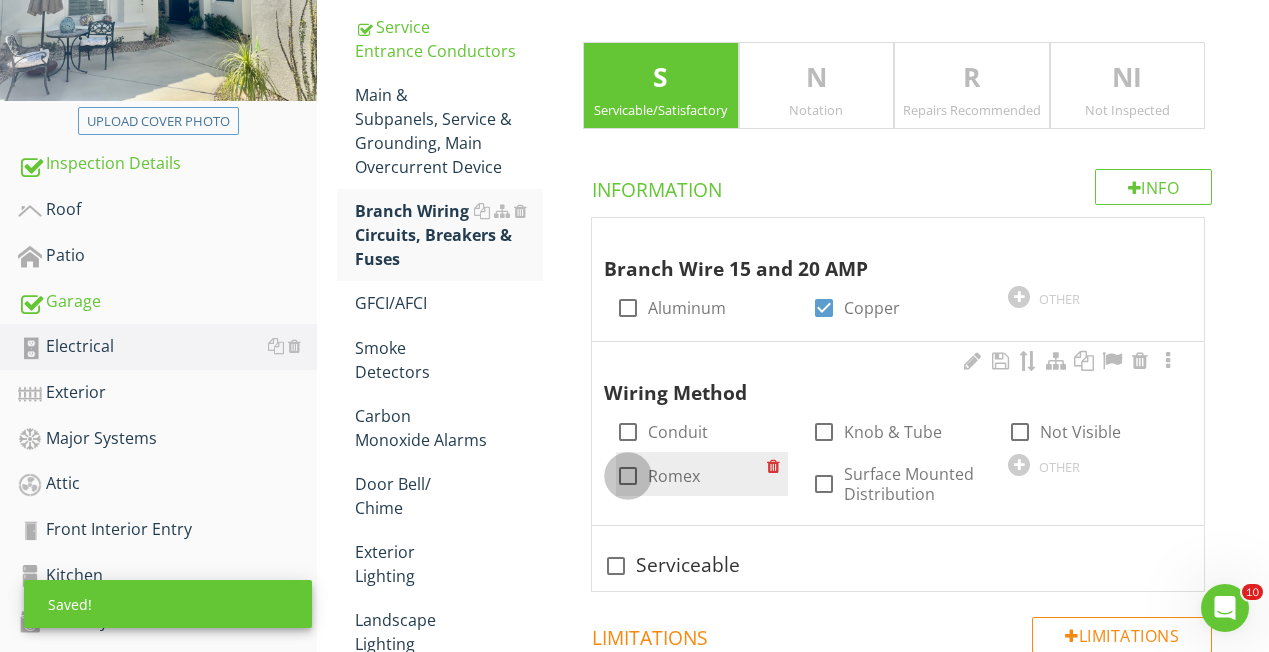 click at bounding box center [628, 476] 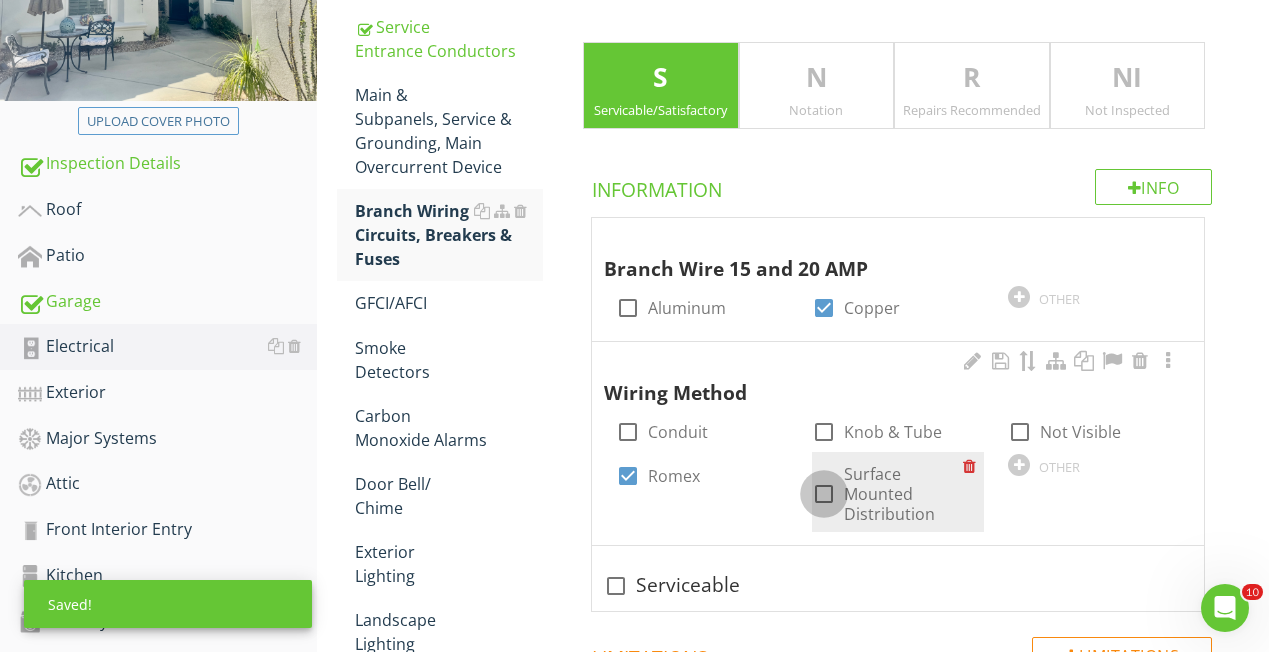 click at bounding box center [824, 494] 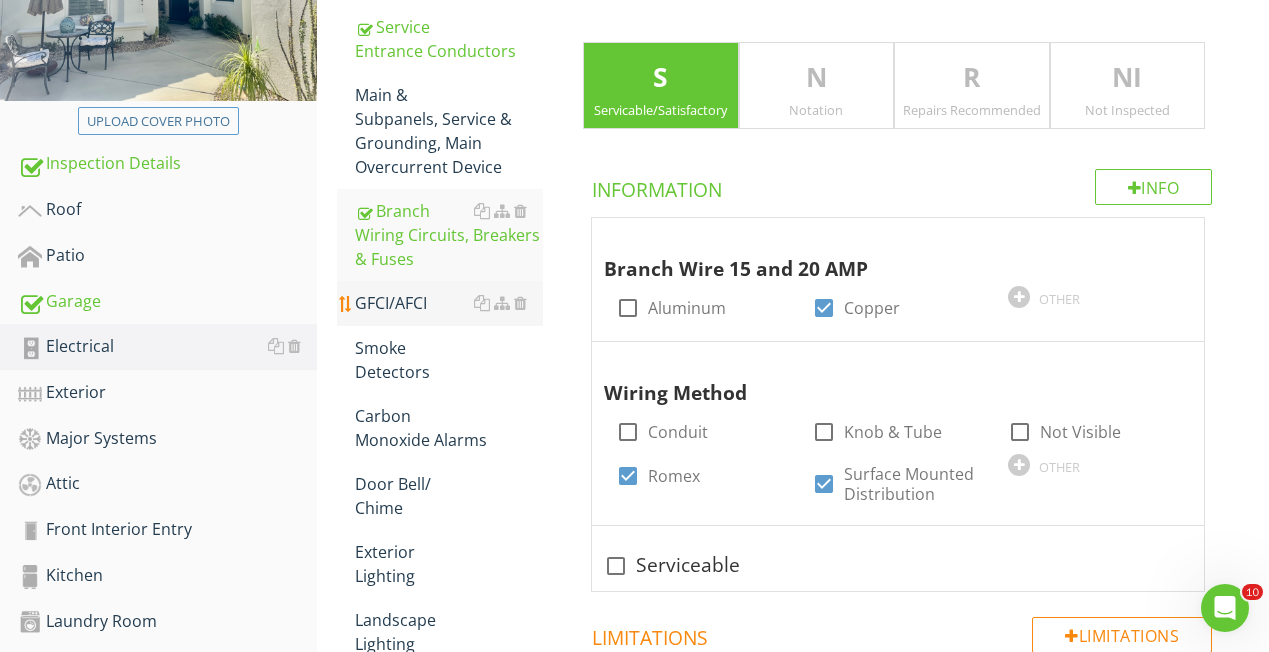 click on "GFCI/AFCI" at bounding box center (449, 303) 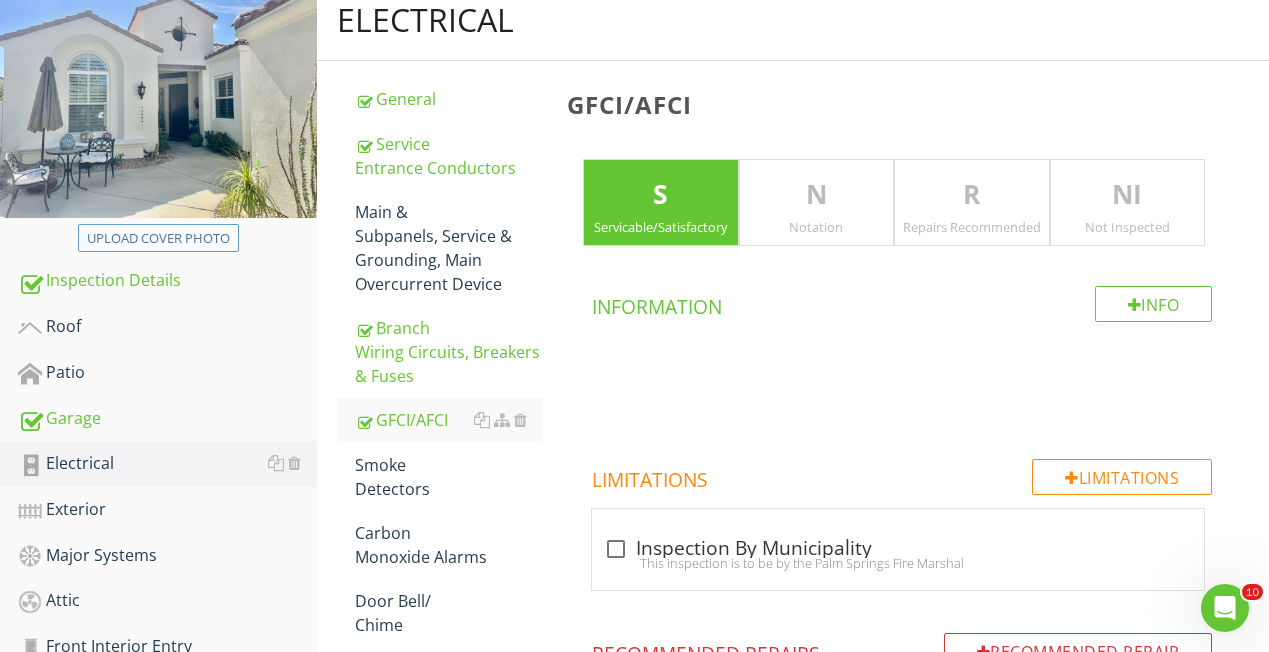 scroll, scrollTop: 142, scrollLeft: 0, axis: vertical 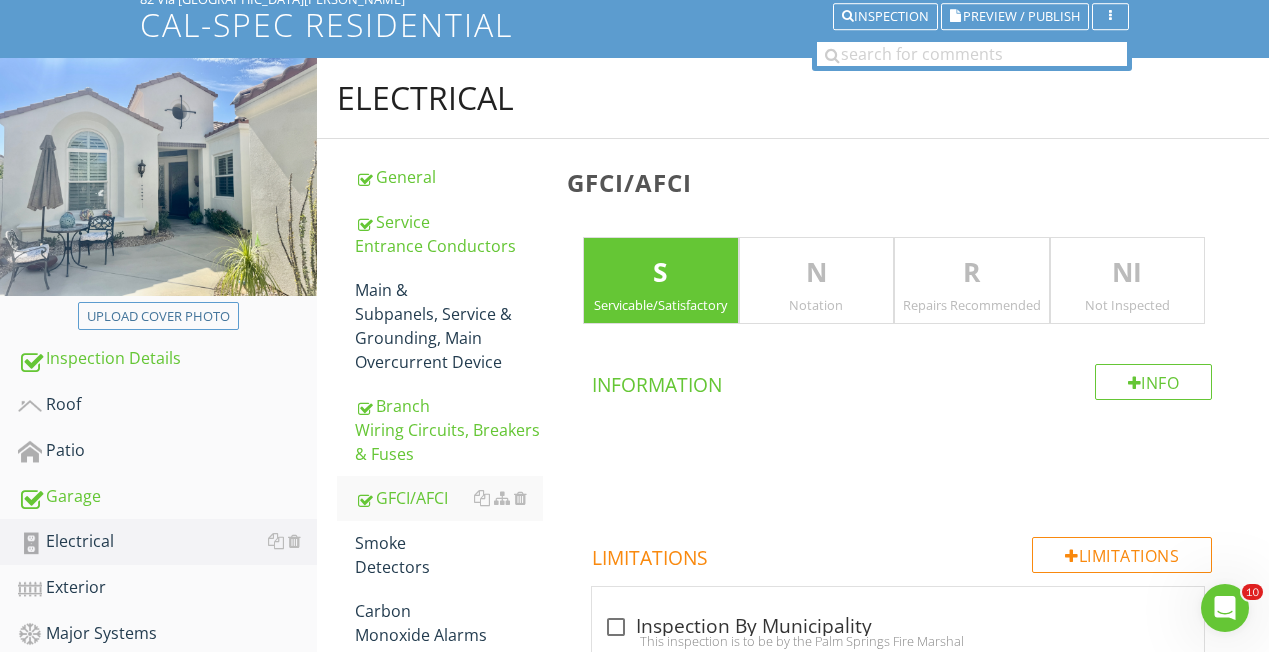 click on "N" at bounding box center (816, 273) 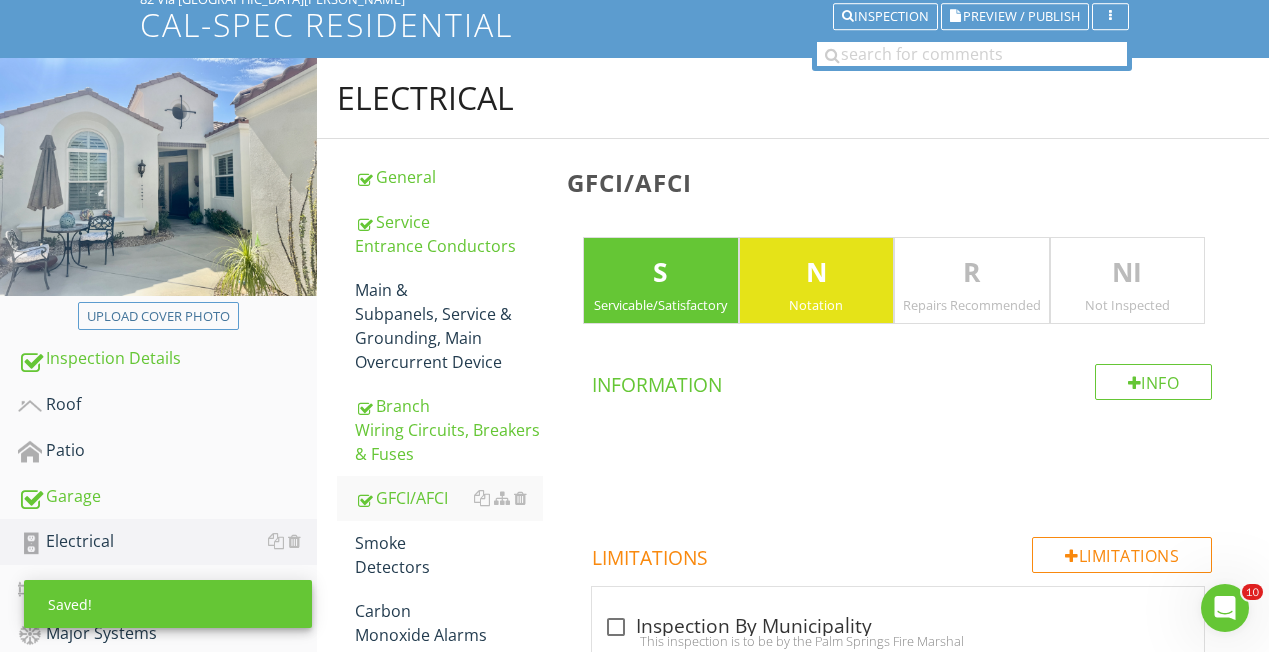 click on "S" at bounding box center (660, 273) 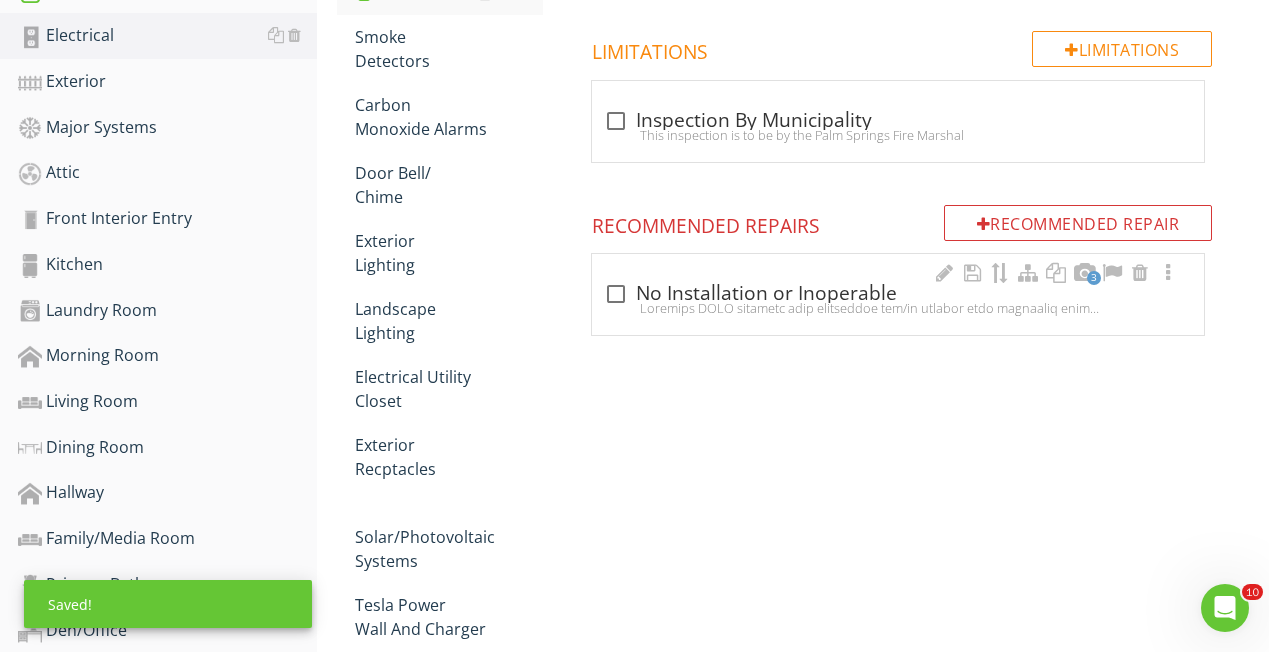 scroll, scrollTop: 649, scrollLeft: 0, axis: vertical 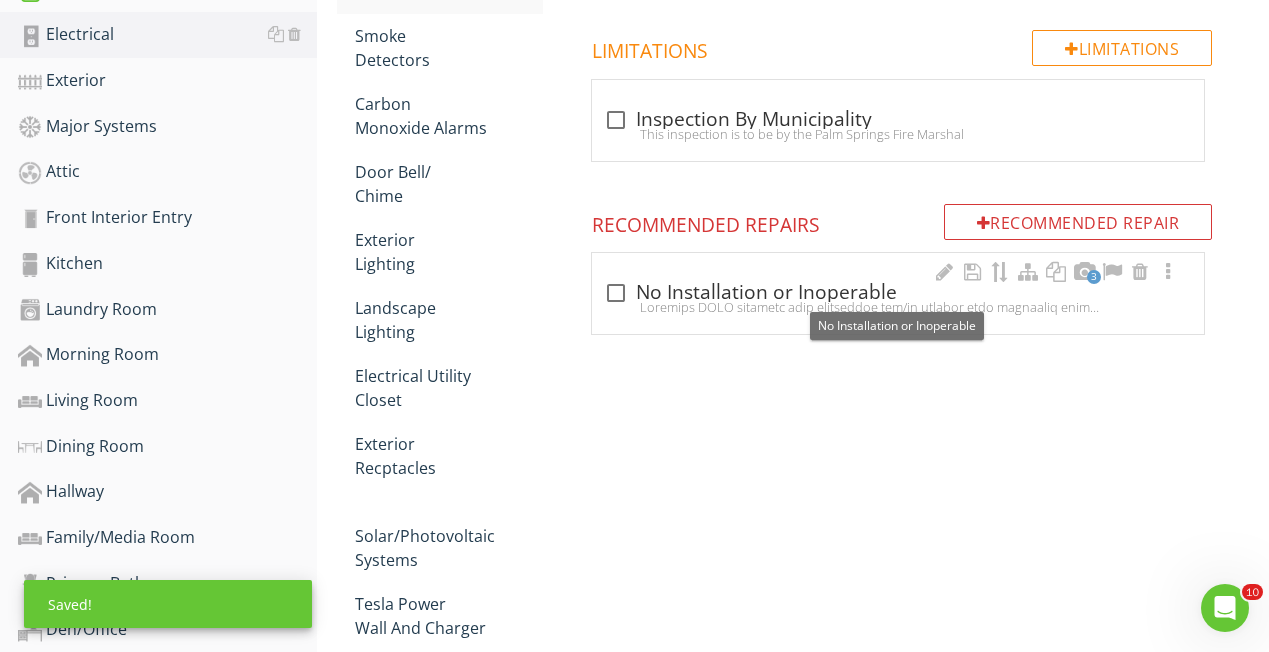 click at bounding box center (616, 293) 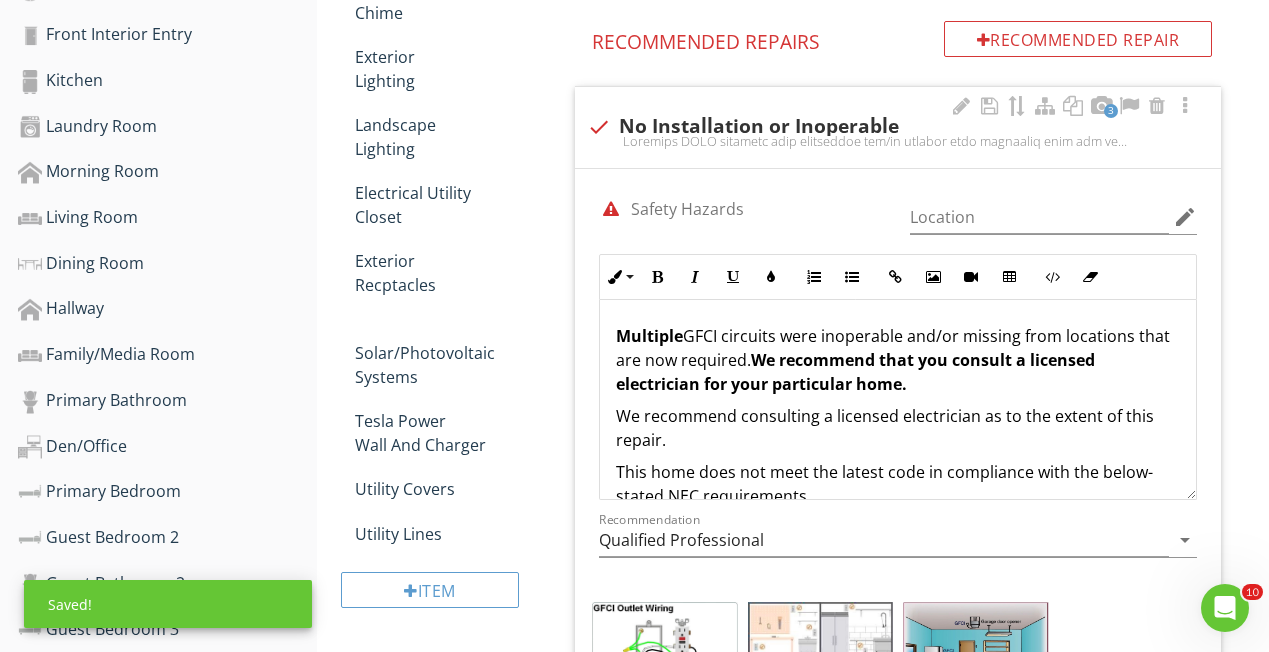 scroll, scrollTop: 835, scrollLeft: 0, axis: vertical 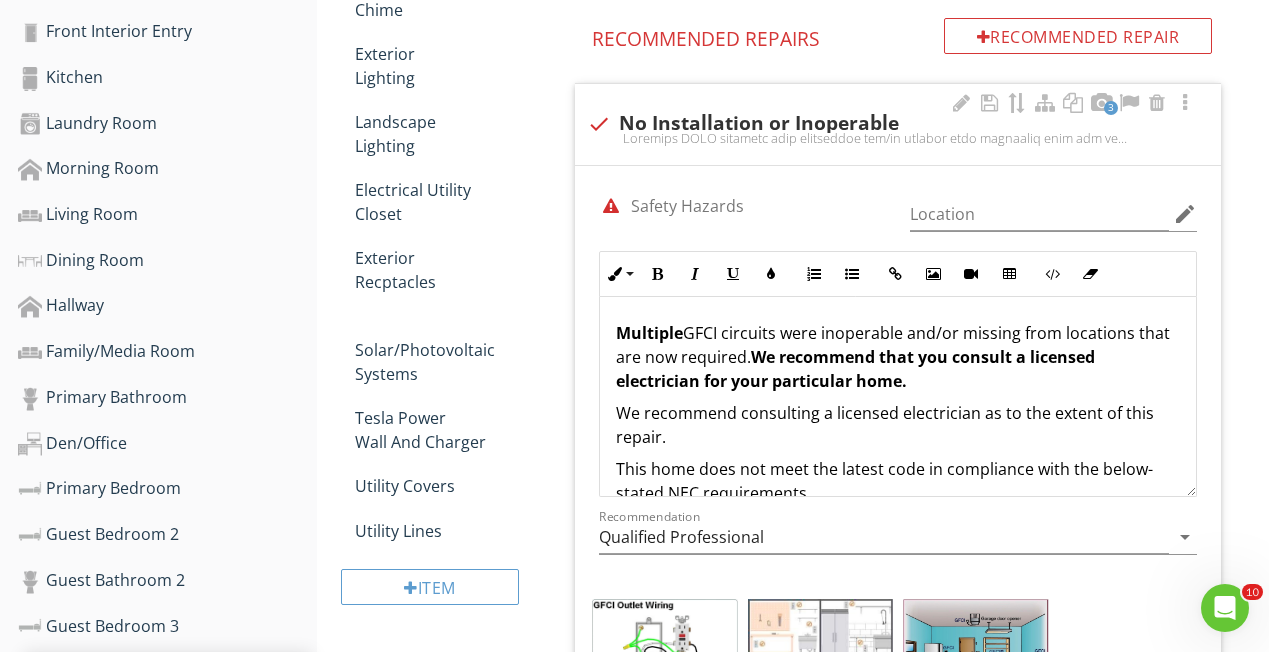 click on "Multiple  GFCI circuits were inoperable and/or missing from locations that are now required.  We recommend that you consult a licensed electrician for your particular home. We recommend consulting a licensed electrician as to the extent of this repair. This home does not meet the latest code in compliance with the below-stated NEC requirements. [US_STATE] Requirement: (A) Dwelling Units: All 125-volt through 250-volt receptacles installed in locations specified in 210.8(A)(1) through (11) are supplied by single-phase branch circuits rated 150 volts or less to ground shall have ground-fault circuit-interrupter protection for personnel." at bounding box center [898, 541] 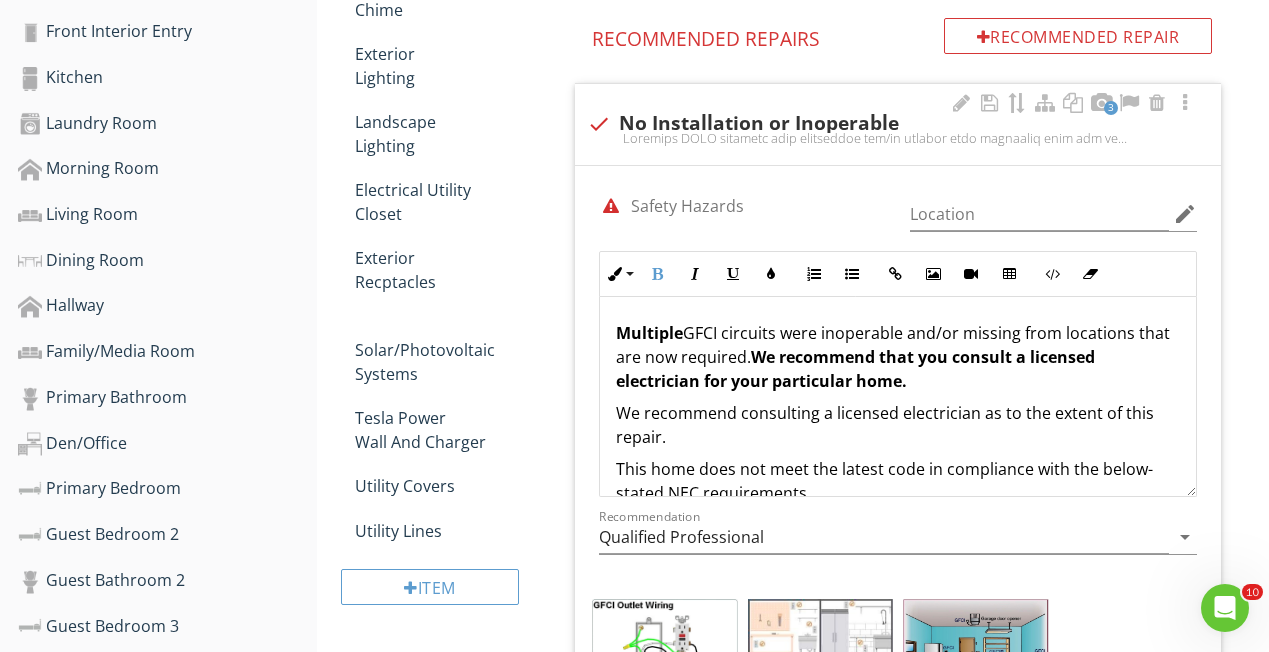 scroll, scrollTop: 1, scrollLeft: 0, axis: vertical 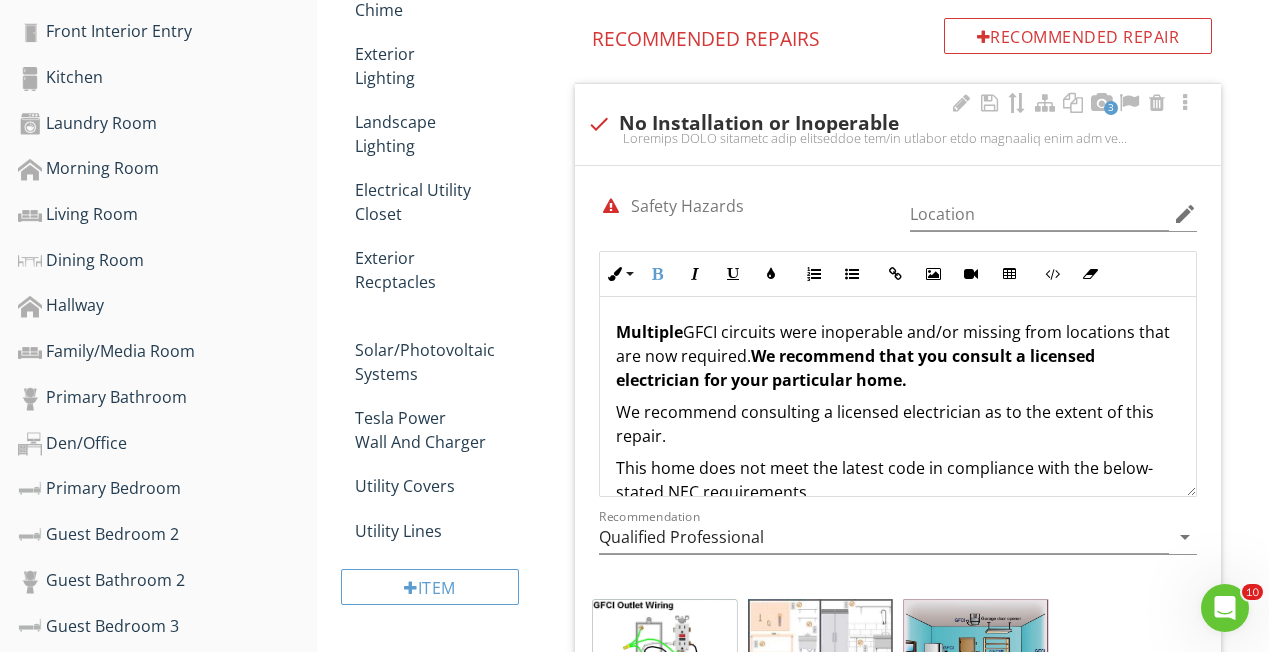 type 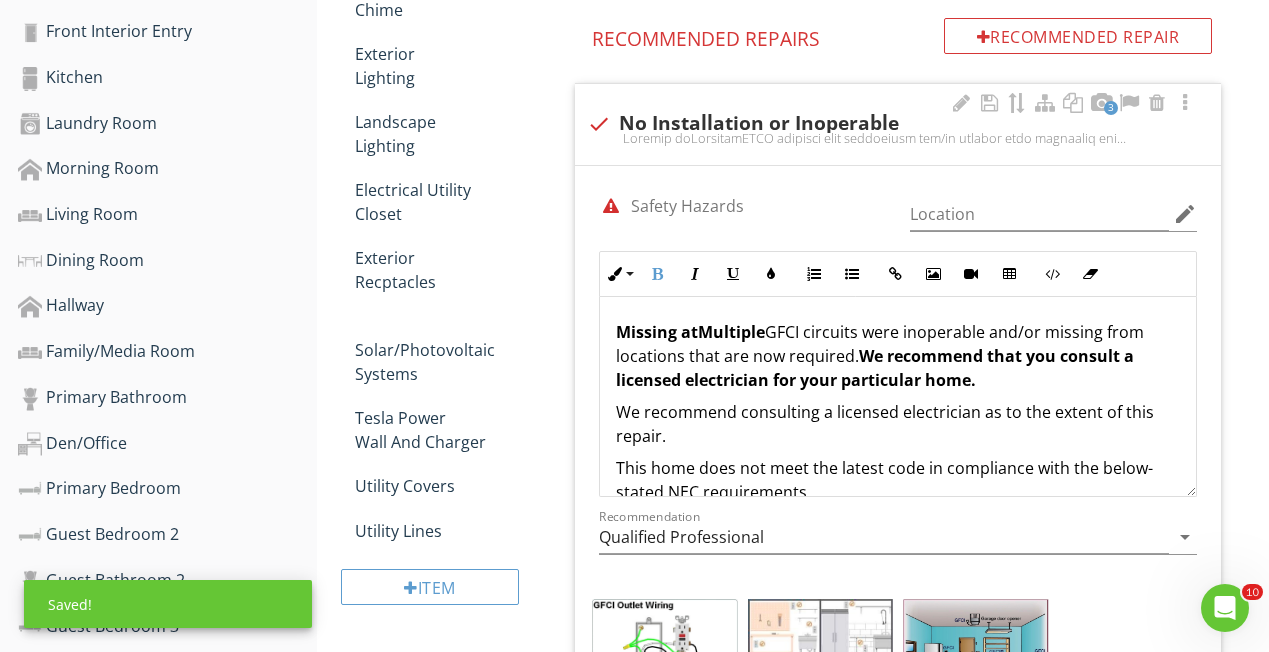 scroll, scrollTop: 0, scrollLeft: 0, axis: both 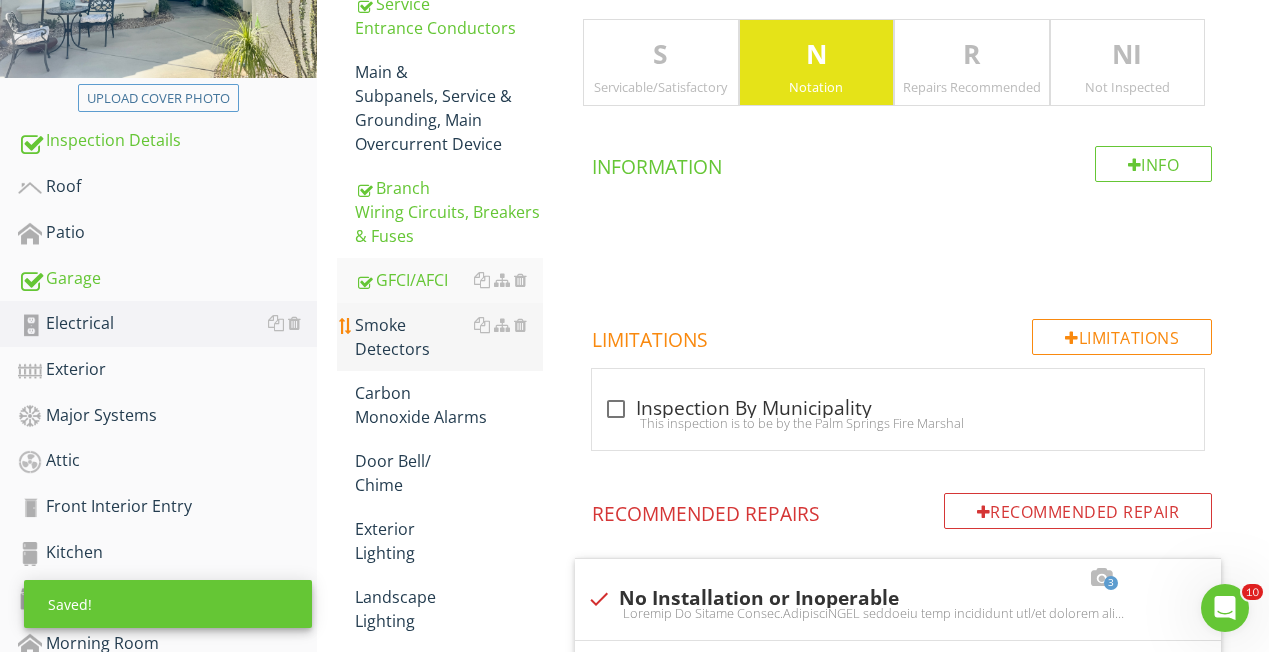 click on "Smoke Detectors" at bounding box center (449, 337) 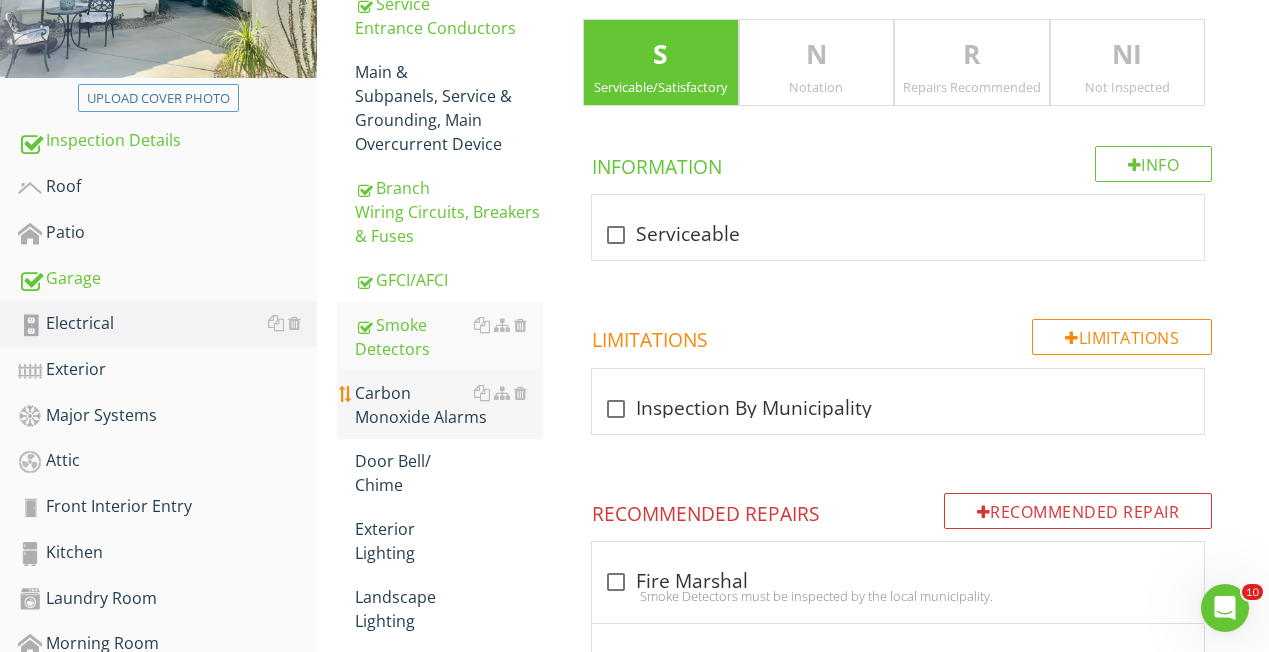 click on "Carbon Monoxide Alarms" at bounding box center [449, 405] 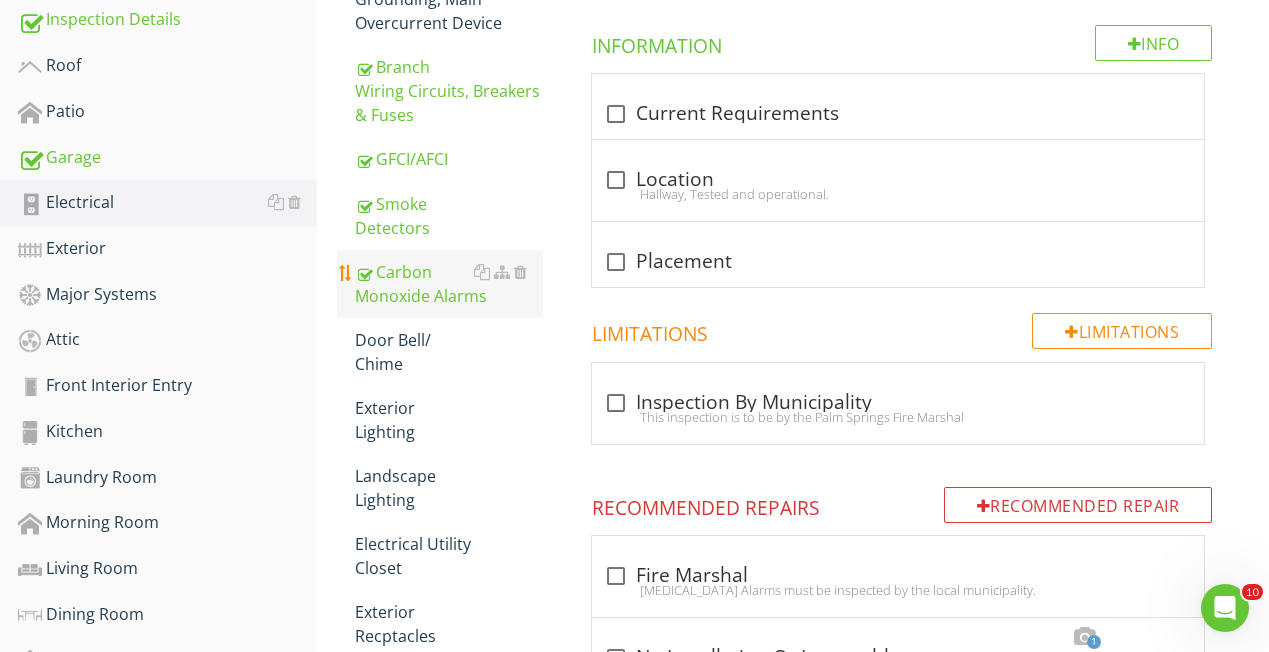 scroll, scrollTop: 485, scrollLeft: 0, axis: vertical 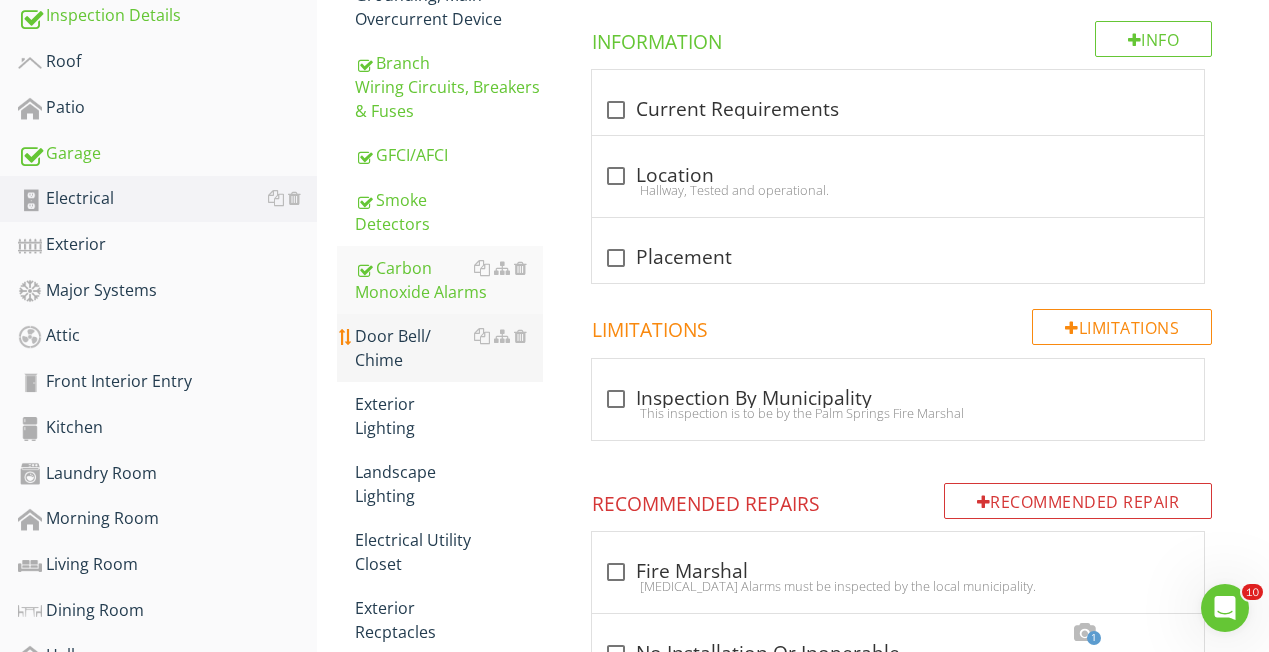 click on "Door Bell/ Chime" at bounding box center (449, 348) 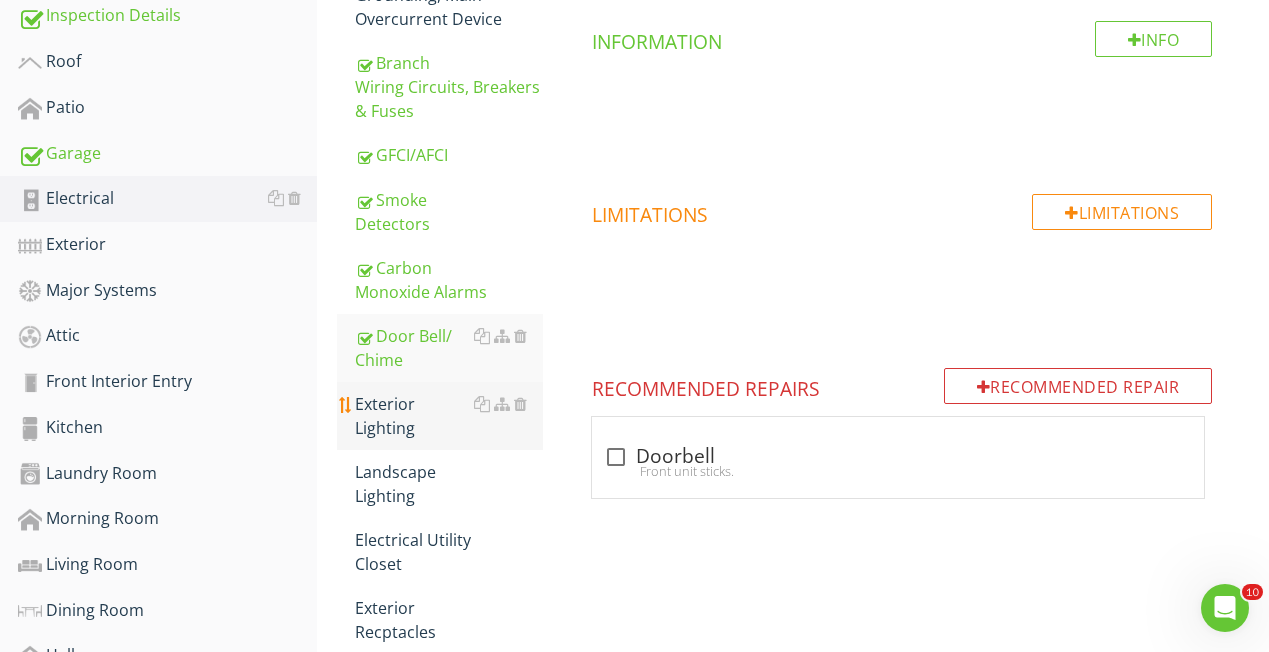 click on "Exterior Lighting" at bounding box center [449, 416] 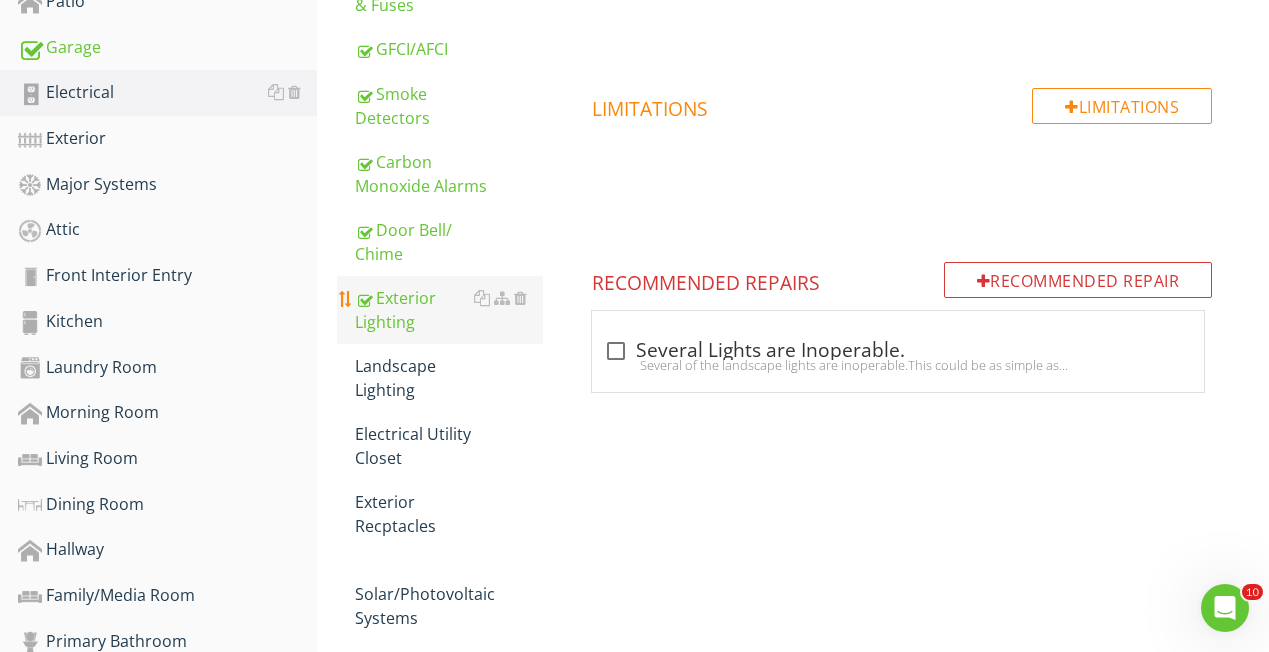 scroll, scrollTop: 595, scrollLeft: 0, axis: vertical 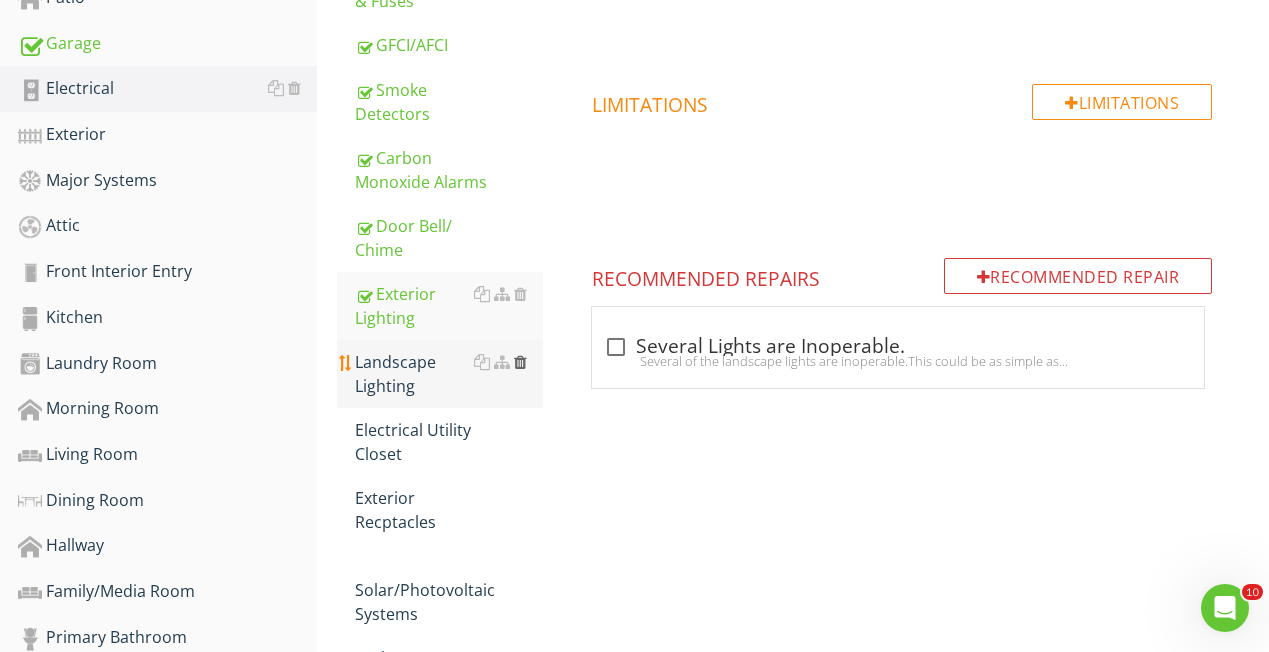 click at bounding box center (520, 362) 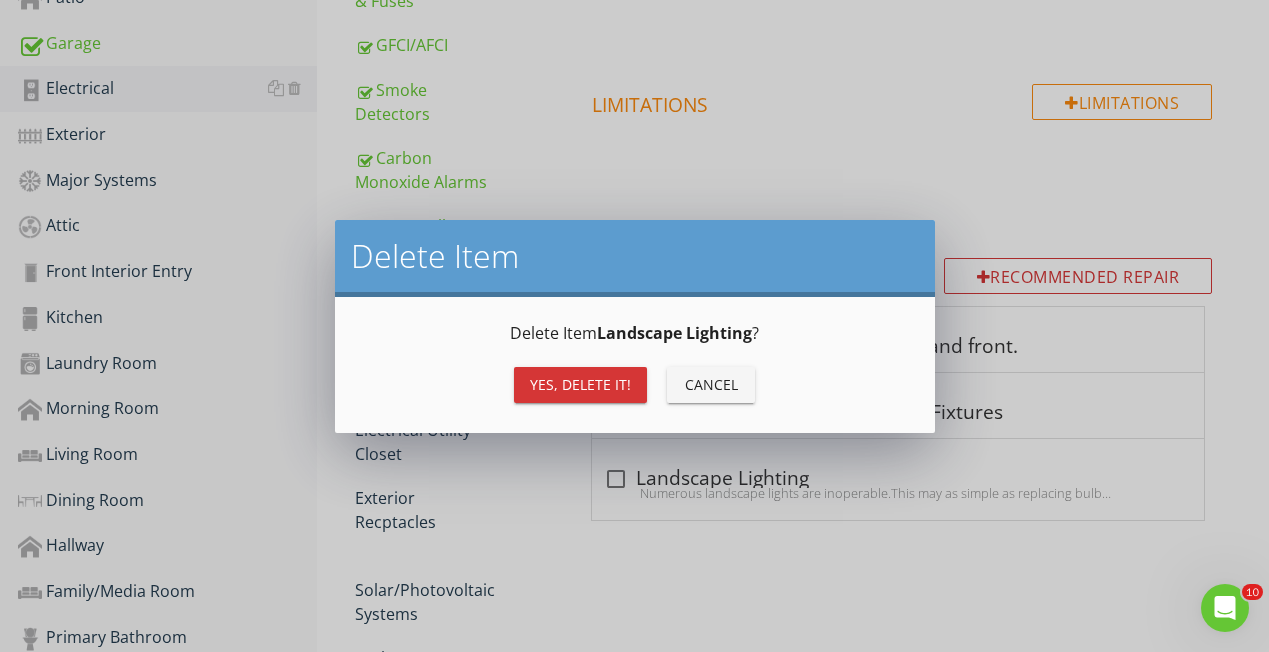 click on "Yes, Delete it!" at bounding box center (580, 385) 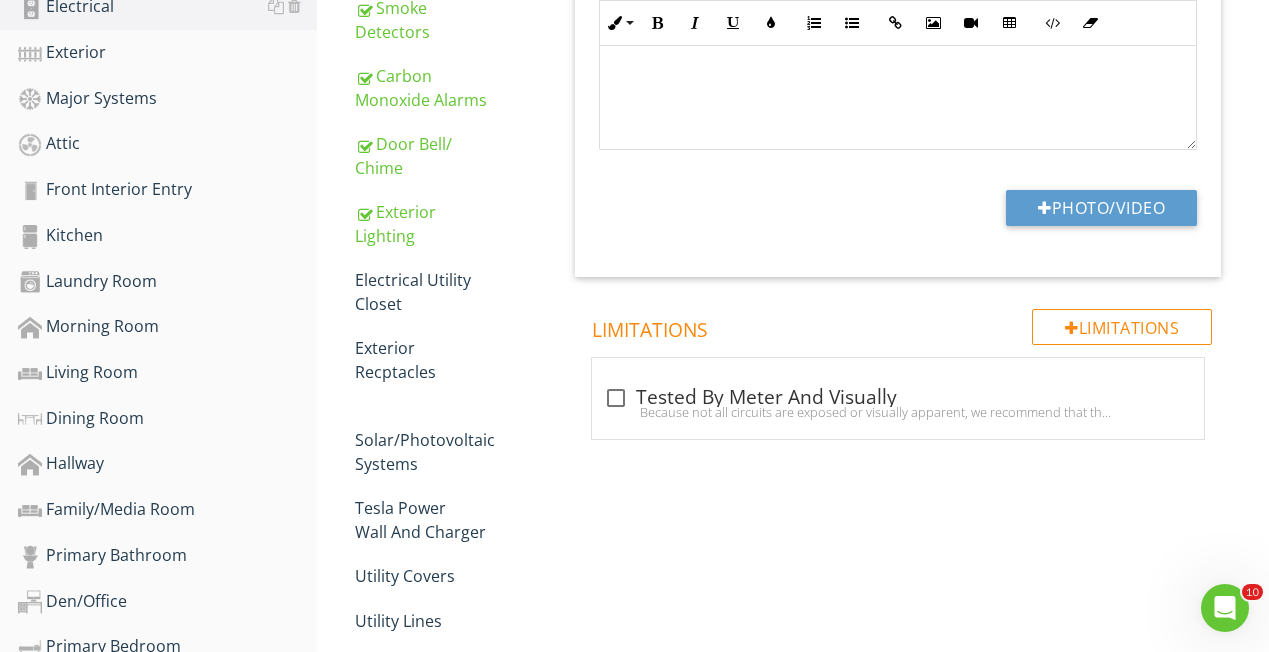 scroll, scrollTop: 681, scrollLeft: 0, axis: vertical 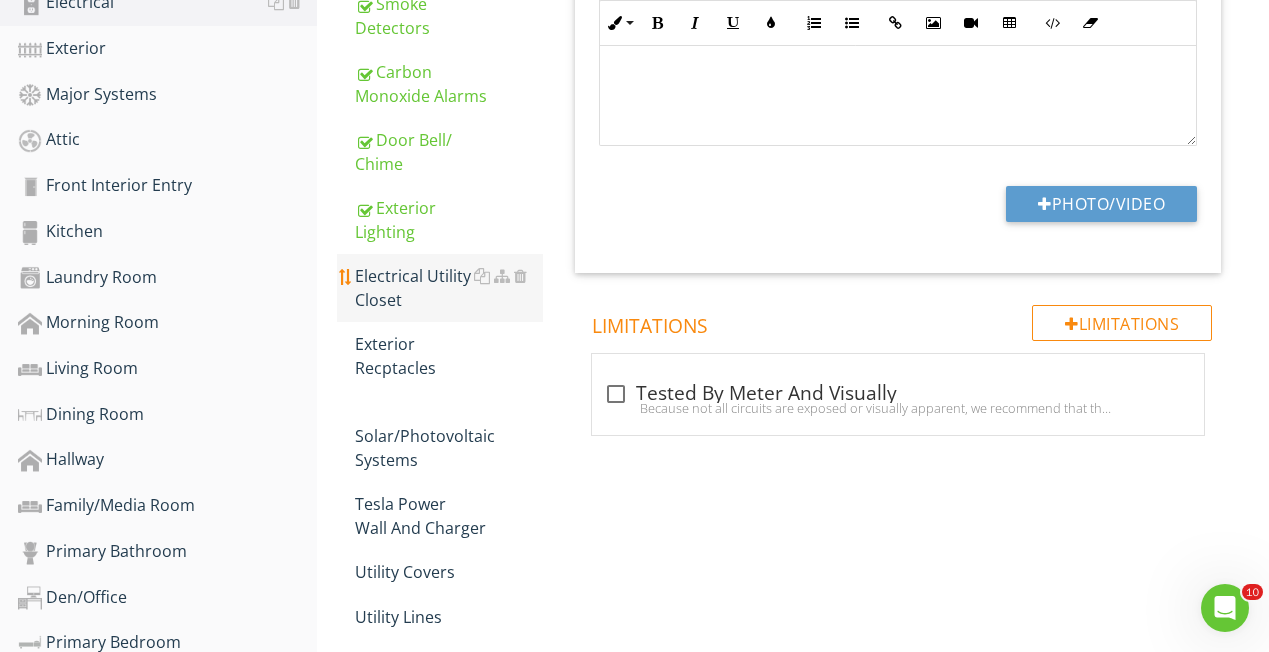 click on "Electrical Utility Closet" at bounding box center [449, 288] 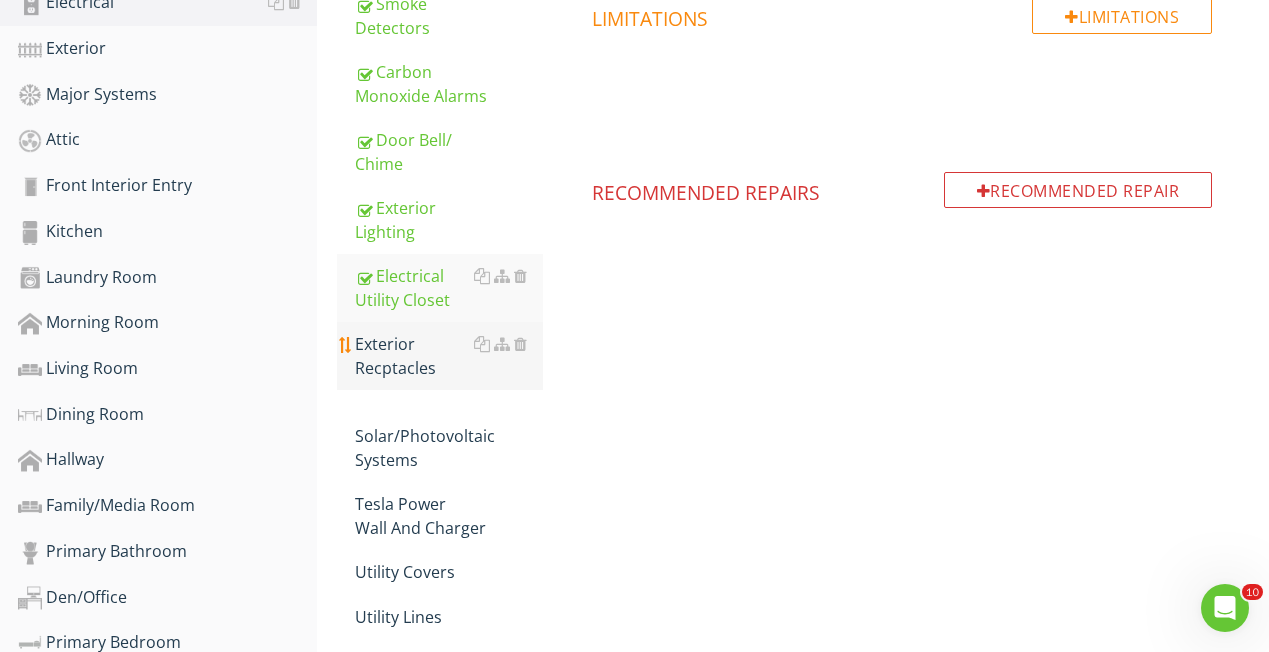 click on "Exterior Recptacles" at bounding box center [449, 356] 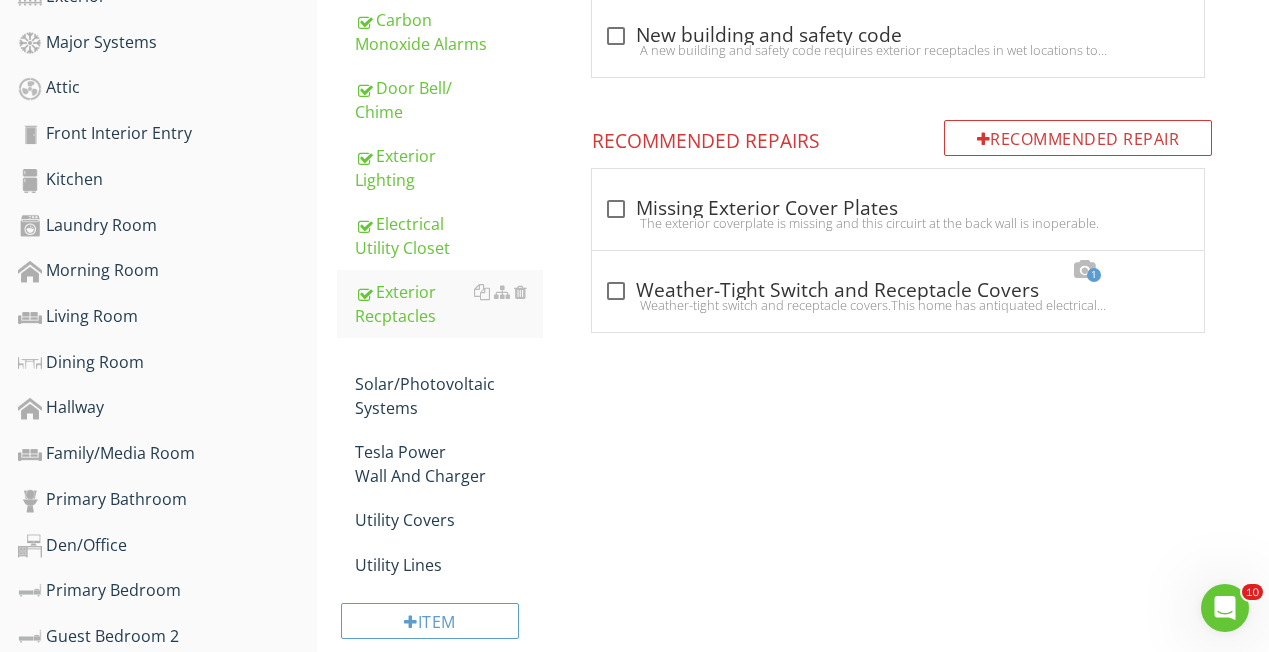 scroll, scrollTop: 737, scrollLeft: 0, axis: vertical 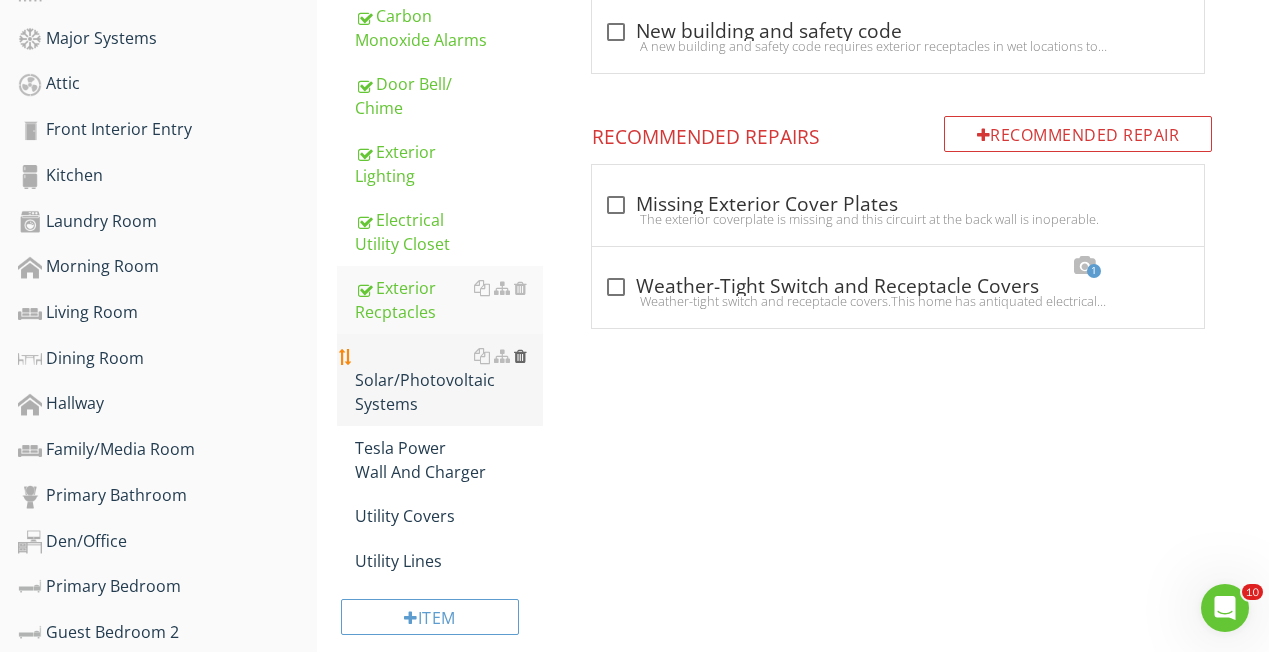 click at bounding box center [520, 356] 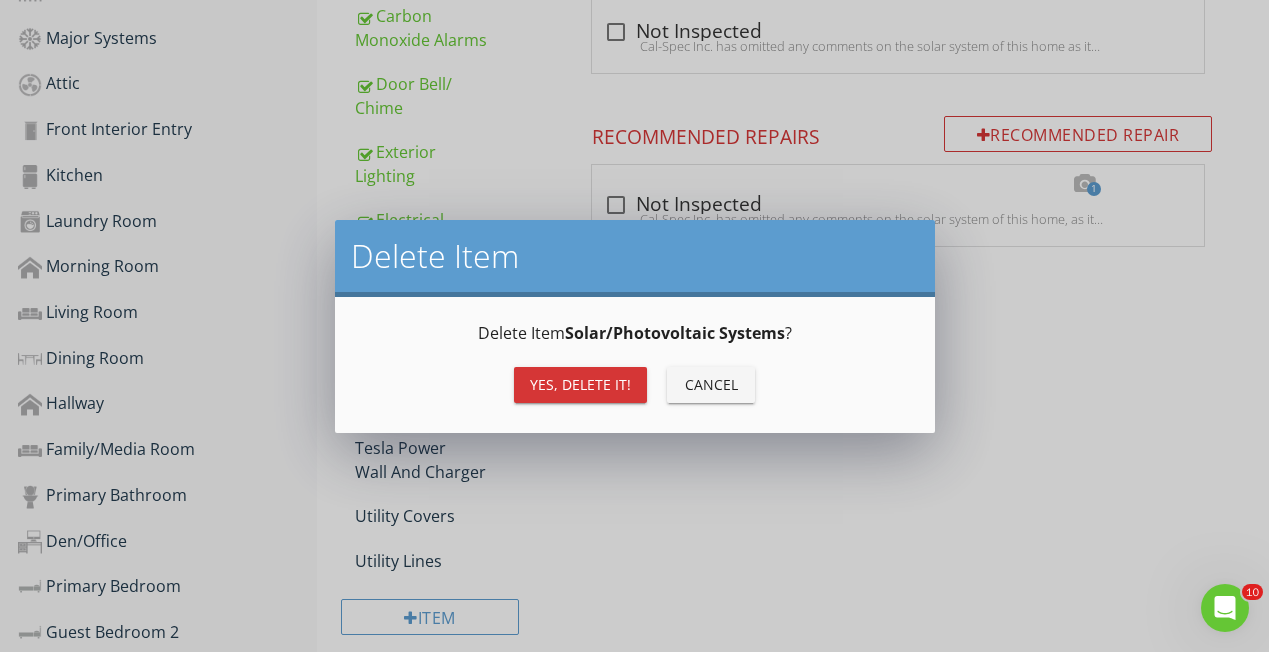 click on "Yes, Delete it!" at bounding box center (580, 384) 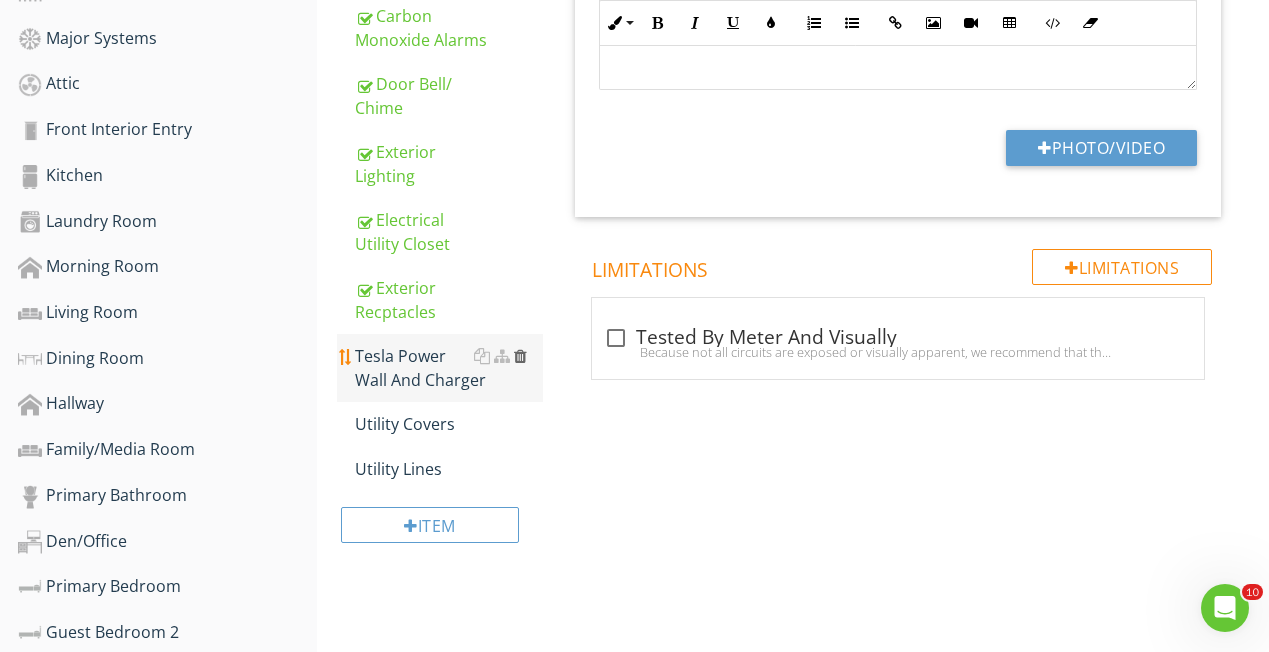 click at bounding box center [520, 356] 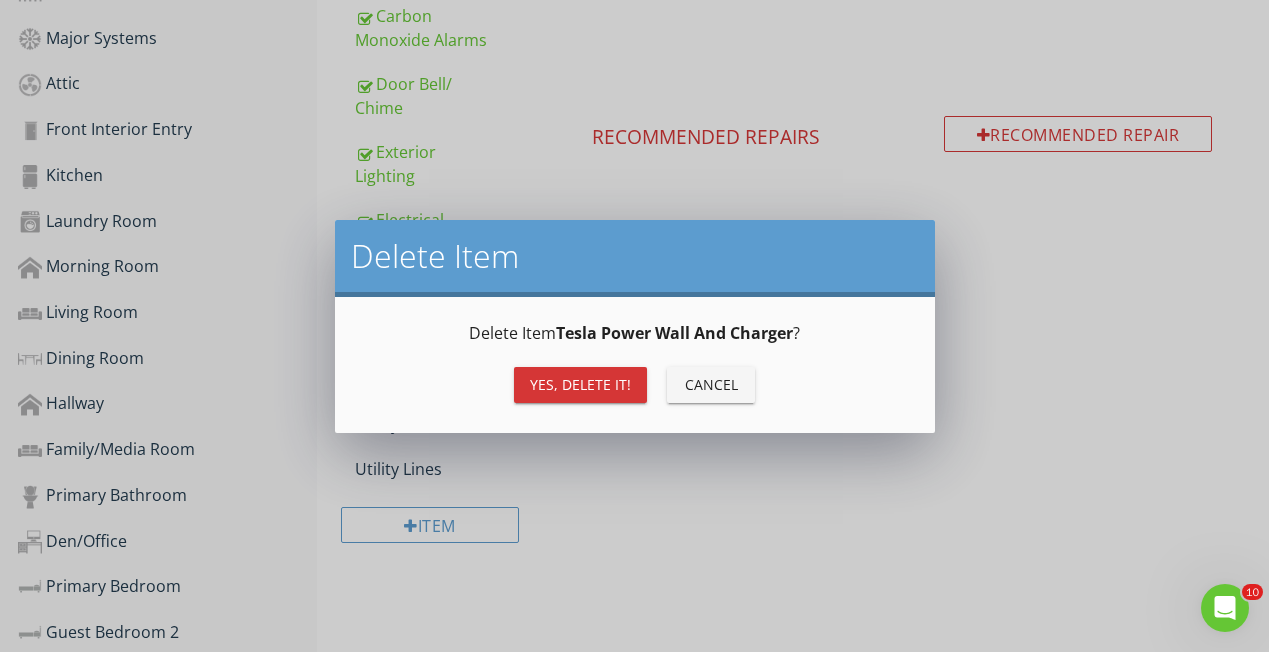 click on "Yes, Delete it!" at bounding box center [580, 384] 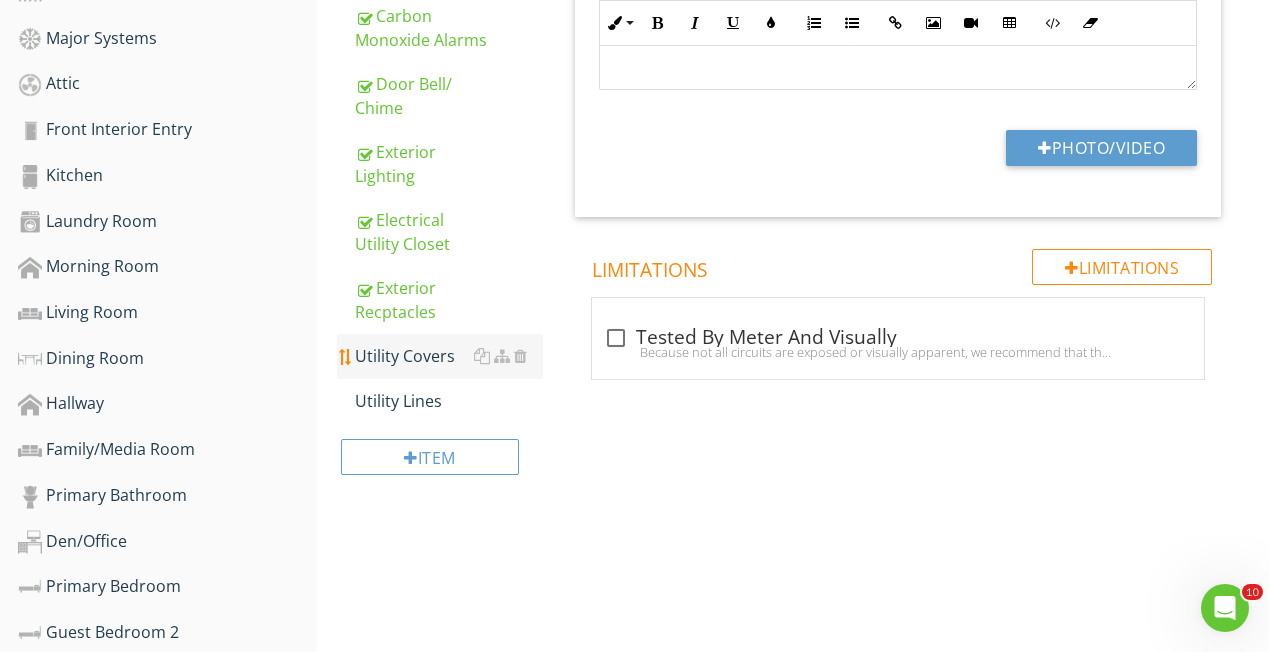 click on "Utility Covers" at bounding box center (449, 356) 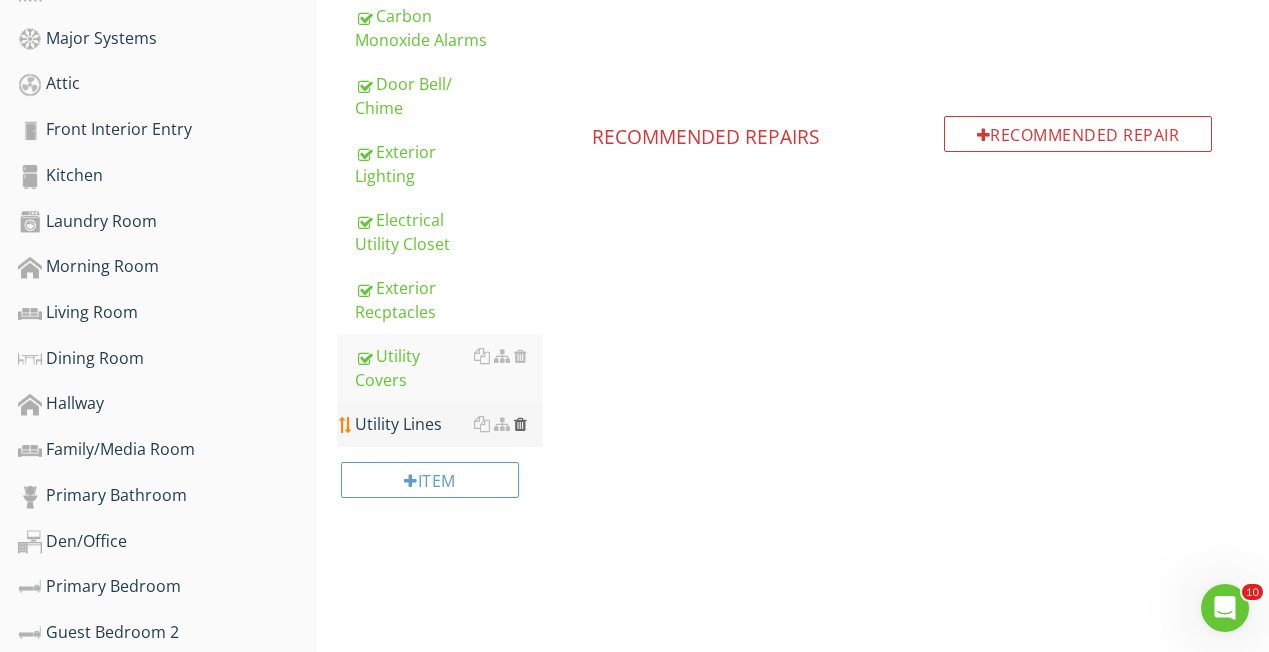 click at bounding box center (520, 424) 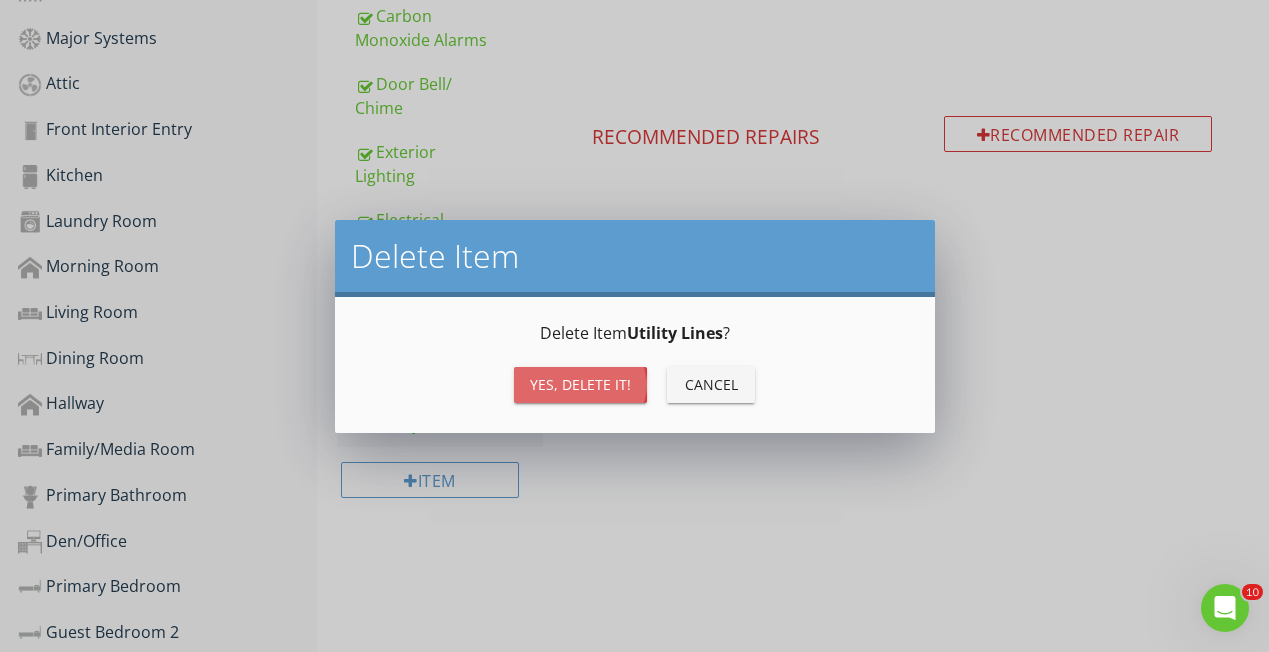 click on "Yes, Delete it!" at bounding box center (580, 384) 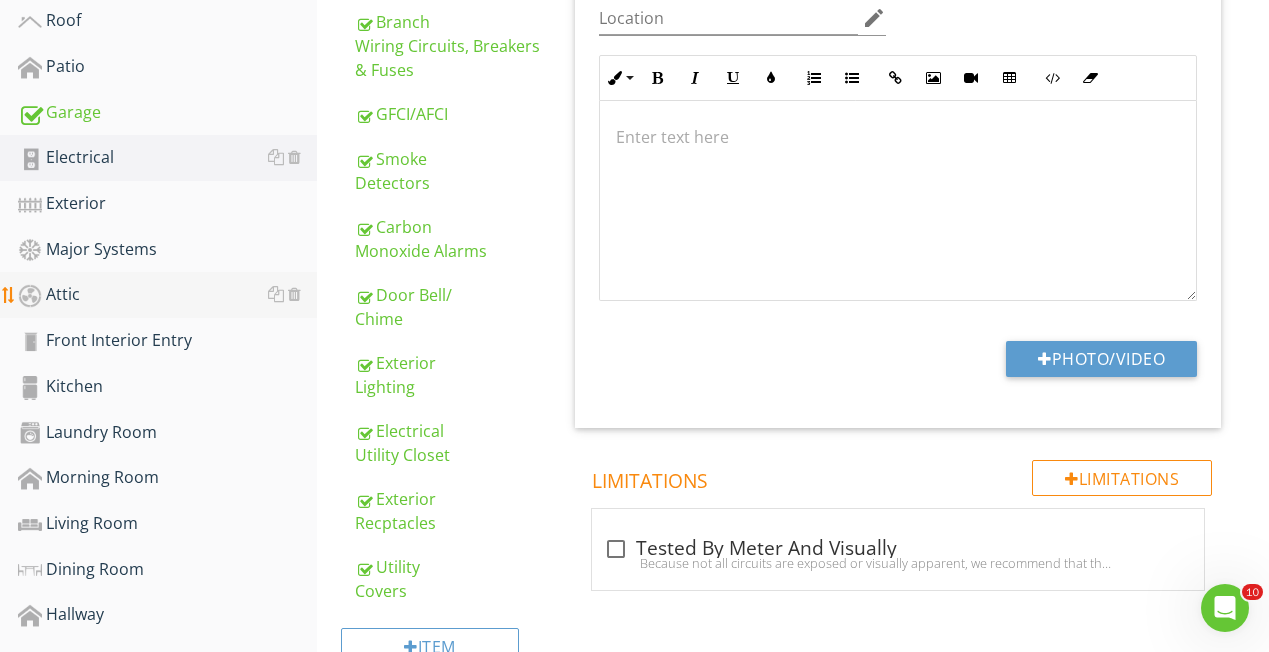scroll, scrollTop: 524, scrollLeft: 0, axis: vertical 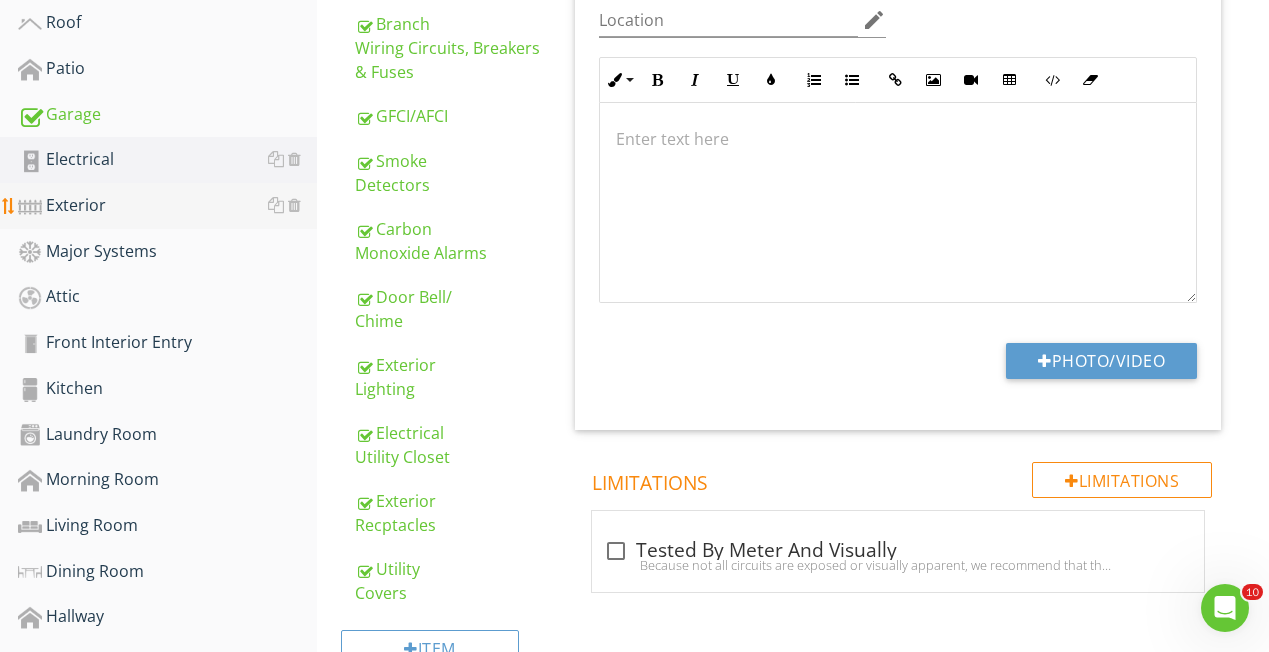 click on "Exterior" at bounding box center (167, 206) 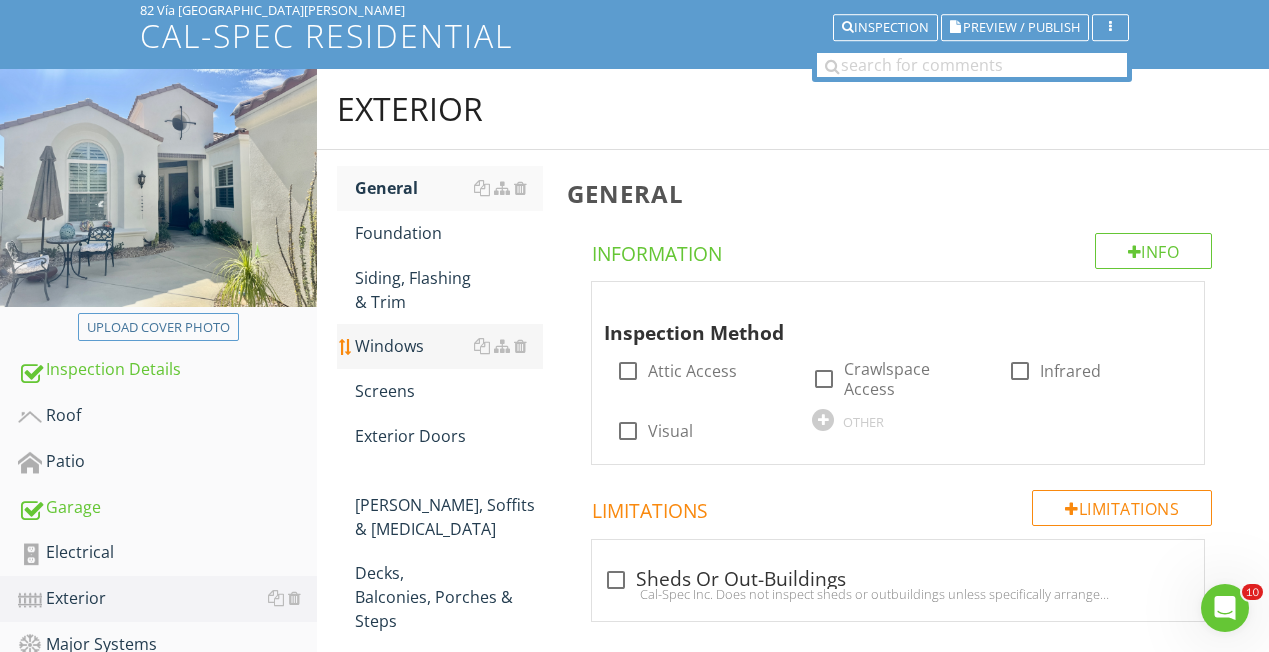 scroll, scrollTop: 124, scrollLeft: 0, axis: vertical 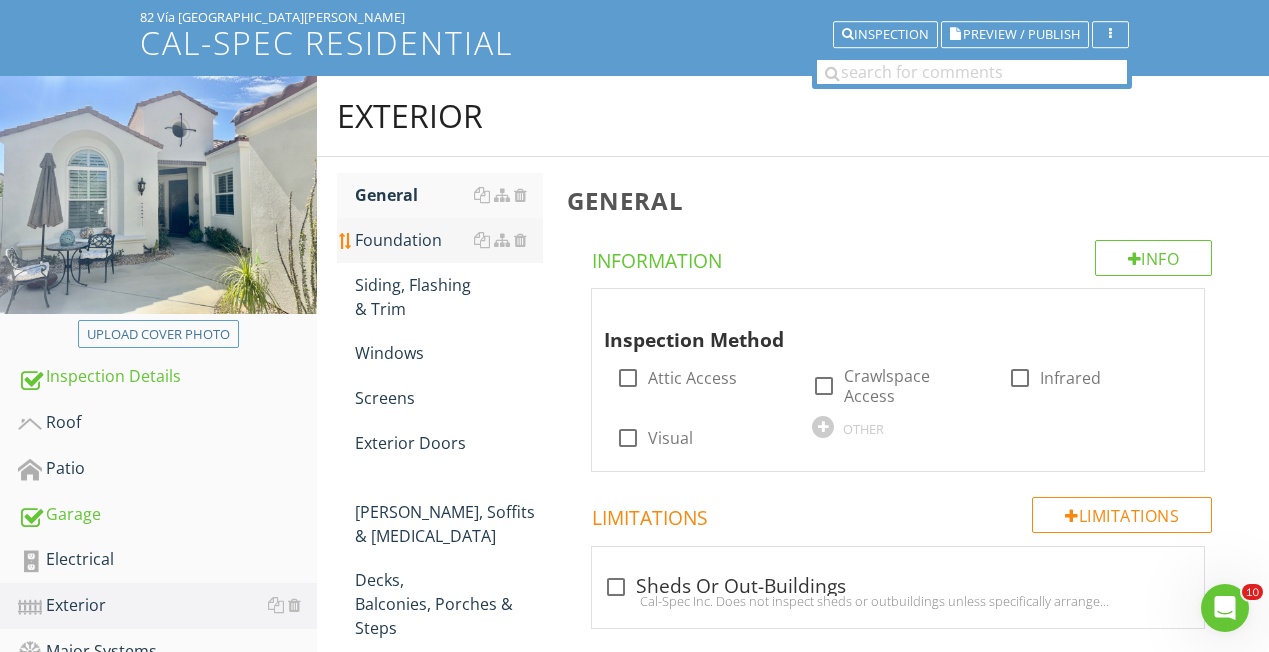click on "Foundation" at bounding box center [449, 240] 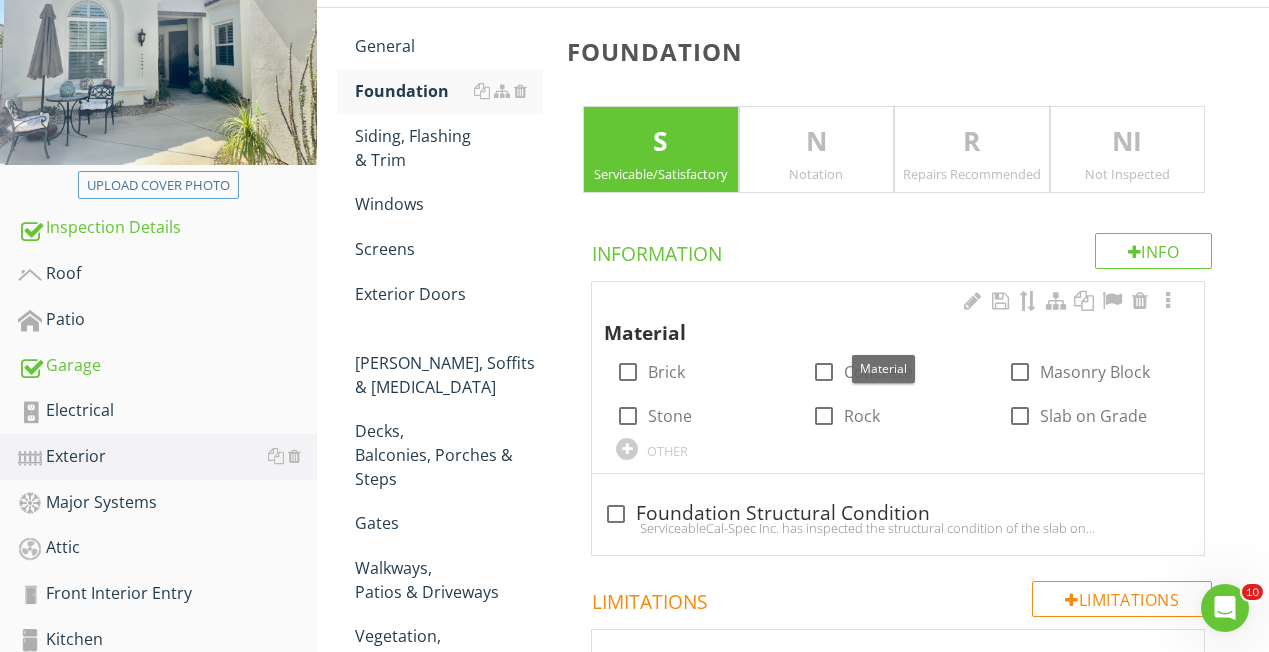 scroll, scrollTop: 275, scrollLeft: 0, axis: vertical 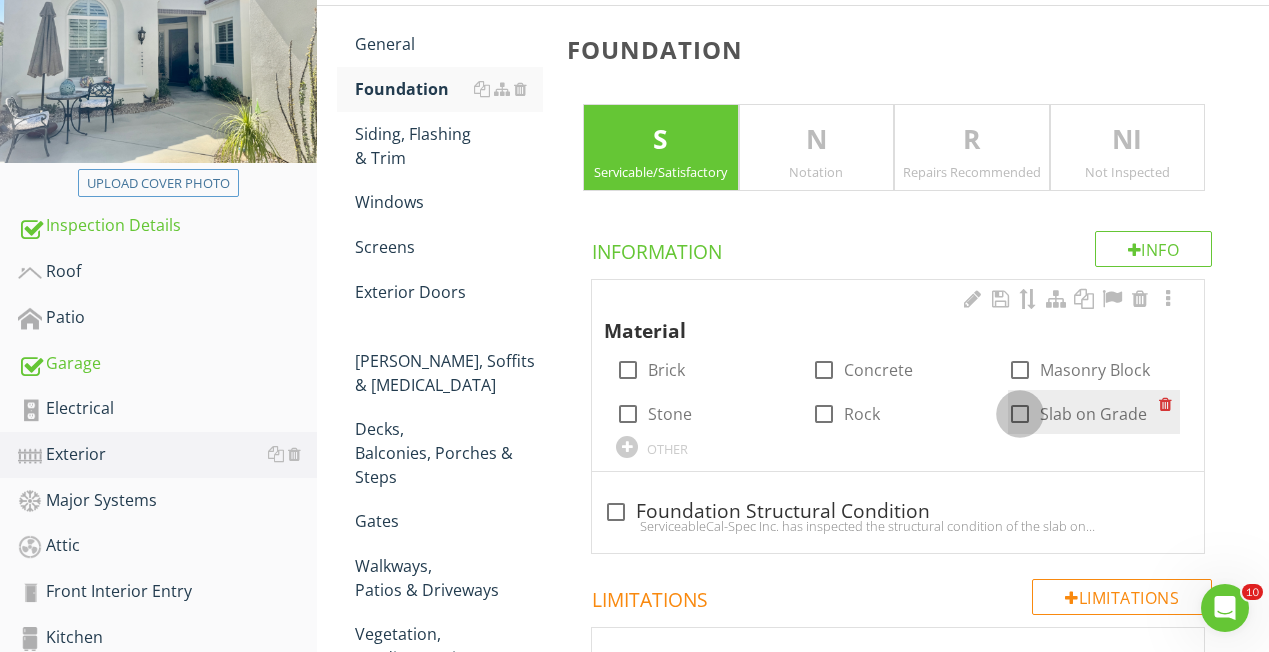 click at bounding box center (1020, 414) 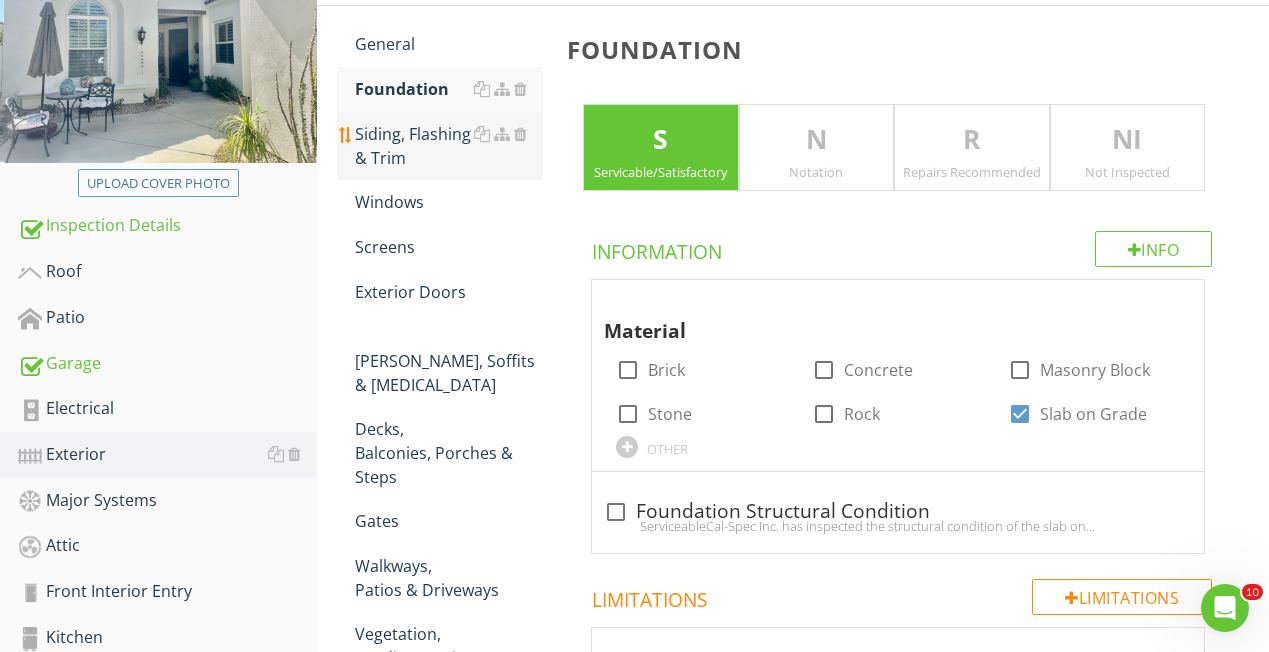 click on "Siding, Flashing & Trim" at bounding box center [449, 146] 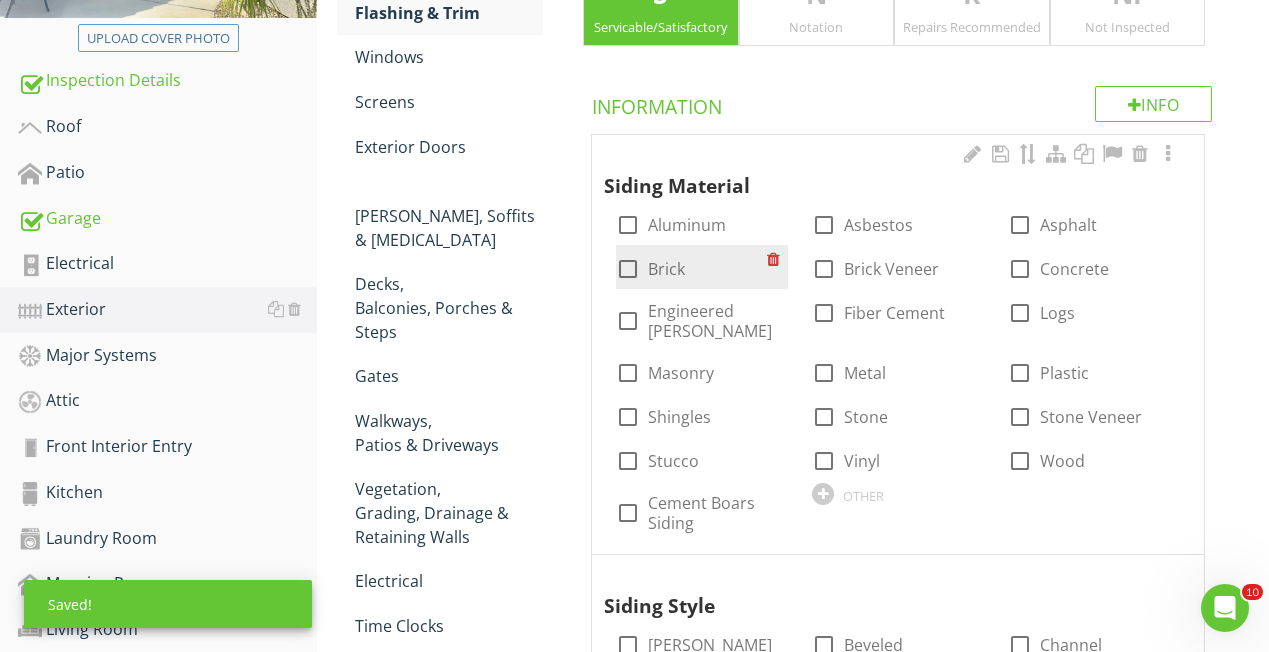 scroll, scrollTop: 424, scrollLeft: 0, axis: vertical 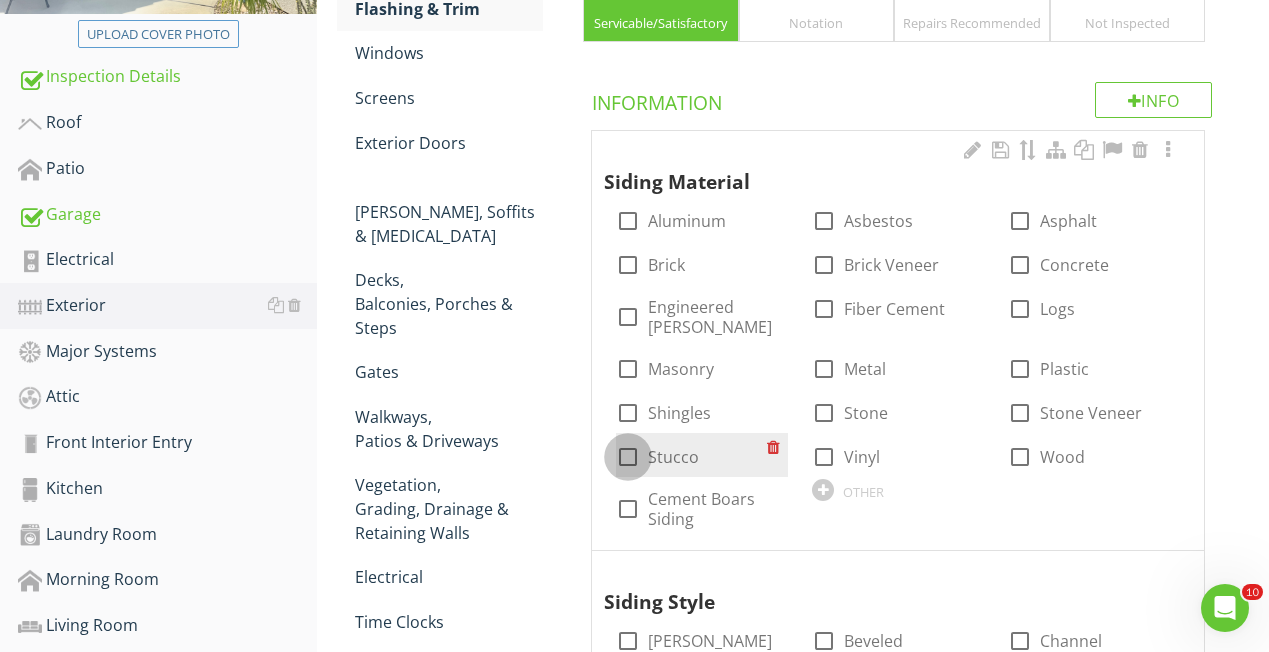 click at bounding box center [628, 457] 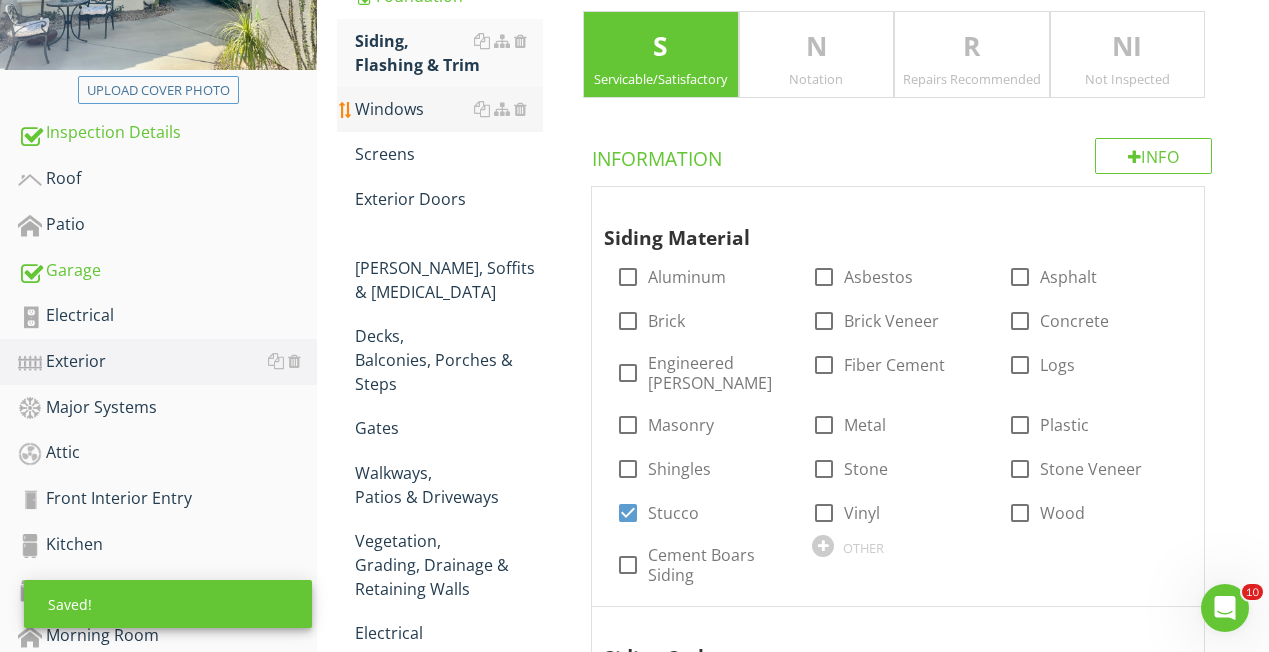 scroll, scrollTop: 372, scrollLeft: 0, axis: vertical 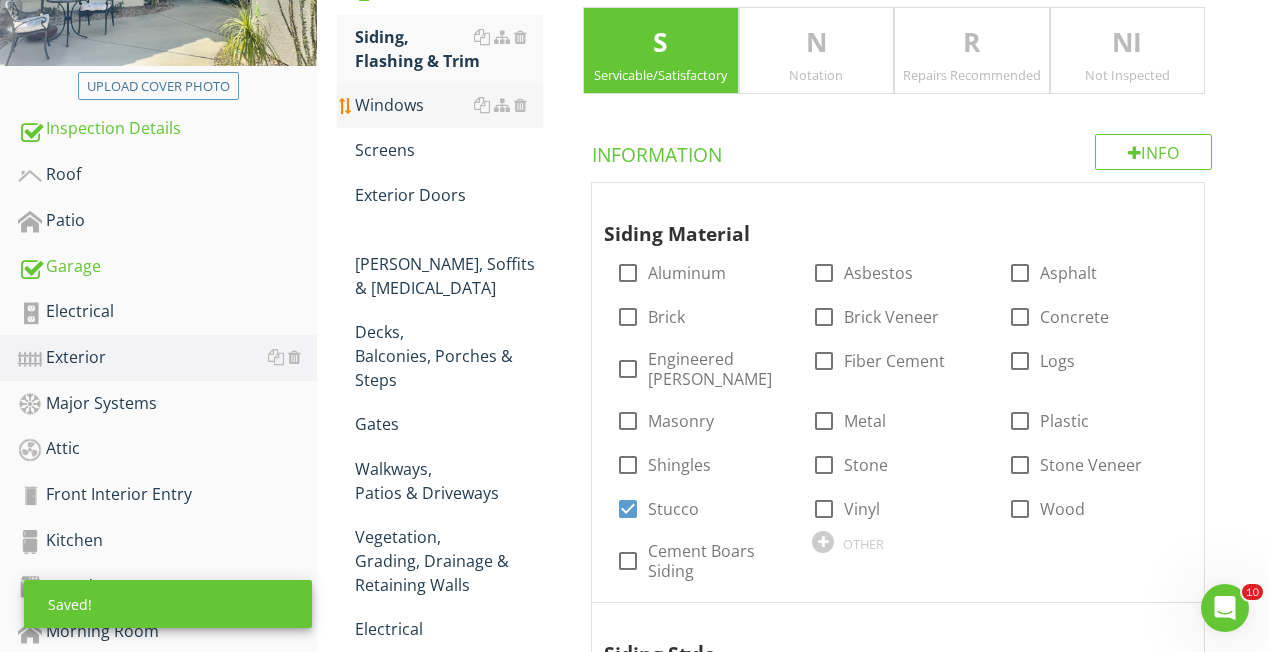 click on "Windows" at bounding box center [449, 105] 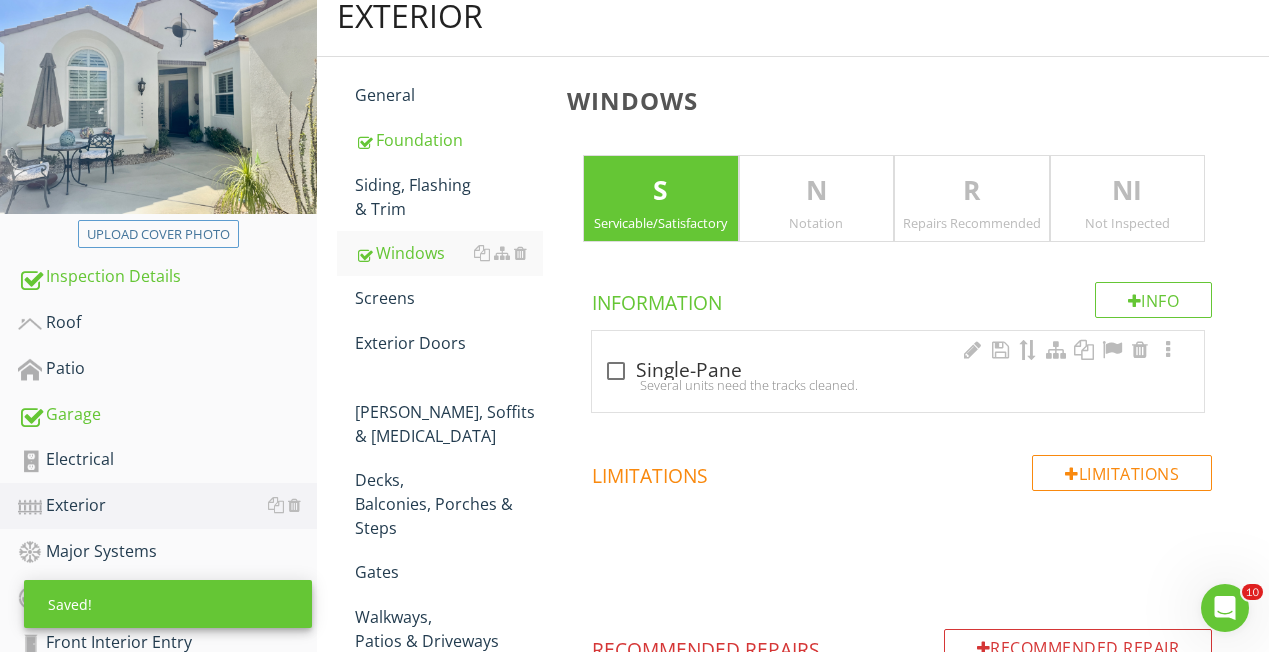 scroll, scrollTop: 228, scrollLeft: 0, axis: vertical 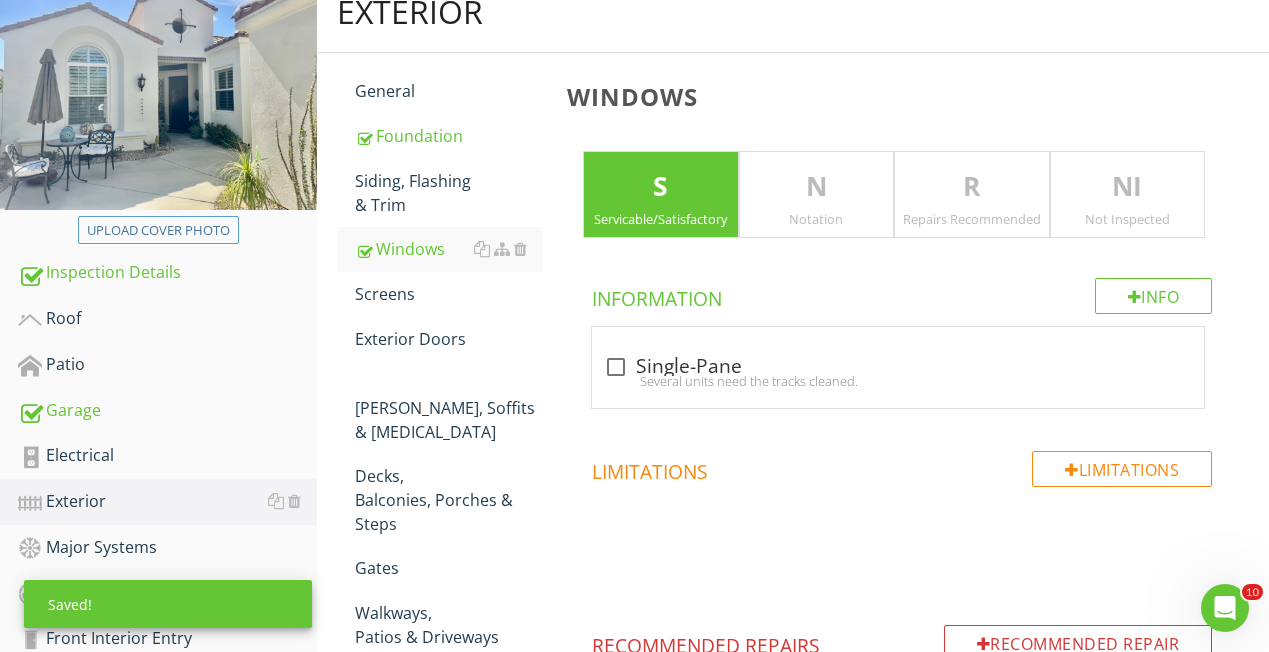 click on "N" at bounding box center (816, 187) 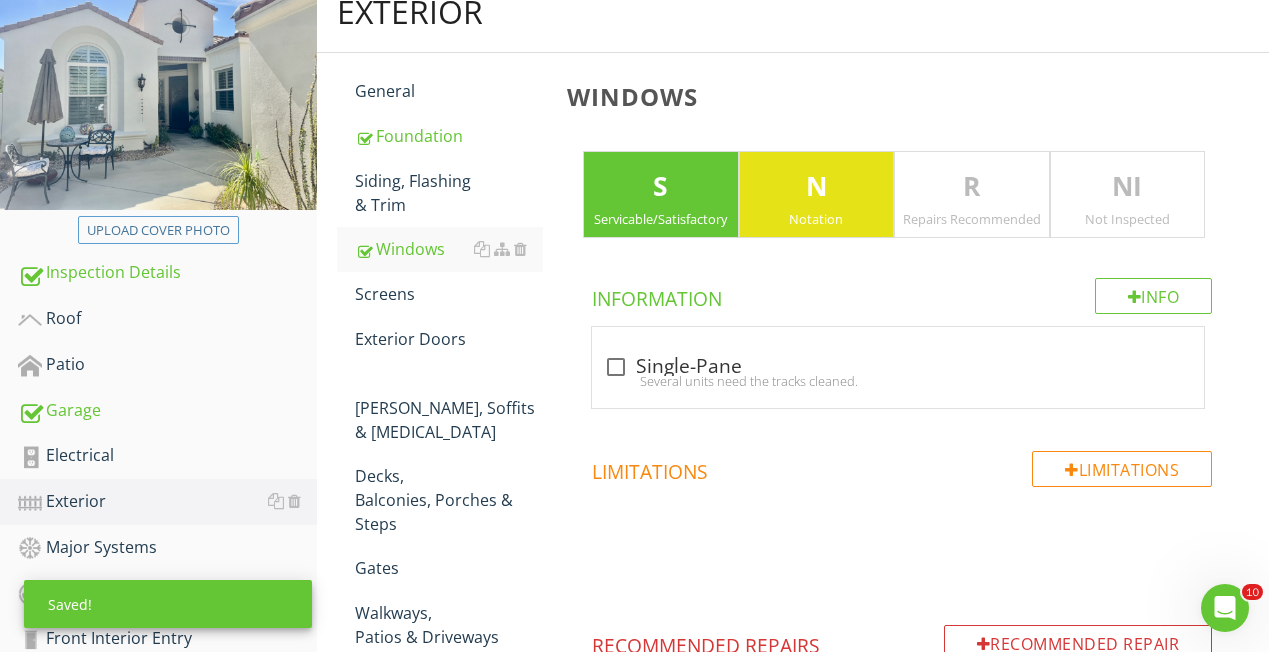 click on "S   Servicable/Satisfactory" at bounding box center (660, 195) 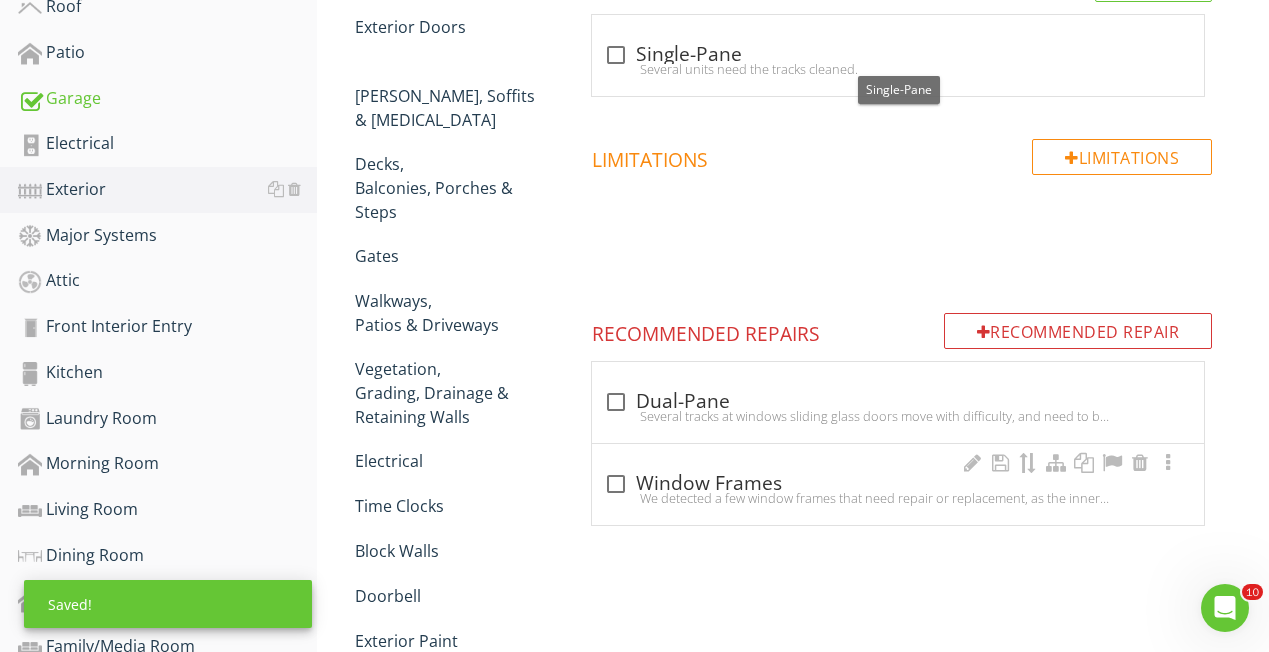 scroll, scrollTop: 548, scrollLeft: 0, axis: vertical 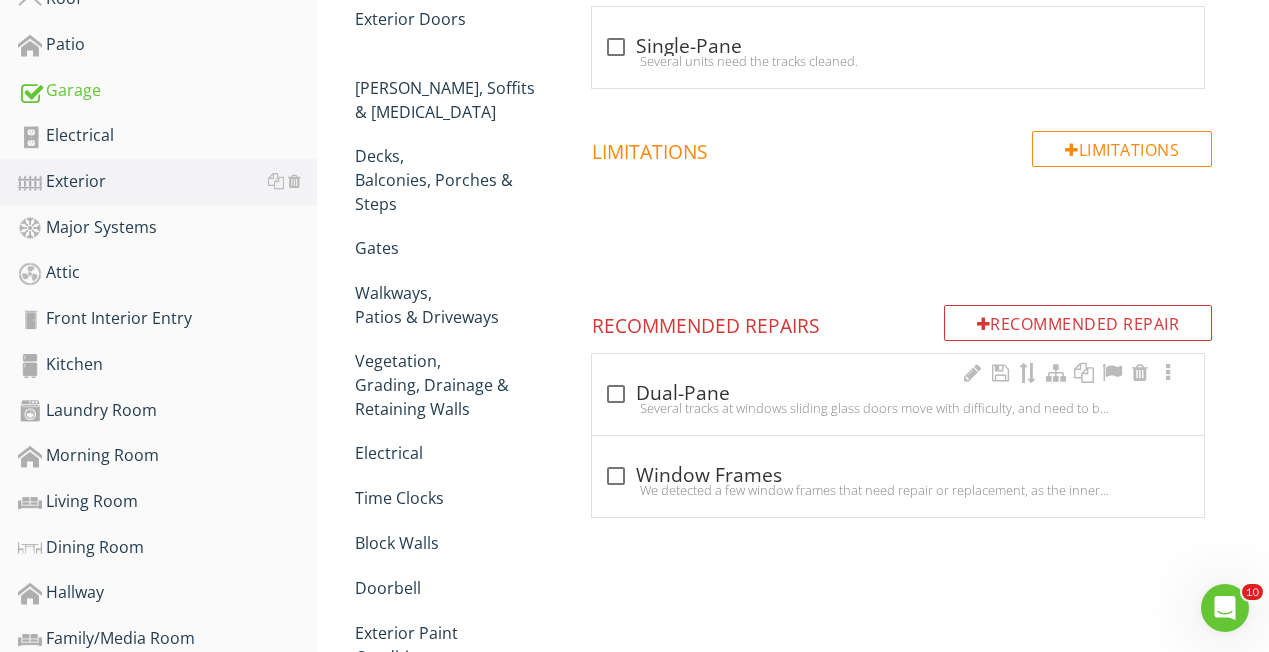 click at bounding box center [616, 394] 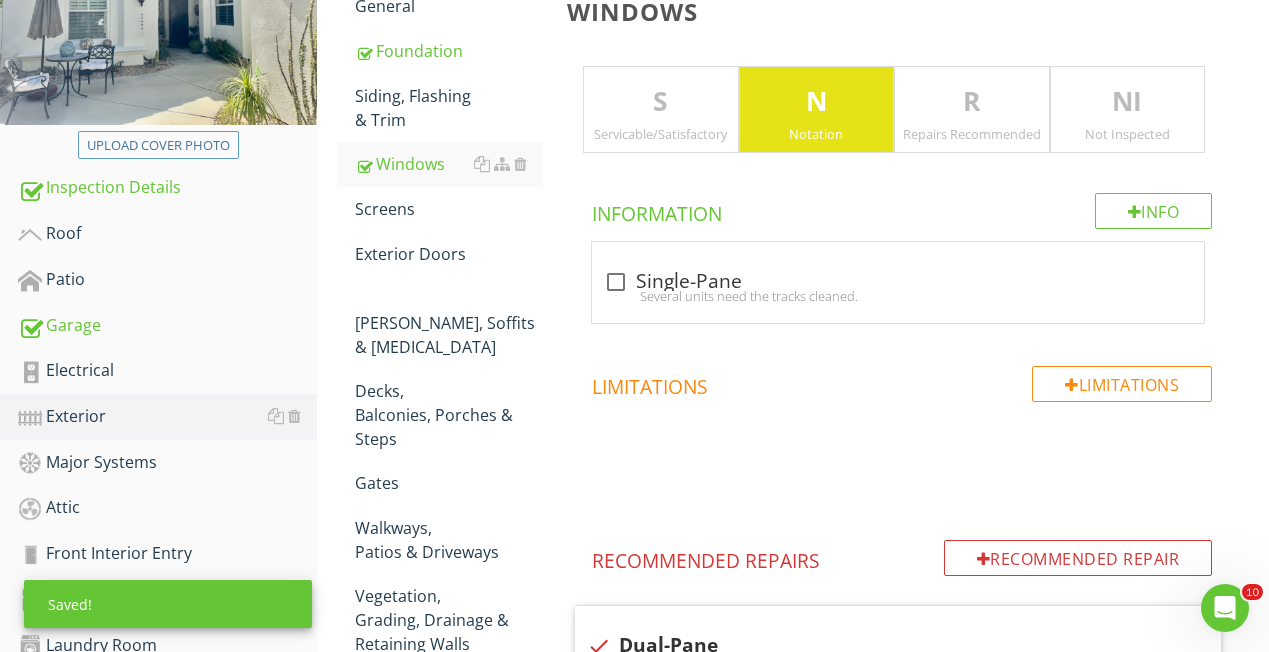 scroll, scrollTop: 300, scrollLeft: 0, axis: vertical 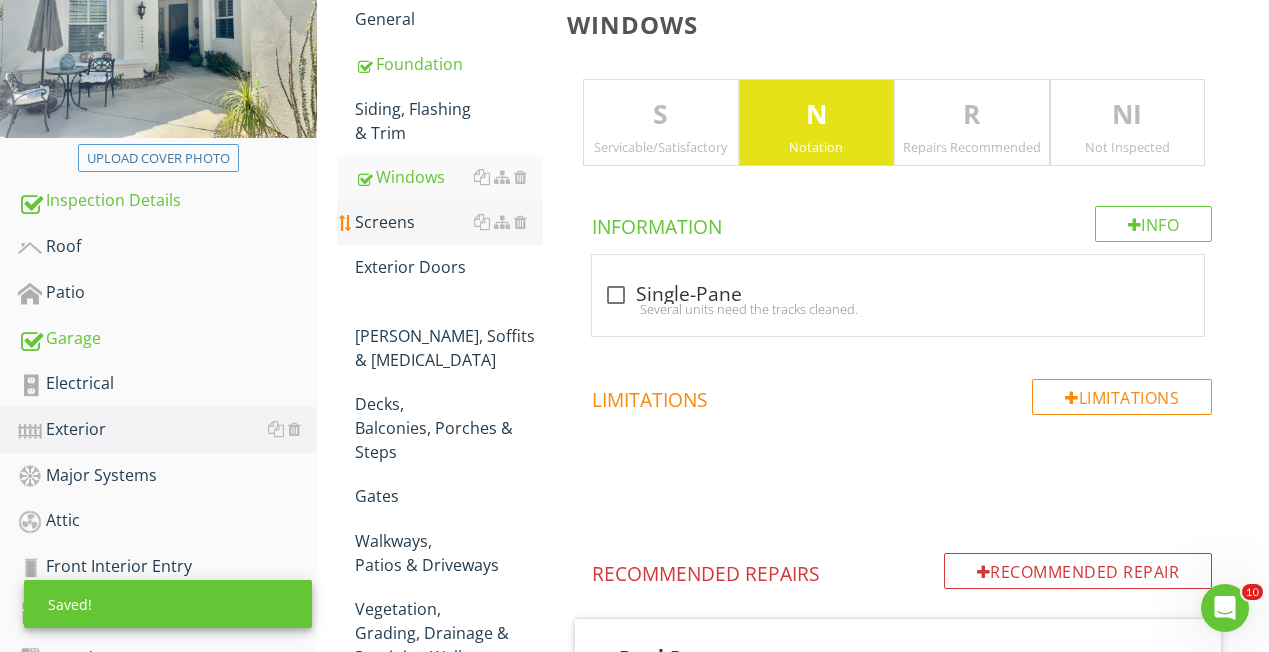 click on "Screens" at bounding box center (449, 222) 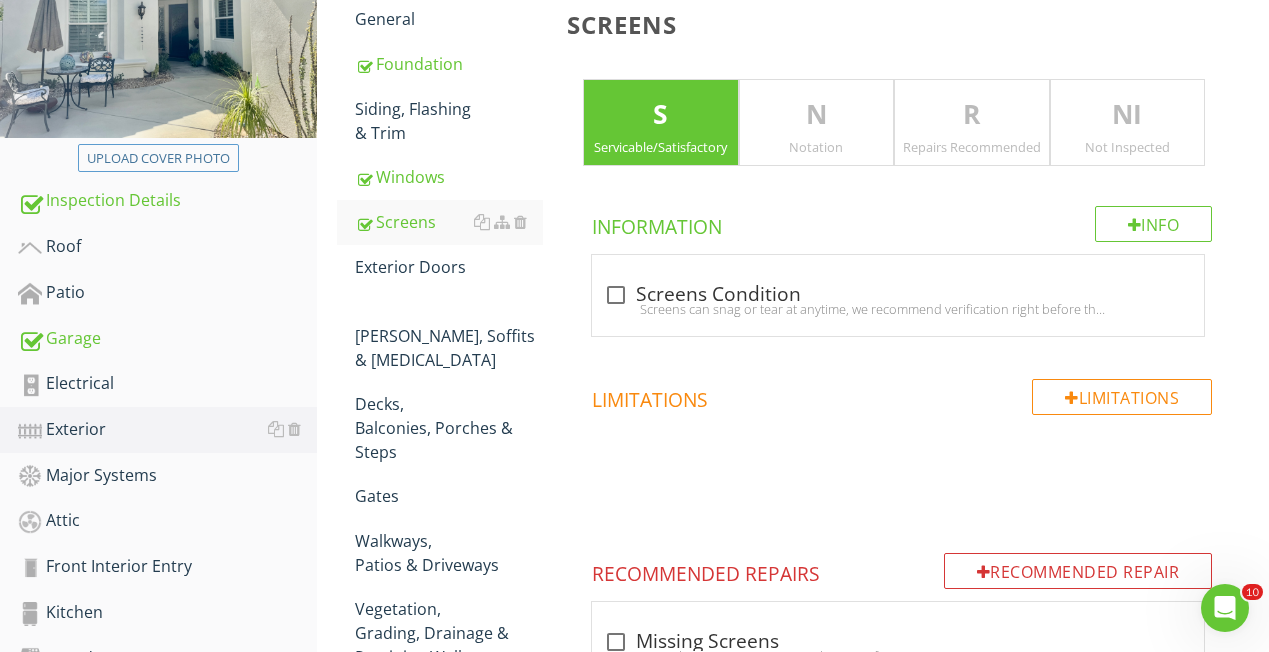 click on "Notation" at bounding box center (816, 147) 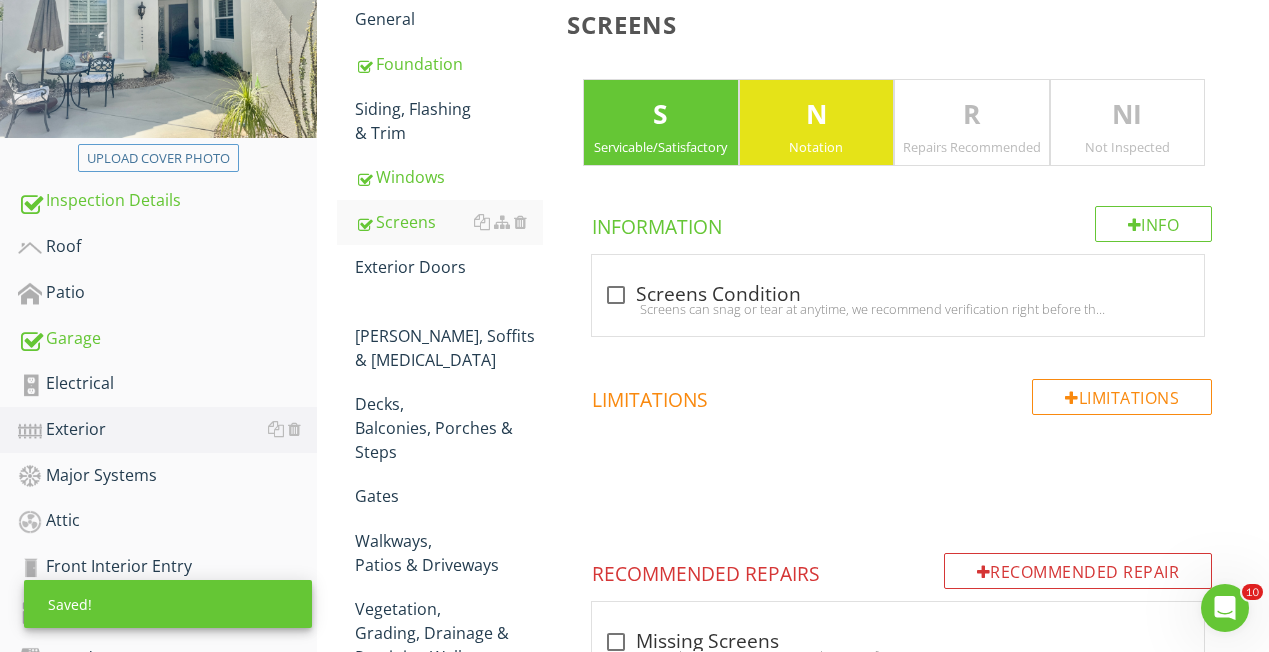 click on "Servicable/Satisfactory" at bounding box center (660, 147) 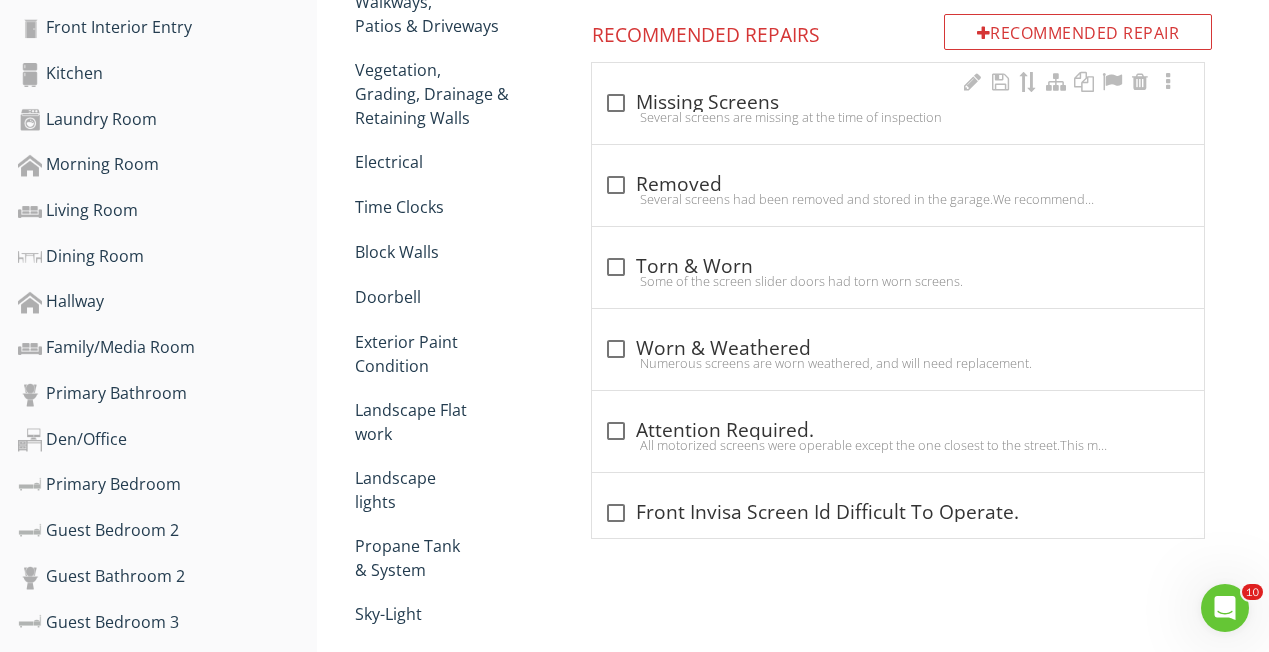 scroll, scrollTop: 840, scrollLeft: 0, axis: vertical 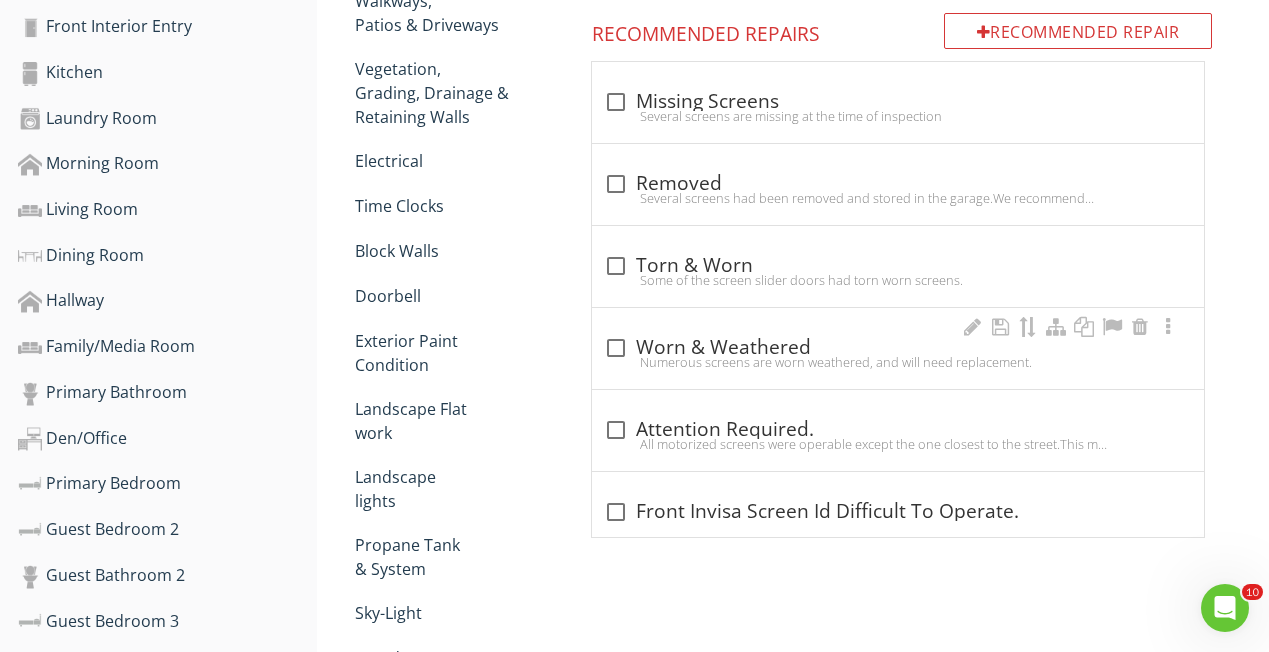 click at bounding box center (616, 348) 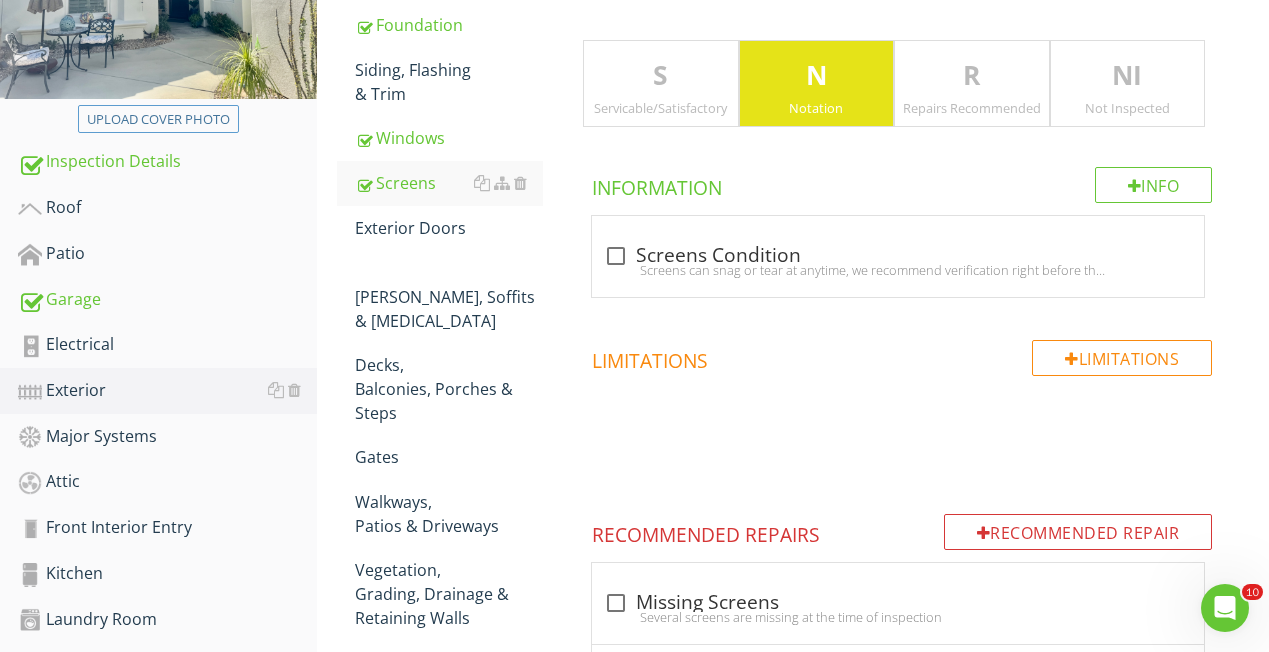 scroll, scrollTop: 309, scrollLeft: 0, axis: vertical 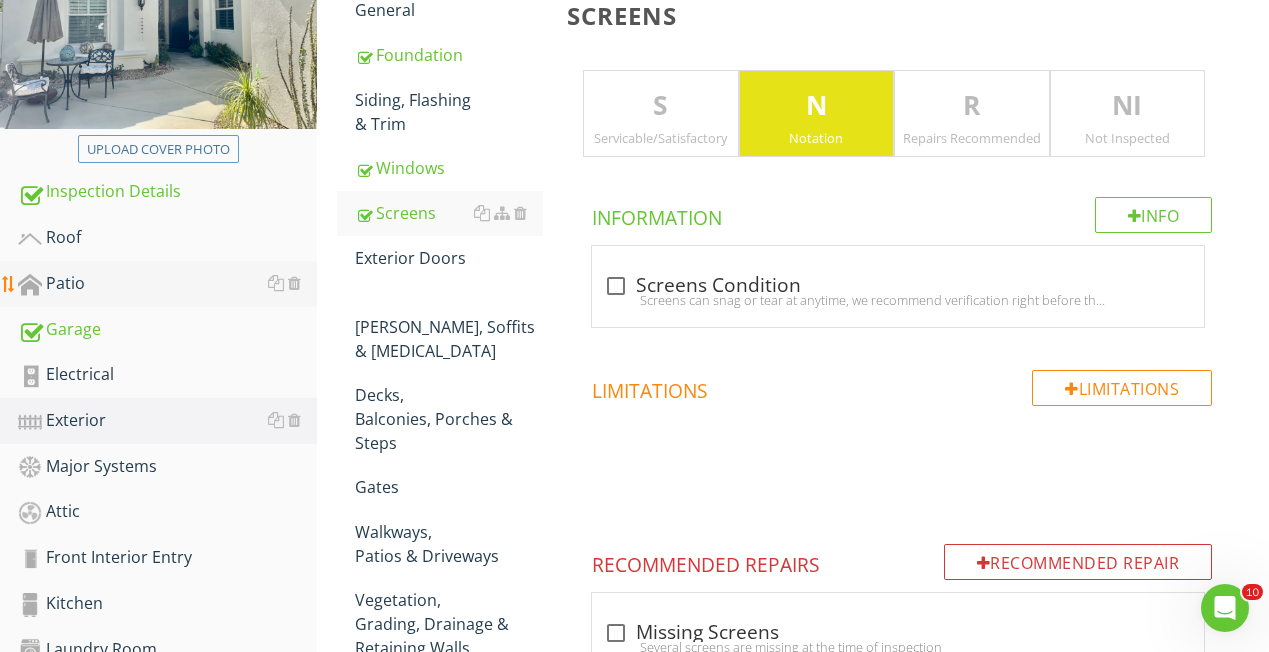 click on "Patio" at bounding box center (167, 284) 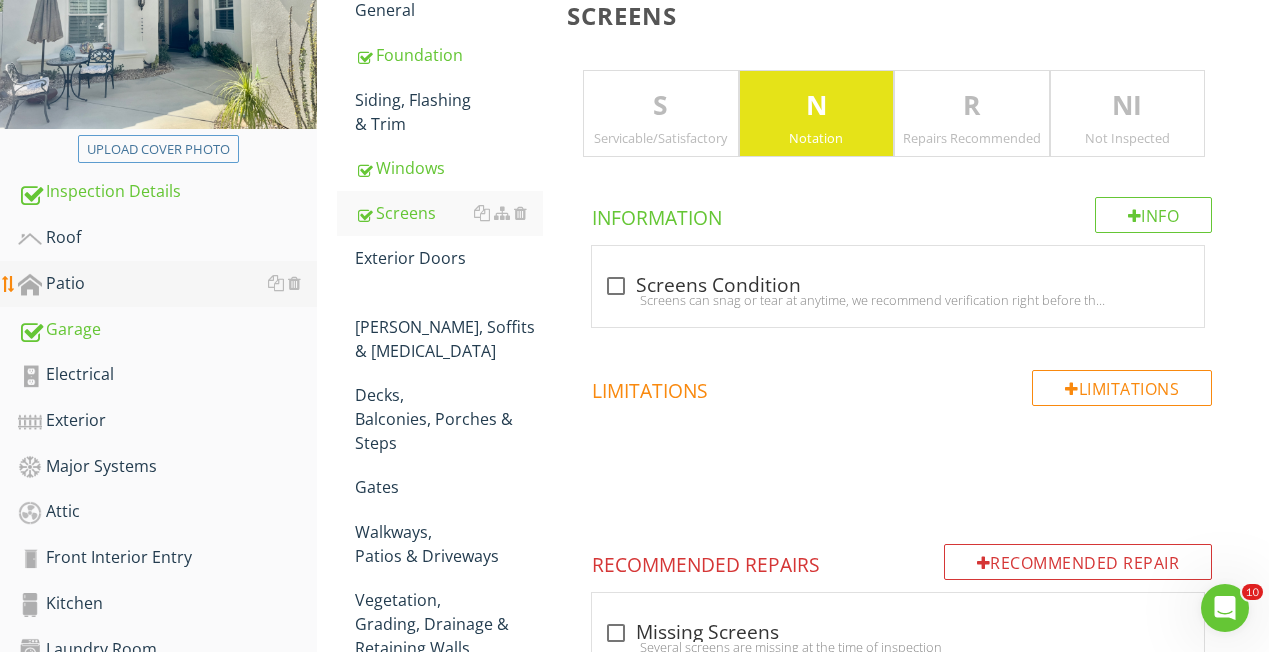 click on "Patio" at bounding box center [167, 284] 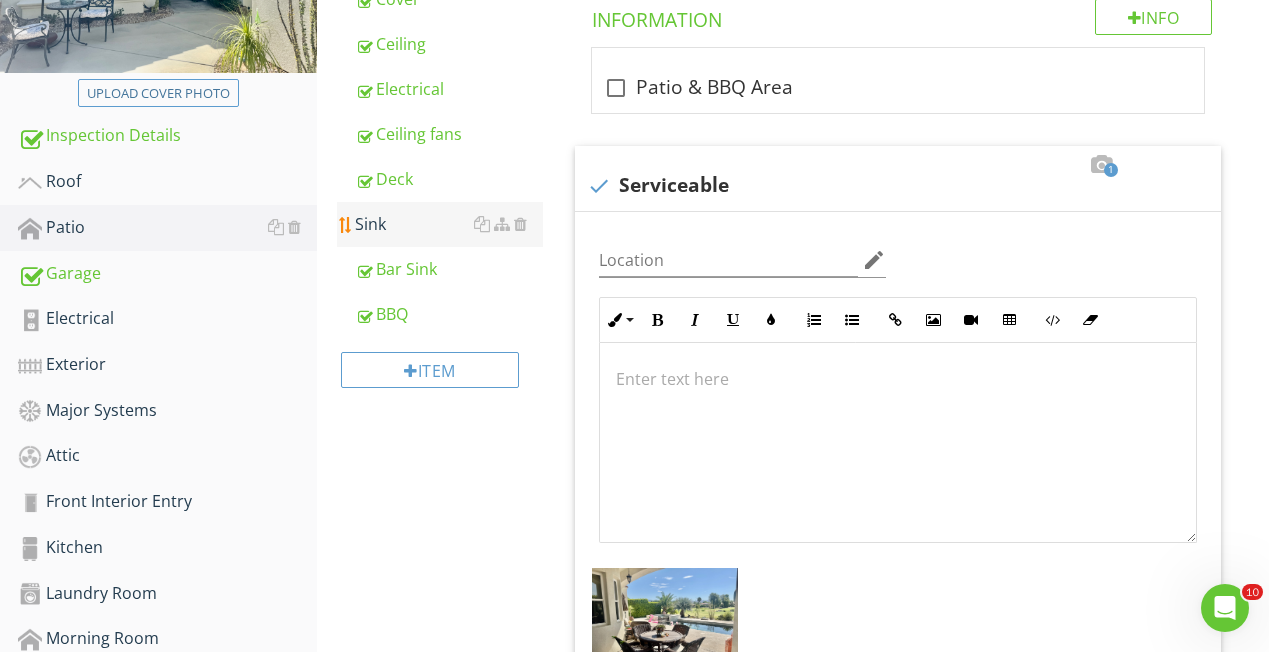 scroll, scrollTop: 369, scrollLeft: 0, axis: vertical 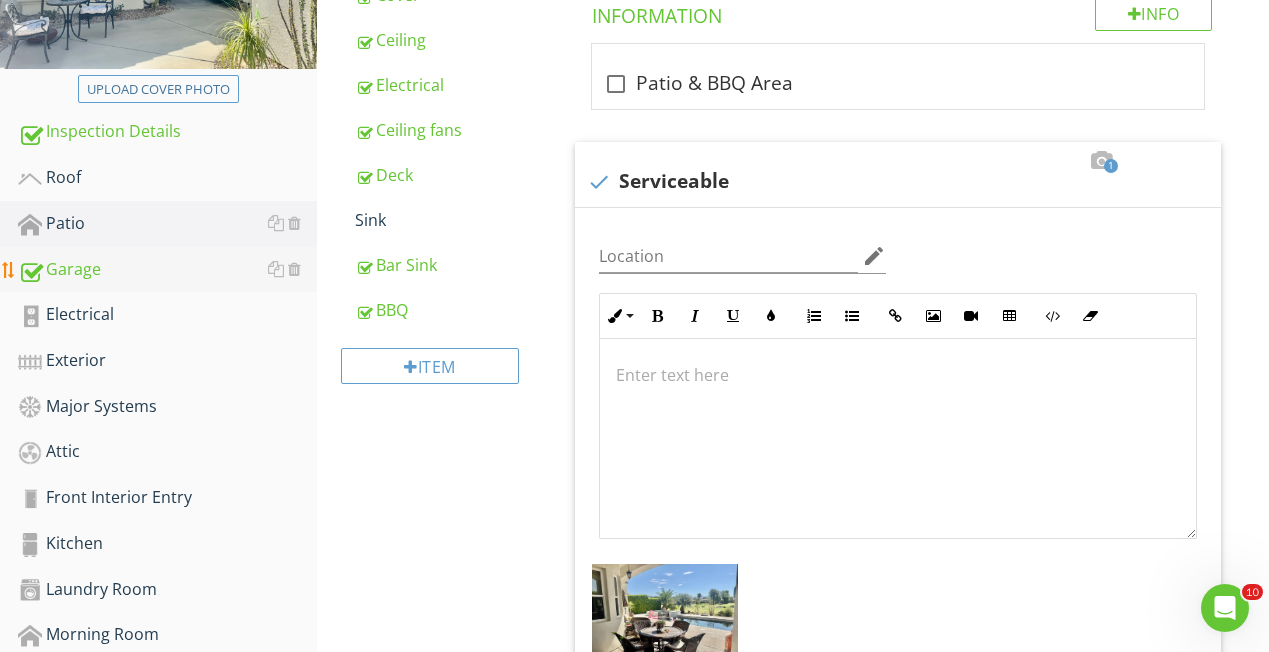 click on "Garage" at bounding box center (167, 270) 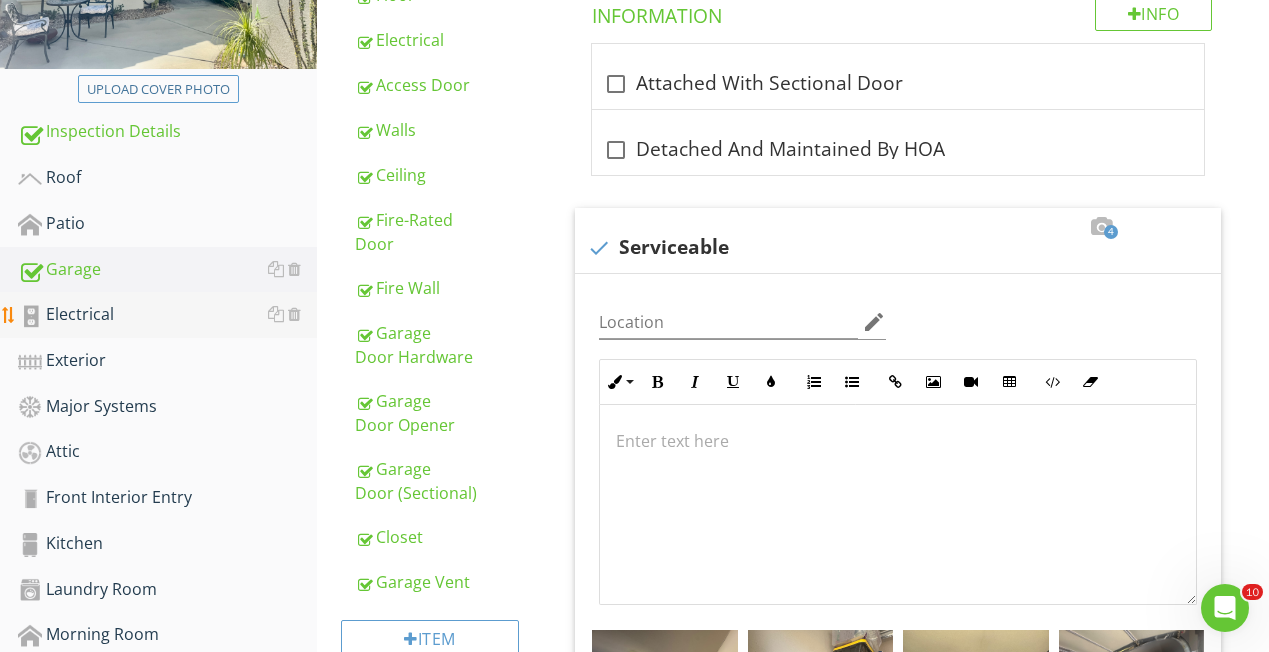 click on "Electrical" at bounding box center (167, 315) 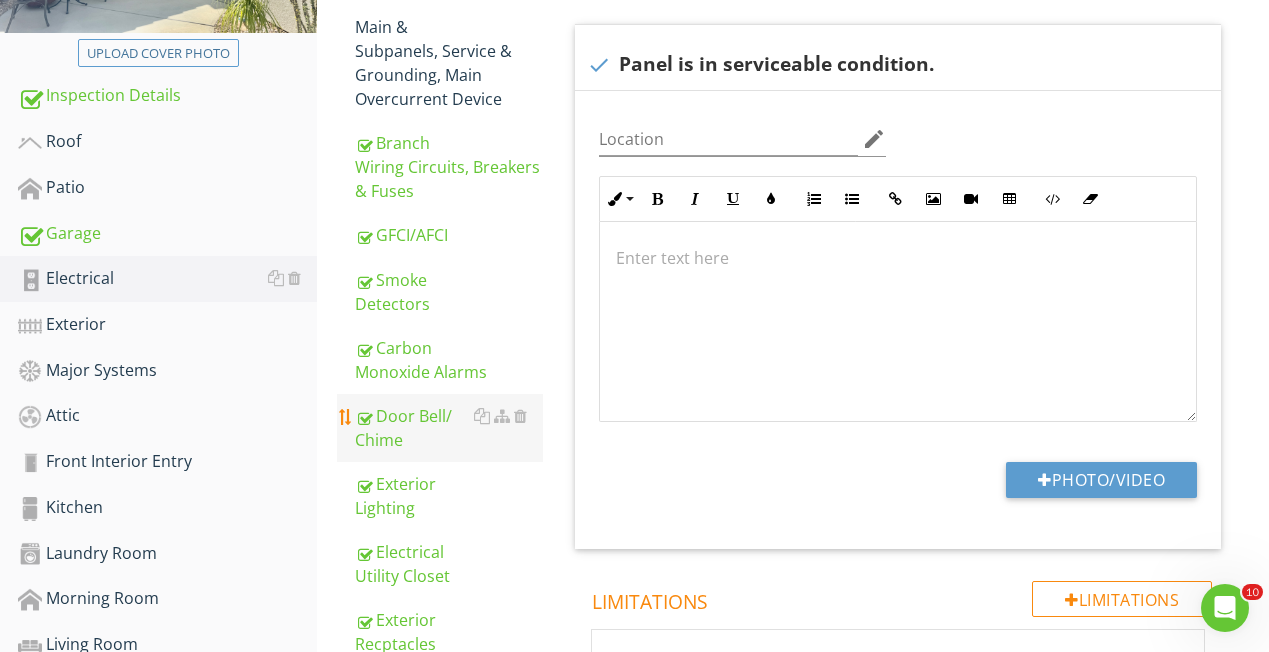 scroll, scrollTop: 404, scrollLeft: 0, axis: vertical 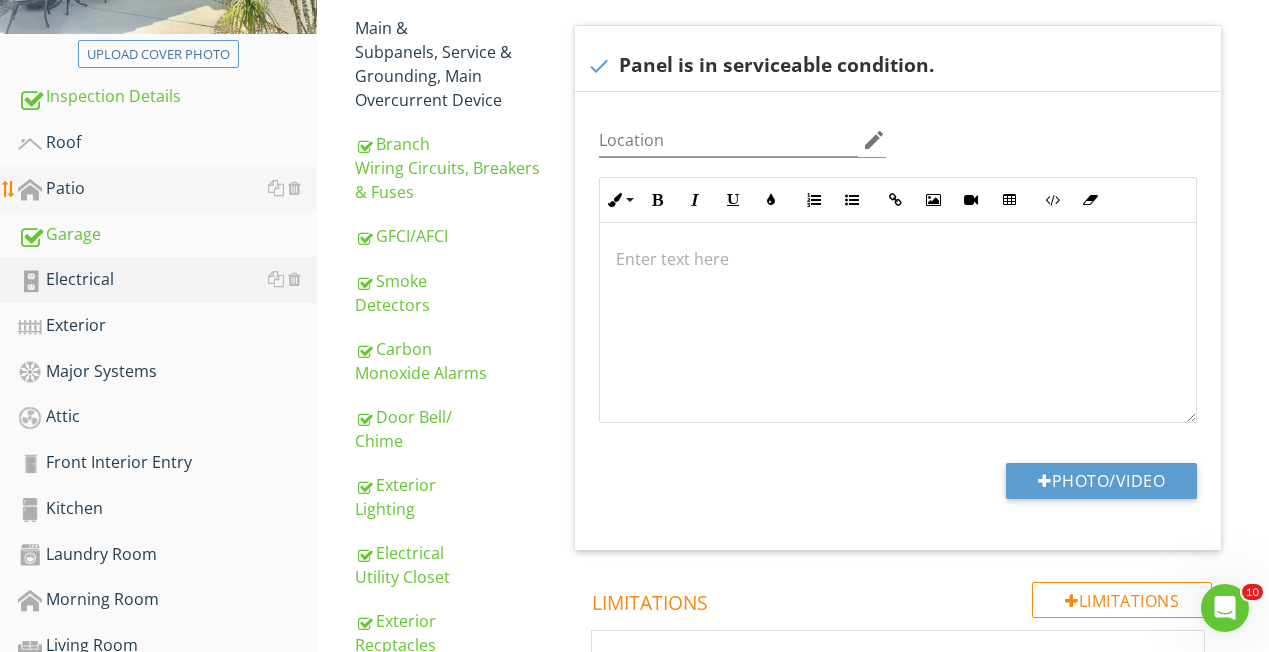 click on "Patio" at bounding box center [167, 189] 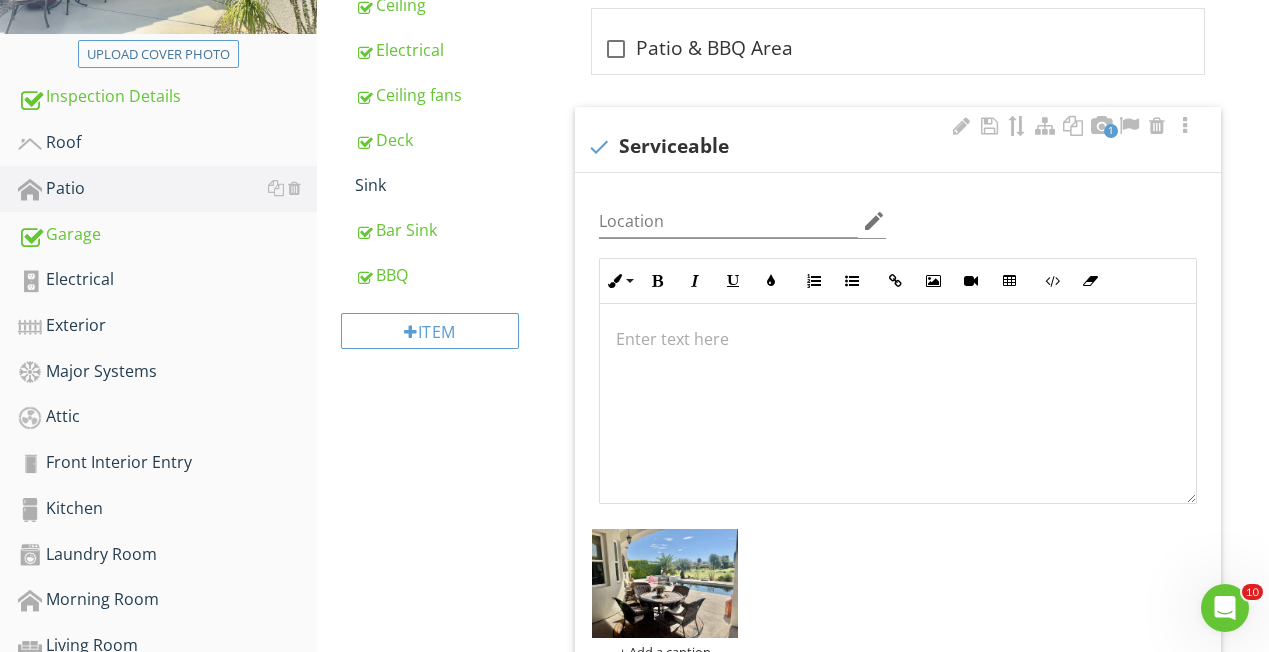scroll, scrollTop: 1, scrollLeft: 0, axis: vertical 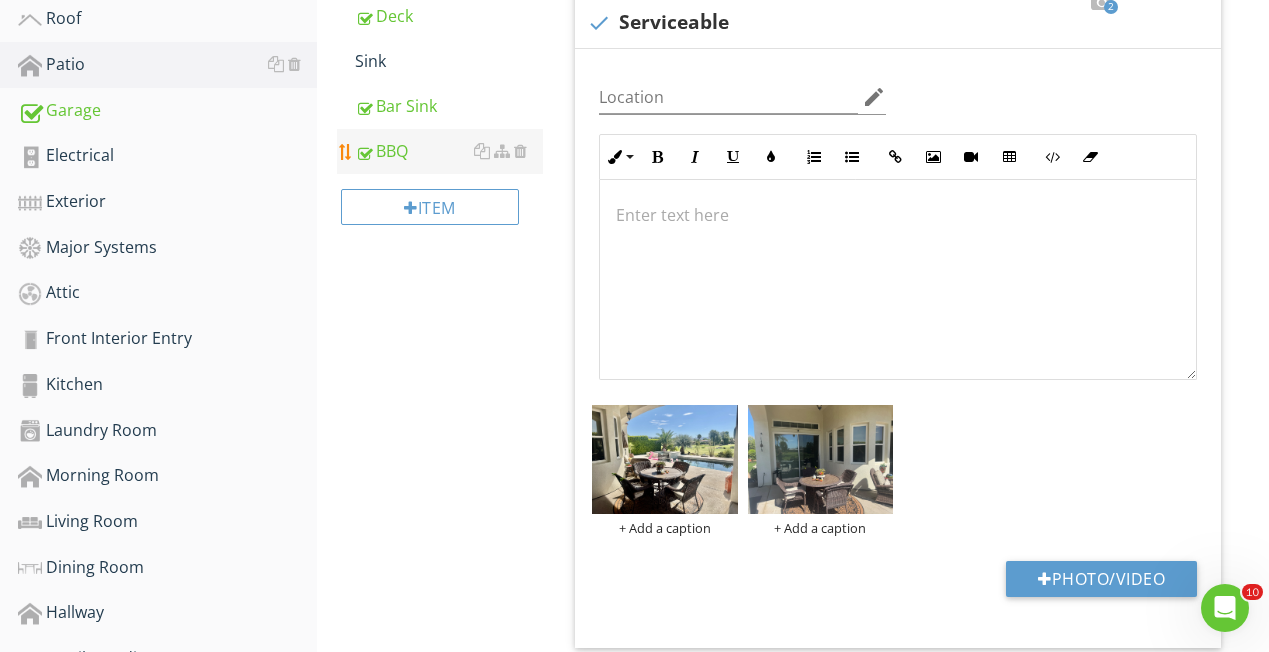 click on "BBQ" at bounding box center (449, 151) 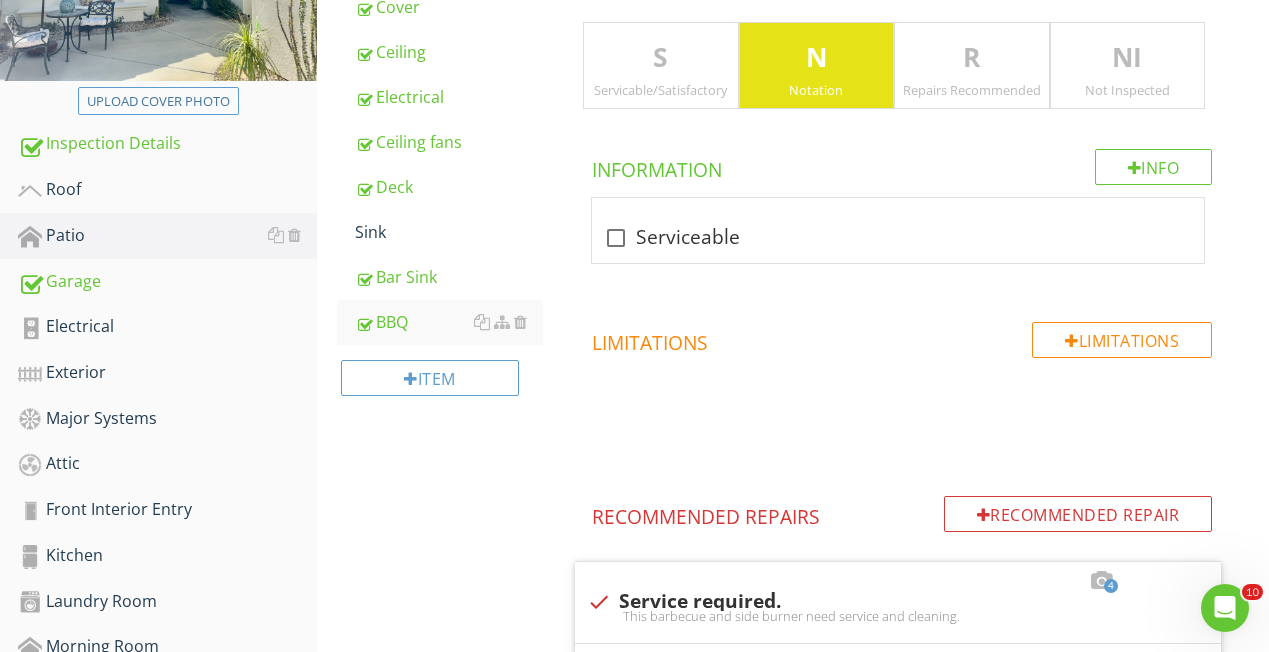 scroll, scrollTop: 232, scrollLeft: 0, axis: vertical 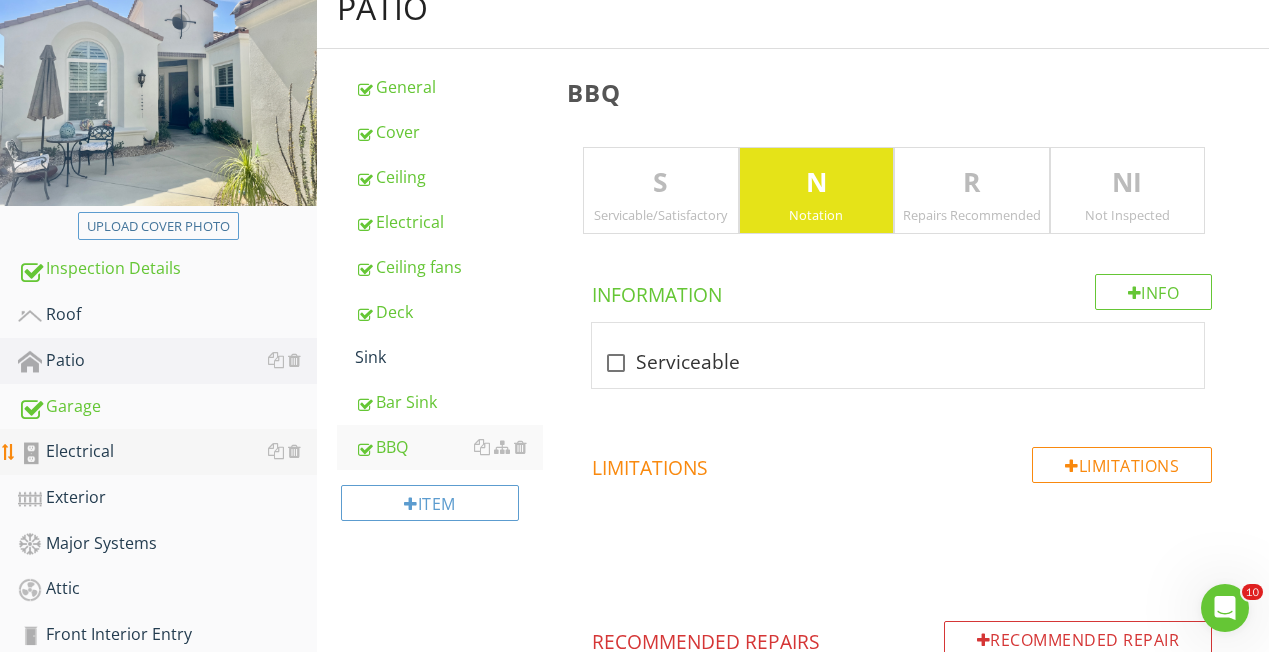 click on "Electrical" at bounding box center [167, 452] 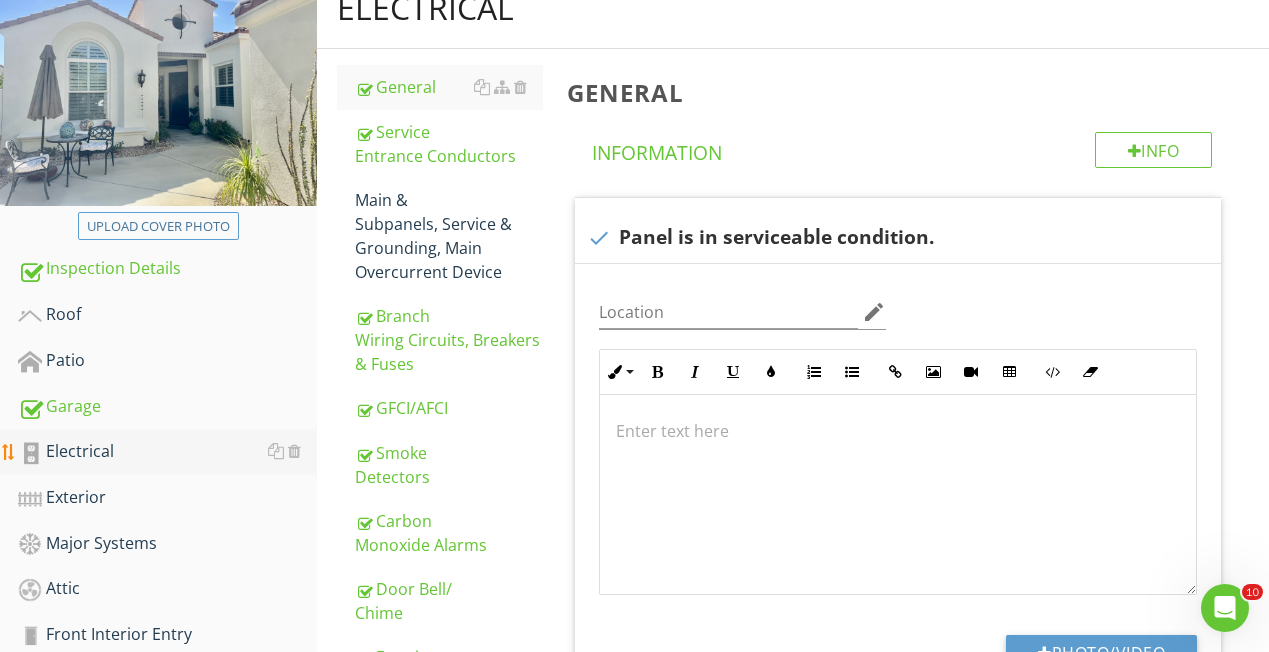 click on "Electrical" at bounding box center (167, 452) 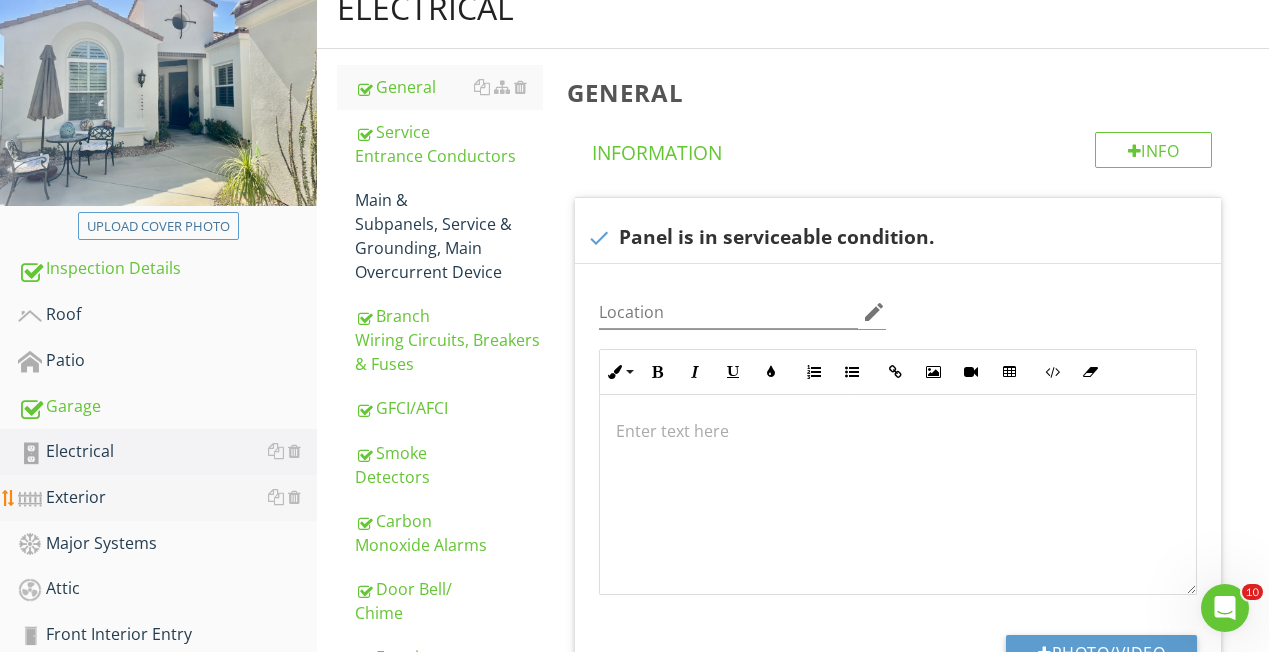 click on "Exterior" at bounding box center (167, 498) 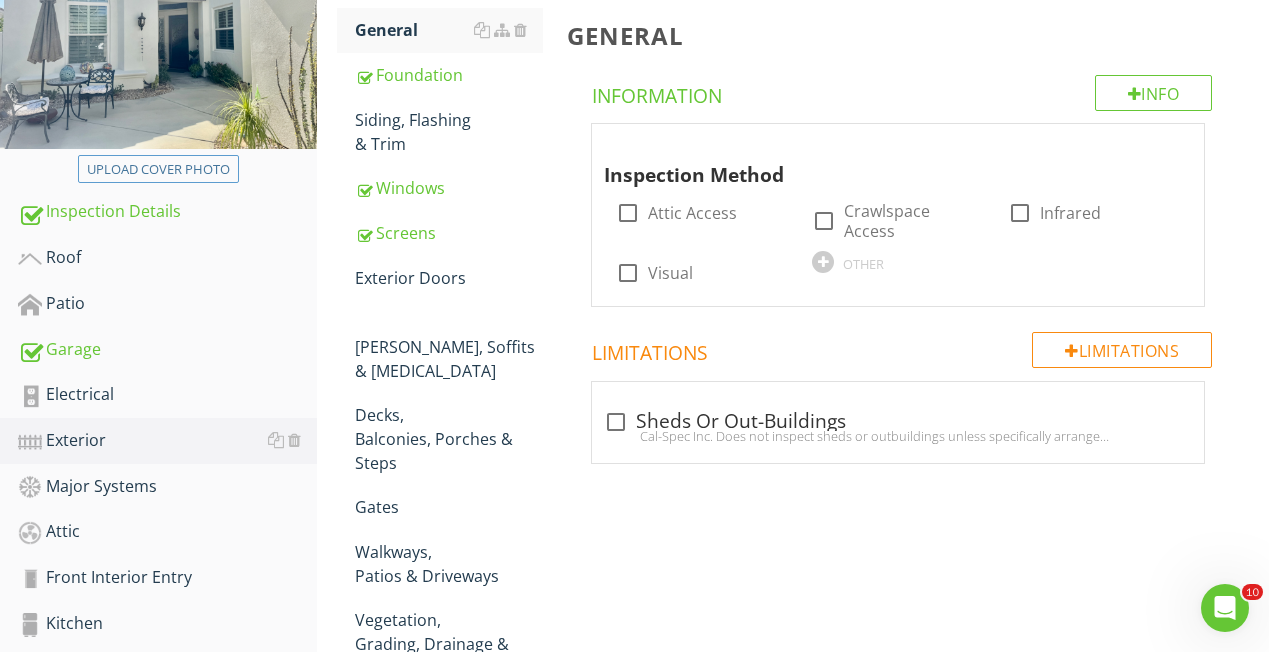 scroll, scrollTop: 290, scrollLeft: 0, axis: vertical 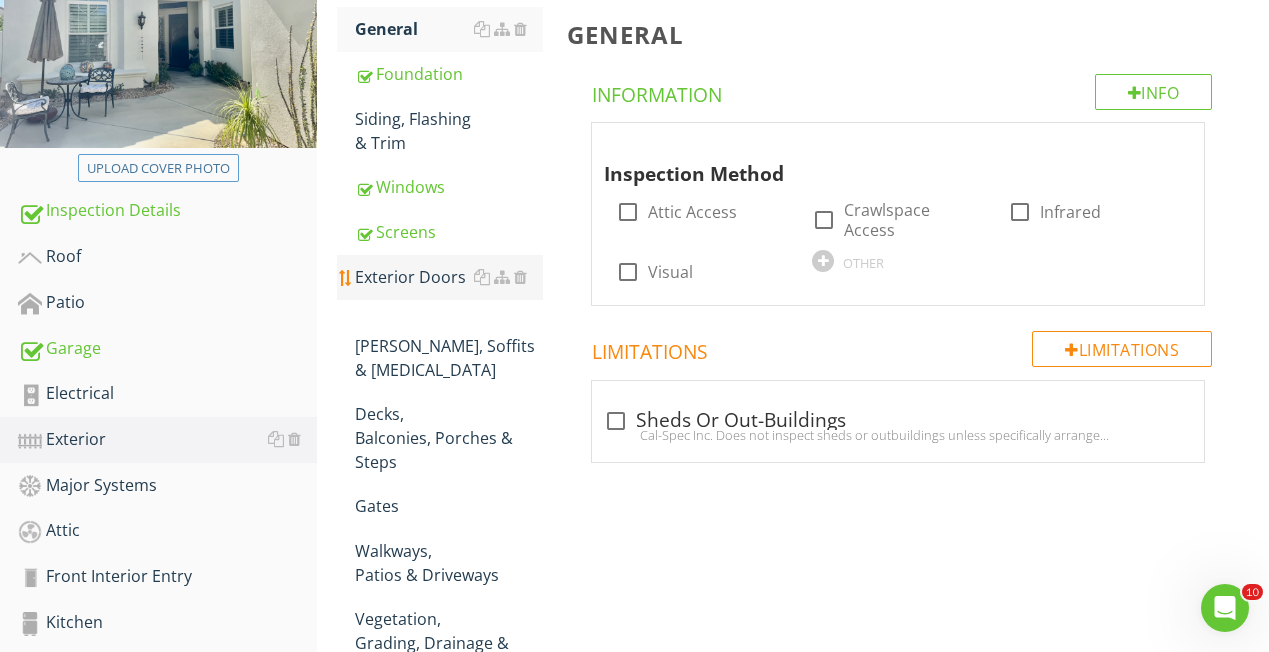 click on "Exterior Doors" at bounding box center [449, 277] 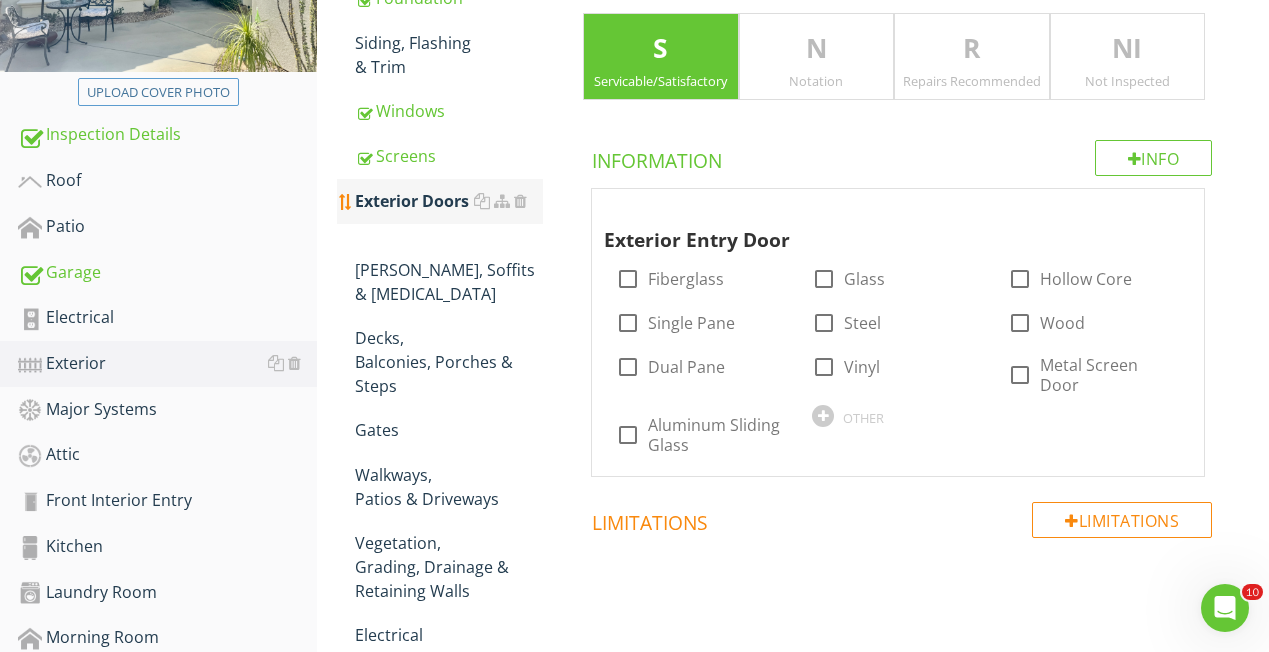 scroll, scrollTop: 371, scrollLeft: 0, axis: vertical 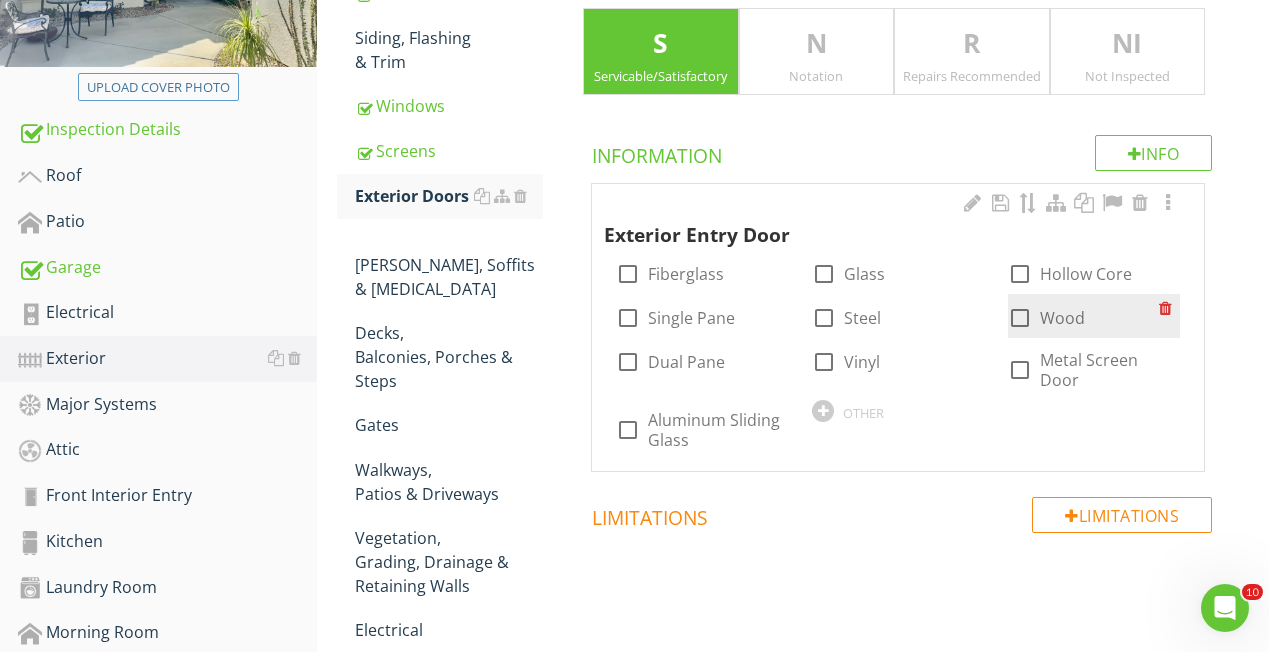 click at bounding box center (1020, 318) 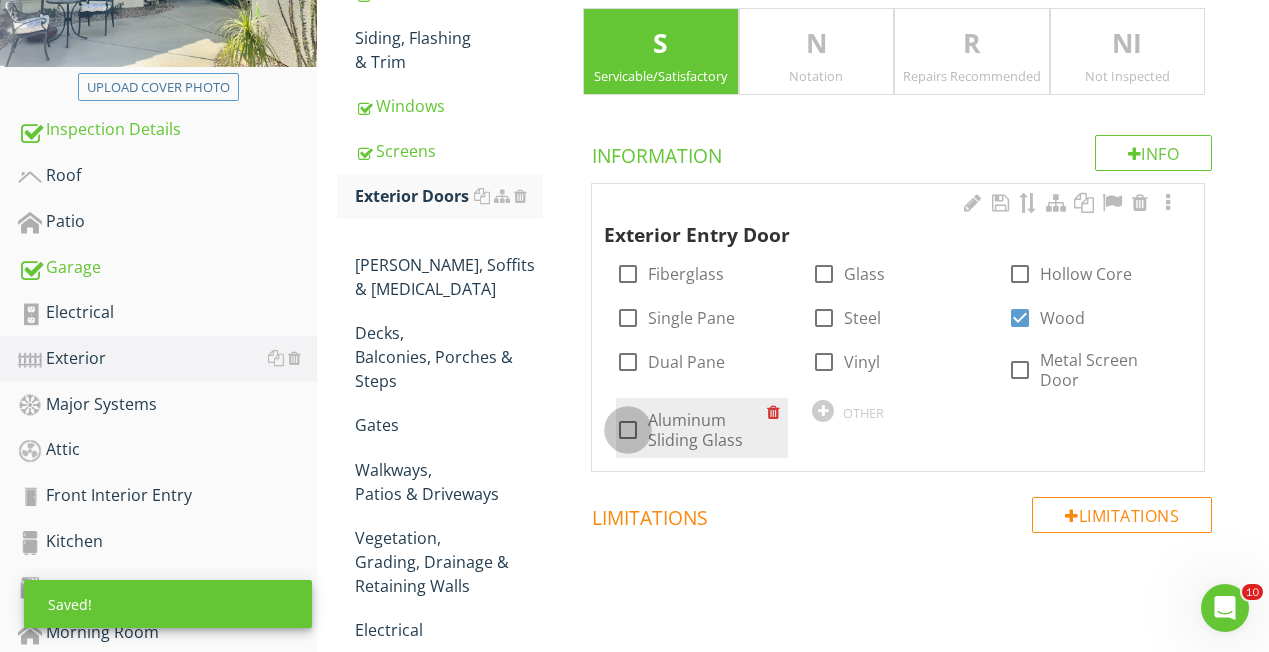 click at bounding box center [628, 430] 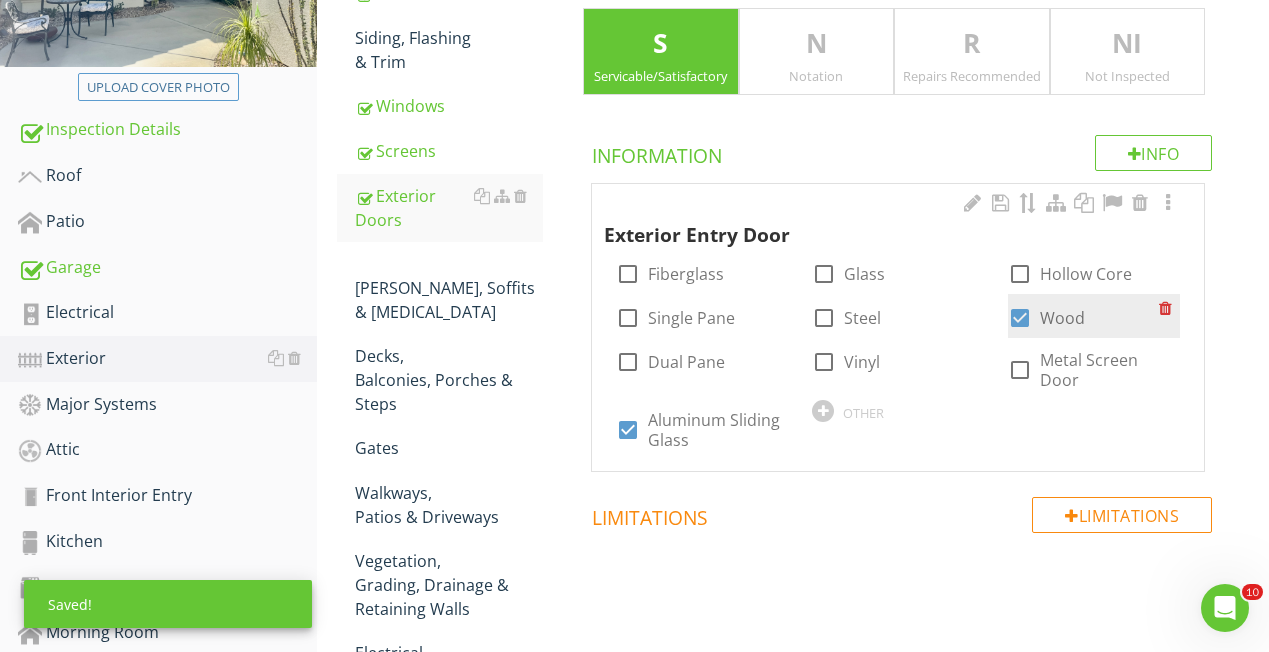 click at bounding box center (1020, 318) 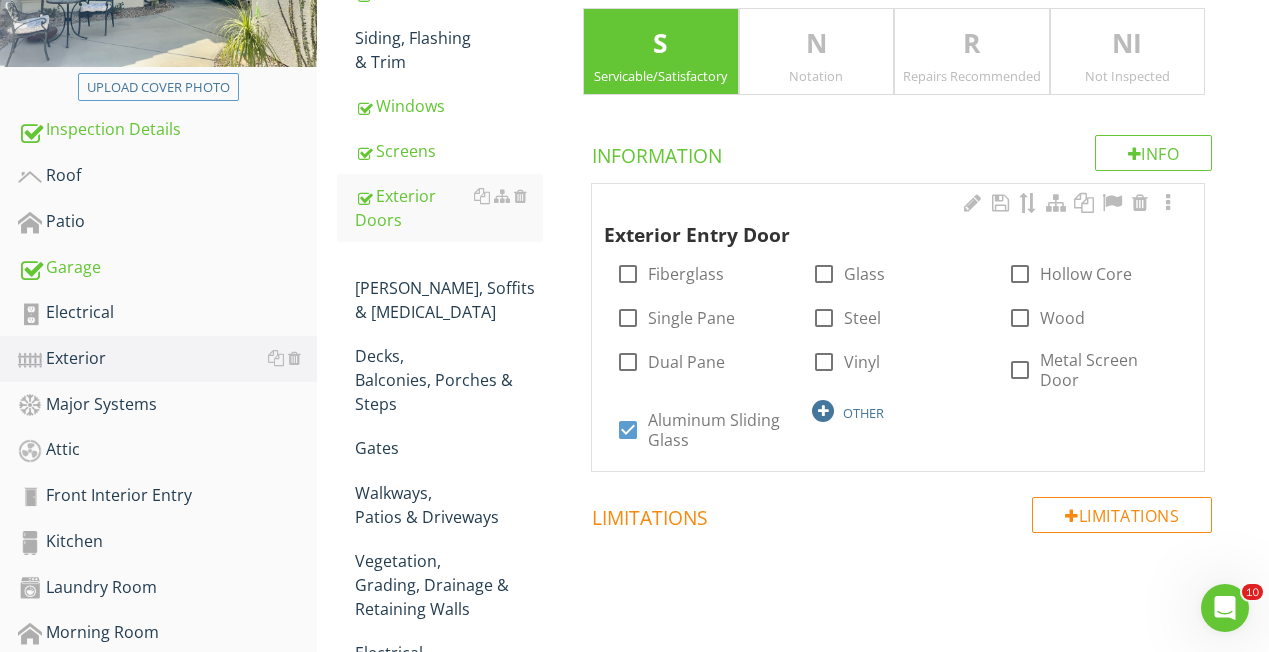 click on "OTHER" at bounding box center [898, 410] 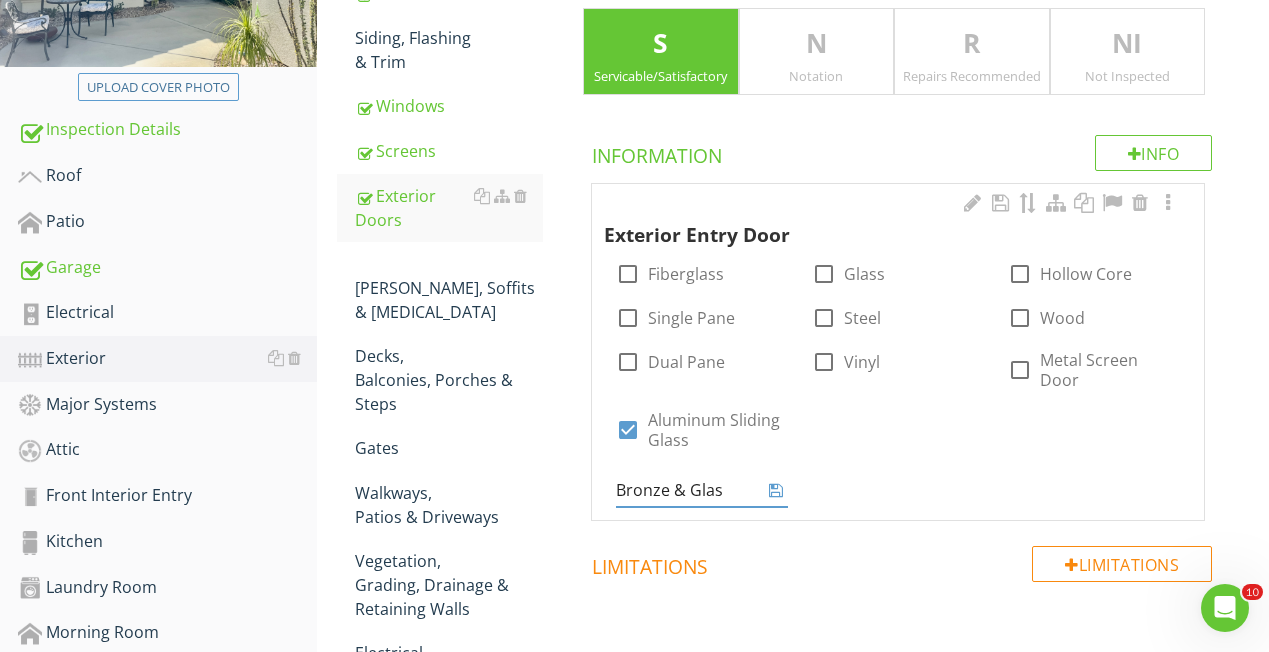 type on "Bronze & Glass" 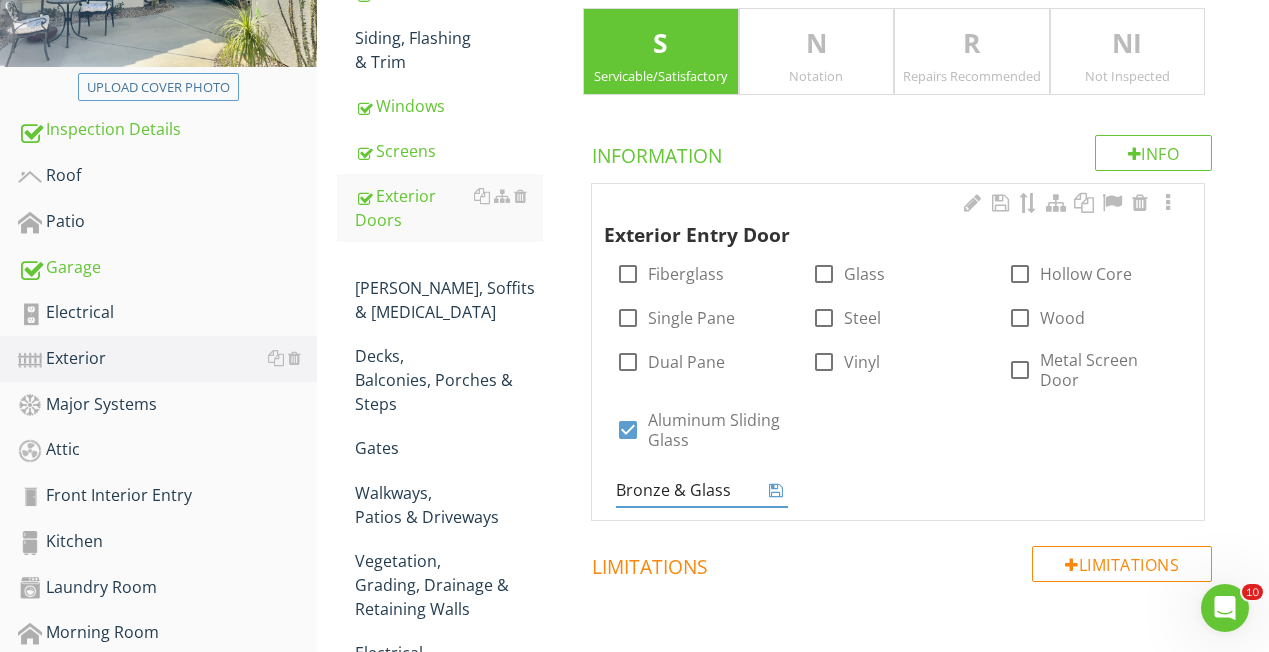 click at bounding box center [776, 490] 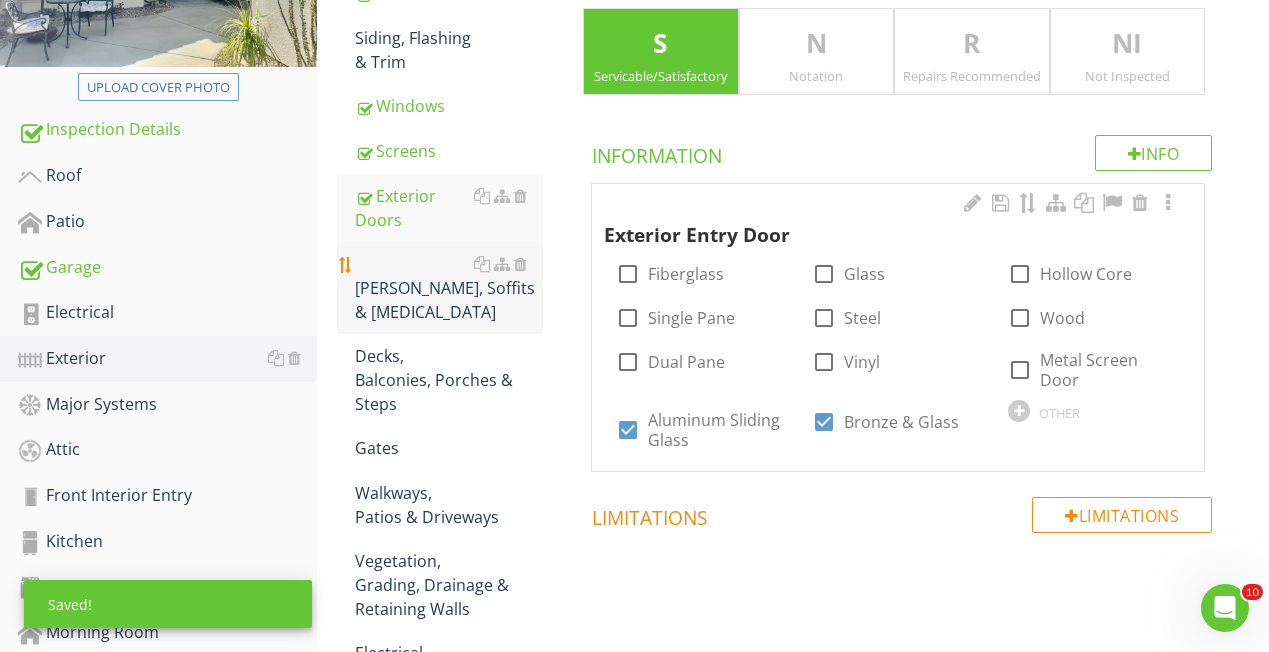 click on "[PERSON_NAME], Soffits & [MEDICAL_DATA]" at bounding box center [449, 288] 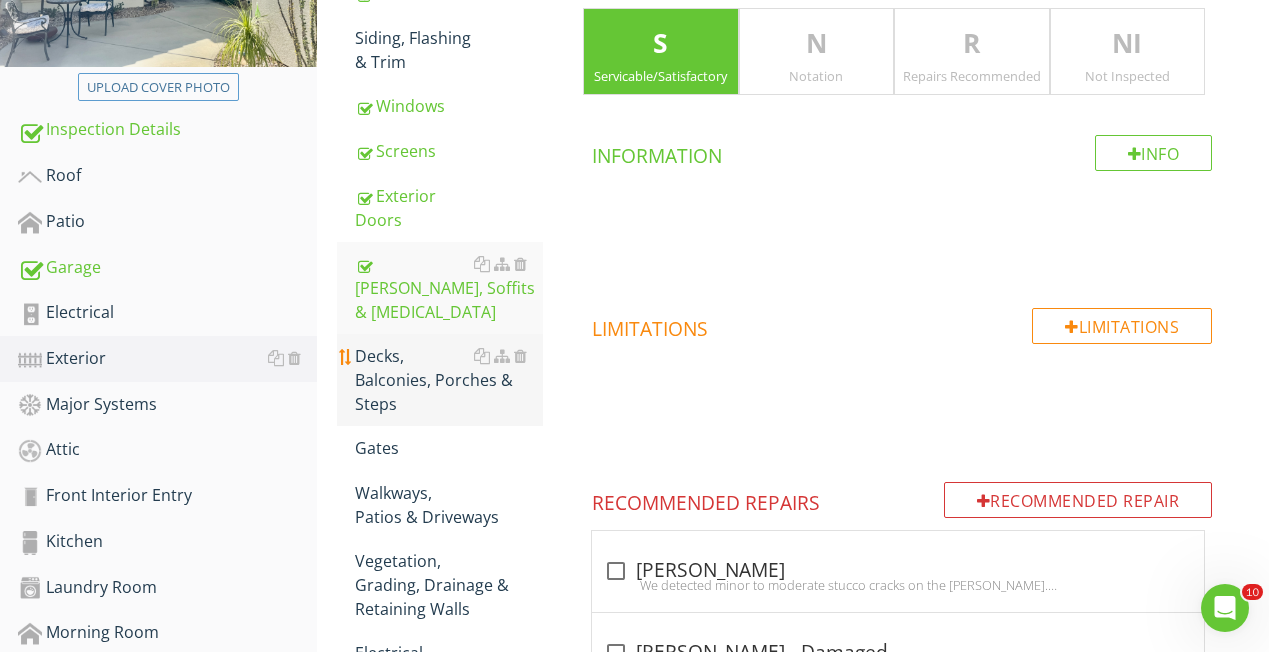 click on "Decks, Balconies, Porches & Steps" at bounding box center (449, 380) 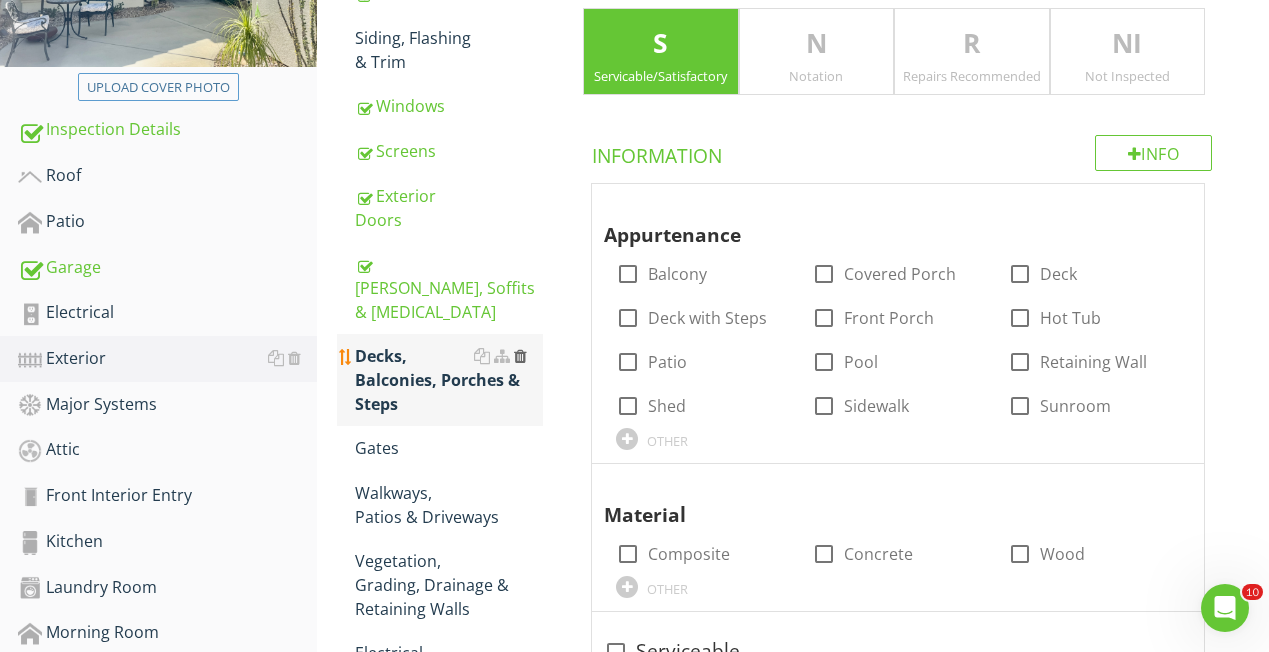 click at bounding box center [520, 356] 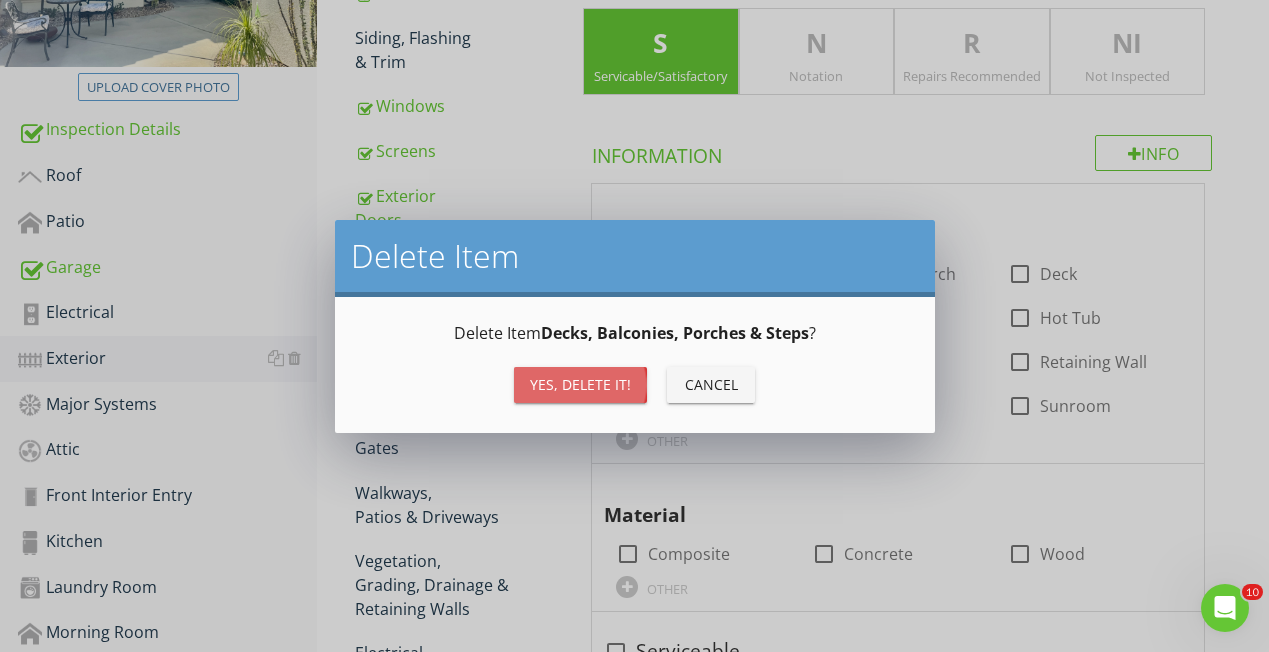 click on "Yes, Delete it!" at bounding box center [580, 384] 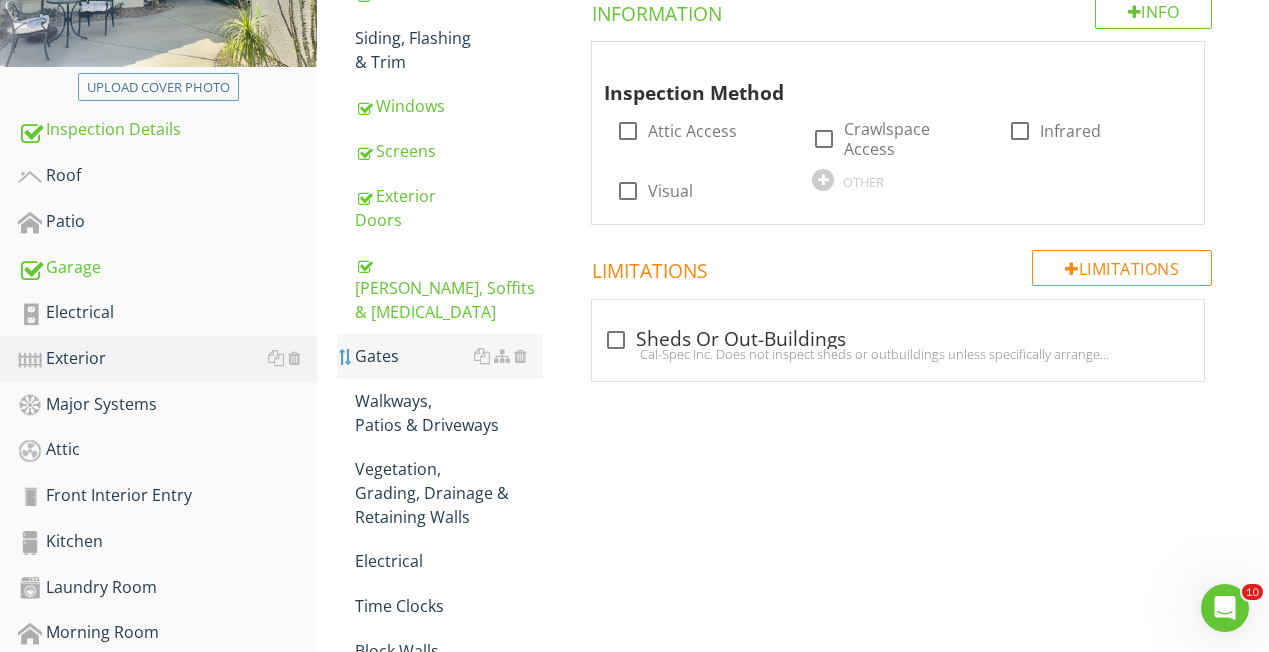 click at bounding box center [346, 357] 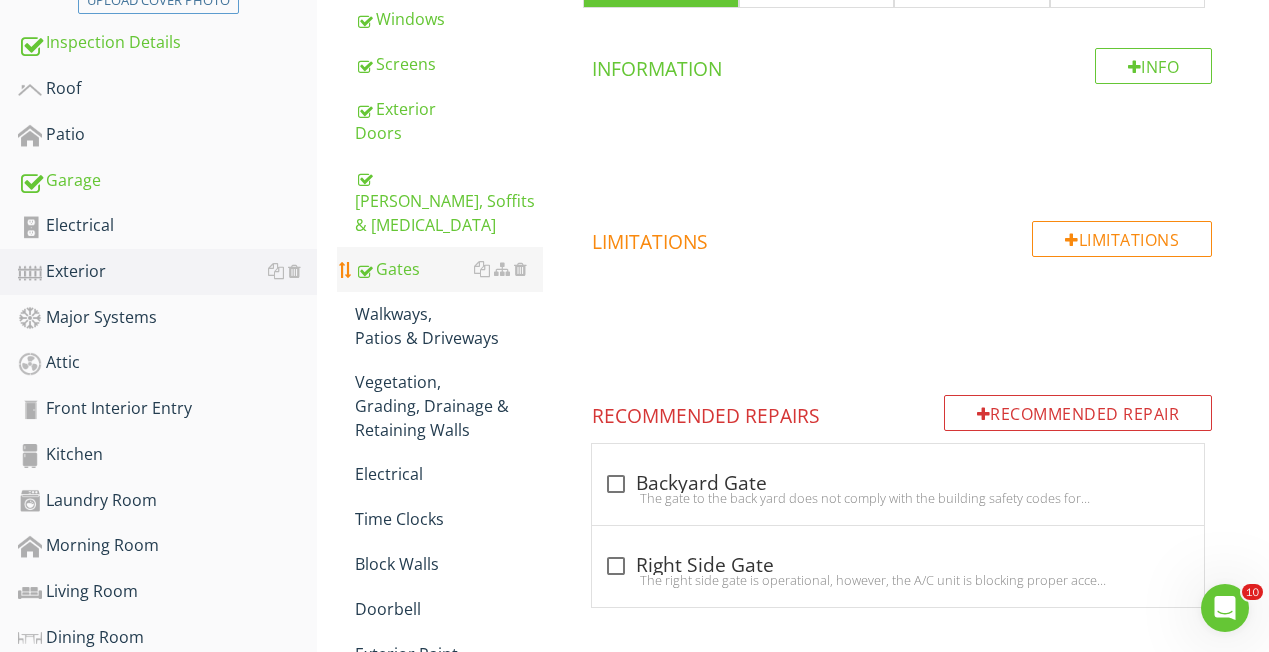 scroll, scrollTop: 460, scrollLeft: 0, axis: vertical 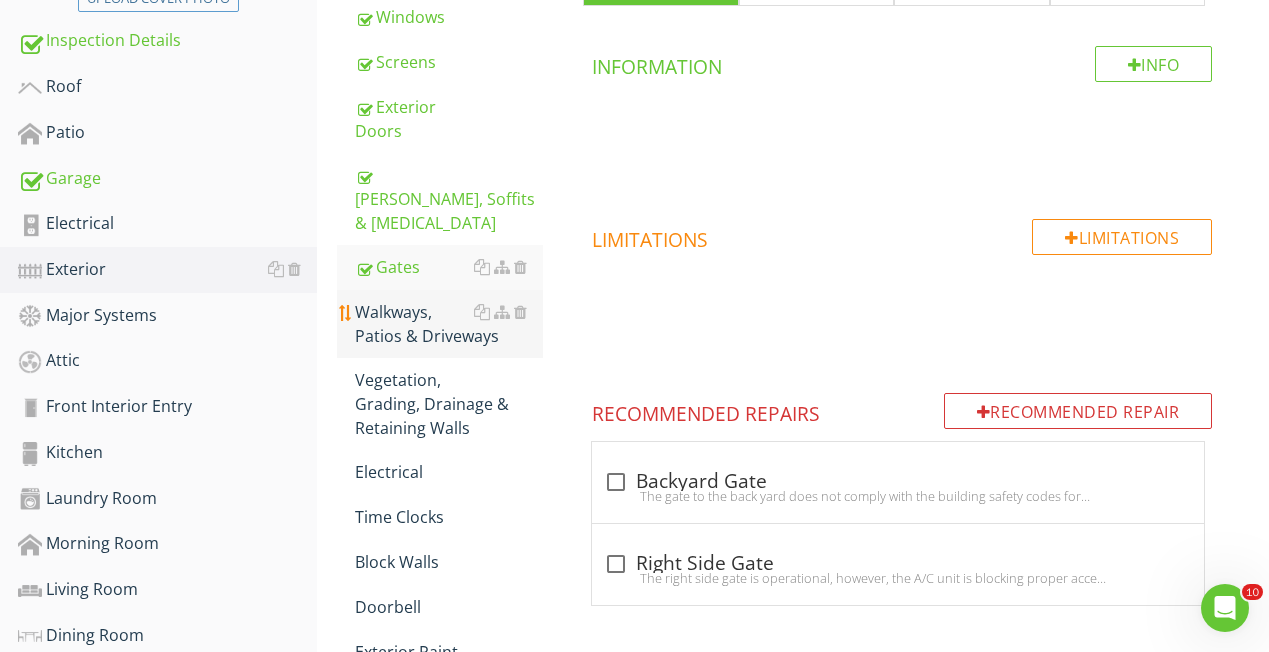 click on "Walkways, Patios & Driveways" at bounding box center [449, 324] 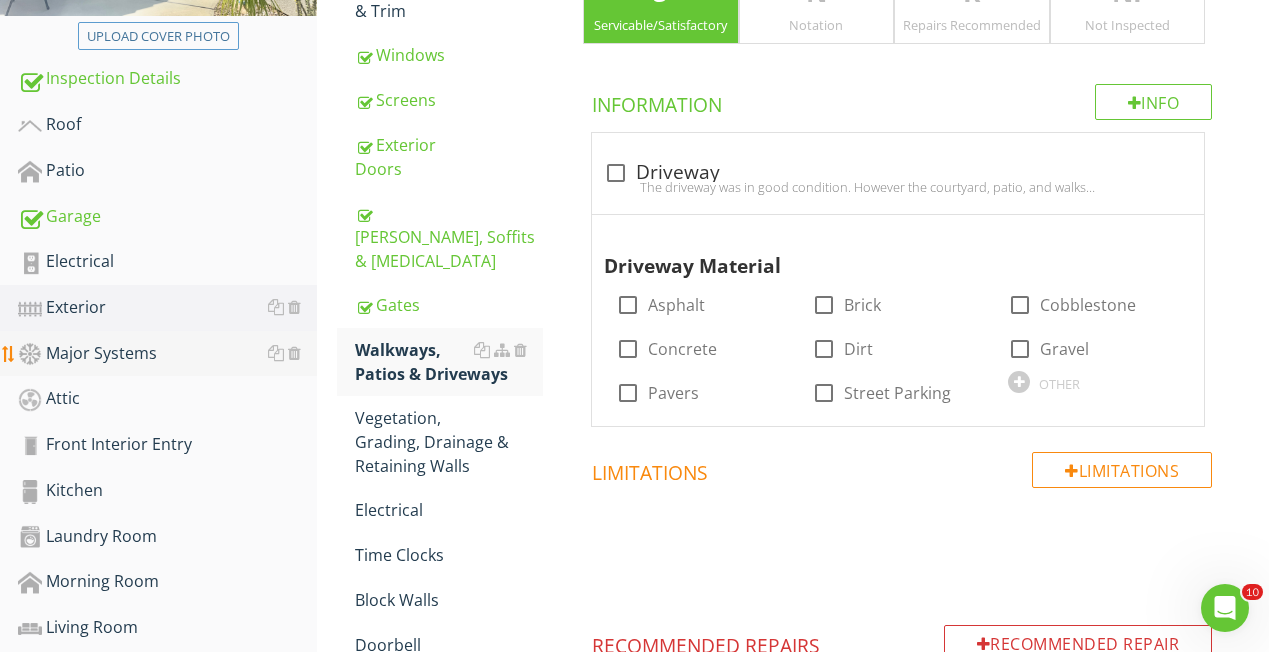 scroll, scrollTop: 431, scrollLeft: 0, axis: vertical 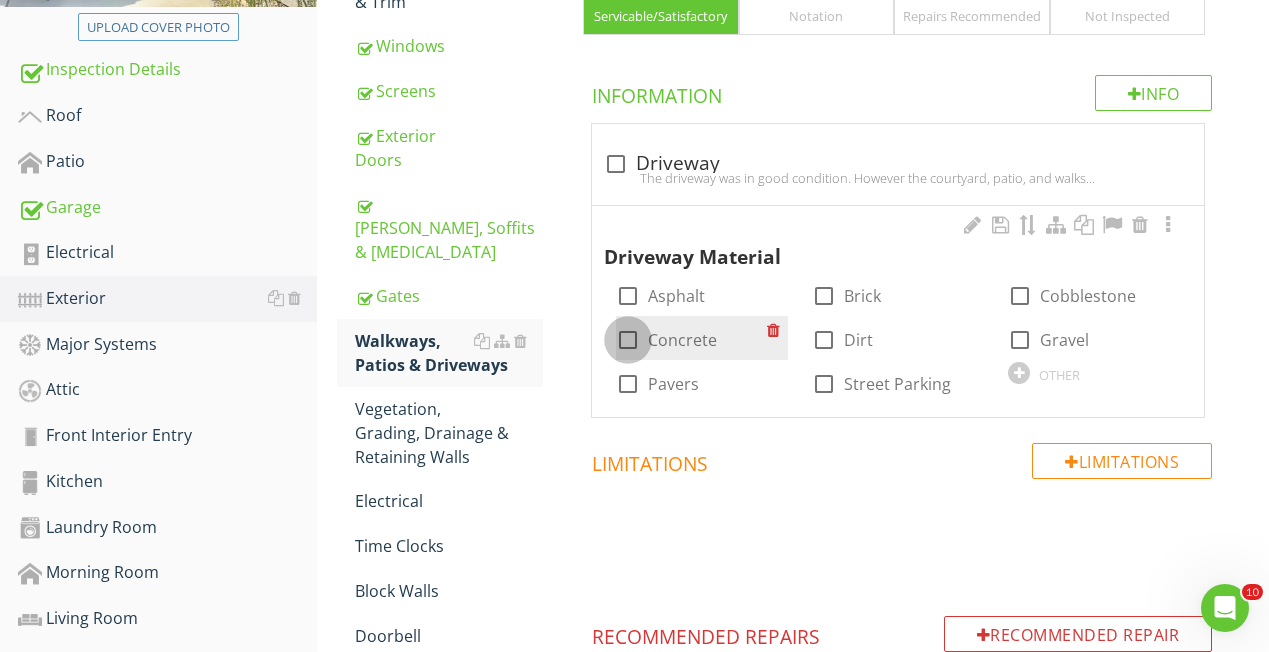 click at bounding box center [628, 340] 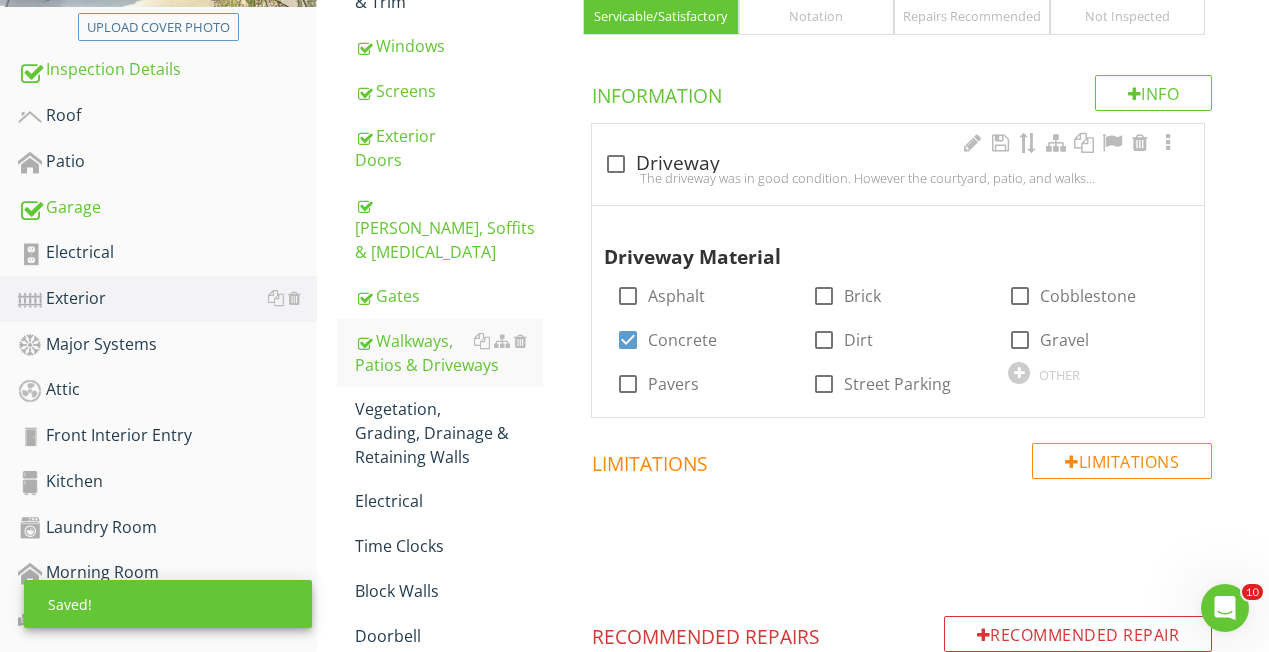 click at bounding box center [616, 164] 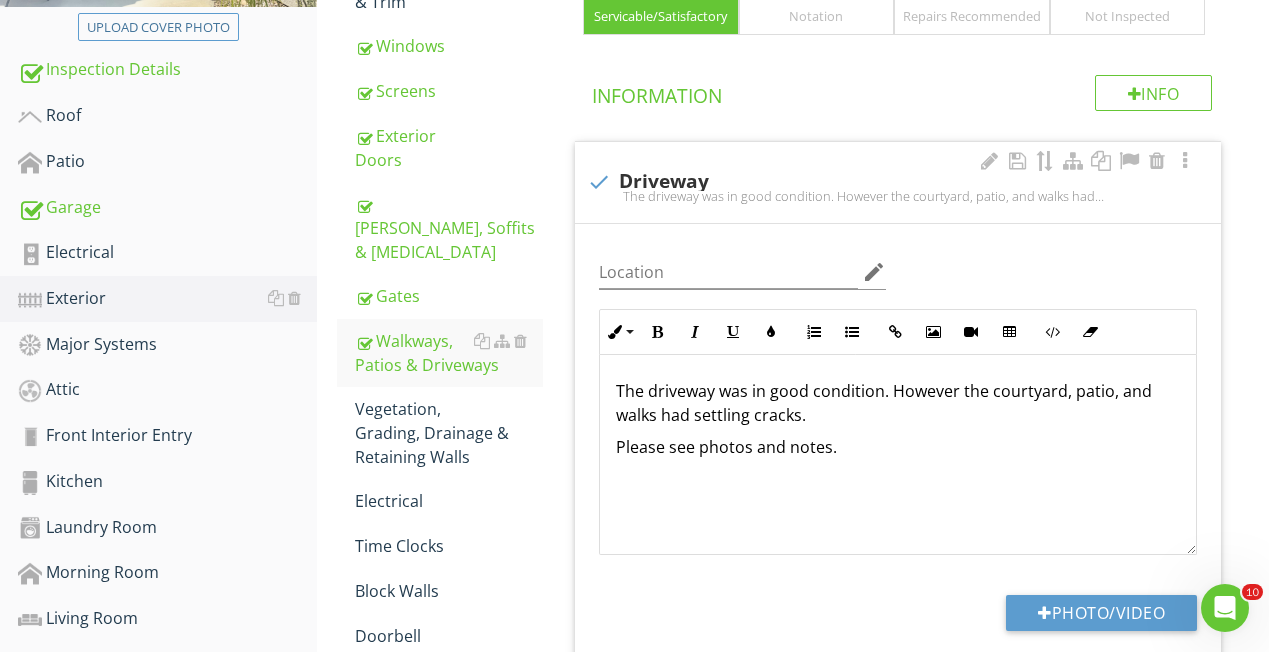click on "The driveway was in good condition. However the courtyard, patio, and walks had settling cracks." at bounding box center (898, 403) 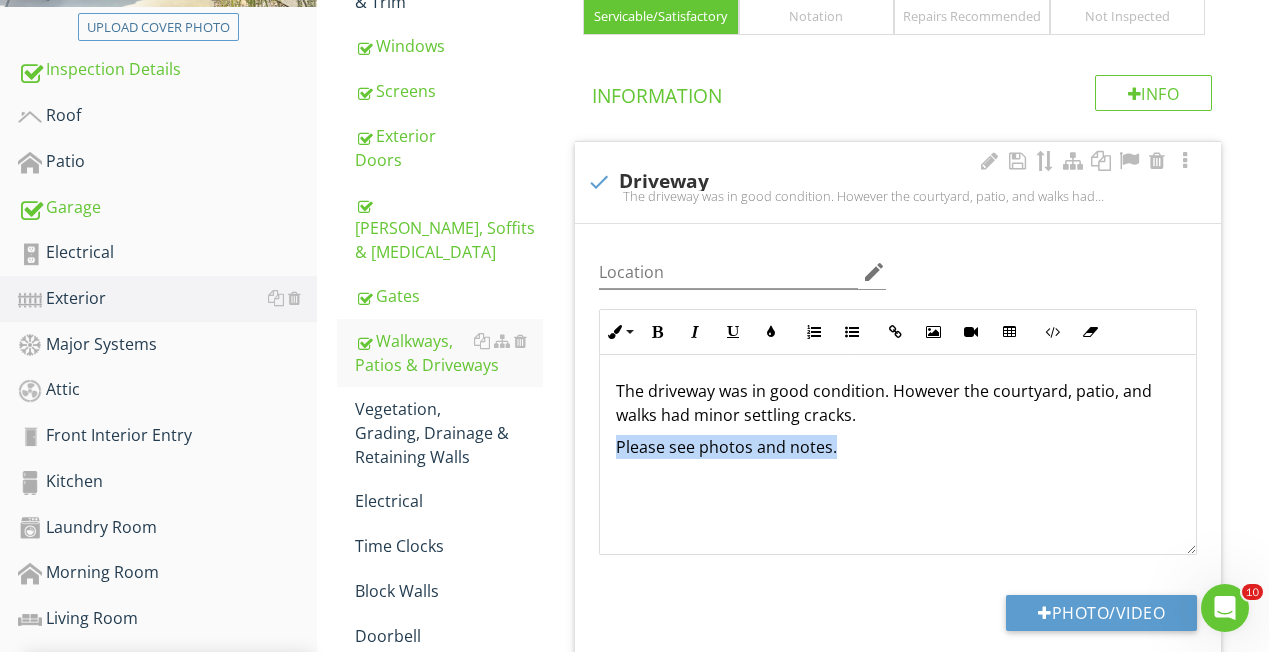 drag, startPoint x: 839, startPoint y: 446, endPoint x: 604, endPoint y: 441, distance: 235.05319 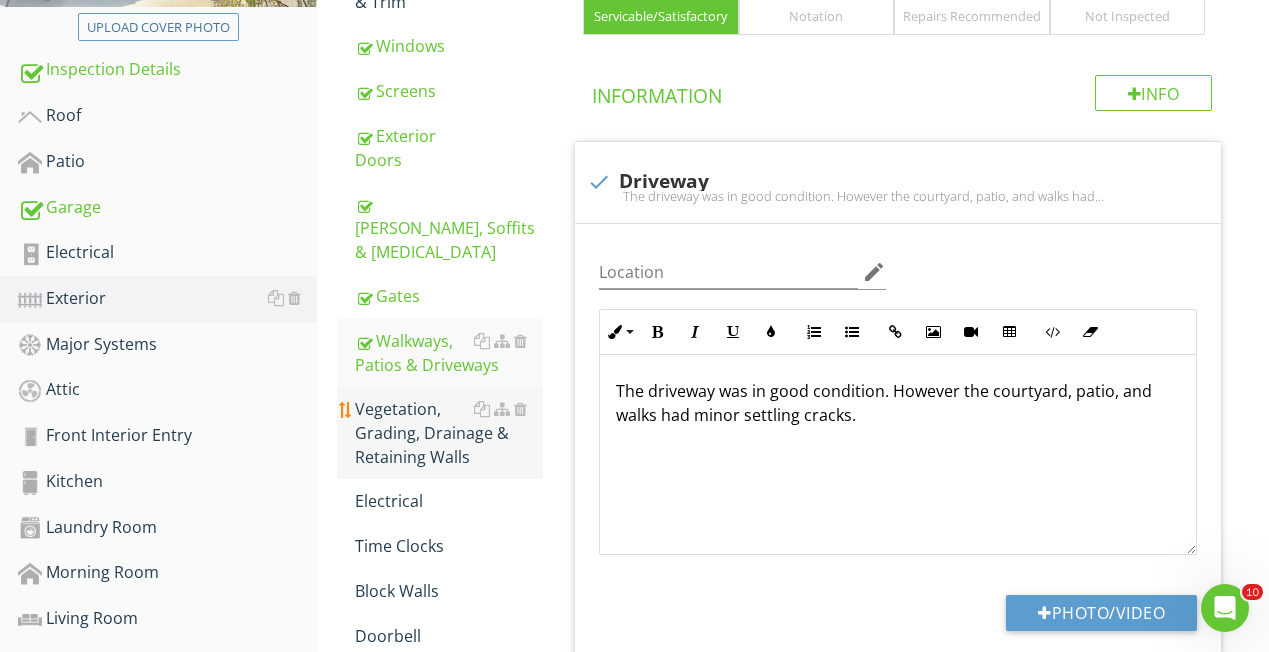 click on "Vegetation, Grading, Drainage & Retaining Walls" at bounding box center (449, 433) 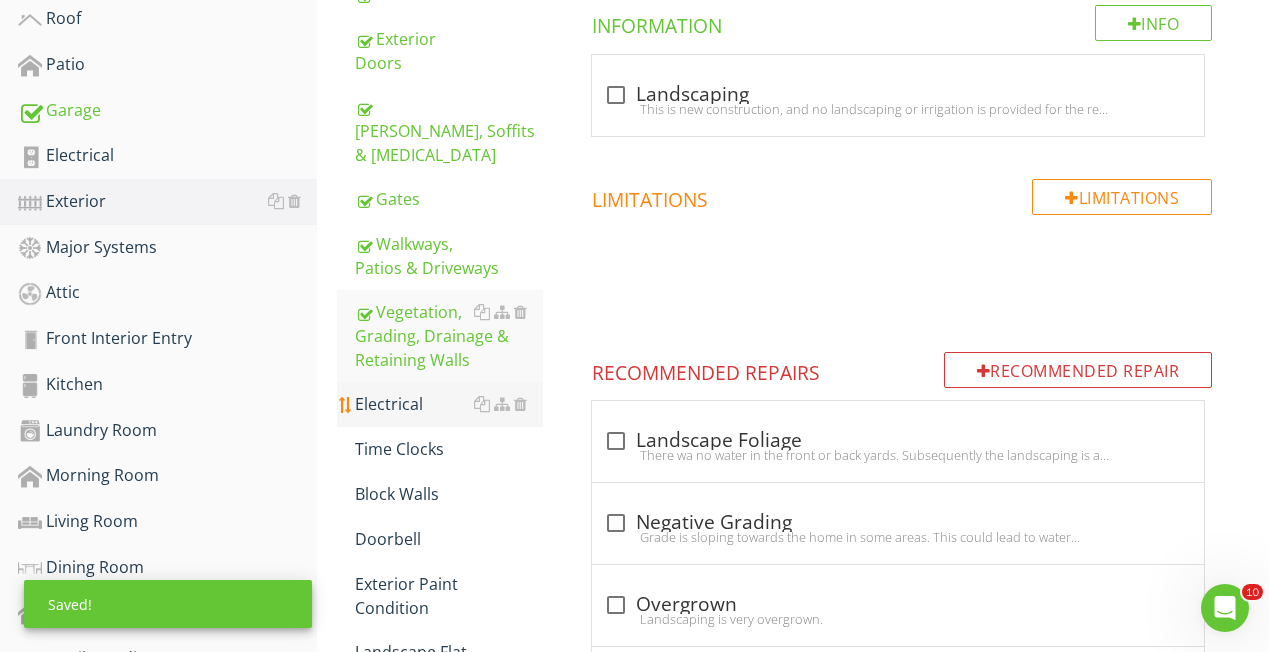 scroll, scrollTop: 528, scrollLeft: 0, axis: vertical 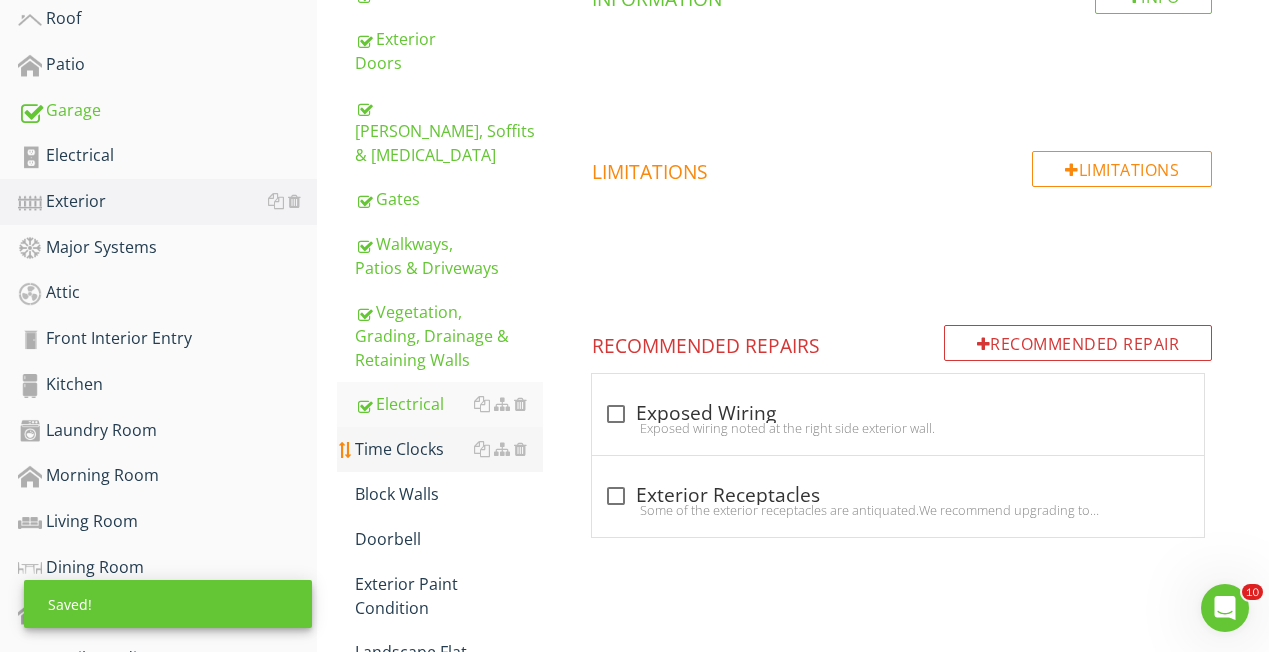 click on "Time Clocks" at bounding box center [449, 449] 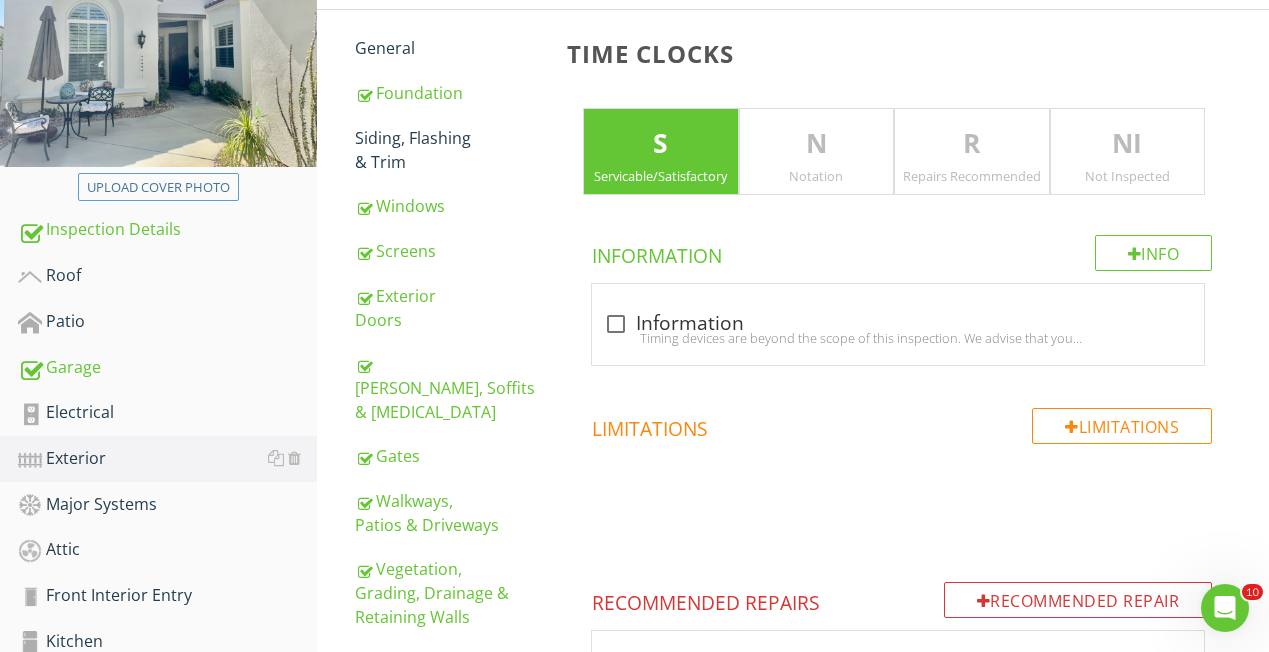 scroll, scrollTop: 235, scrollLeft: 0, axis: vertical 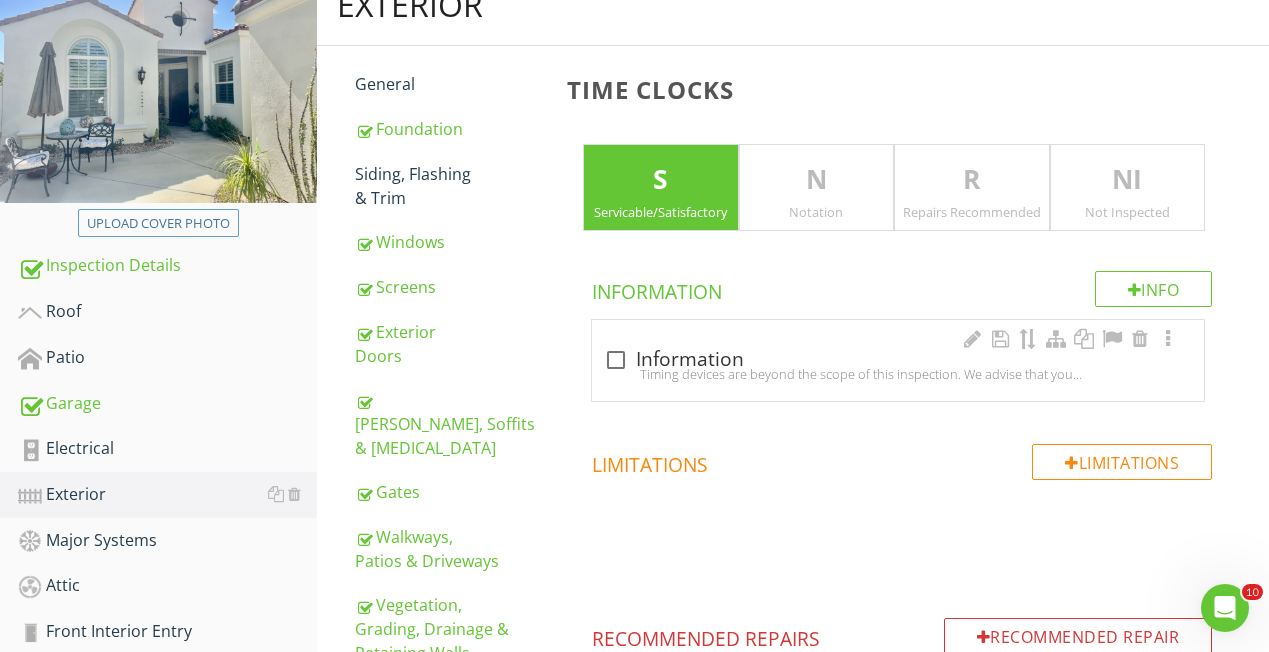 click at bounding box center [616, 360] 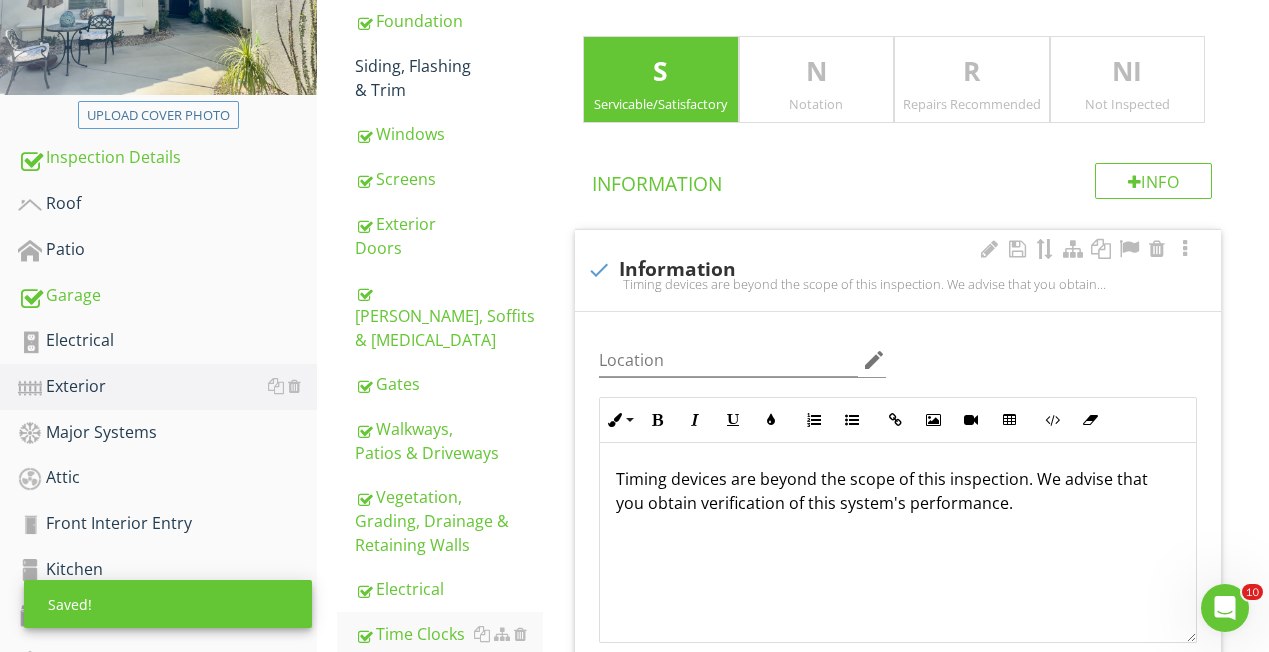 scroll, scrollTop: 344, scrollLeft: 0, axis: vertical 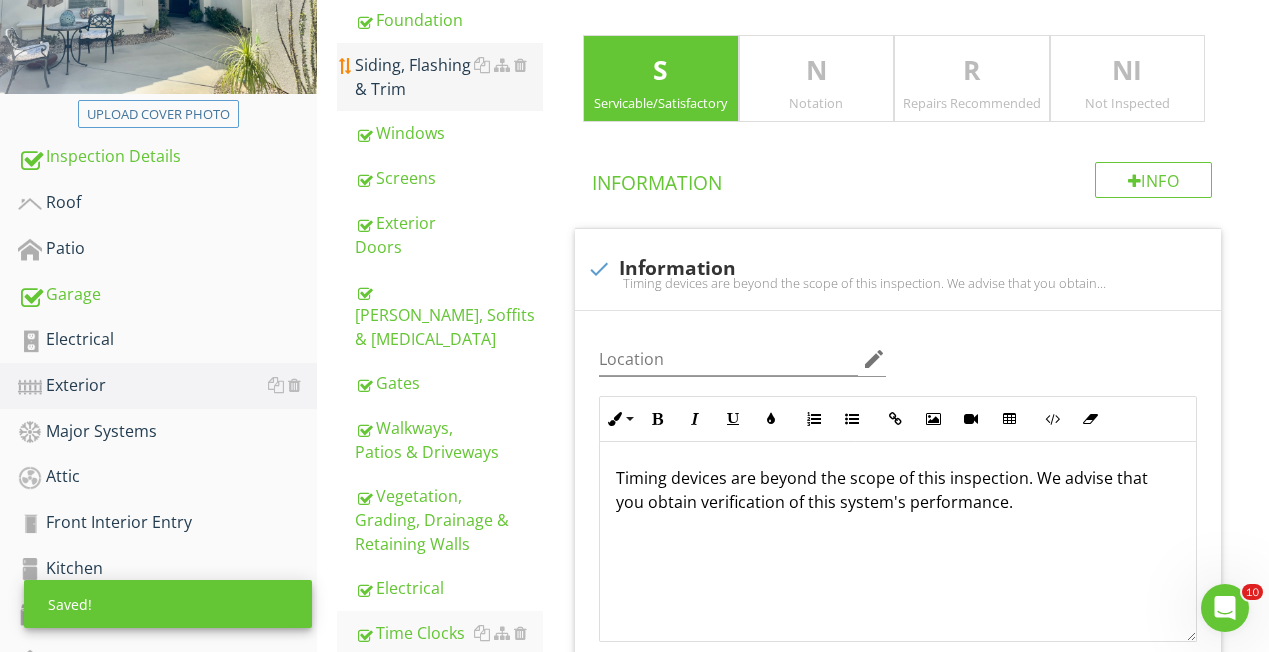click on "Siding, Flashing & Trim" at bounding box center (449, 77) 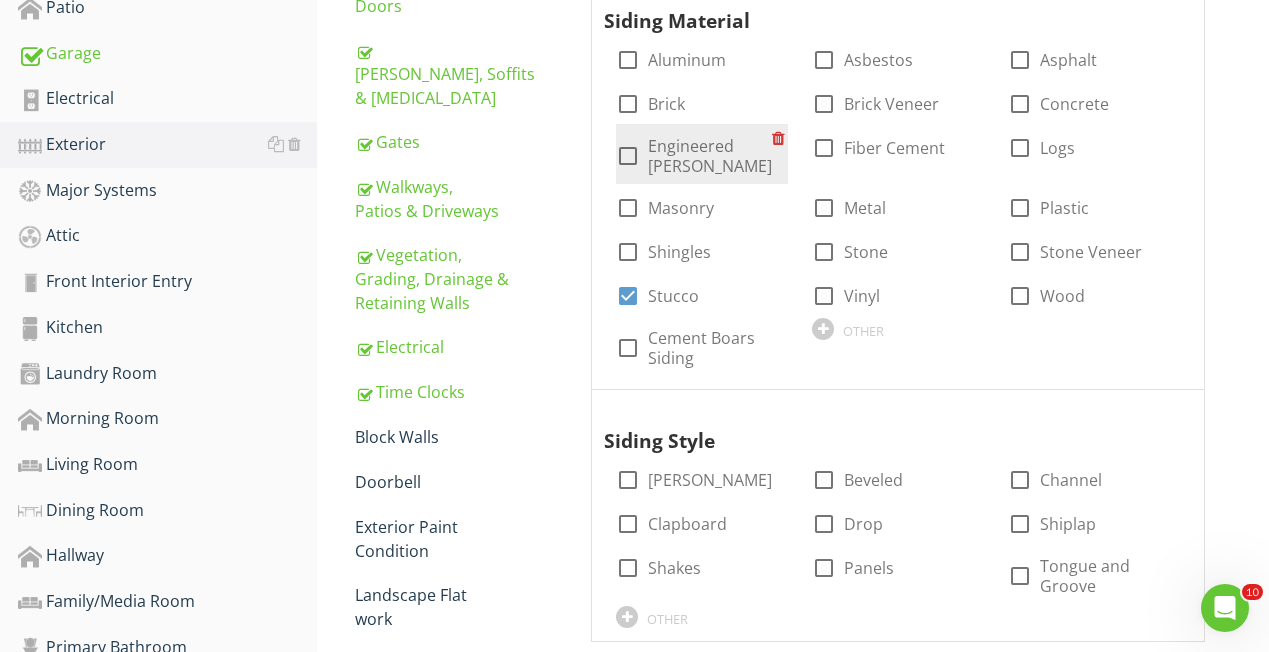 scroll, scrollTop: 604, scrollLeft: 0, axis: vertical 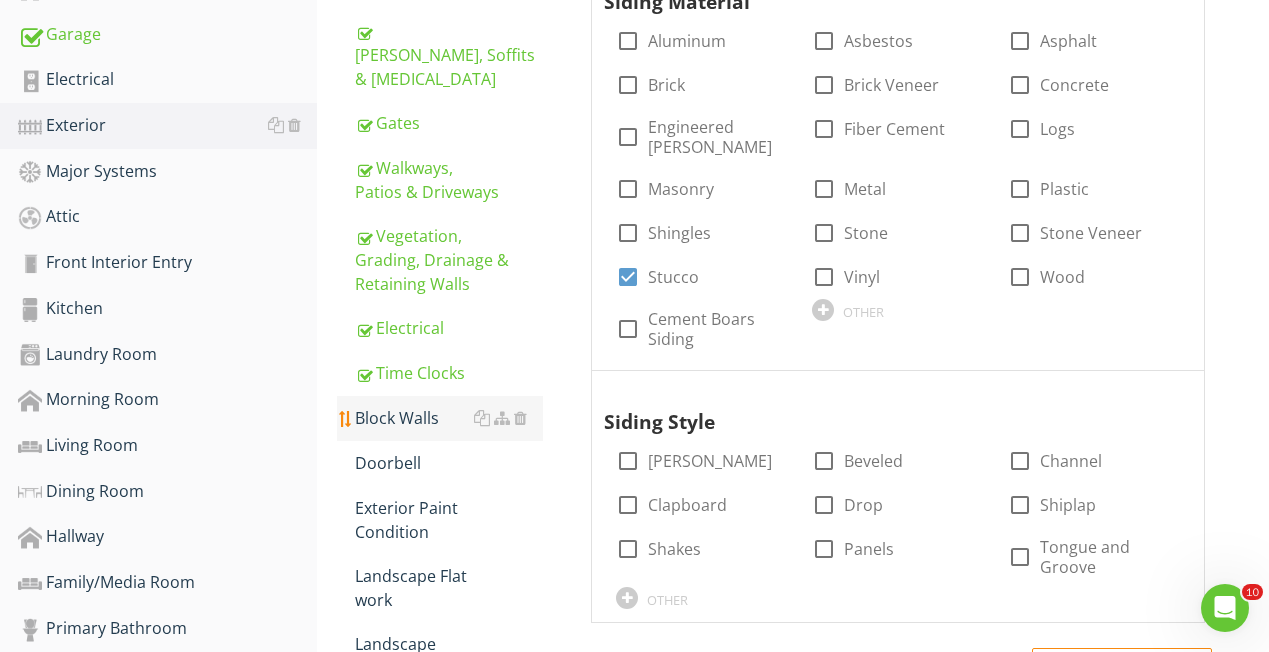 click on "Block Walls" at bounding box center (449, 418) 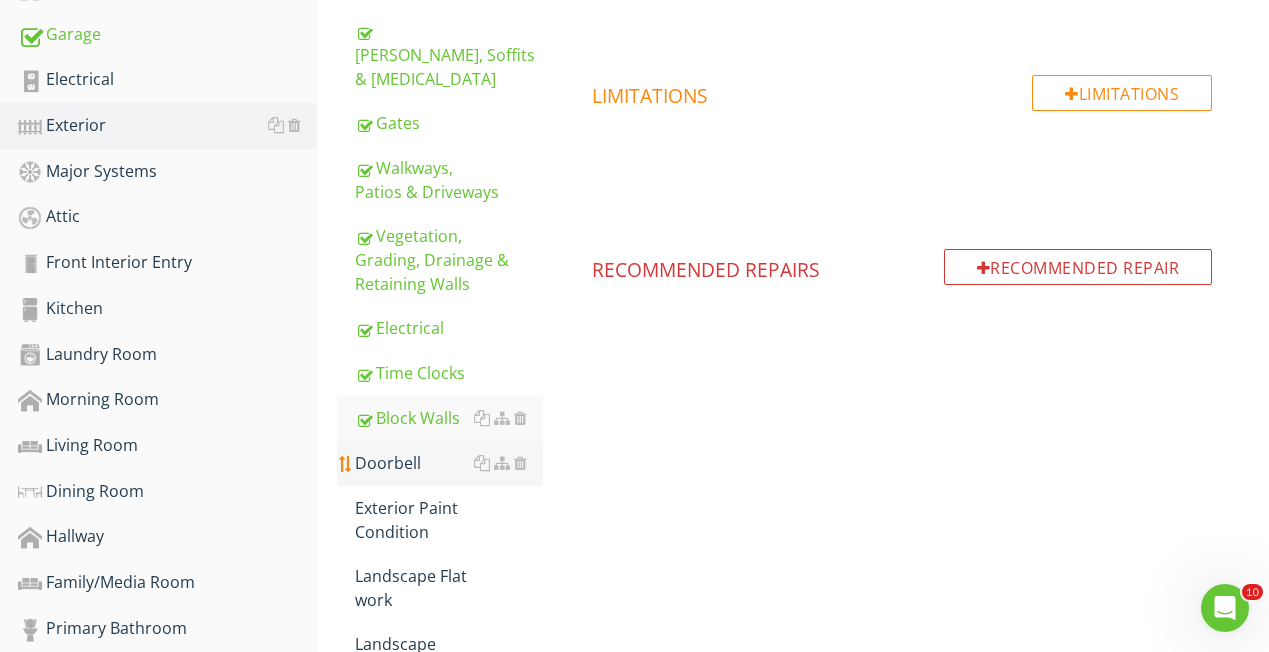 click on "Doorbell" at bounding box center (449, 463) 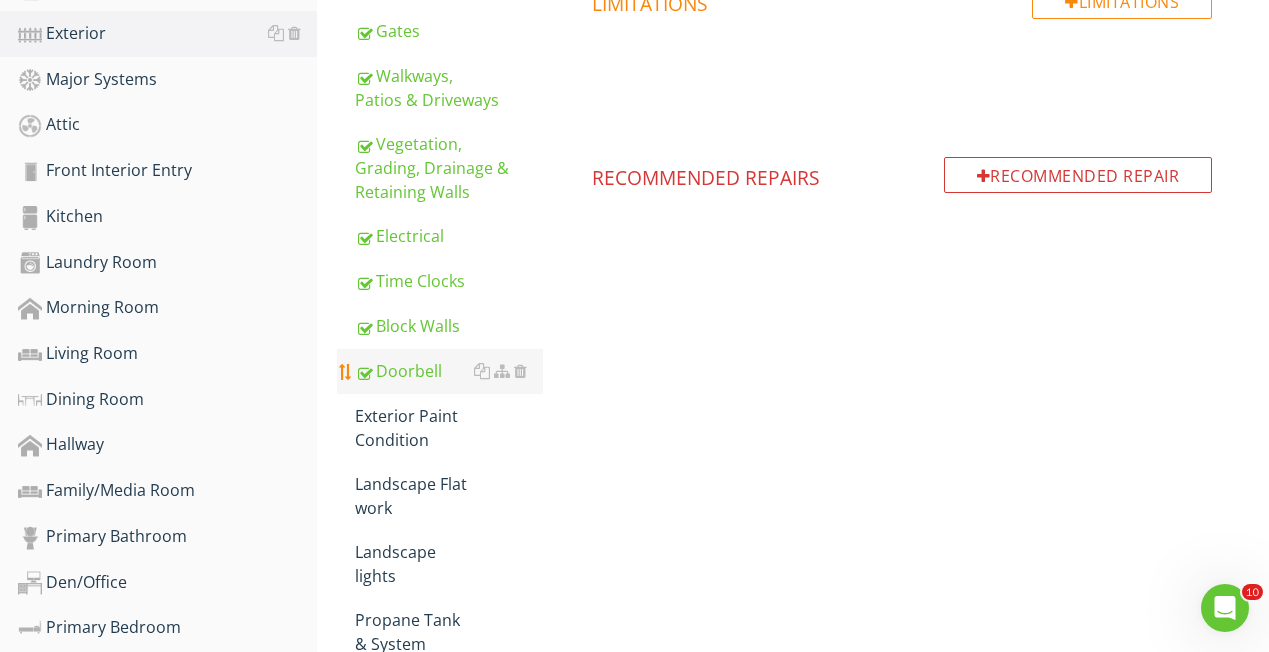scroll, scrollTop: 708, scrollLeft: 0, axis: vertical 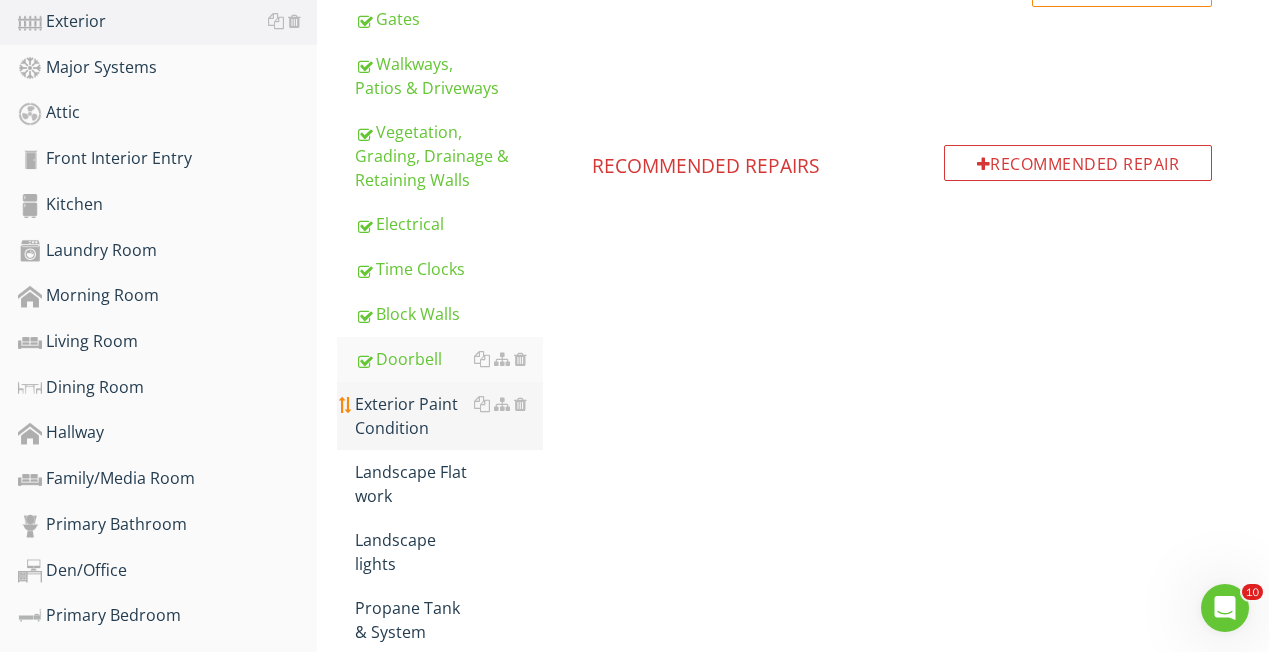 click on "Exterior Paint Condition" at bounding box center [449, 416] 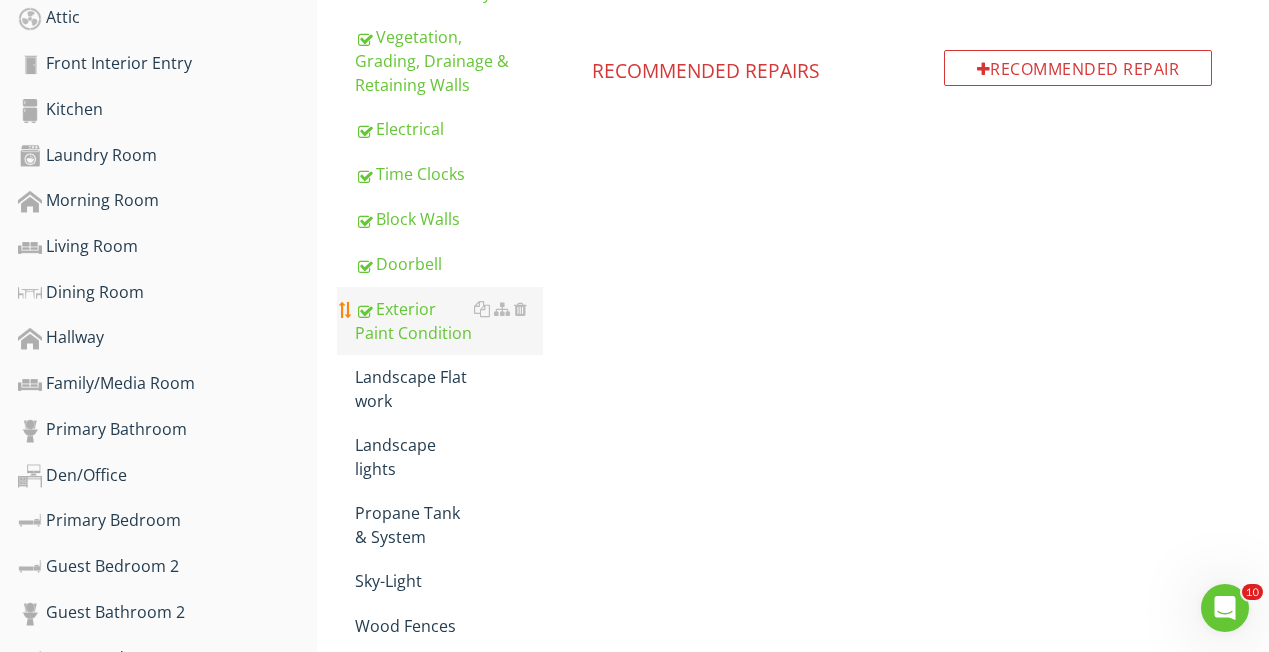 scroll, scrollTop: 816, scrollLeft: 0, axis: vertical 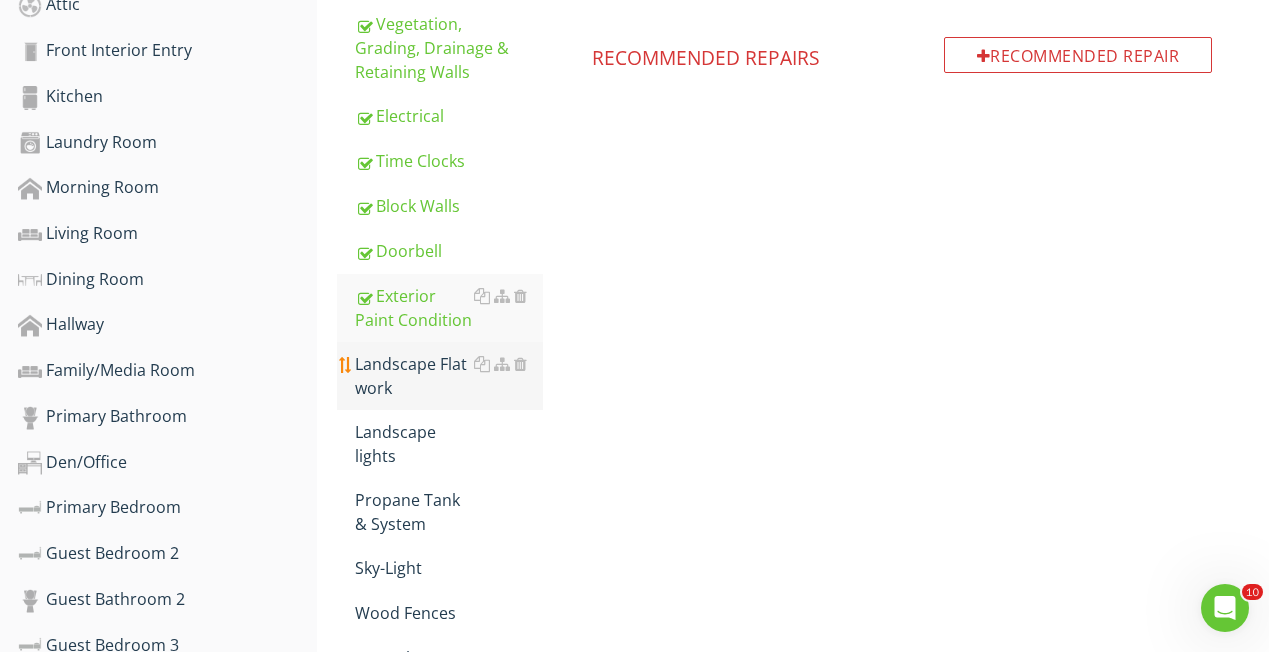 click on "Landscape Flat work" at bounding box center [449, 376] 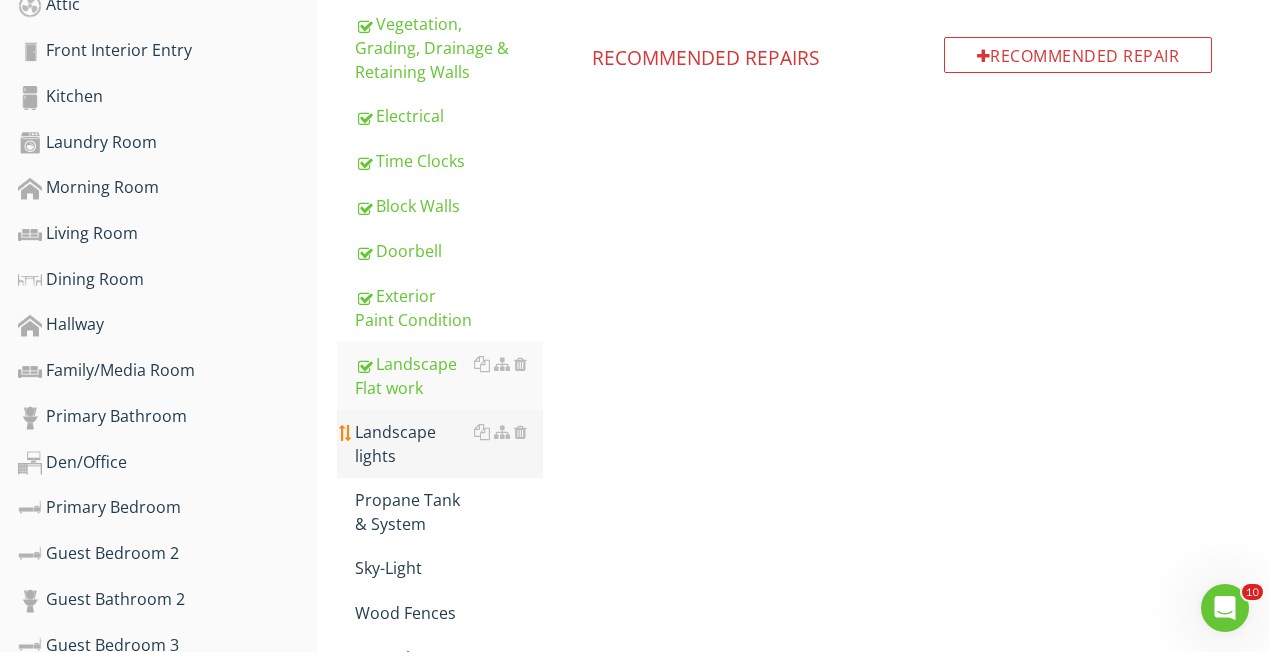 click on "Landscape lights" at bounding box center [449, 444] 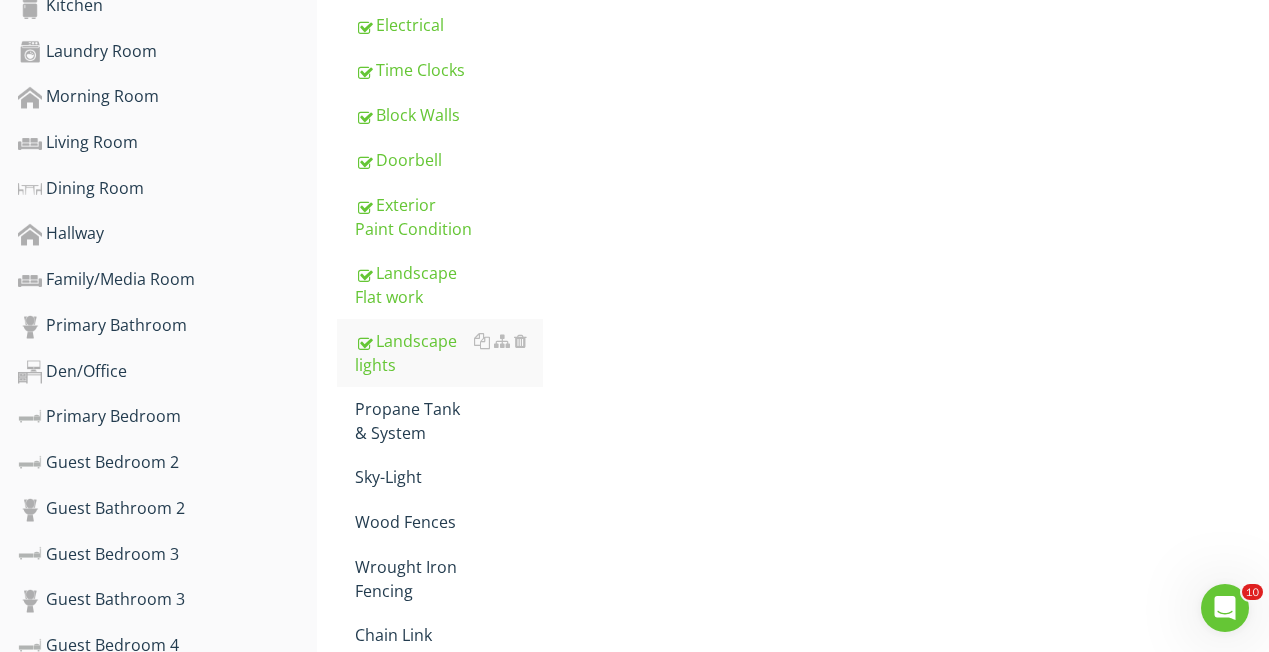 scroll, scrollTop: 953, scrollLeft: 0, axis: vertical 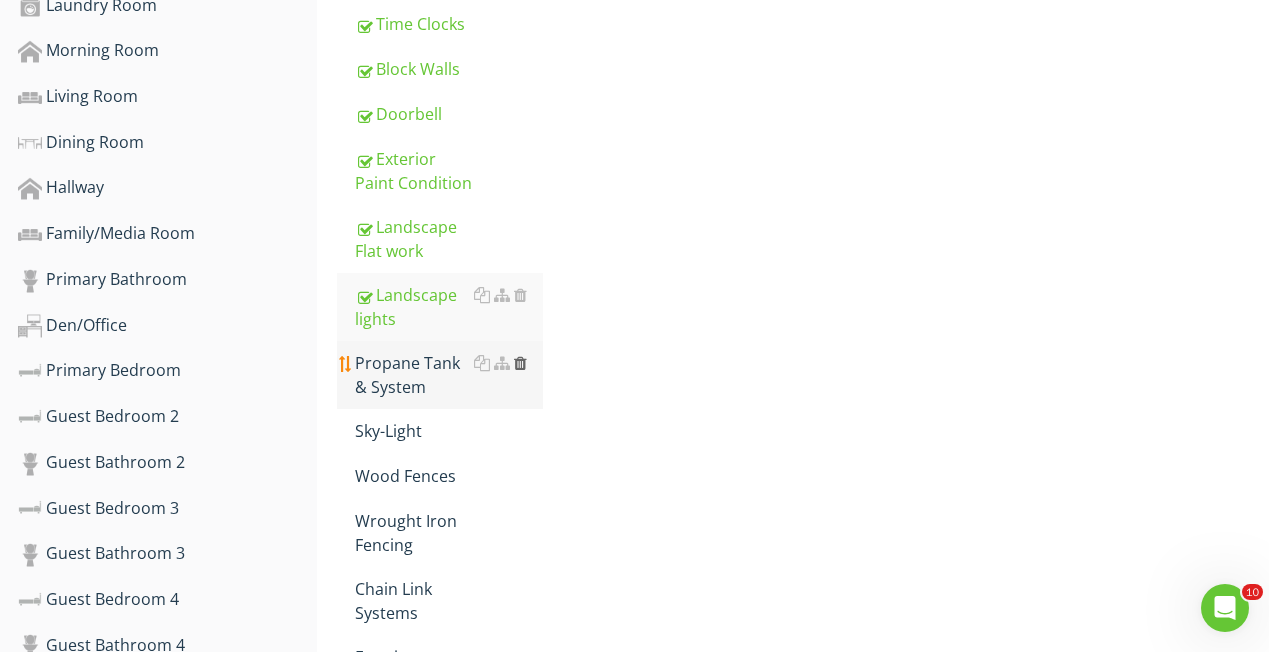 click at bounding box center (520, 363) 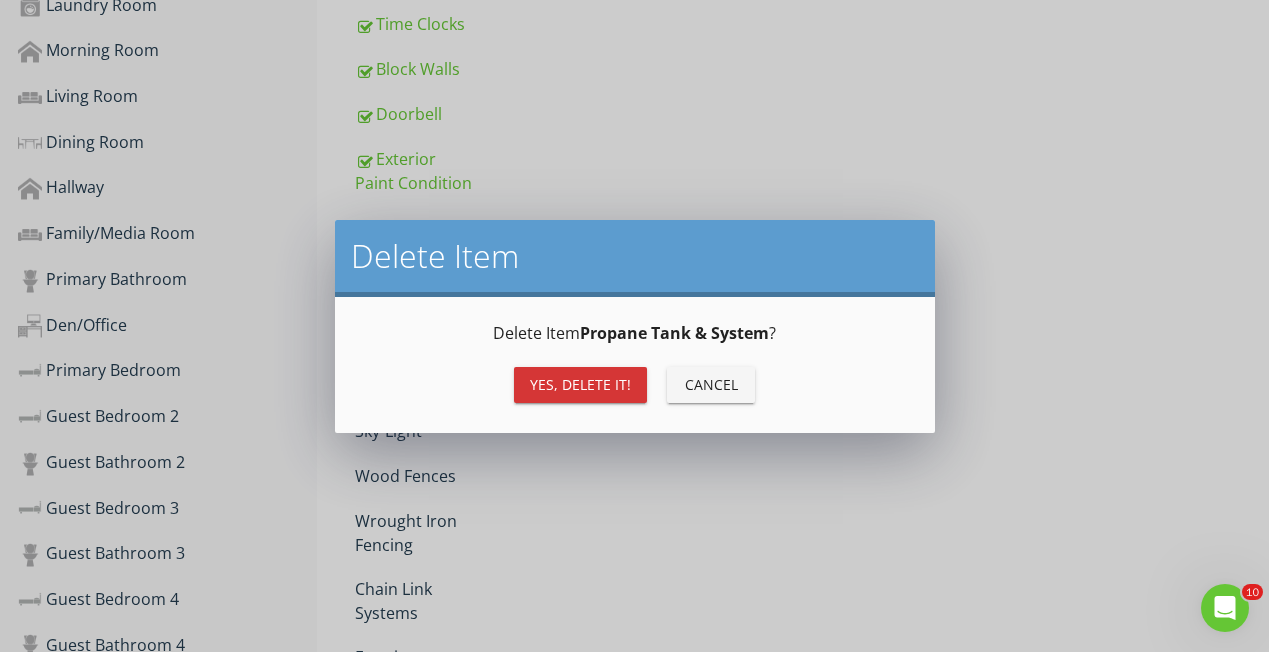 click on "Yes, Delete it!" at bounding box center [580, 384] 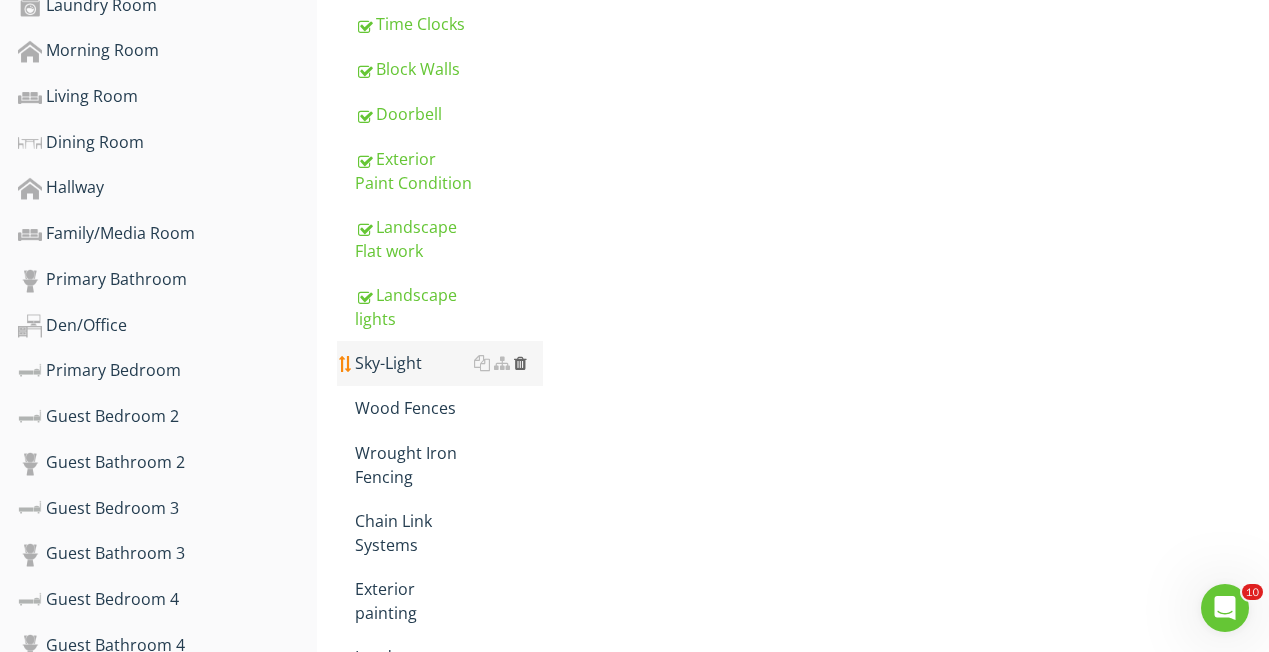 click at bounding box center (520, 363) 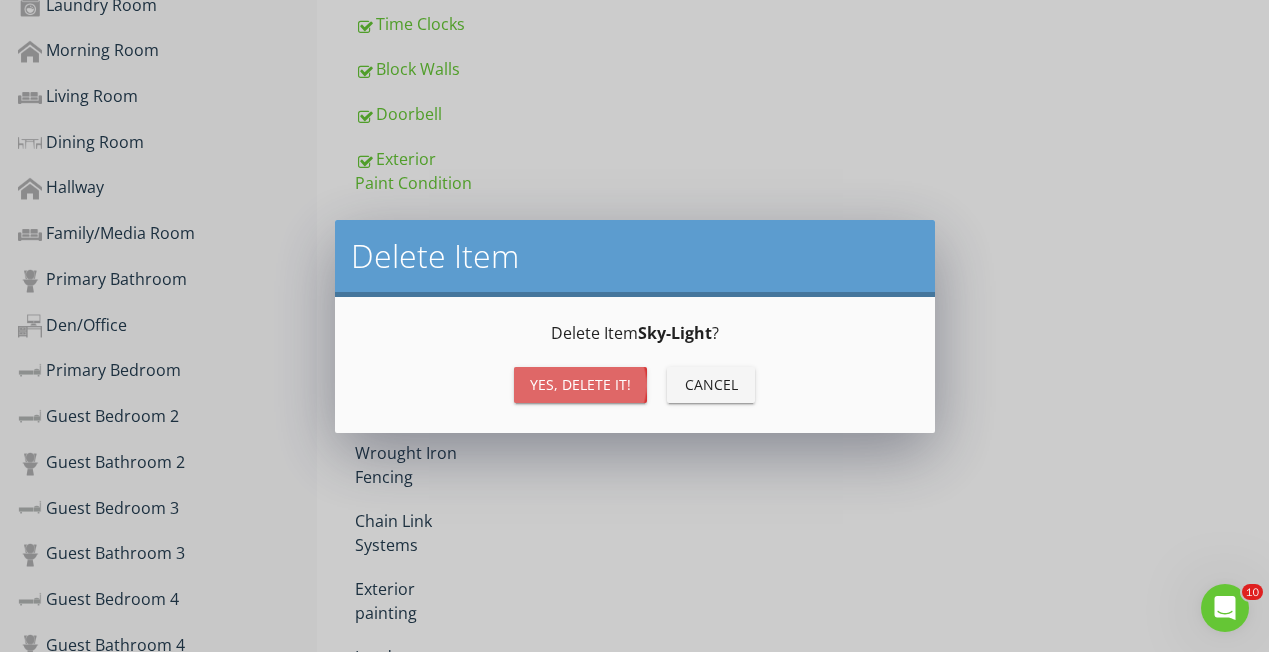 click on "Yes, Delete it!" at bounding box center (580, 384) 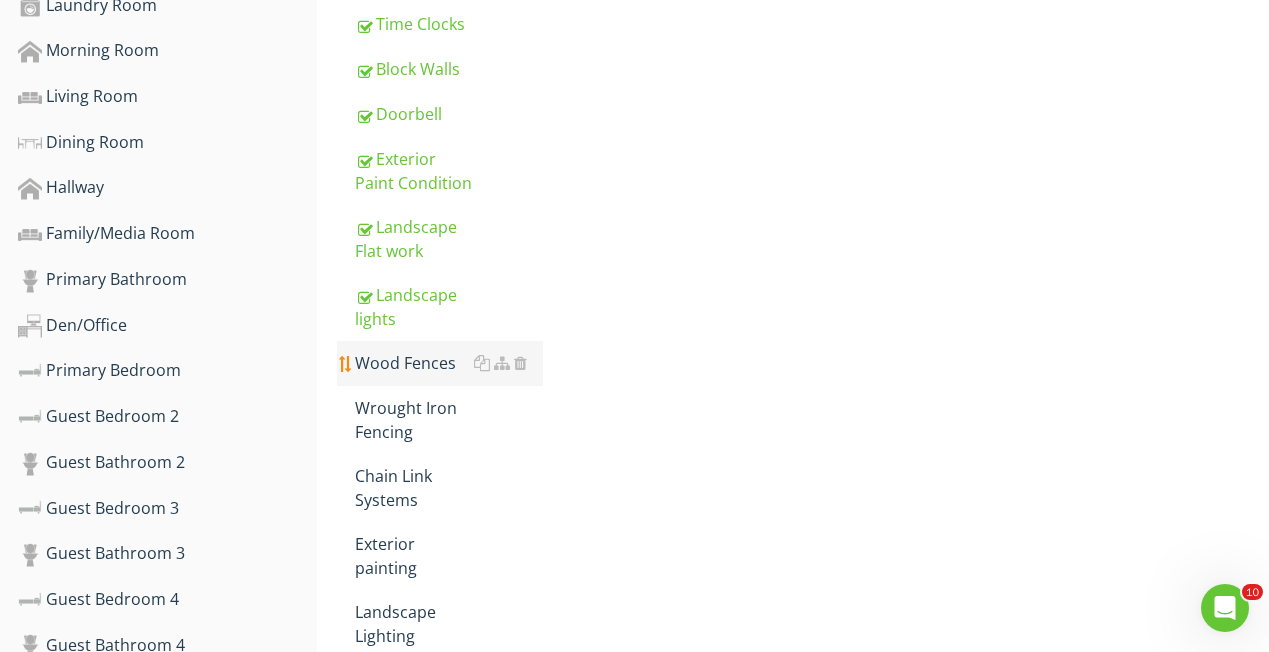 click on "Wood Fences" at bounding box center (449, 363) 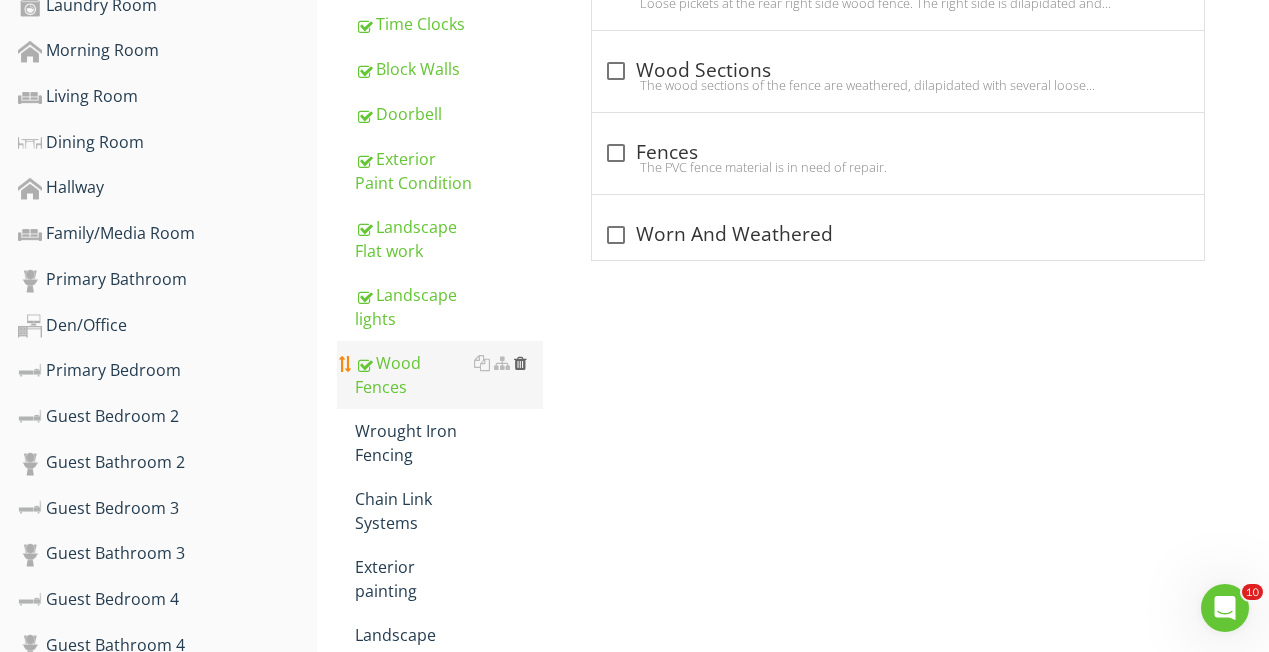 click at bounding box center (520, 363) 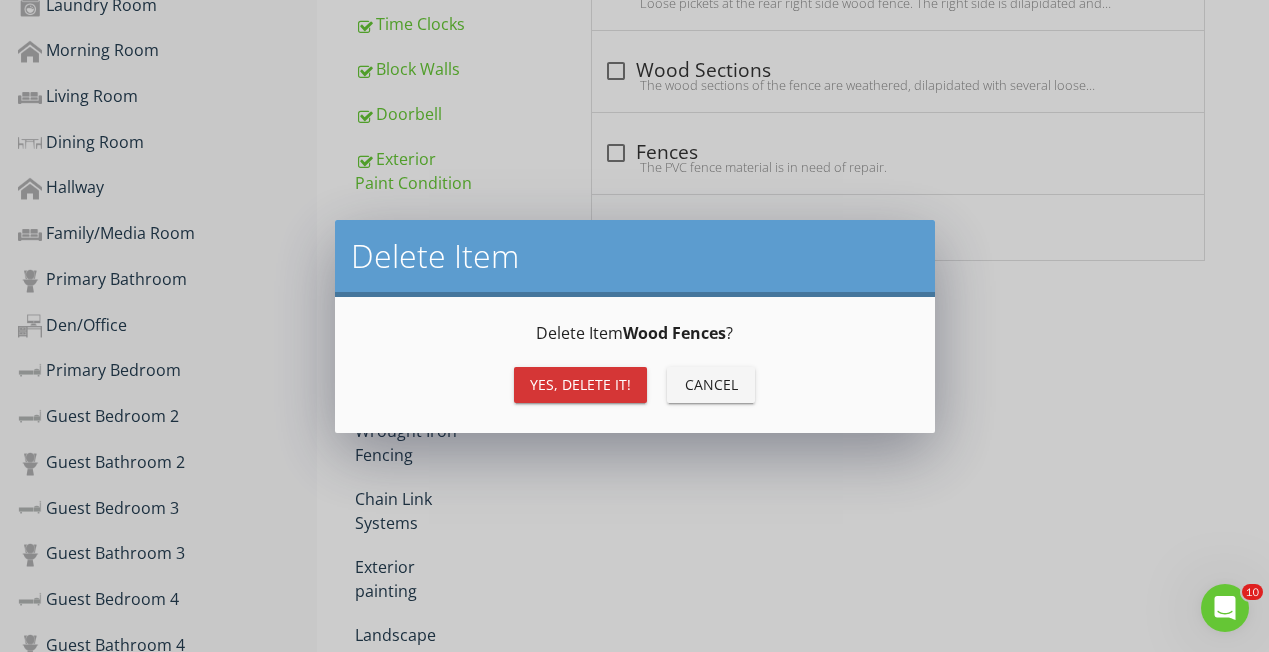 click on "Yes, Delete it!" at bounding box center [580, 384] 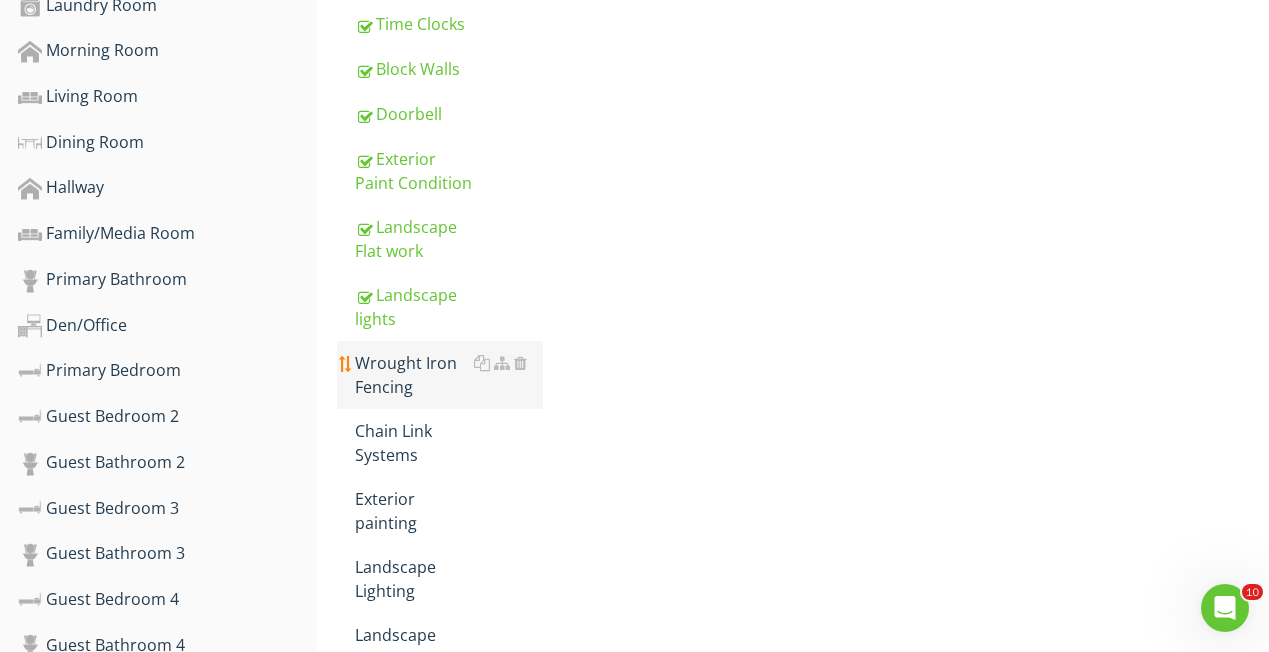 click on "Wrought Iron Fencing" at bounding box center [449, 375] 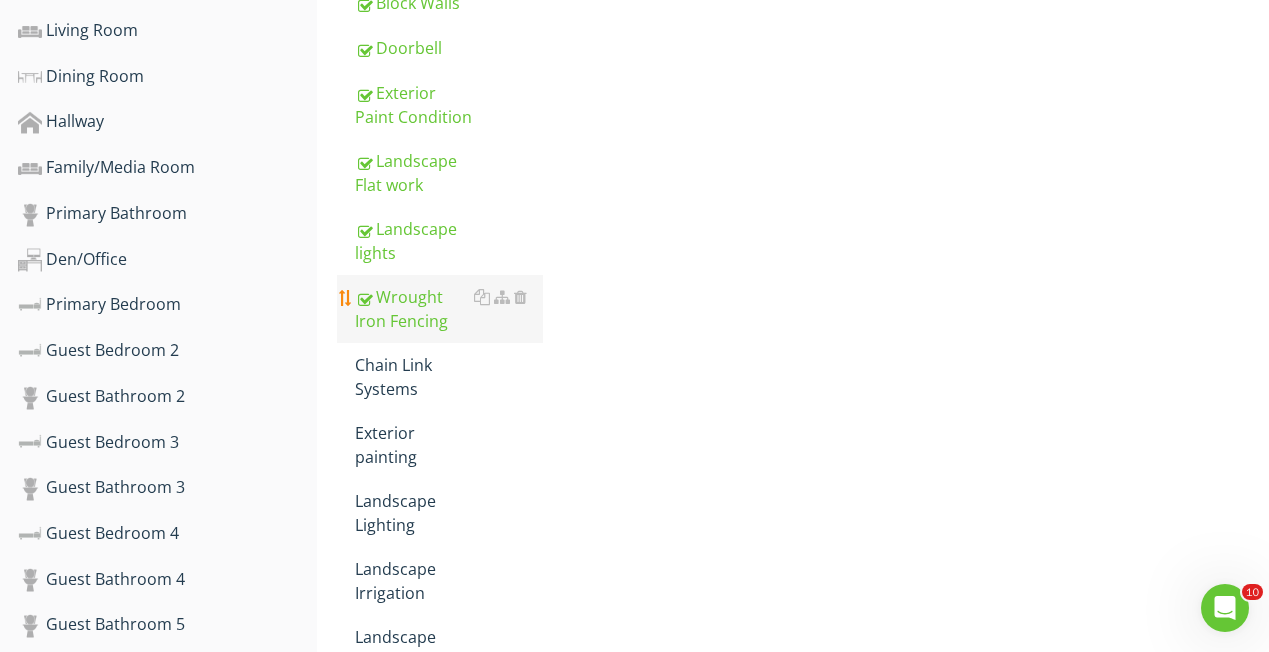 scroll, scrollTop: 1053, scrollLeft: 0, axis: vertical 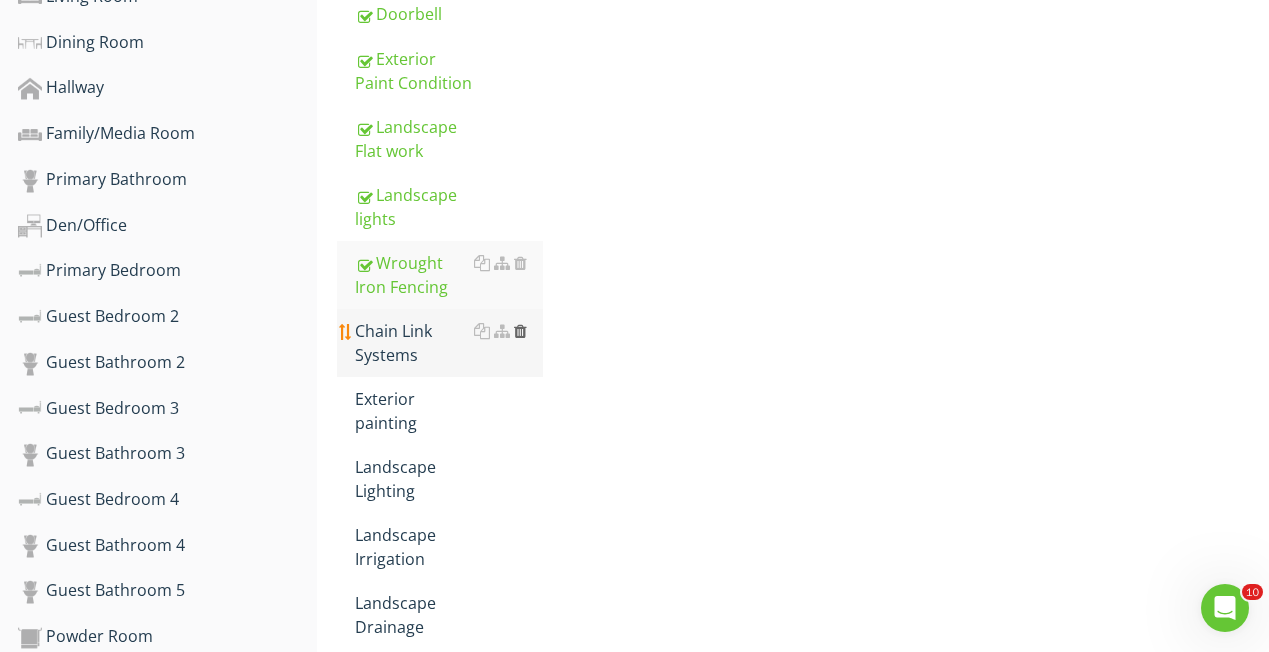 click at bounding box center (520, 331) 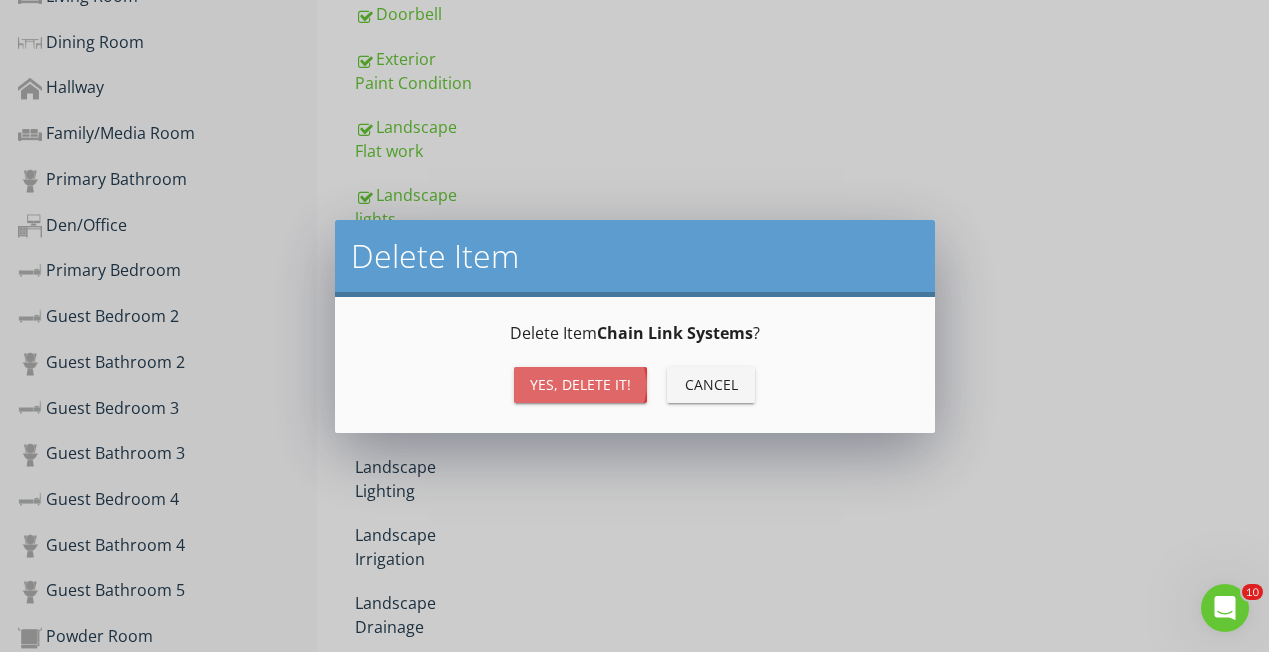 click on "Yes, Delete it!" at bounding box center [580, 385] 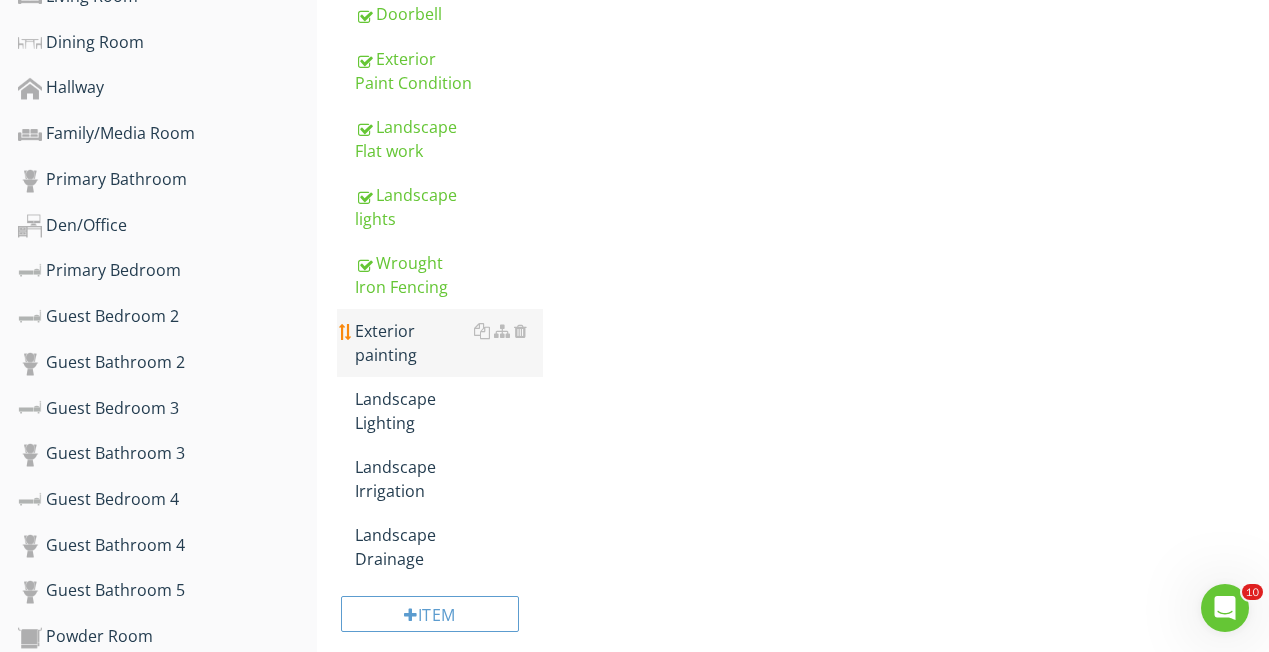 click on "Exterior painting" at bounding box center (449, 343) 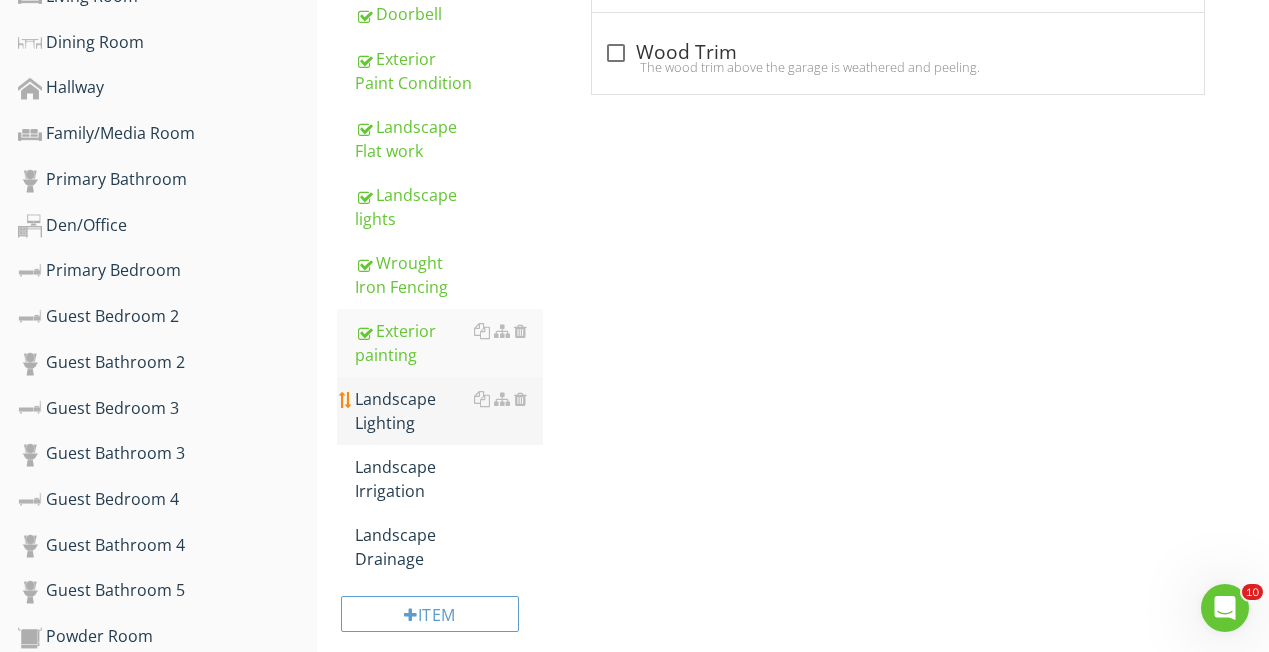 click on "Landscape Lighting" at bounding box center (449, 411) 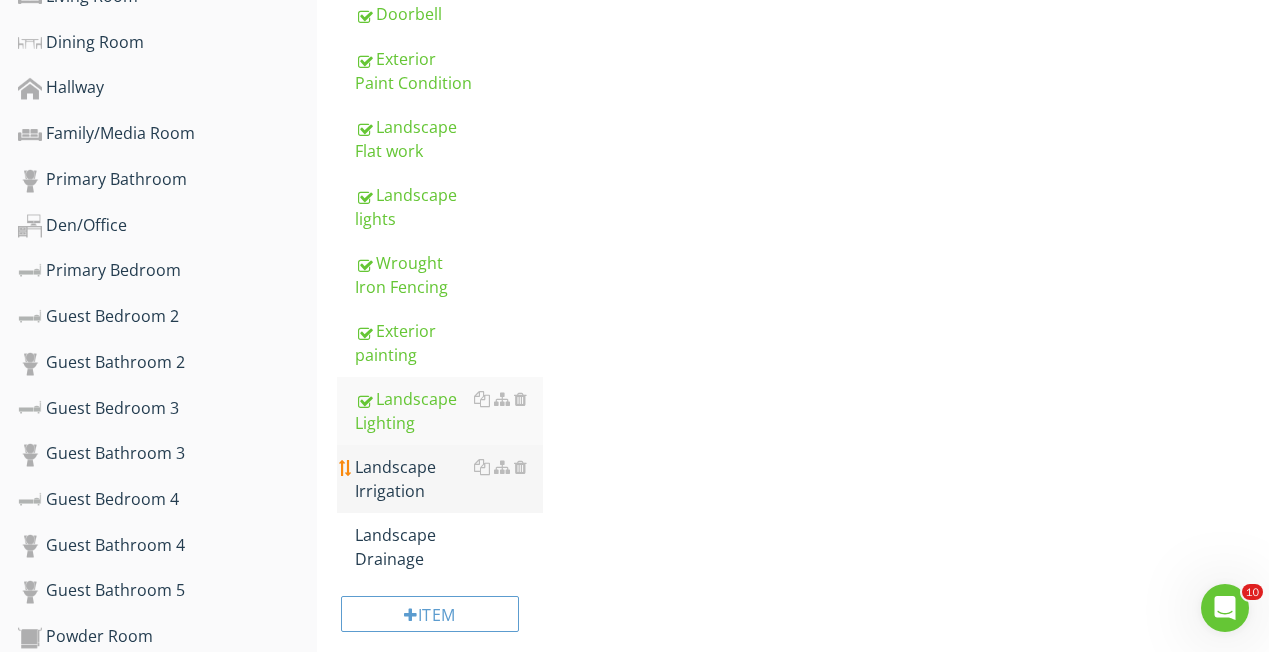 click on "Landscape Irrigation" at bounding box center [449, 479] 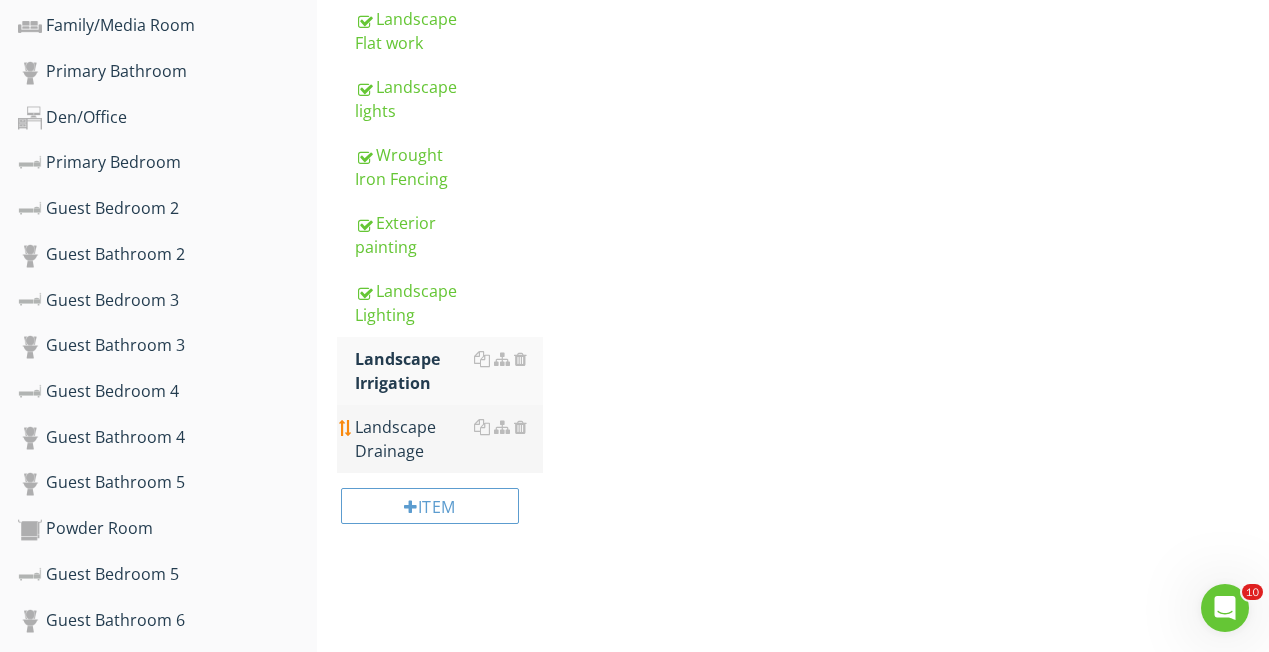 scroll, scrollTop: 1173, scrollLeft: 0, axis: vertical 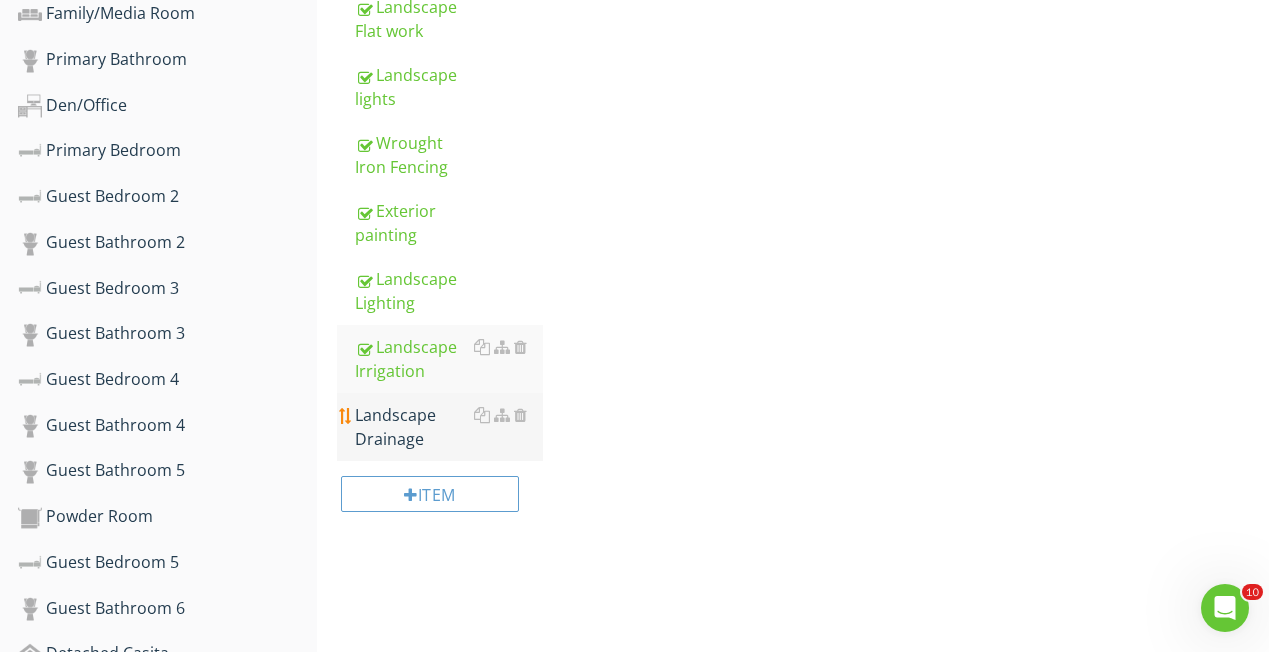 click on "Landscape Drainage" at bounding box center [449, 427] 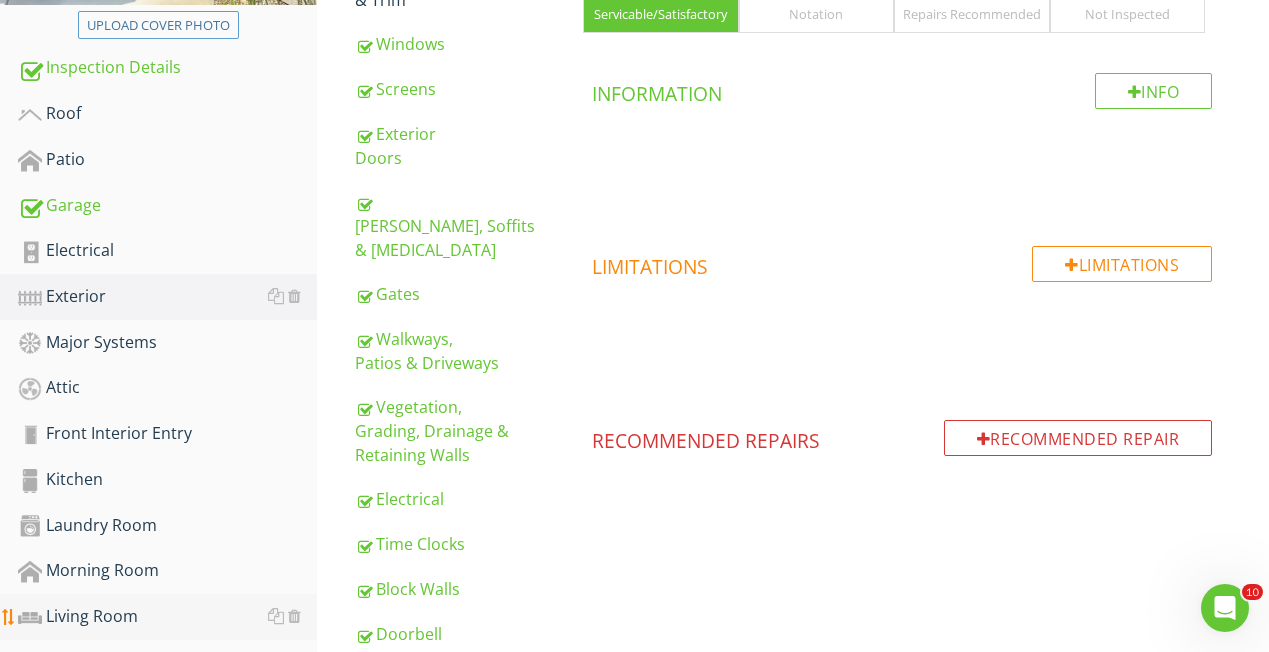 scroll, scrollTop: 396, scrollLeft: 0, axis: vertical 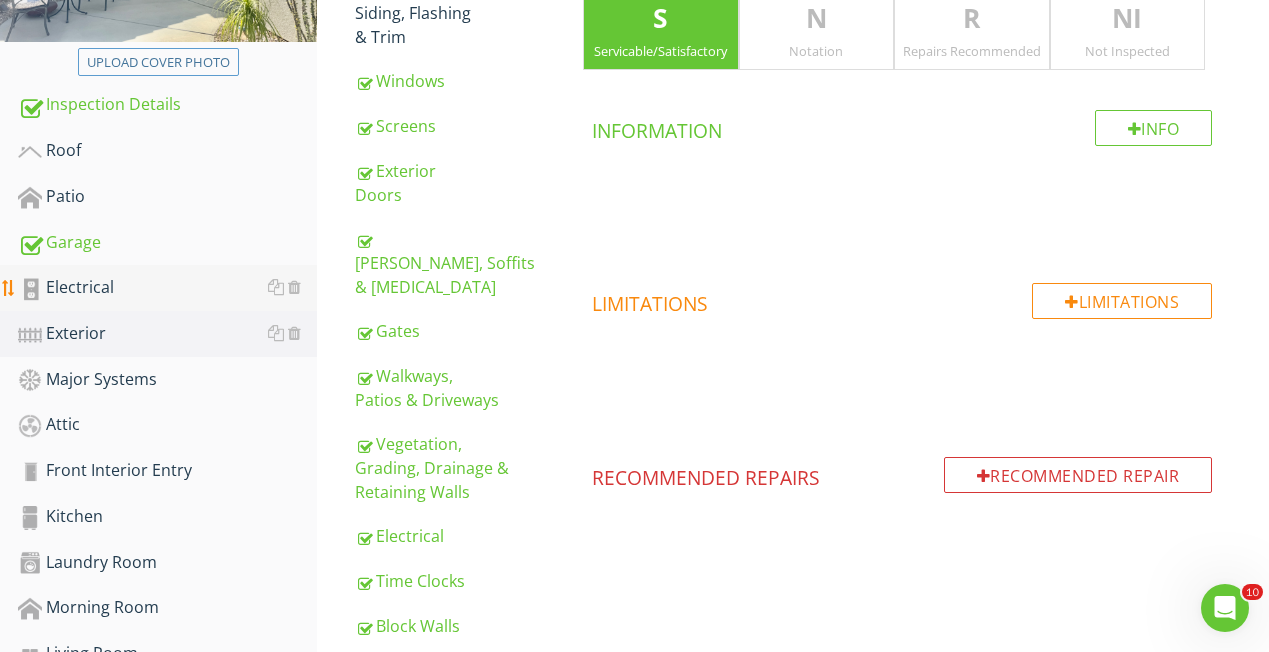 click on "Electrical" at bounding box center [167, 288] 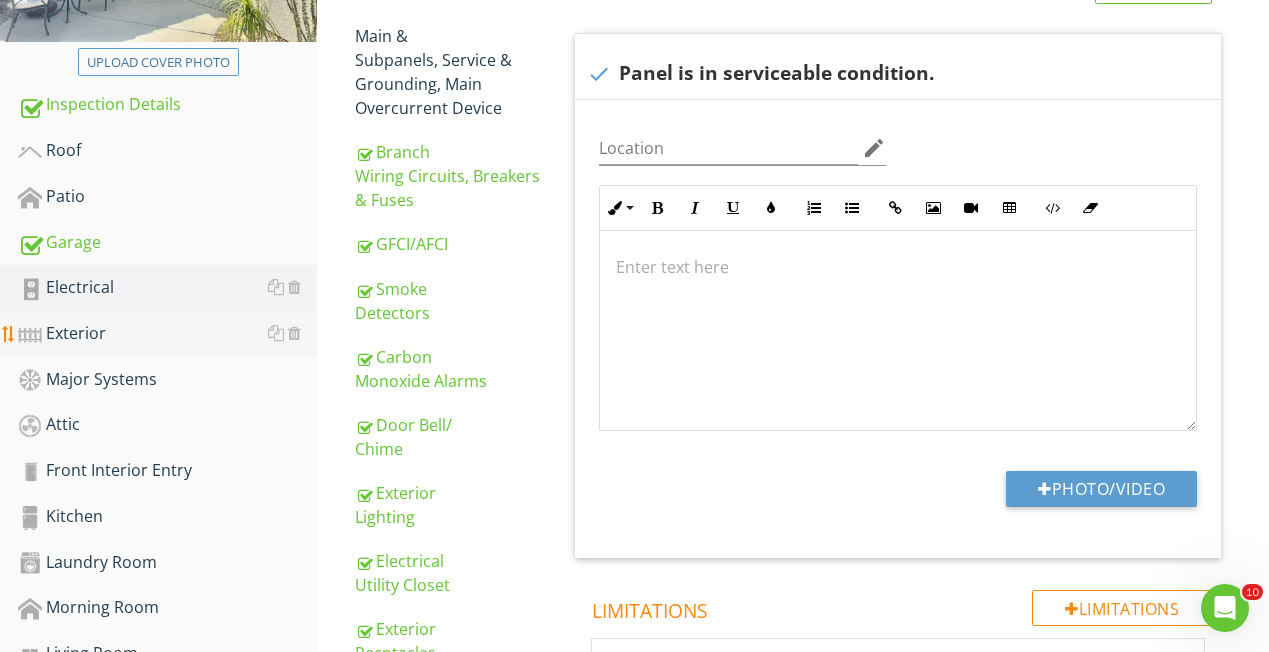 click on "Exterior" at bounding box center (167, 334) 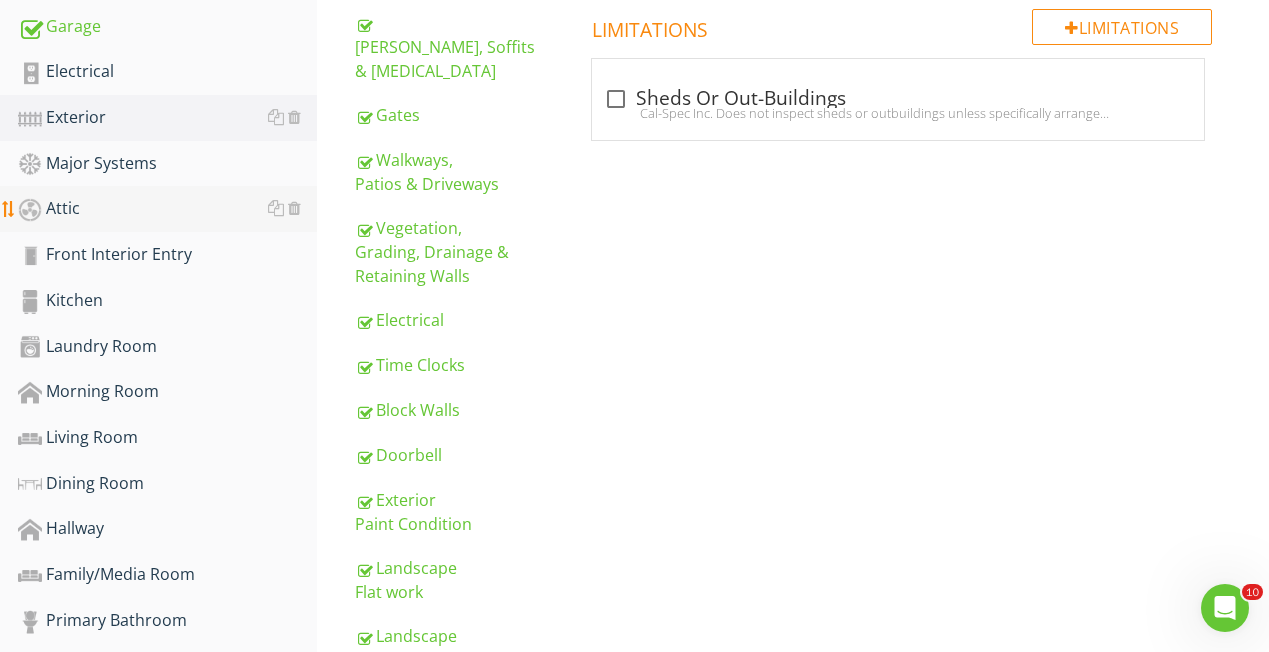 scroll, scrollTop: 613, scrollLeft: 0, axis: vertical 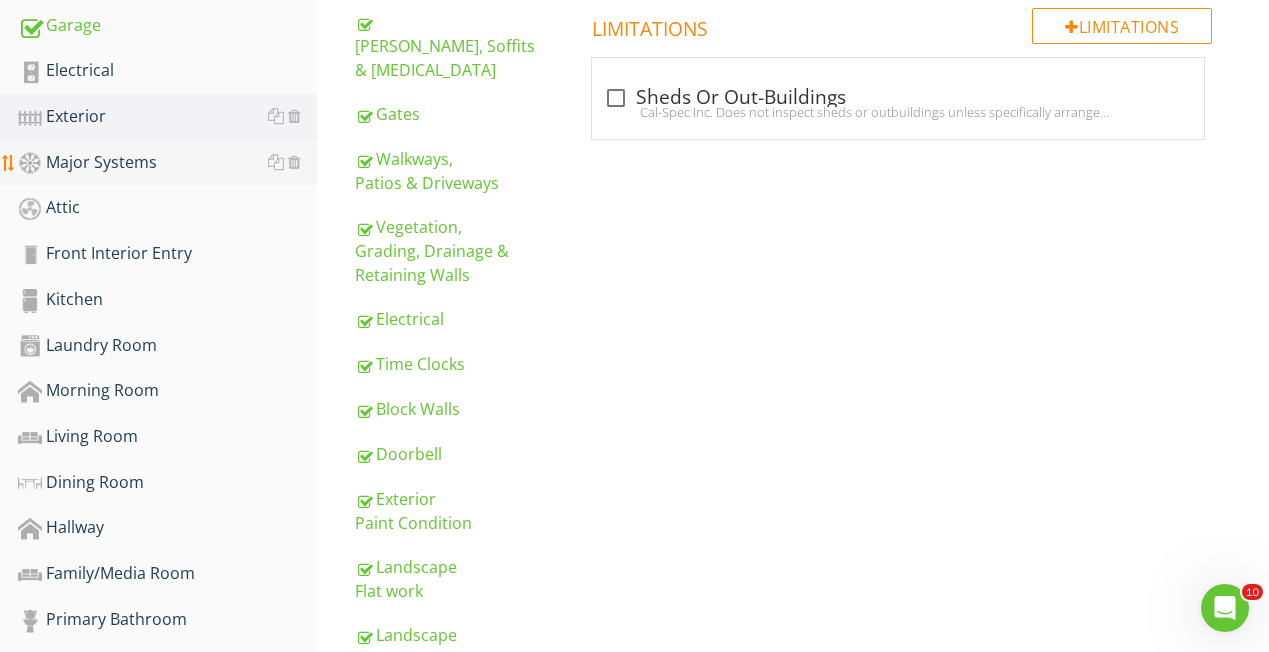 click on "Major Systems" at bounding box center (167, 163) 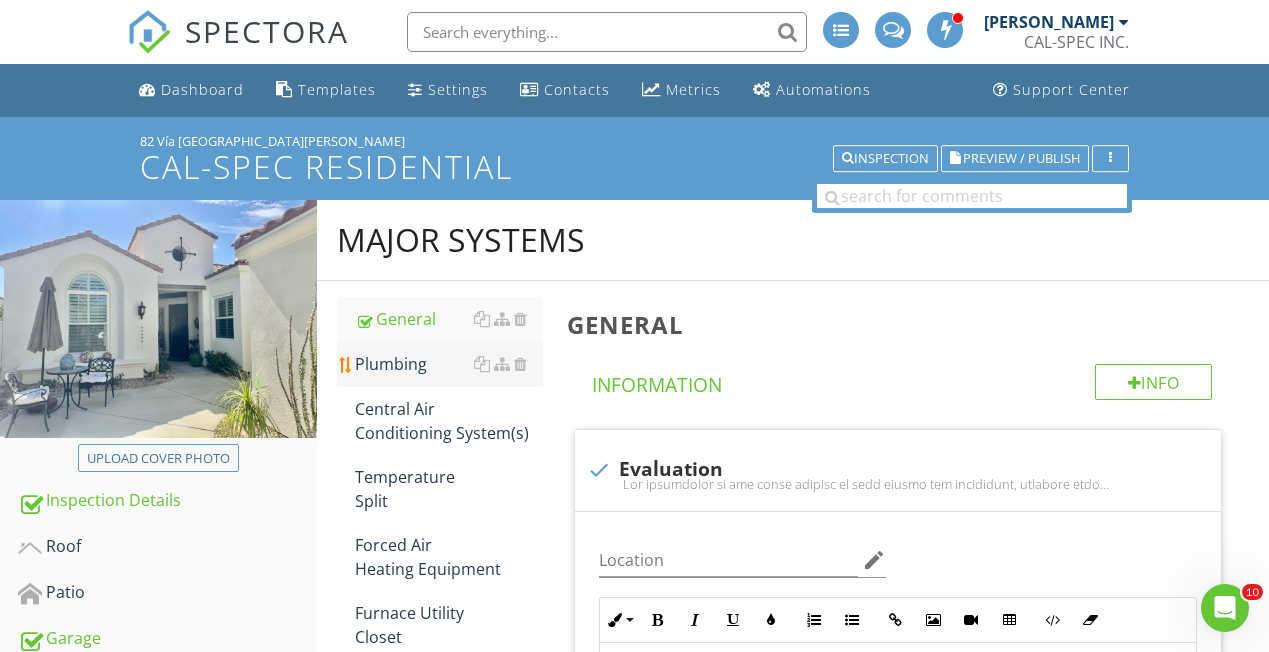 scroll, scrollTop: 0, scrollLeft: 0, axis: both 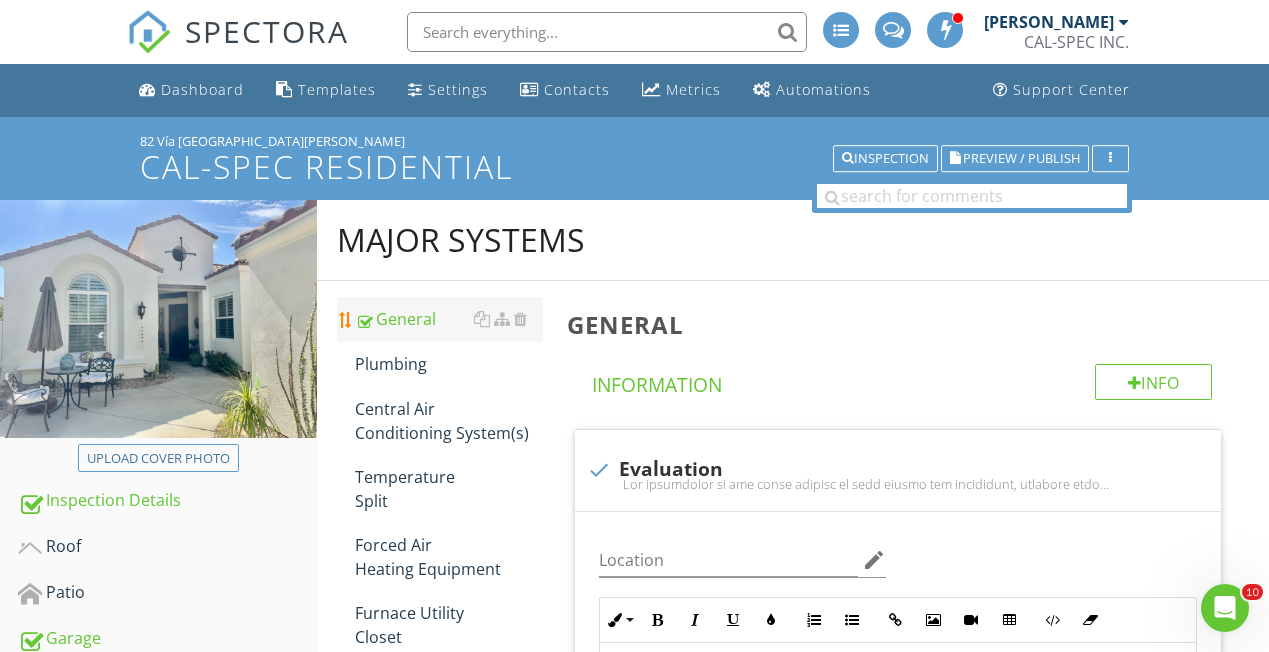 click on "General" at bounding box center [449, 319] 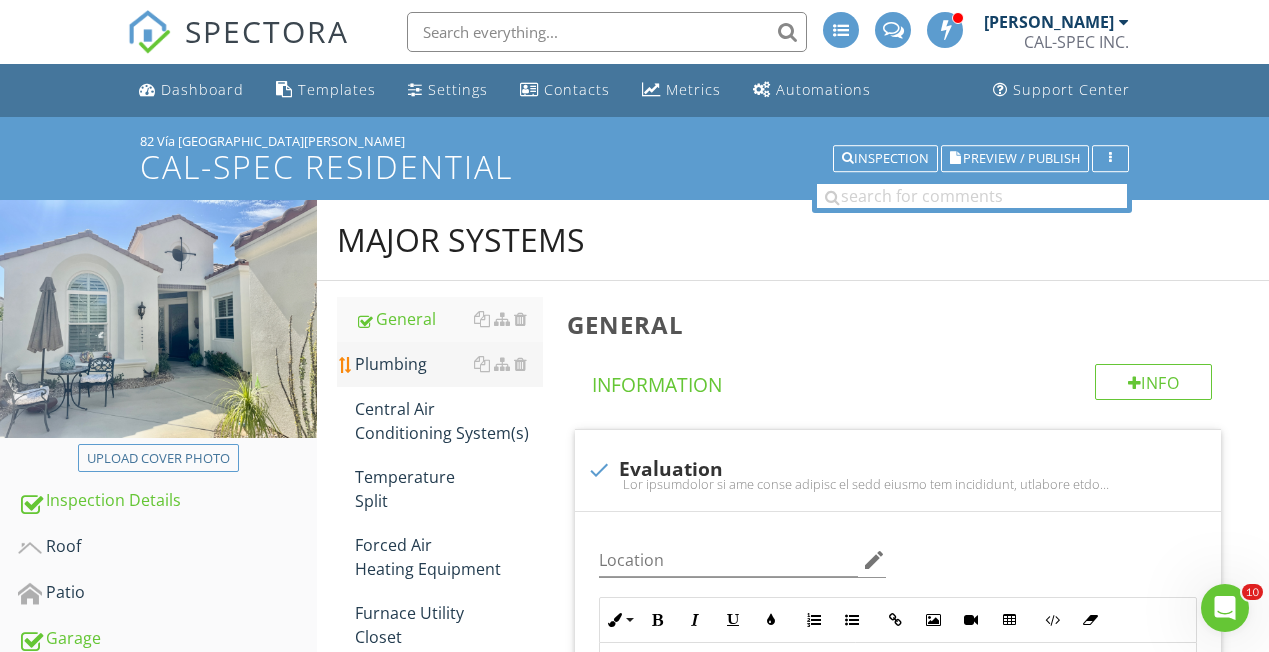 click on "Plumbing" at bounding box center [449, 364] 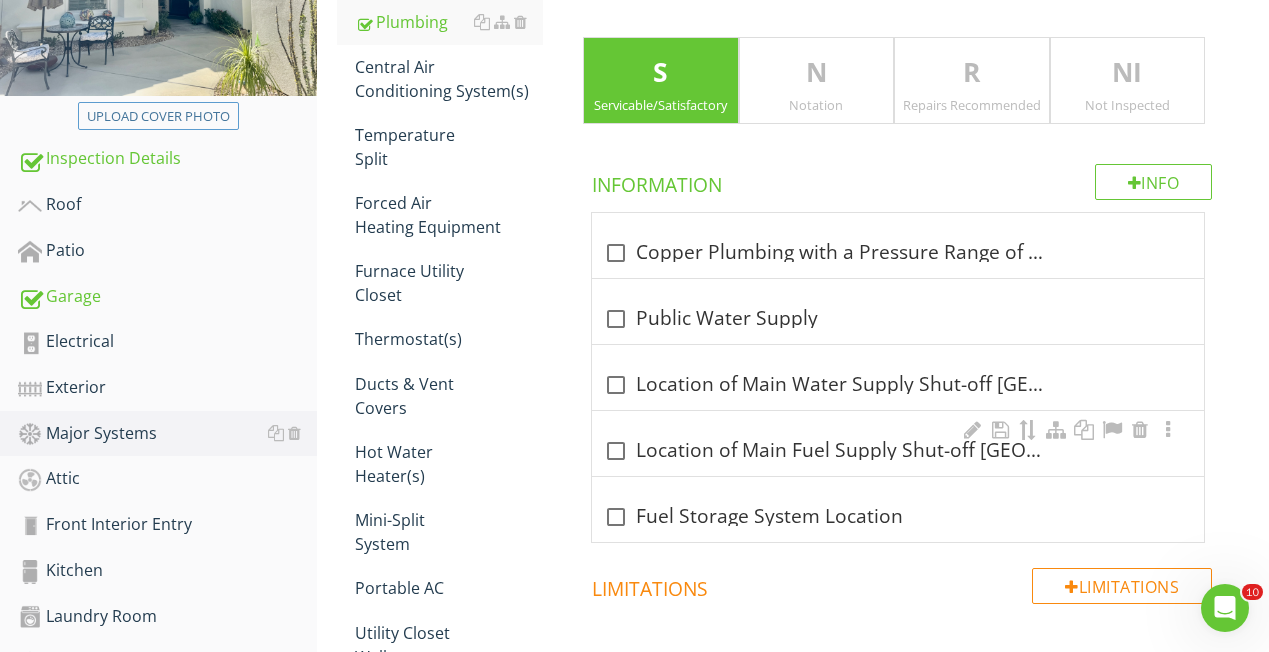 scroll, scrollTop: 351, scrollLeft: 0, axis: vertical 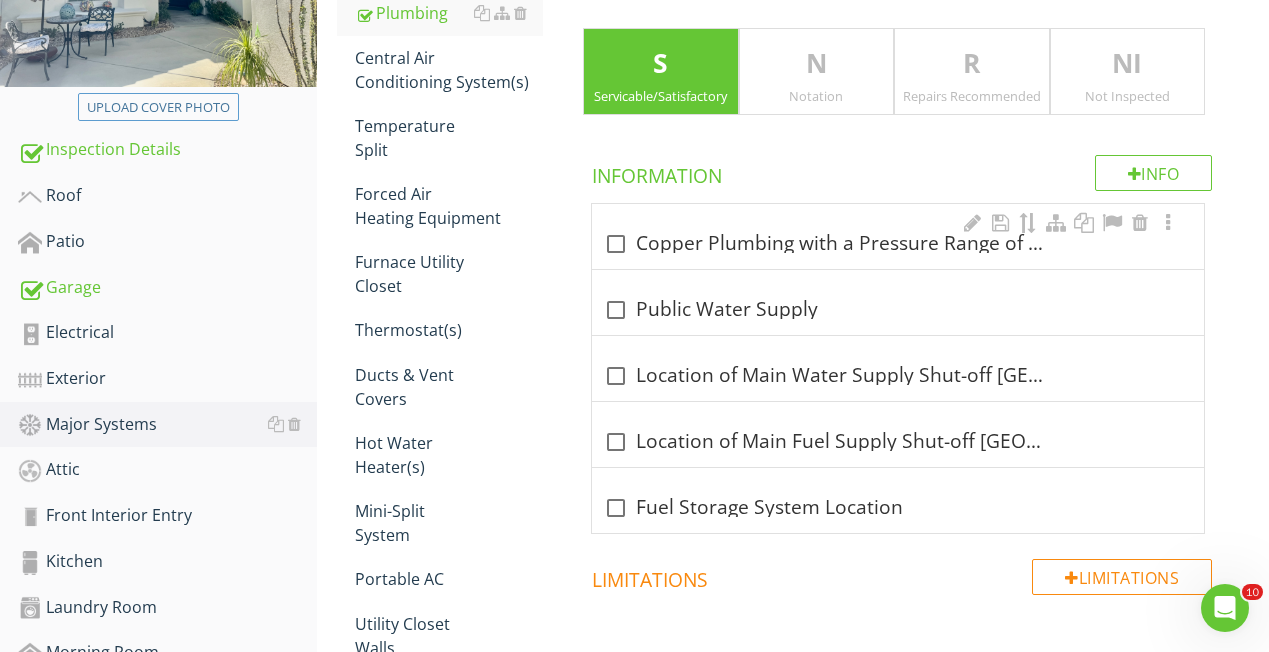 click at bounding box center [616, 244] 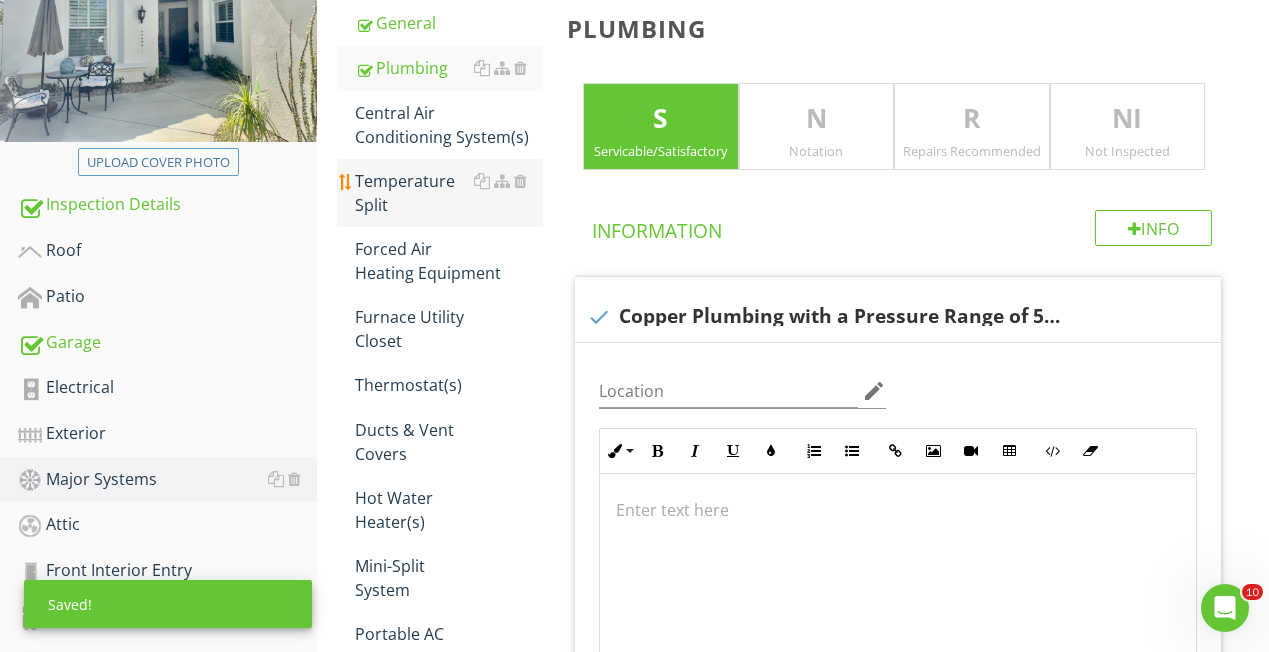 scroll, scrollTop: 257, scrollLeft: 0, axis: vertical 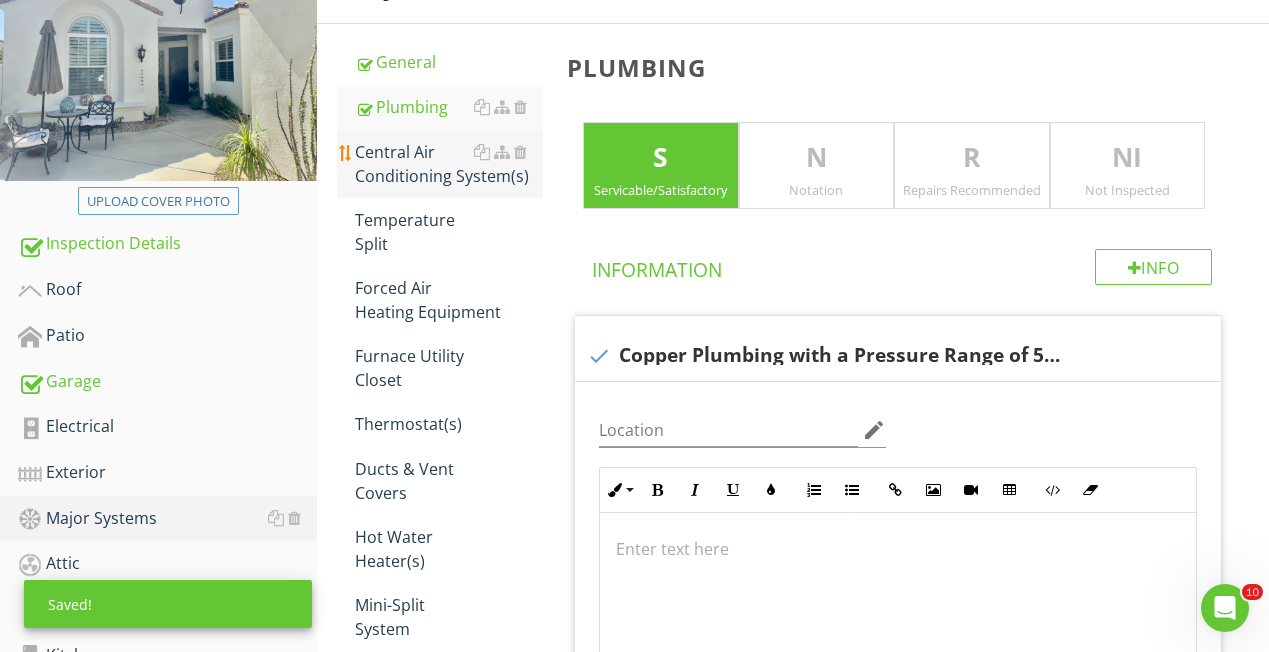 click on "Central Air Conditioning System(s)" at bounding box center [449, 164] 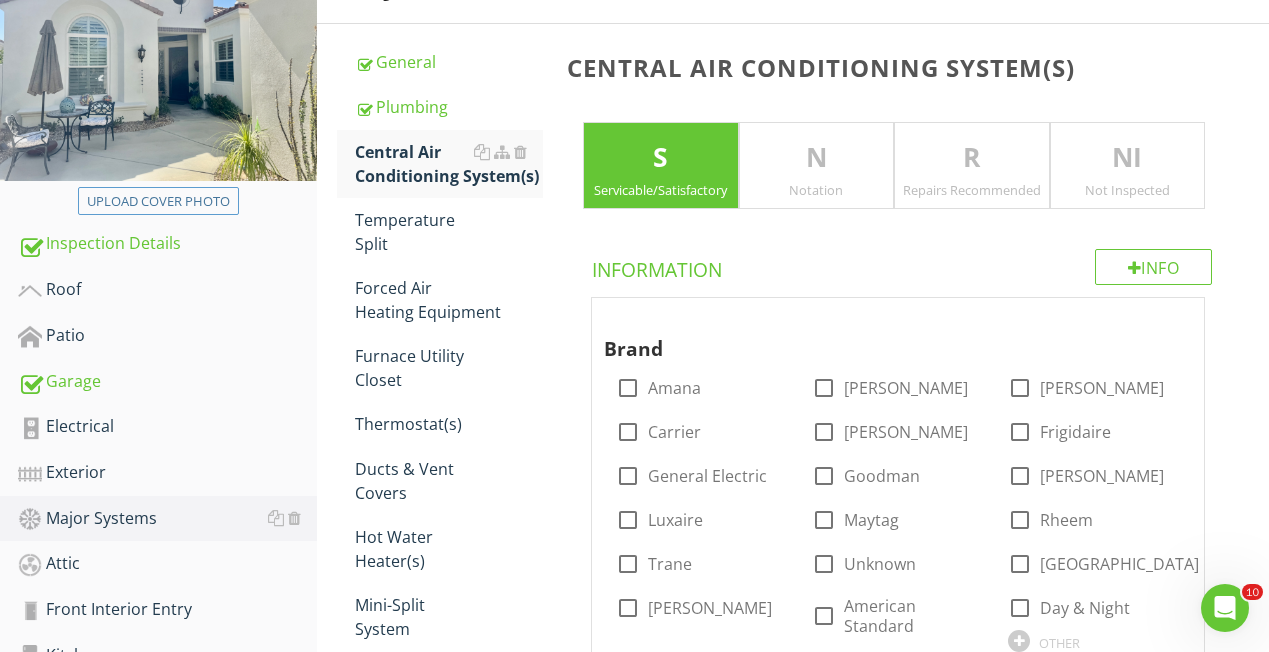 click on "Notation" at bounding box center (816, 190) 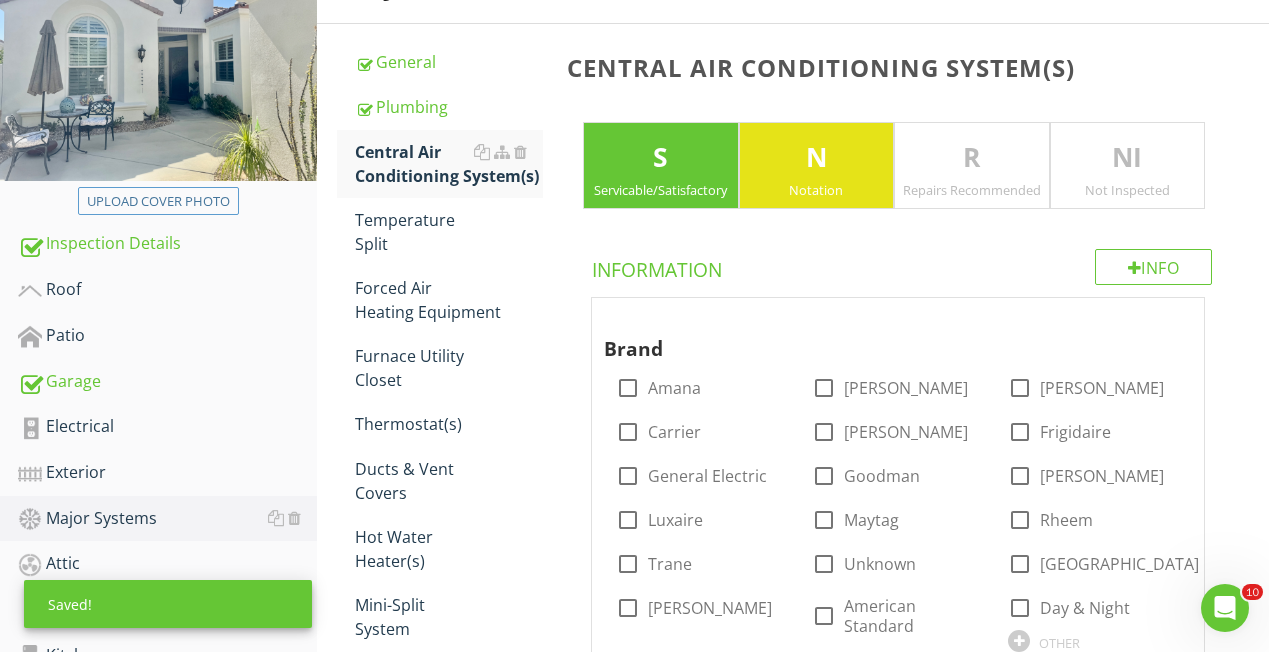 click on "Servicable/Satisfactory" at bounding box center (660, 190) 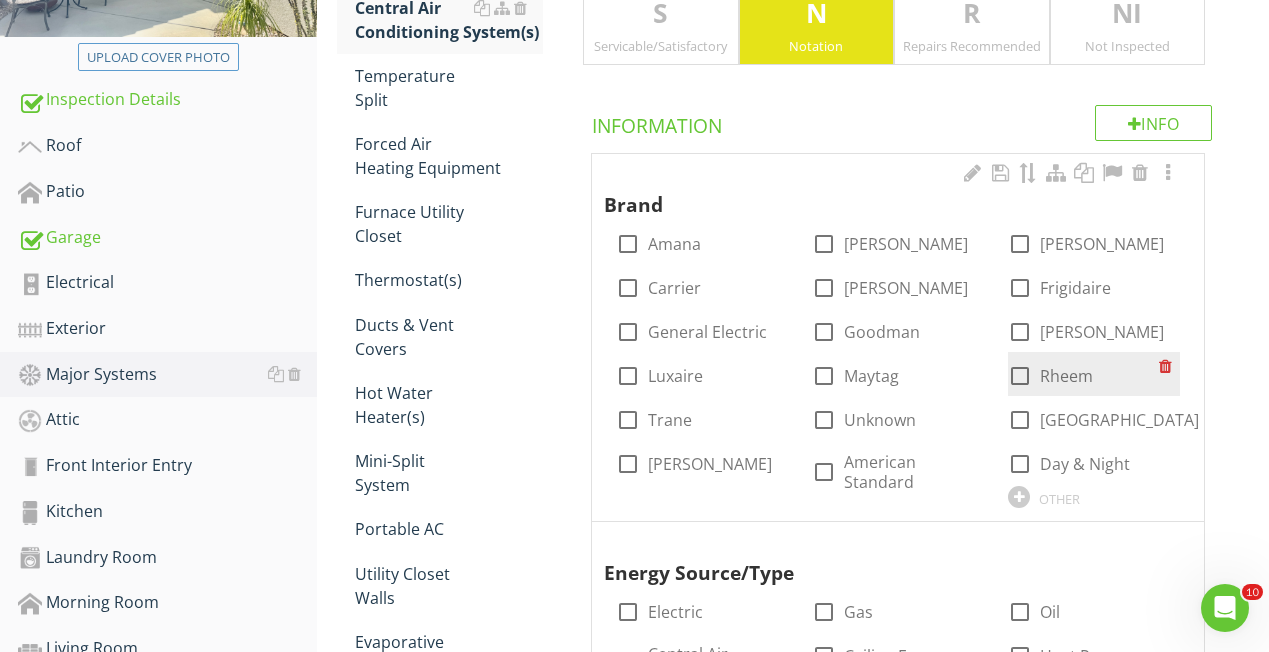 scroll, scrollTop: 403, scrollLeft: 0, axis: vertical 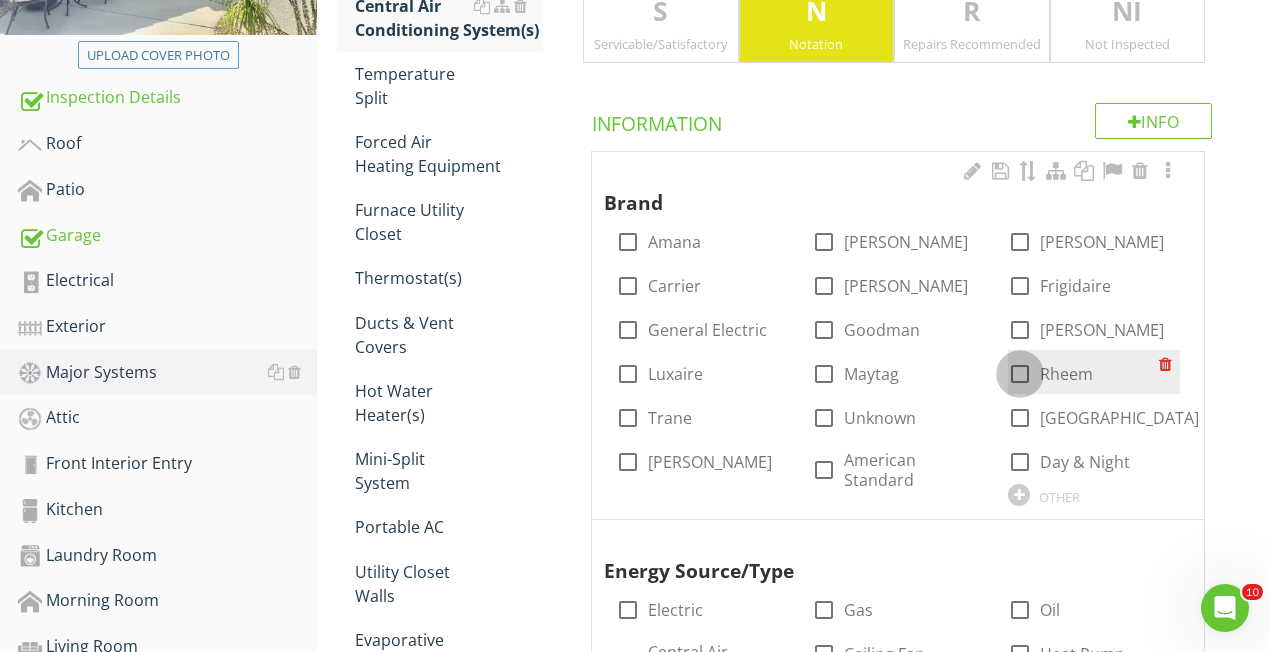 click at bounding box center (1020, 374) 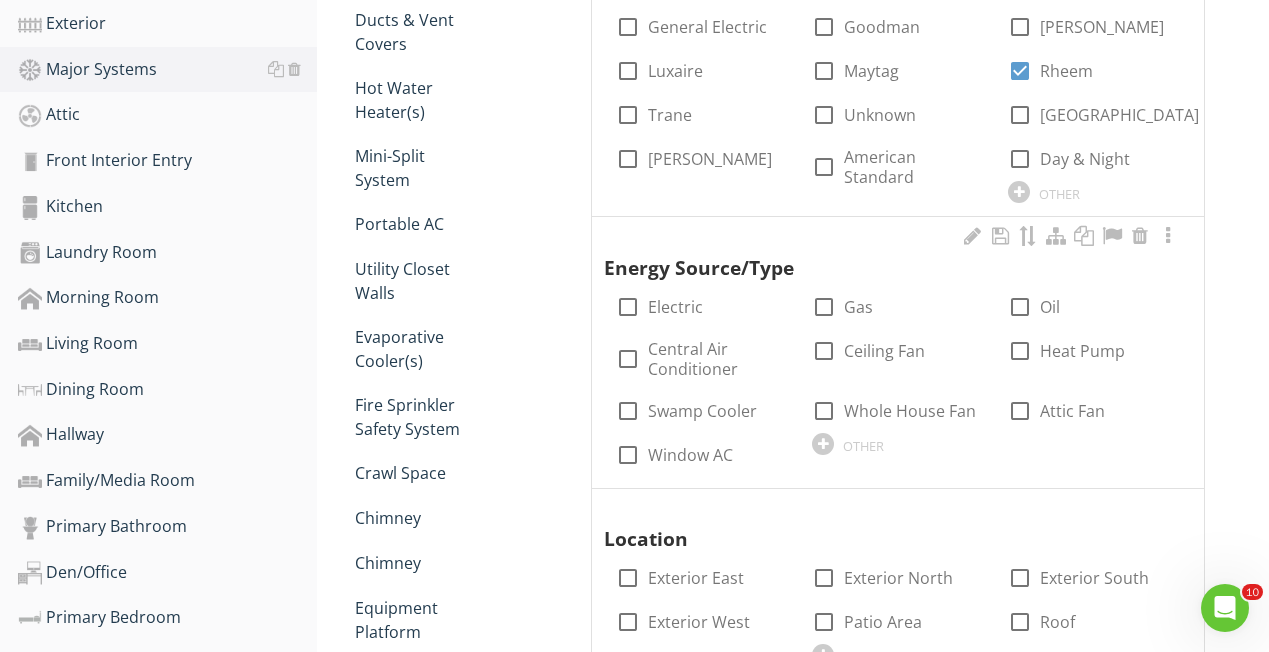 scroll, scrollTop: 709, scrollLeft: 0, axis: vertical 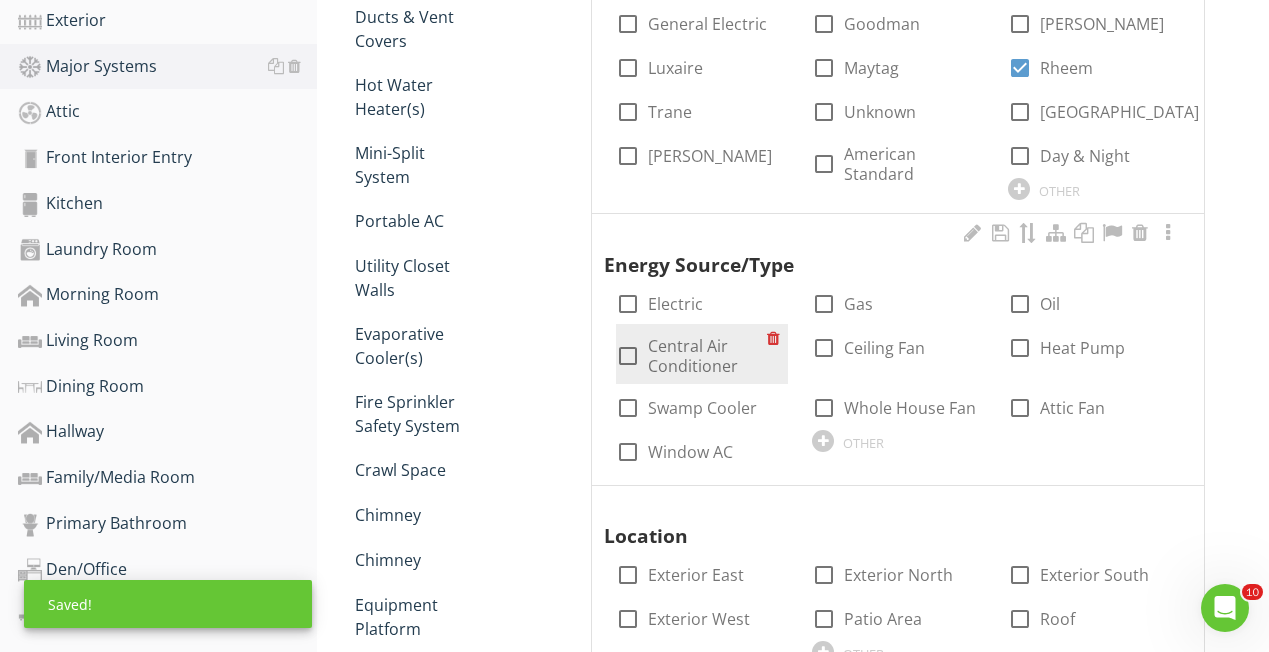 click at bounding box center [628, 356] 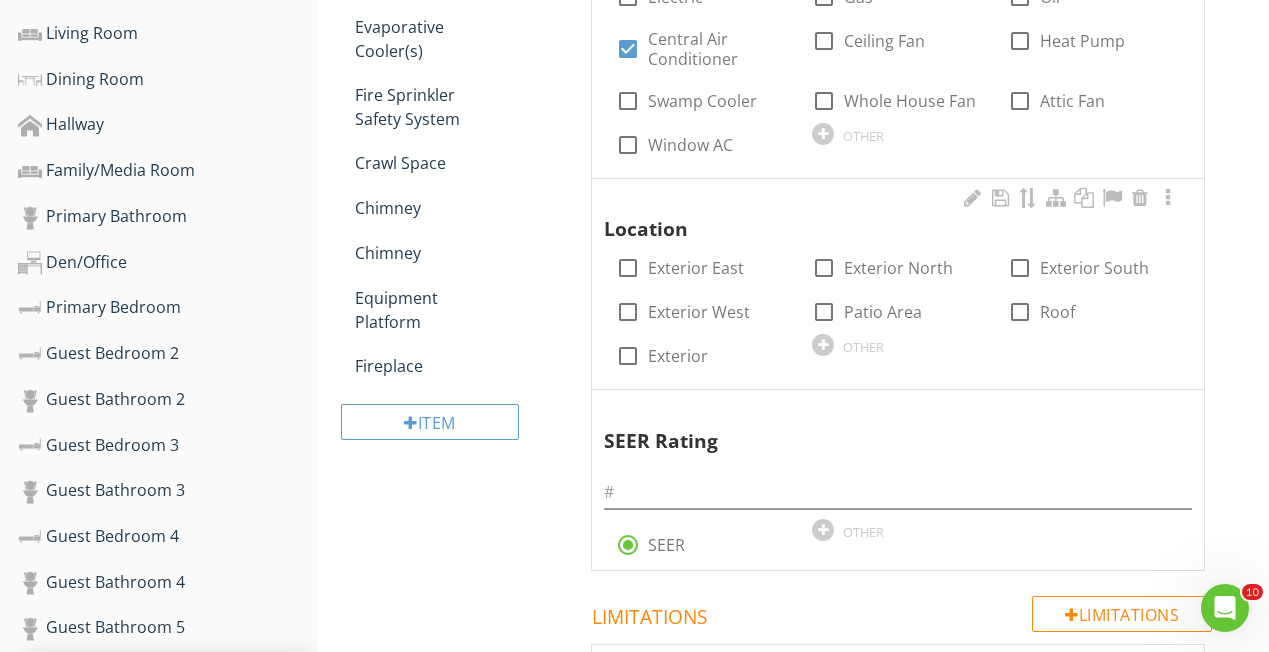 scroll, scrollTop: 1018, scrollLeft: 0, axis: vertical 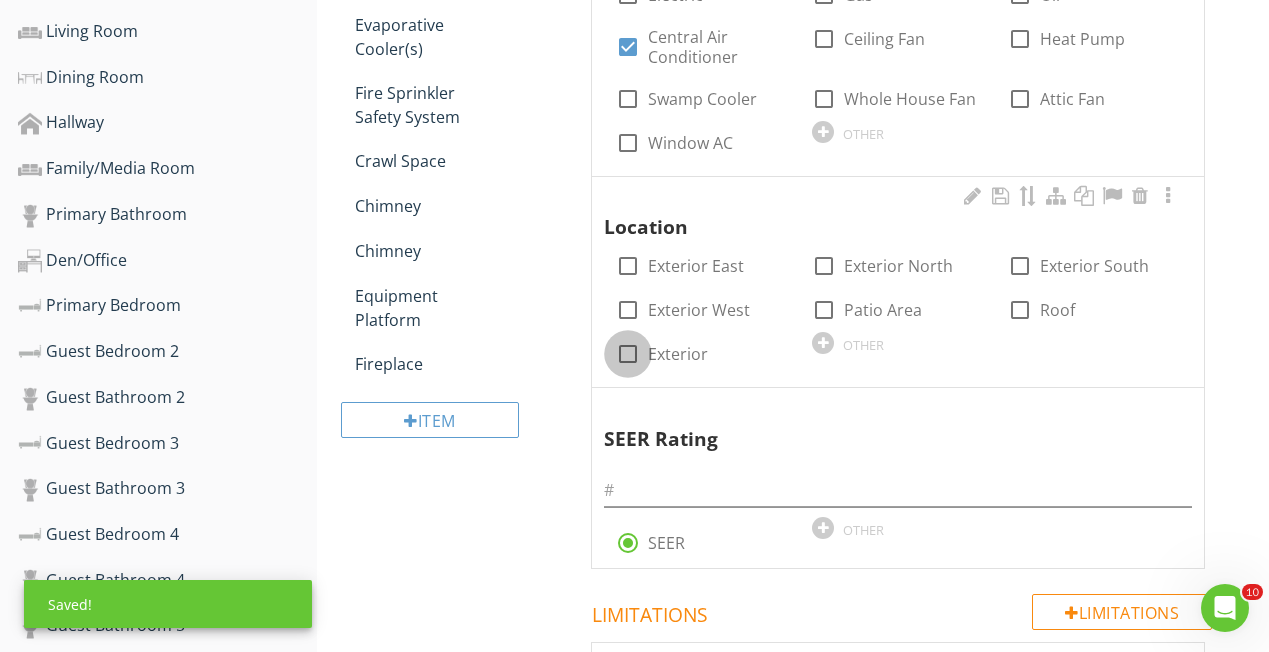 drag, startPoint x: 633, startPoint y: 348, endPoint x: 662, endPoint y: 373, distance: 38.28838 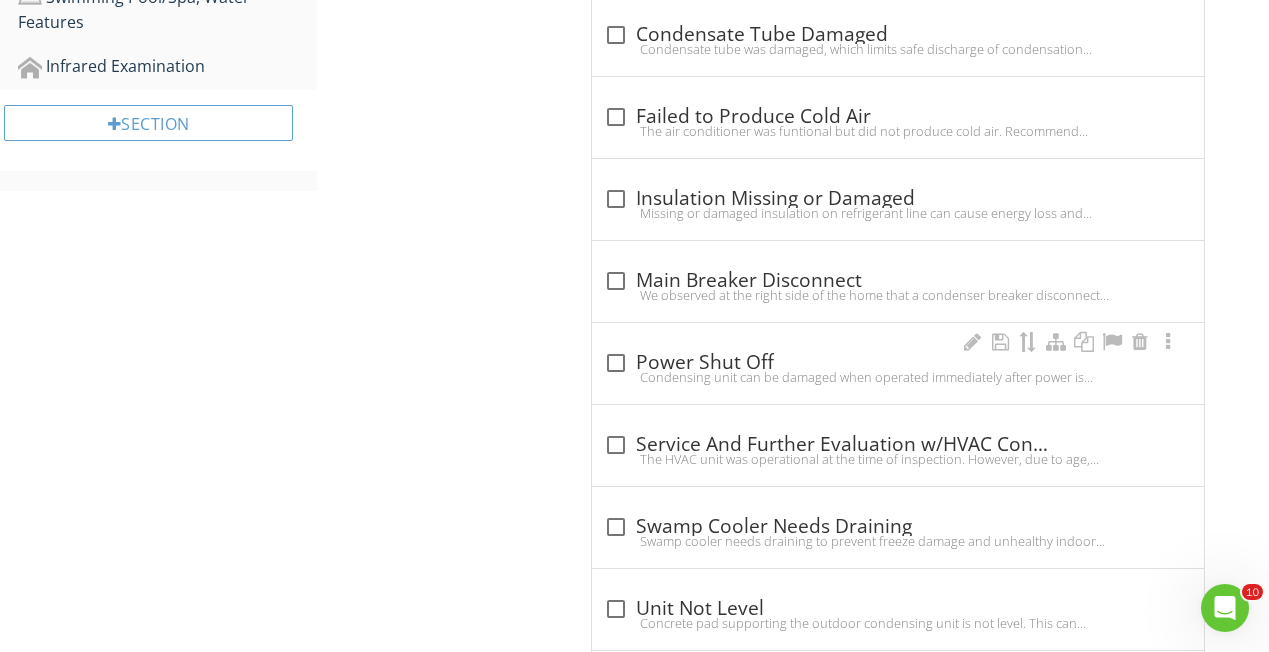 scroll, scrollTop: 1914, scrollLeft: 0, axis: vertical 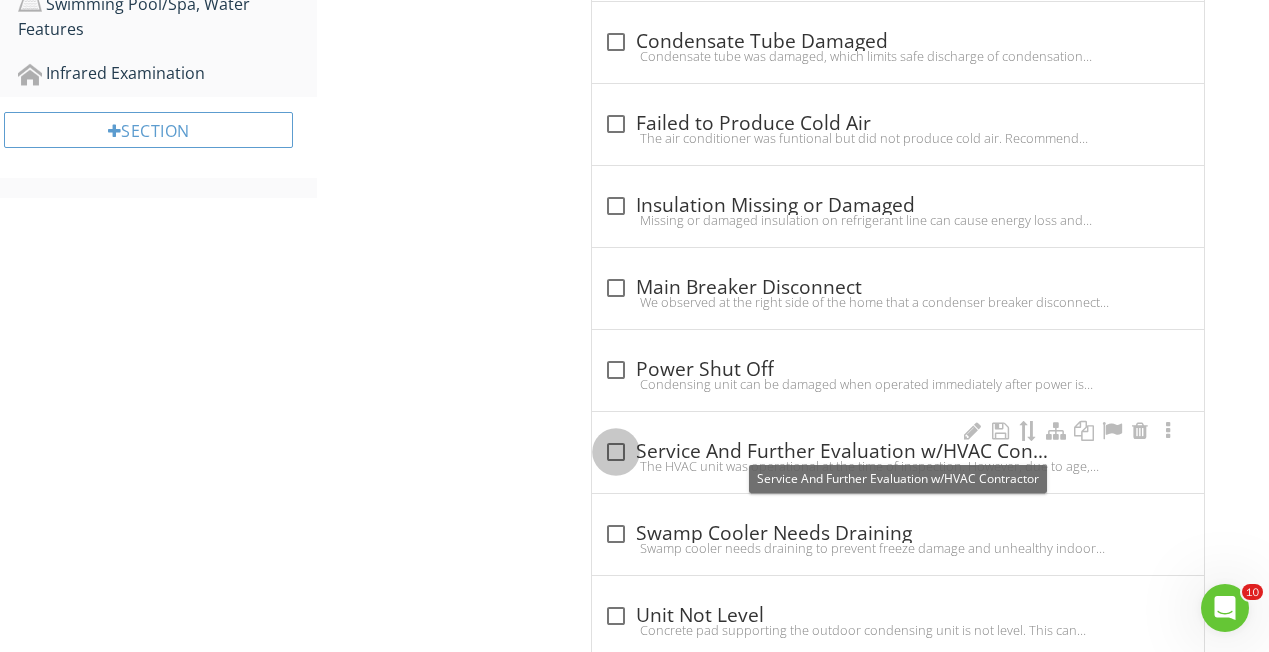 click at bounding box center [616, 452] 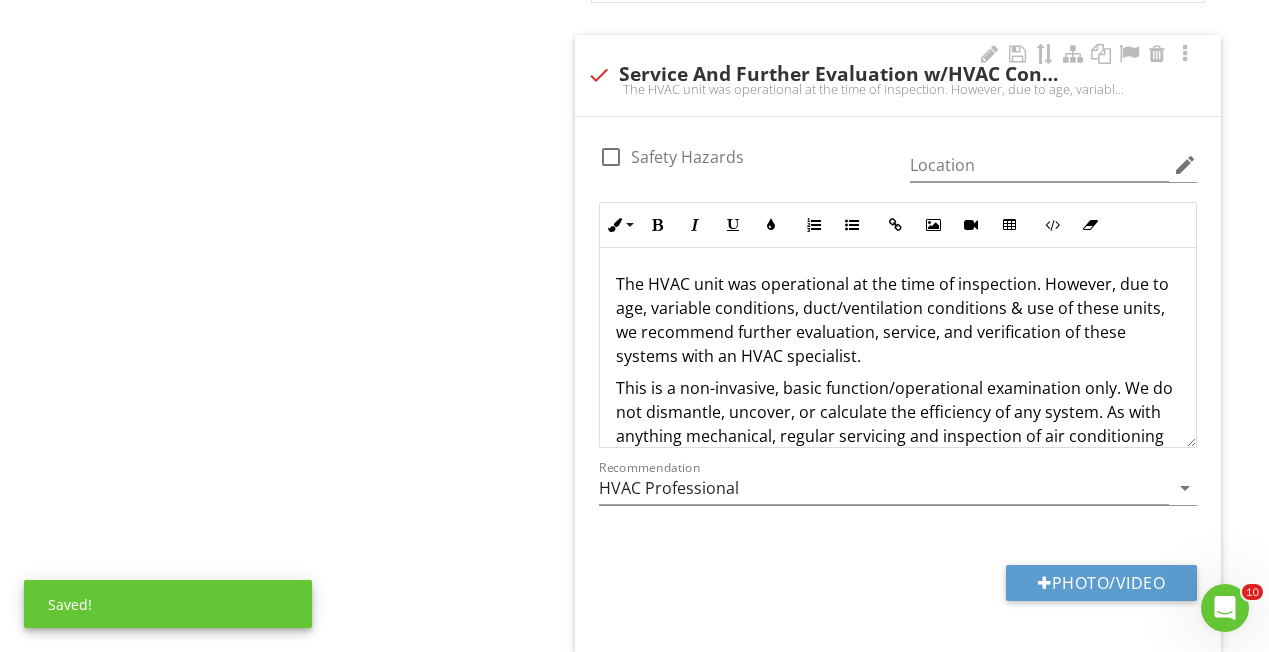 scroll, scrollTop: 2329, scrollLeft: 0, axis: vertical 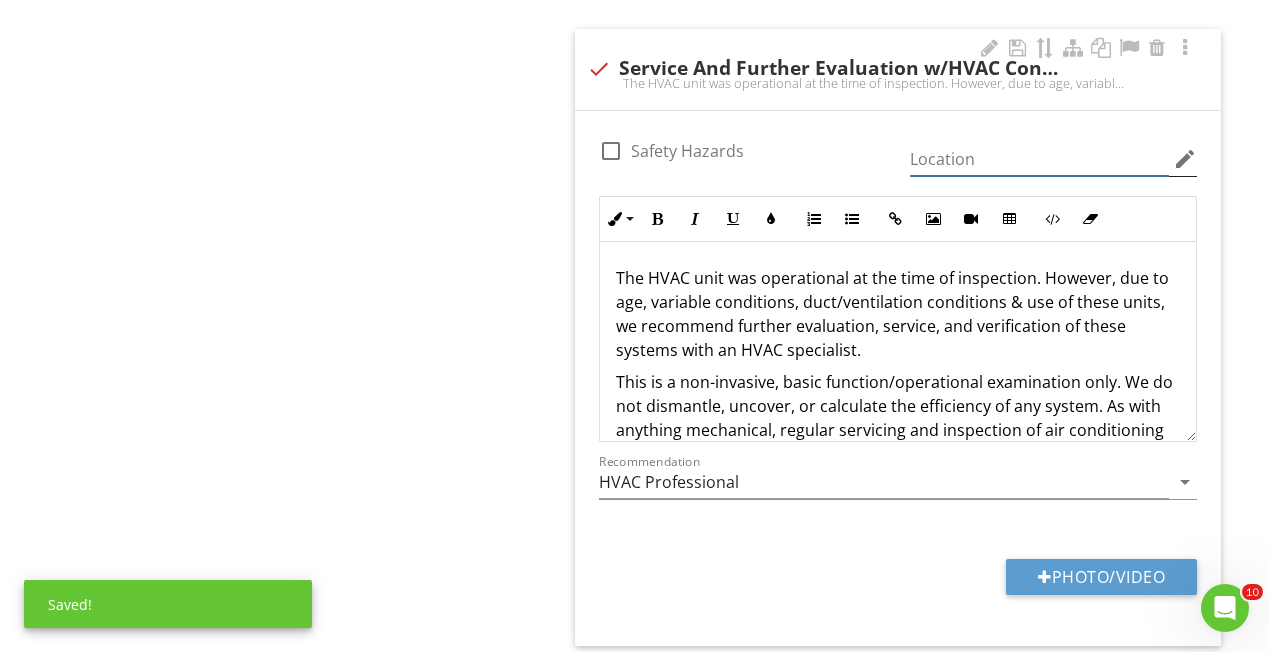click at bounding box center [1039, 159] 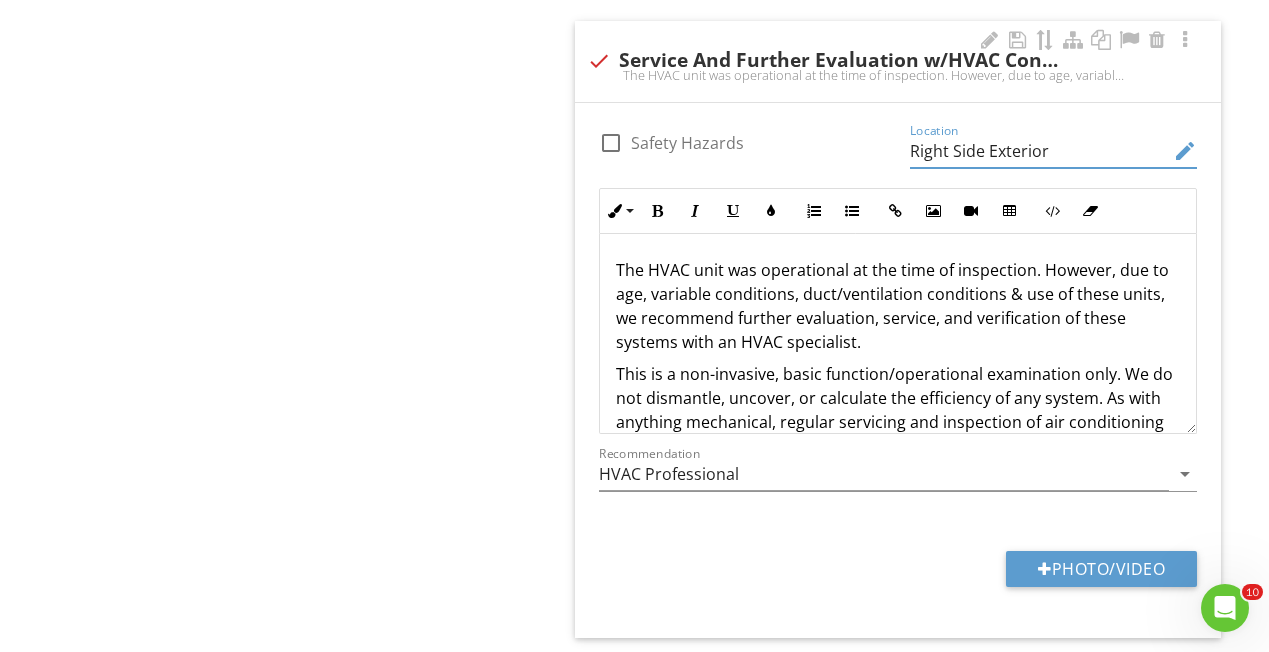 scroll, scrollTop: 2335, scrollLeft: 0, axis: vertical 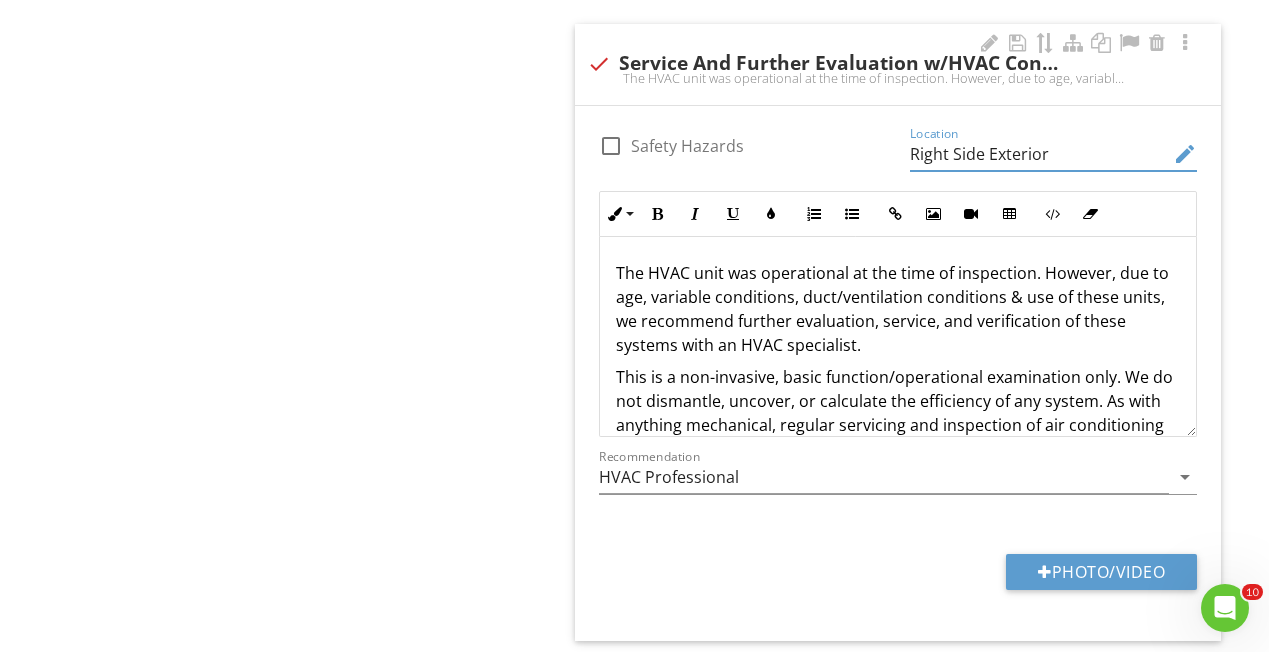 click on "Location Right Side Exterior edit" at bounding box center (1053, 154) 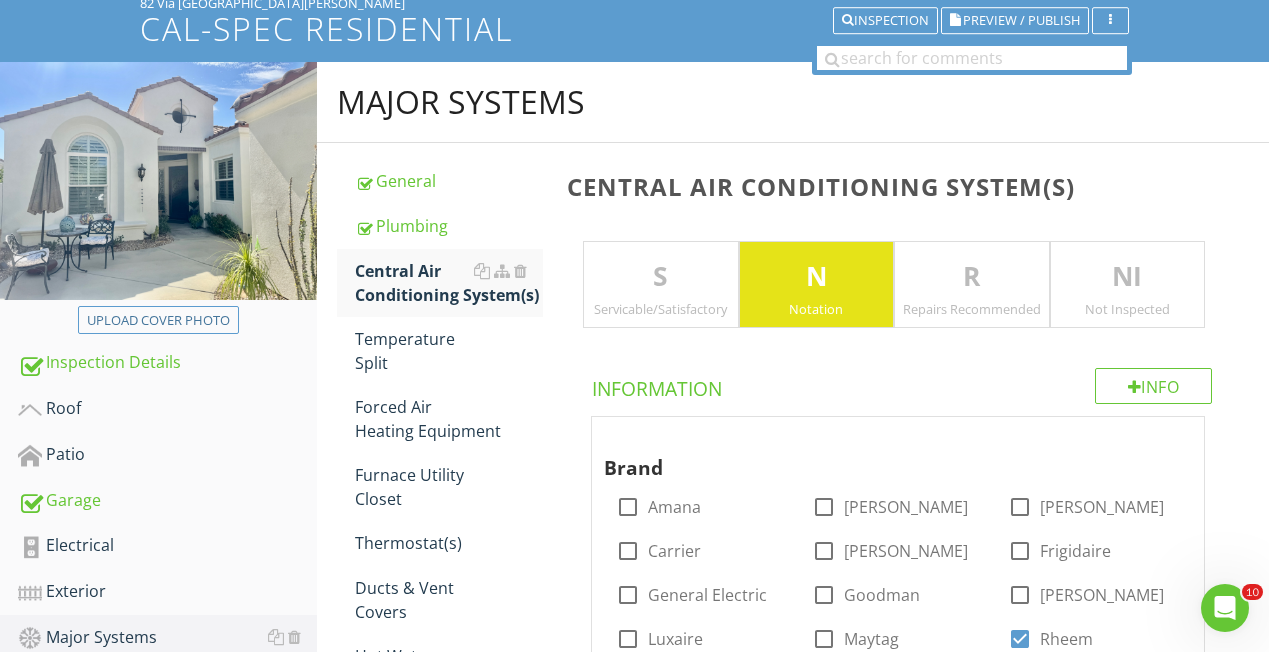 scroll, scrollTop: 138, scrollLeft: 0, axis: vertical 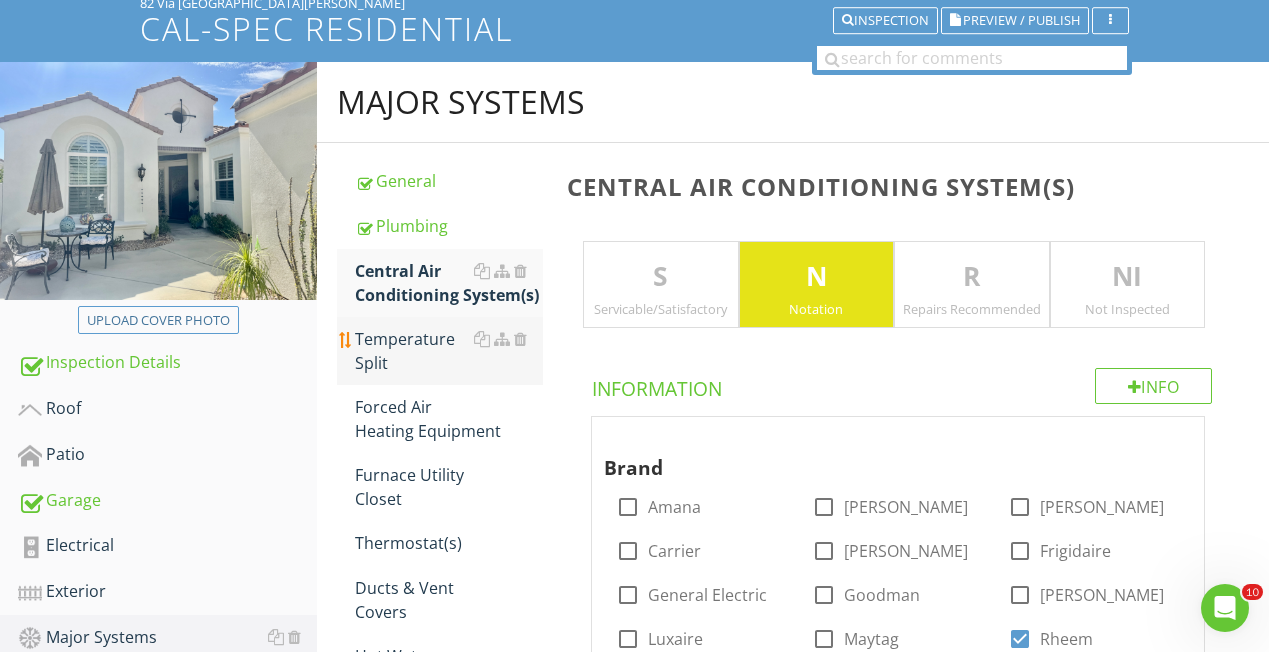 type on "Right Side Exterior" 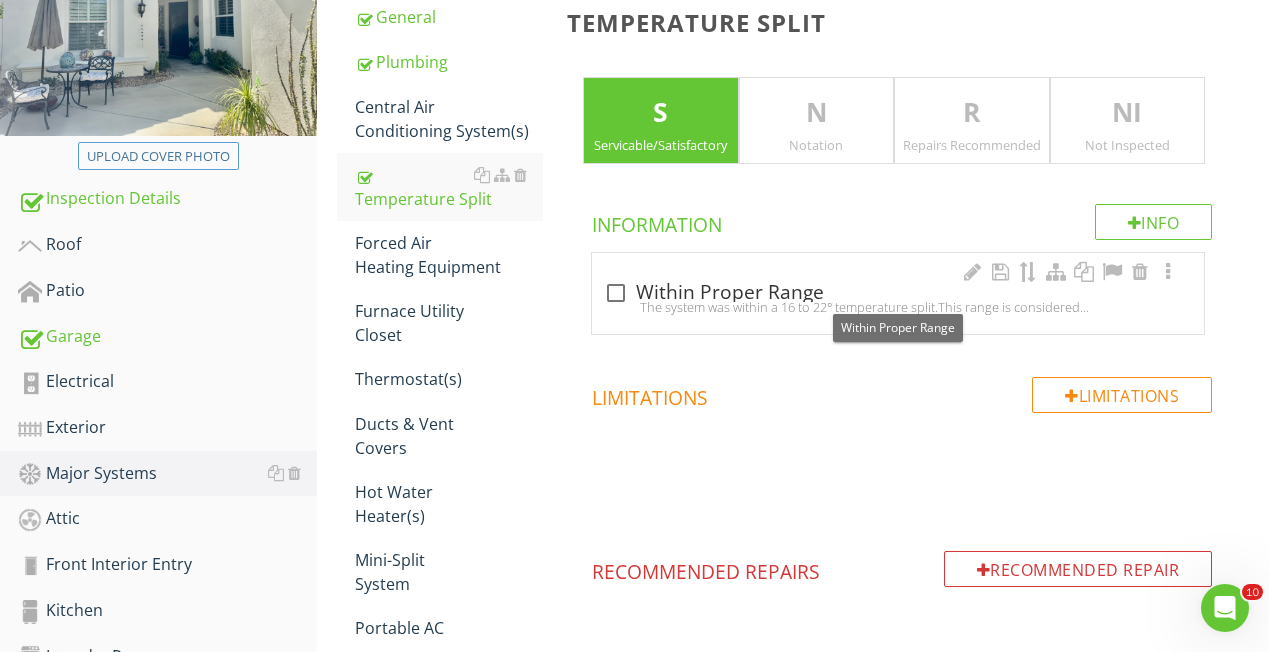 scroll, scrollTop: 304, scrollLeft: 0, axis: vertical 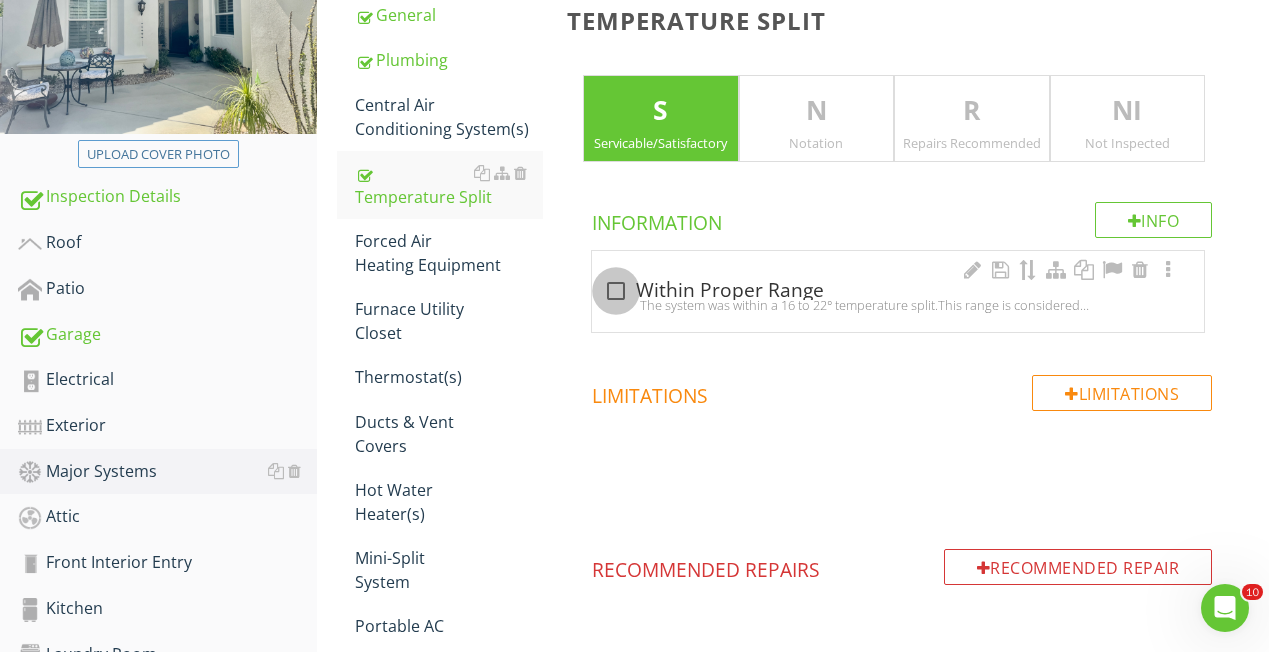 click at bounding box center (616, 291) 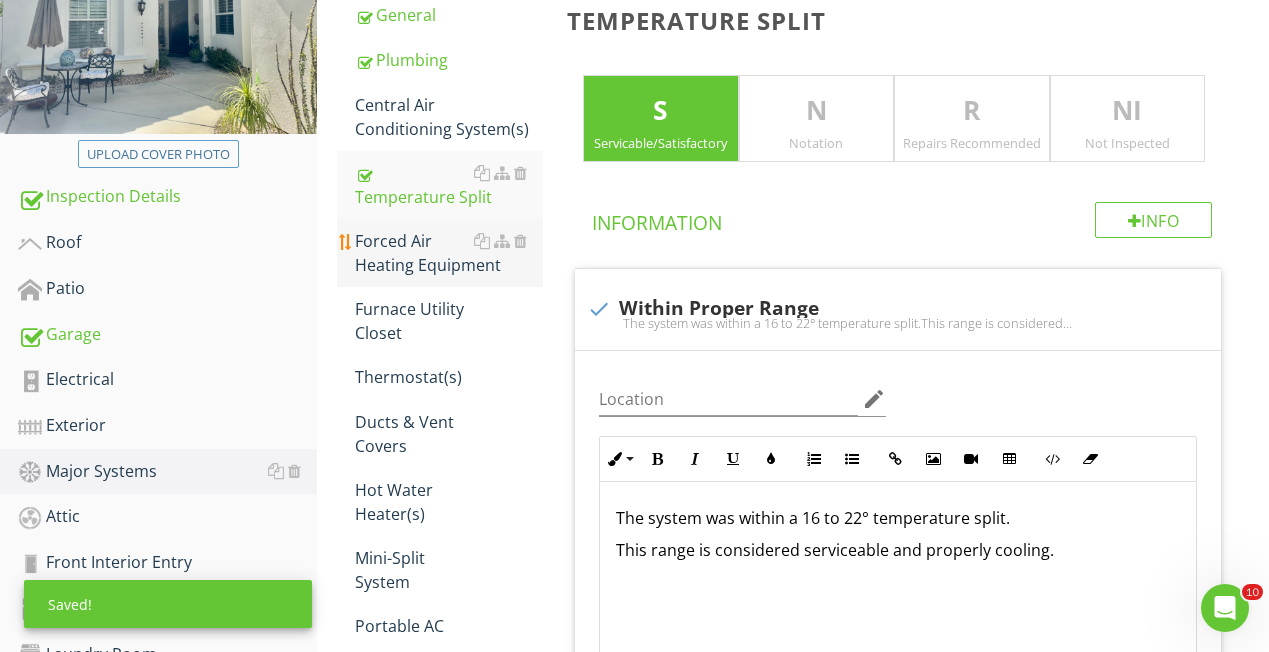 click on "Forced Air Heating Equipment" at bounding box center [449, 253] 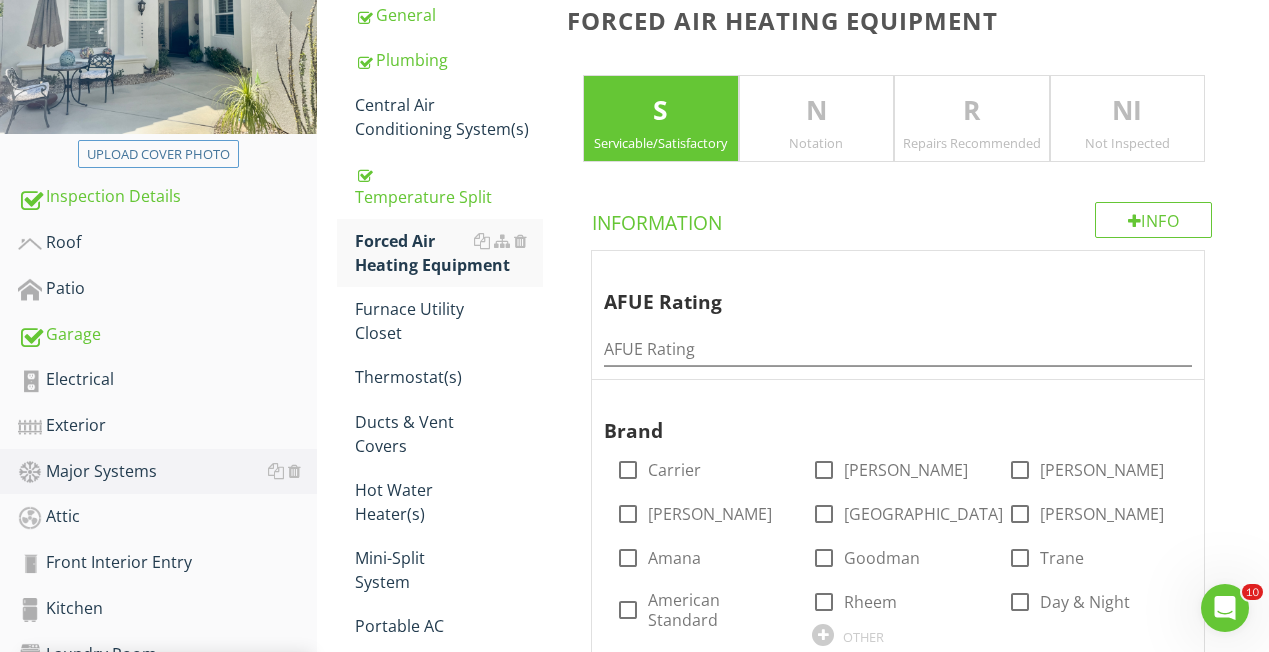click on "N" at bounding box center (816, 111) 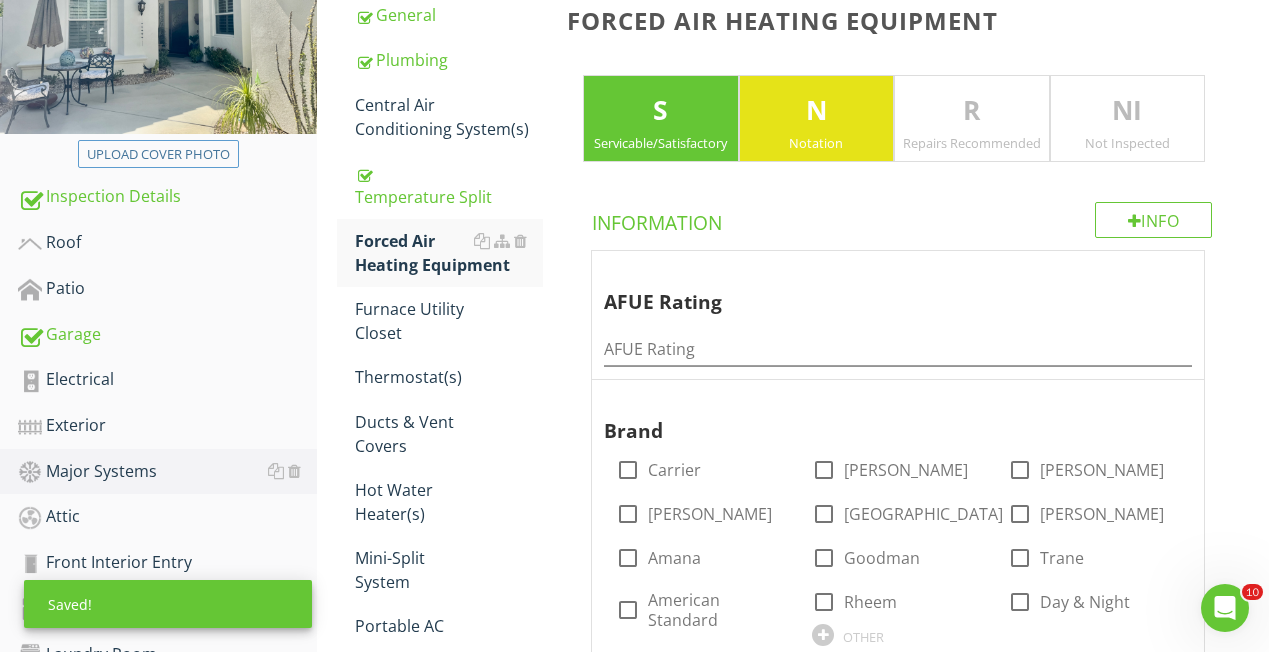 click on "Servicable/Satisfactory" at bounding box center [660, 143] 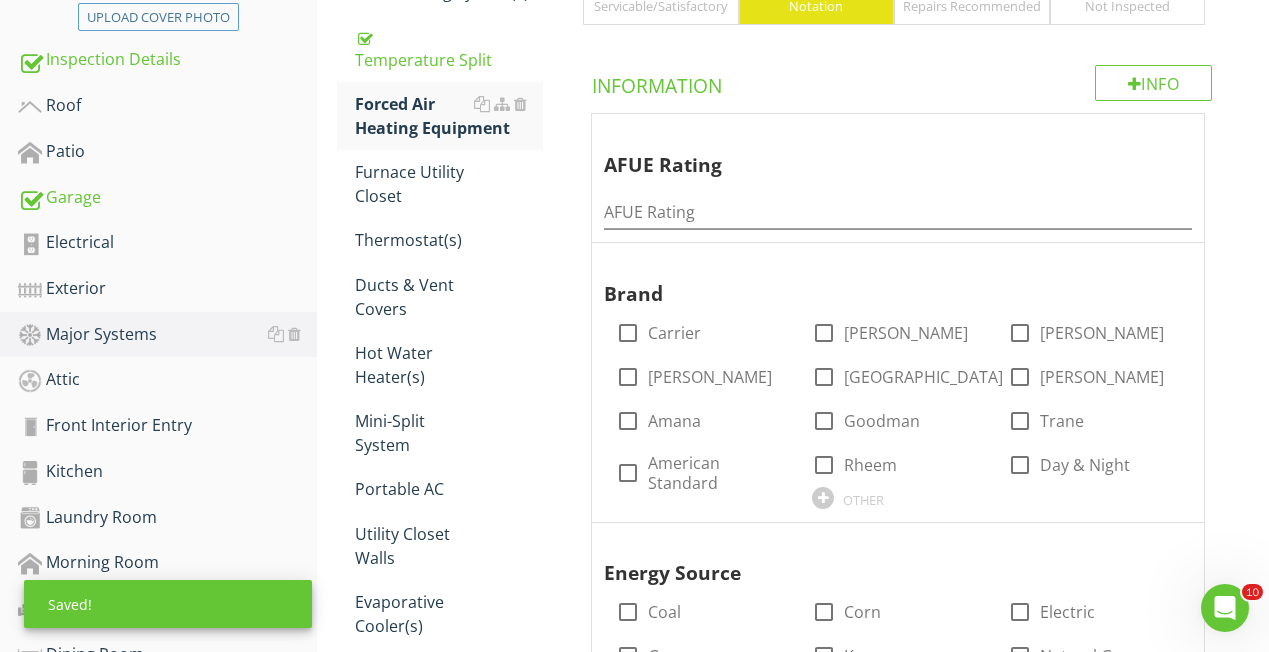 scroll, scrollTop: 447, scrollLeft: 0, axis: vertical 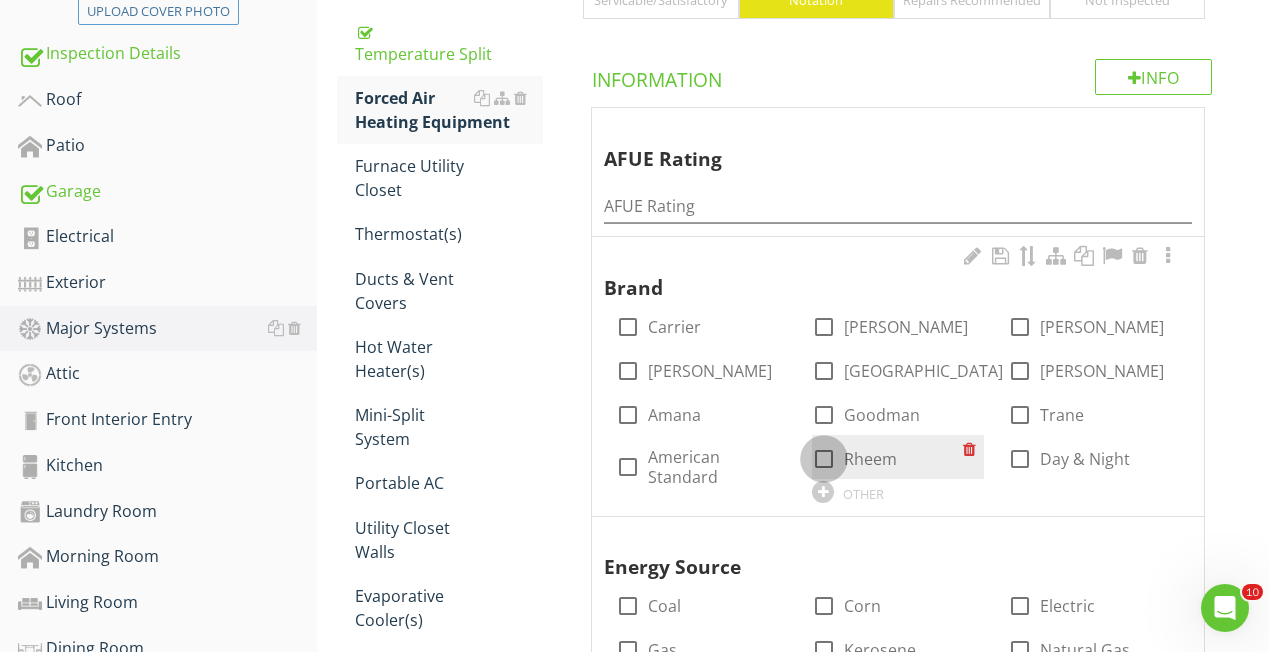 click at bounding box center [824, 459] 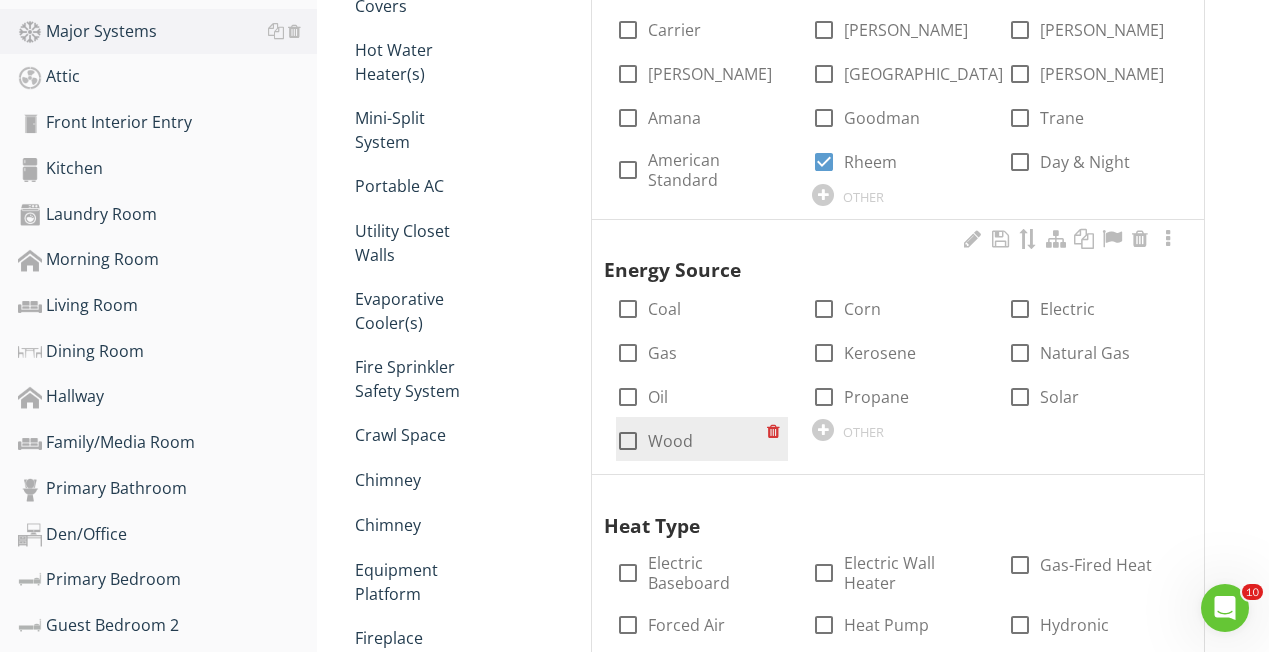 scroll, scrollTop: 745, scrollLeft: 0, axis: vertical 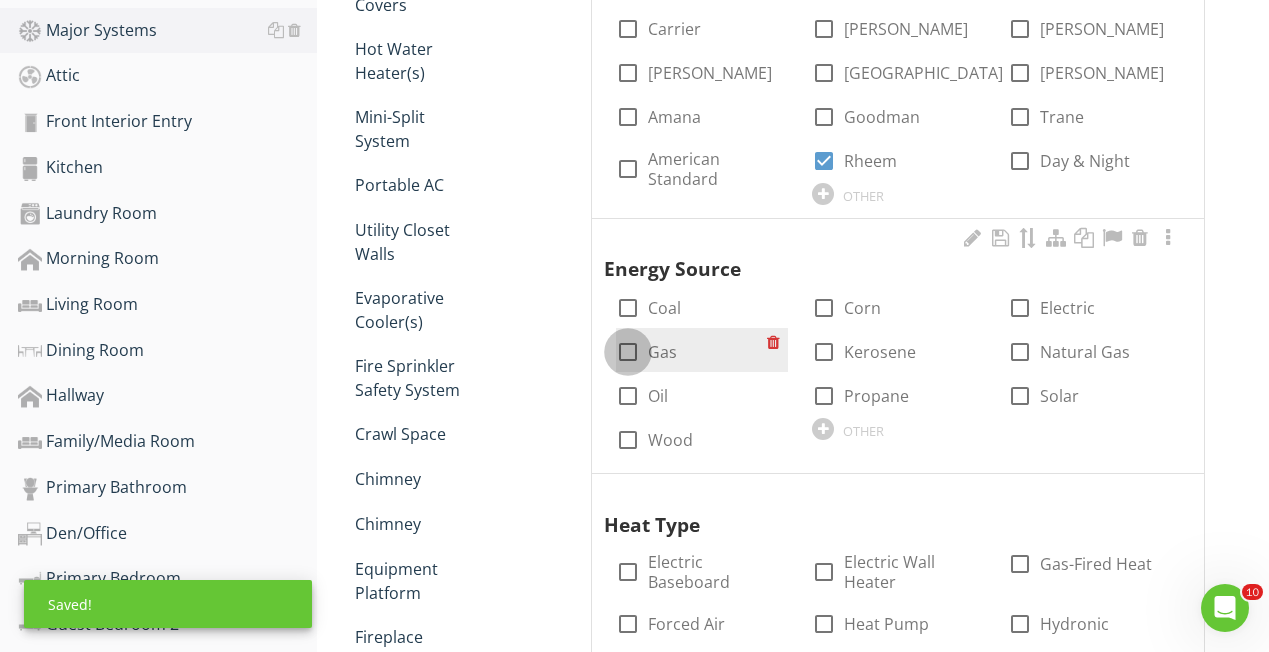 click at bounding box center (628, 352) 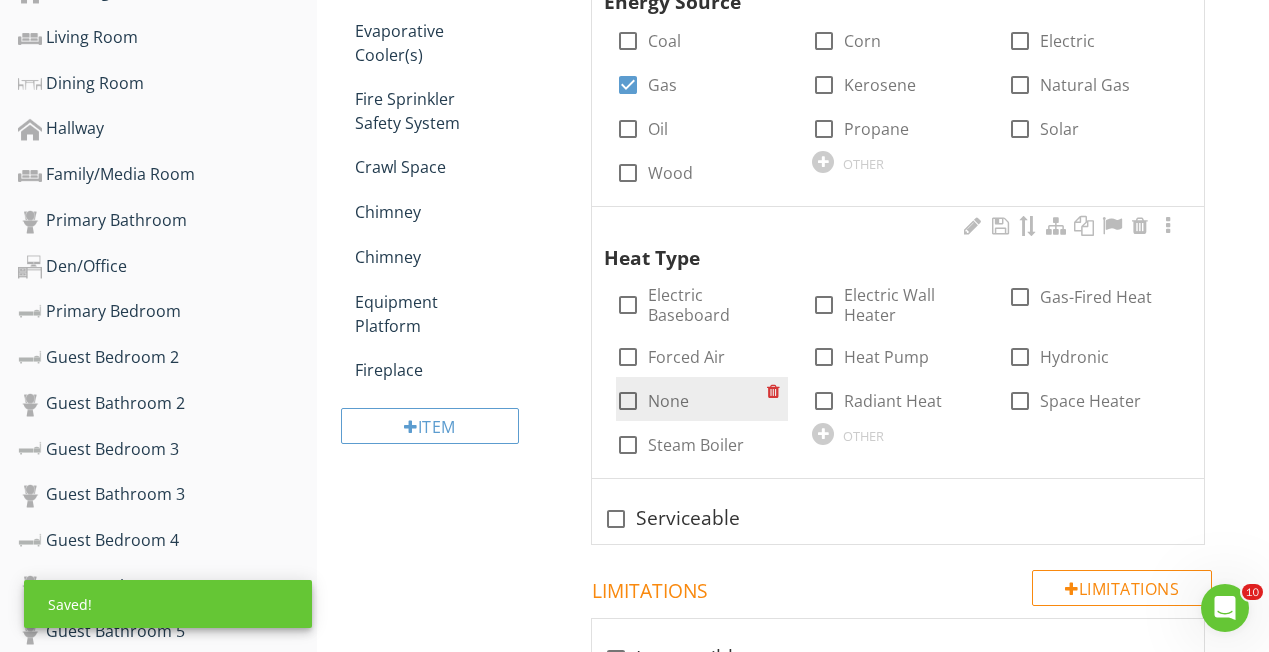scroll, scrollTop: 1028, scrollLeft: 0, axis: vertical 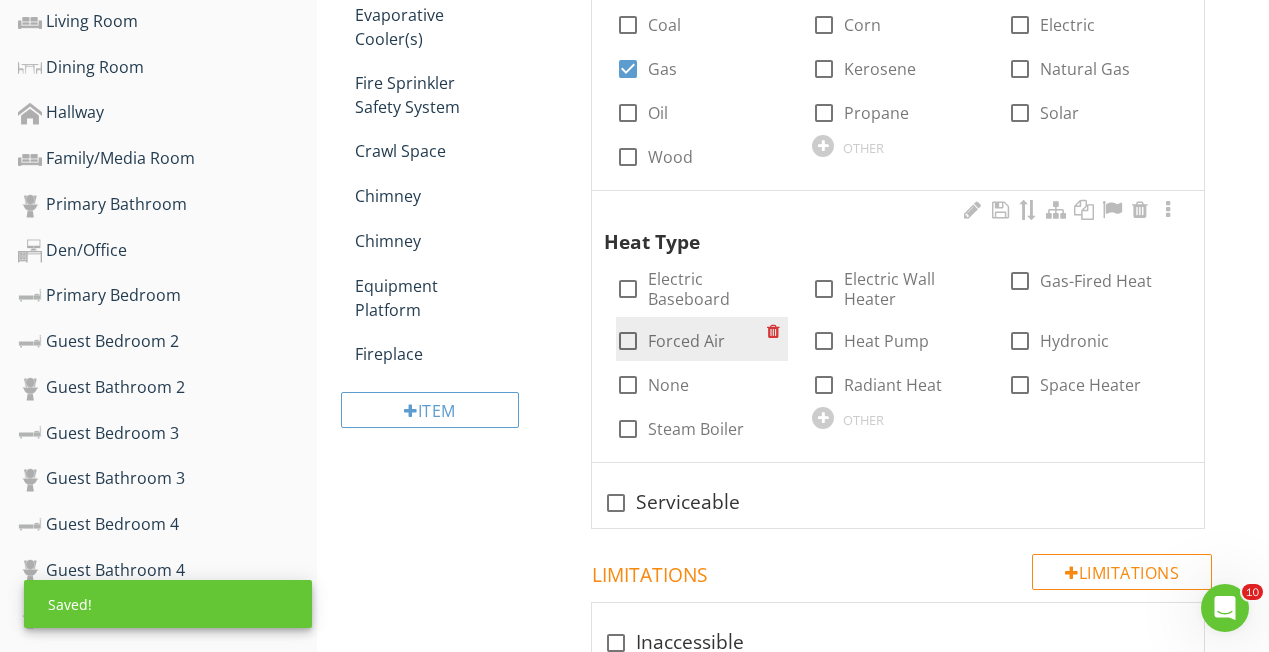 click at bounding box center [628, 341] 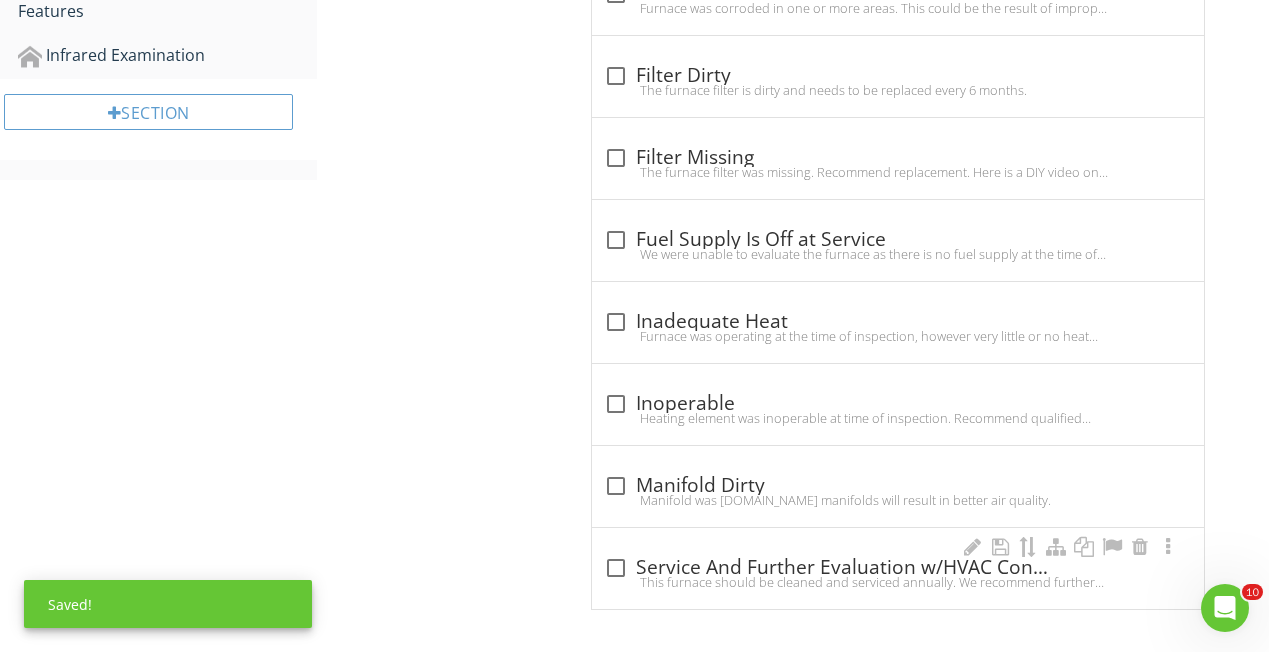 scroll, scrollTop: 1931, scrollLeft: 0, axis: vertical 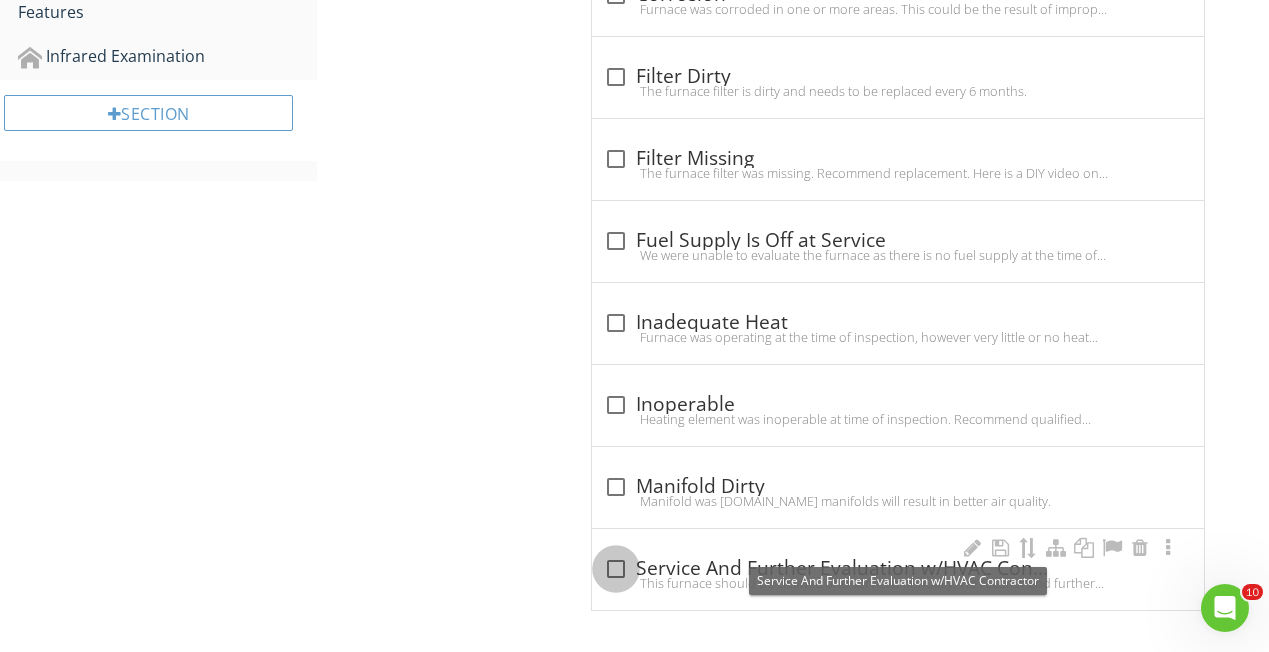 click at bounding box center [616, 569] 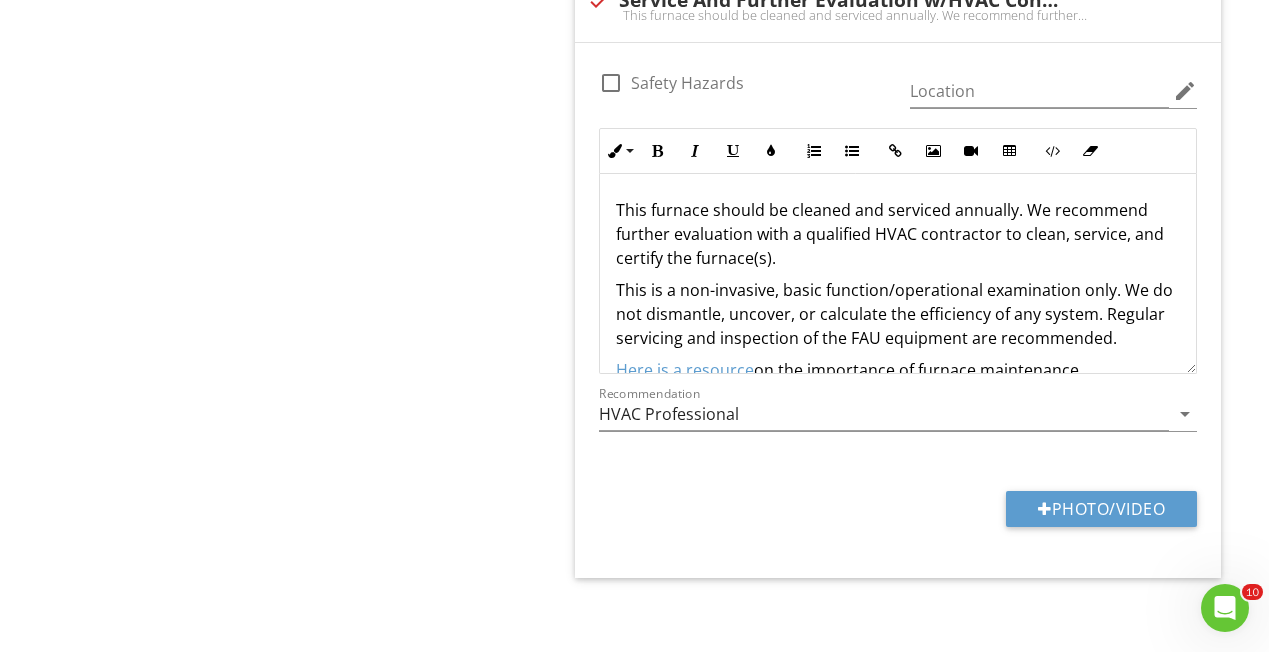 scroll, scrollTop: 2530, scrollLeft: 0, axis: vertical 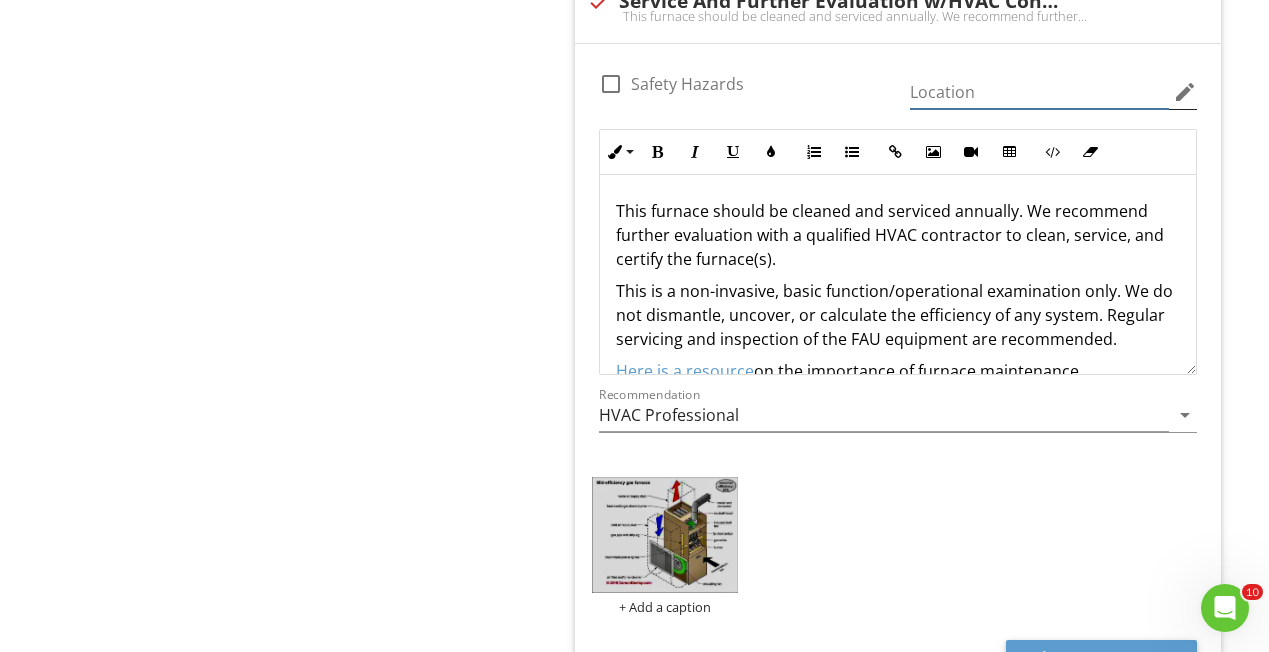 click at bounding box center [1039, 92] 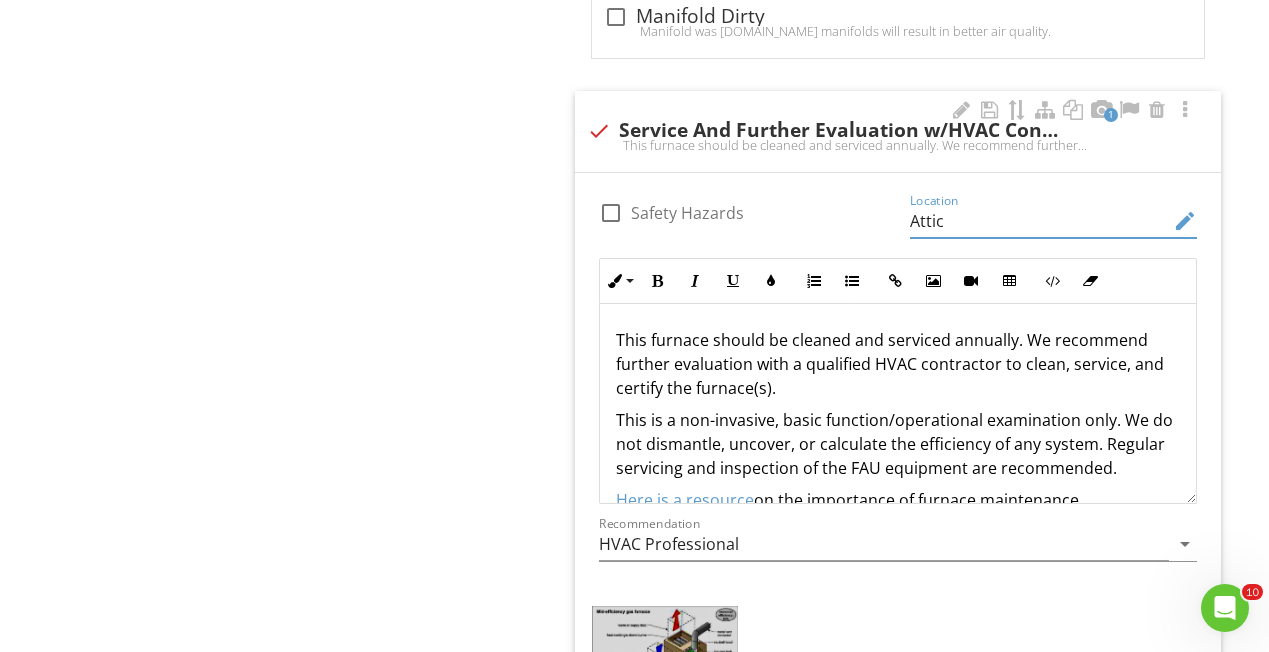 scroll, scrollTop: 2418, scrollLeft: 0, axis: vertical 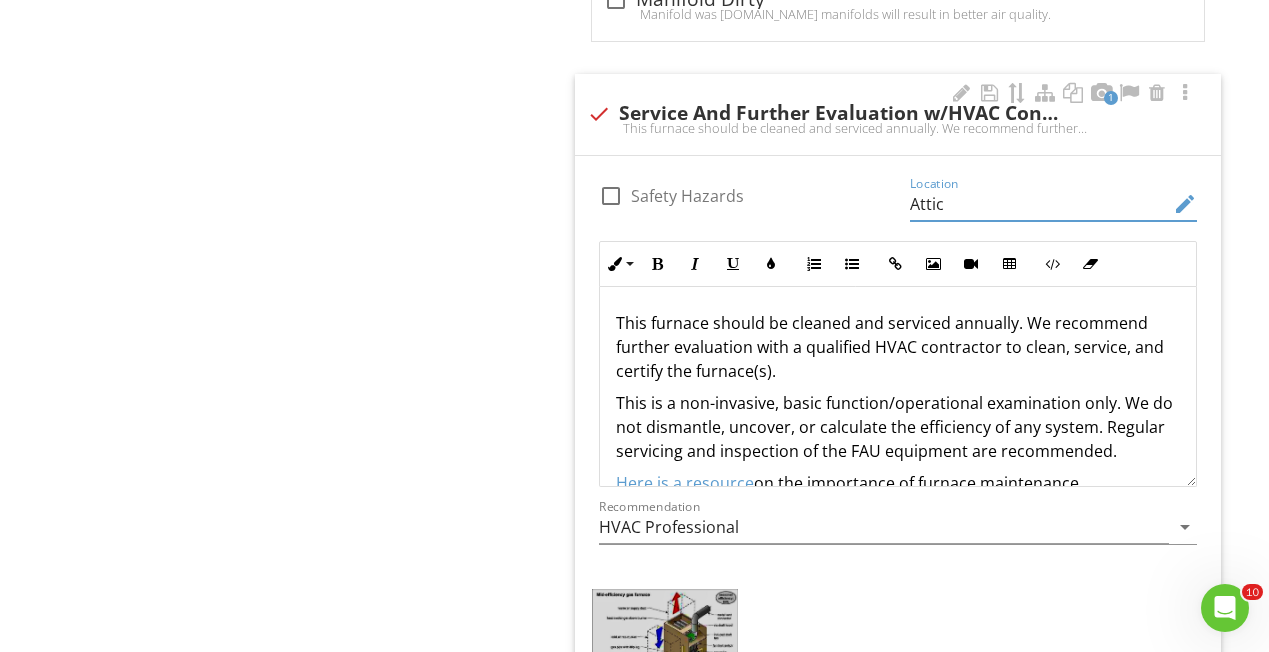 type on "Attic" 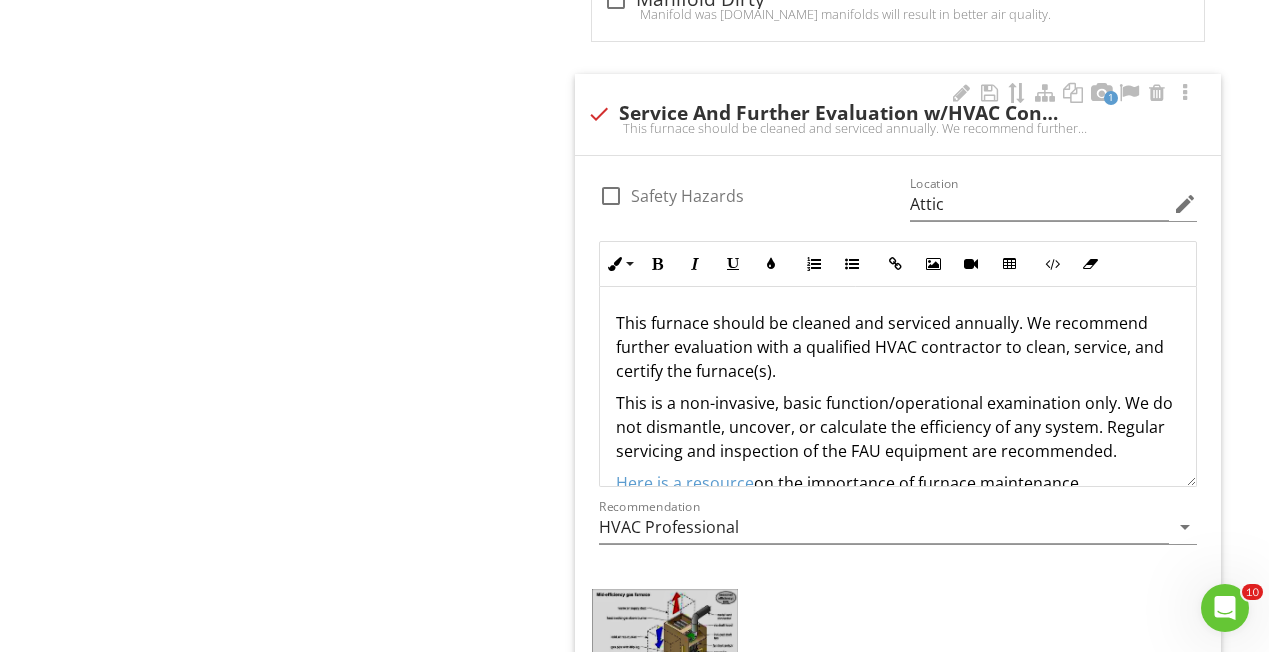 click on "This furnace should be cleaned and serviced annually. We recommend further evaluation with a qualified HVAC contractor to clean, service, and certify the furnace(s)." at bounding box center [898, 347] 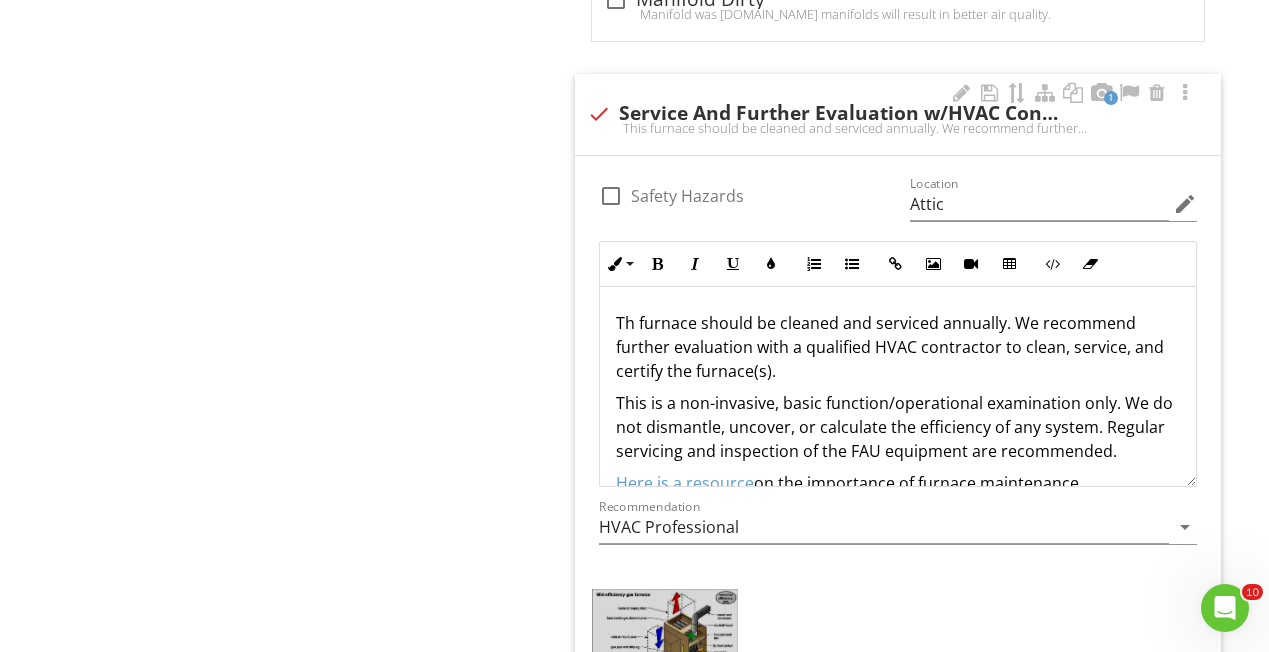 type 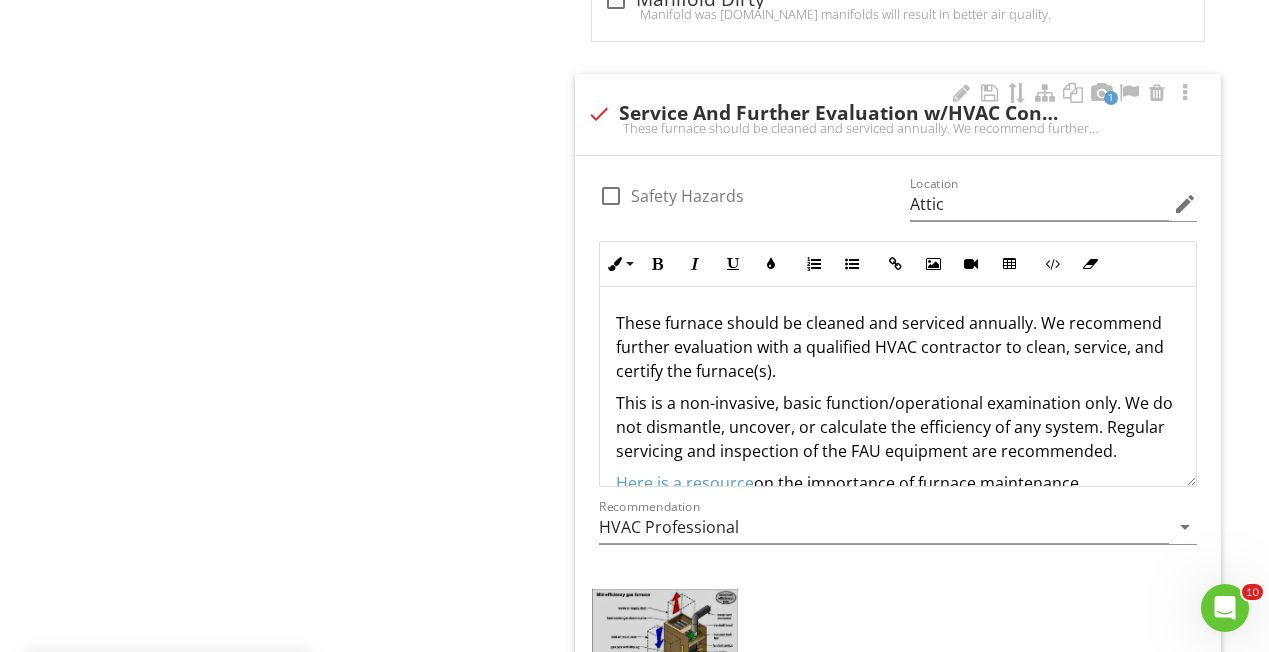 click on "These furnace should be cleaned and serviced annually. We recommend further evaluation with a qualified HVAC contractor to clean, service, and certify the furnace(s)." at bounding box center (898, 347) 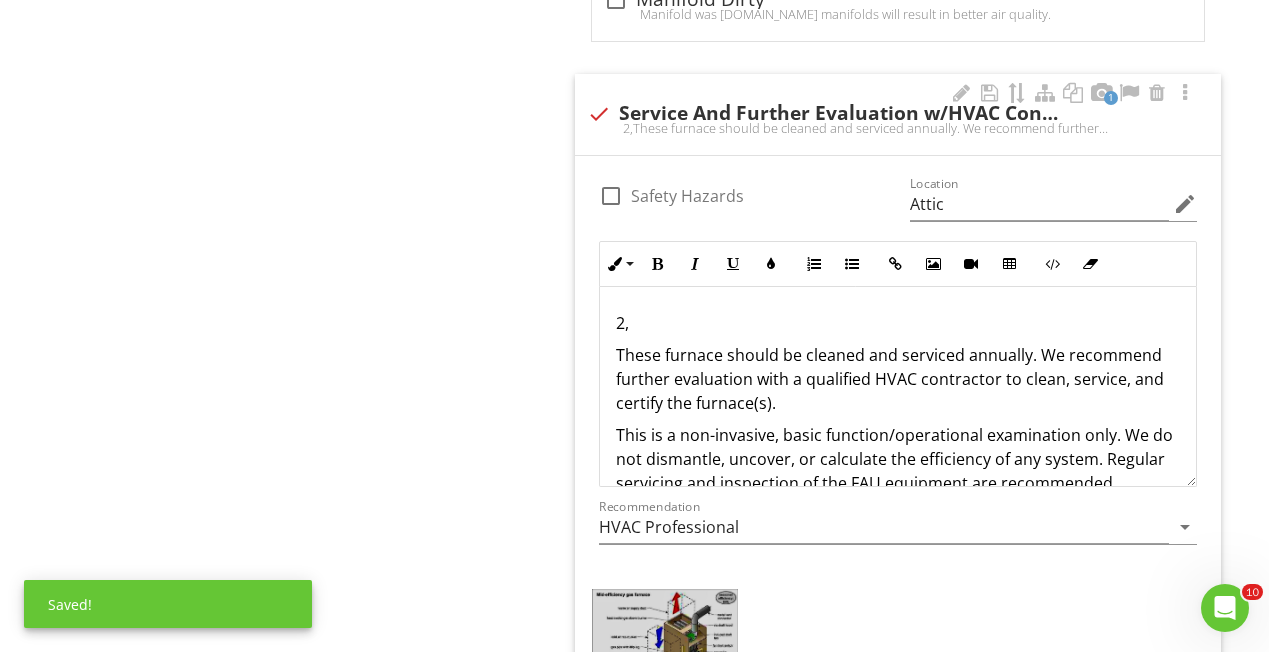 click on "2," at bounding box center (898, 323) 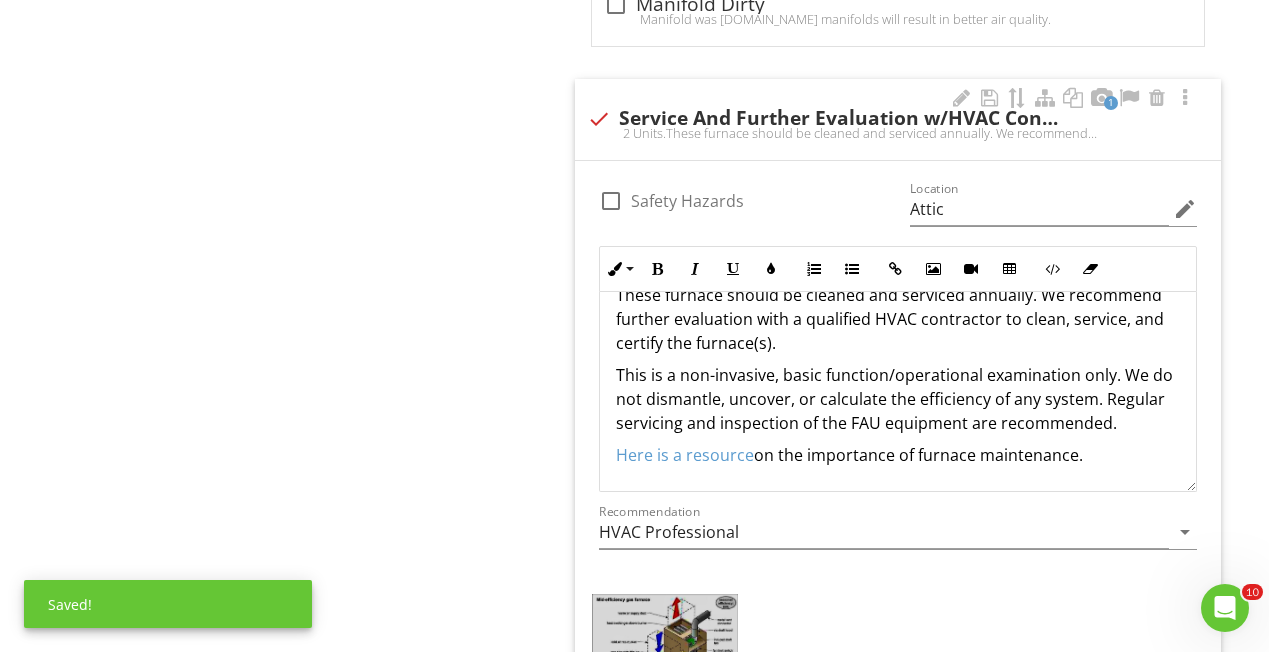 scroll, scrollTop: 65, scrollLeft: 0, axis: vertical 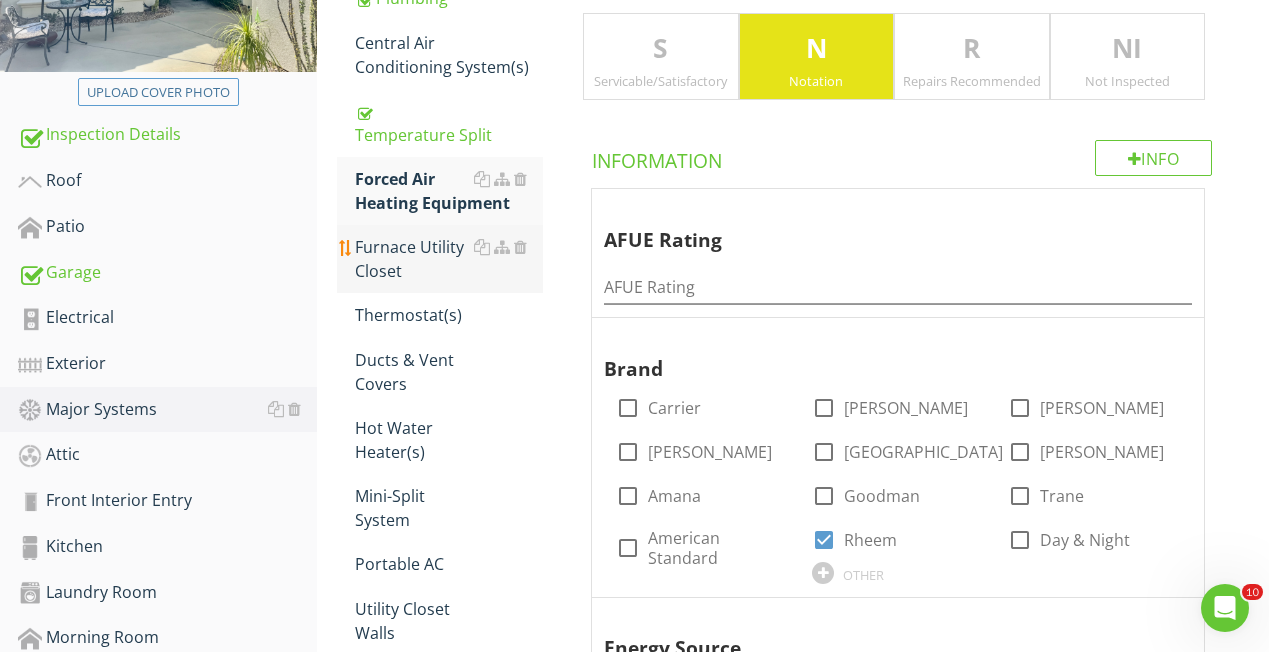 click on "Furnace Utility Closet" at bounding box center (449, 259) 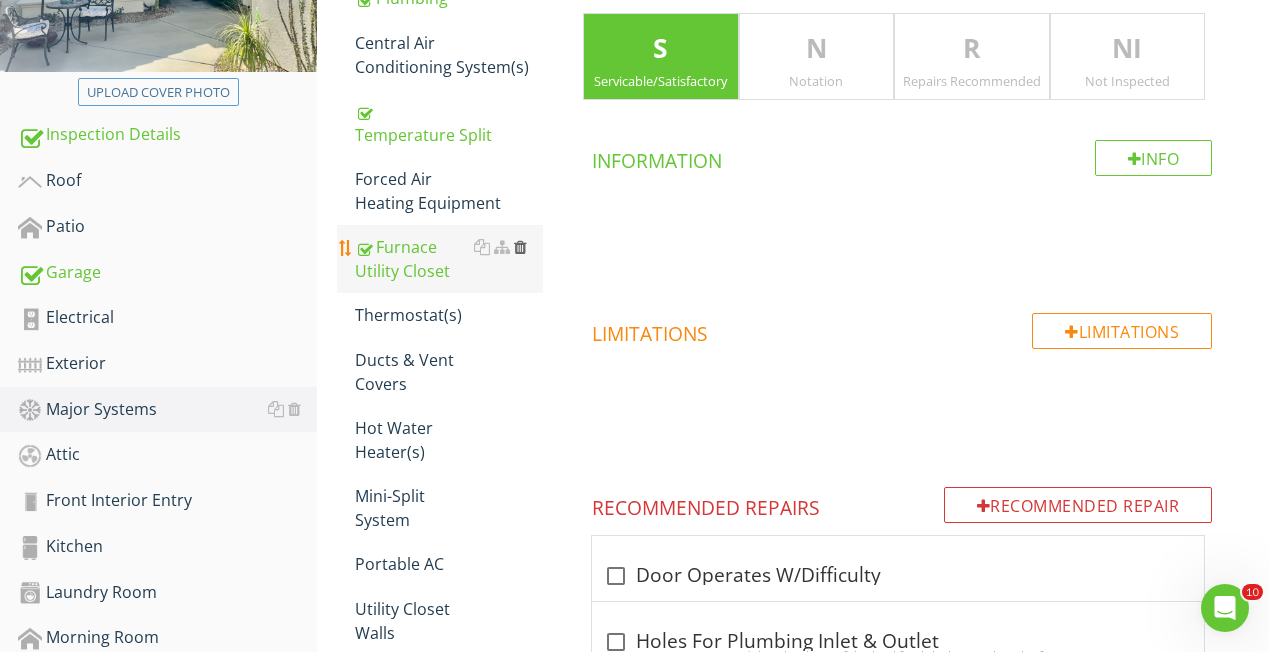 click at bounding box center (520, 247) 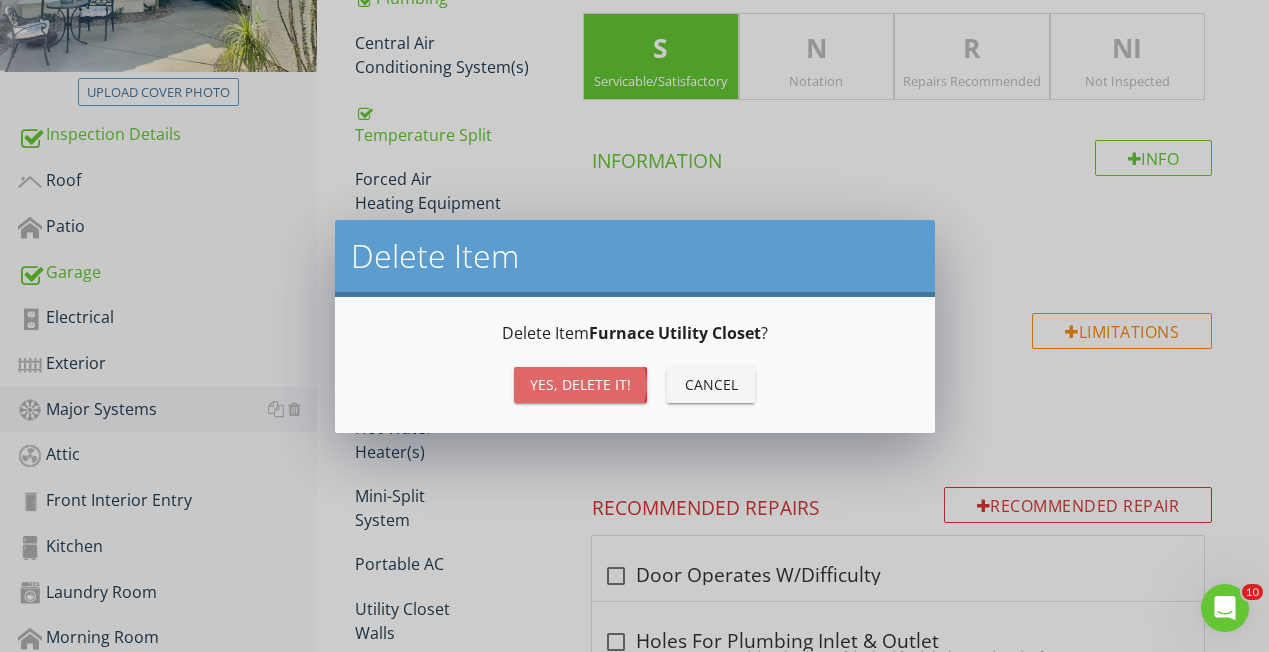 drag, startPoint x: 562, startPoint y: 379, endPoint x: 547, endPoint y: 367, distance: 19.209373 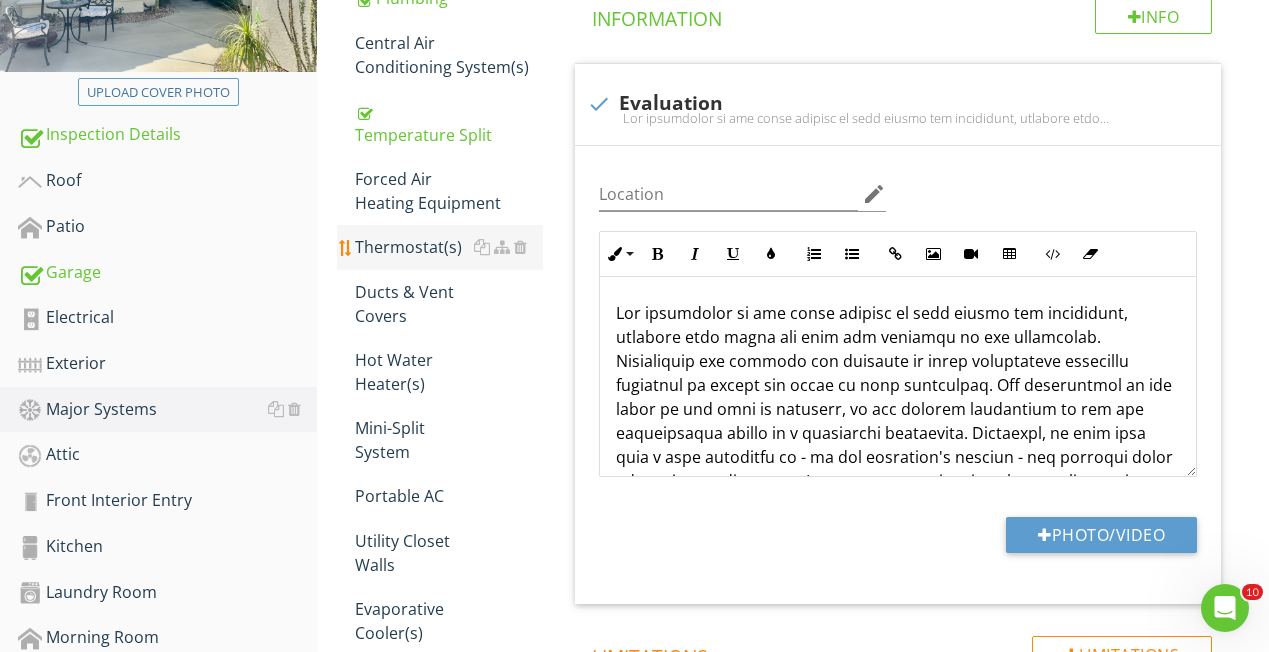 click on "Thermostat(s)" at bounding box center [449, 247] 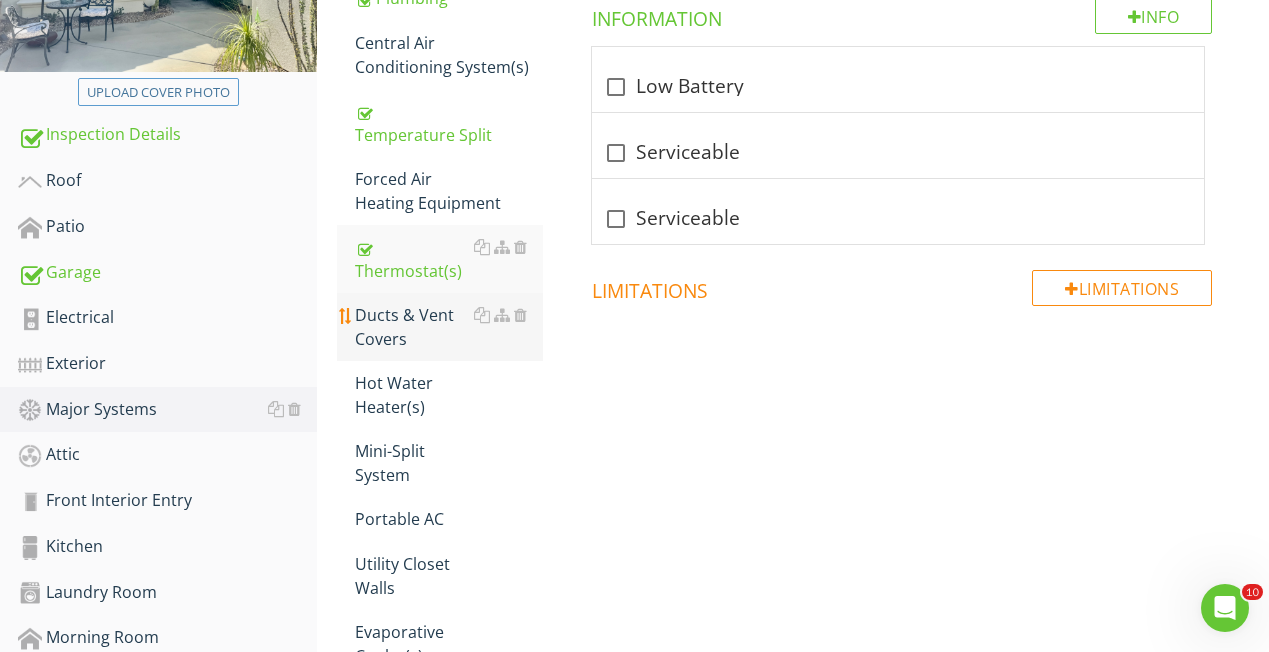 click on "Ducts & Vent Covers" at bounding box center (449, 327) 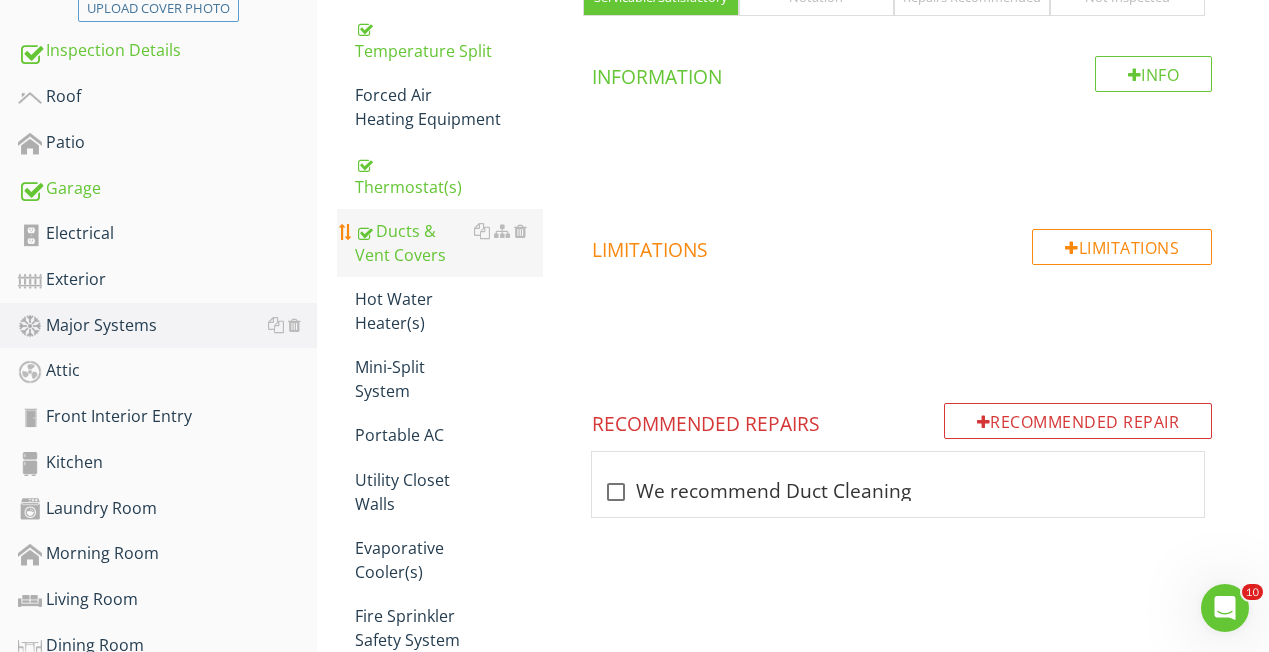 scroll, scrollTop: 508, scrollLeft: 0, axis: vertical 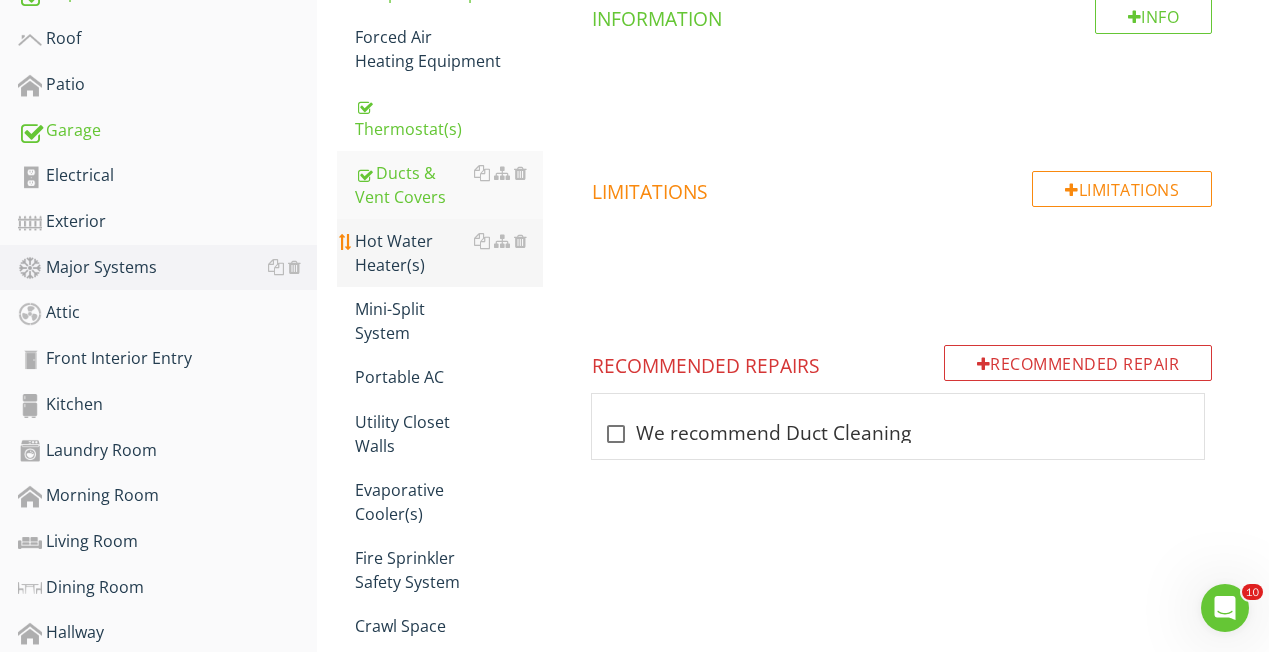 click on "Hot Water Heater(s)" at bounding box center (449, 253) 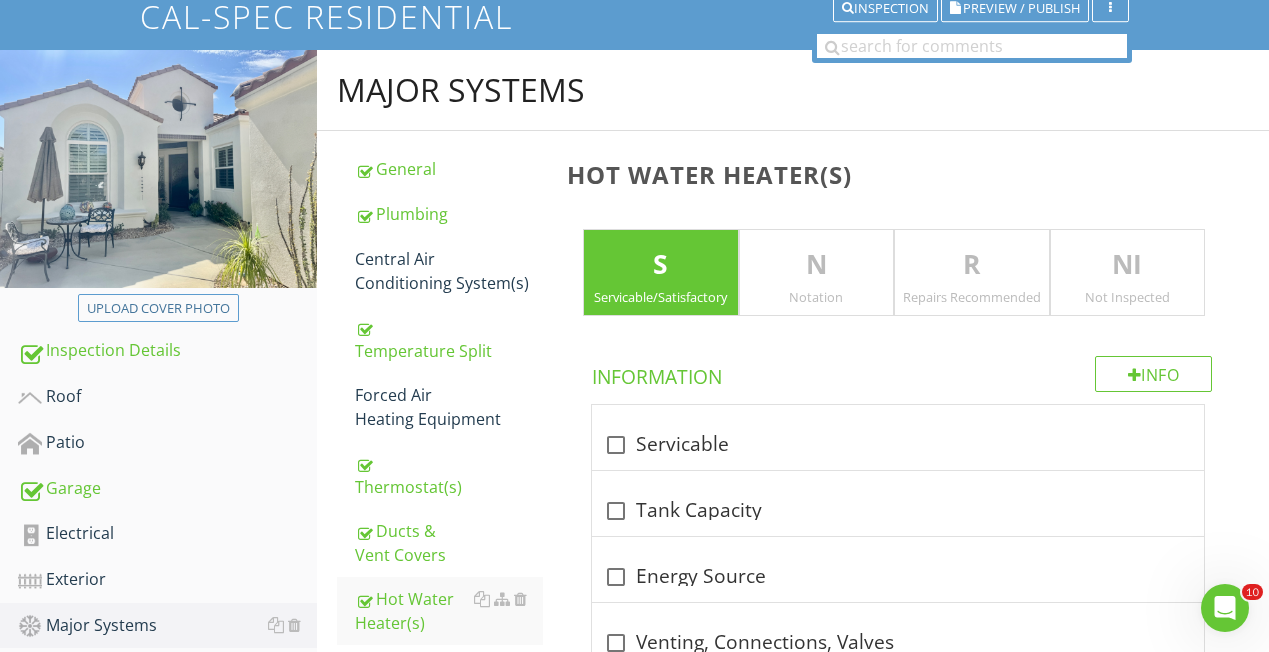 scroll, scrollTop: 160, scrollLeft: 0, axis: vertical 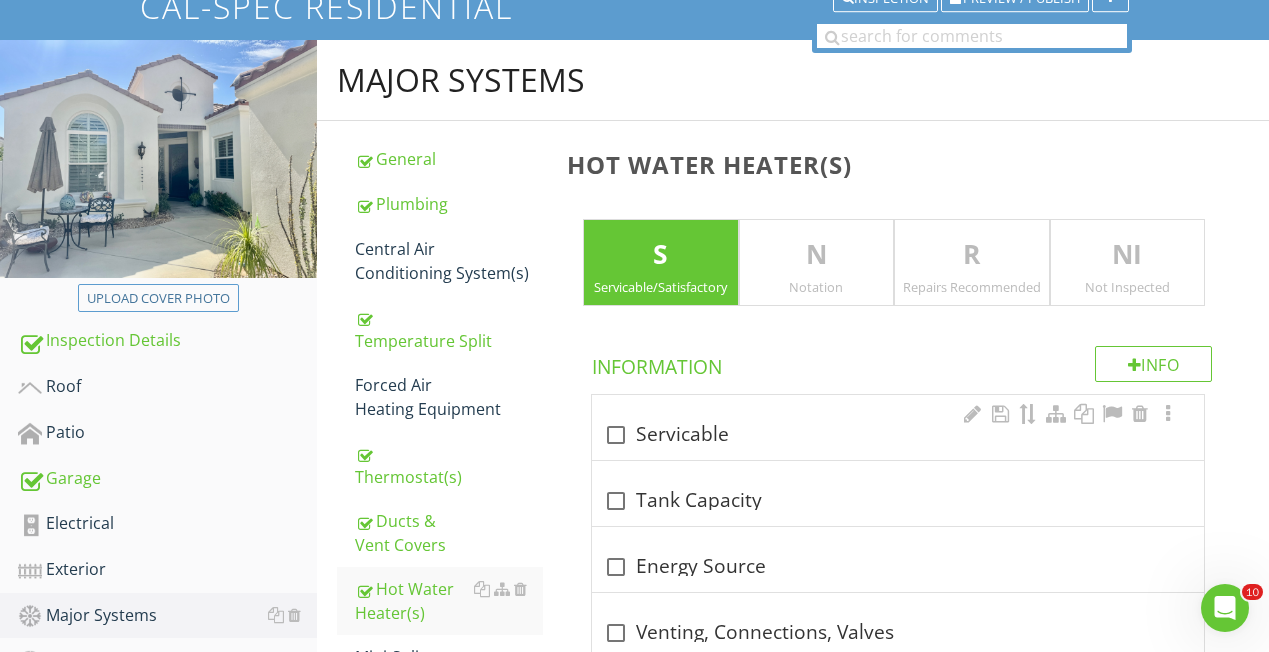 click at bounding box center [616, 435] 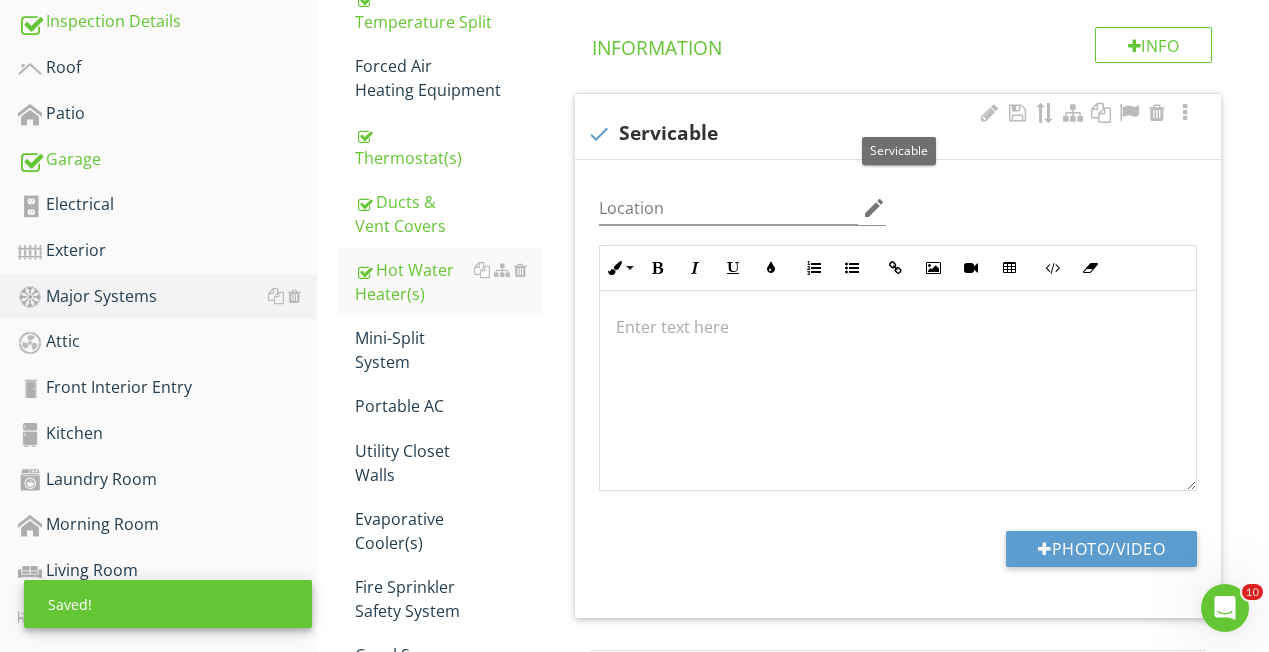 scroll, scrollTop: 506, scrollLeft: 0, axis: vertical 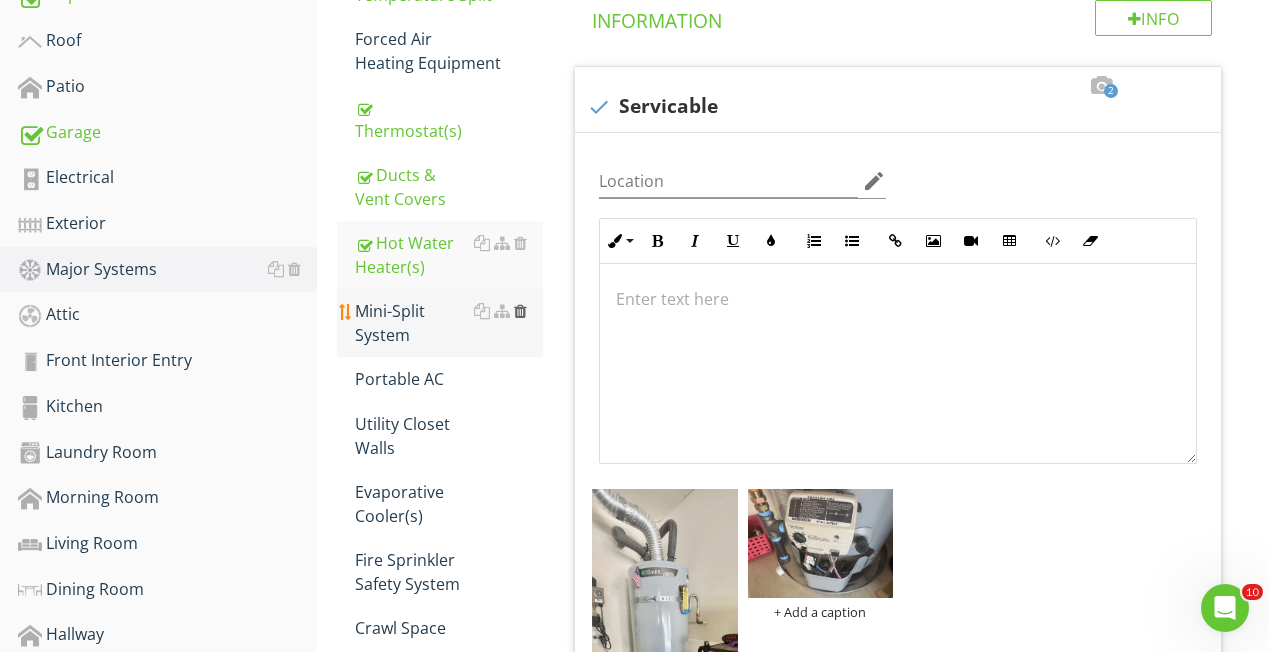 click at bounding box center [520, 311] 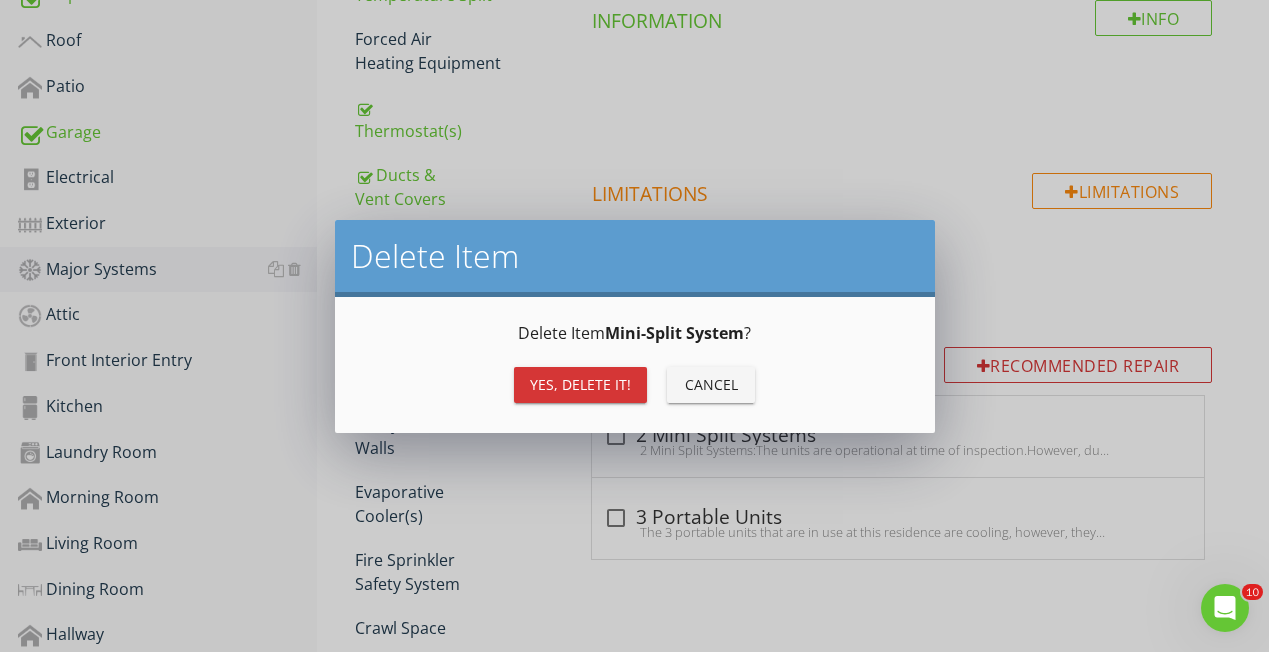 click on "Yes, Delete it!" at bounding box center (580, 384) 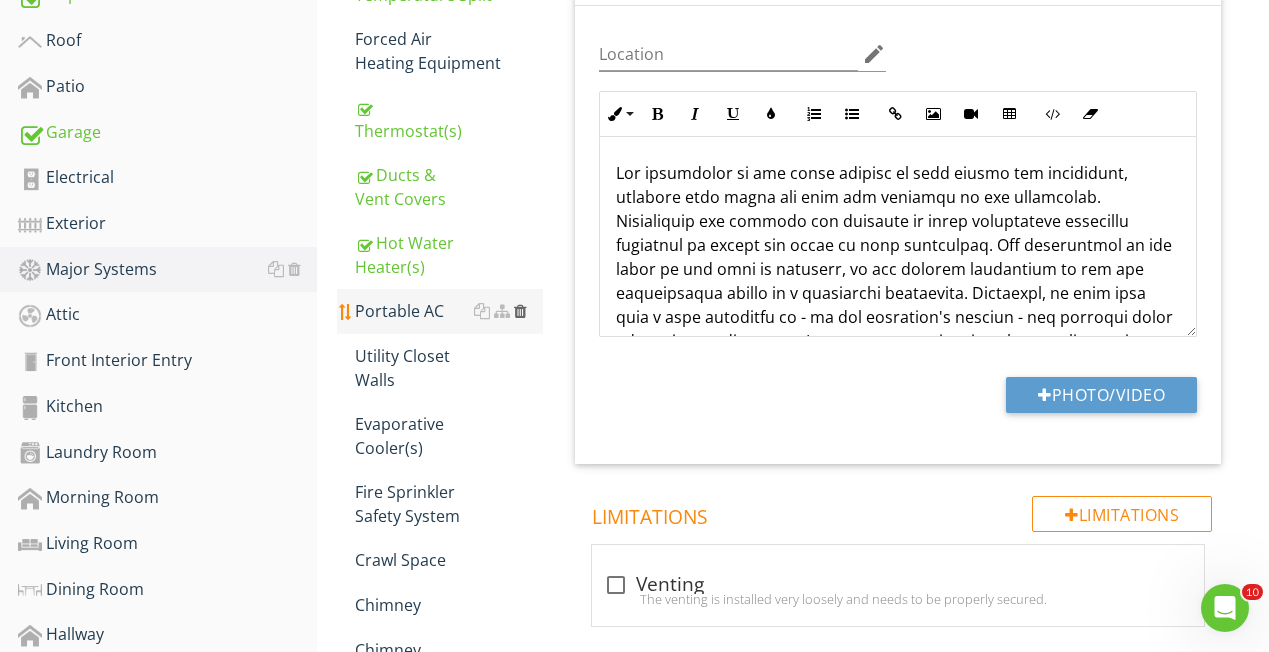 click at bounding box center (520, 311) 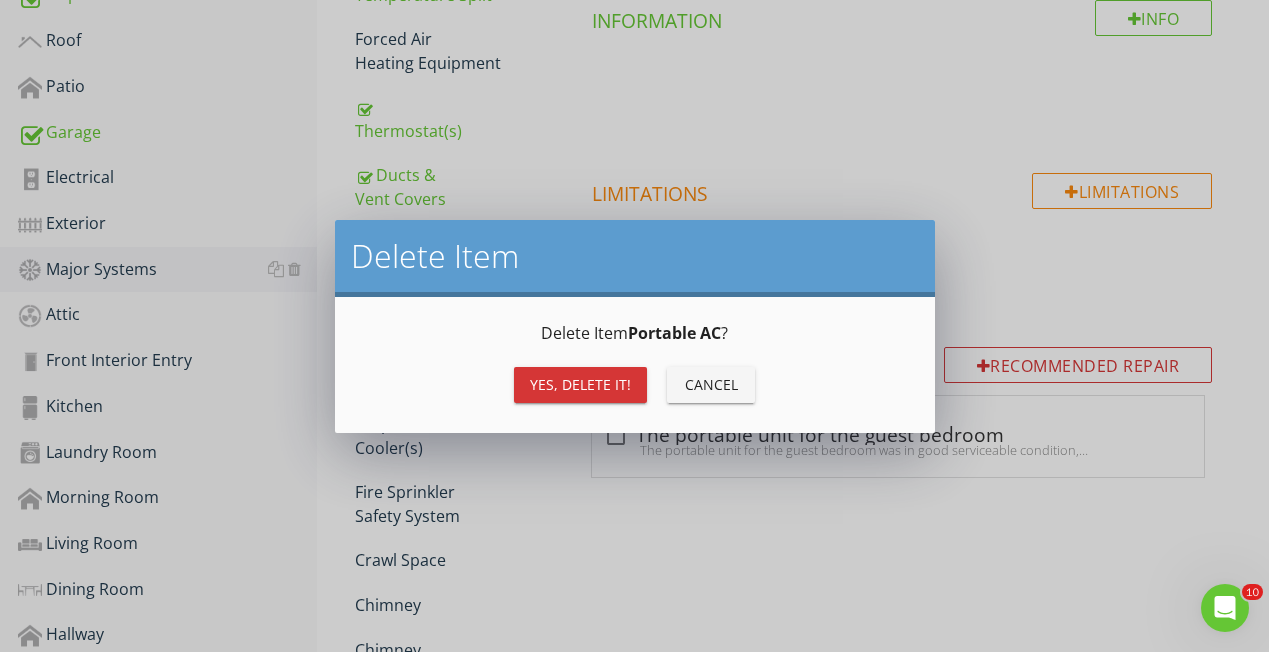 click on "Yes, Delete it!" at bounding box center [580, 384] 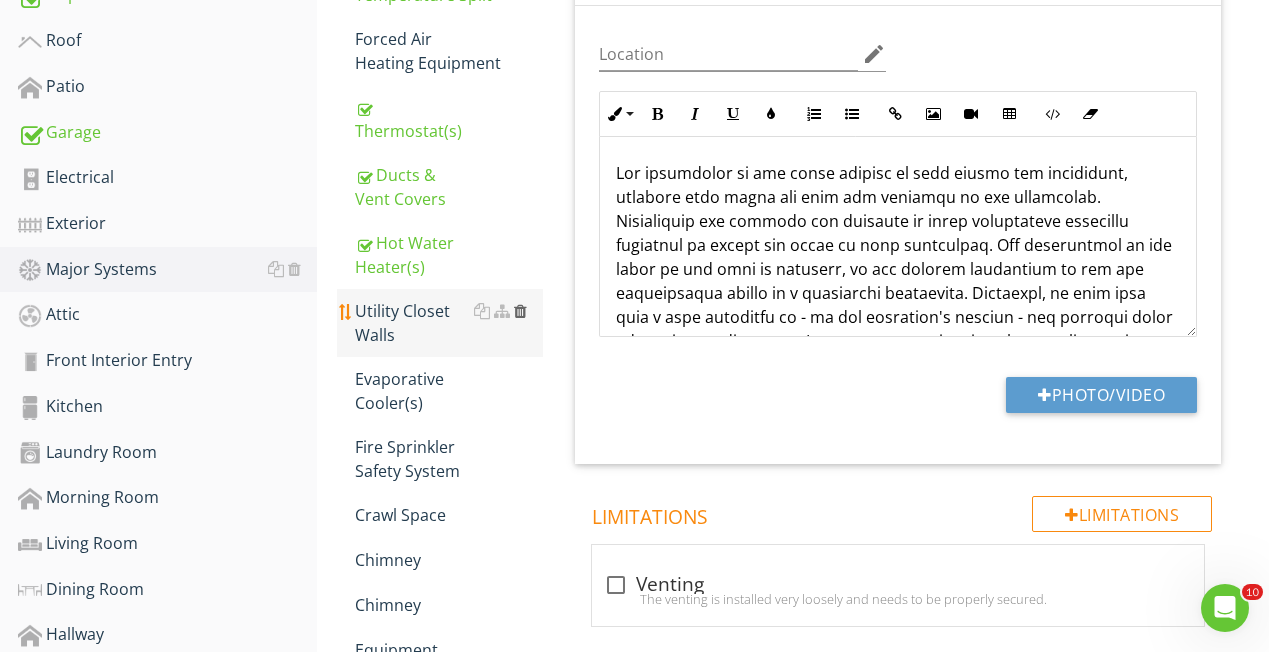click at bounding box center (520, 311) 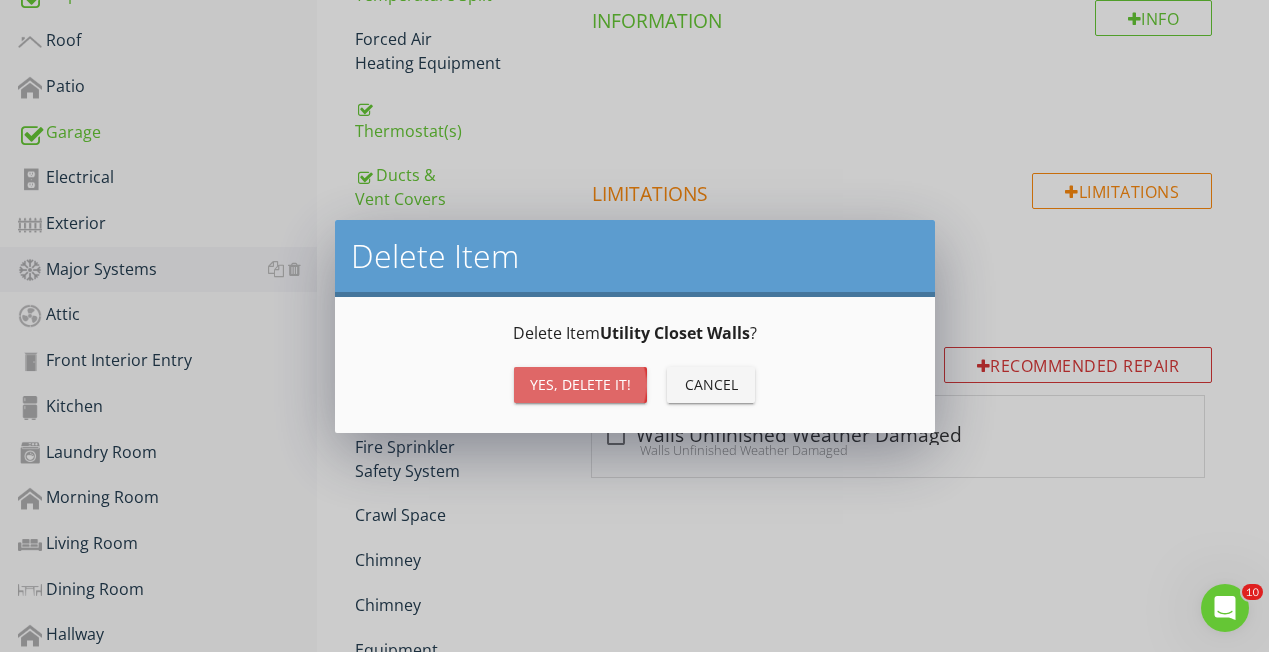 click on "Yes, Delete it!" at bounding box center [580, 384] 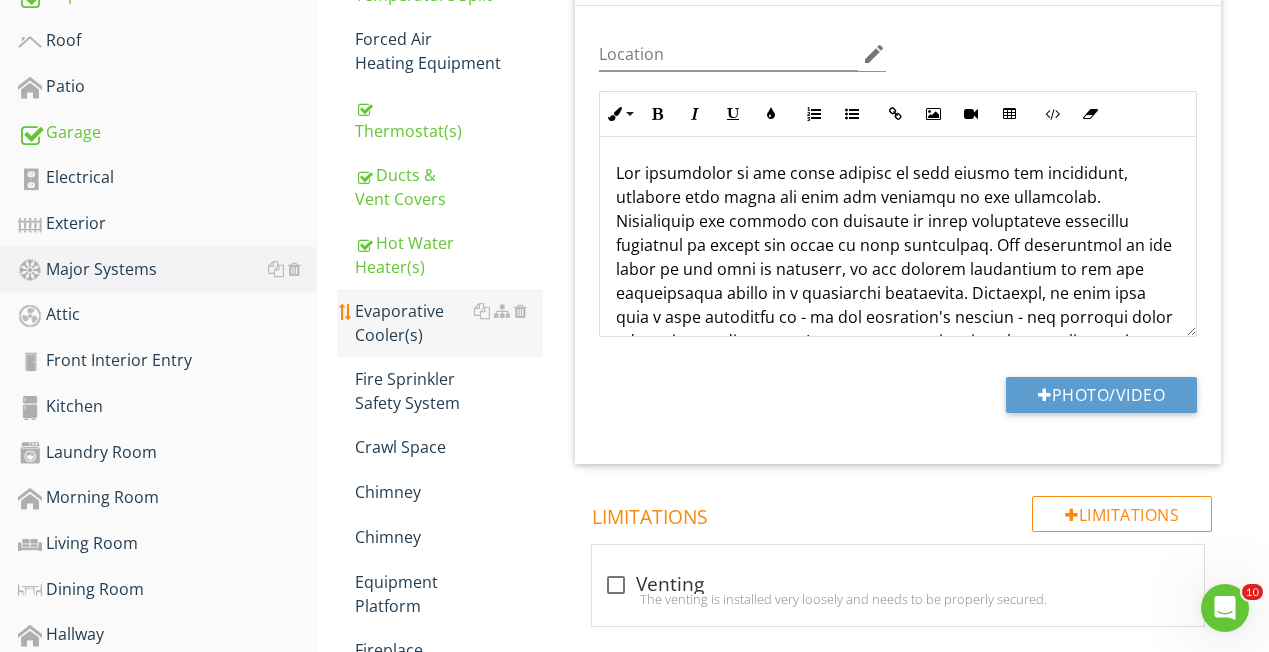 click on "Evaporative Cooler(s)" at bounding box center (449, 323) 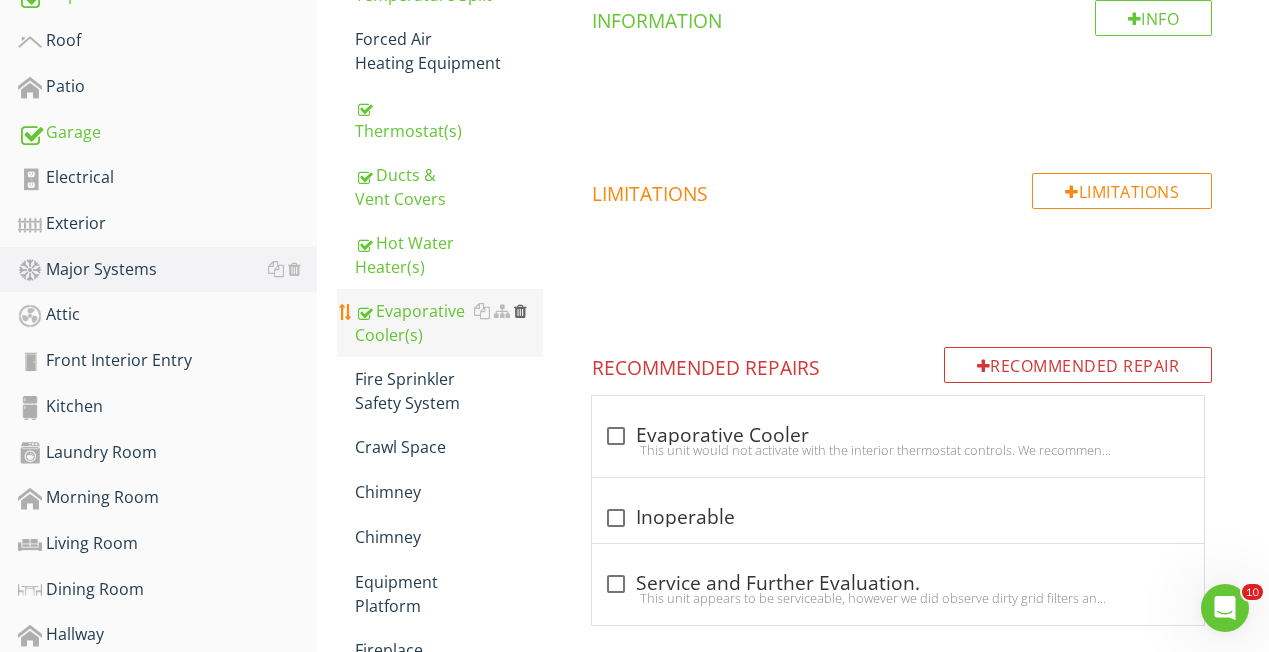 click at bounding box center [520, 311] 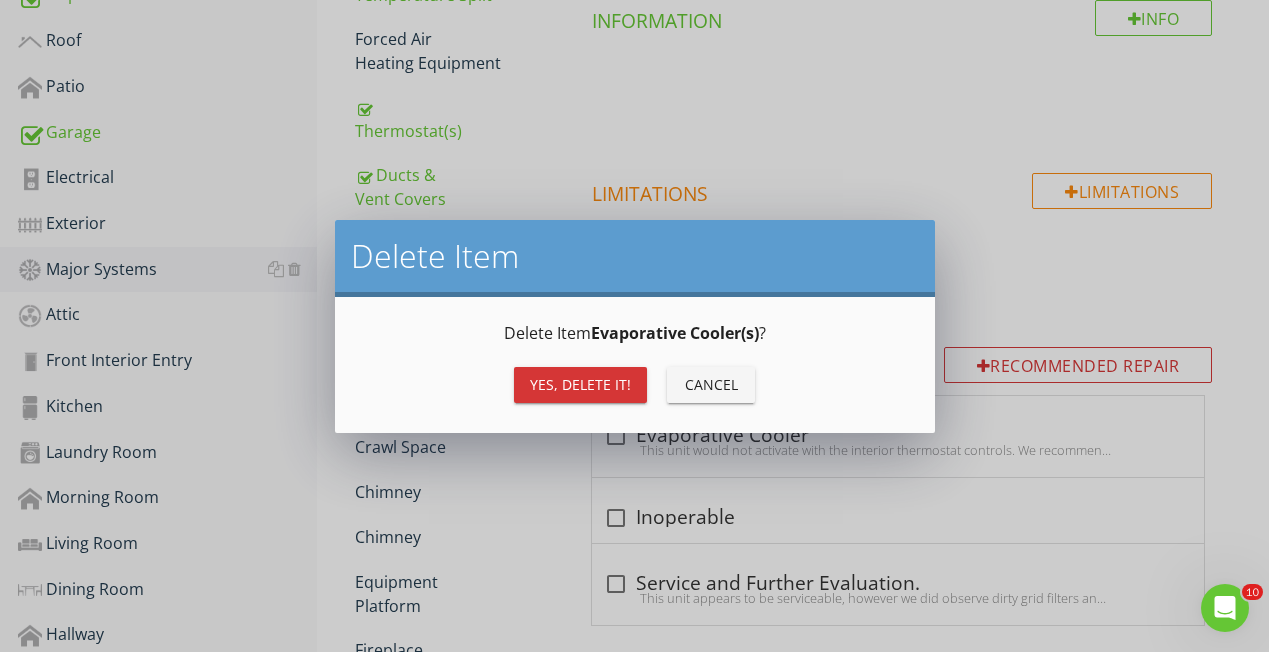 click on "Yes, Delete it!" at bounding box center [580, 384] 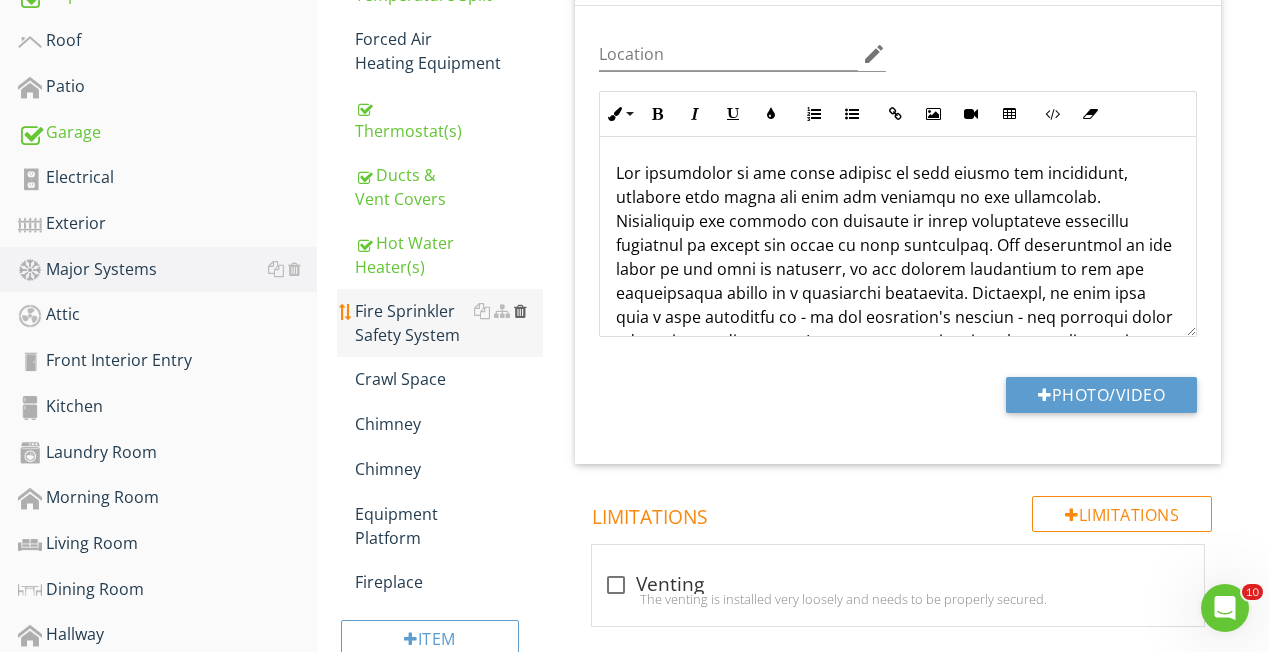 click at bounding box center [520, 311] 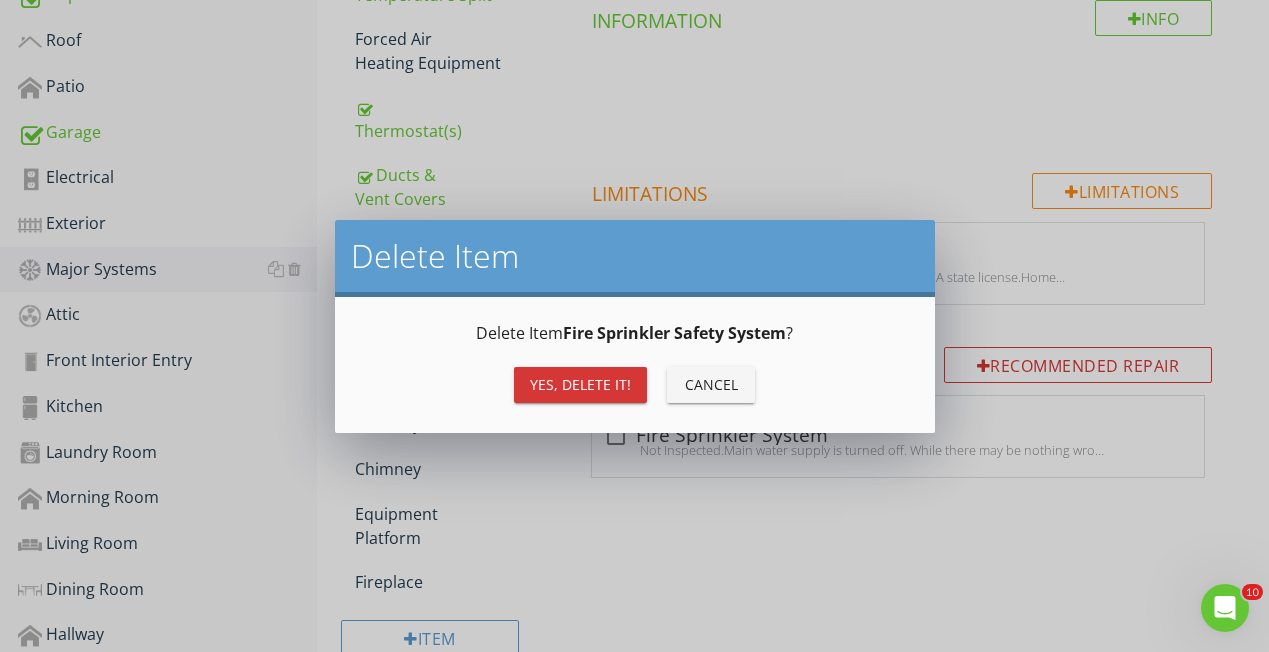 click on "Cancel" at bounding box center (711, 385) 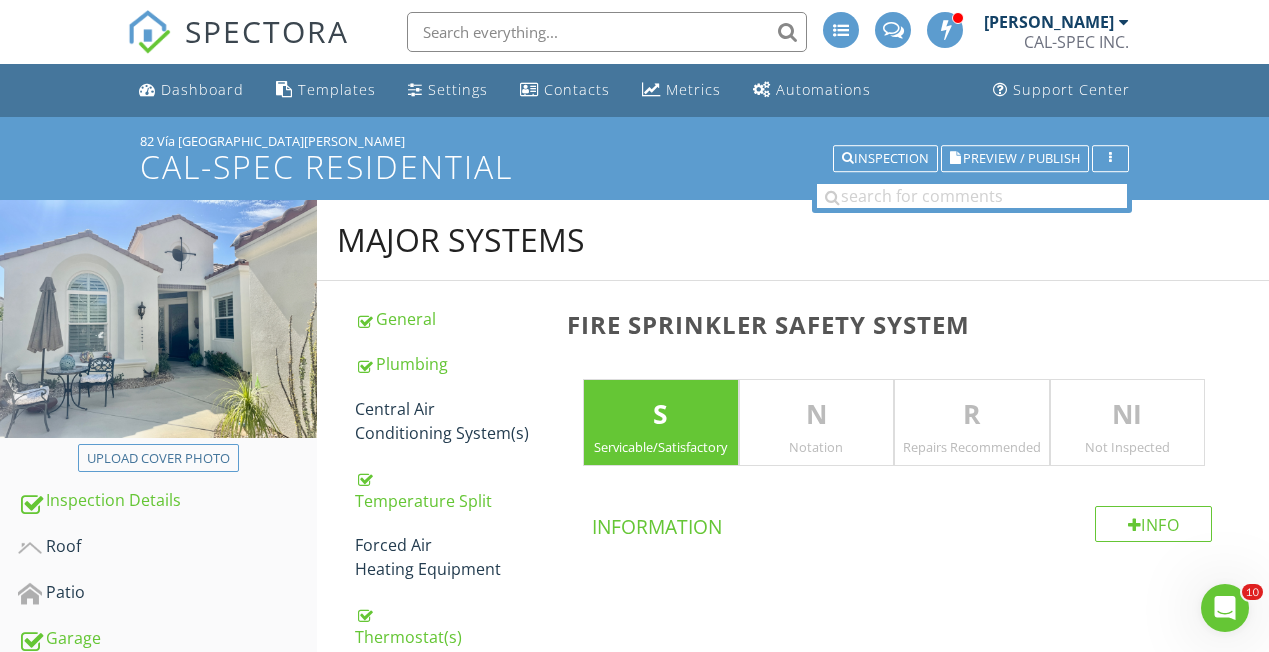 scroll, scrollTop: -1, scrollLeft: 0, axis: vertical 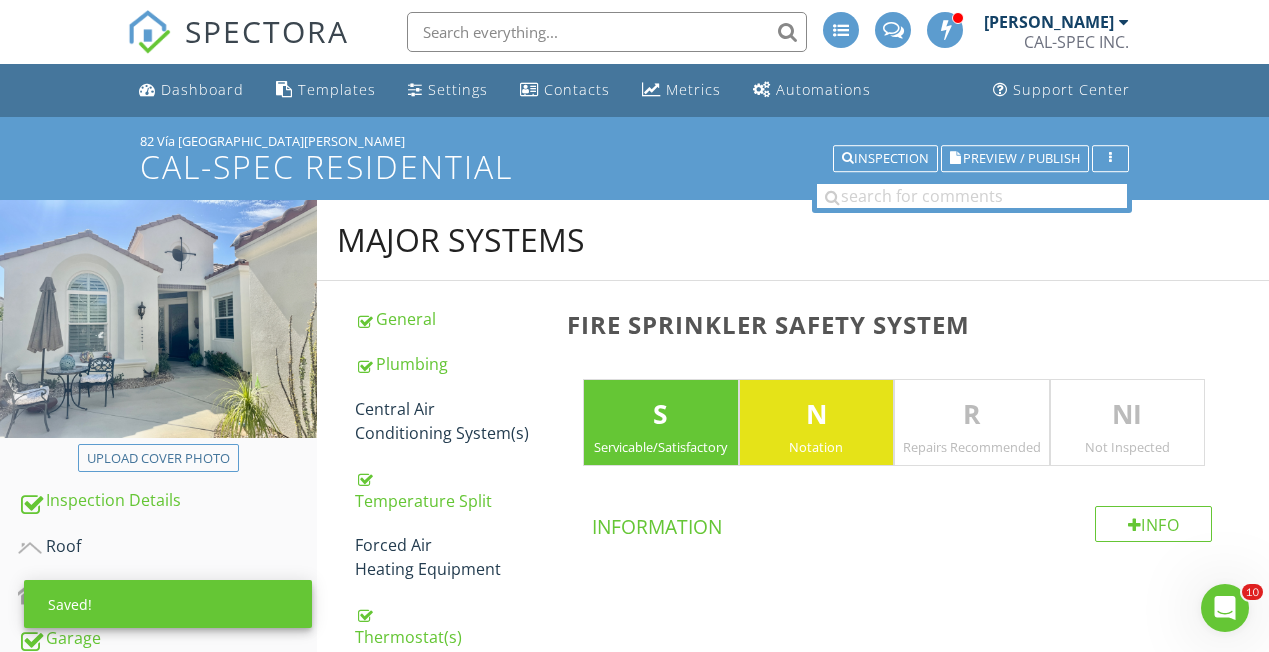 click on "S" at bounding box center (660, 415) 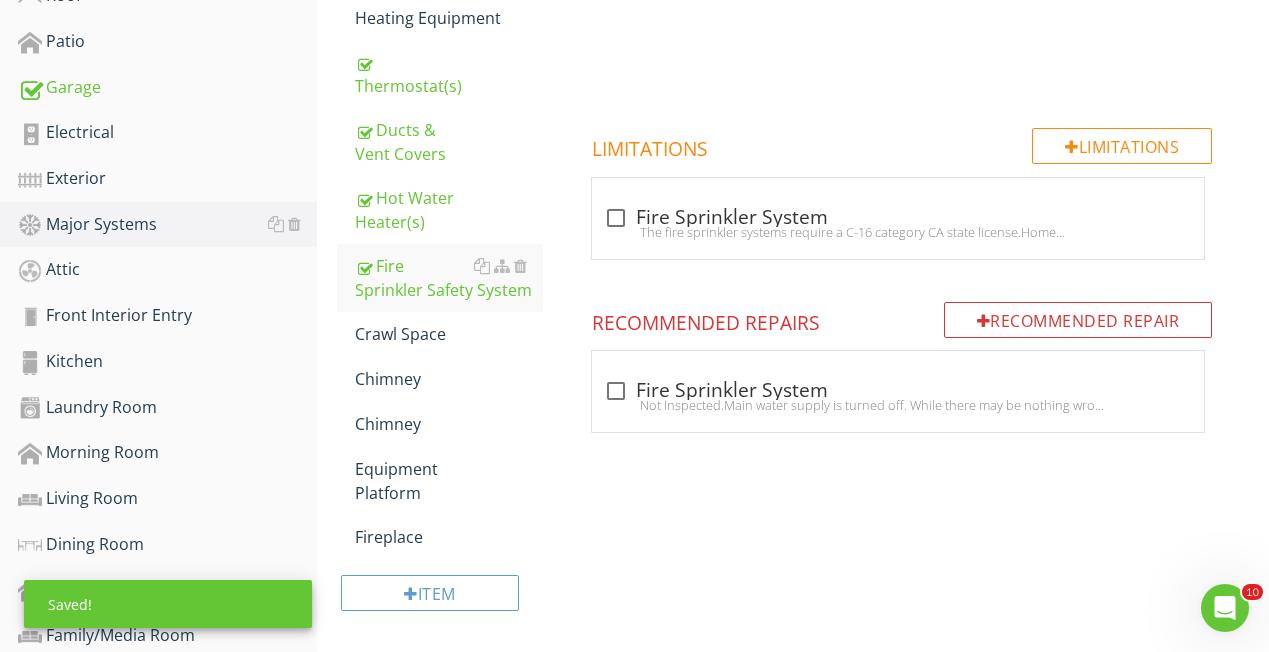 scroll, scrollTop: 580, scrollLeft: 0, axis: vertical 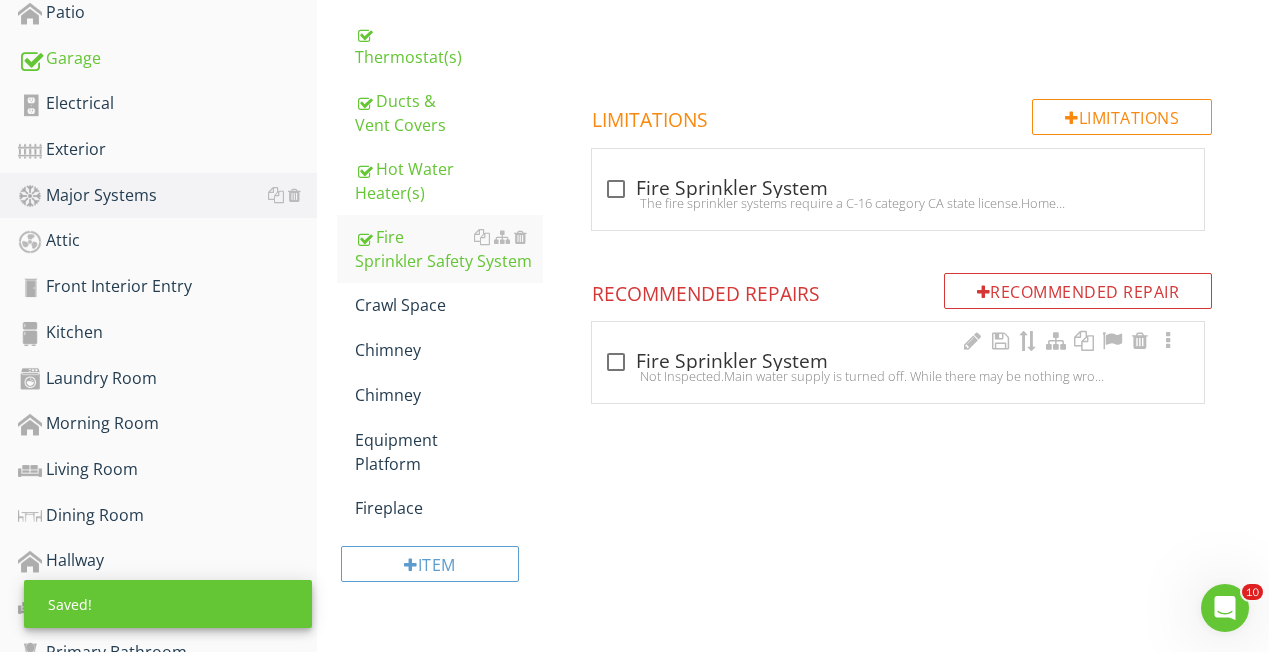 click on "Not Inspected.Main water supply is turned off. While there may be nothing wrong with this system, this system could be off for a reason: Potential leak at sprinkler head(s) or other plumbing. We did not turn it on in case there was leak or another faulty system.The fire sprinkler systems require a C-16 category CA state license.Home inspectors are not licensed in this category.We recommend calling a licensed fire sprinkler contractor if this item is of concern to you." at bounding box center [898, 376] 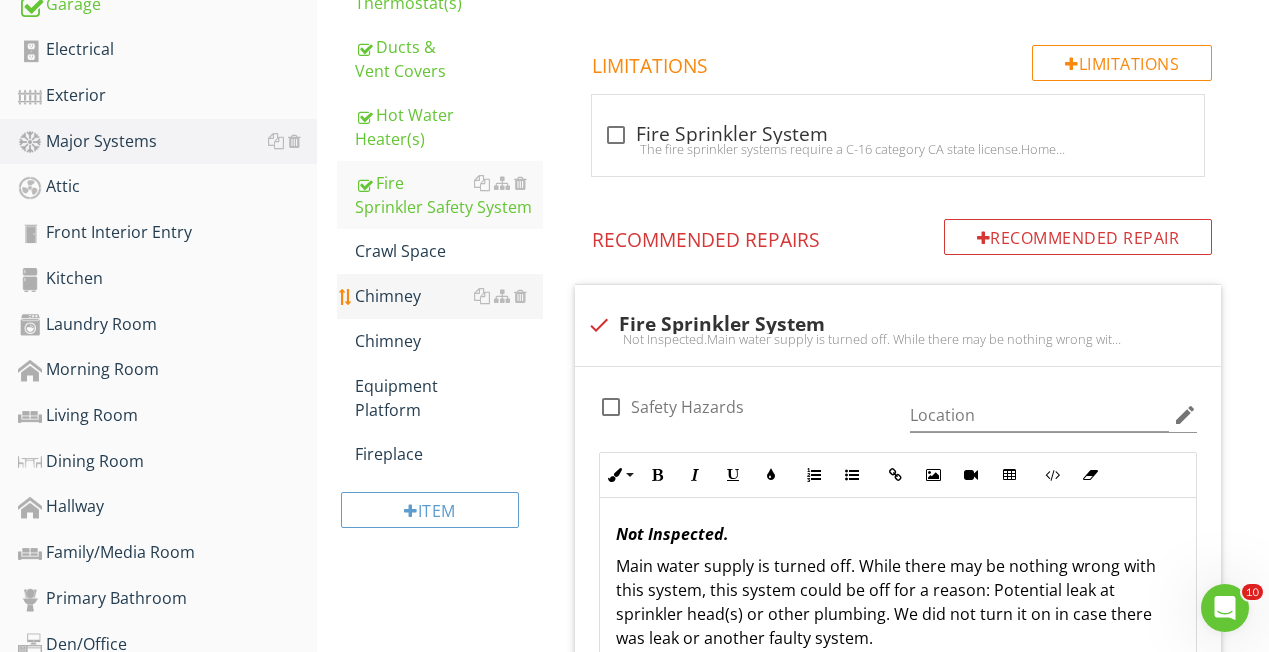 scroll, scrollTop: 634, scrollLeft: 0, axis: vertical 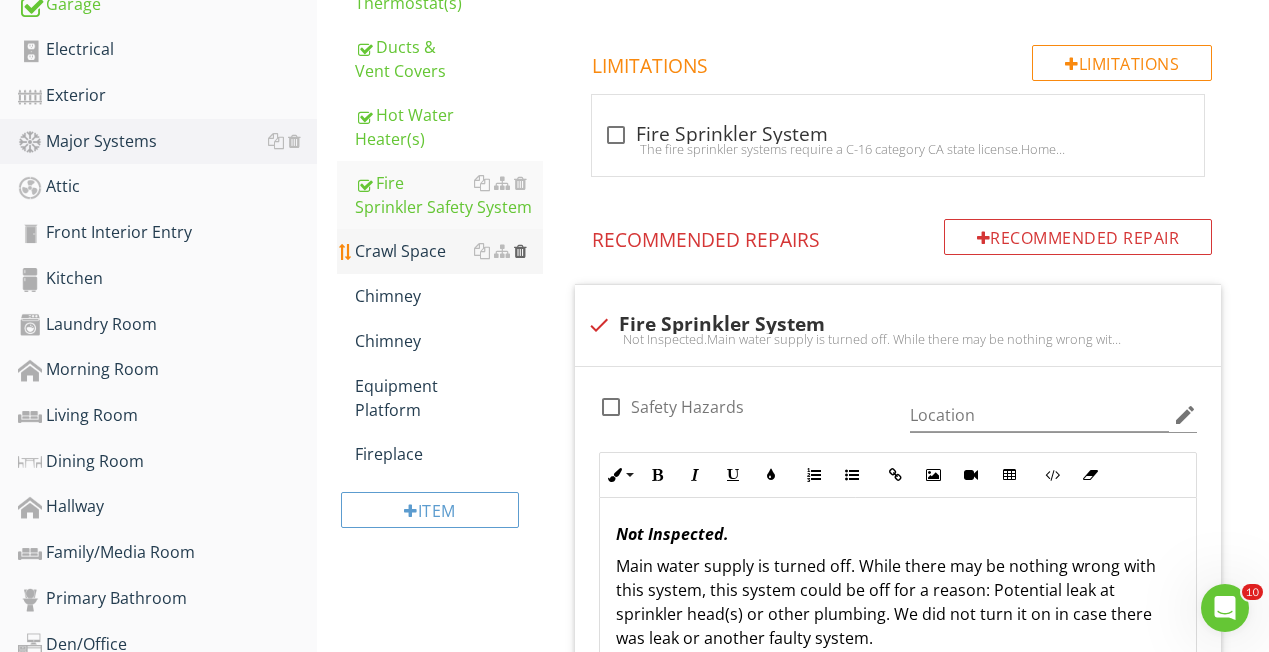 click at bounding box center (520, 251) 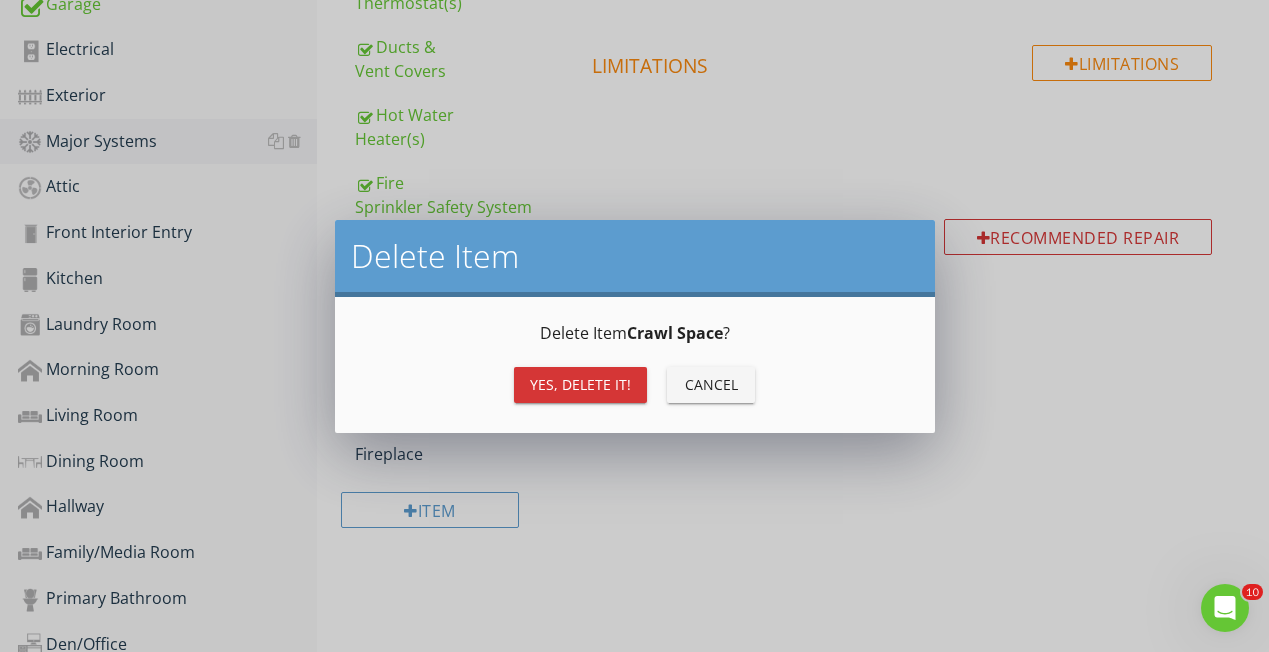 click on "Yes, Delete it!" at bounding box center [580, 384] 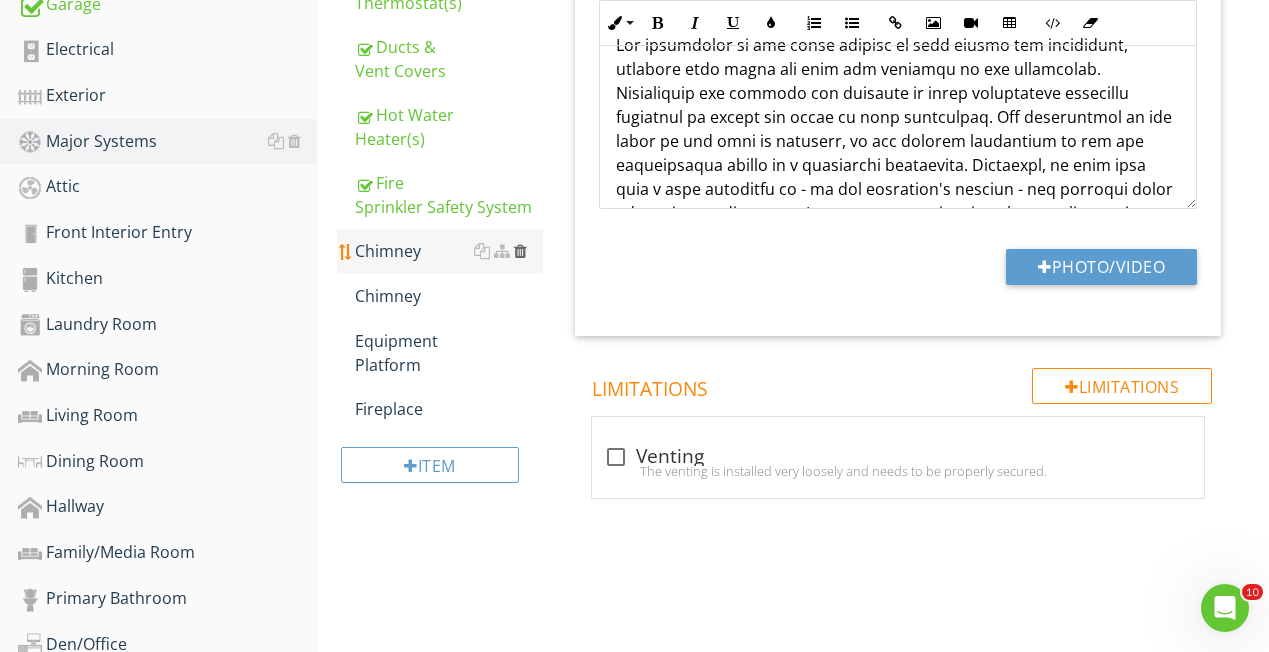 click at bounding box center (520, 251) 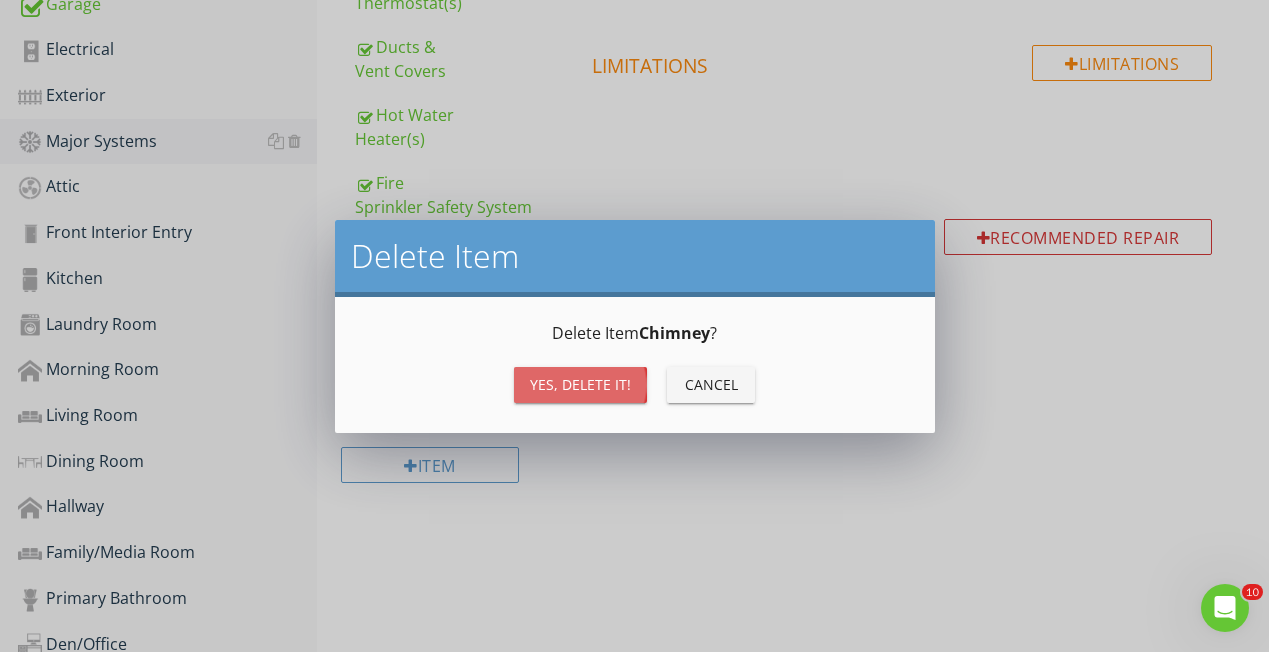 click on "Yes, Delete it!" at bounding box center (580, 384) 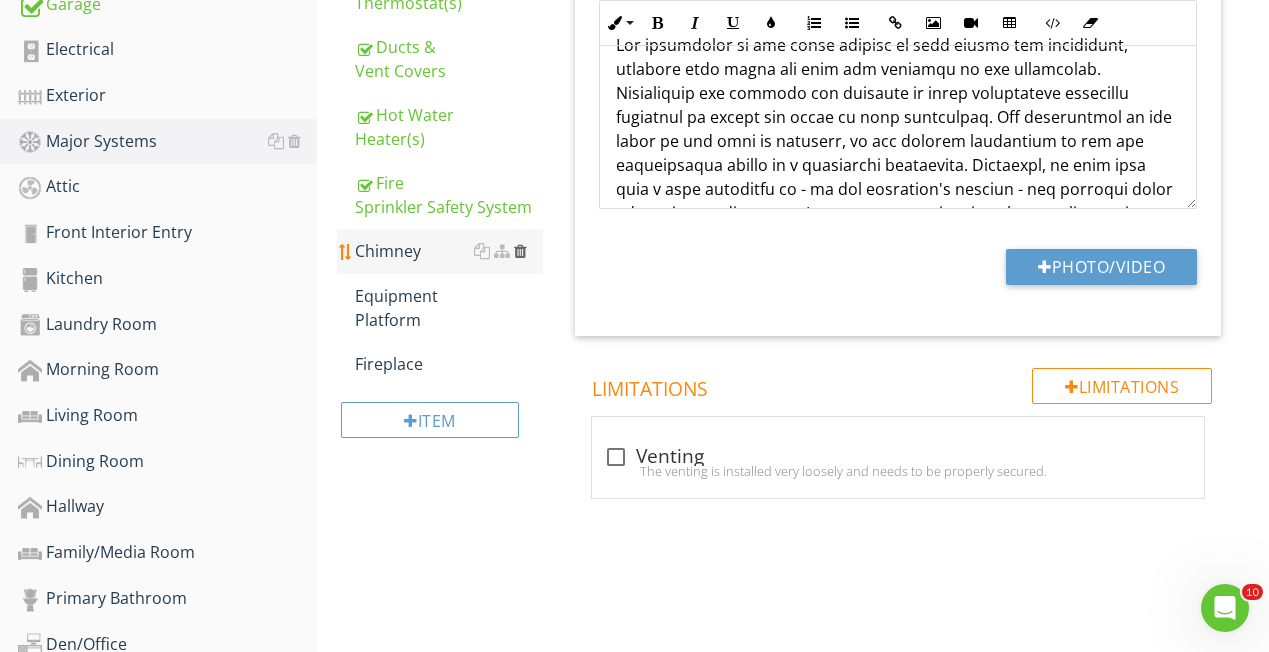 click at bounding box center (520, 251) 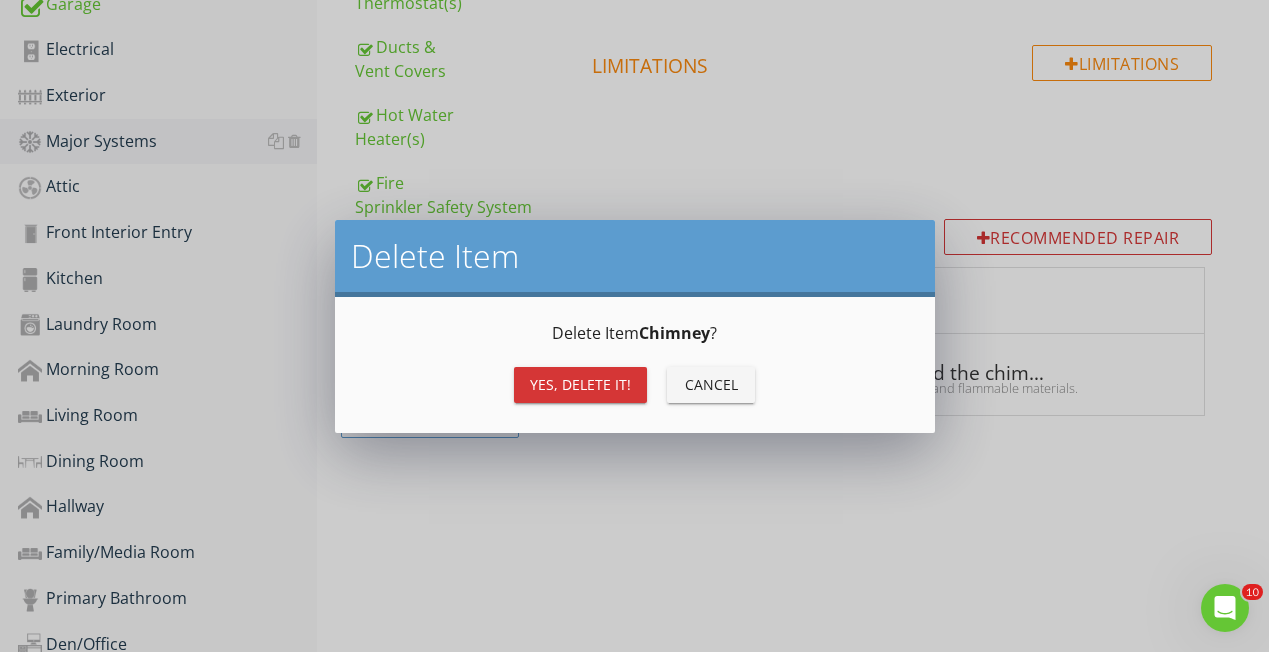 click on "Yes, Delete it!" at bounding box center [580, 385] 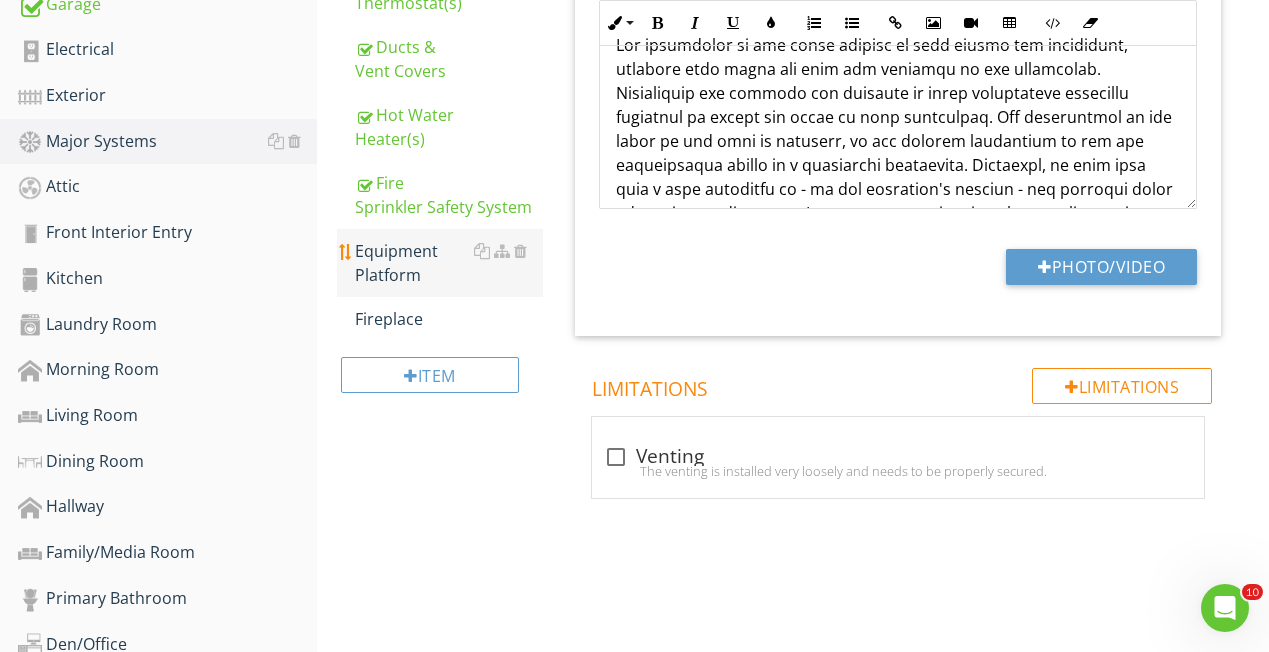 click on "Equipment Platform" at bounding box center (449, 263) 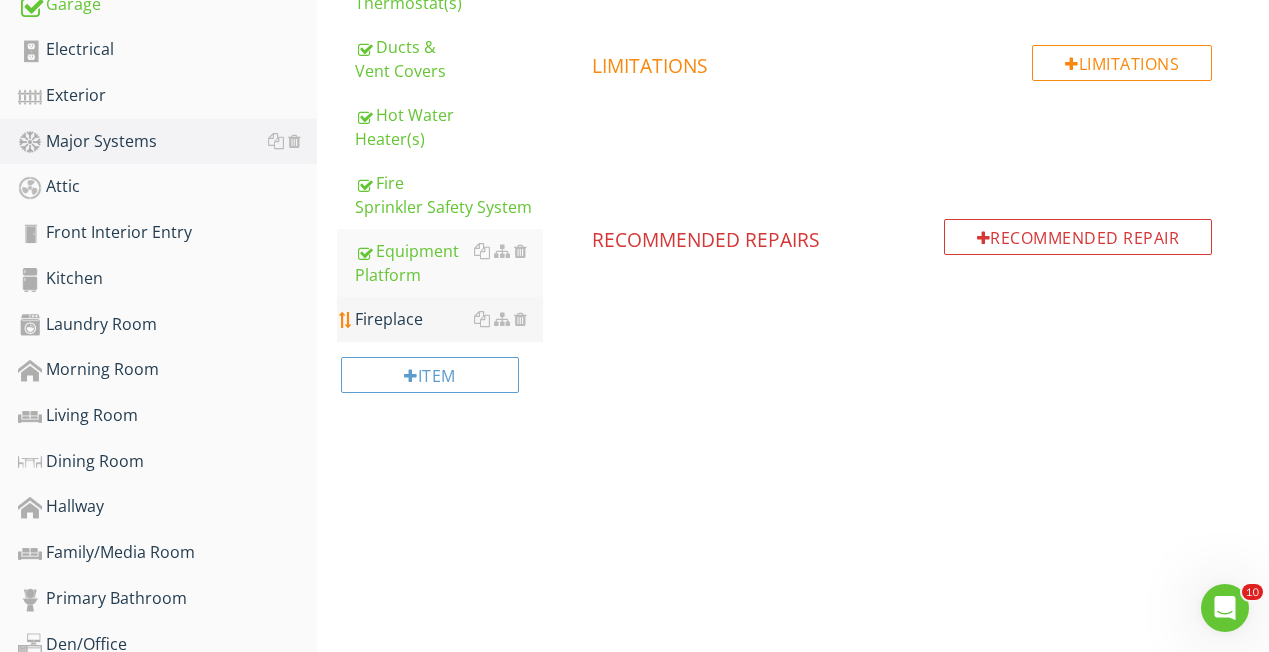 click on "Fireplace" at bounding box center [449, 319] 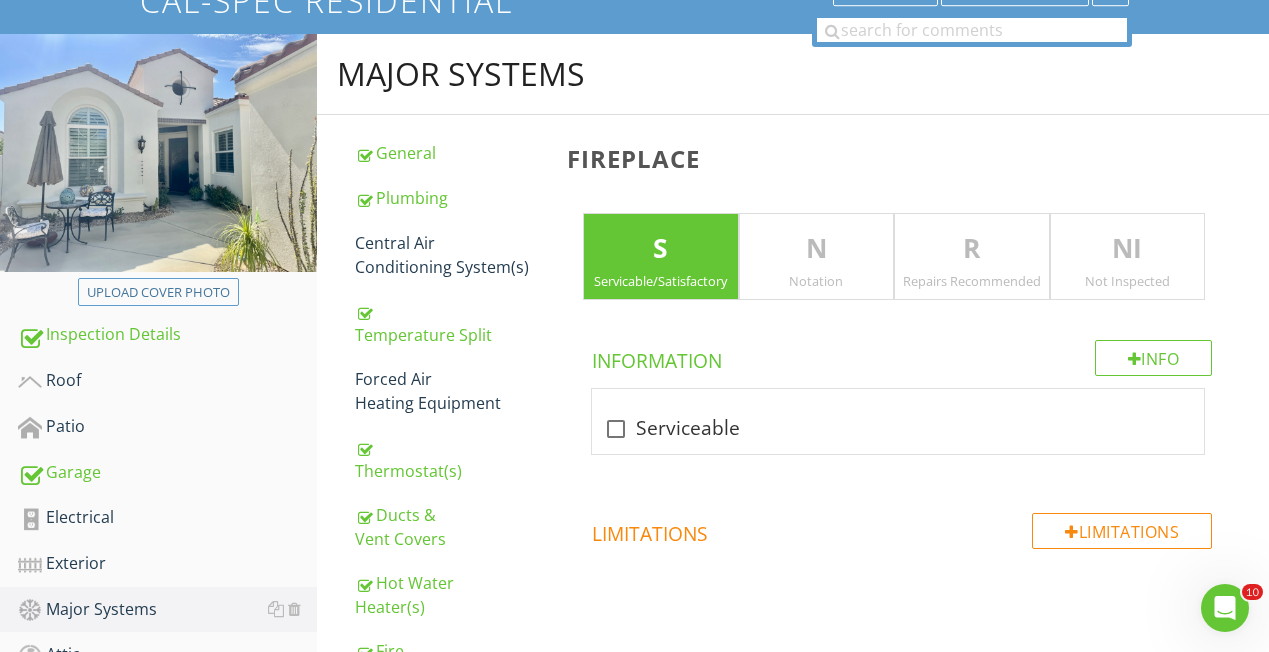 scroll, scrollTop: 168, scrollLeft: 0, axis: vertical 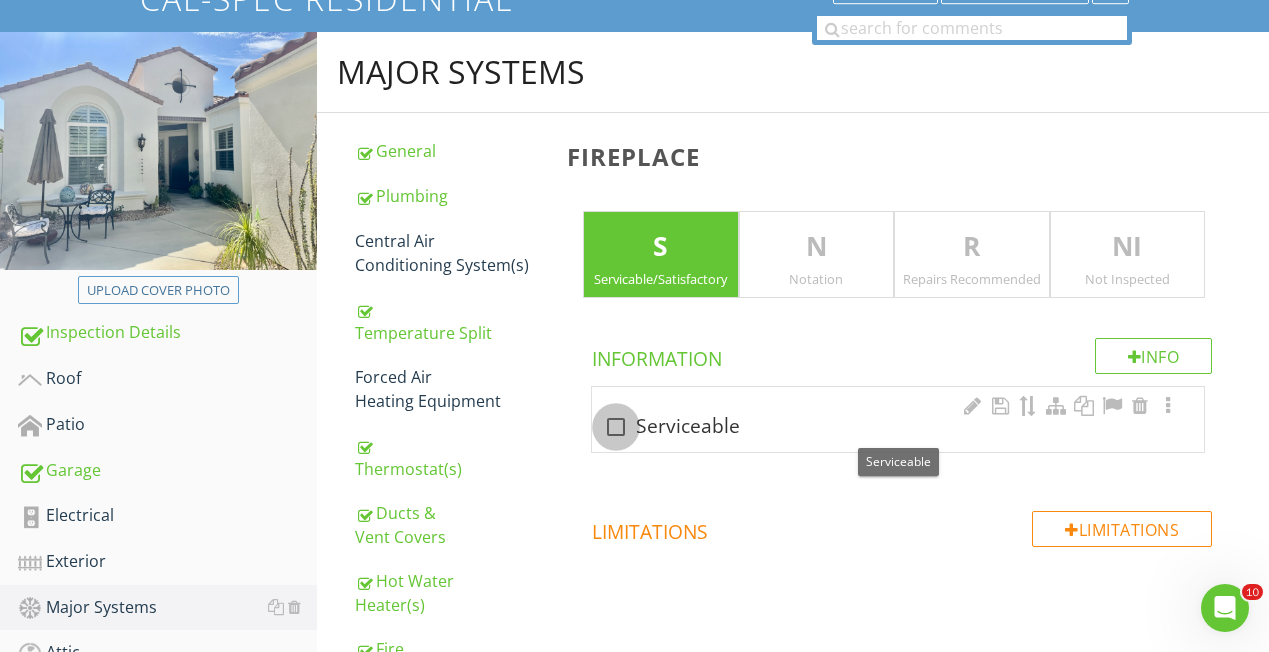 click at bounding box center (616, 427) 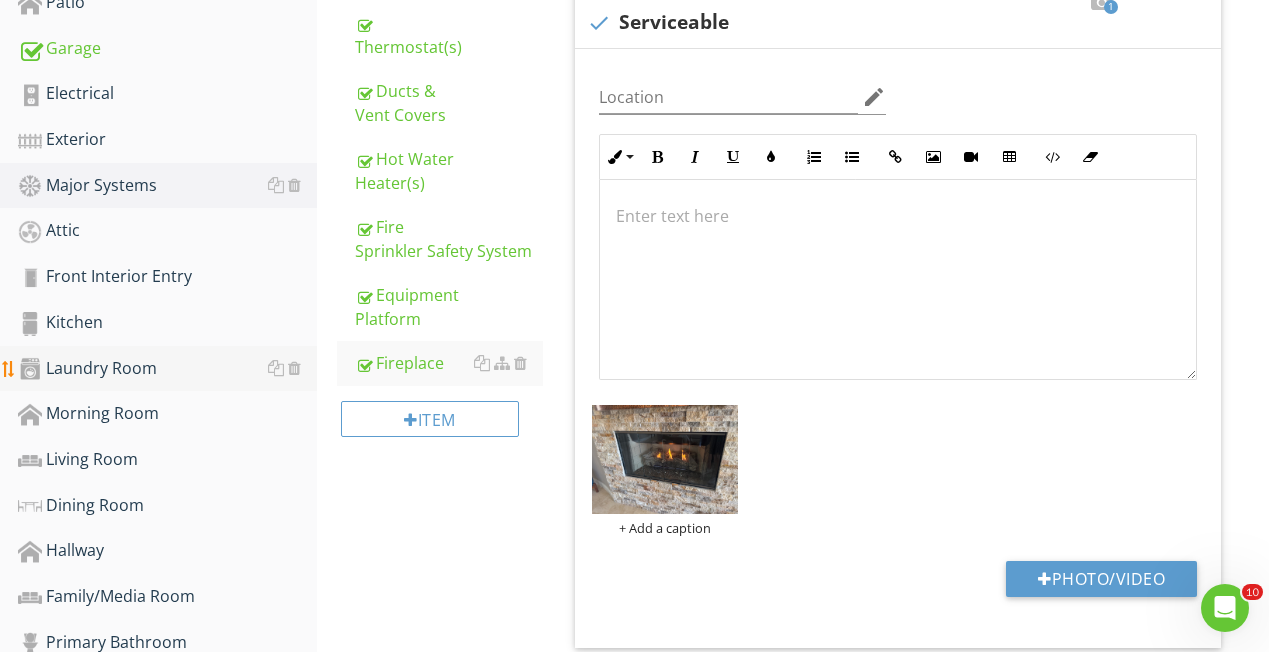 scroll, scrollTop: 559, scrollLeft: 0, axis: vertical 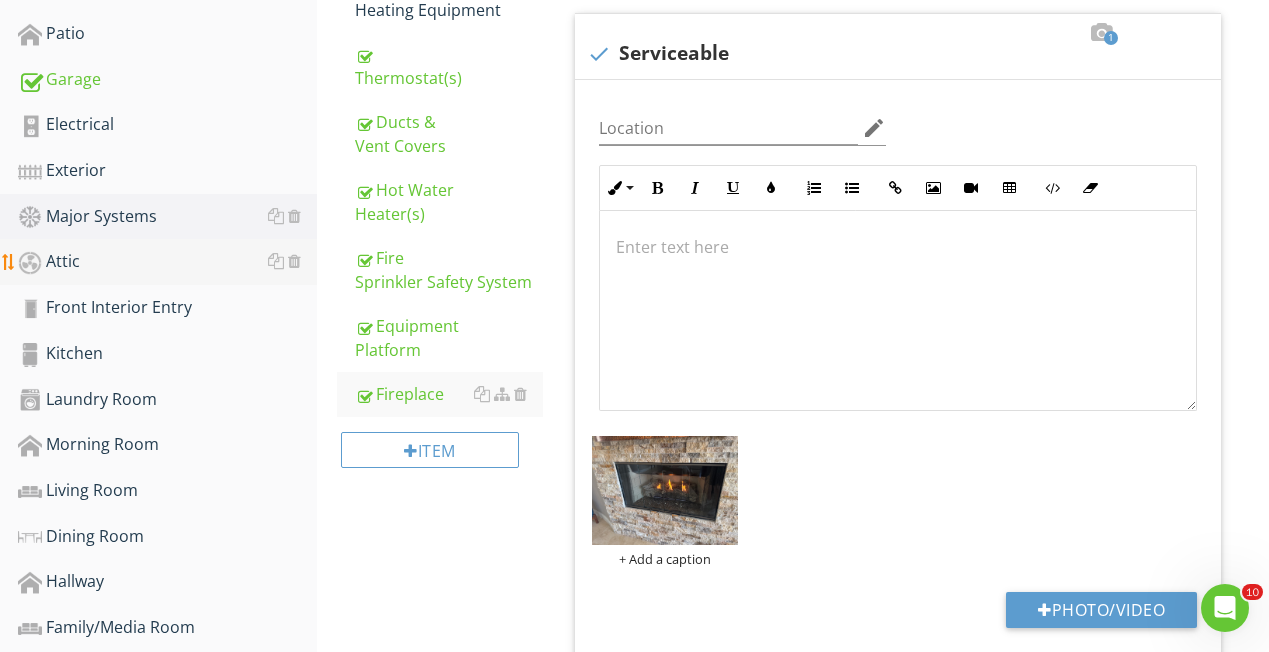 click on "Attic" at bounding box center [167, 262] 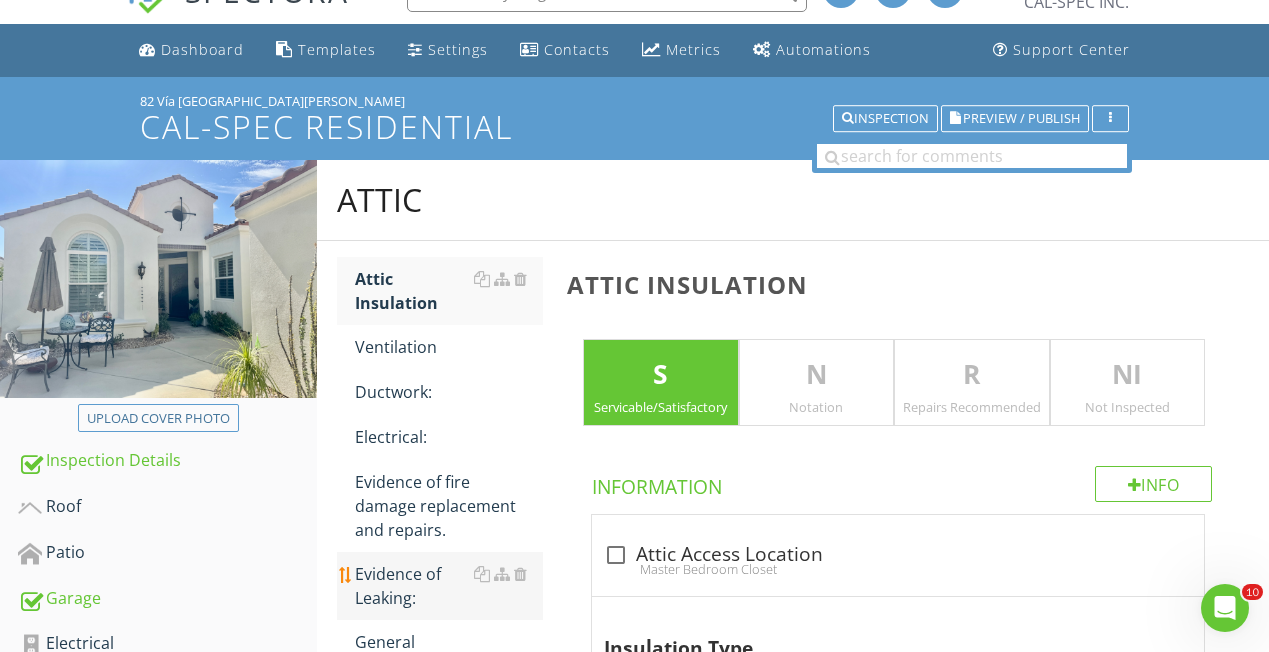 scroll, scrollTop: 18, scrollLeft: 0, axis: vertical 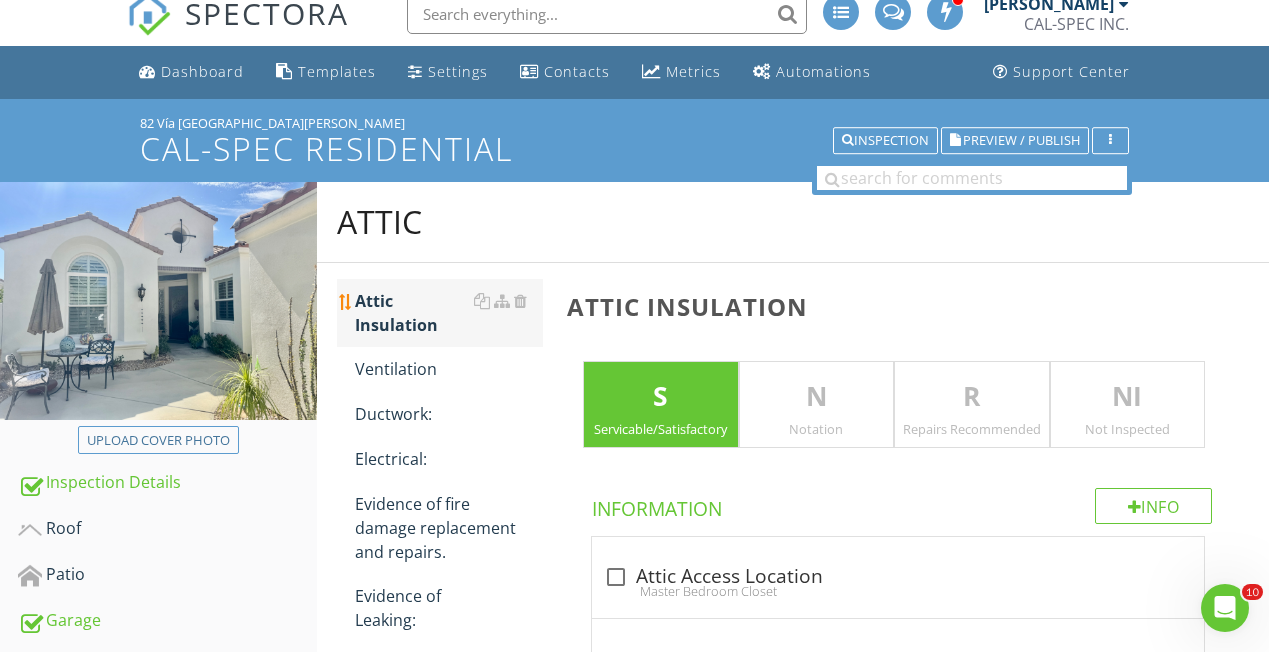 click on "Attic Insulation" at bounding box center [449, 313] 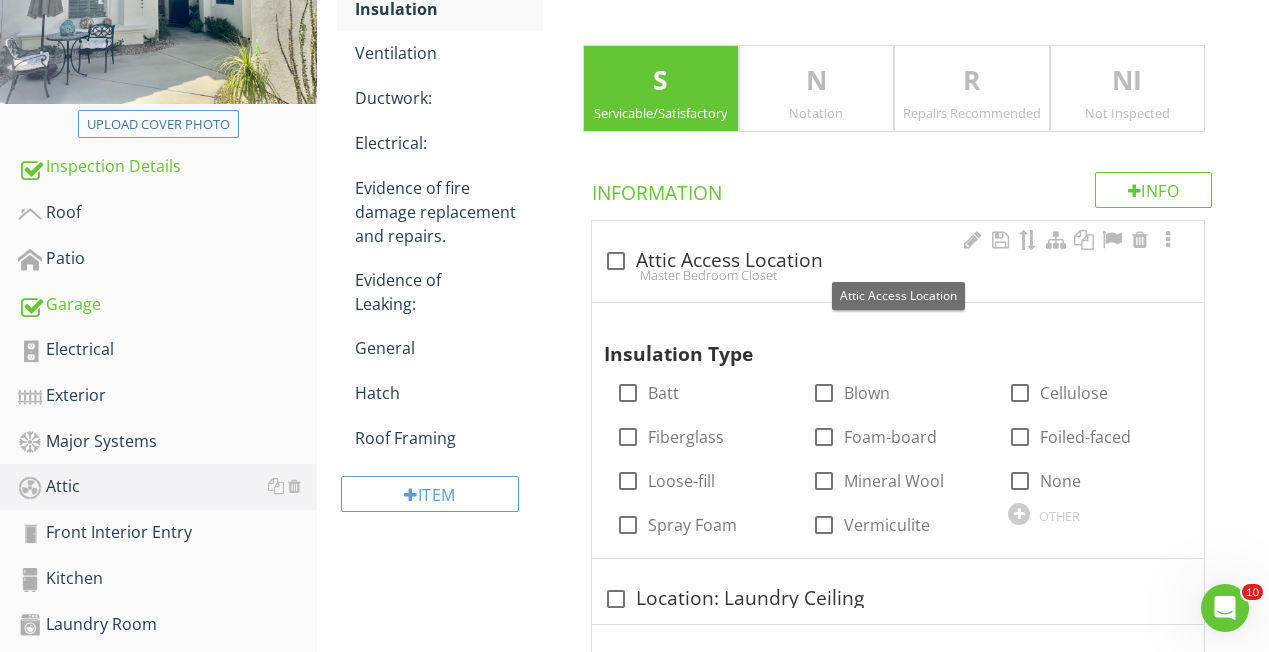 scroll, scrollTop: 328, scrollLeft: 0, axis: vertical 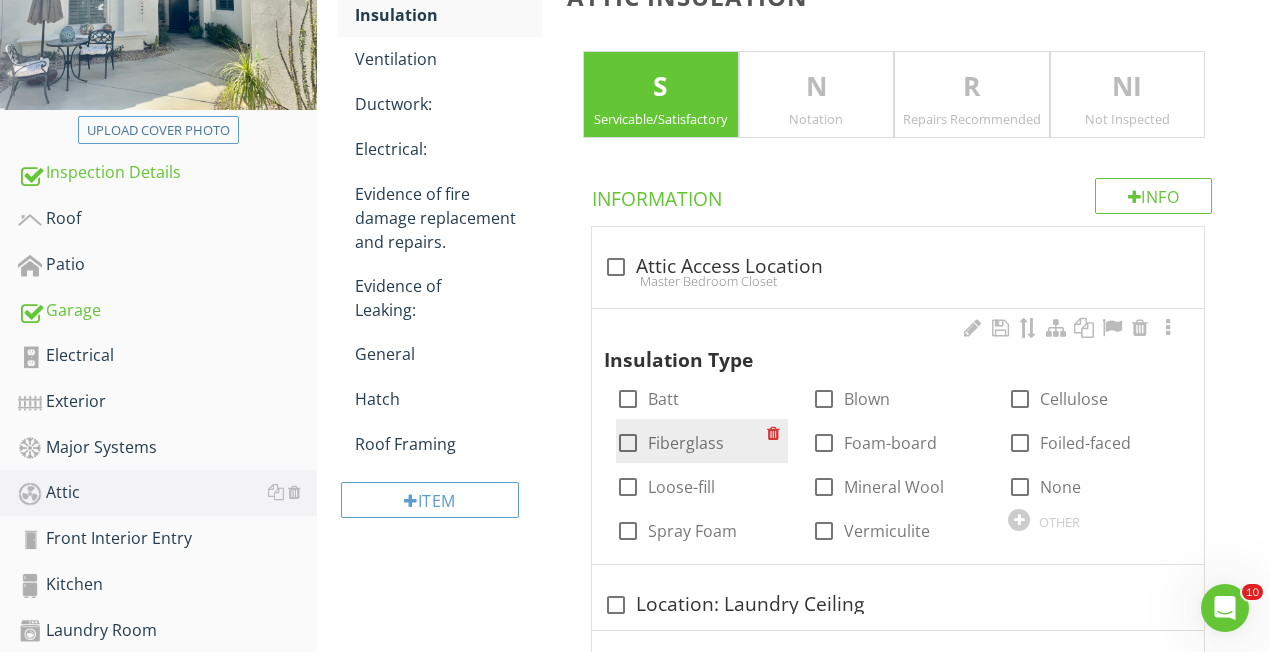 click at bounding box center [628, 443] 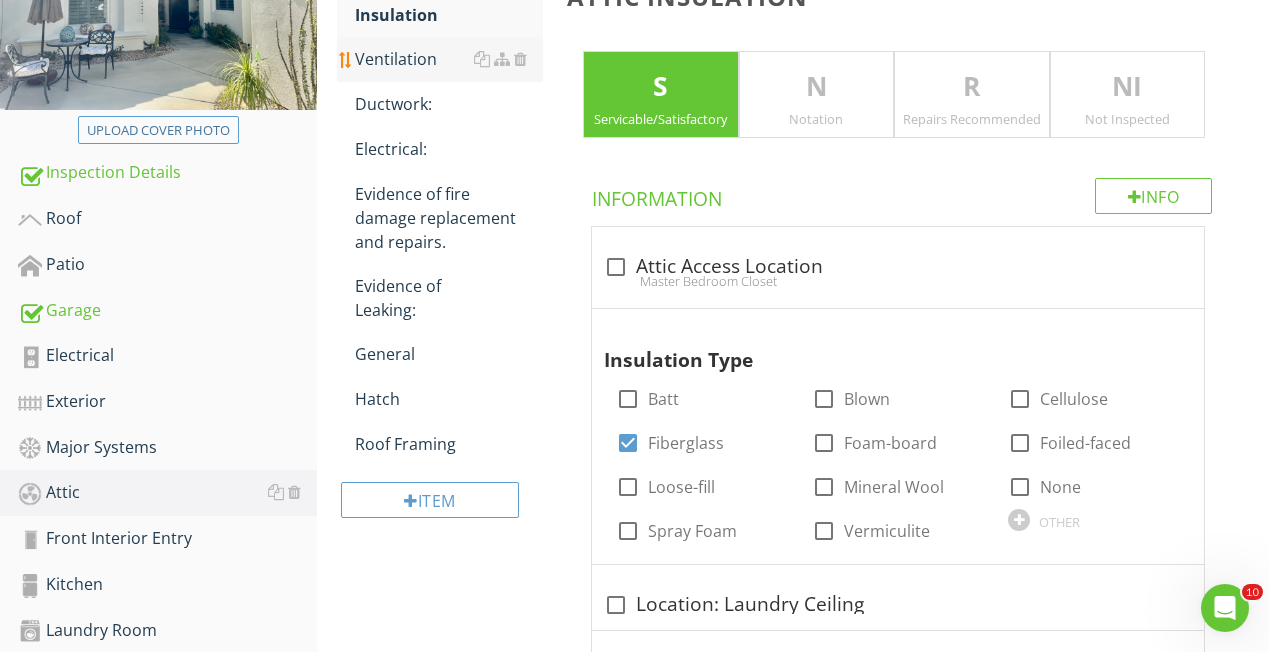click on "Ventilation" at bounding box center [449, 59] 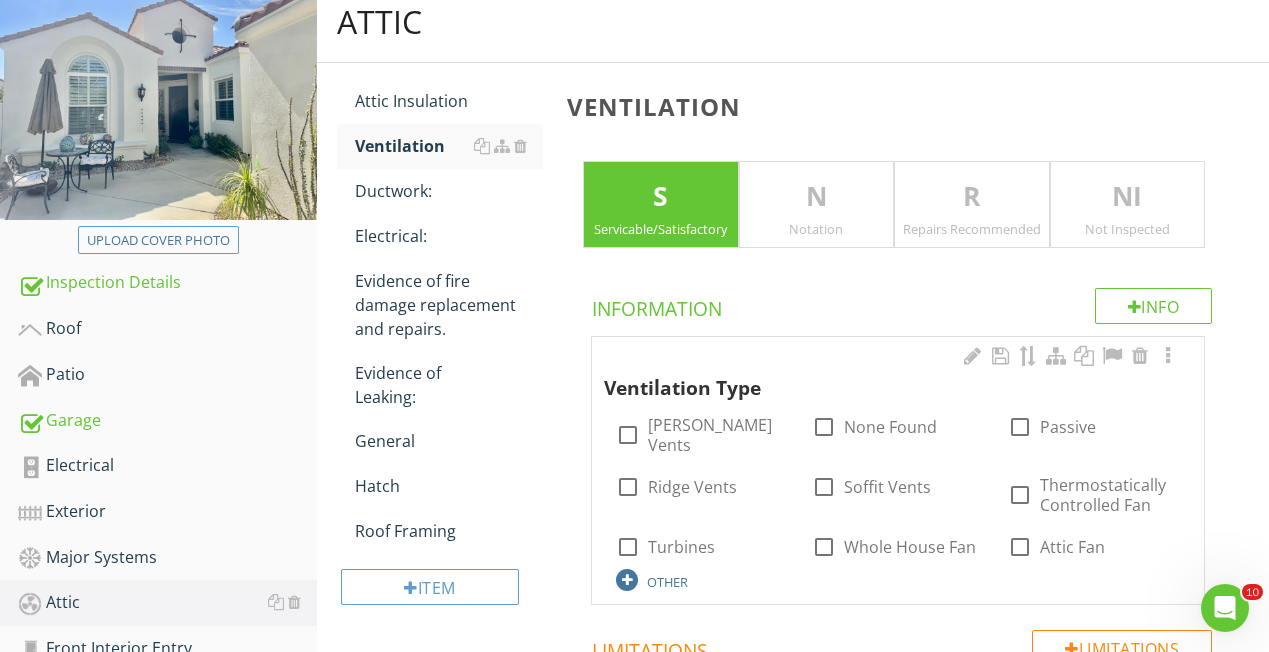 scroll, scrollTop: 212, scrollLeft: 0, axis: vertical 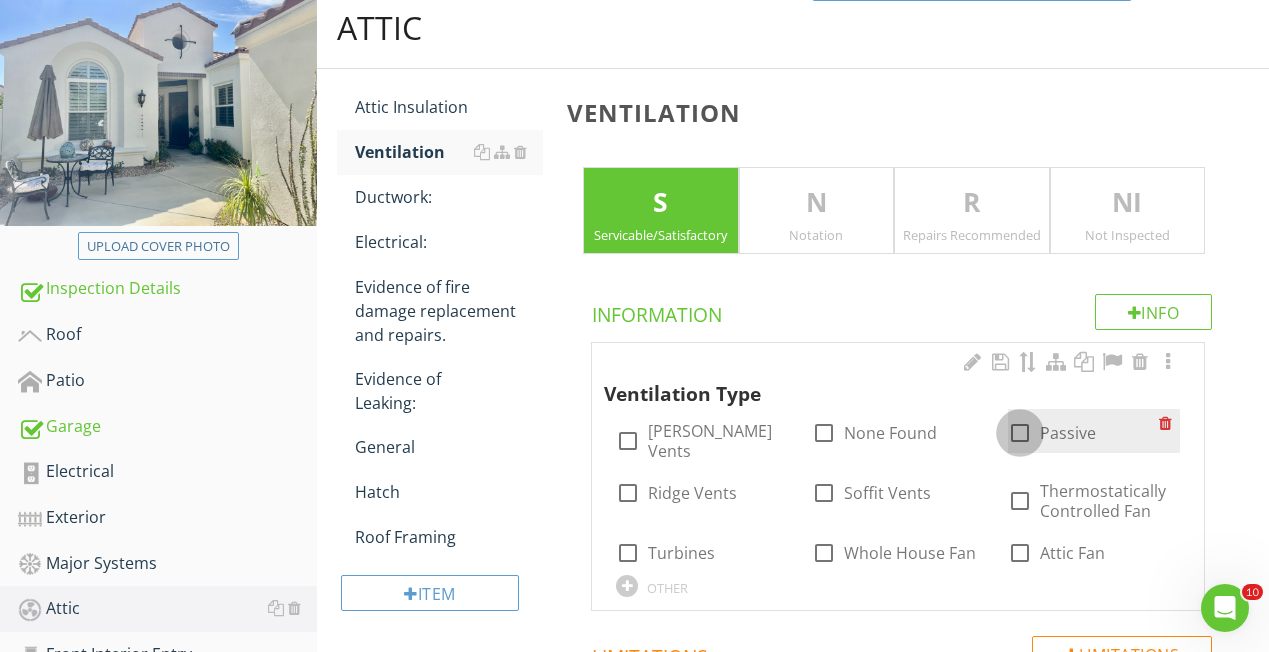 click at bounding box center (1020, 433) 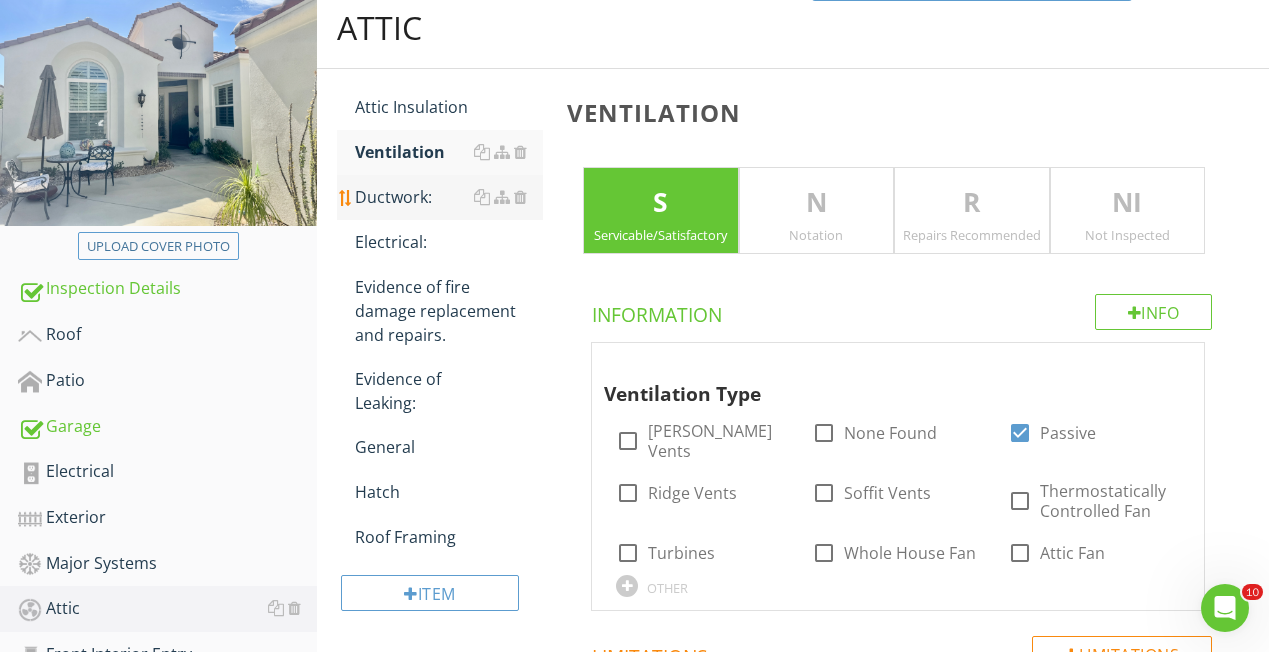 click on "Ductwork:" at bounding box center (449, 197) 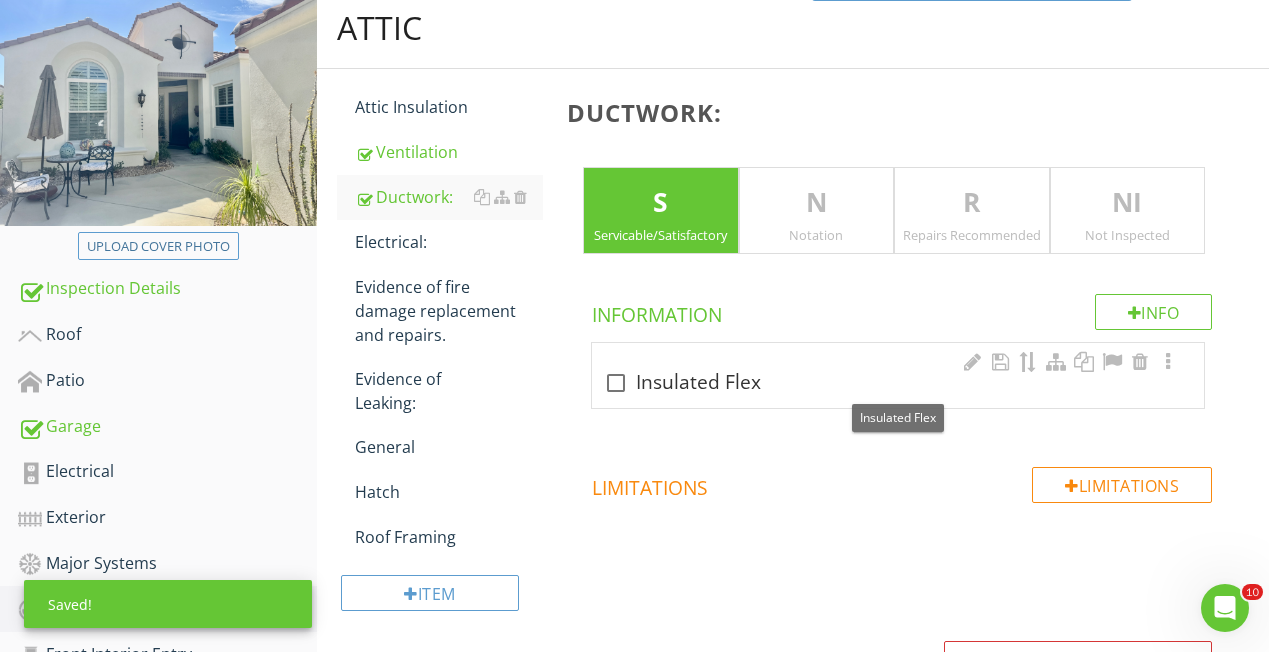 click at bounding box center (616, 383) 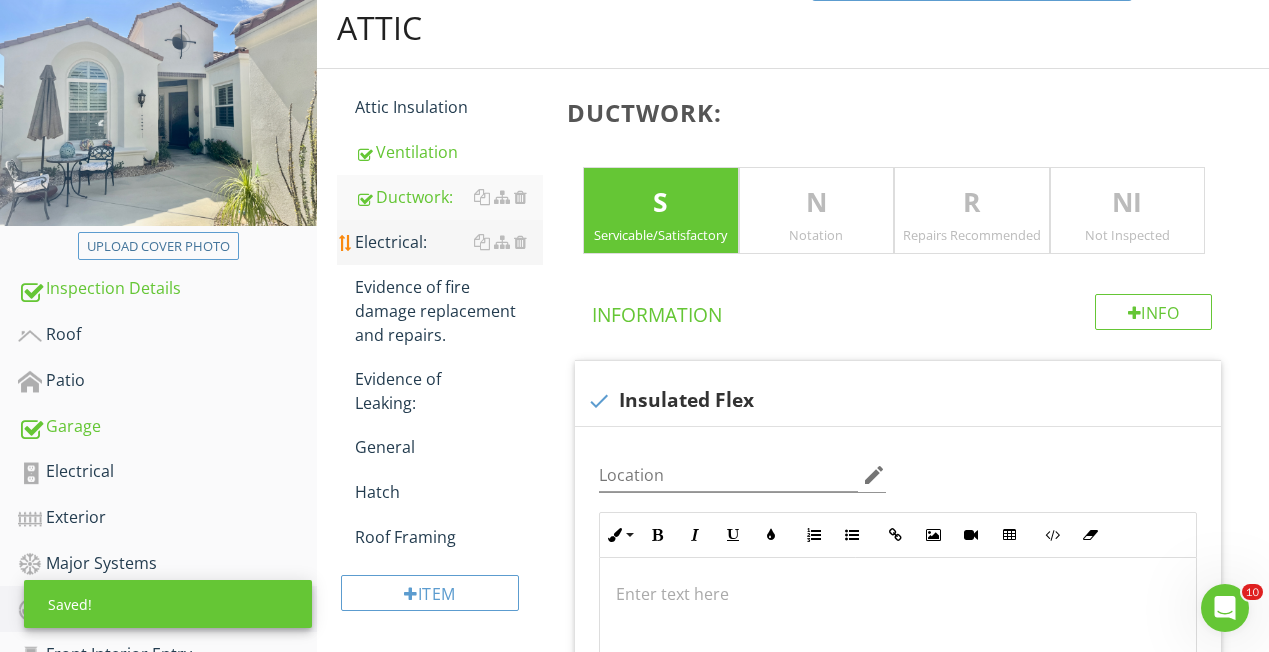 click on "Electrical:" at bounding box center (449, 242) 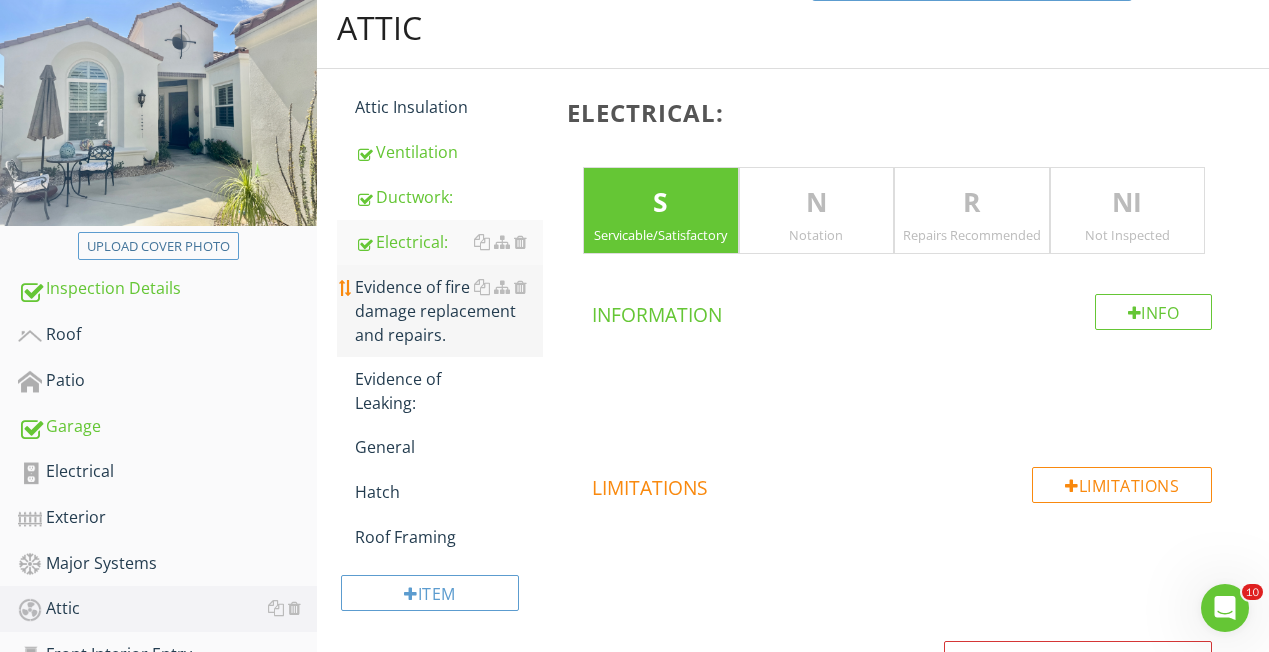 click on "Evidence of fire damage replacement and repairs." at bounding box center [449, 311] 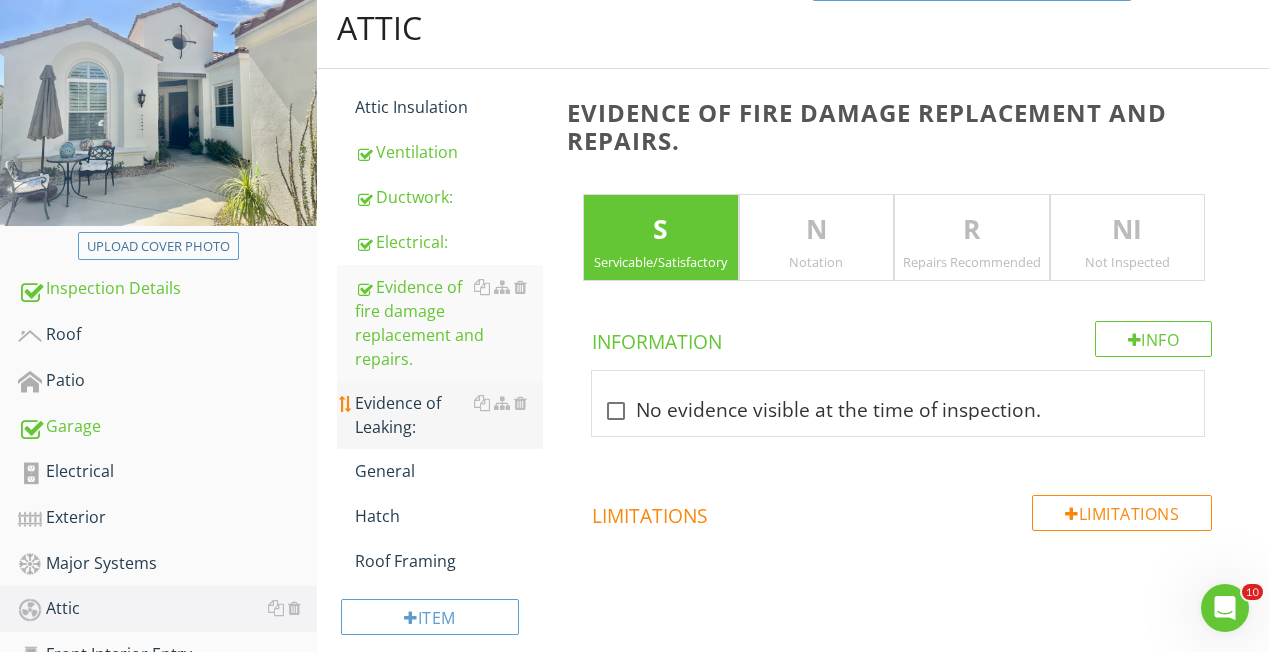 click on "Evidence of Leaking:" at bounding box center (449, 415) 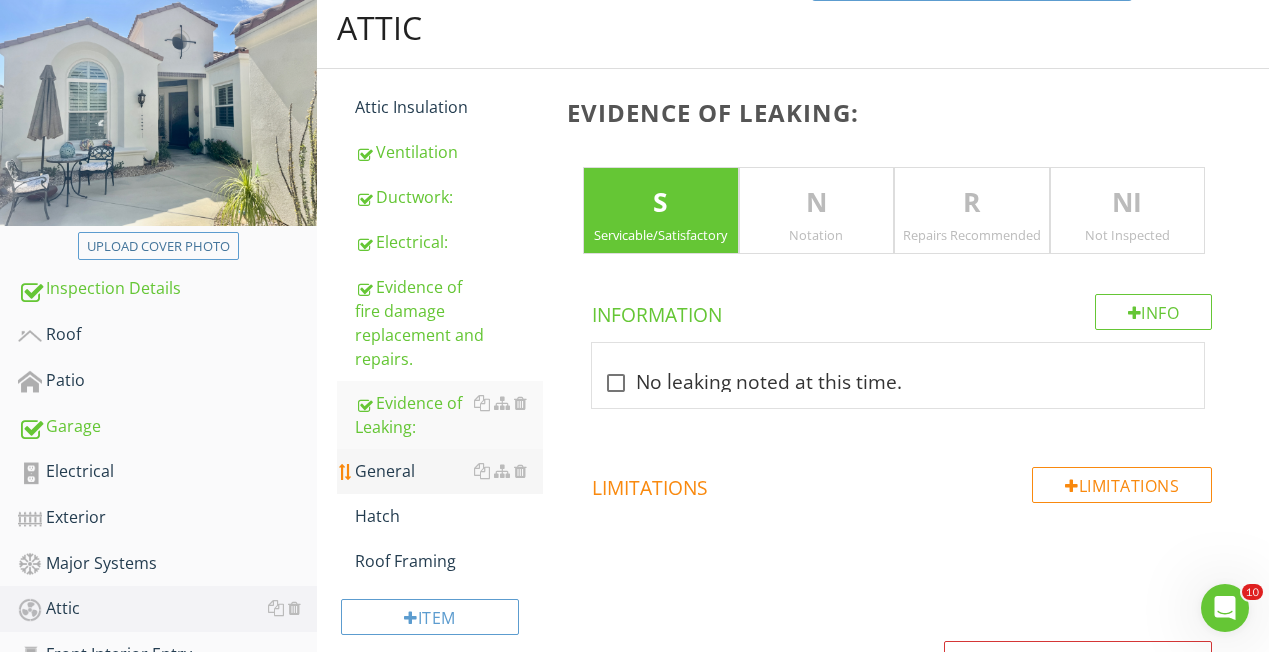 click on "General" at bounding box center [449, 471] 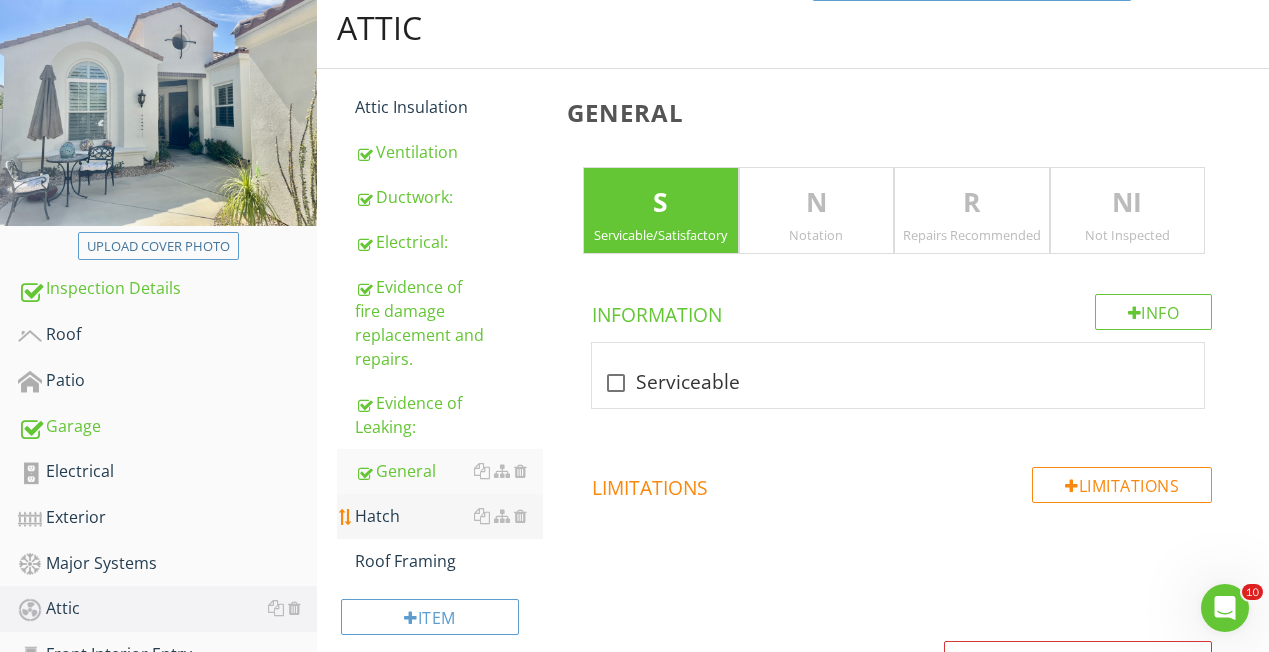 click on "Hatch" at bounding box center (449, 516) 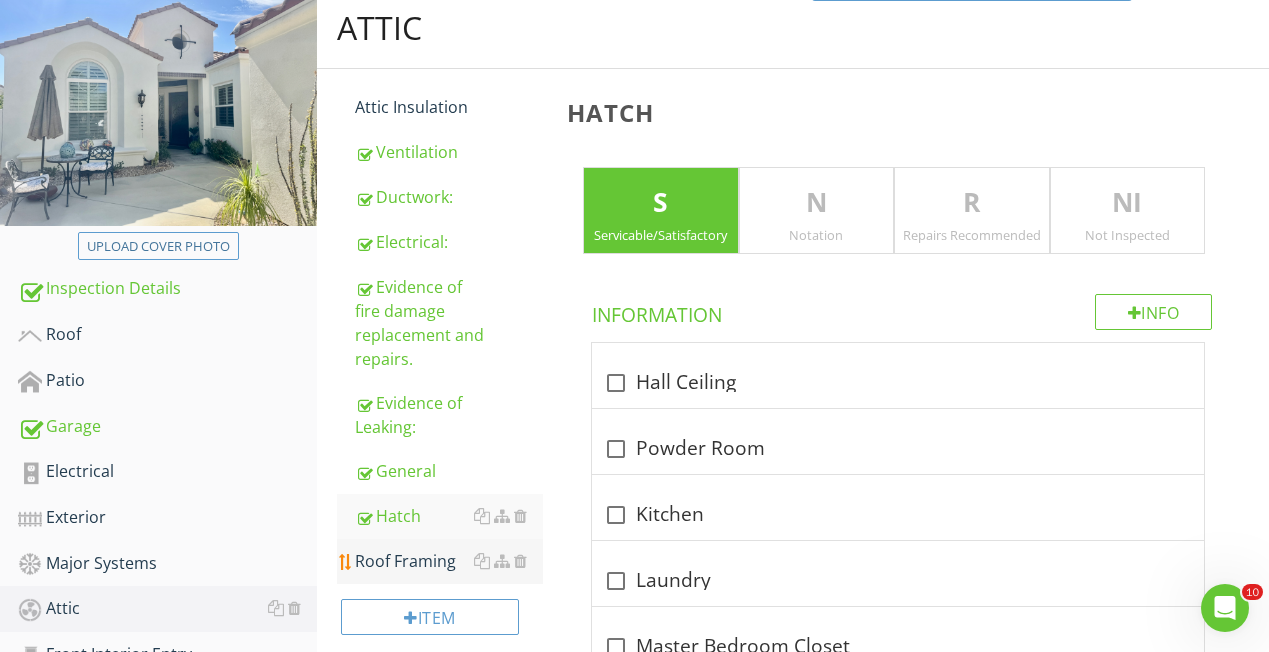 click on "Roof Framing" at bounding box center (449, 561) 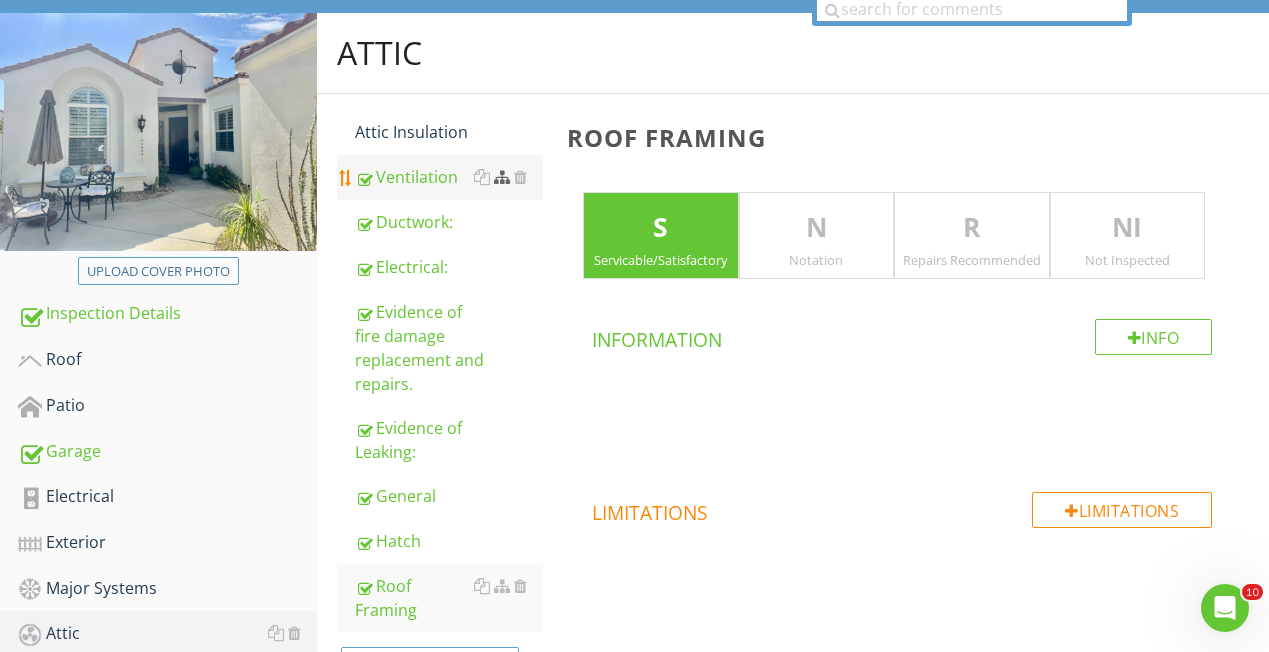 scroll, scrollTop: 188, scrollLeft: 0, axis: vertical 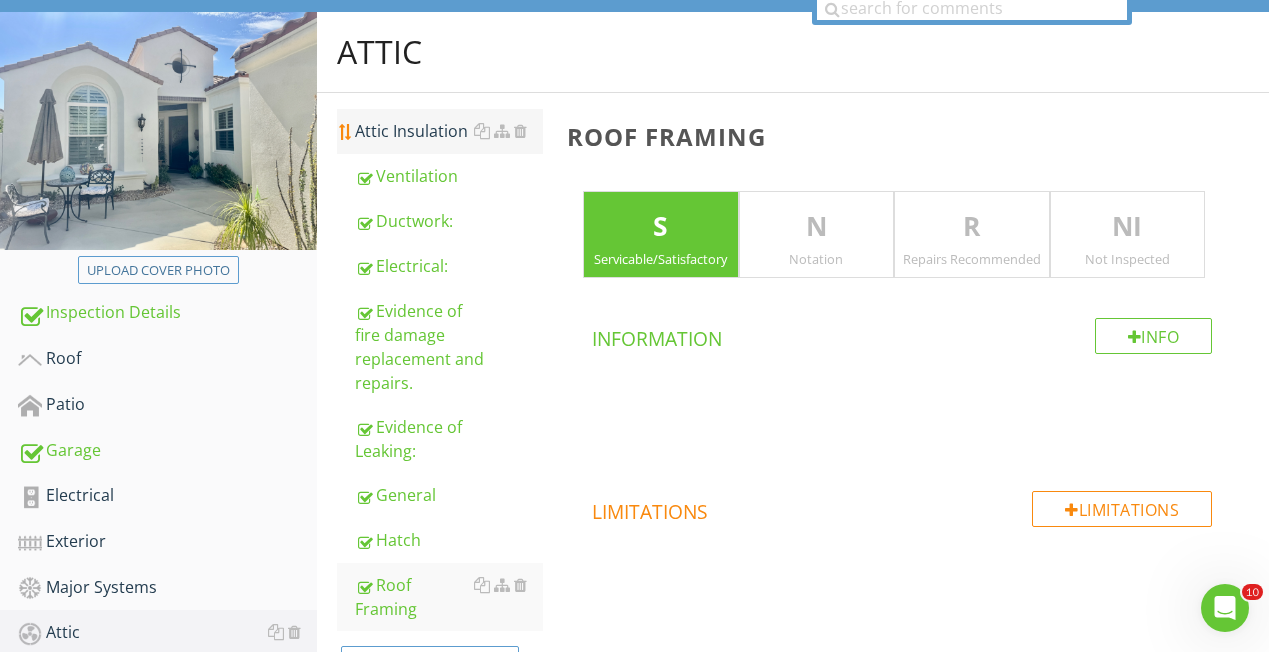 click on "Attic Insulation" at bounding box center (449, 131) 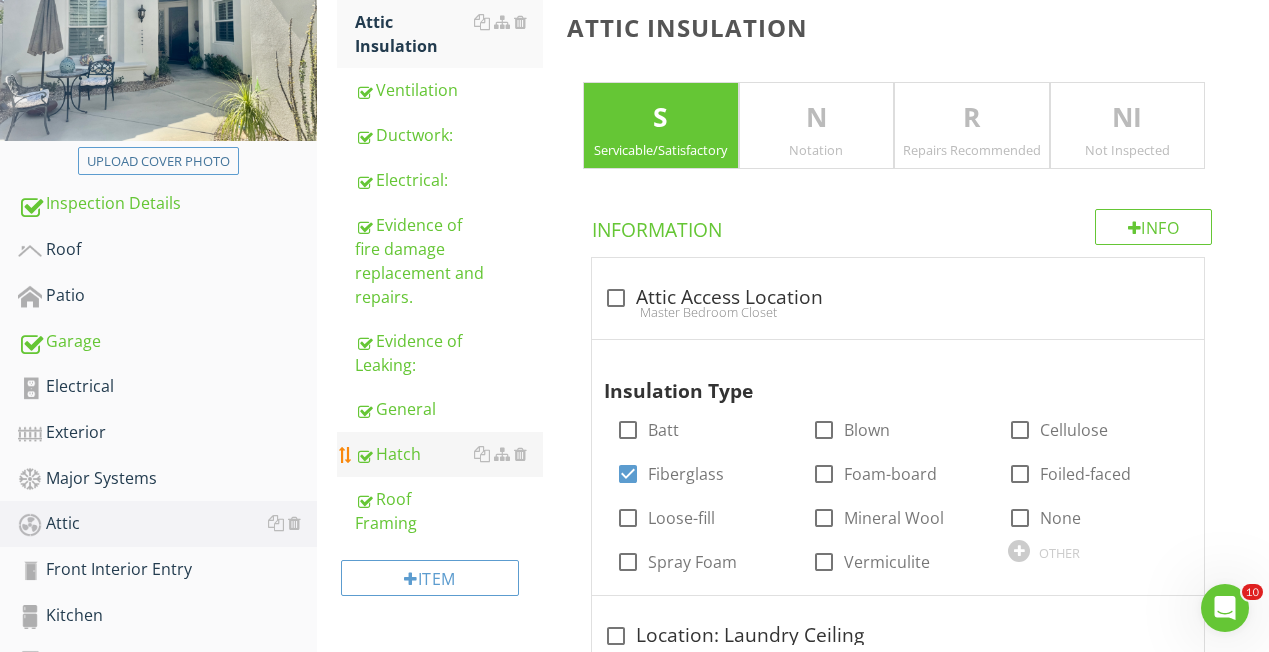 scroll, scrollTop: 298, scrollLeft: 0, axis: vertical 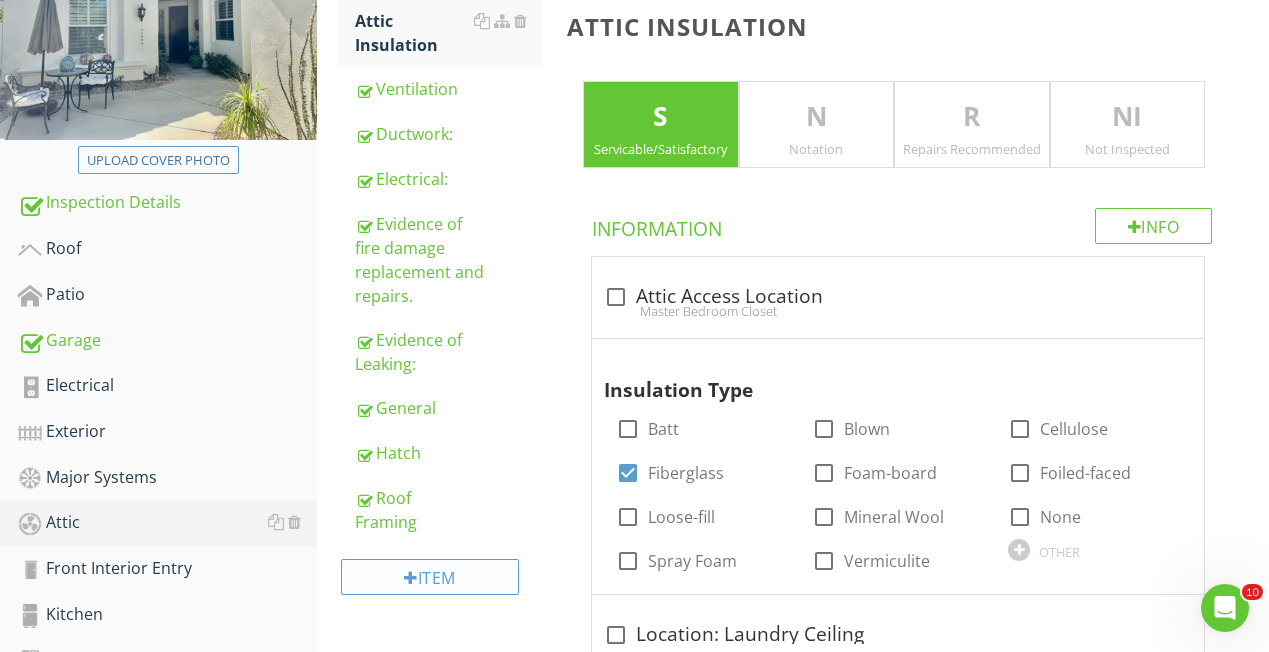 click on "Item" at bounding box center (430, 577) 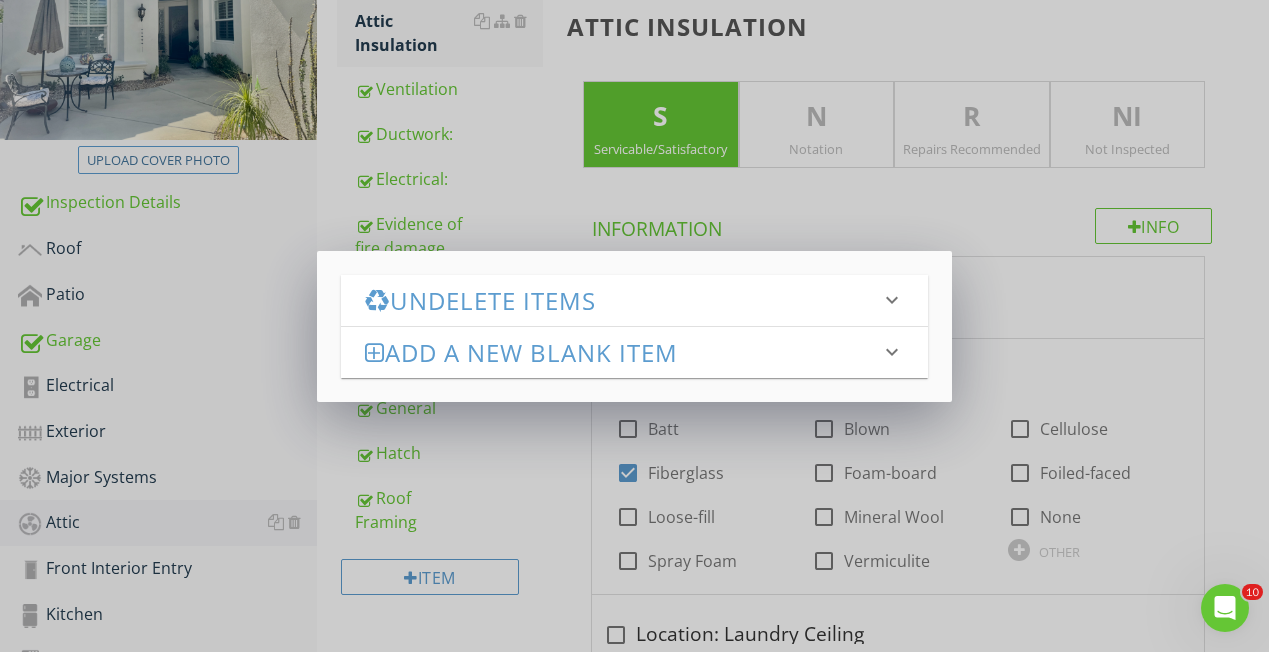 click on "Add a new Blank Item" at bounding box center (622, 352) 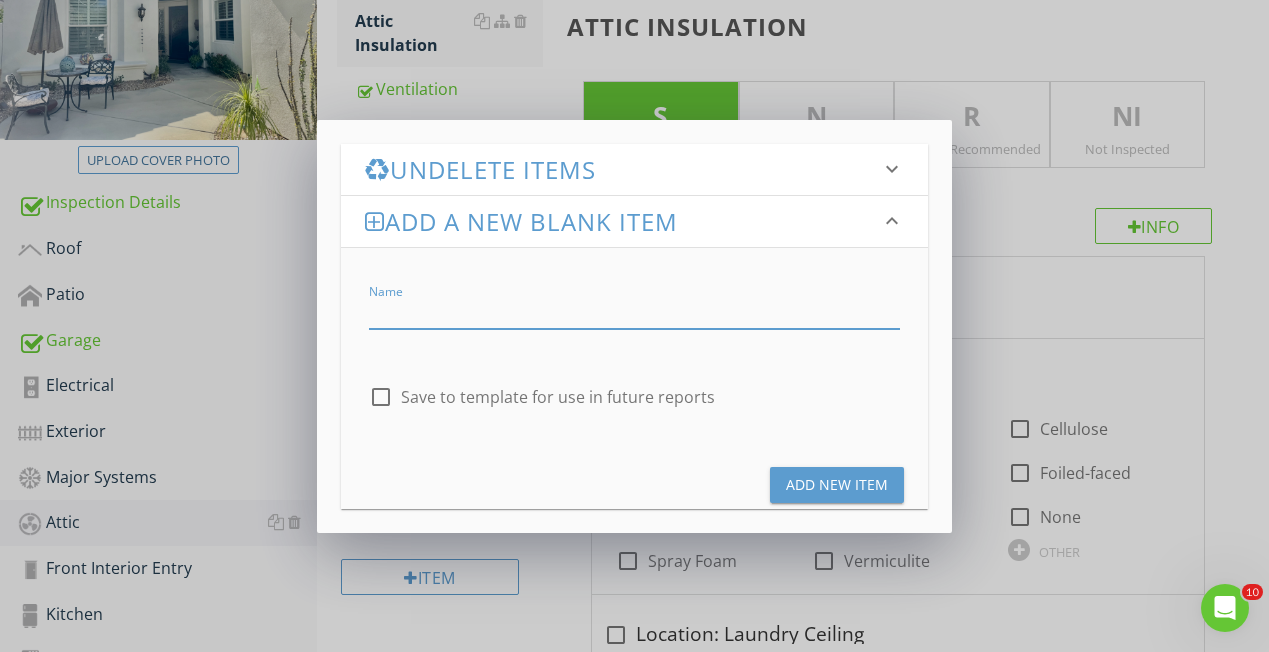 click at bounding box center (634, 312) 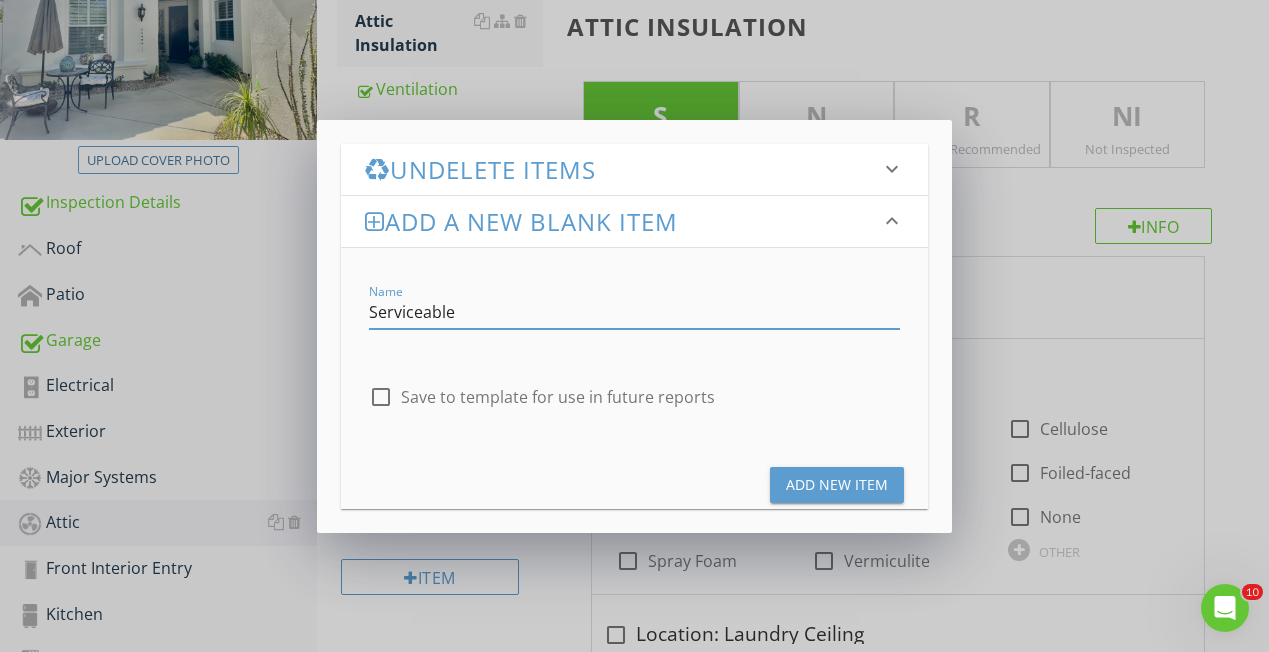 type on "Serviceable" 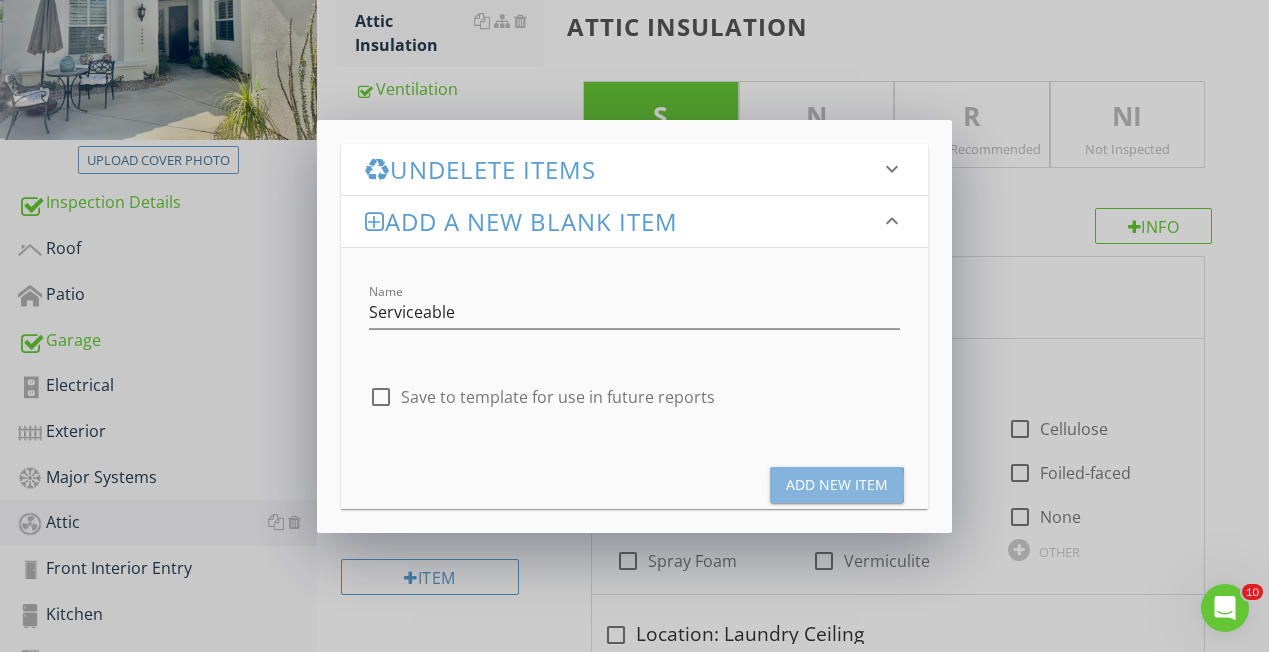 click on "Add New Item" at bounding box center (837, 484) 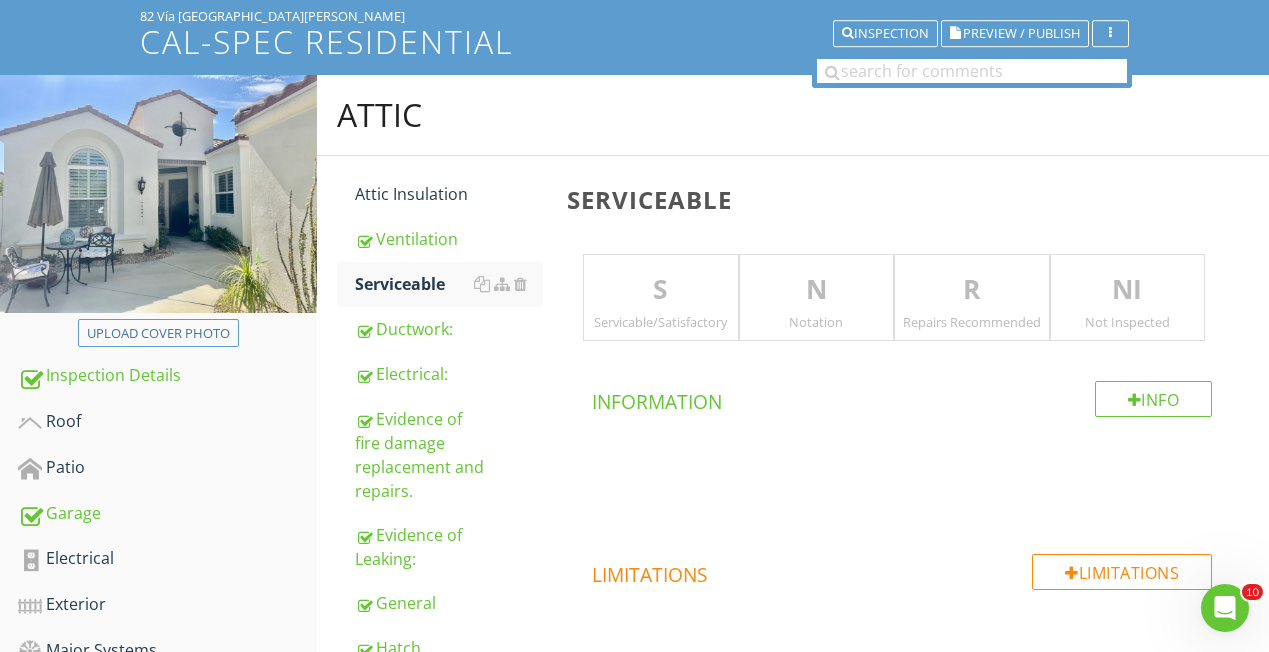 scroll, scrollTop: 112, scrollLeft: 0, axis: vertical 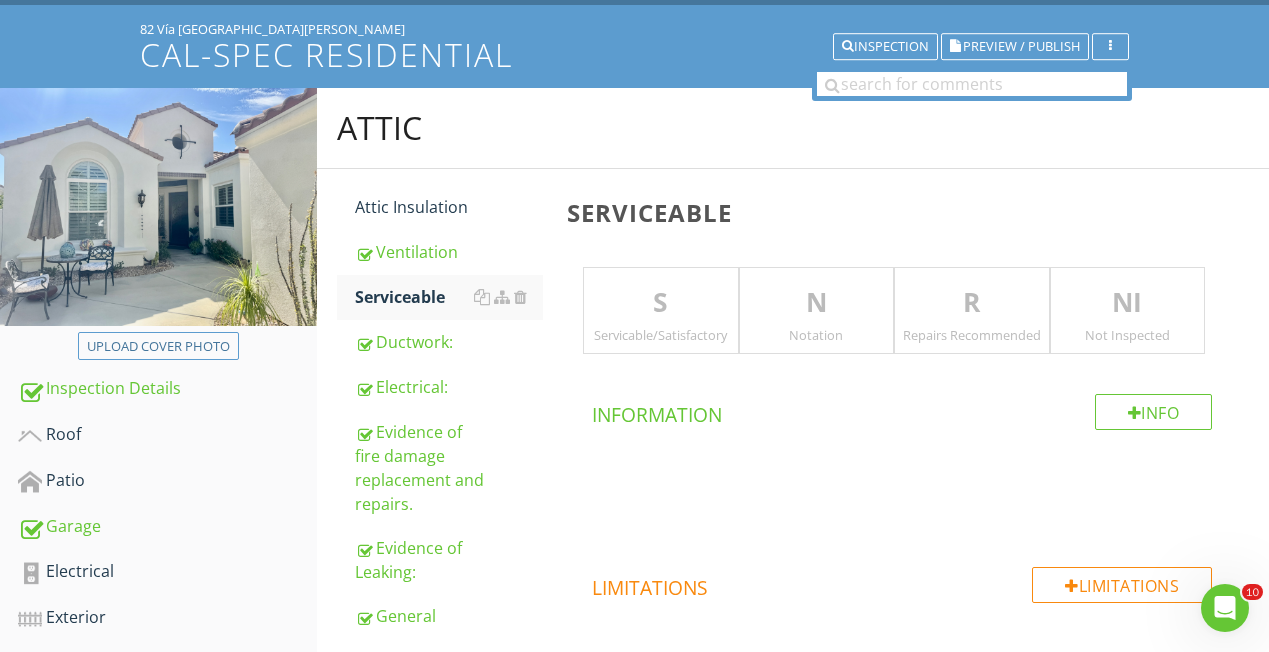 drag, startPoint x: 582, startPoint y: 304, endPoint x: 594, endPoint y: 306, distance: 12.165525 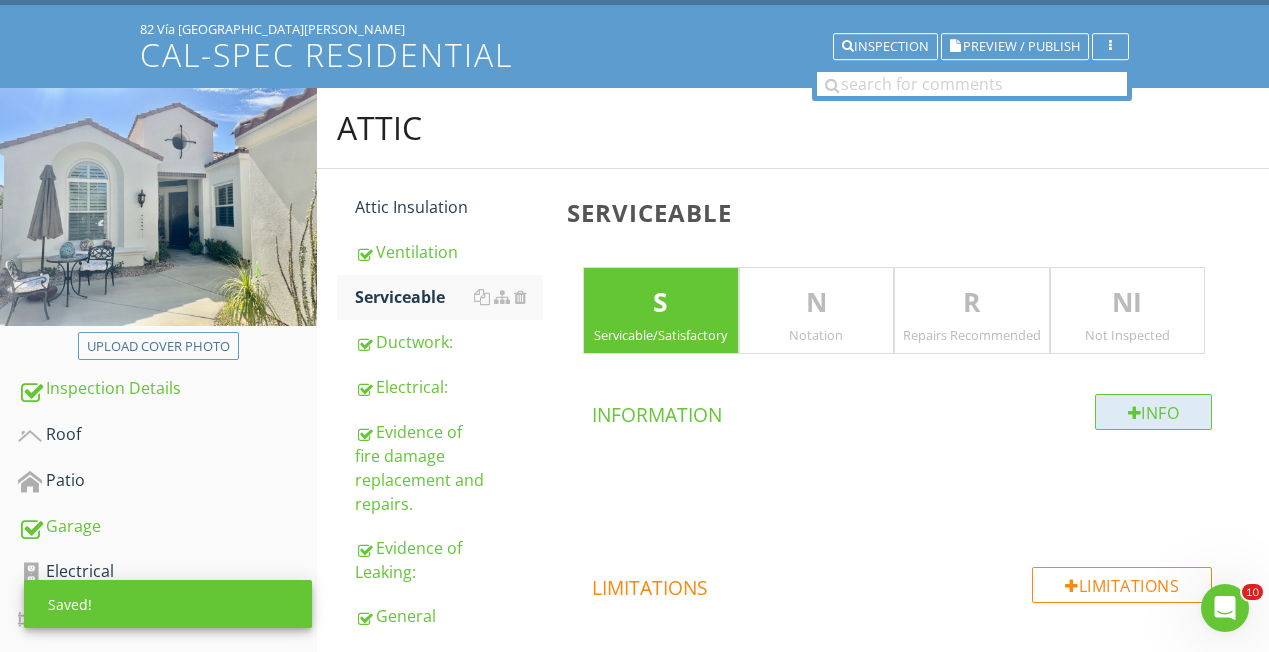 click on "Info" at bounding box center [1154, 412] 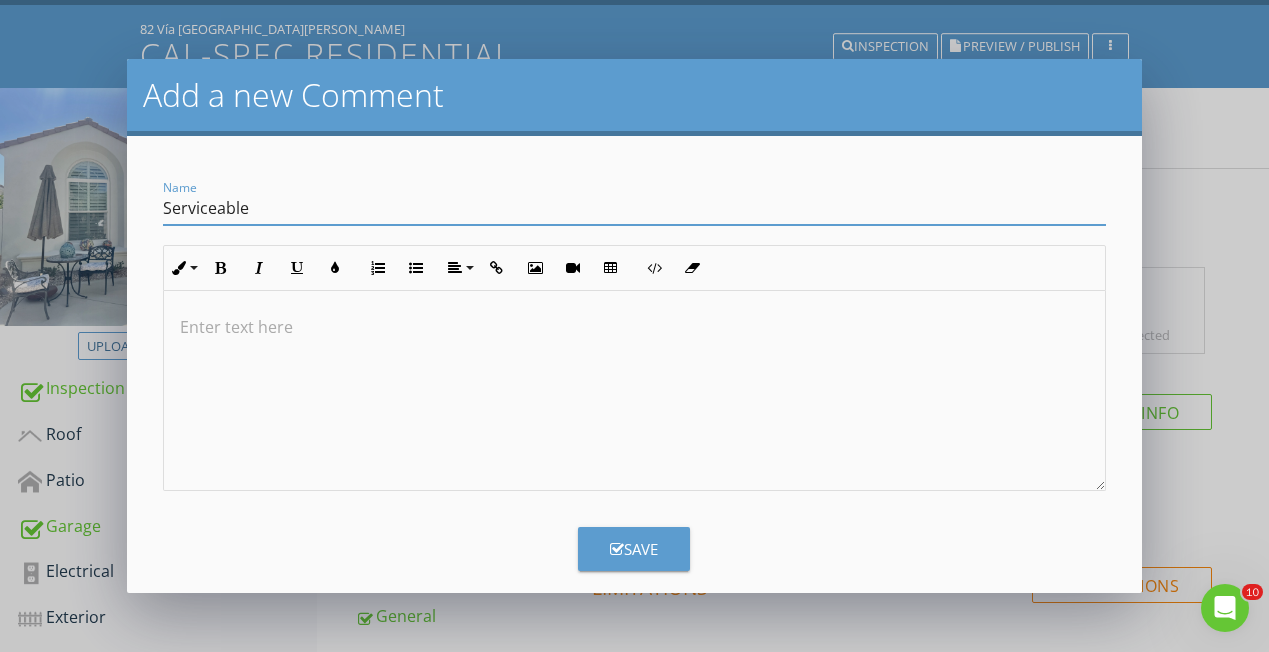 type on "Serviceable" 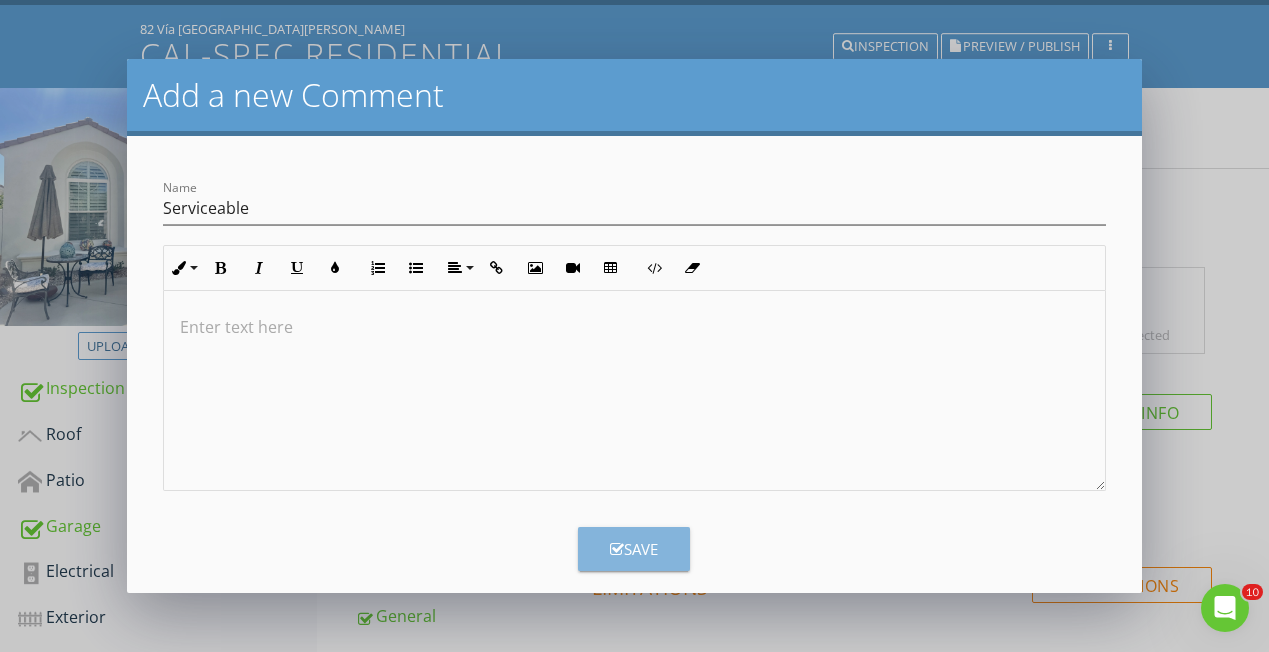 click on "Save" at bounding box center [634, 549] 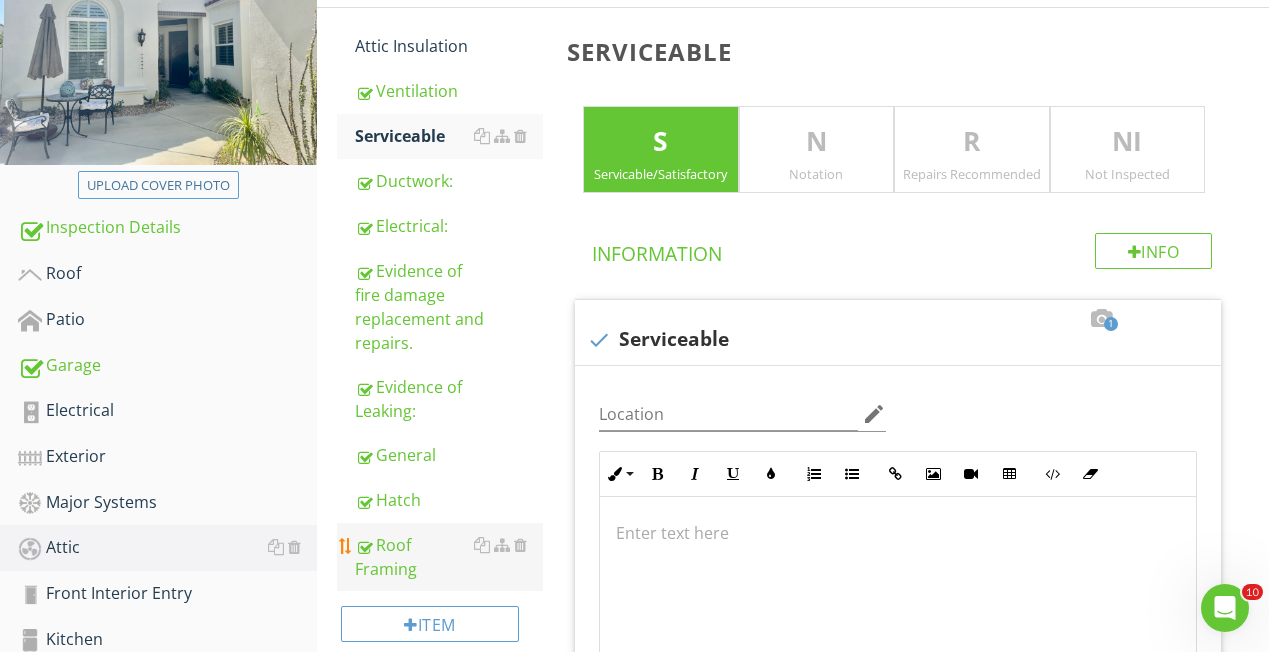 scroll, scrollTop: 271, scrollLeft: 0, axis: vertical 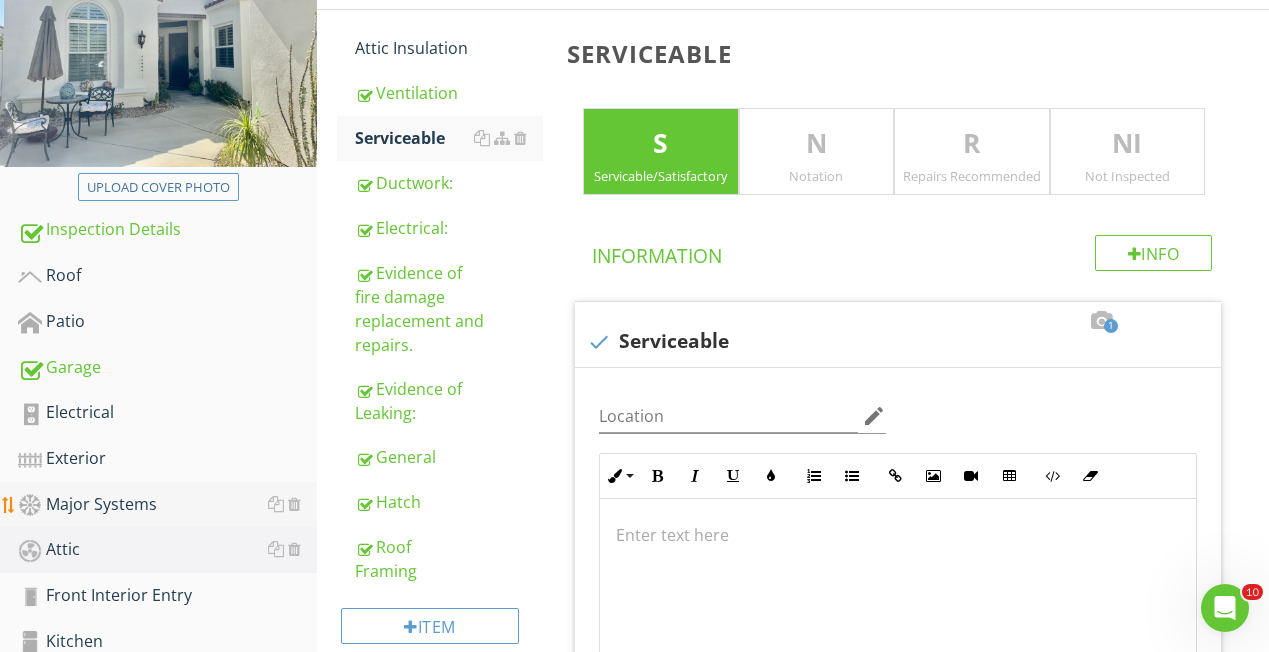 click on "Major Systems" at bounding box center (167, 505) 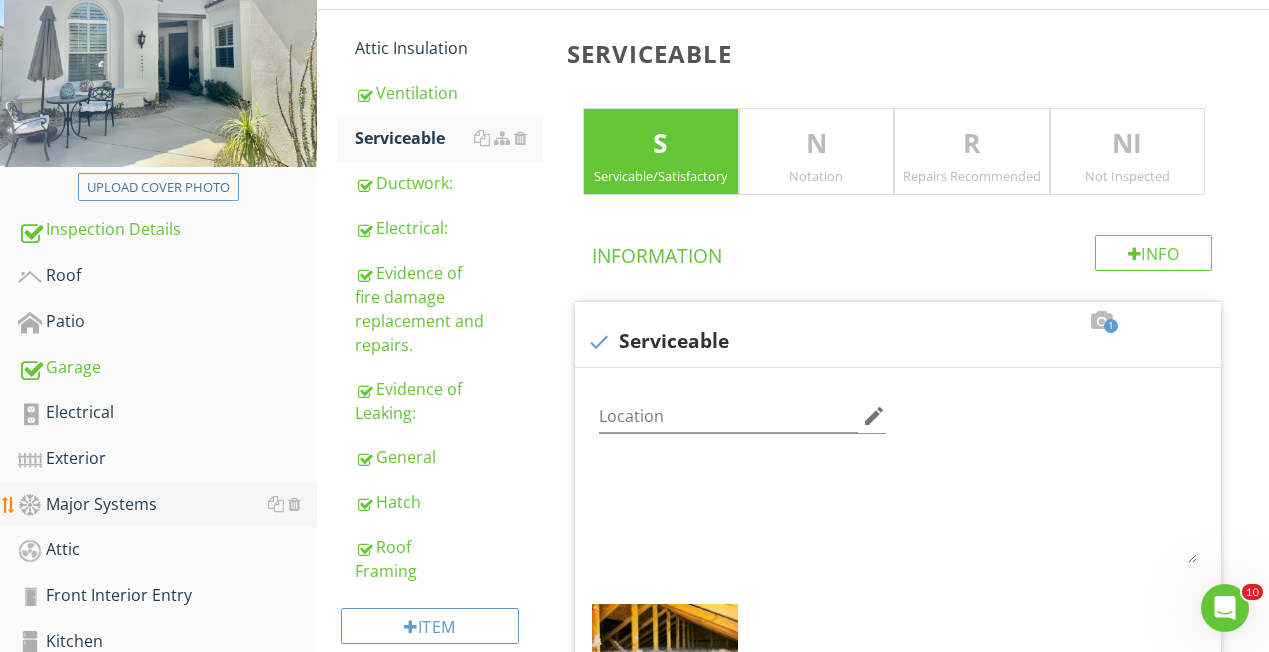 click on "Major Systems" at bounding box center [167, 505] 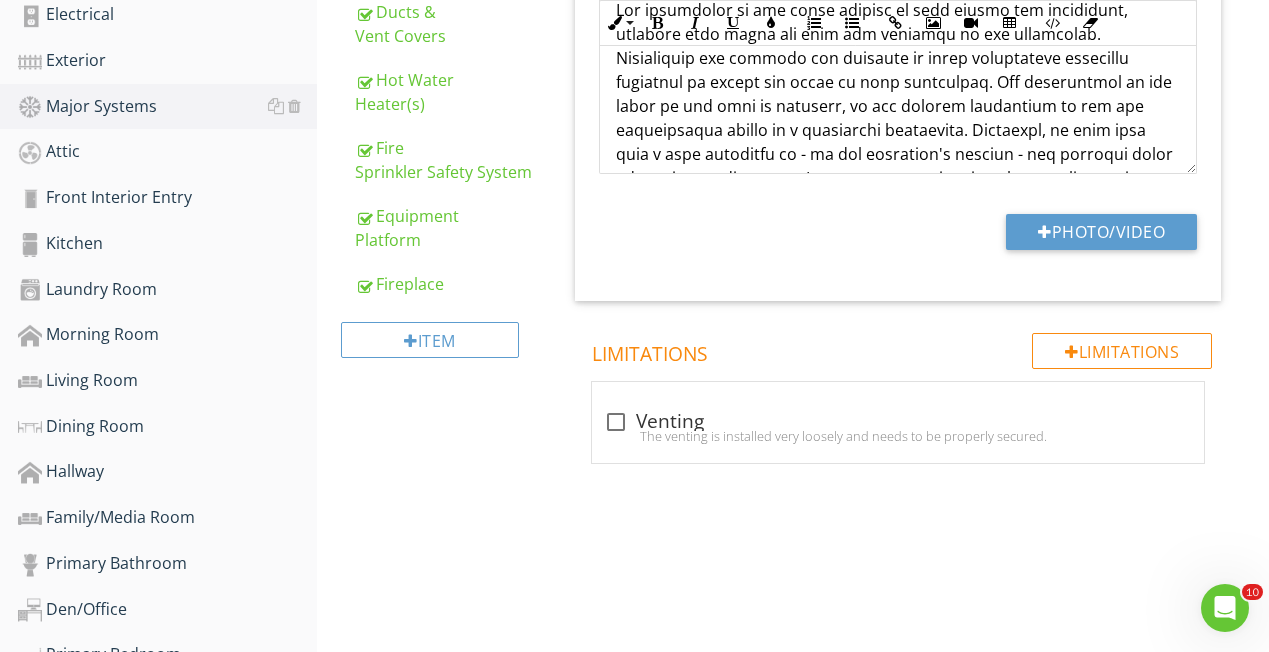 scroll, scrollTop: 673, scrollLeft: 0, axis: vertical 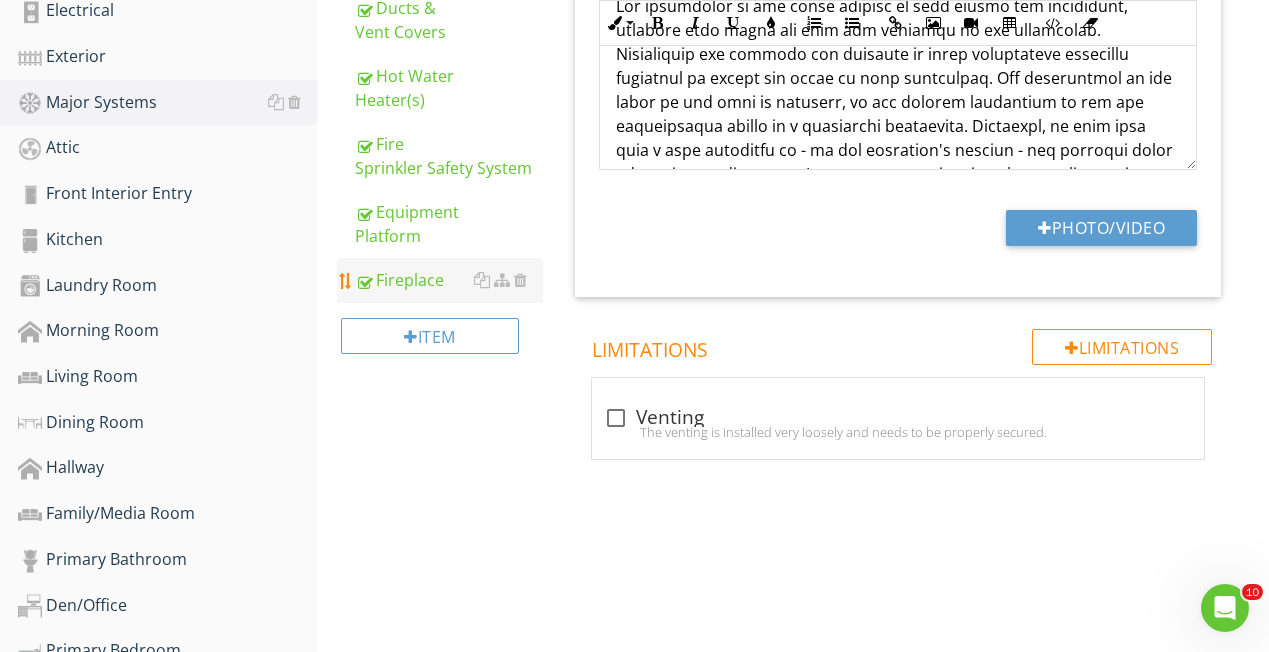 click on "Fireplace" at bounding box center [449, 280] 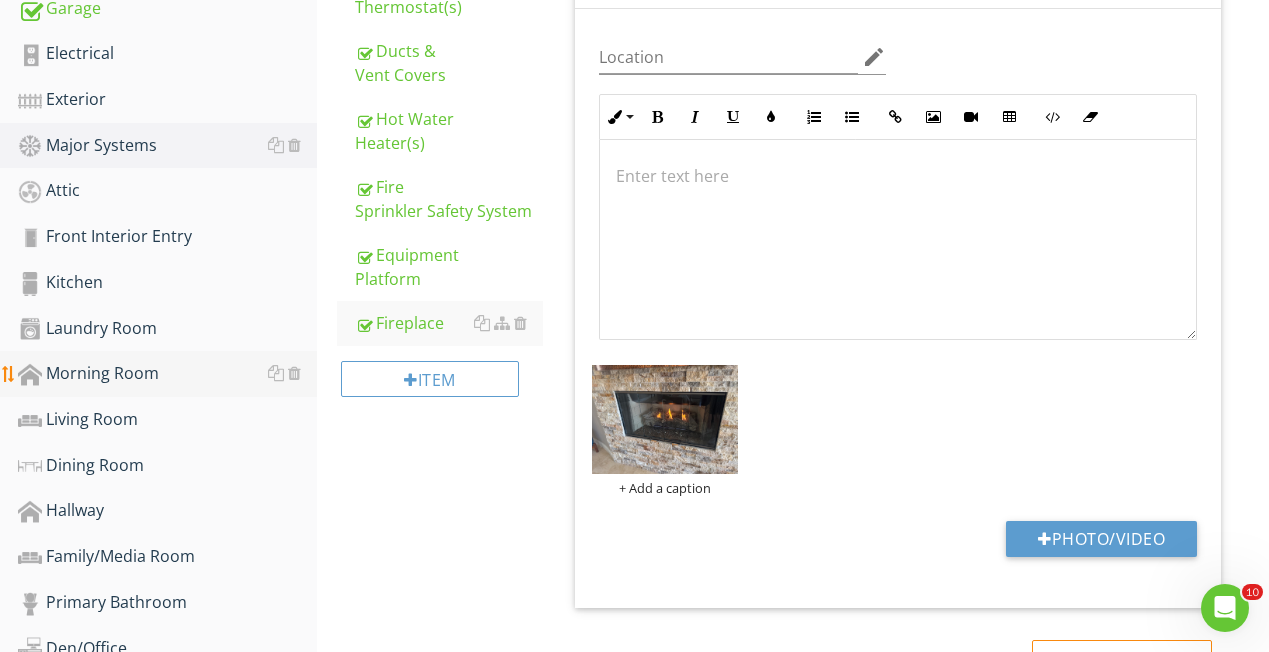 scroll, scrollTop: 624, scrollLeft: 0, axis: vertical 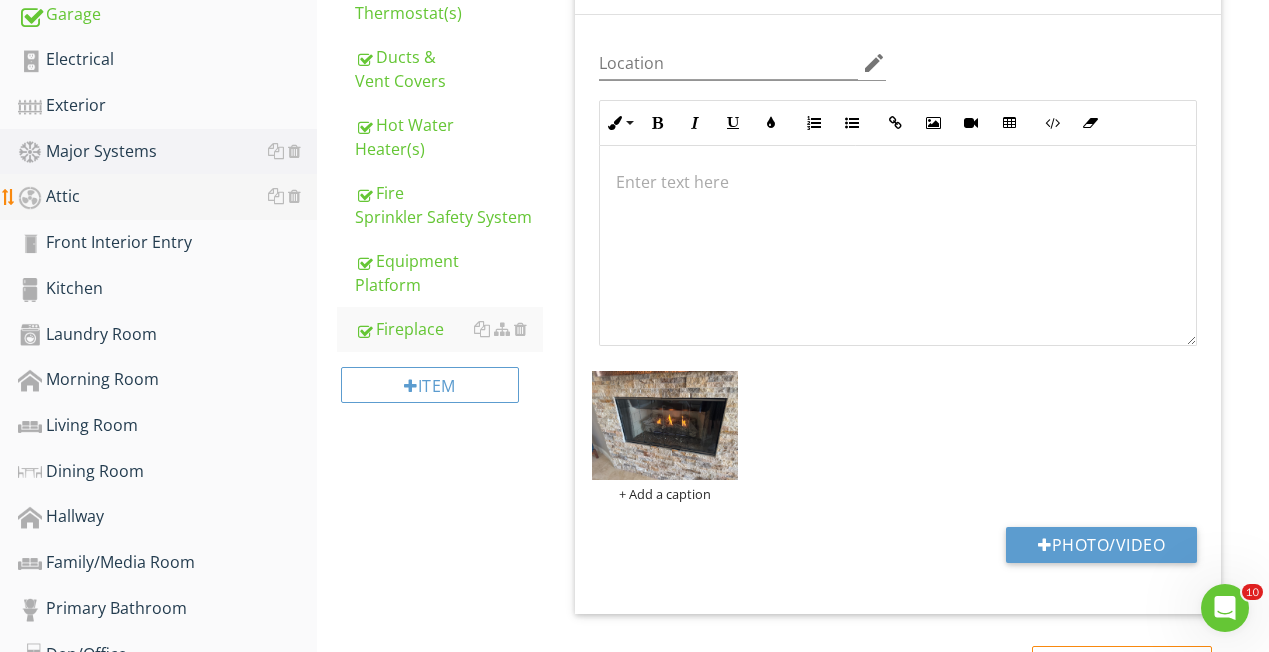 click on "Attic" at bounding box center (167, 197) 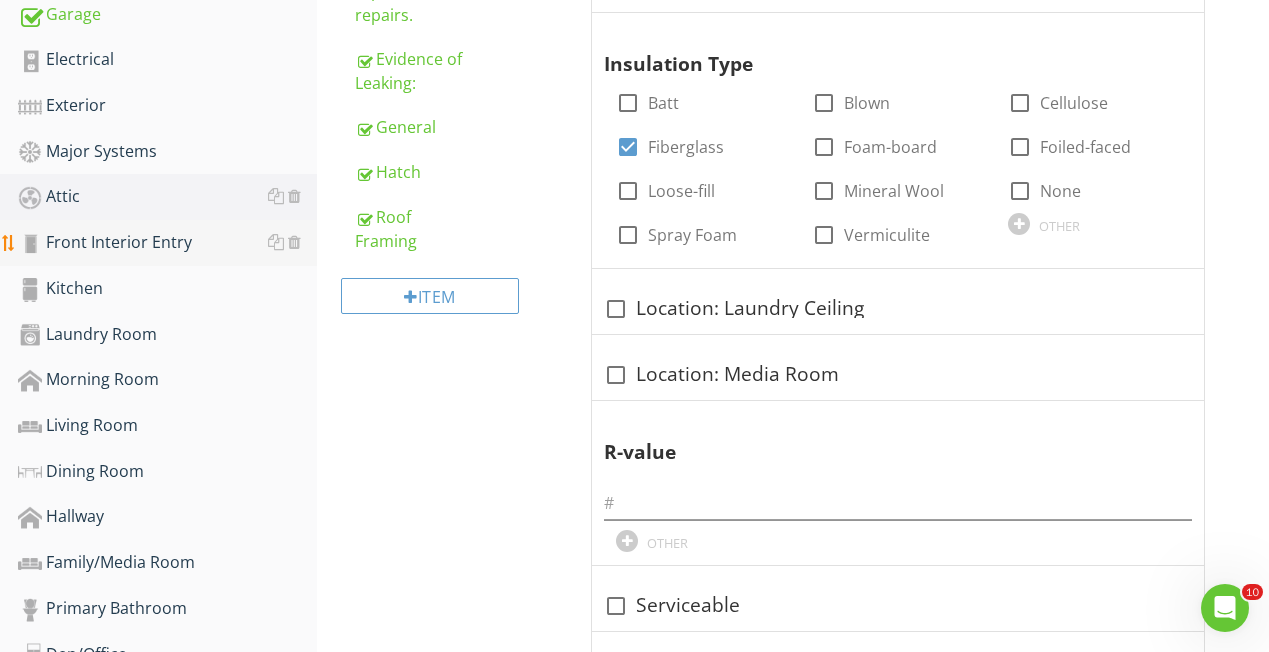 click on "Front Interior Entry" at bounding box center (167, 243) 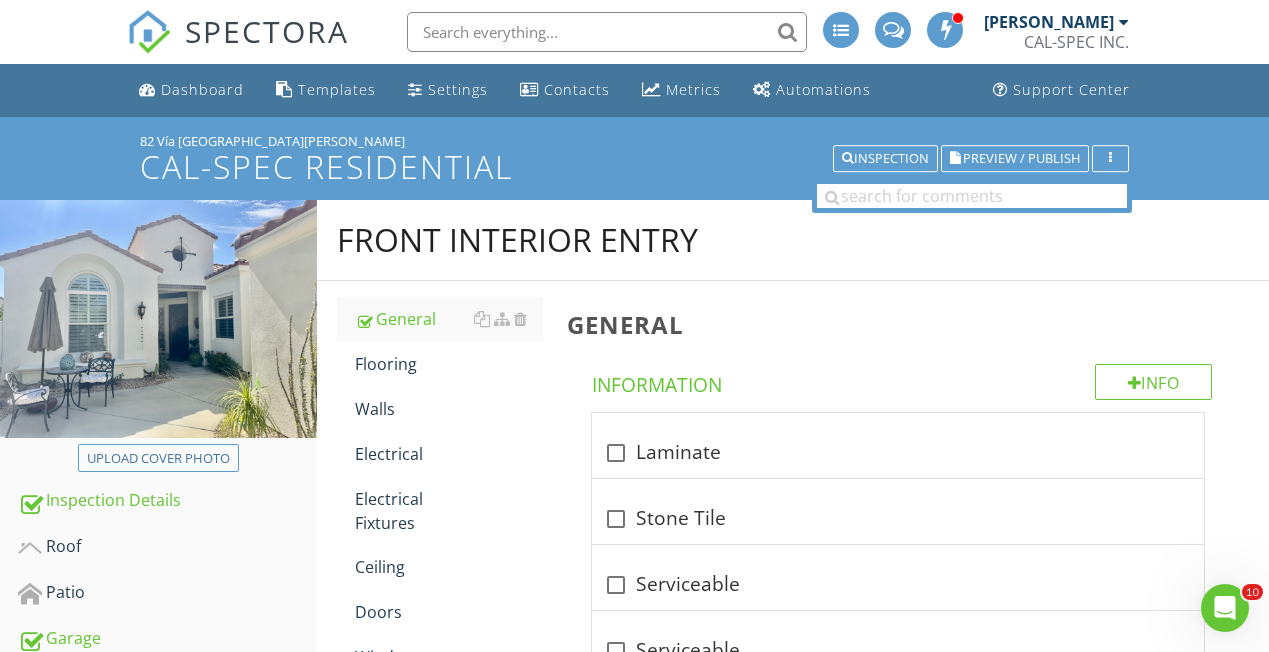 scroll, scrollTop: 0, scrollLeft: 0, axis: both 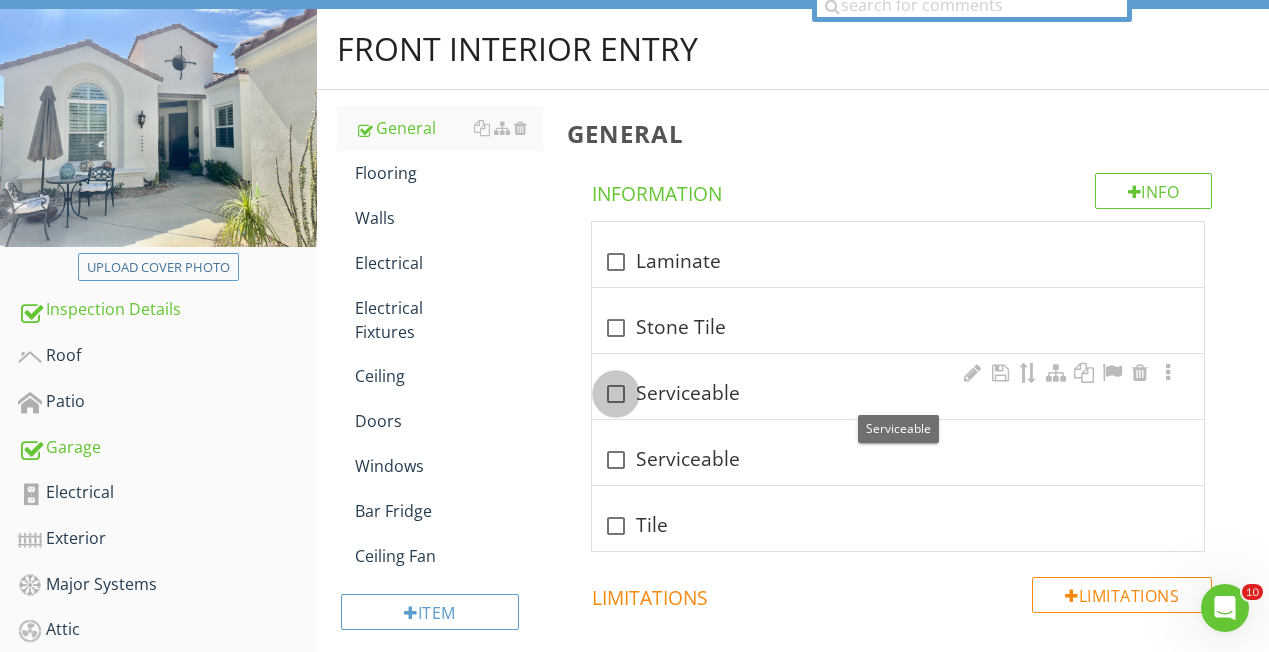 click at bounding box center [616, 394] 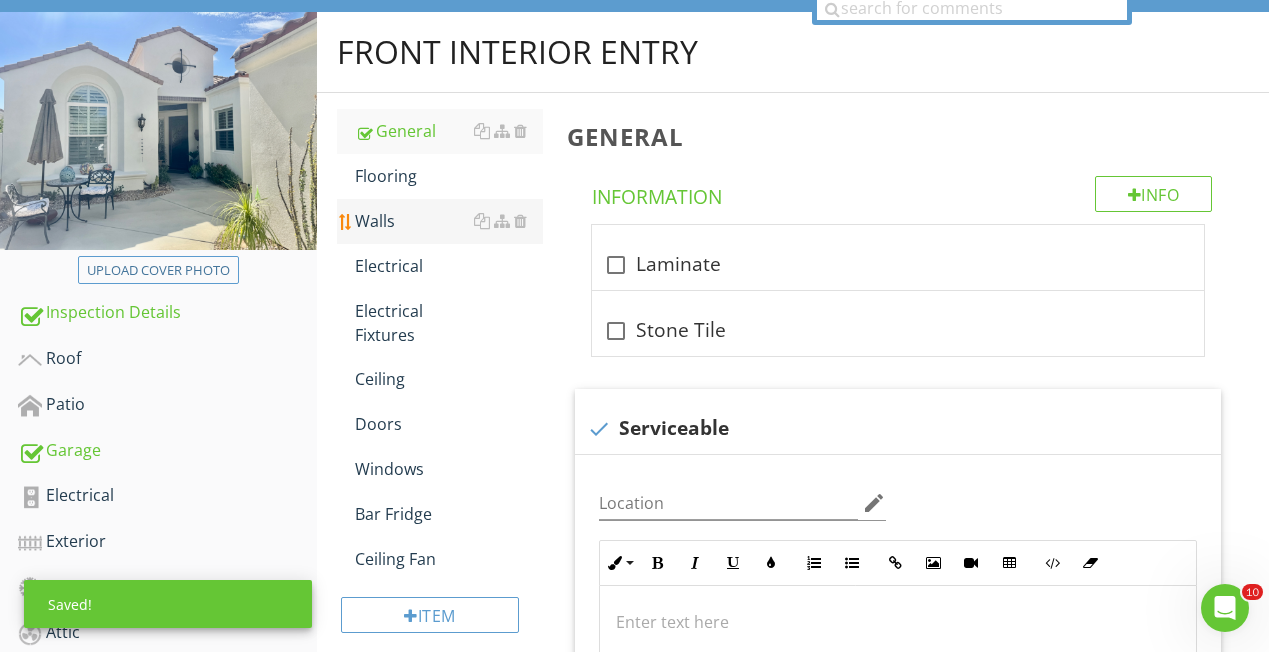 scroll, scrollTop: 188, scrollLeft: 0, axis: vertical 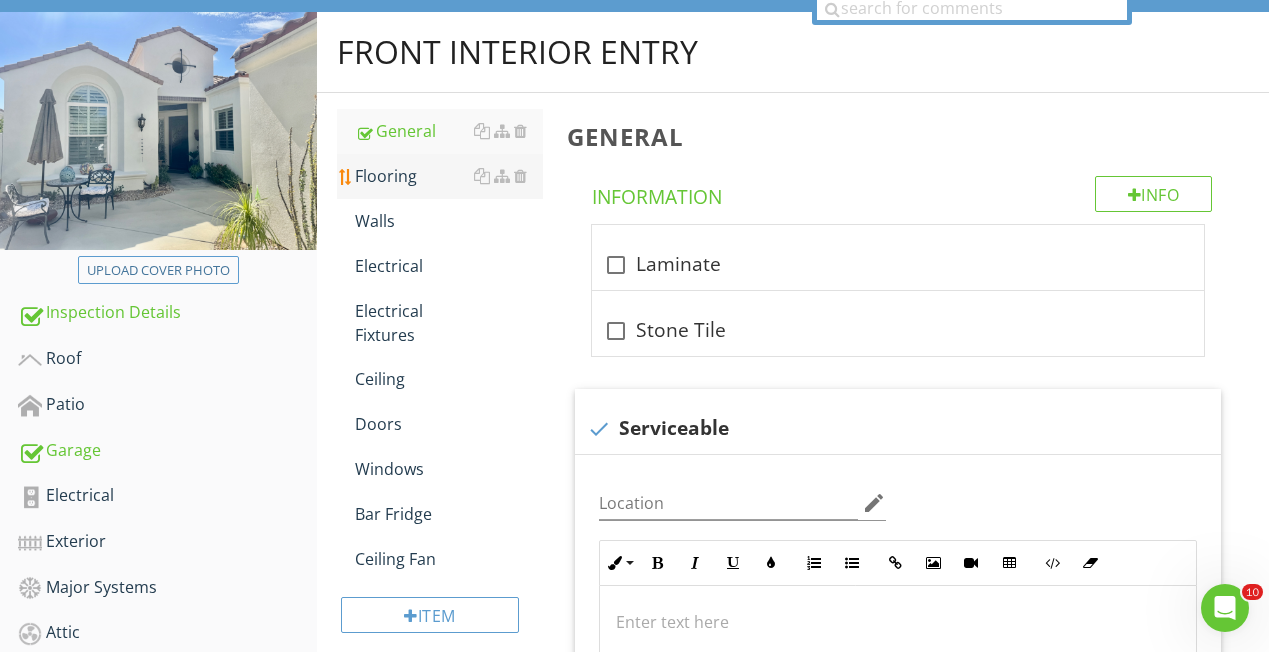 click on "Flooring" at bounding box center (449, 176) 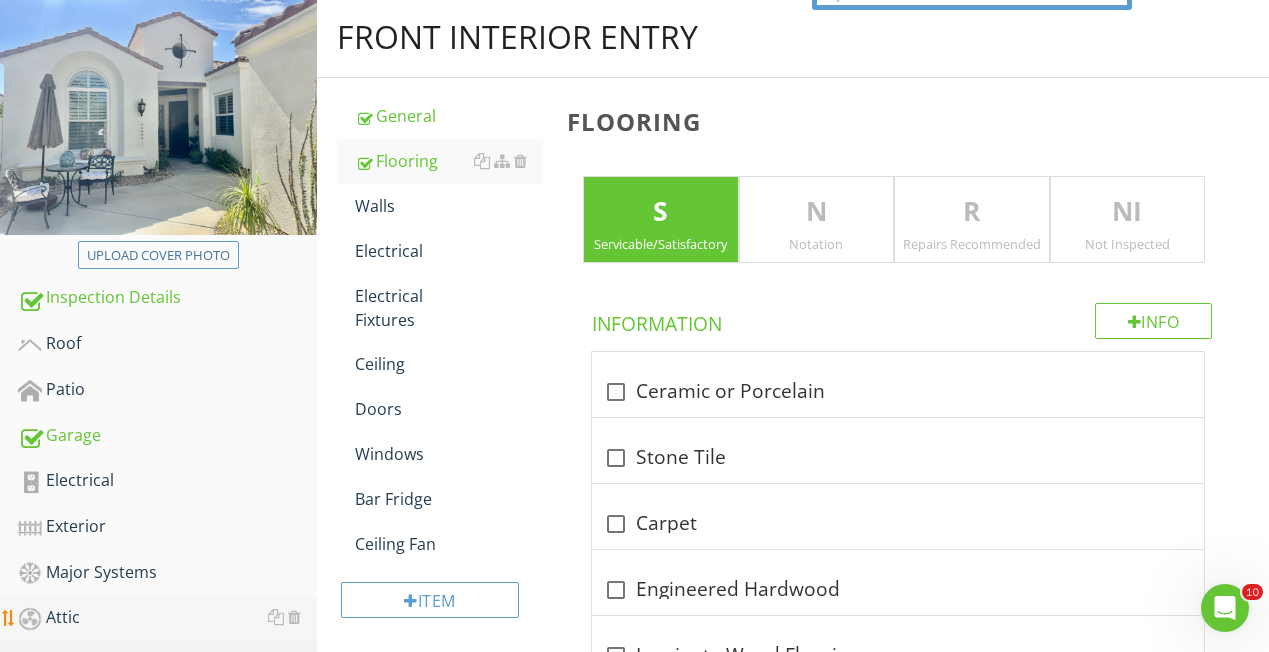 scroll, scrollTop: 186, scrollLeft: 0, axis: vertical 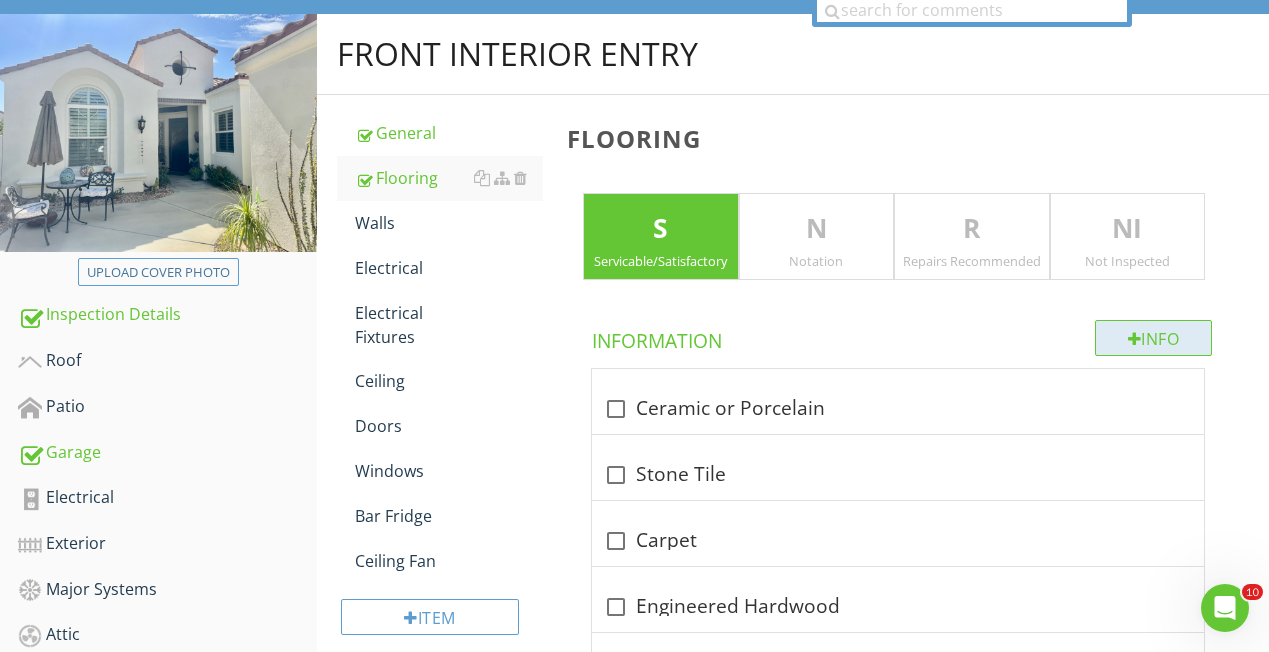 click on "Info" at bounding box center [1154, 338] 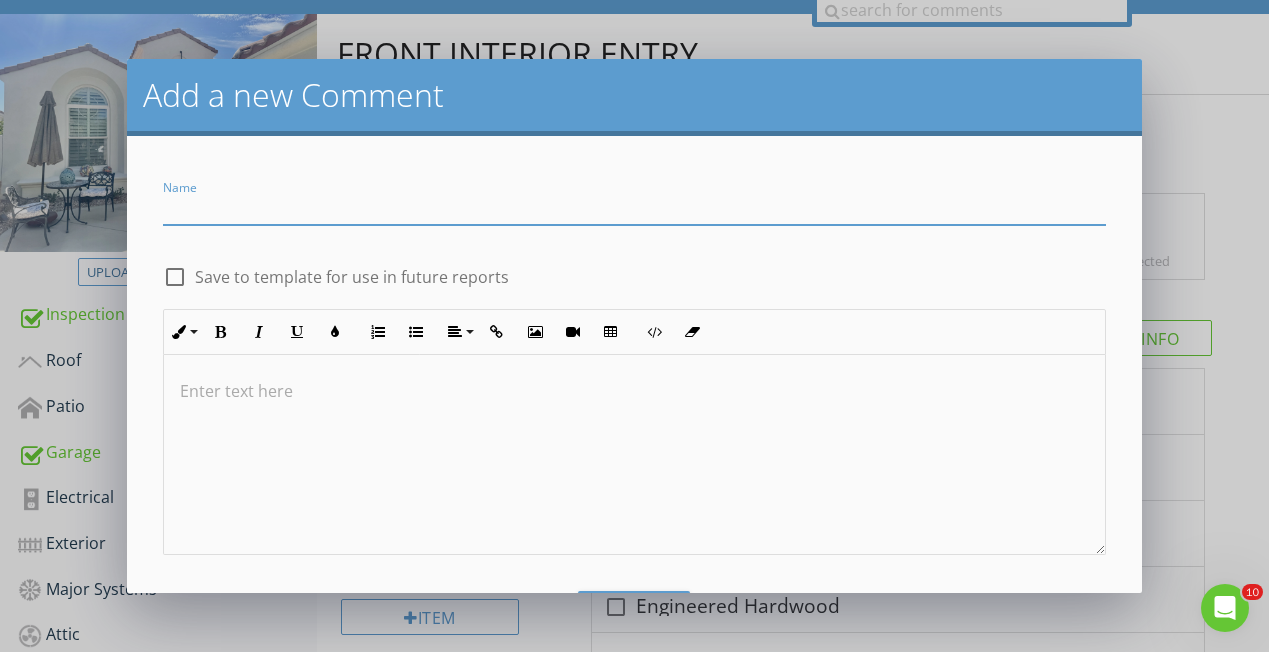 click at bounding box center [634, 208] 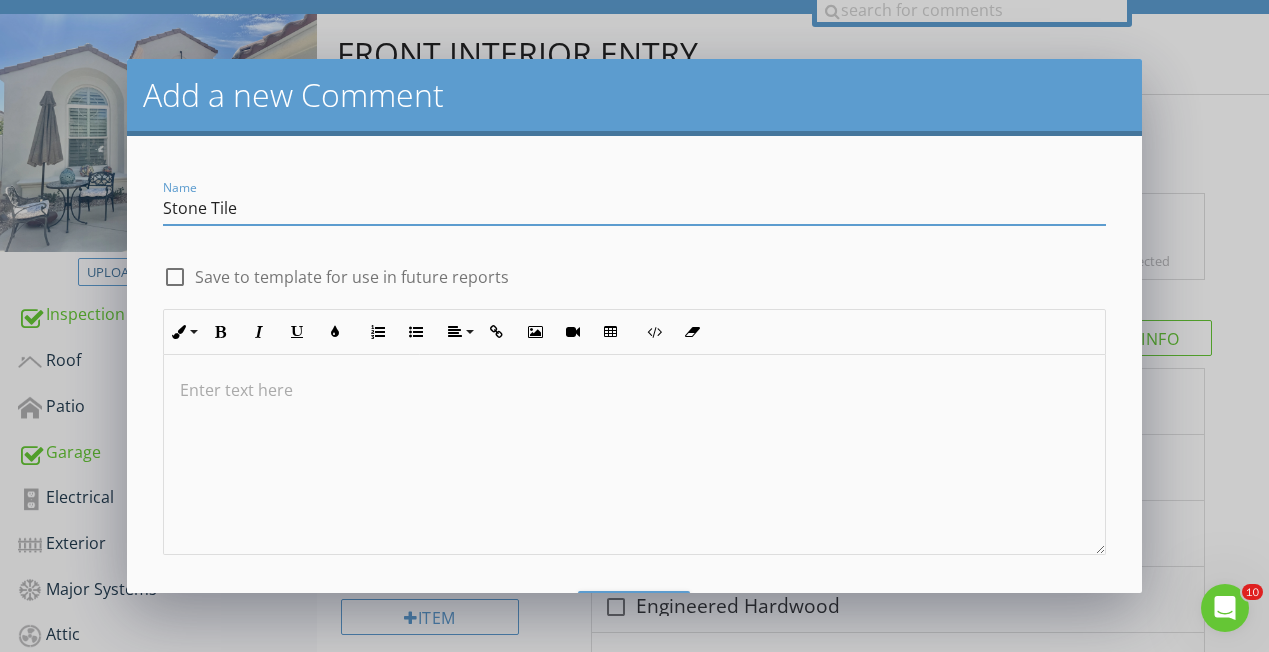 scroll, scrollTop: 1, scrollLeft: 0, axis: vertical 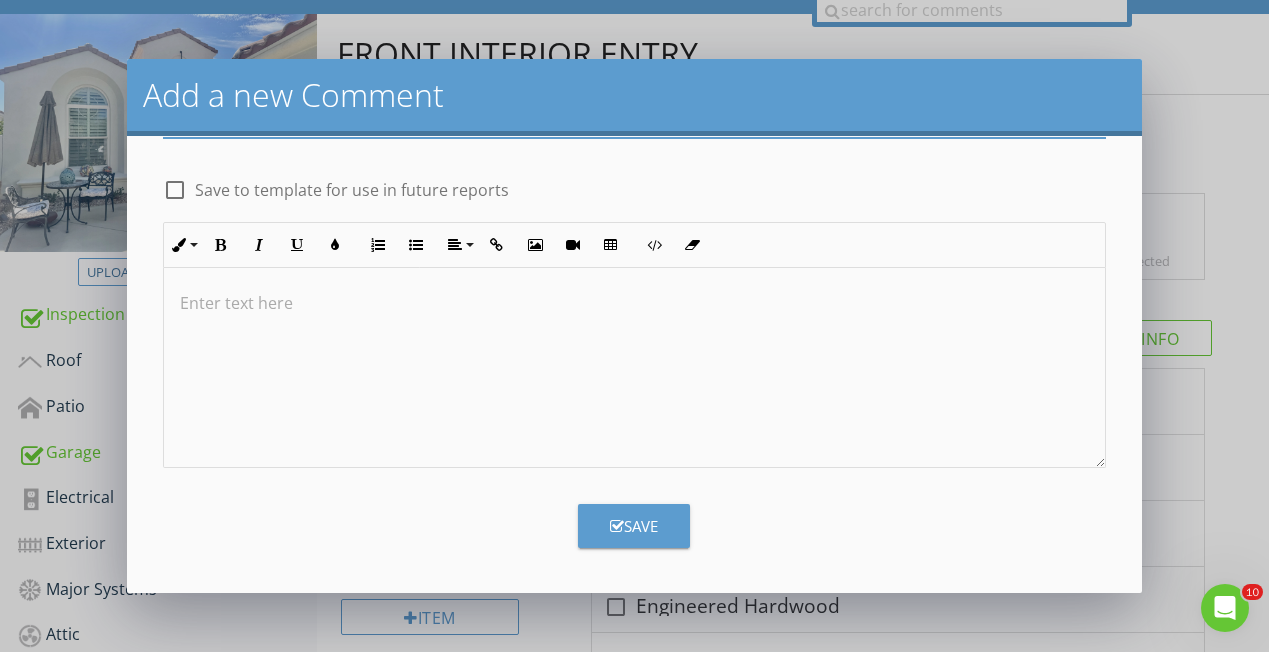 type on "Stone Tile" 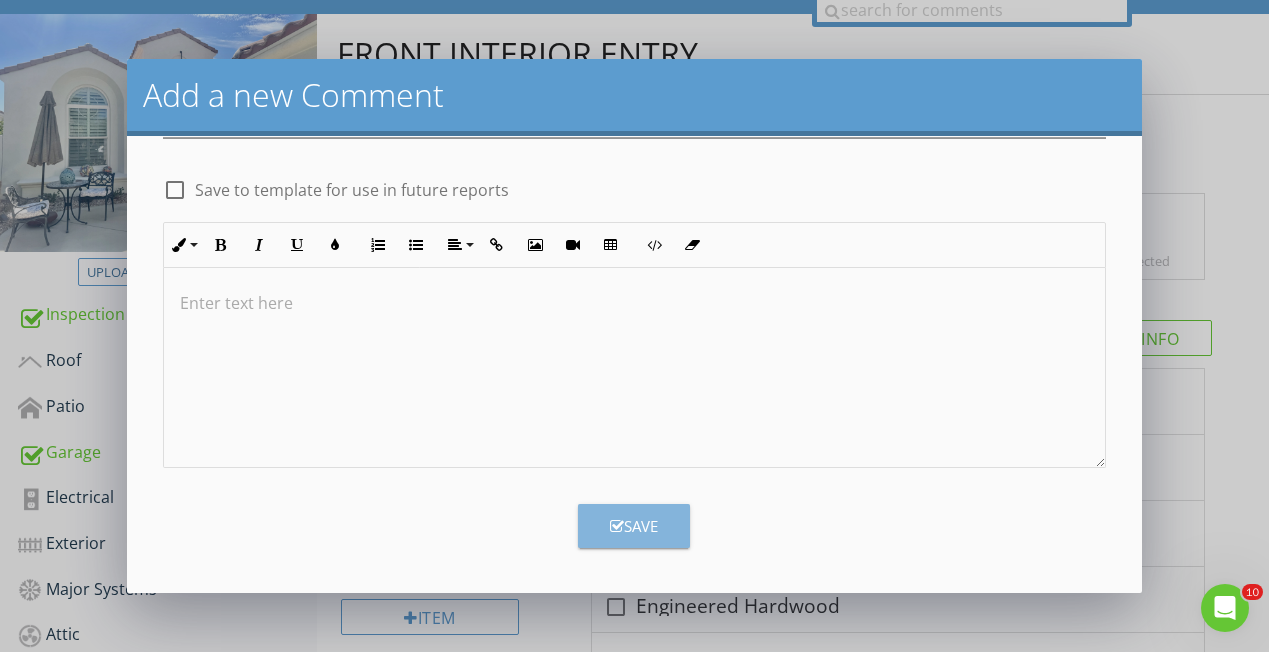 click on "Save" at bounding box center (634, 526) 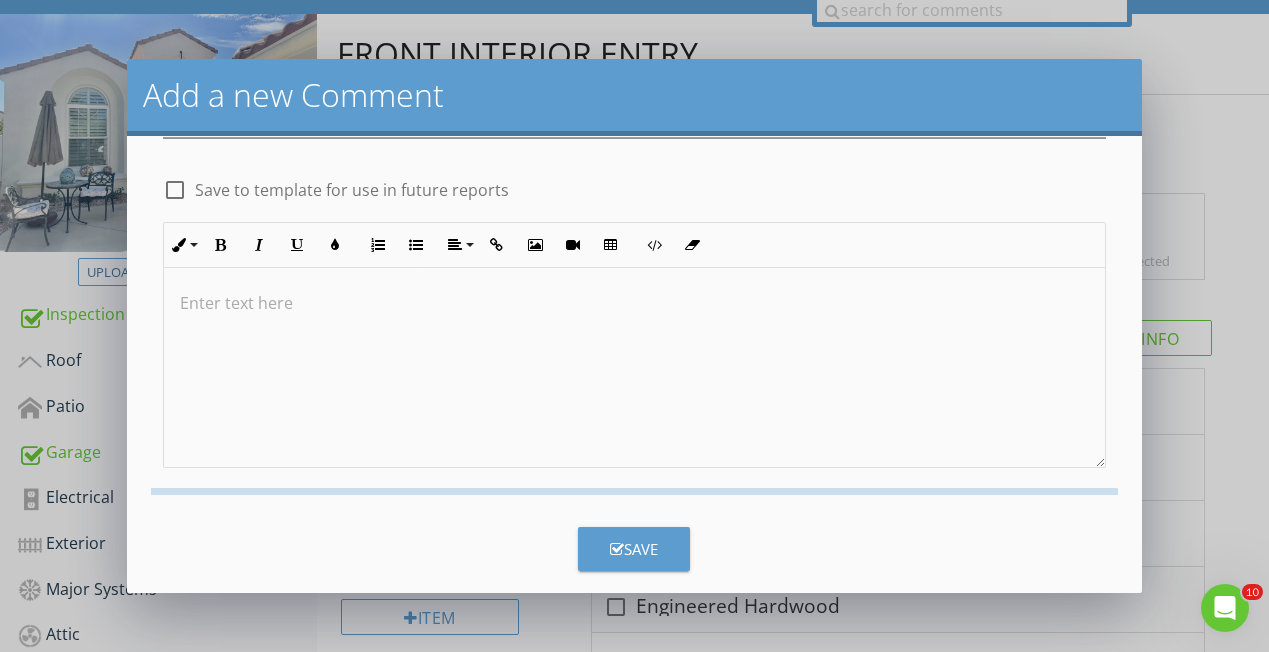 scroll, scrollTop: 0, scrollLeft: 0, axis: both 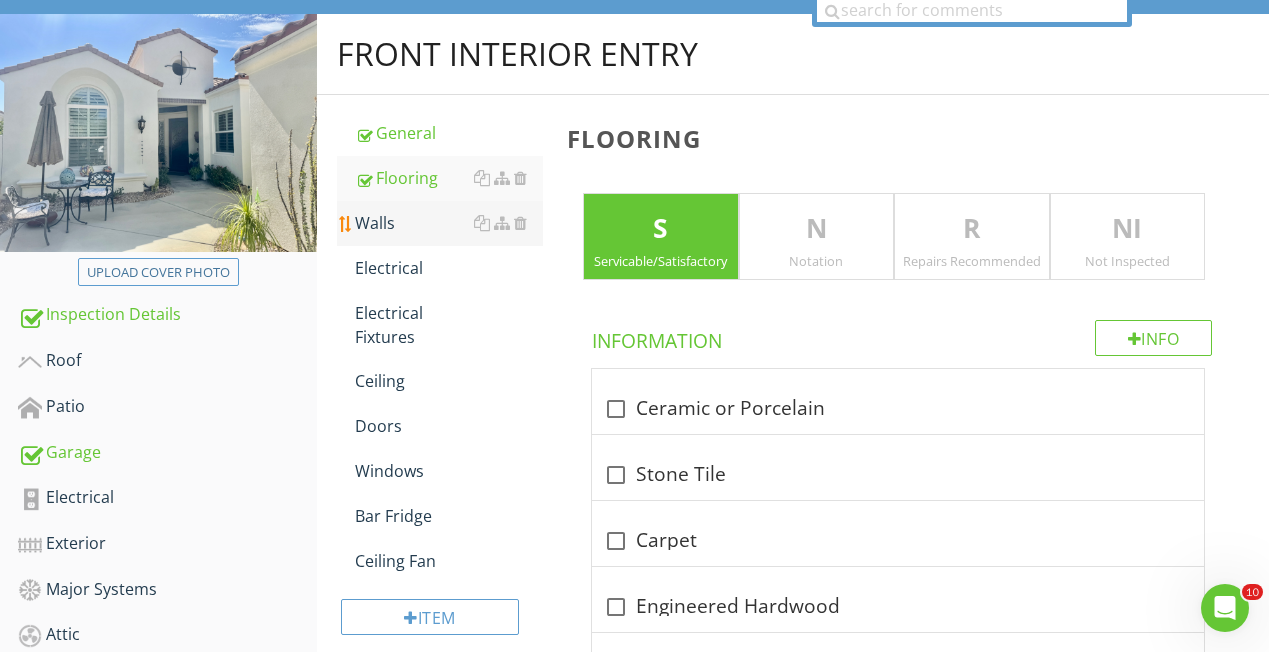 click on "Walls" at bounding box center [449, 223] 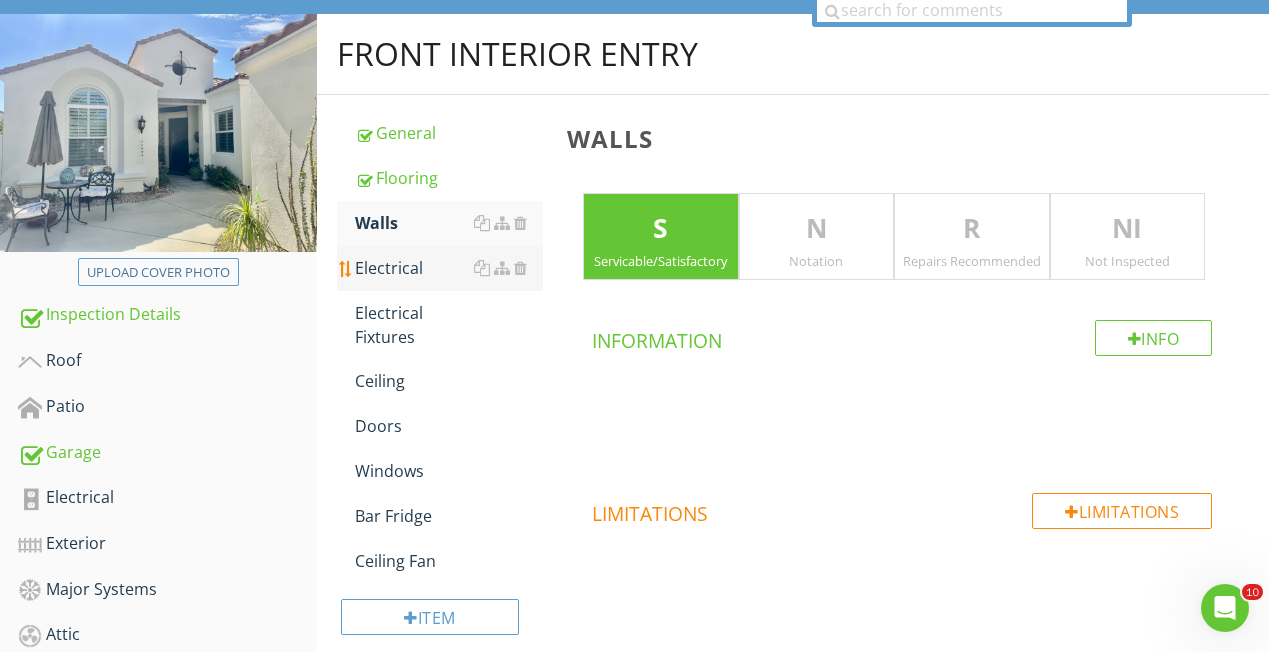 click on "Electrical" at bounding box center [449, 268] 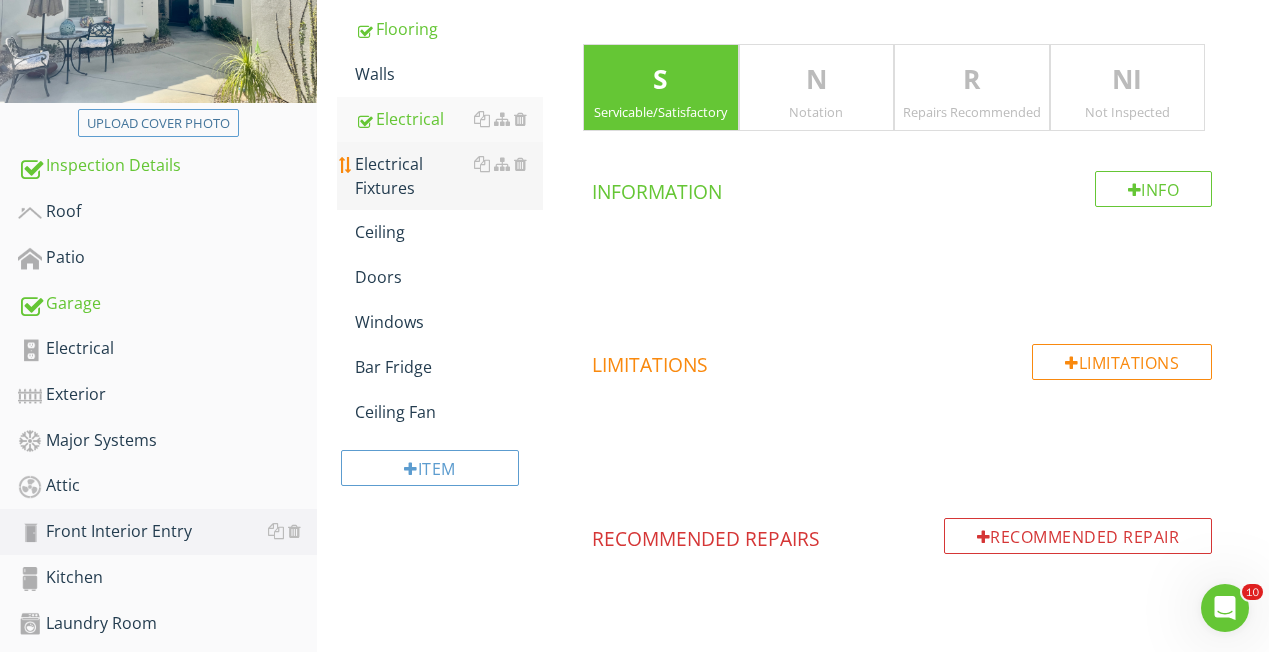 scroll, scrollTop: 337, scrollLeft: 0, axis: vertical 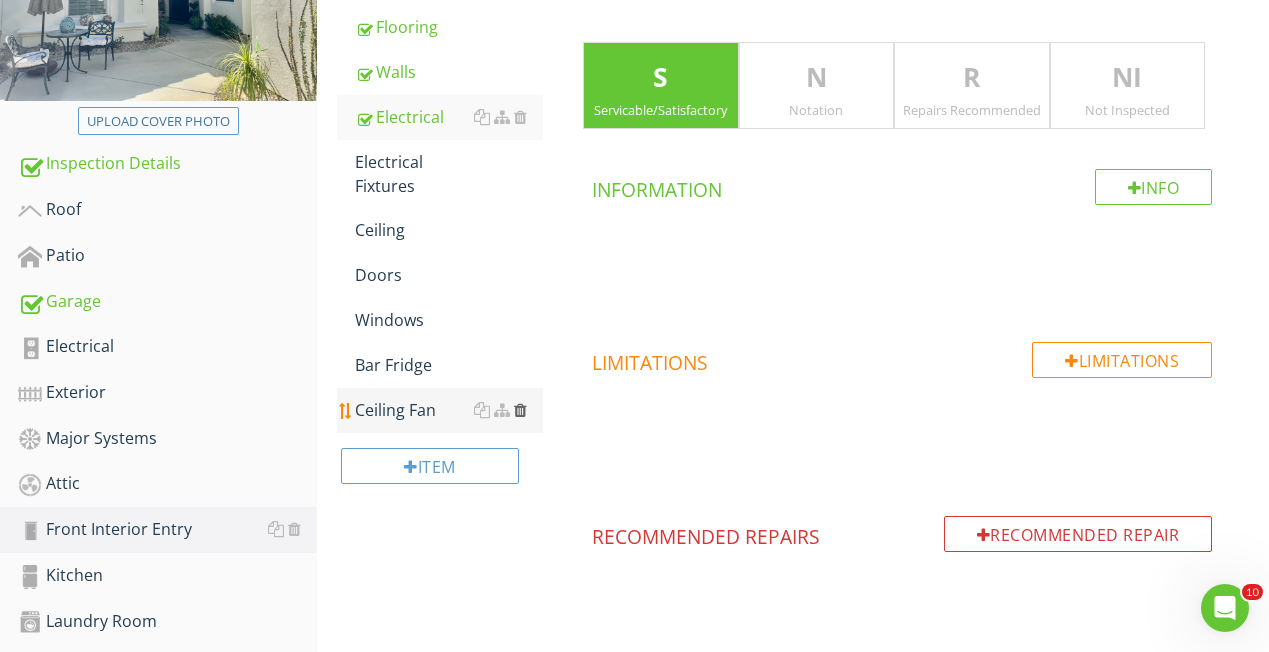 click at bounding box center (520, 410) 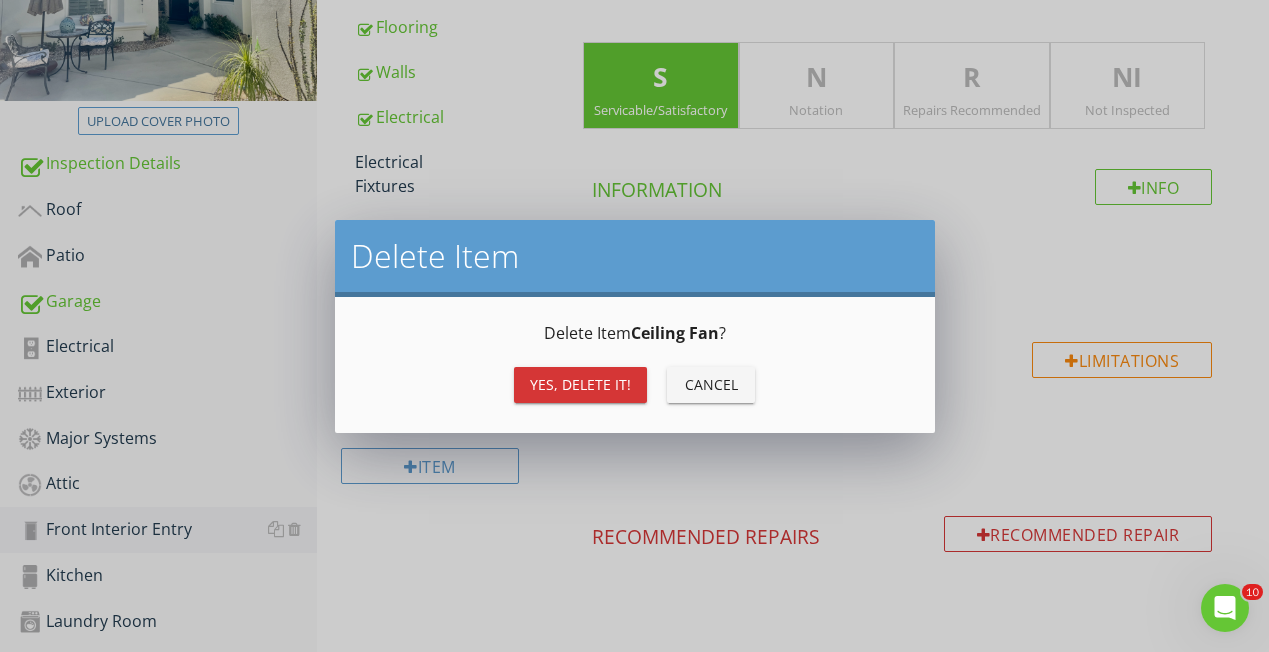 click on "Yes, Delete it!" at bounding box center (580, 384) 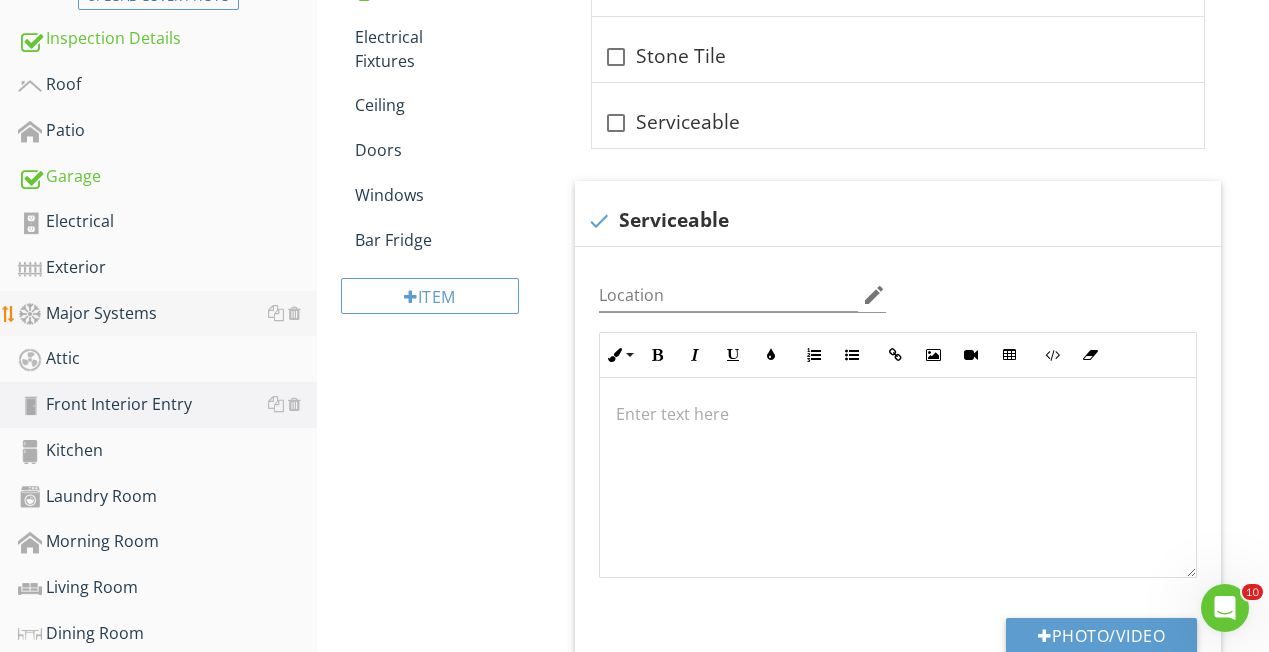 scroll, scrollTop: 479, scrollLeft: 0, axis: vertical 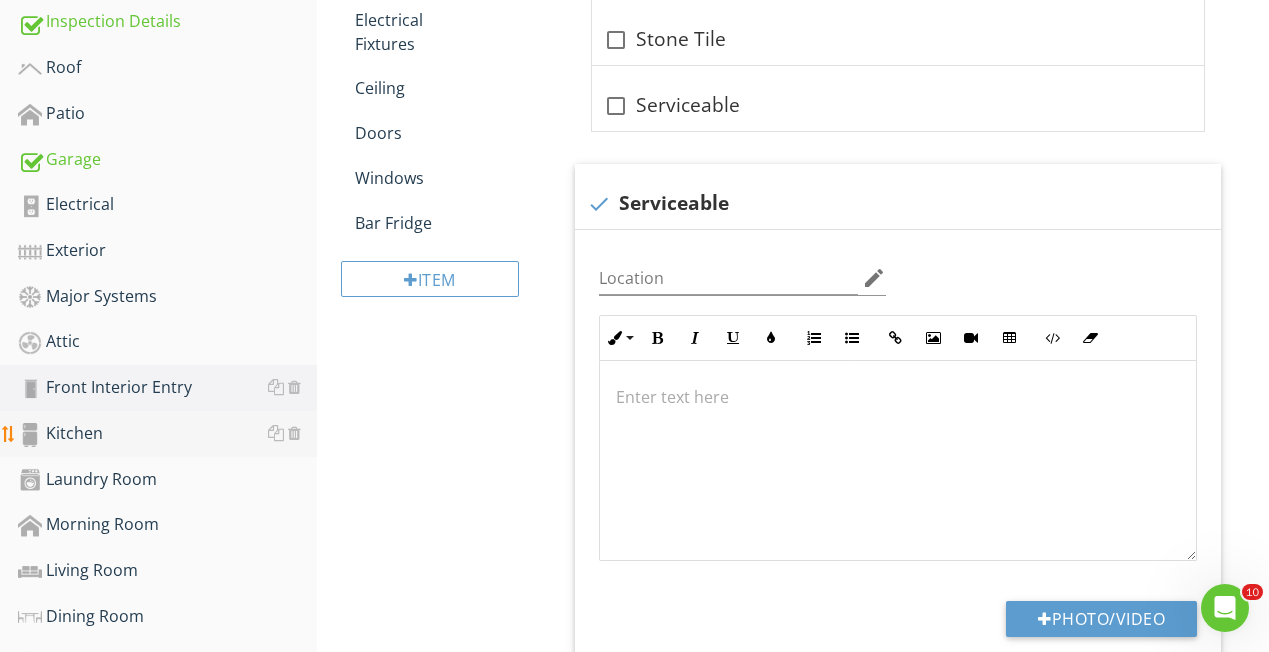 click on "Kitchen" at bounding box center [167, 434] 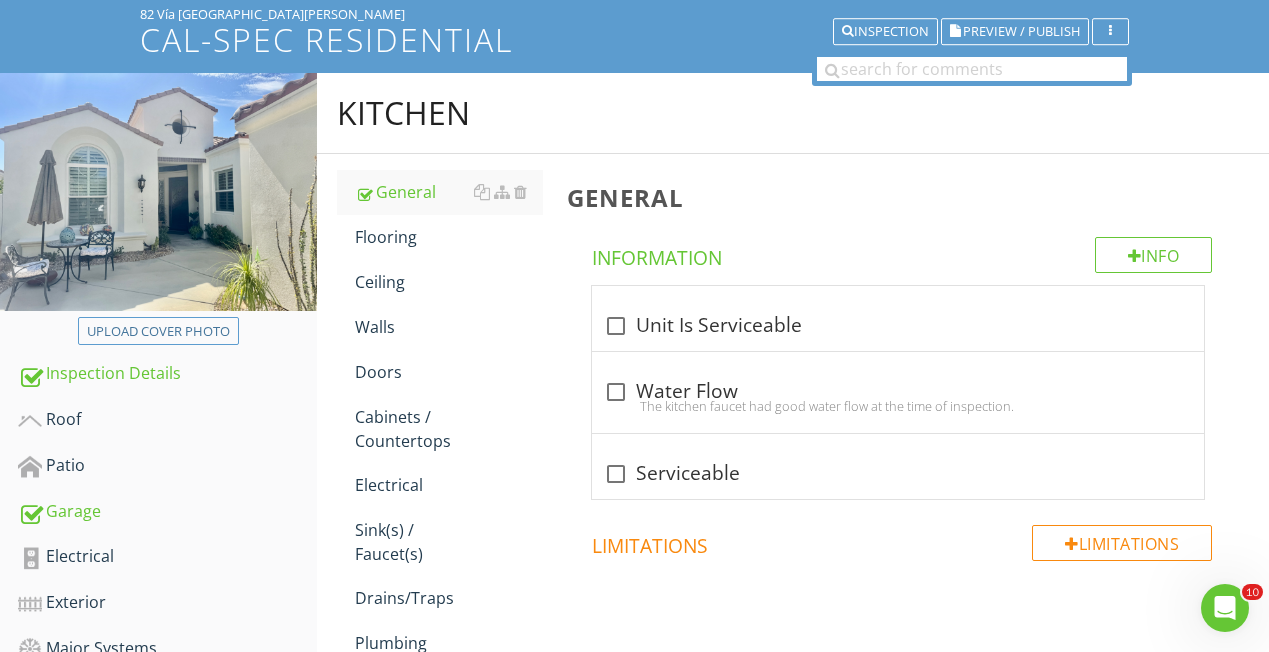 scroll, scrollTop: 126, scrollLeft: 0, axis: vertical 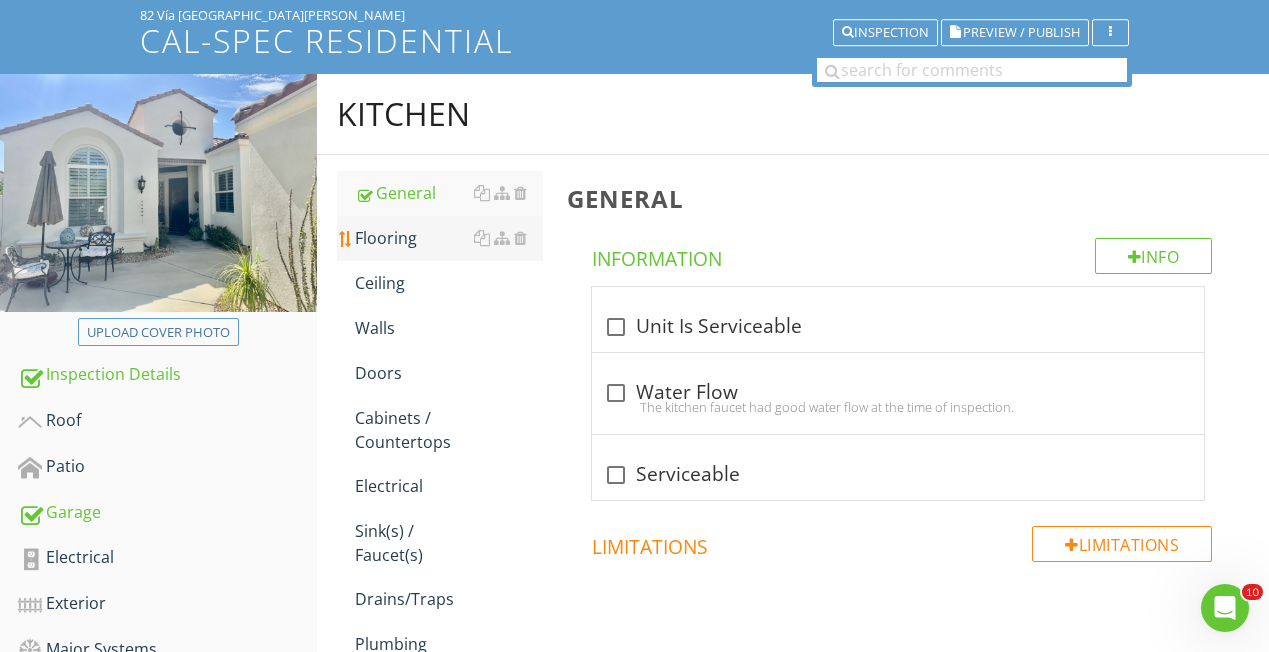 click on "Flooring" at bounding box center [449, 238] 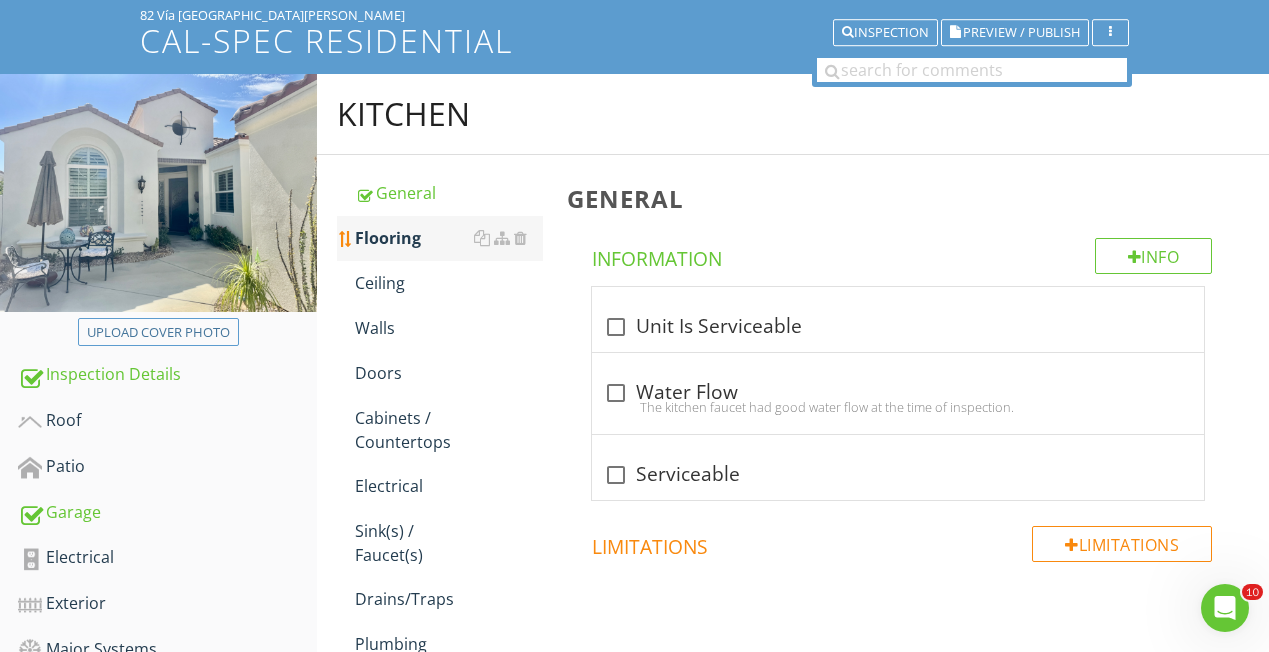 click on "Flooring" at bounding box center [449, 238] 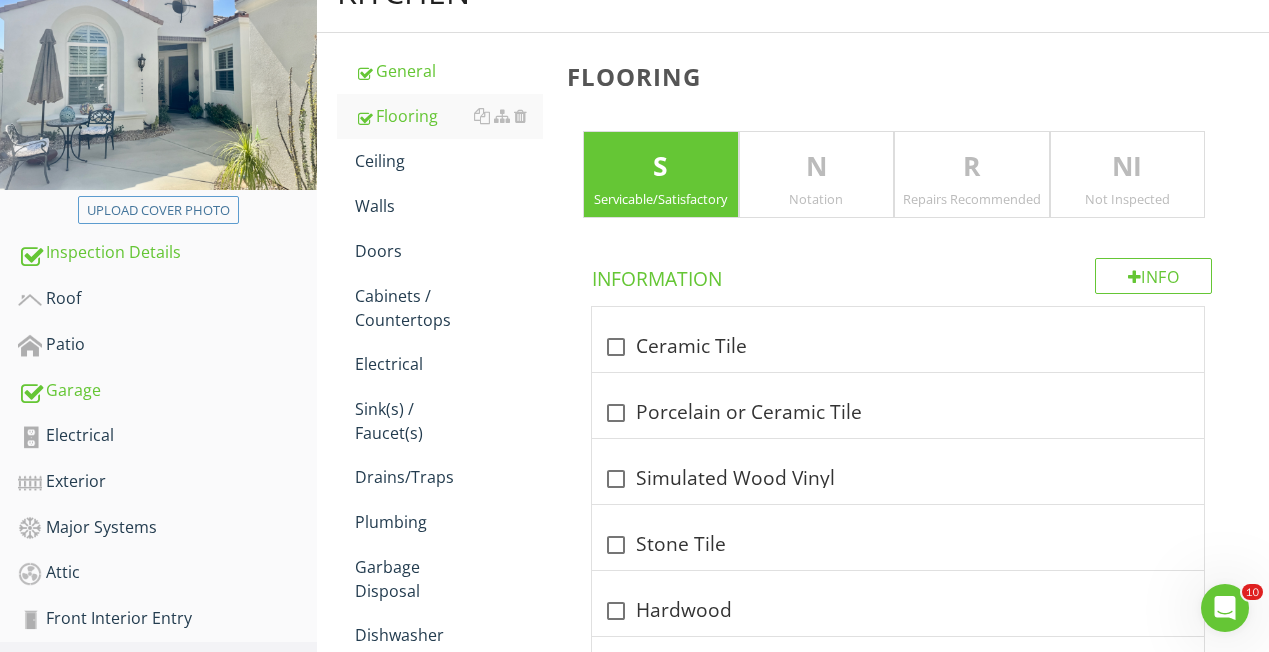 scroll, scrollTop: 233, scrollLeft: 0, axis: vertical 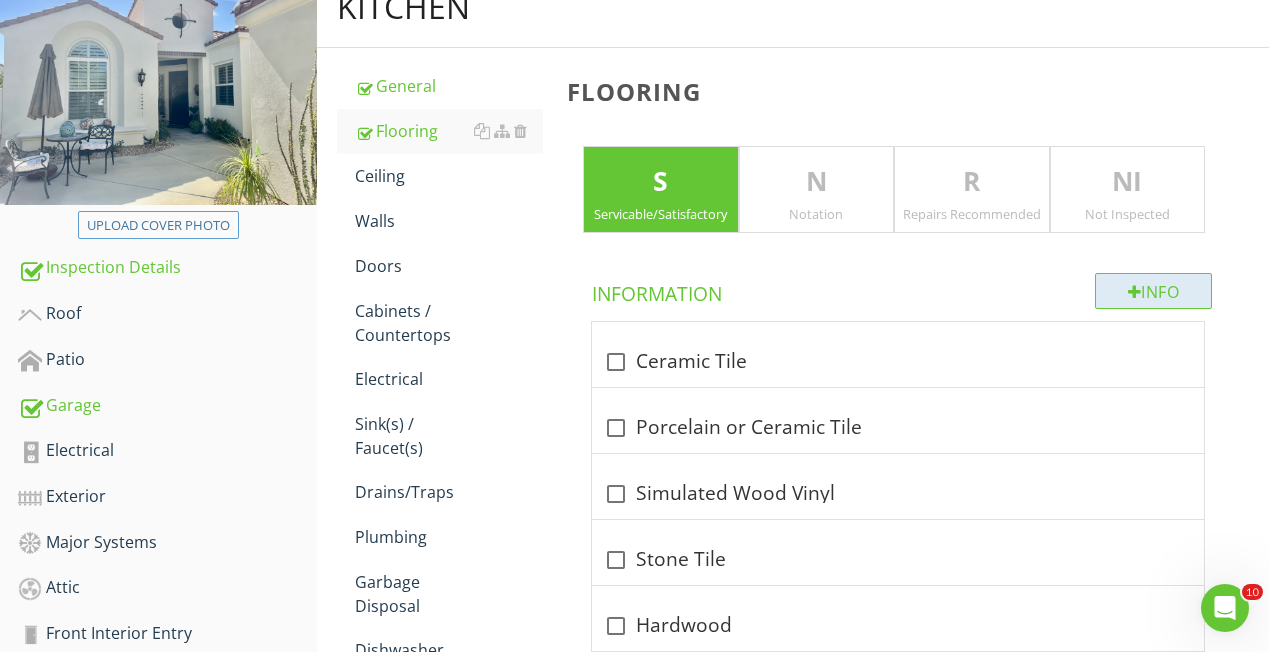 click on "Info" at bounding box center (1154, 291) 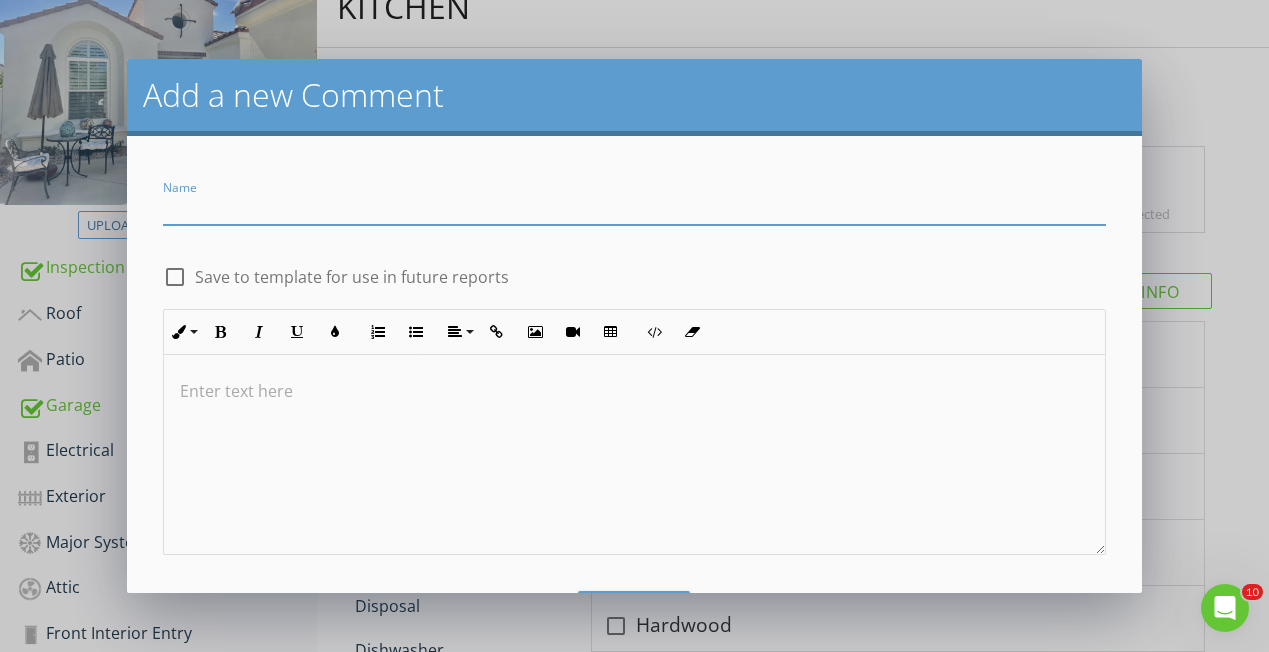 click at bounding box center [634, 208] 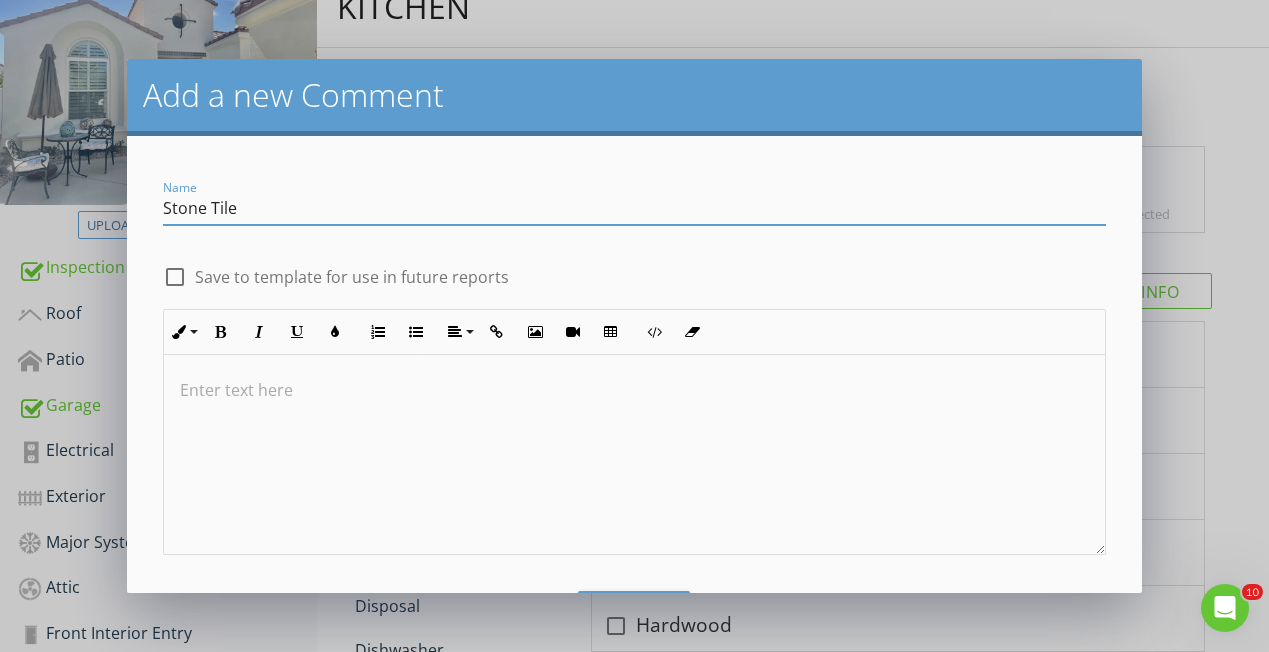 scroll, scrollTop: 1, scrollLeft: 0, axis: vertical 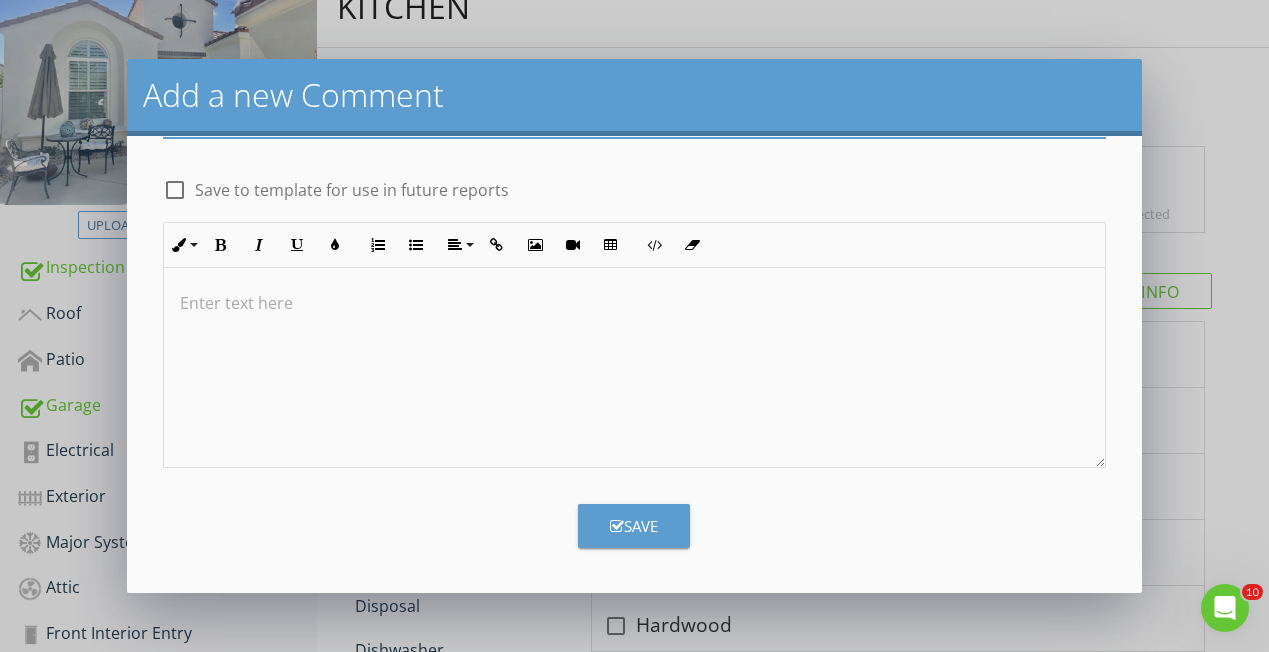 type on "Stone Tile" 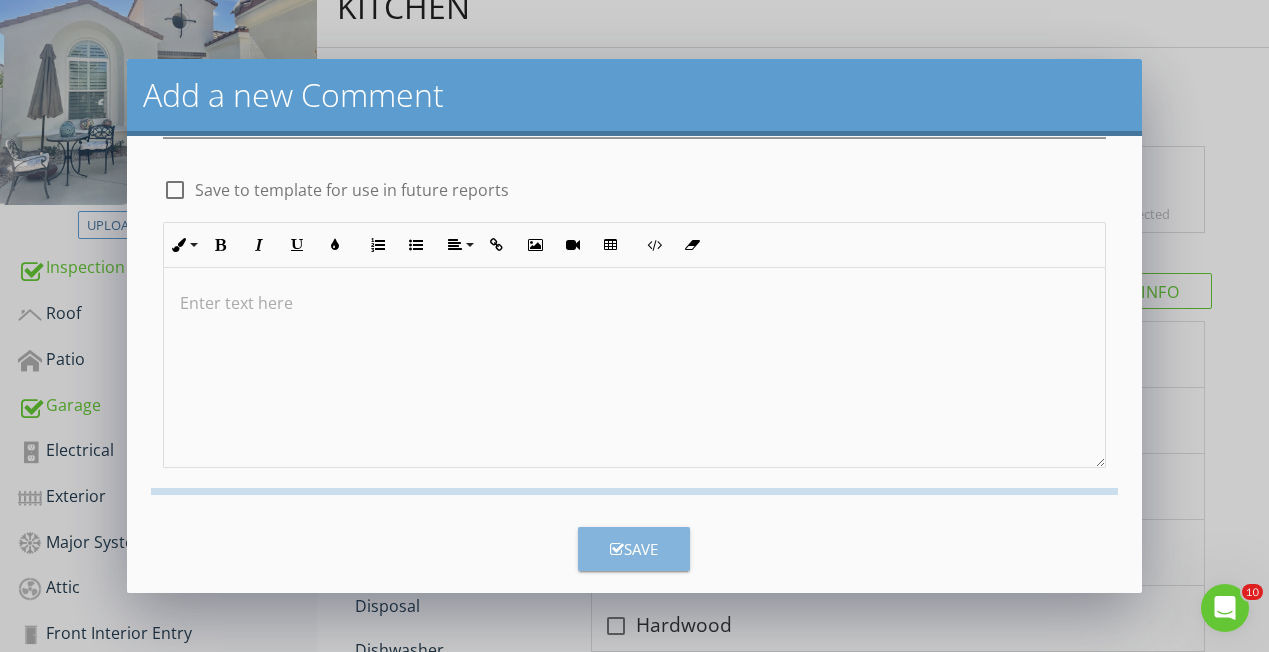 scroll, scrollTop: 0, scrollLeft: 0, axis: both 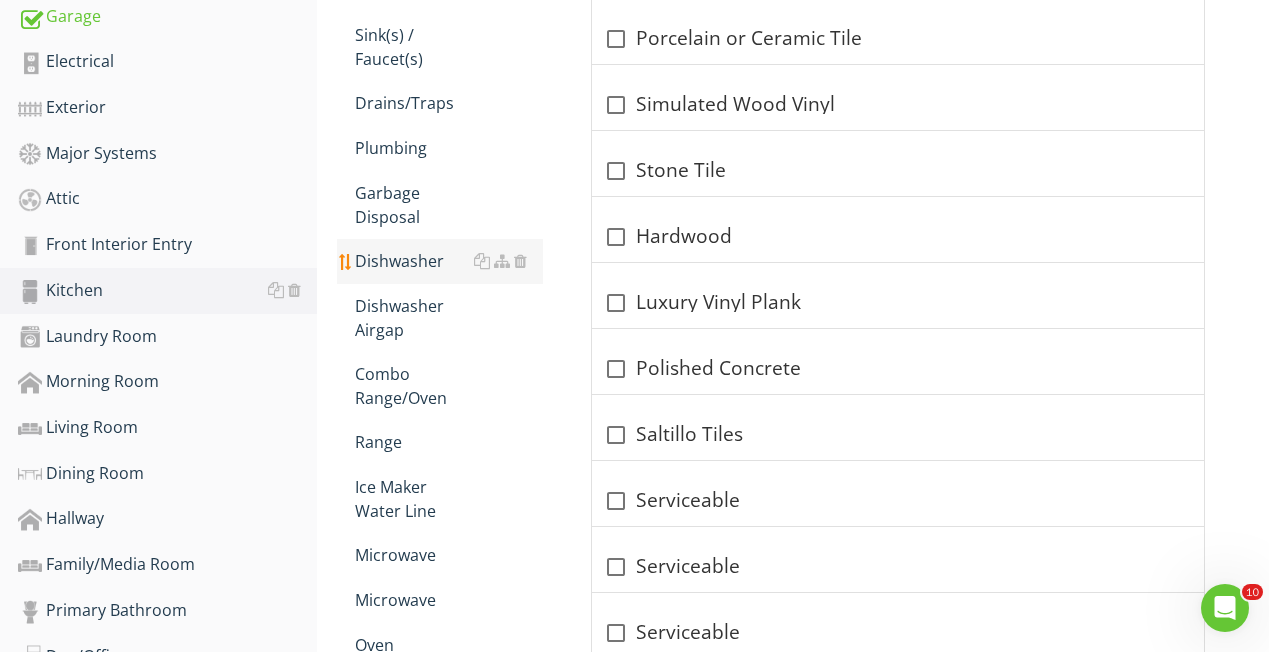 click on "Dishwasher" at bounding box center [449, 261] 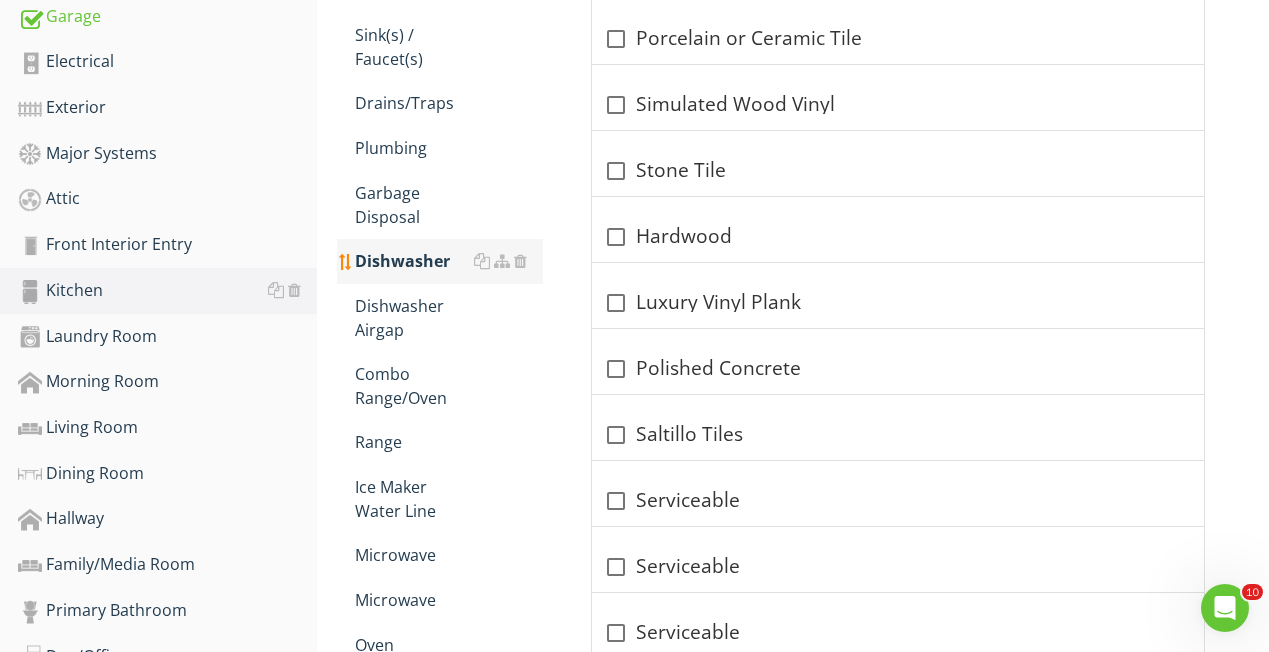 click on "Dishwasher" at bounding box center (449, 261) 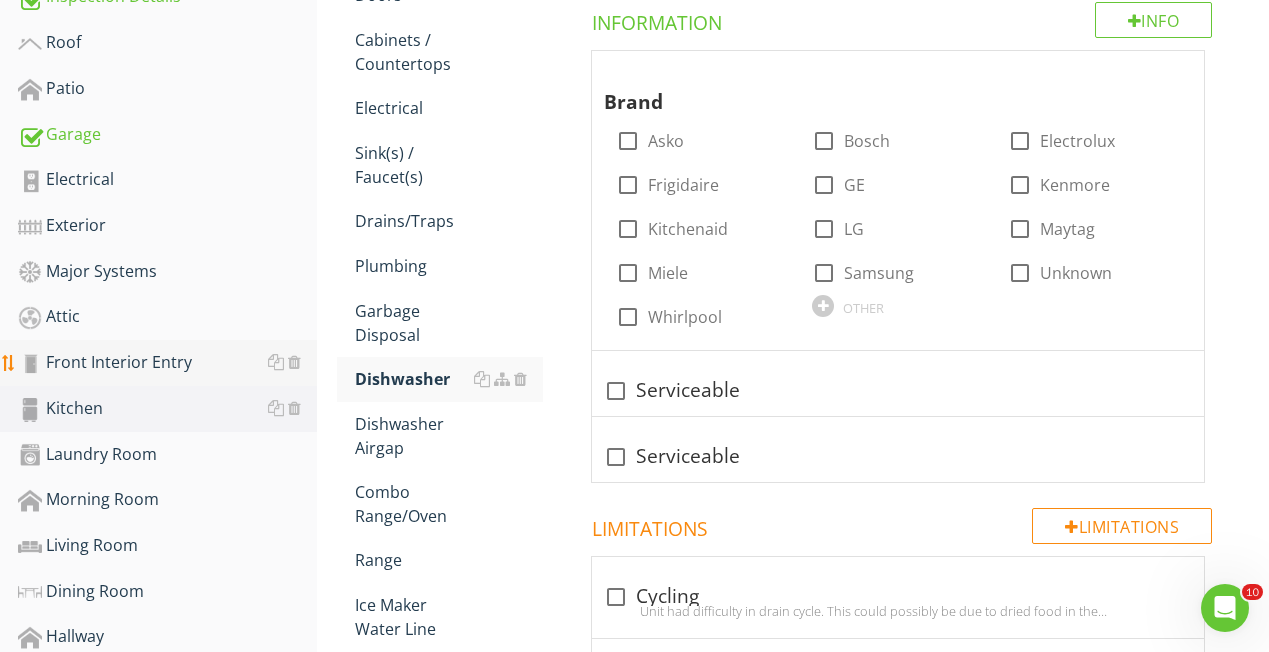 scroll, scrollTop: 496, scrollLeft: 0, axis: vertical 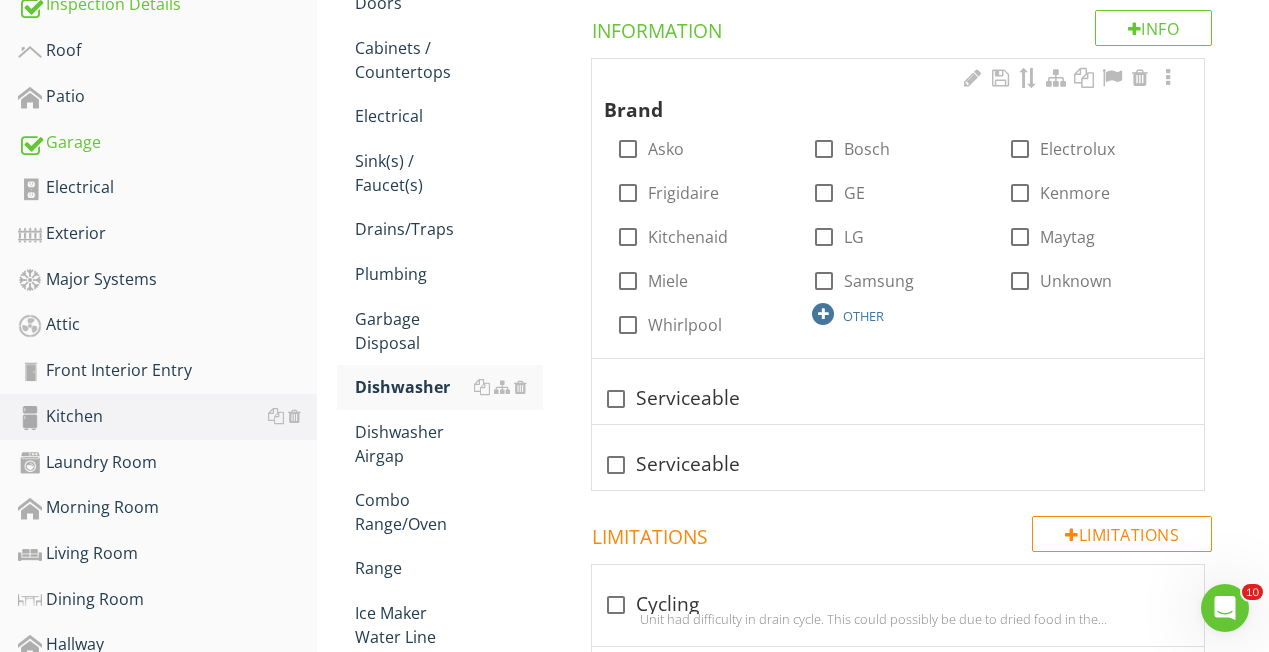 click at bounding box center (823, 314) 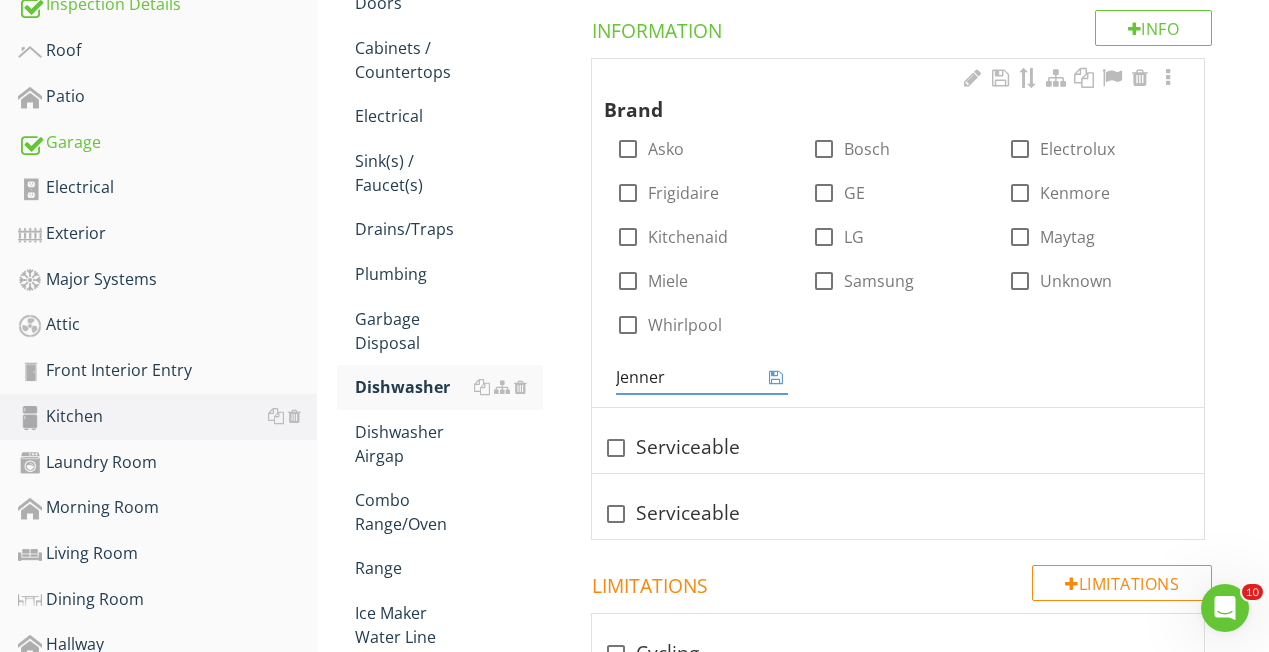 click on "Jenner" at bounding box center (688, 377) 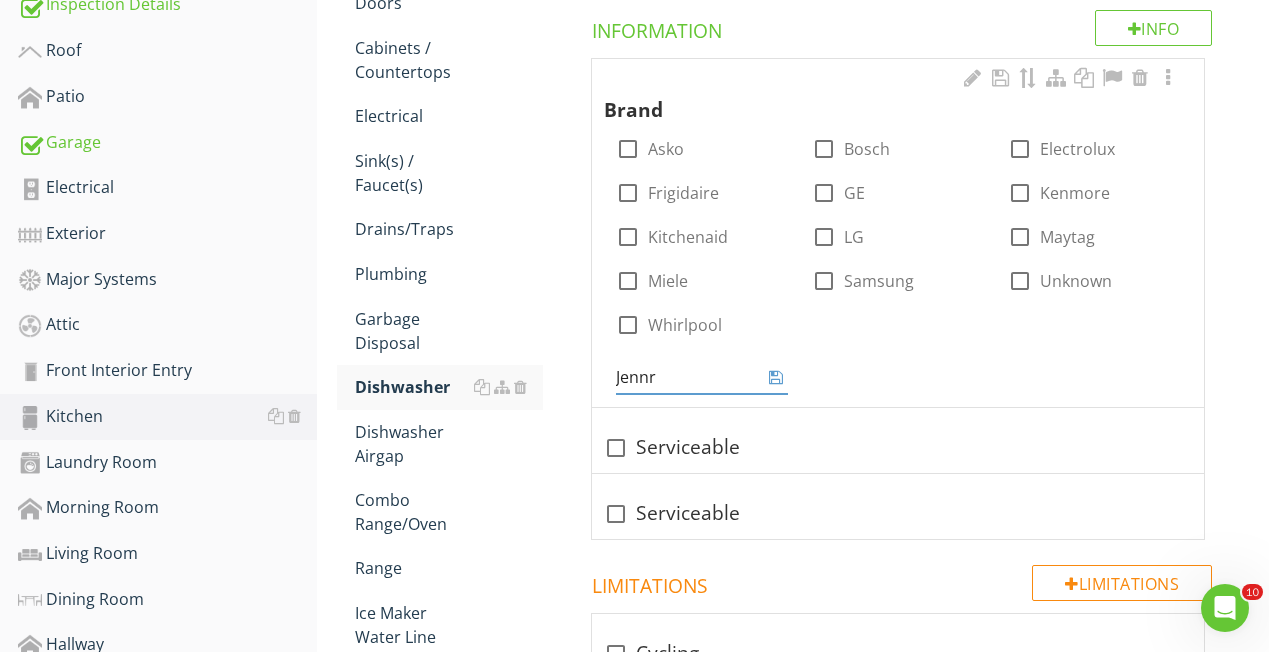 type on "Jennar" 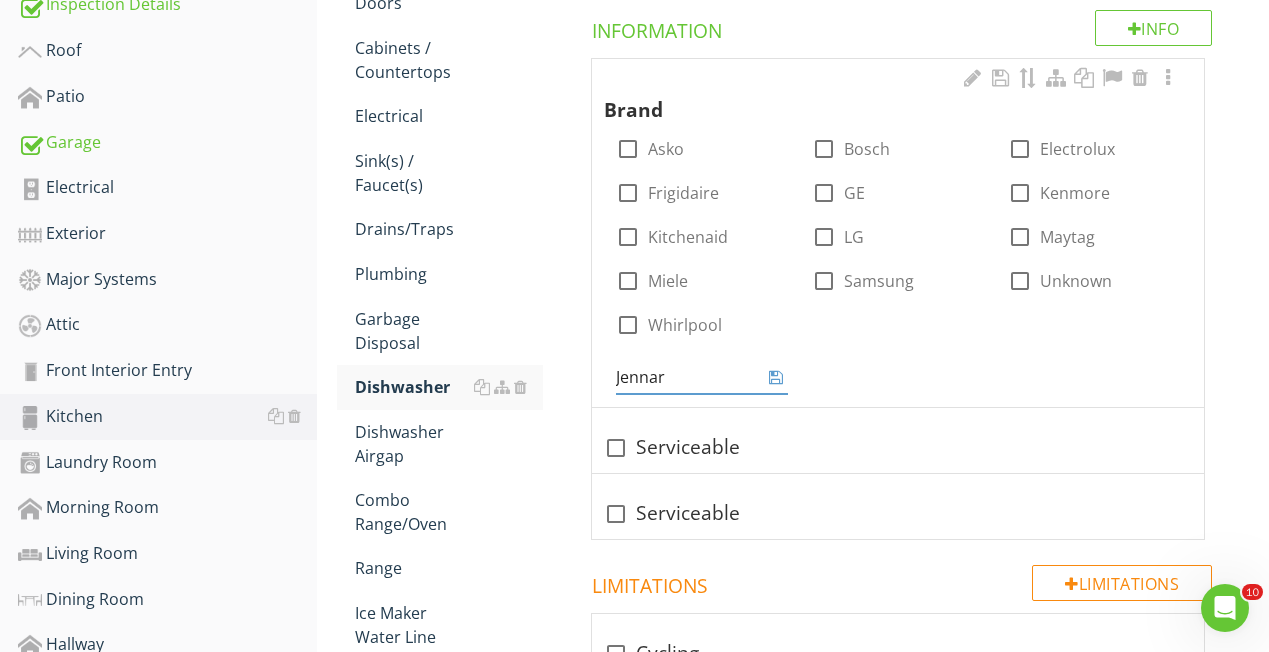 click at bounding box center (776, 377) 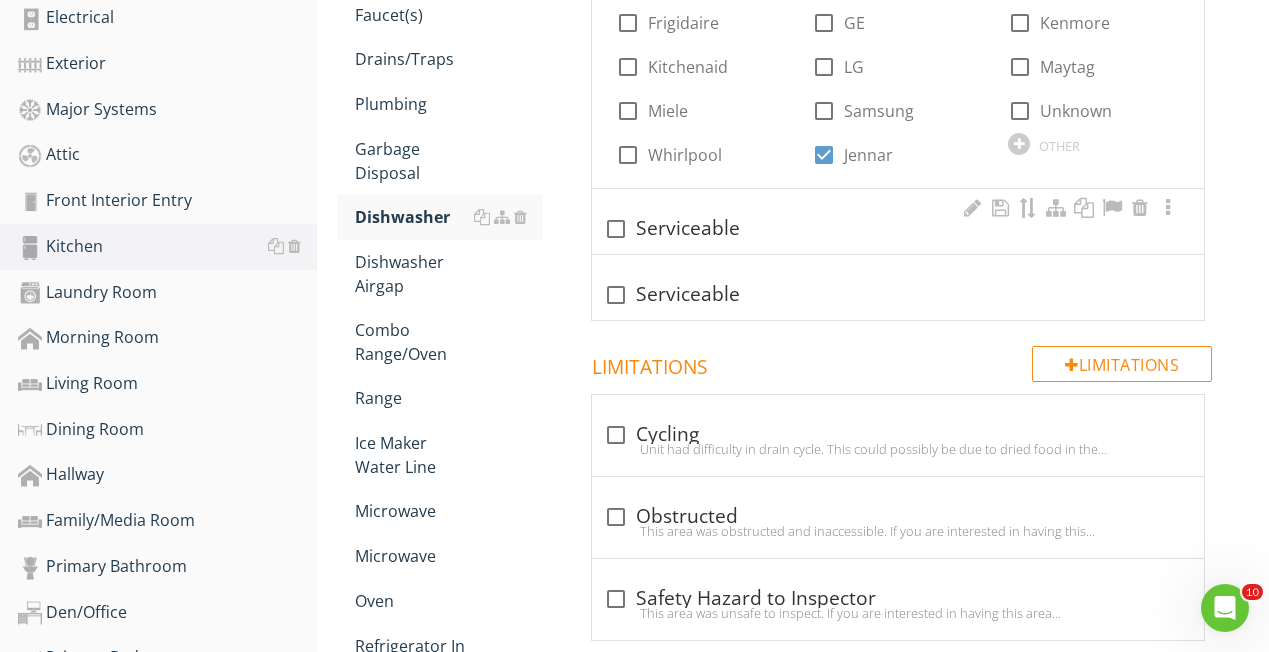 scroll, scrollTop: 673, scrollLeft: 0, axis: vertical 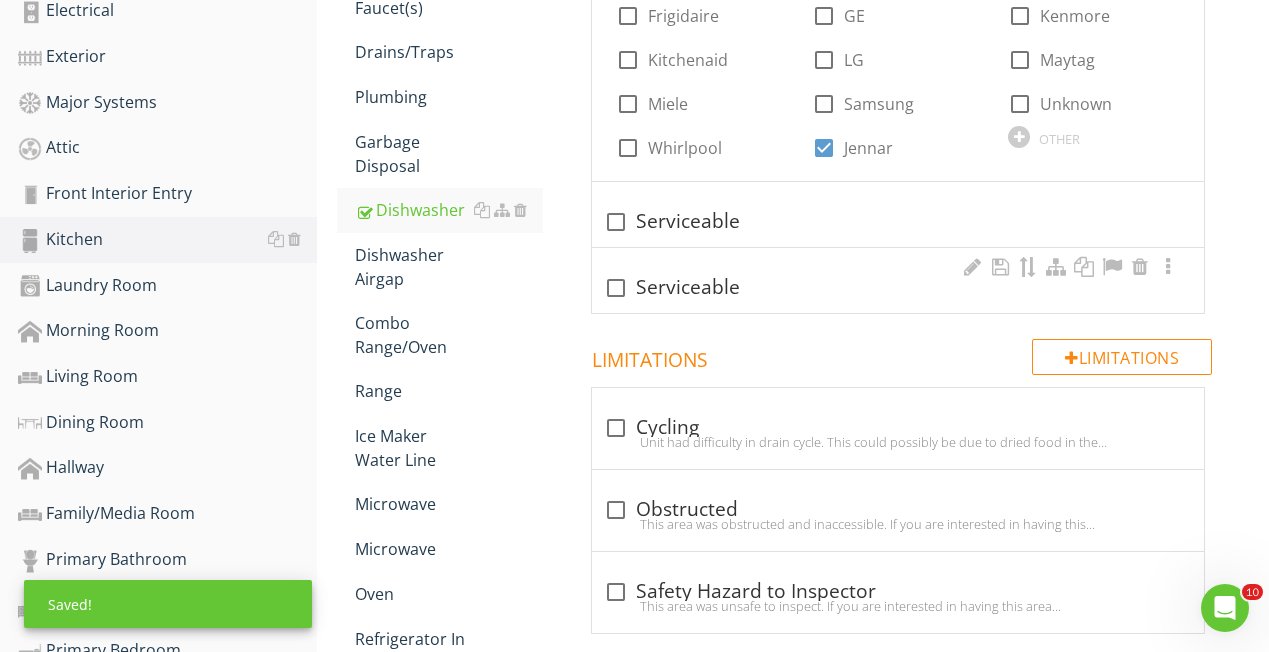 click at bounding box center [616, 288] 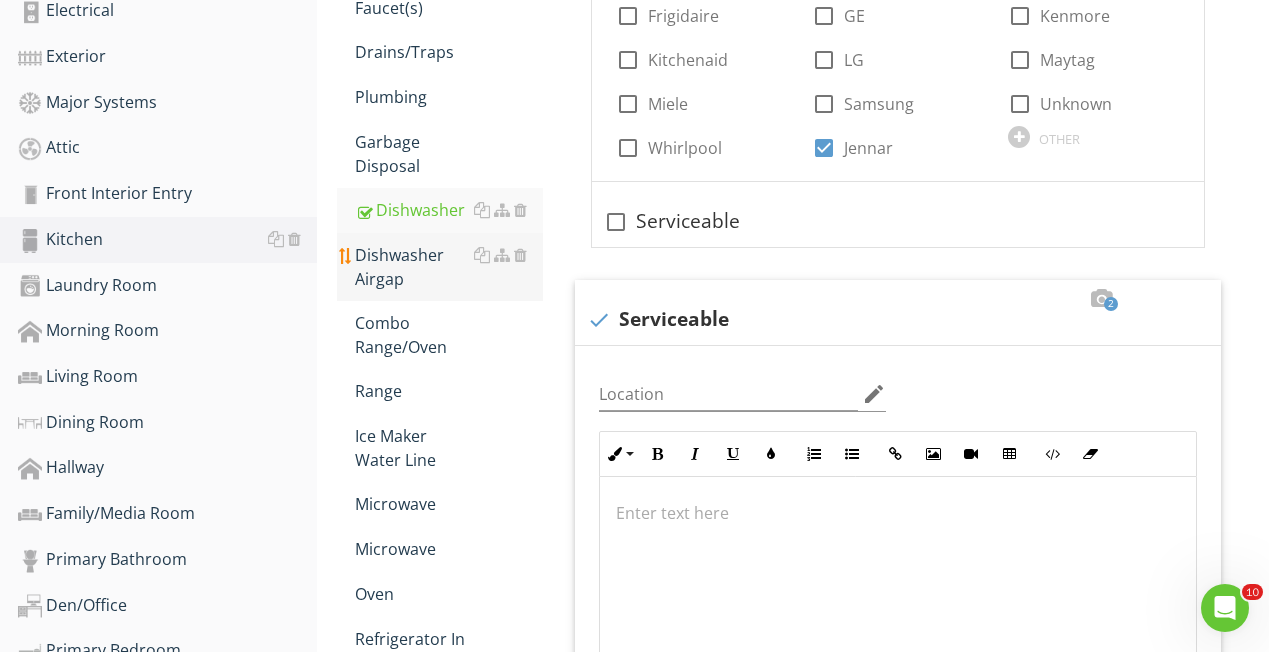 click on "Dishwasher Airgap" at bounding box center (449, 267) 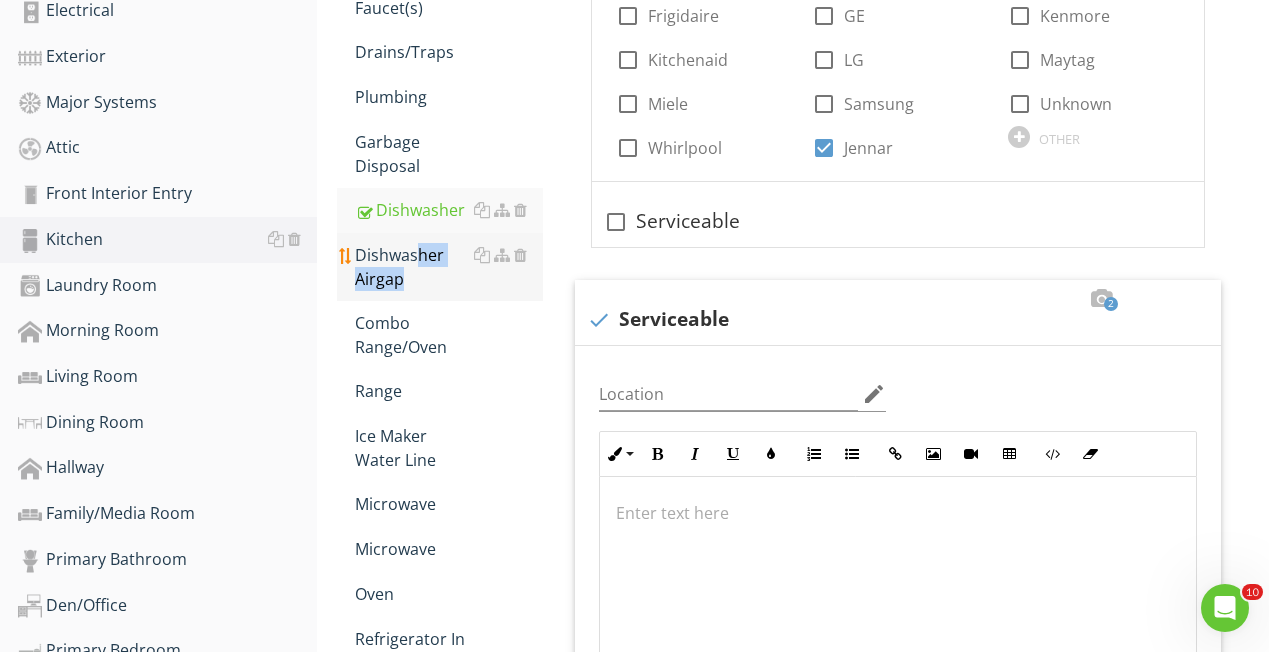 click on "Dishwasher Airgap" at bounding box center (449, 267) 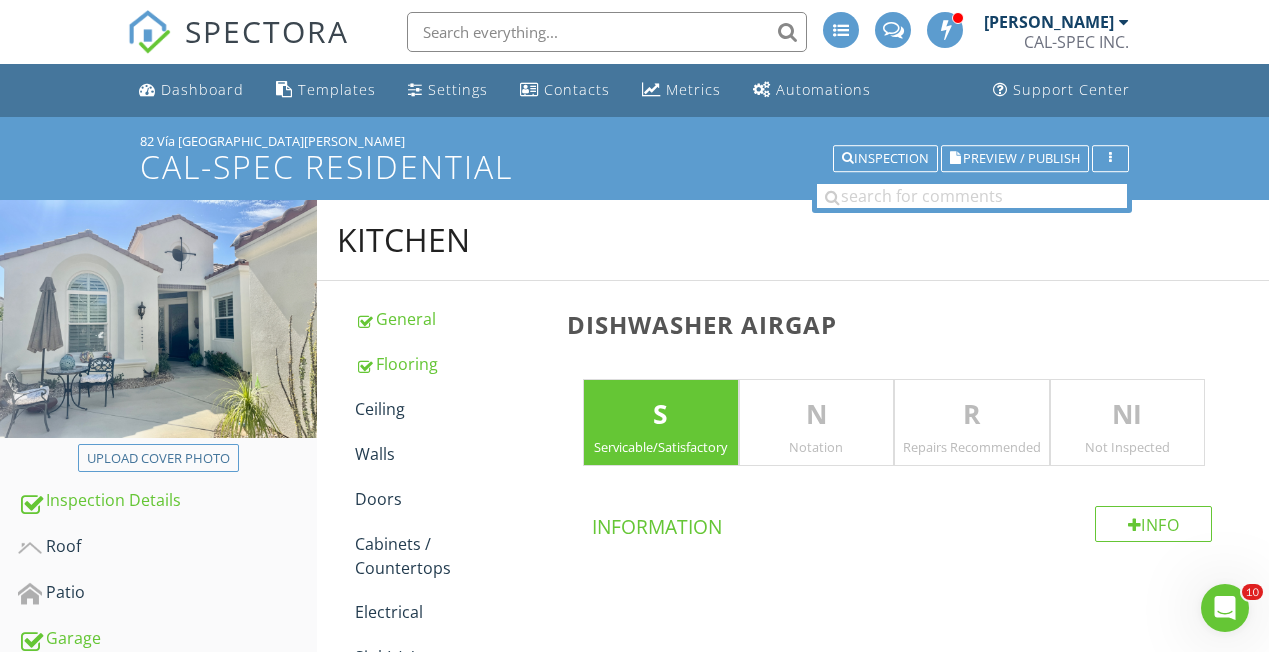 scroll, scrollTop: 0, scrollLeft: 0, axis: both 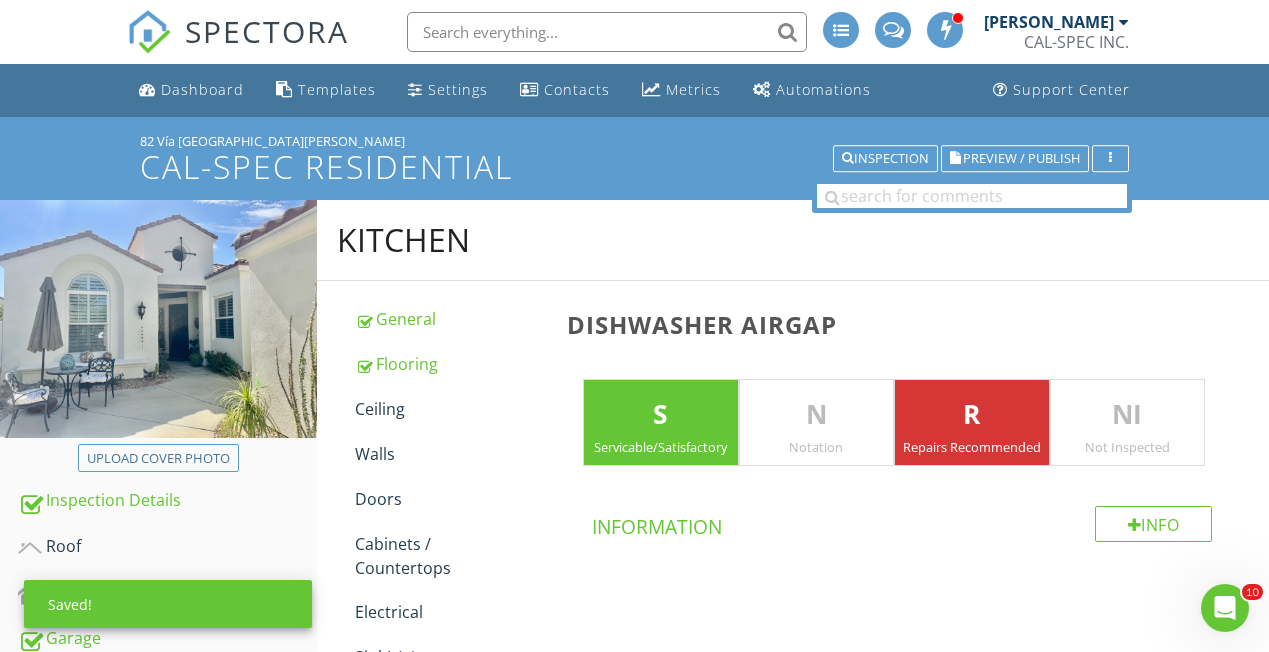 click on "S" at bounding box center [660, 415] 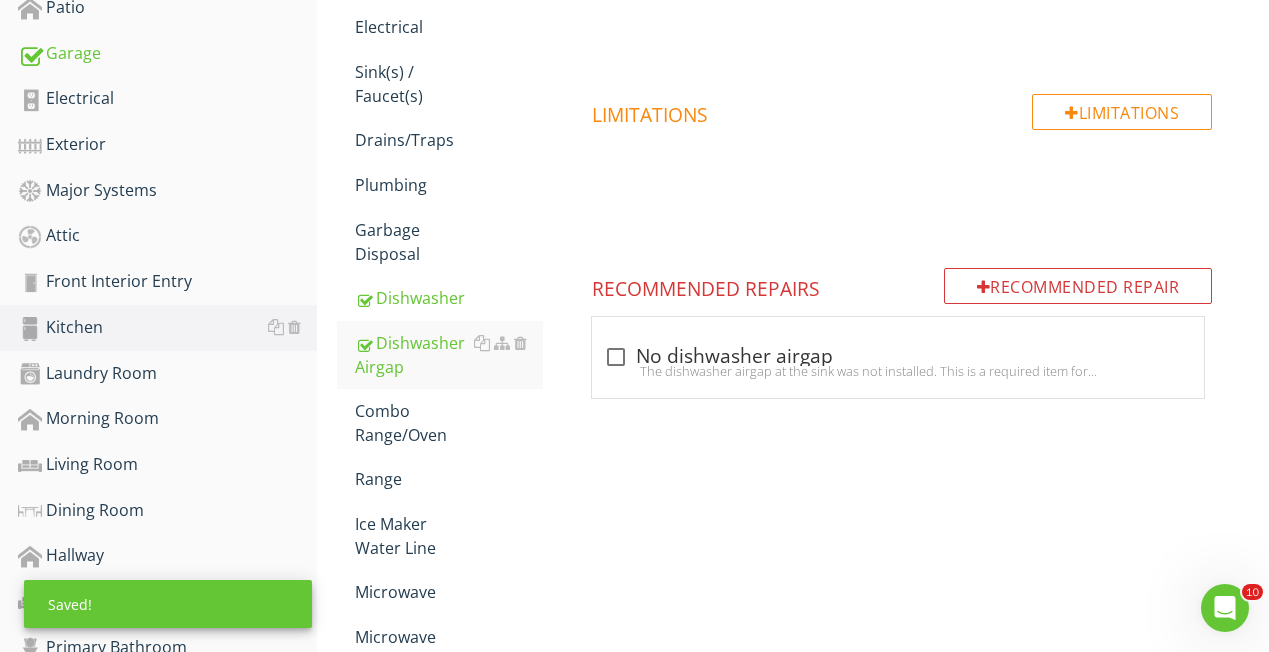 scroll, scrollTop: 616, scrollLeft: 0, axis: vertical 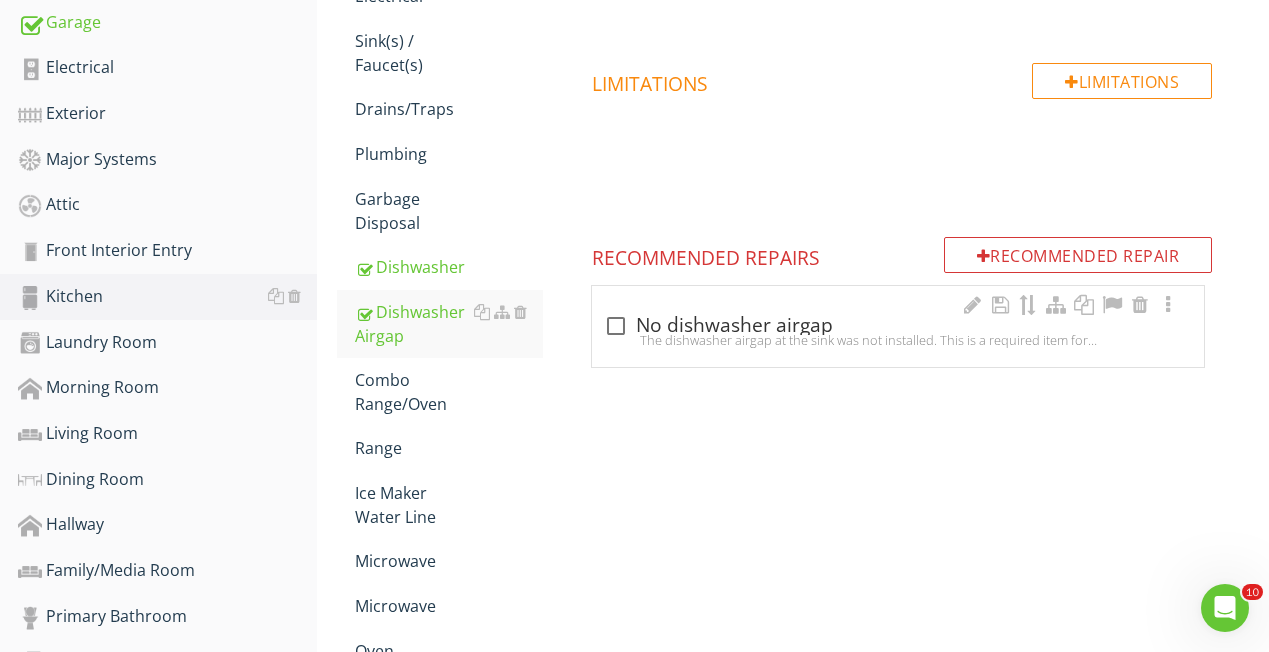 click at bounding box center [616, 326] 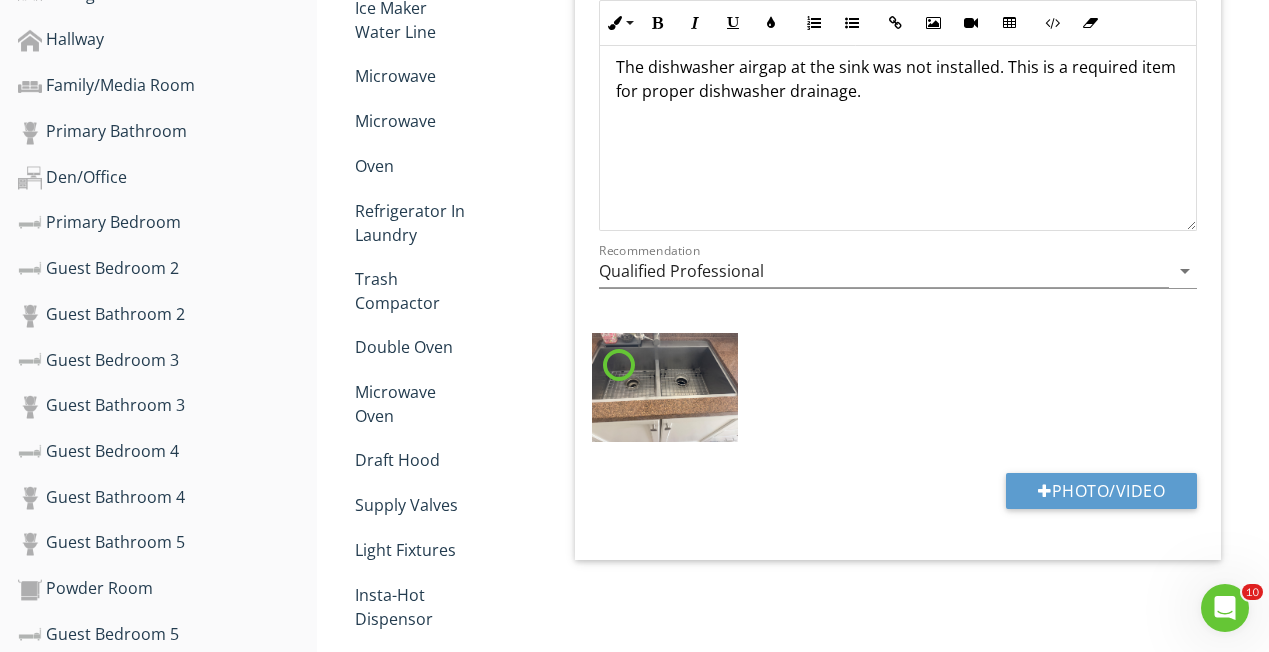 scroll, scrollTop: 1199, scrollLeft: 0, axis: vertical 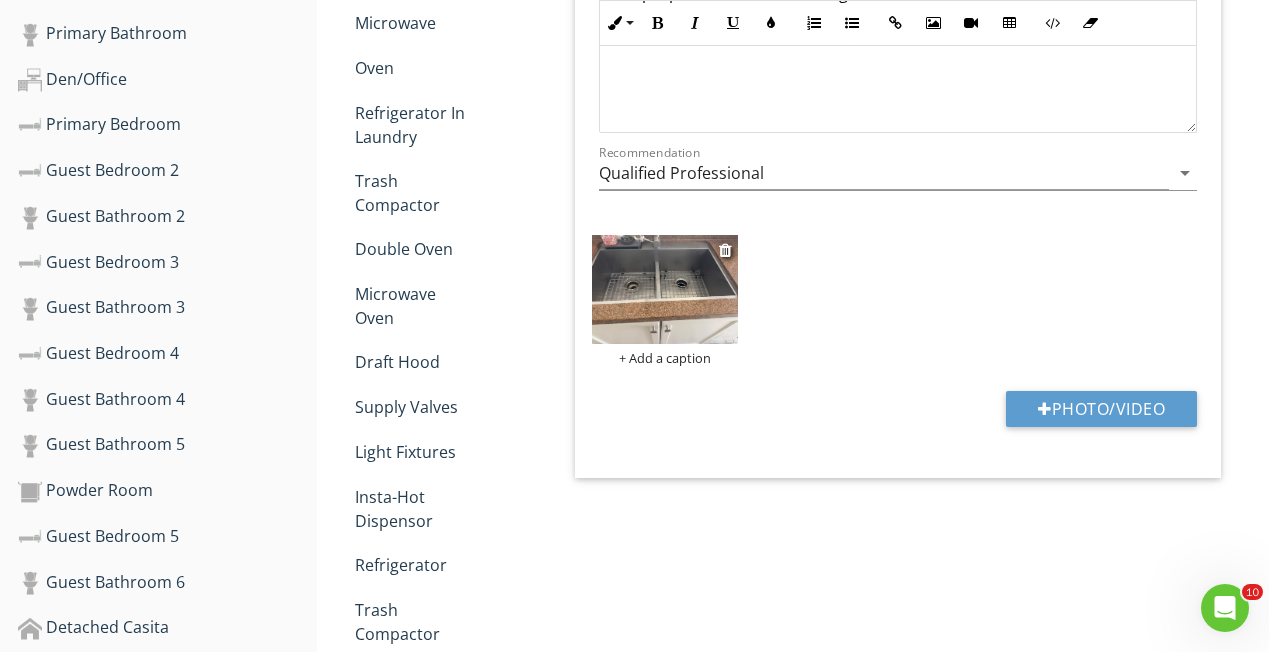 click at bounding box center (664, 289) 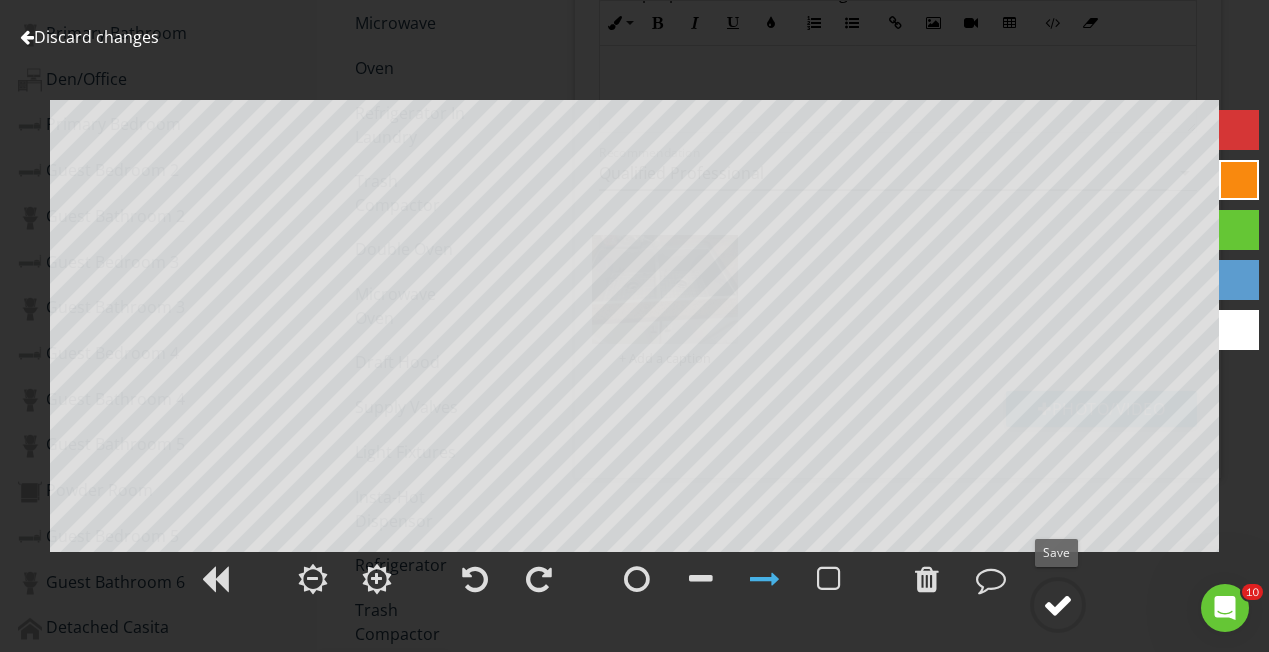 click at bounding box center [1058, 605] 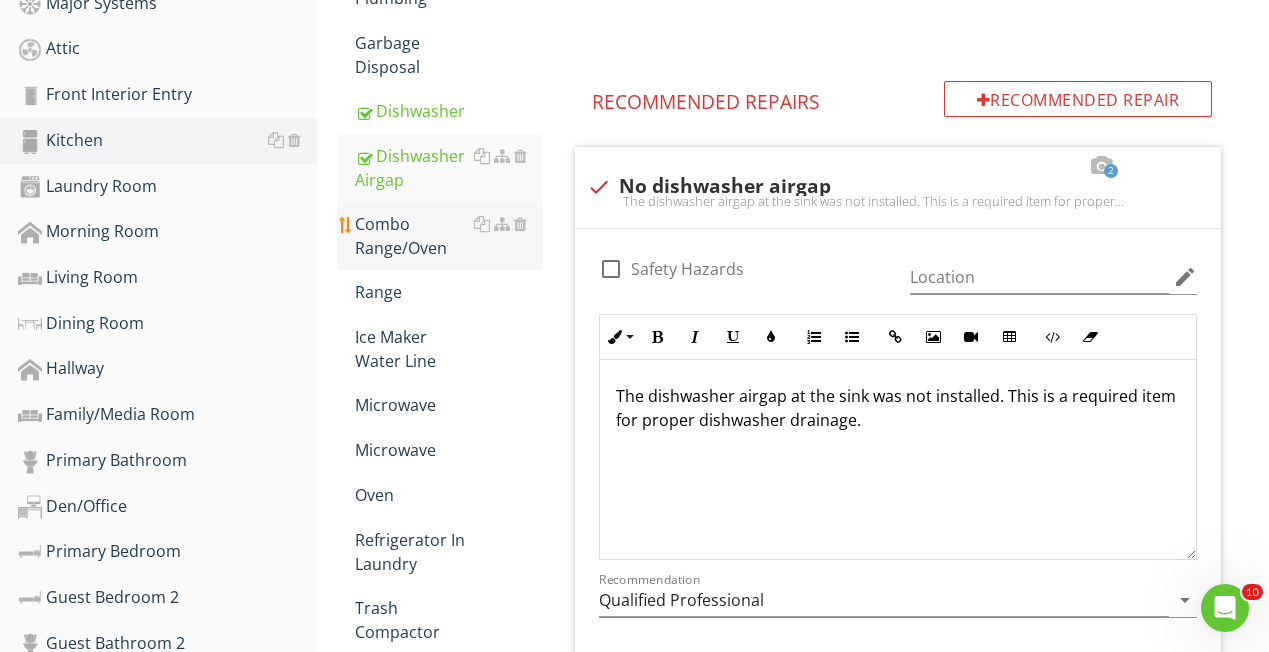 scroll, scrollTop: 768, scrollLeft: 0, axis: vertical 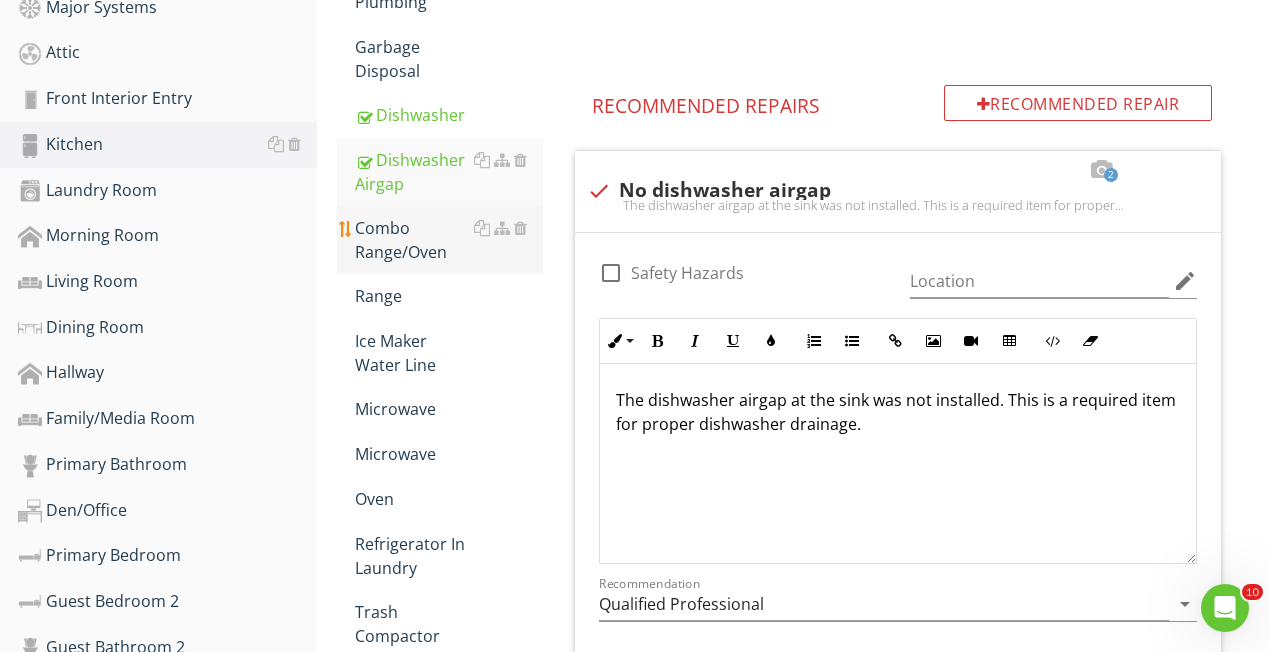 click on "Combo Range/Oven" at bounding box center (449, 240) 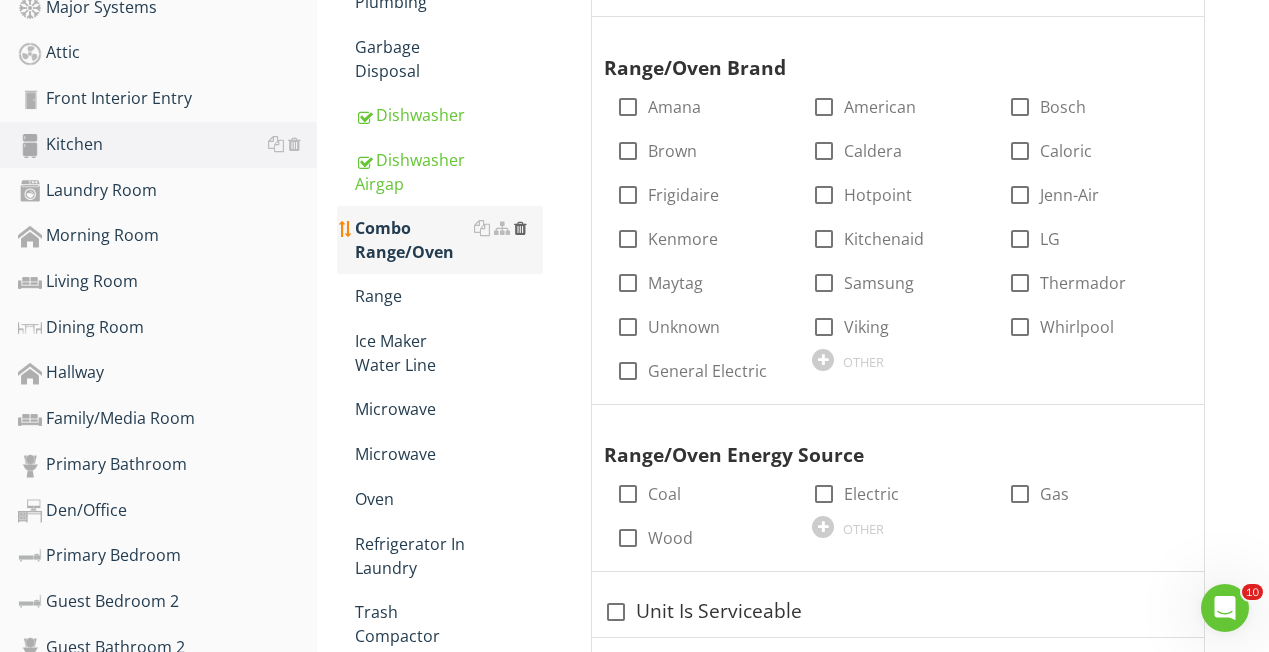 click at bounding box center [520, 228] 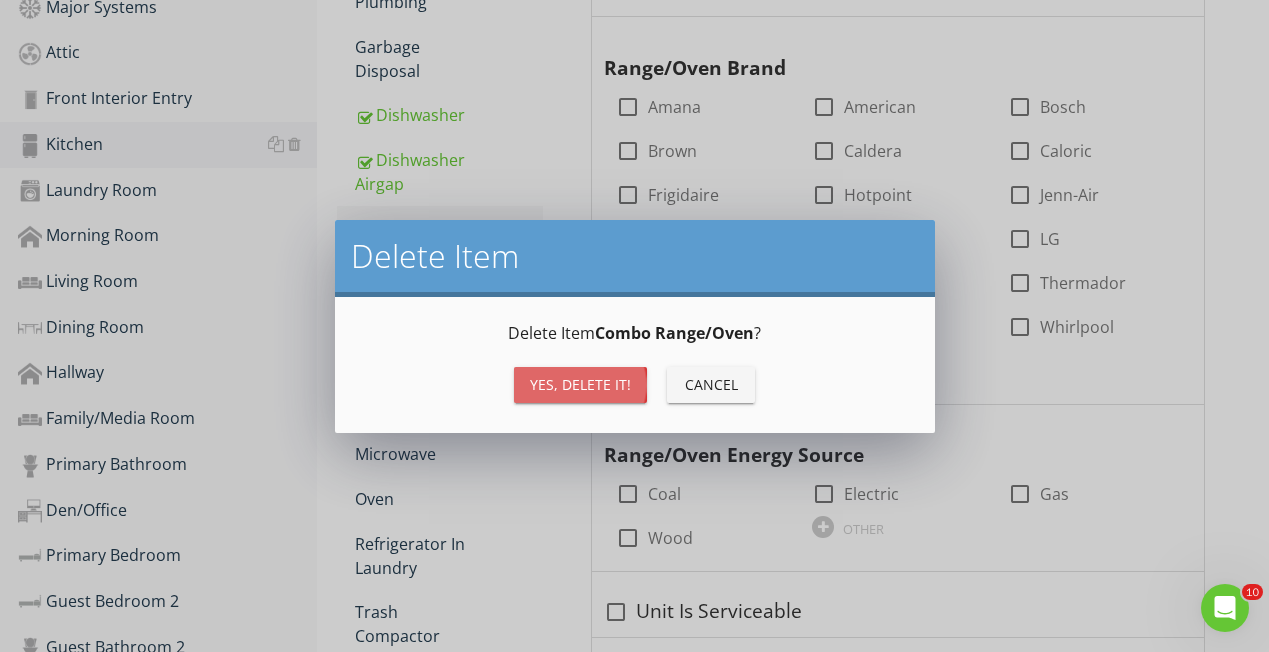click on "Yes, Delete it!" at bounding box center (580, 384) 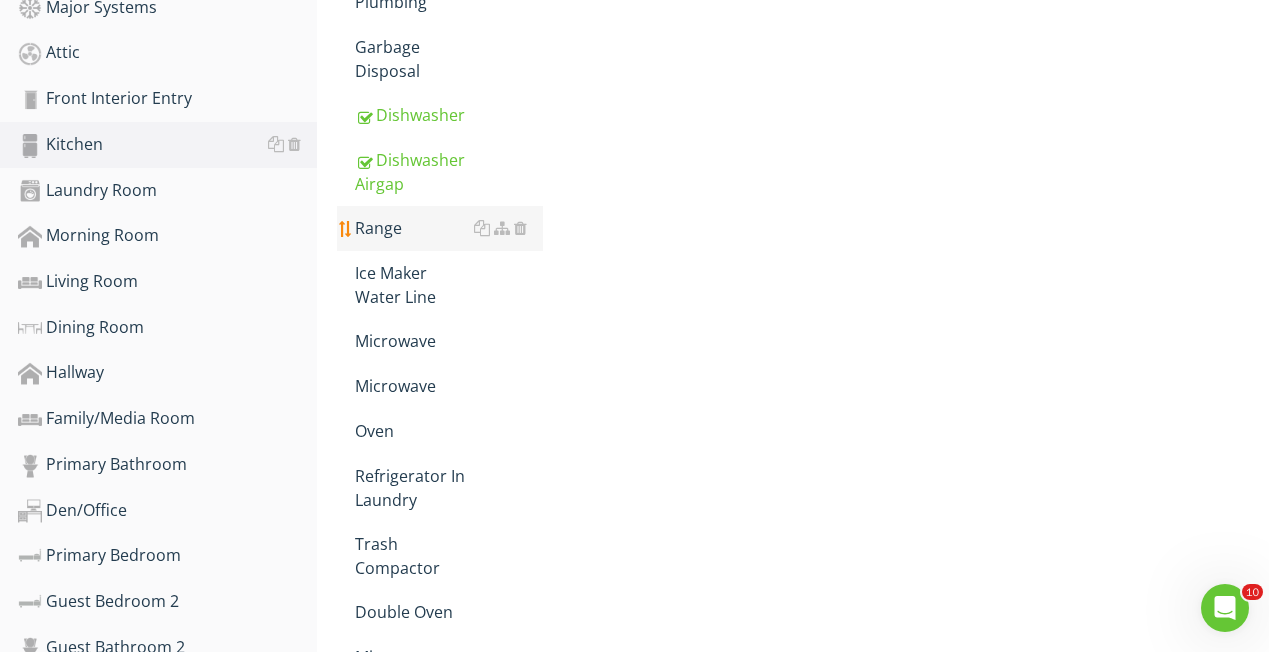 click on "Range" at bounding box center (449, 228) 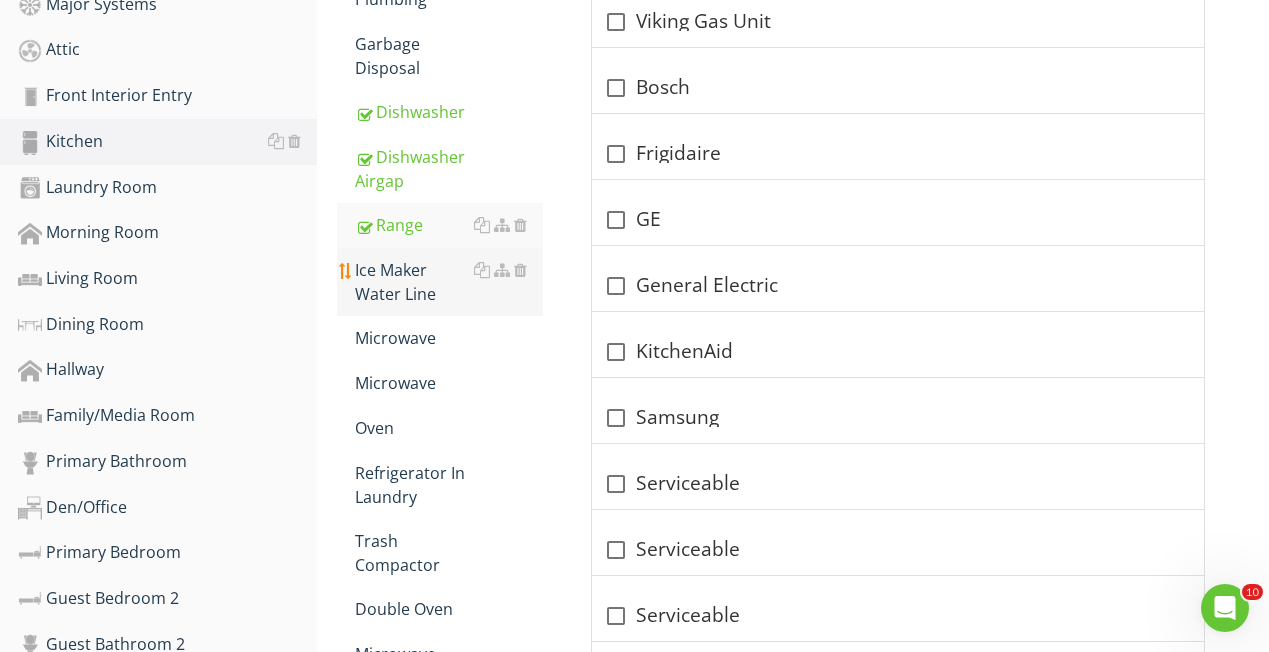 scroll, scrollTop: 770, scrollLeft: 0, axis: vertical 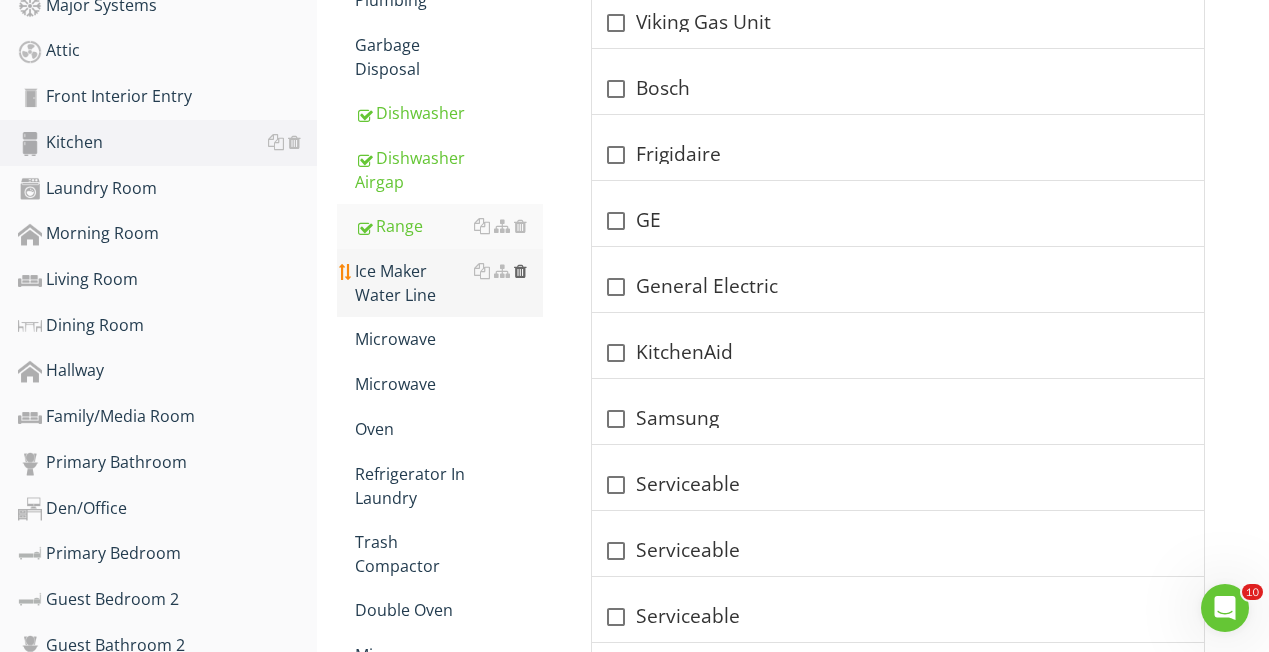 click at bounding box center (520, 271) 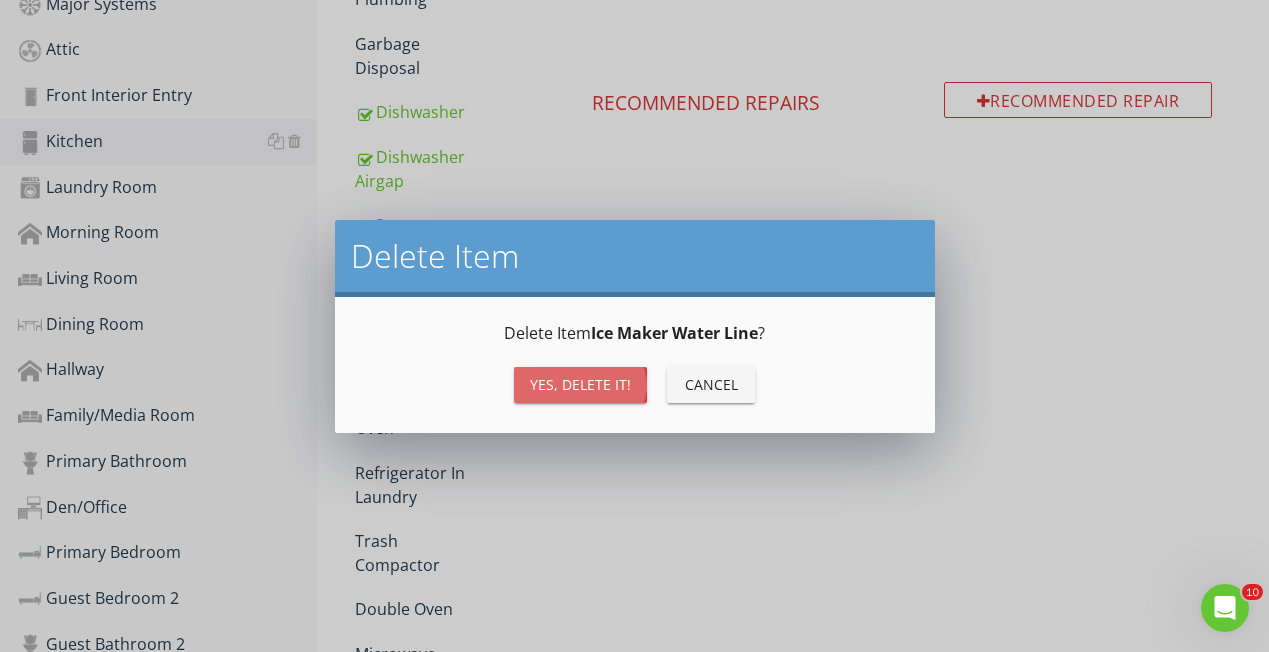 click on "Yes, Delete it!" at bounding box center (580, 385) 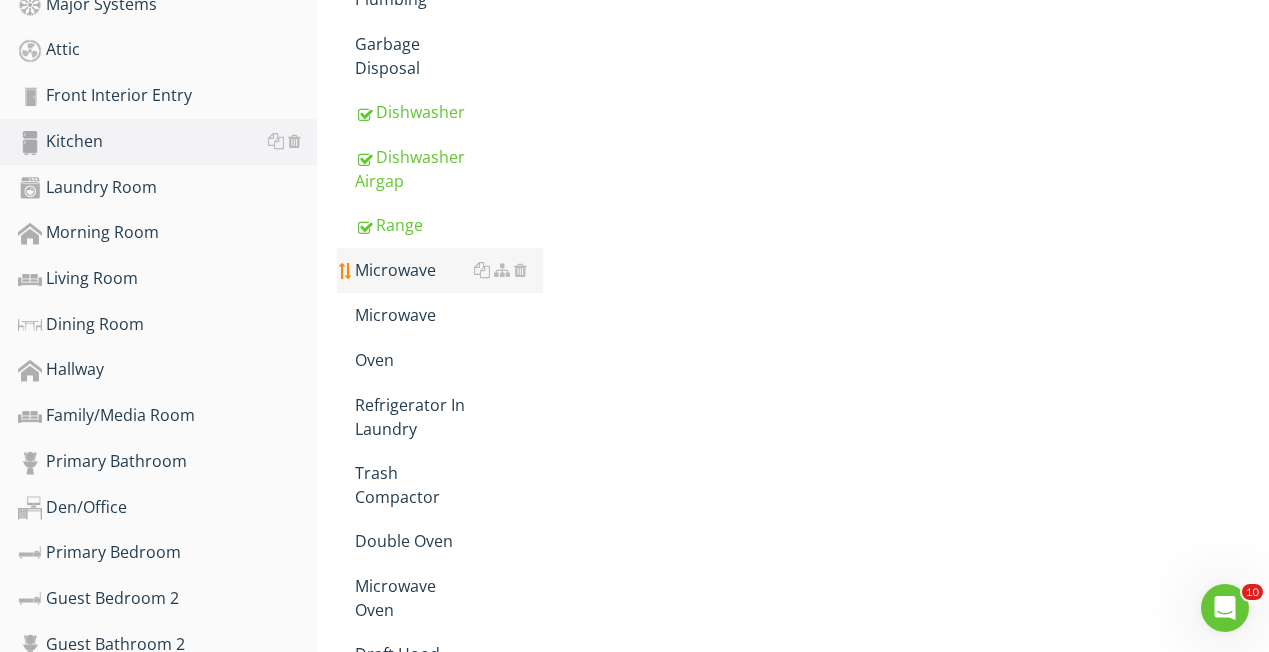 click on "Microwave" at bounding box center [449, 270] 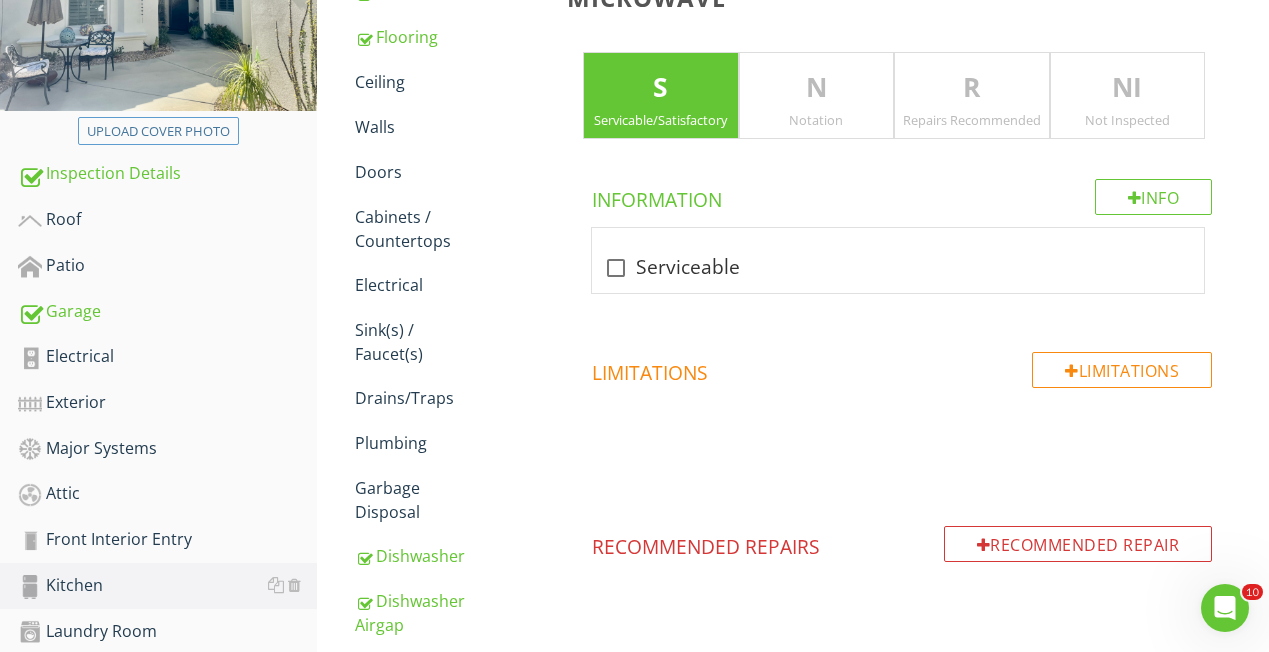 scroll, scrollTop: 327, scrollLeft: 0, axis: vertical 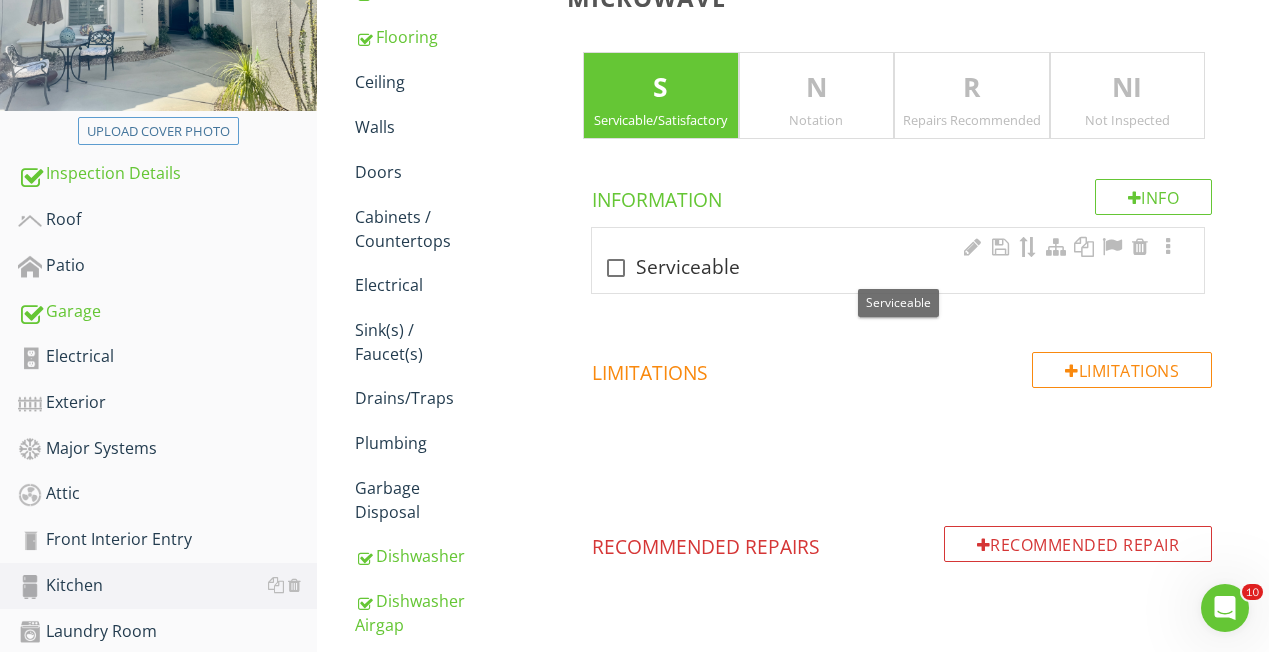 click at bounding box center [616, 268] 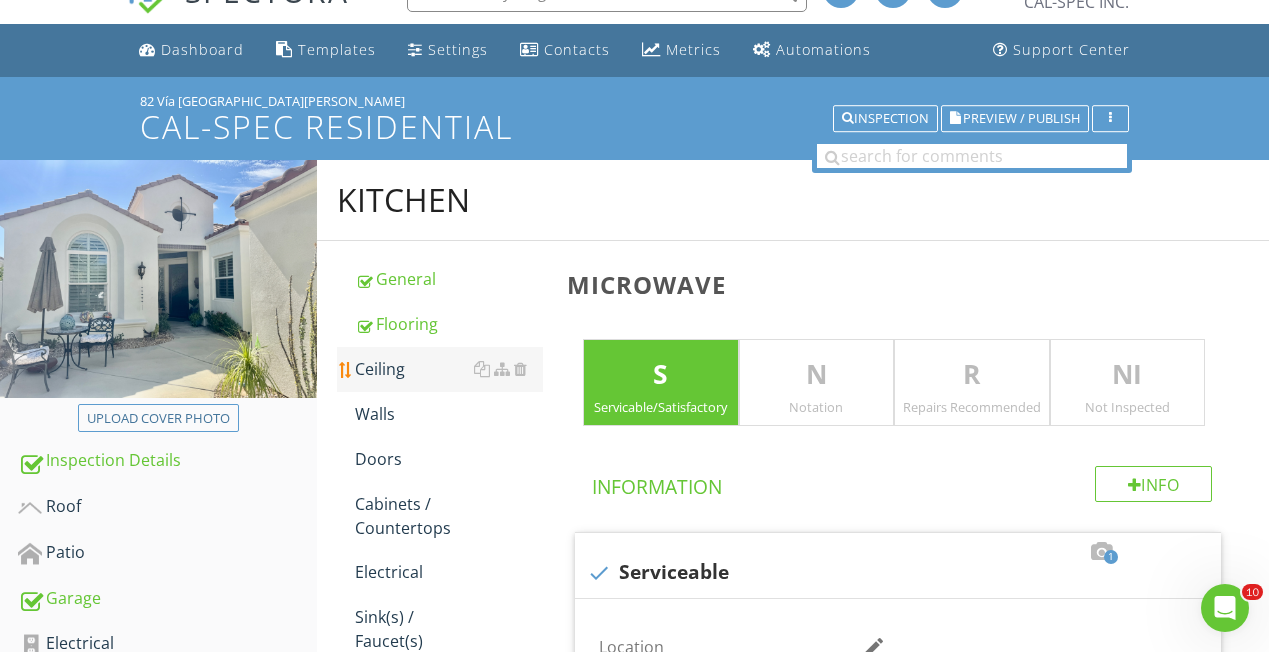 scroll, scrollTop: 36, scrollLeft: 0, axis: vertical 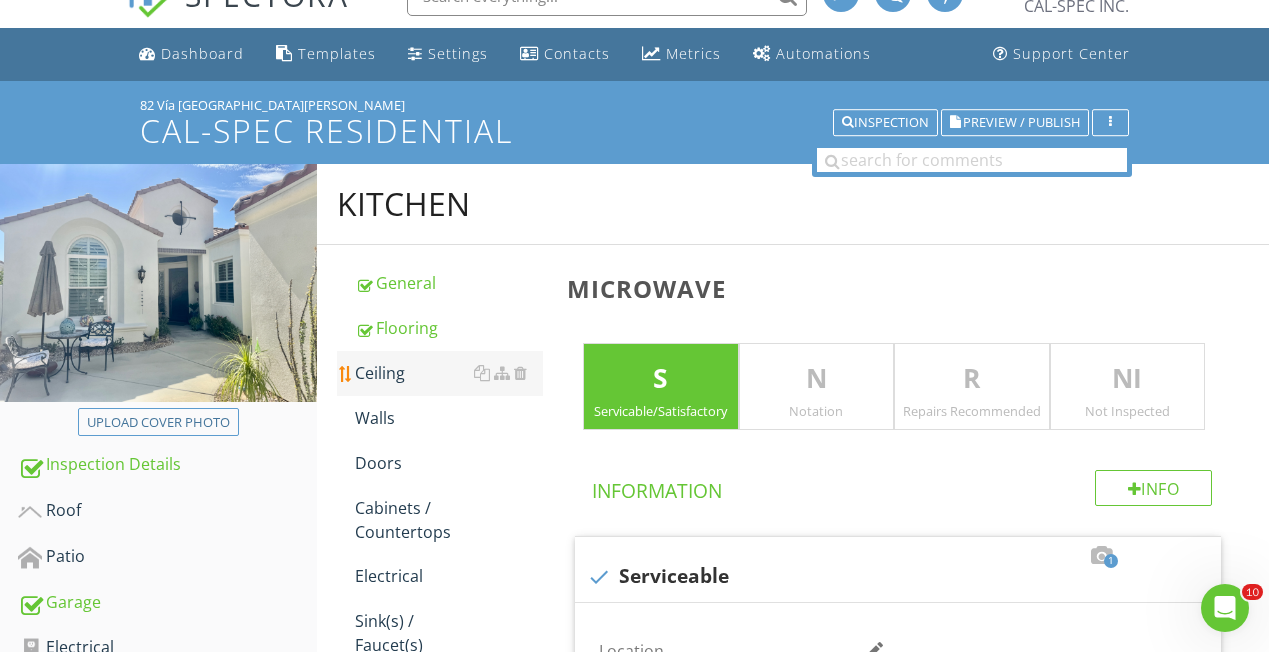 click on "Ceiling" at bounding box center [449, 373] 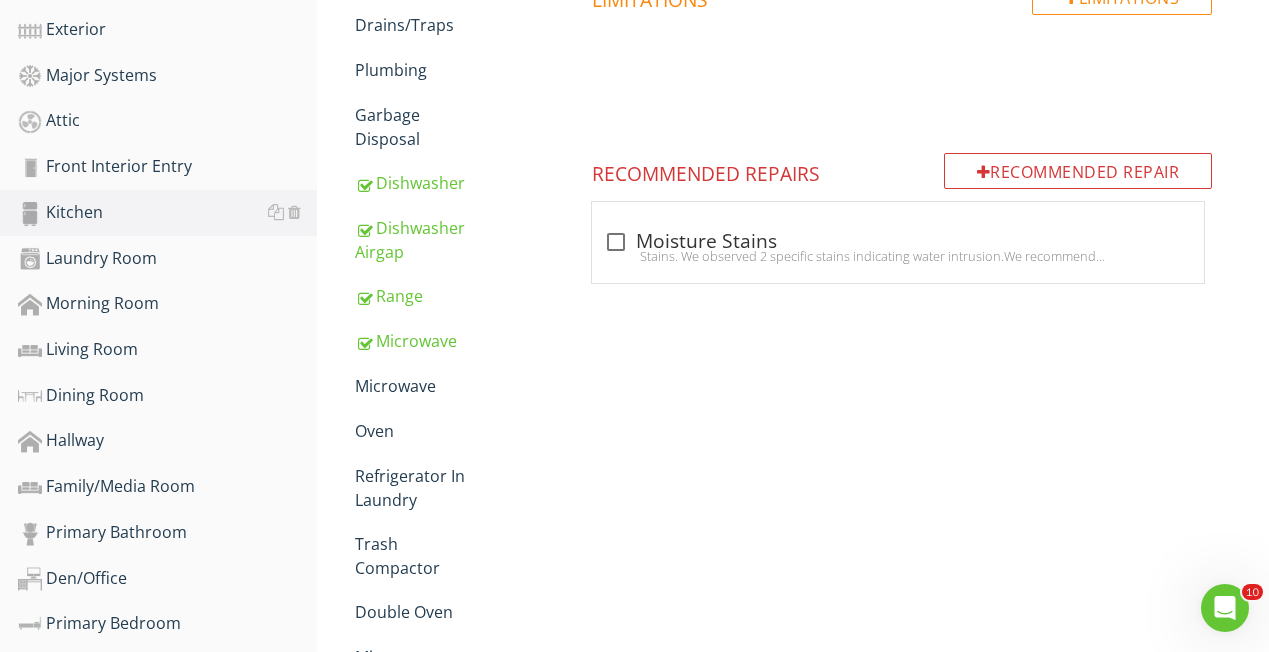 scroll, scrollTop: 728, scrollLeft: 0, axis: vertical 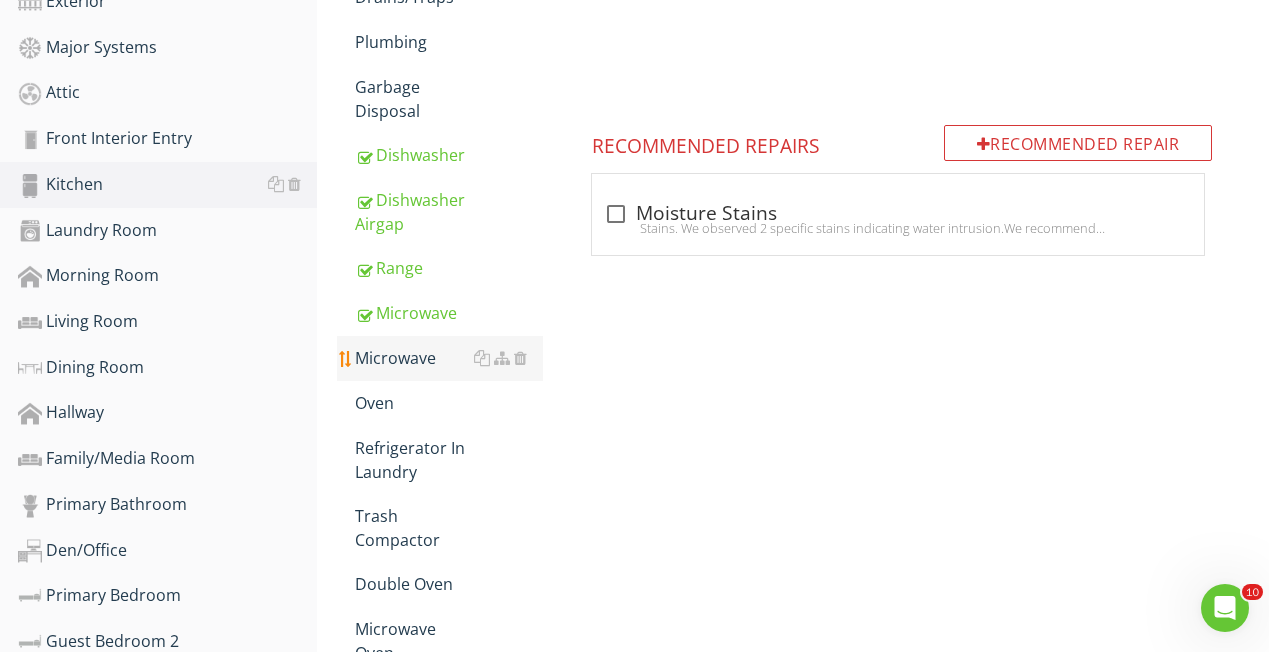click on "Microwave" at bounding box center (449, 358) 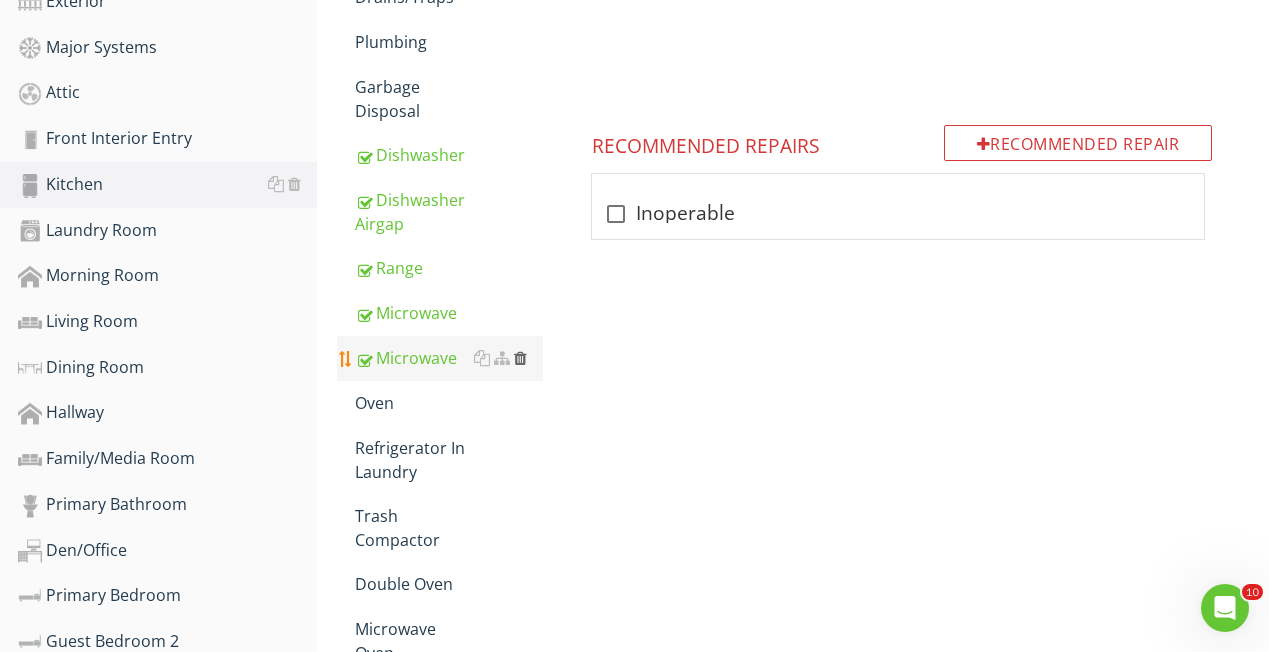 click at bounding box center [520, 358] 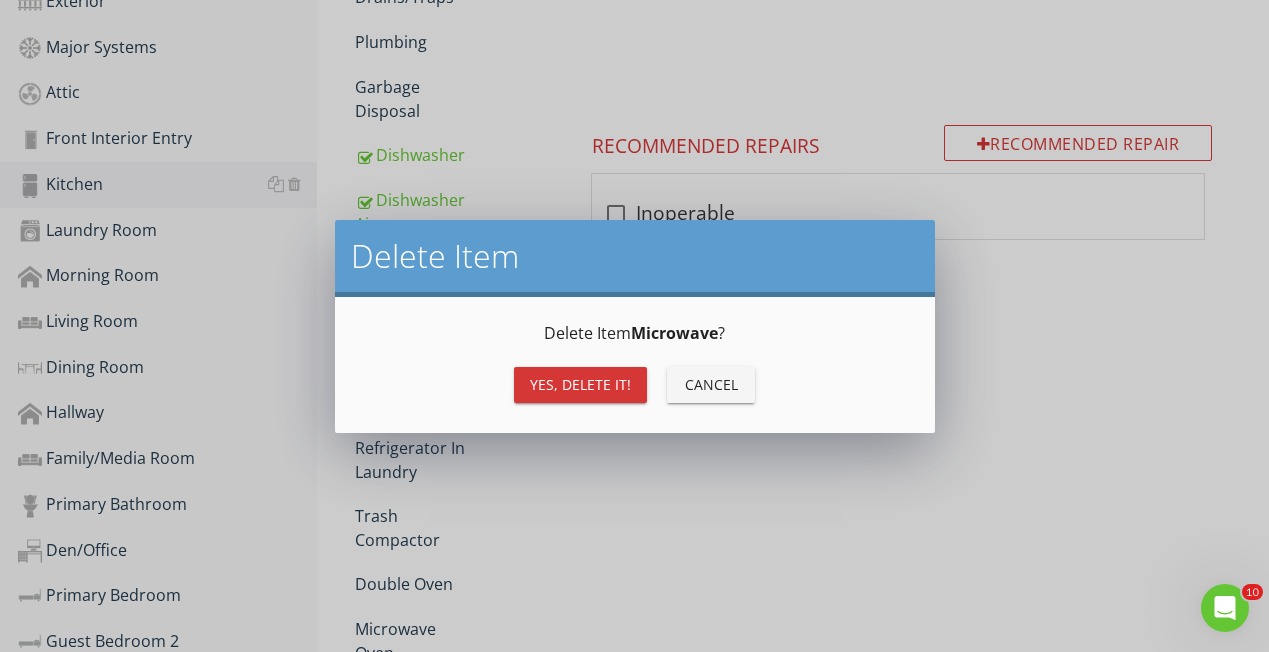 click on "Yes, Delete it!" at bounding box center [580, 385] 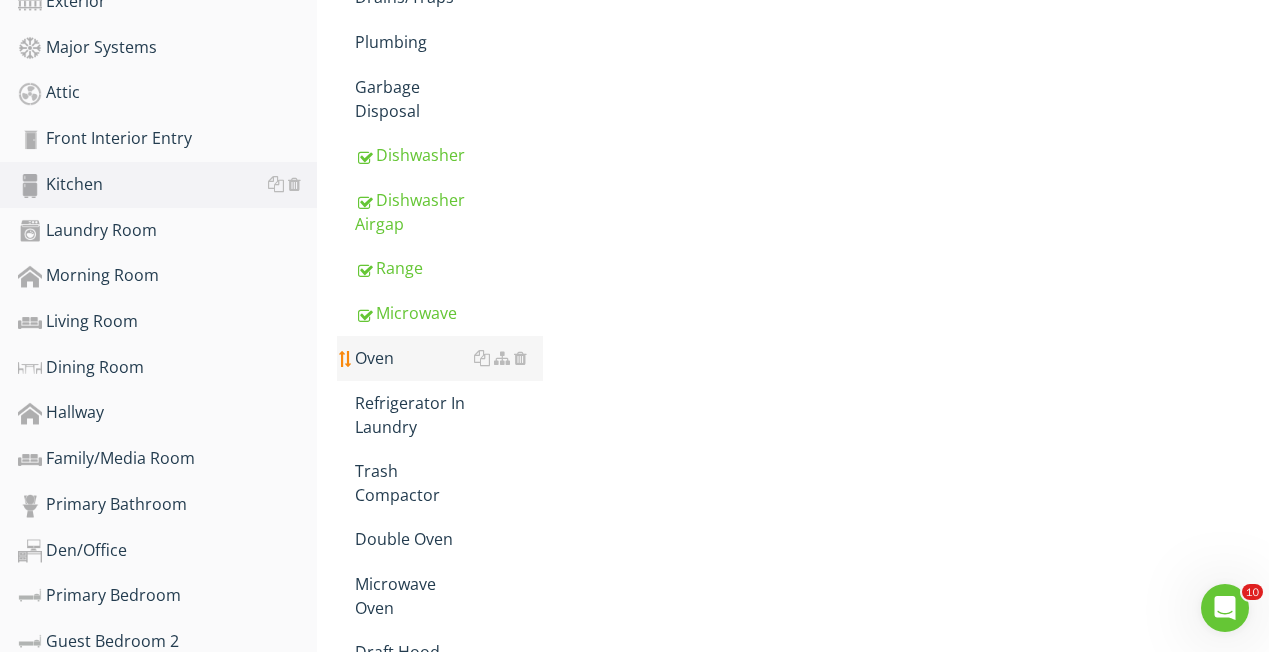 click on "Oven" at bounding box center [449, 358] 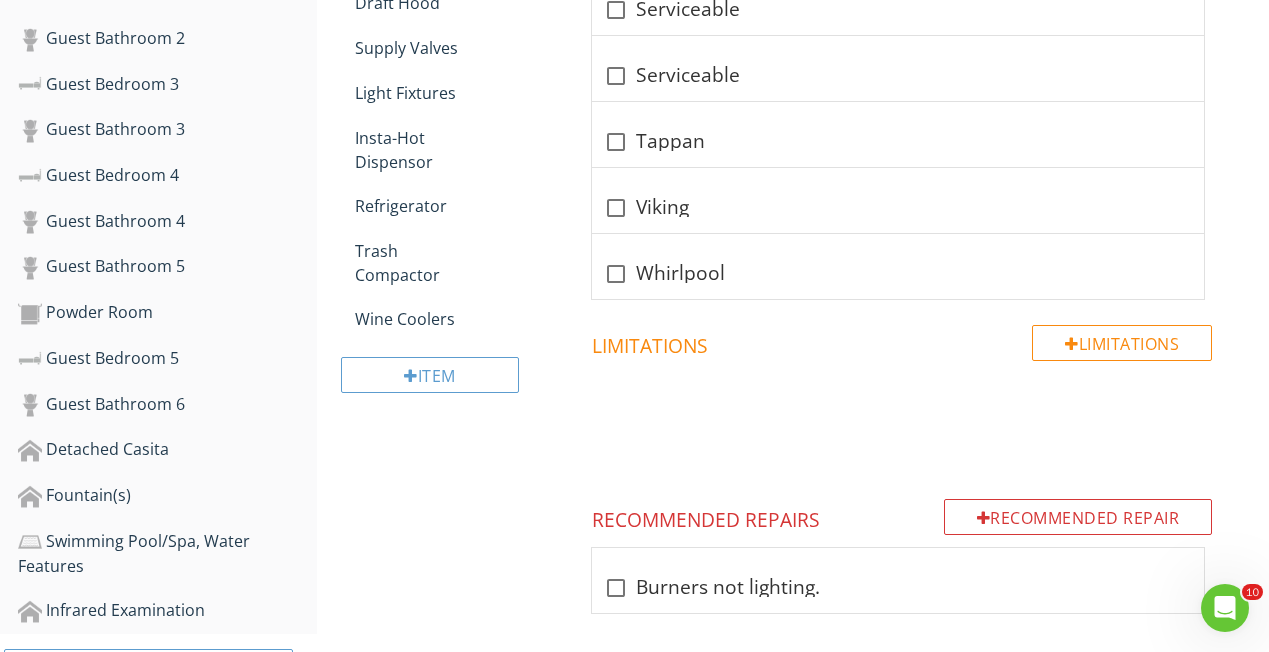 scroll, scrollTop: 1377, scrollLeft: 0, axis: vertical 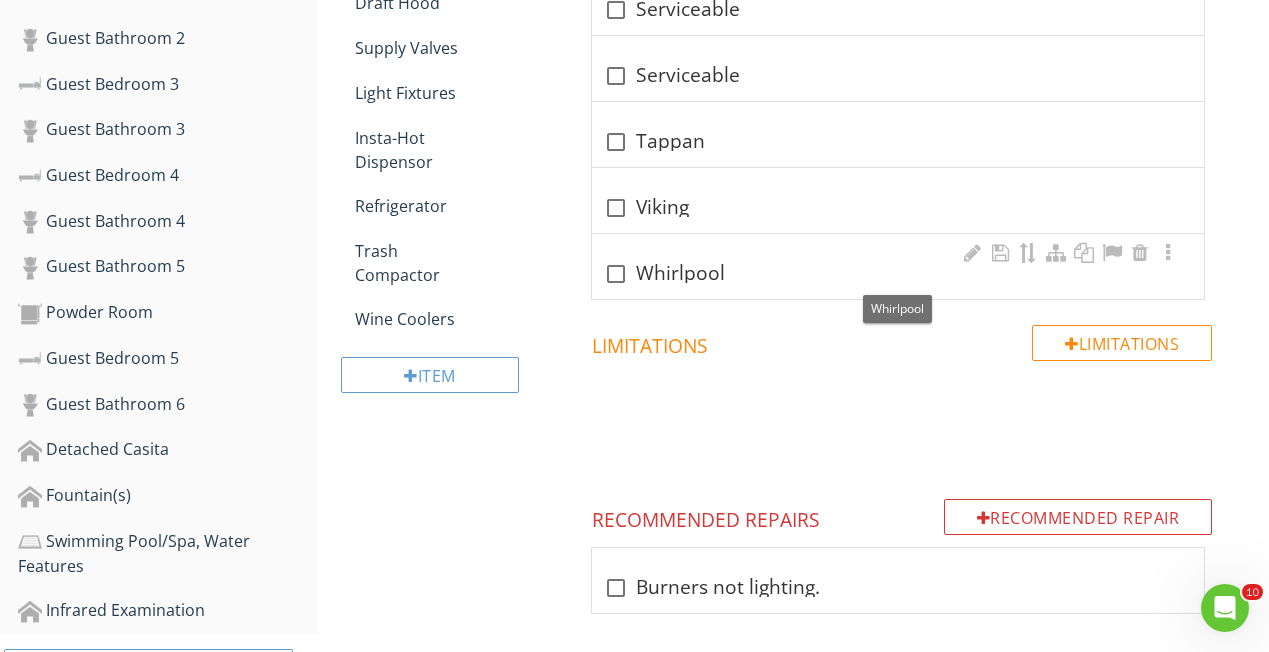 click at bounding box center [616, 274] 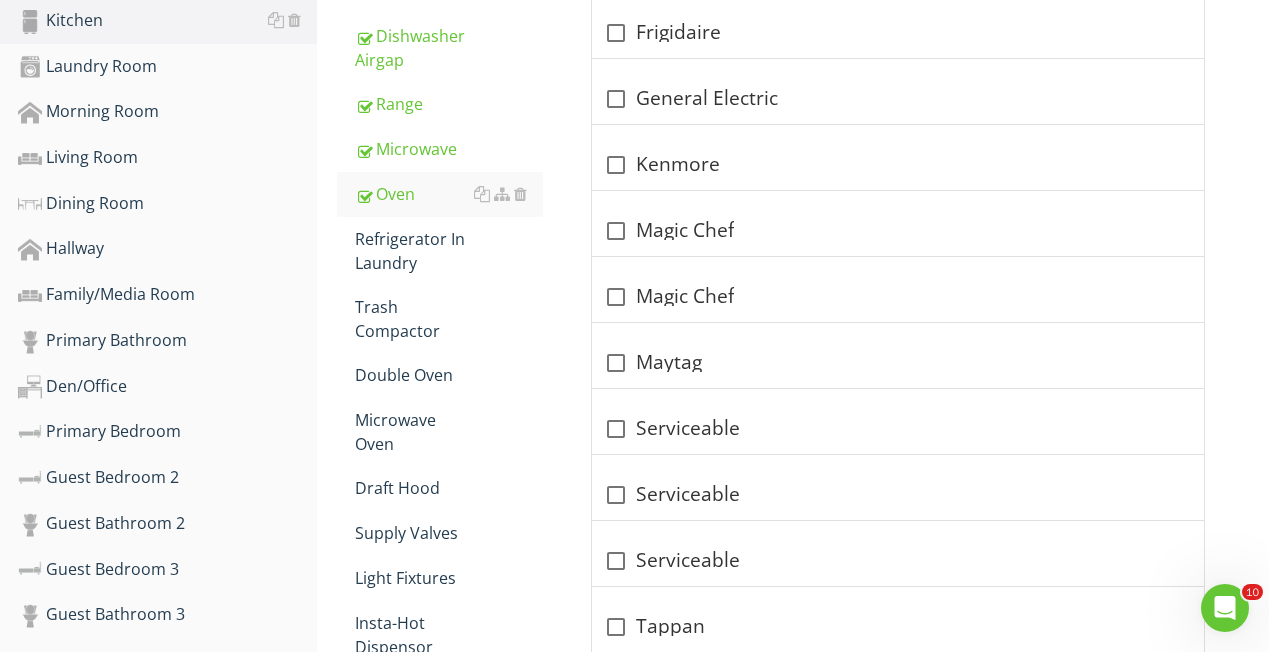 scroll, scrollTop: 864, scrollLeft: 0, axis: vertical 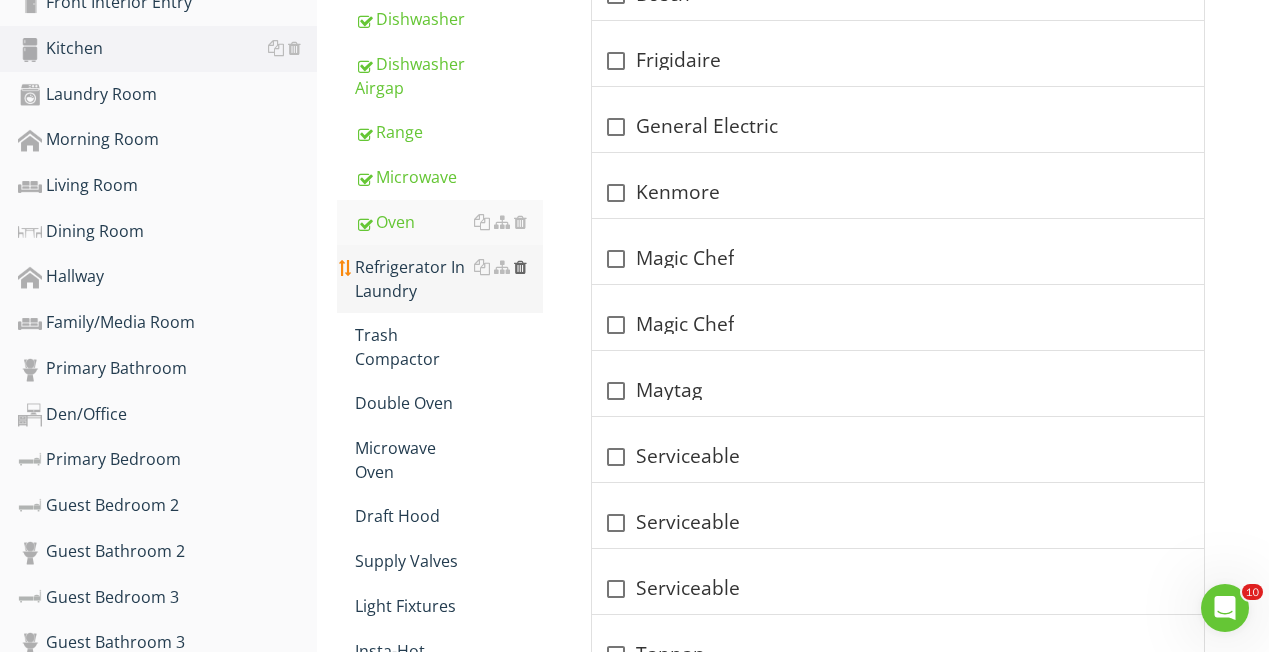 click at bounding box center (520, 267) 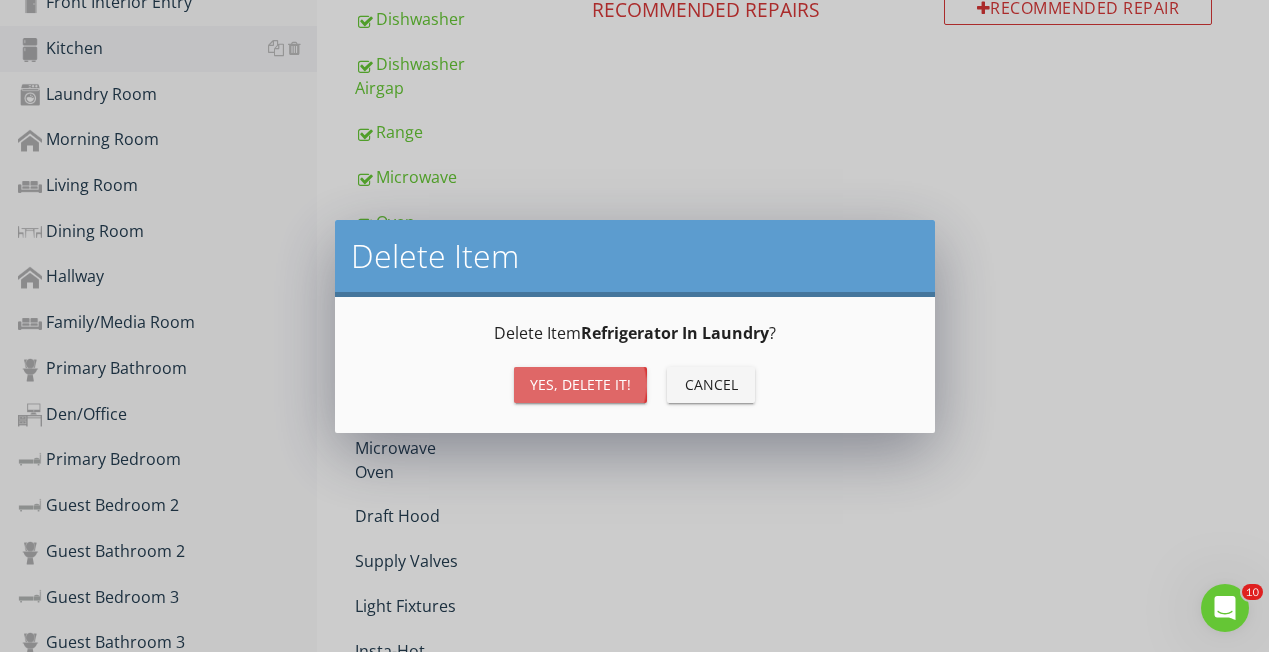click on "Yes, Delete it!" at bounding box center (580, 384) 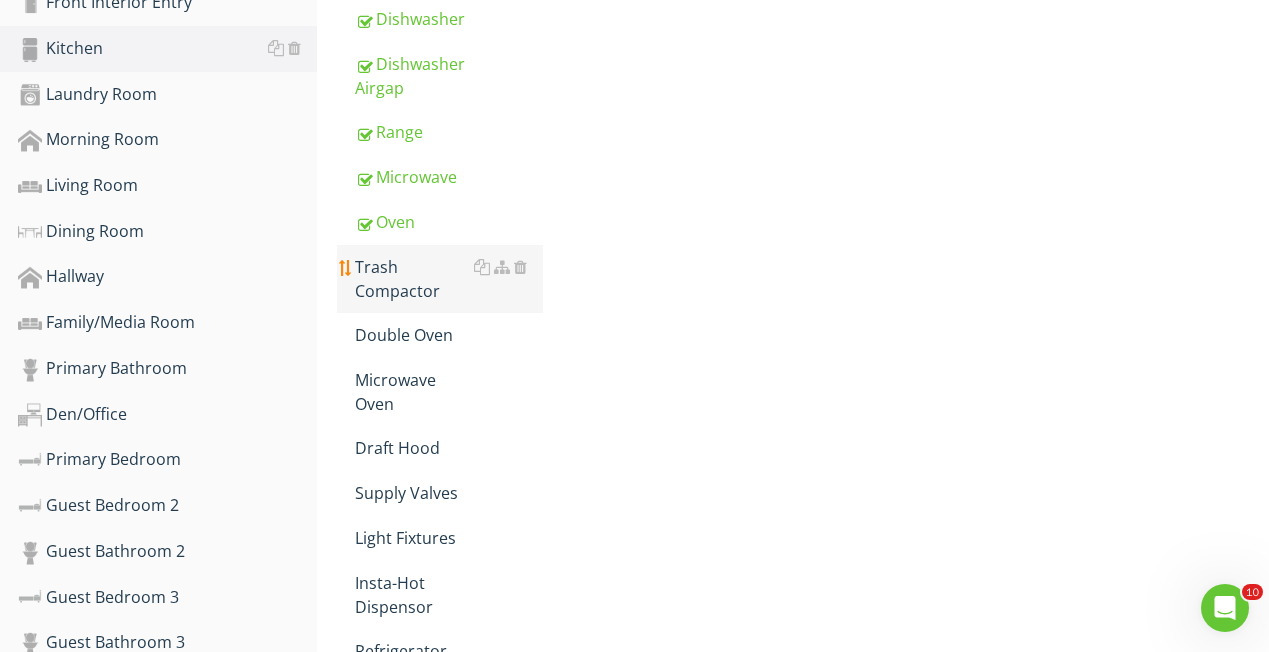 click on "Trash Compactor" at bounding box center [449, 279] 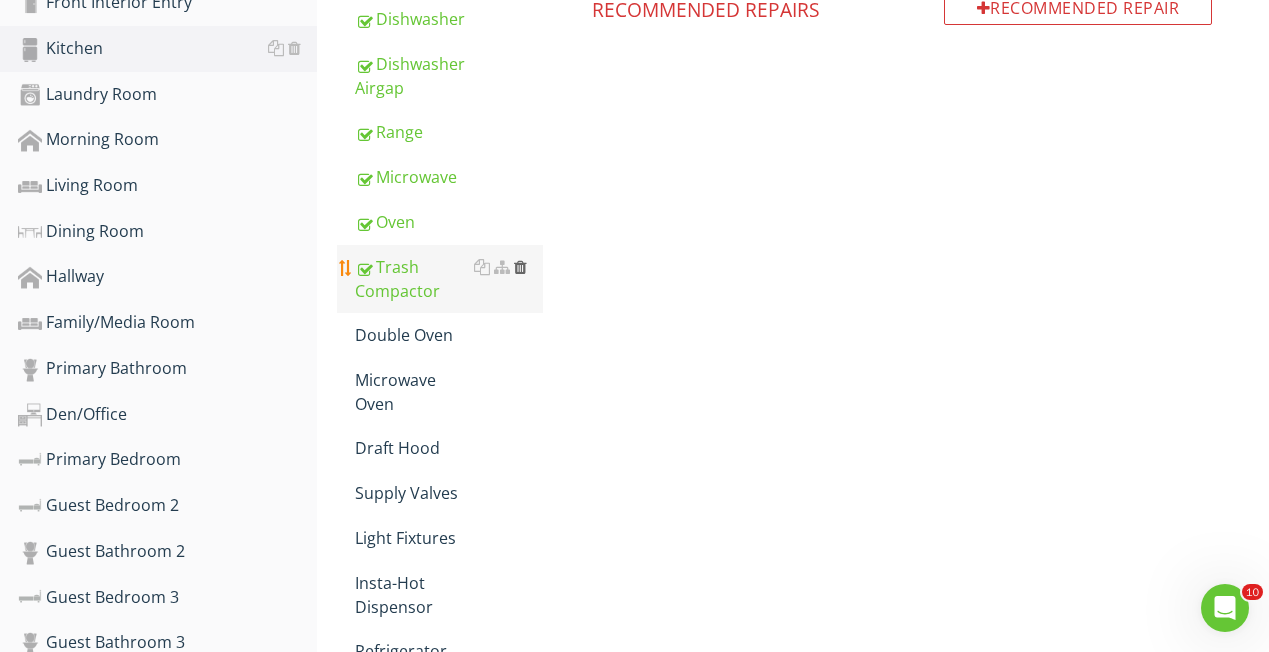 click at bounding box center (520, 267) 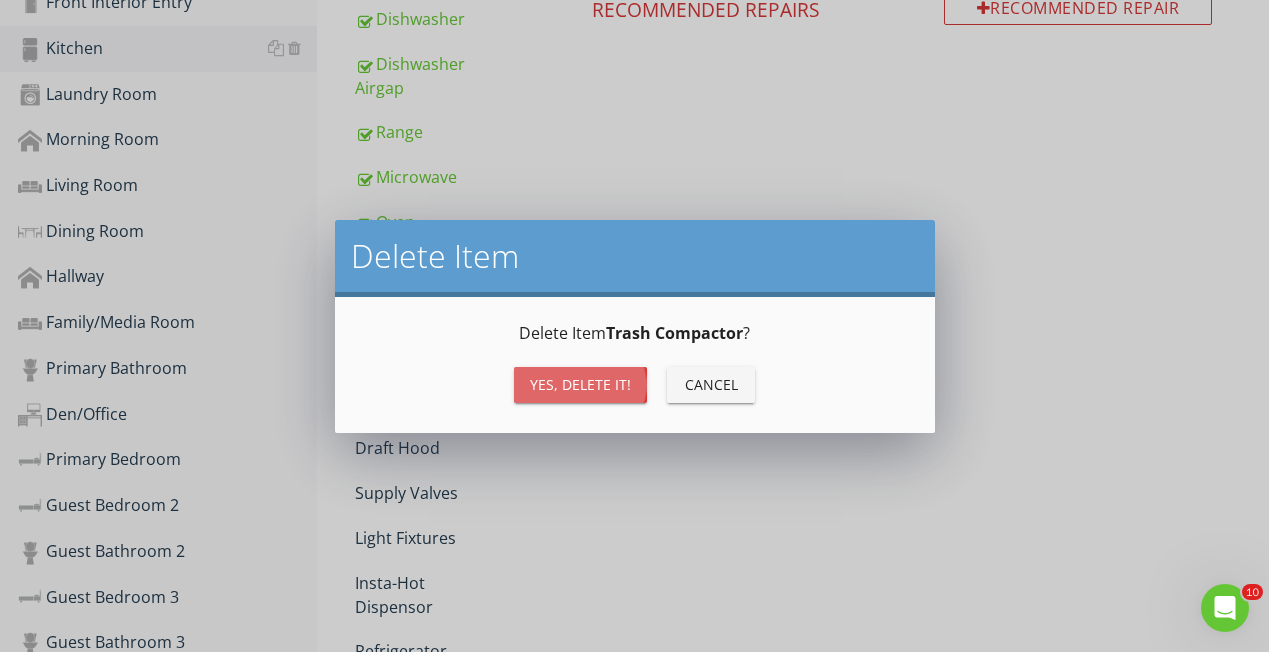 click on "Yes, Delete it!" at bounding box center [580, 384] 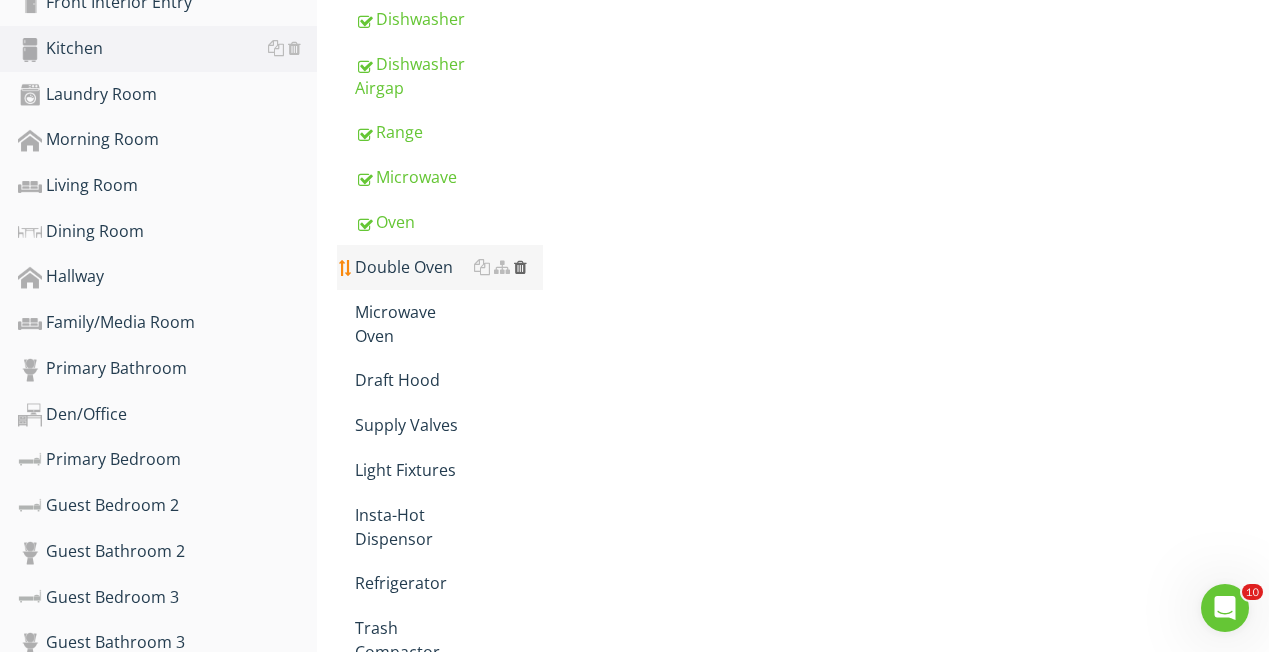 click at bounding box center [520, 267] 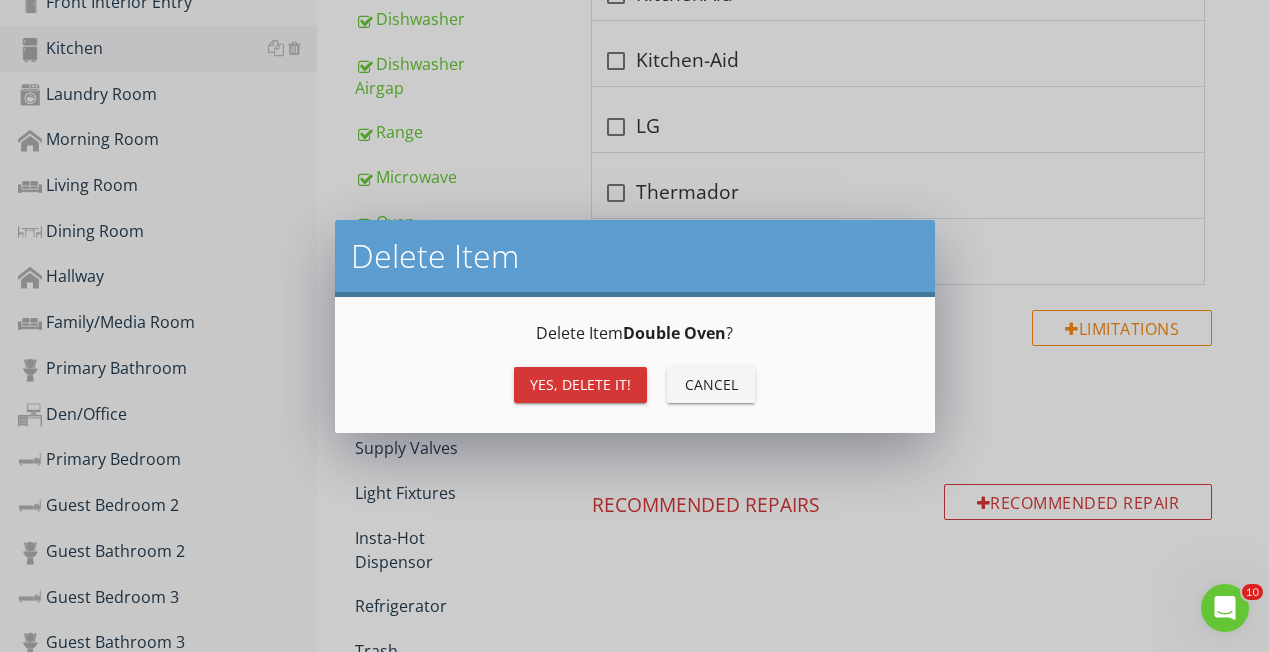 click on "Yes, Delete it!" at bounding box center (580, 384) 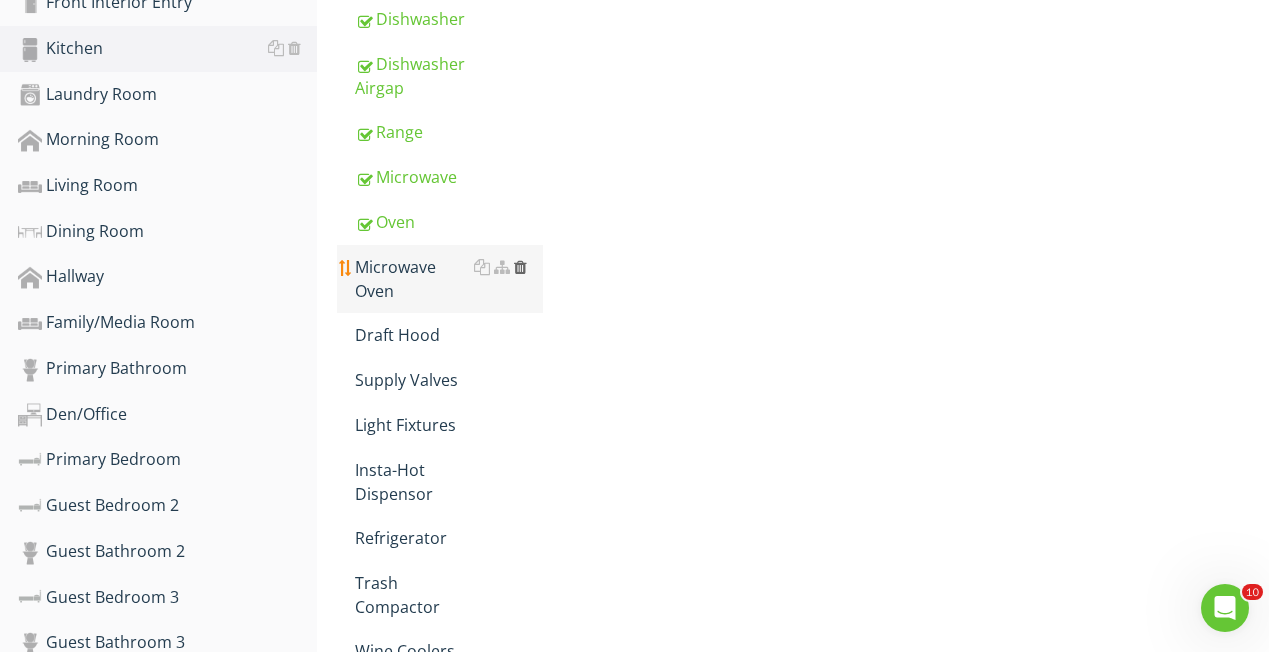 click at bounding box center (520, 267) 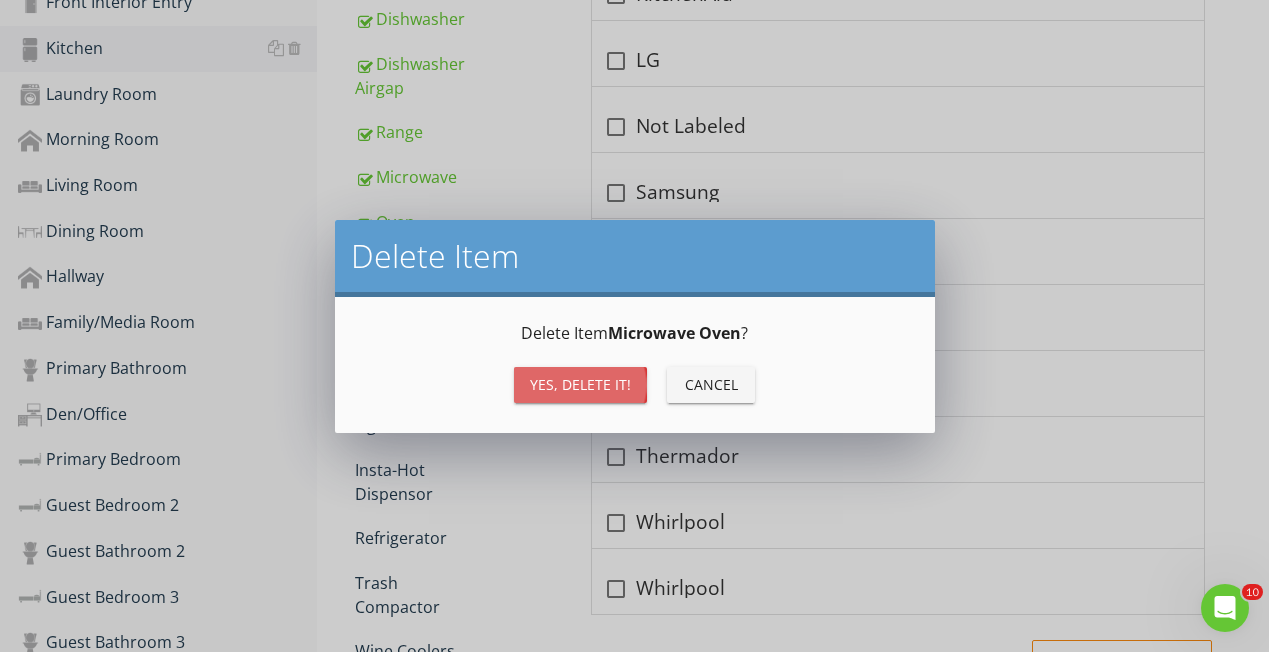 click on "Yes, Delete it!" at bounding box center [580, 385] 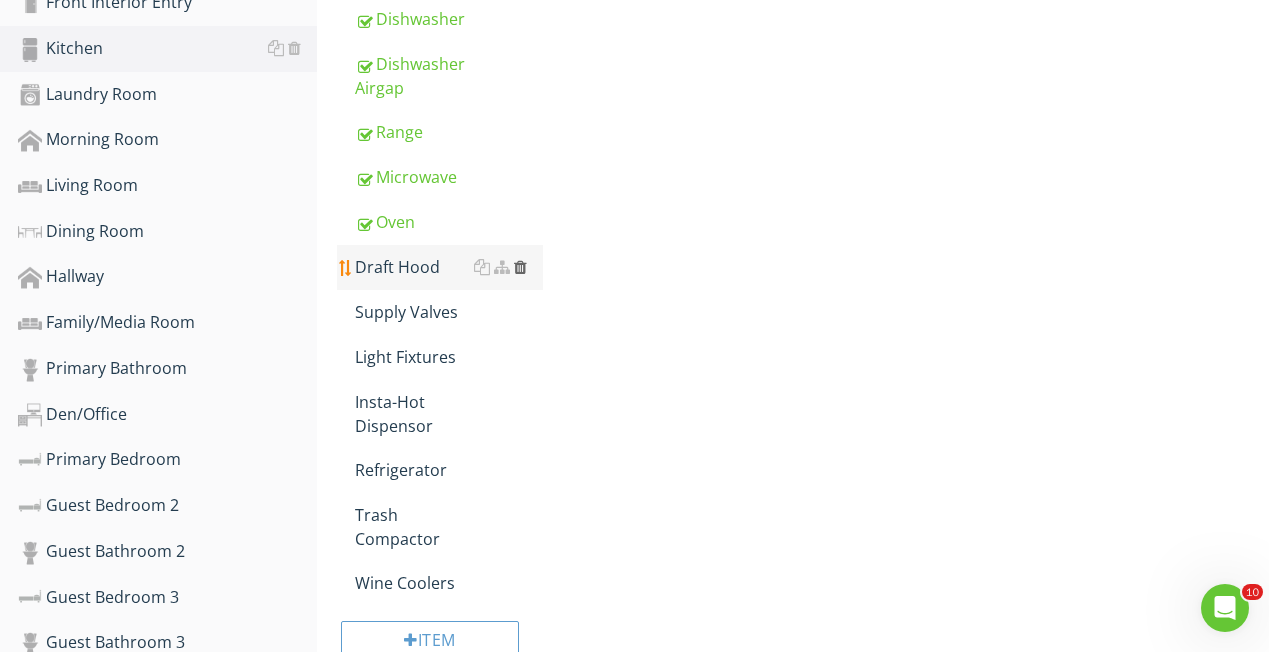 click at bounding box center [520, 267] 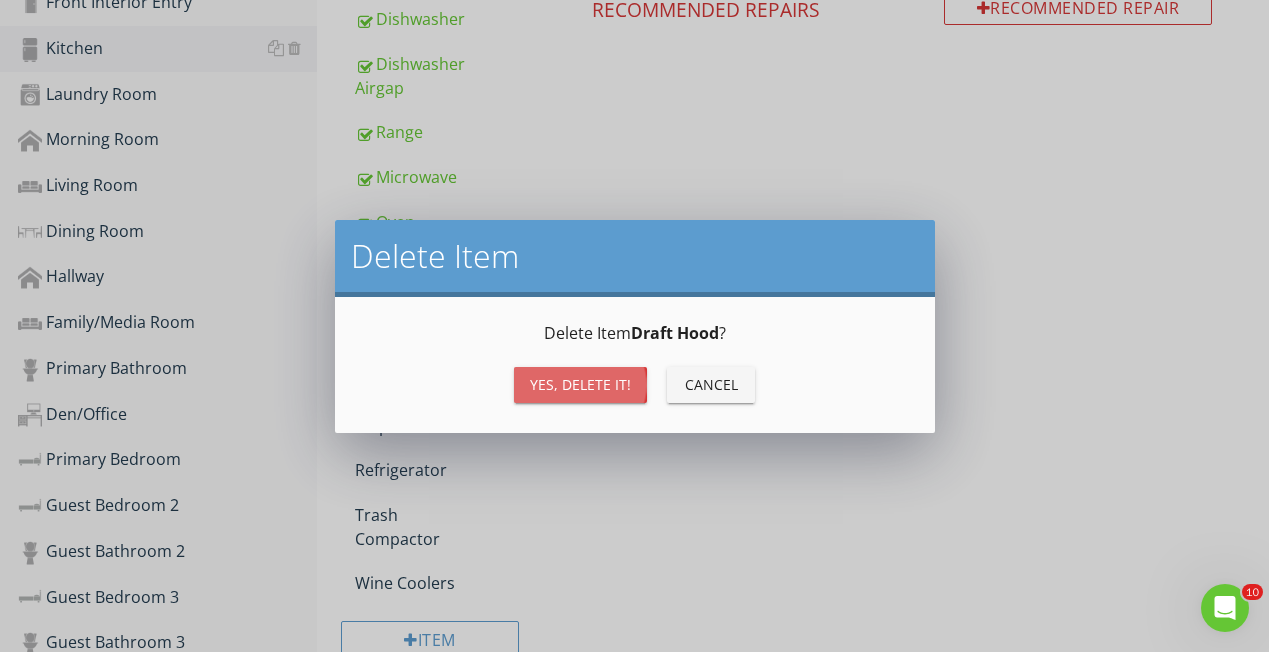 click on "Yes, Delete it!" at bounding box center (580, 384) 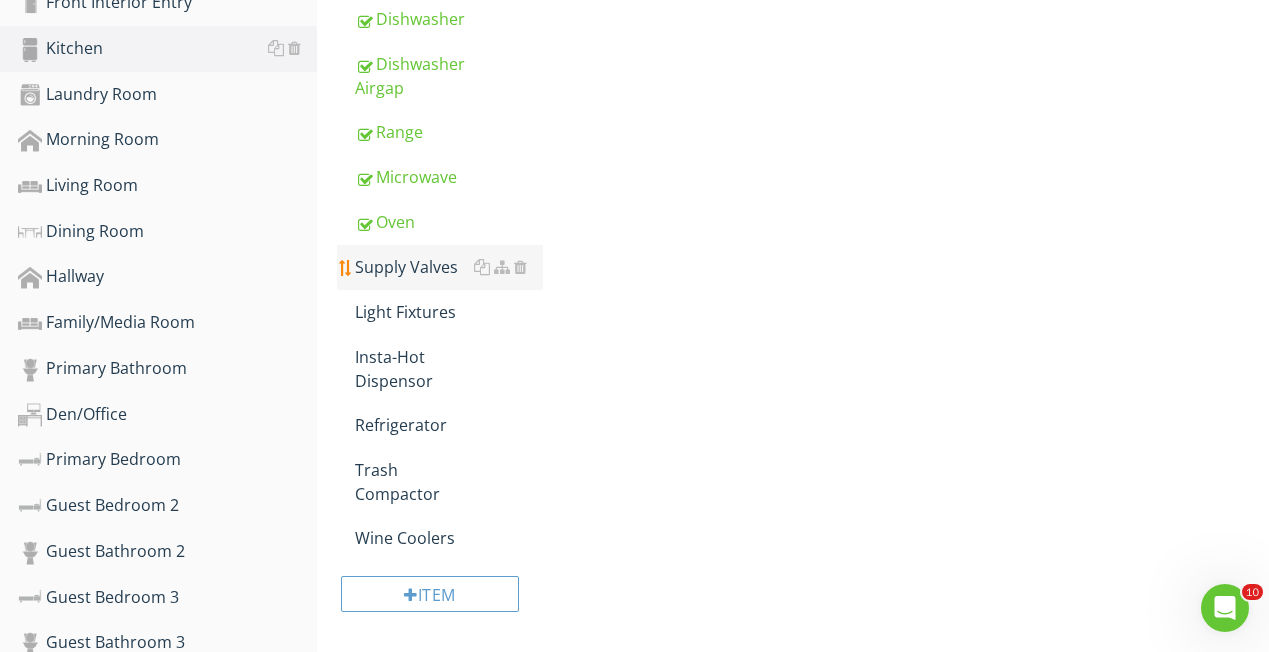 click on "Supply Valves" at bounding box center (449, 267) 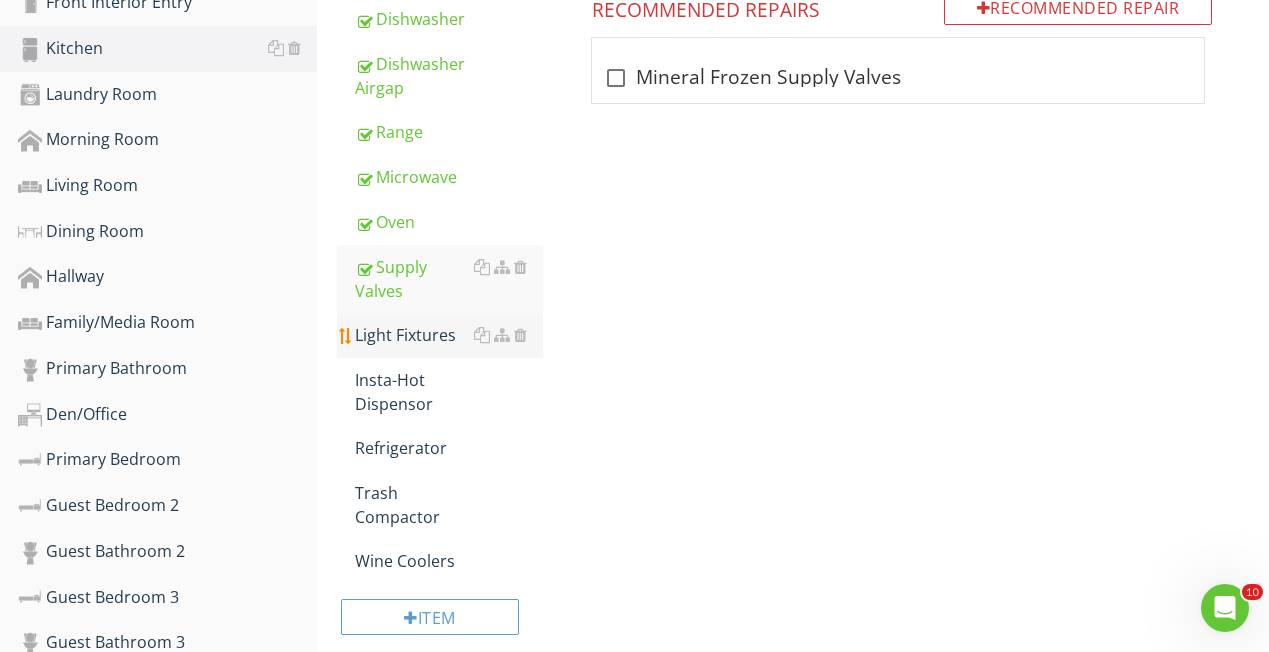 click on "Light Fixtures" at bounding box center [449, 335] 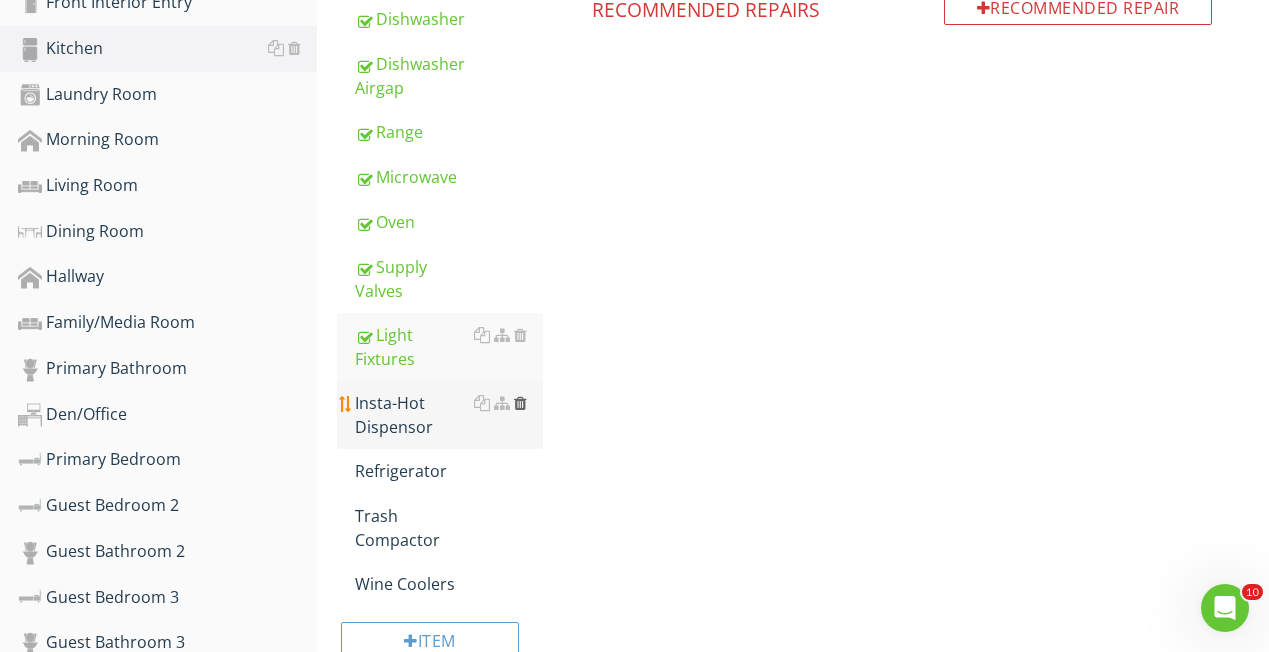 click at bounding box center [520, 403] 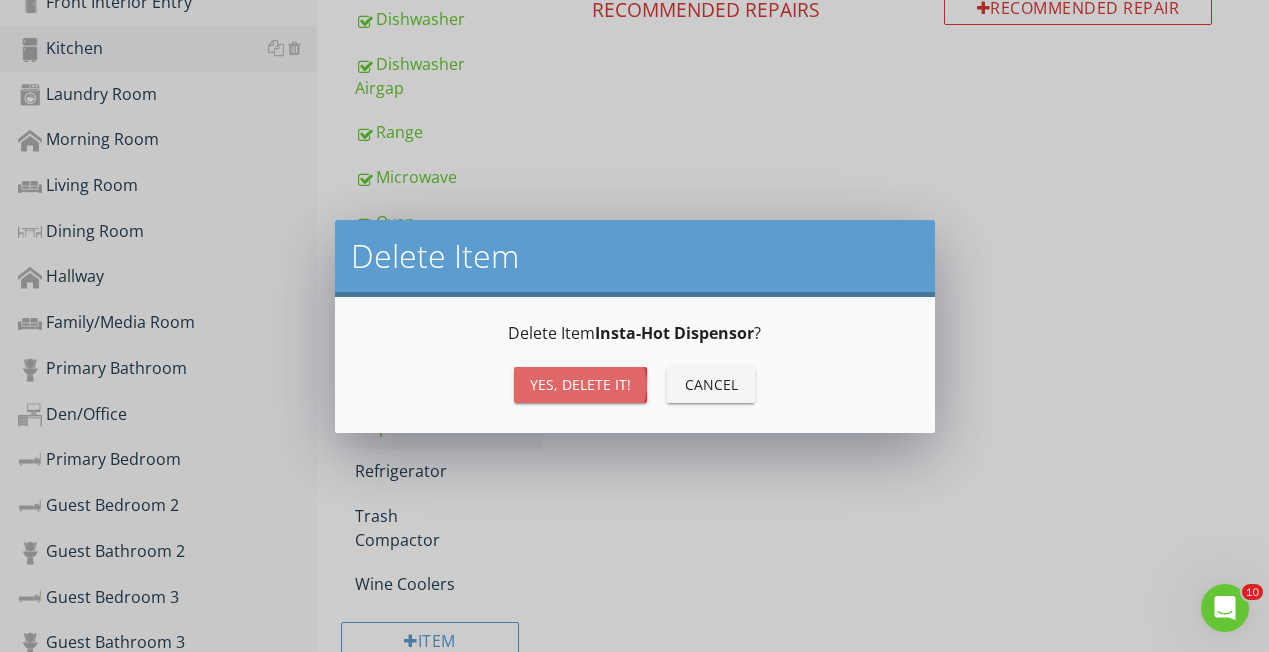 click on "Yes, Delete it!" at bounding box center [580, 385] 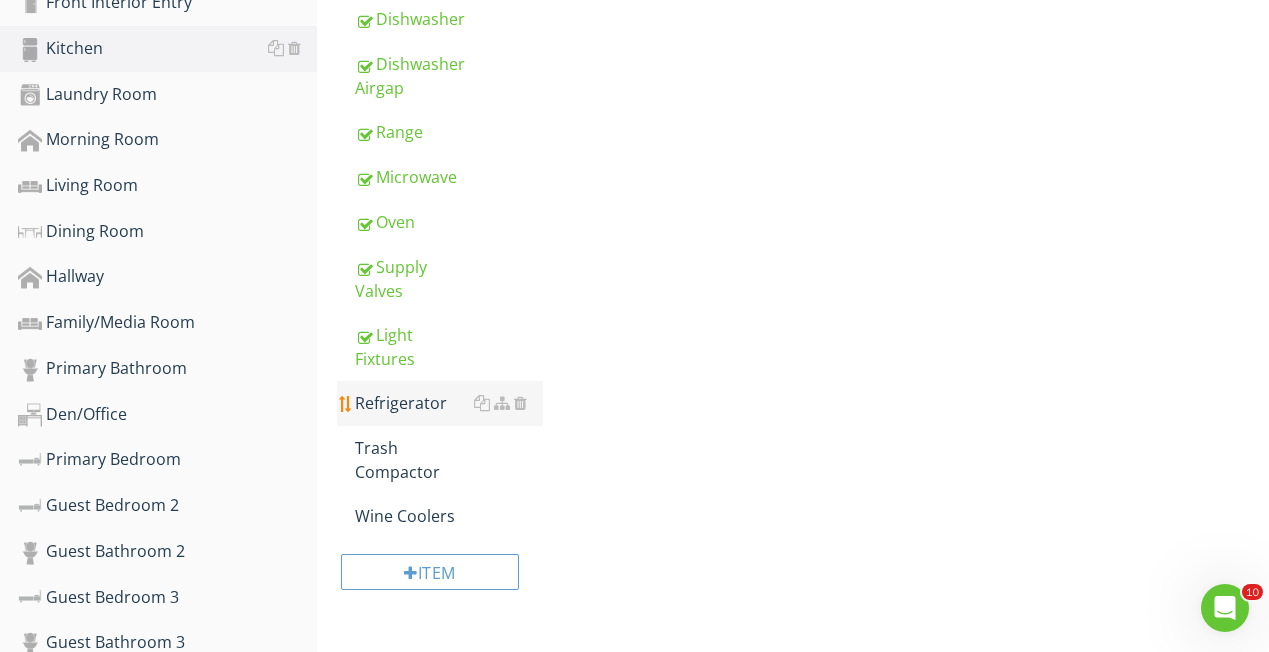 click on "Refrigerator" at bounding box center (449, 403) 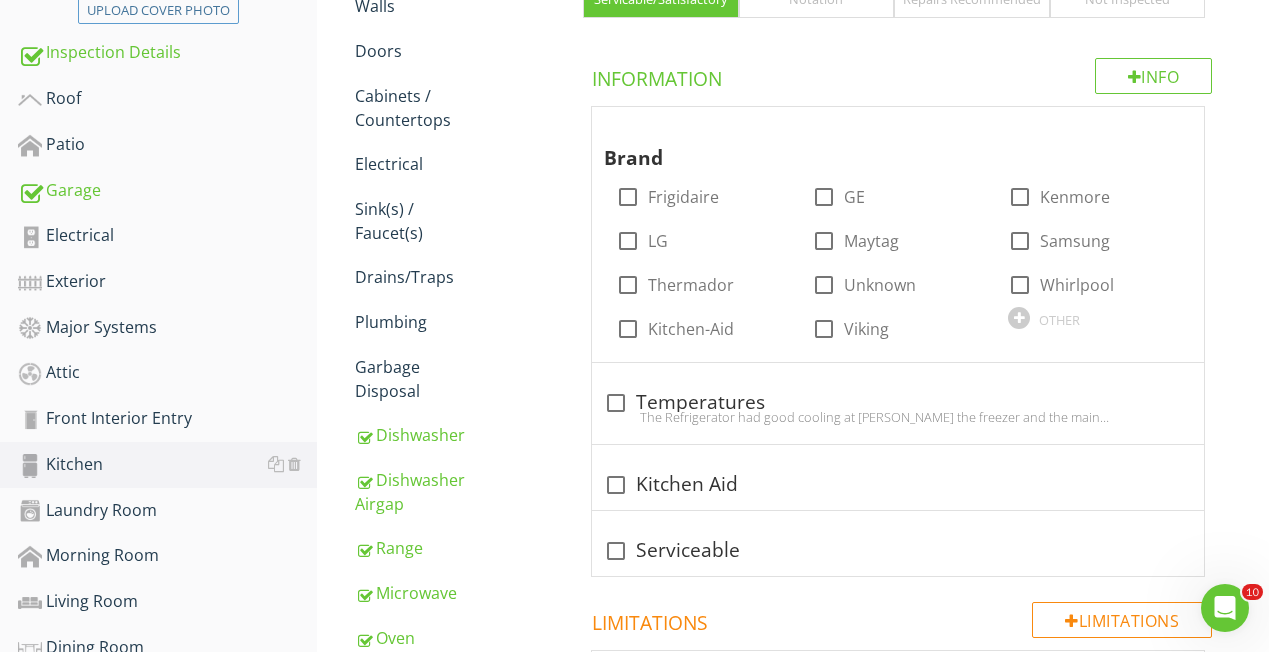 scroll, scrollTop: 388, scrollLeft: 0, axis: vertical 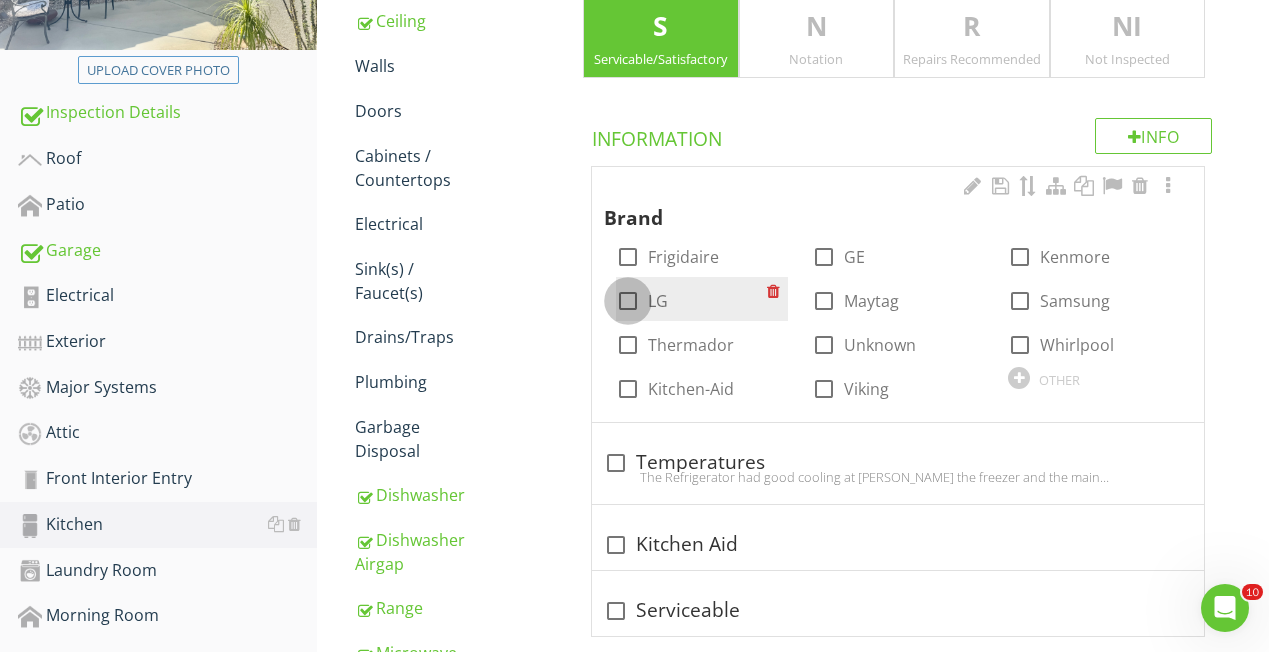 click at bounding box center (628, 301) 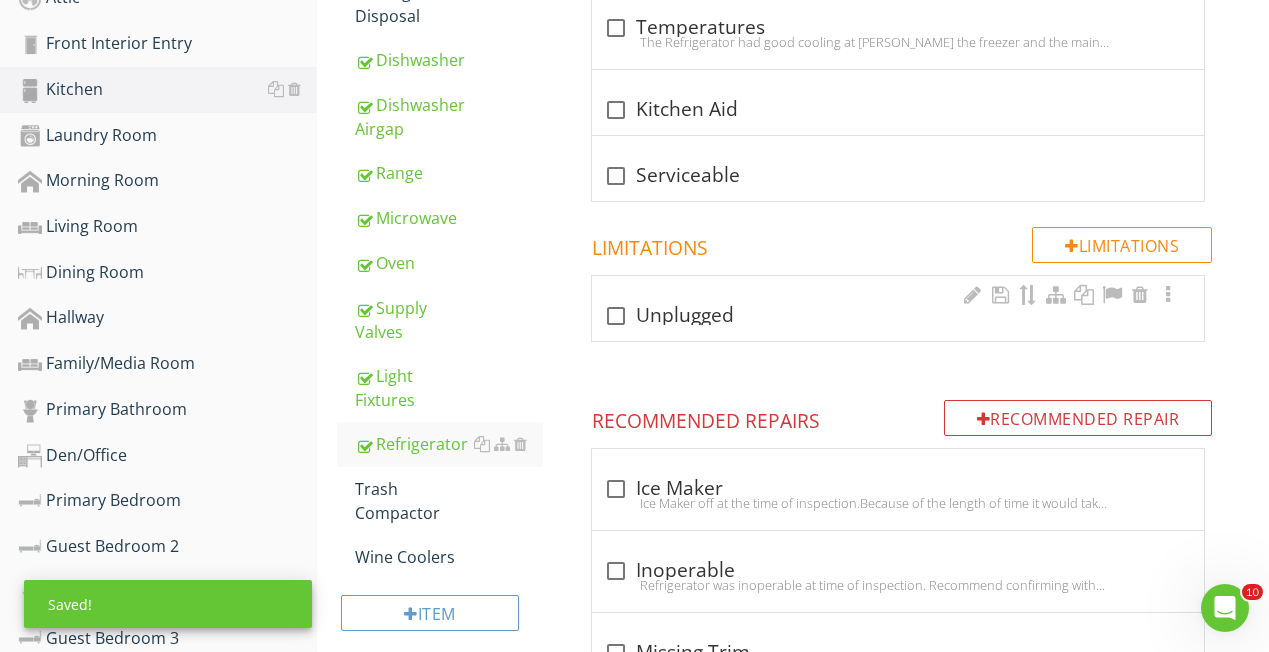 scroll, scrollTop: 824, scrollLeft: 0, axis: vertical 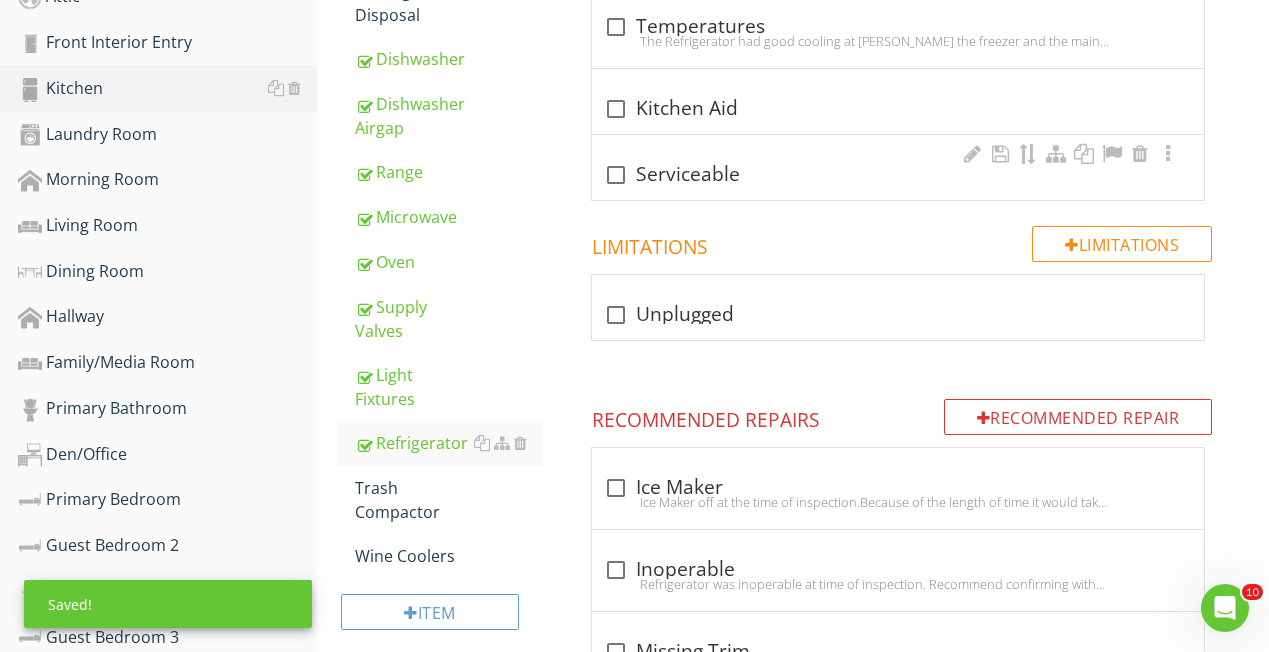 click at bounding box center [616, 175] 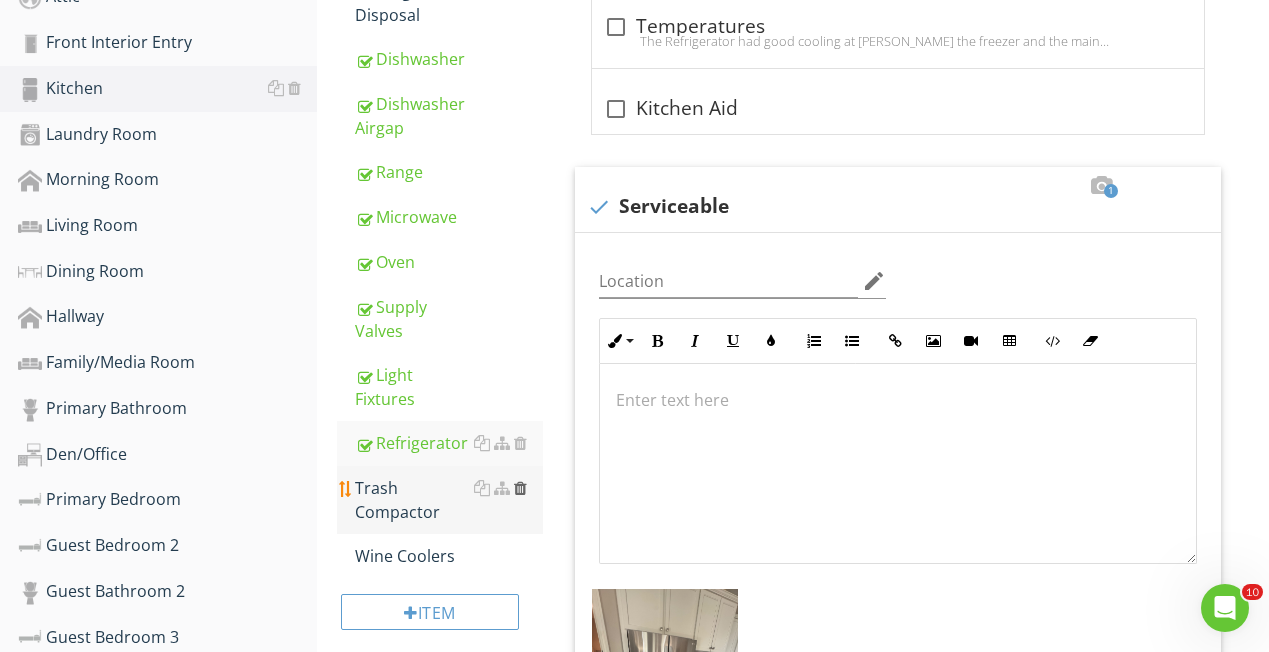 click at bounding box center [520, 488] 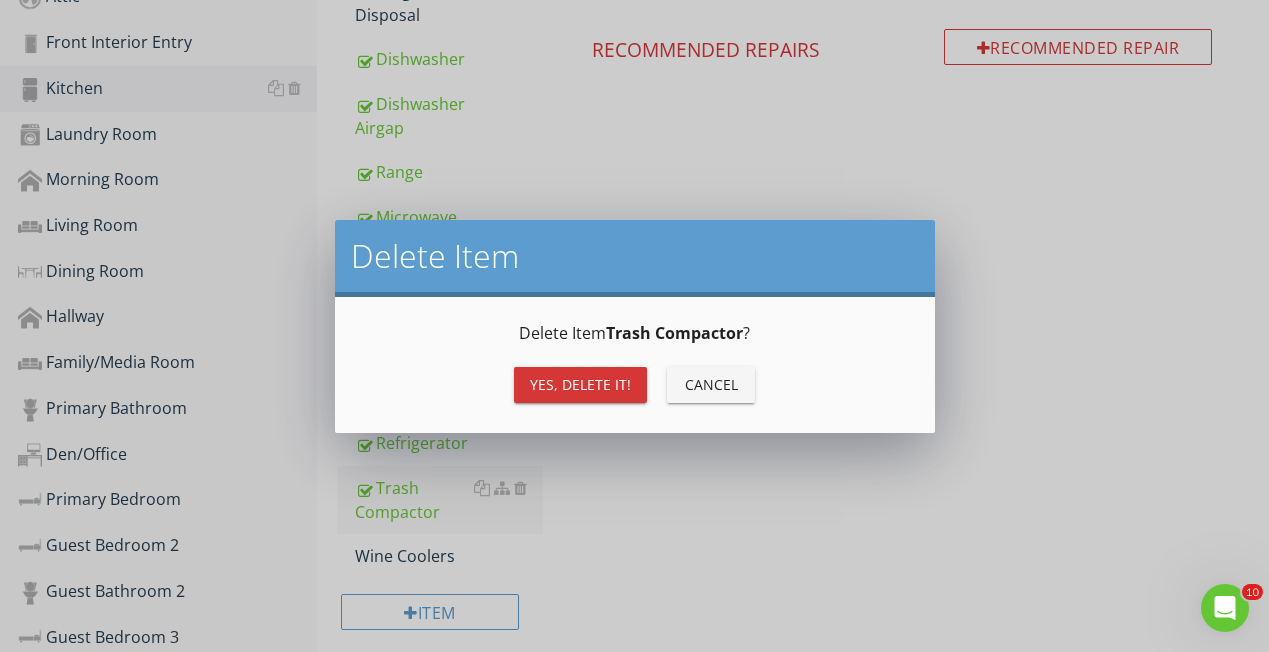click on "Yes, Delete it!" at bounding box center (580, 384) 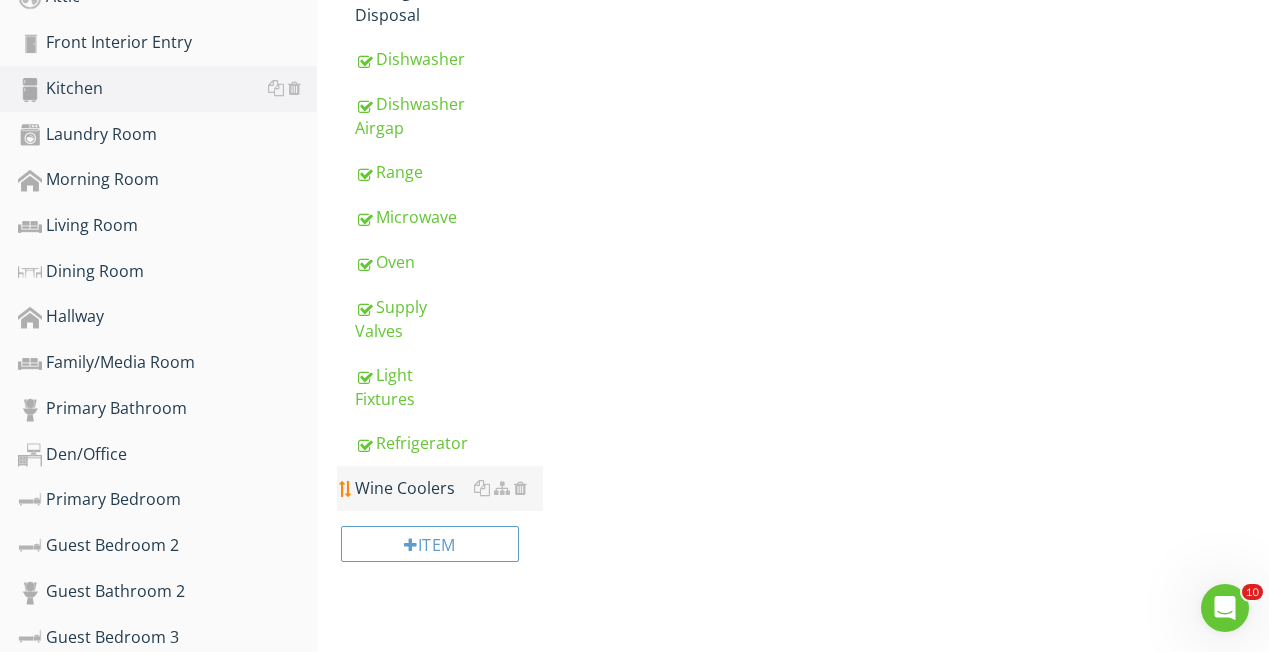 click on "Wine Coolers" at bounding box center (449, 488) 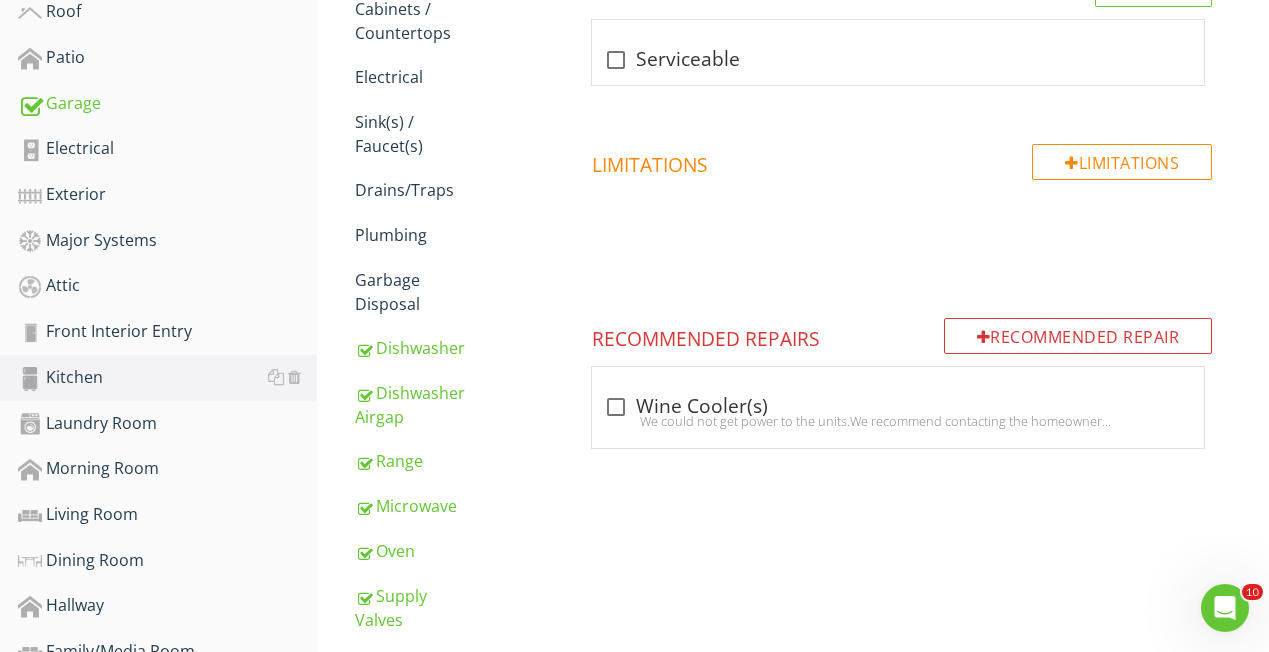 scroll, scrollTop: 491, scrollLeft: 0, axis: vertical 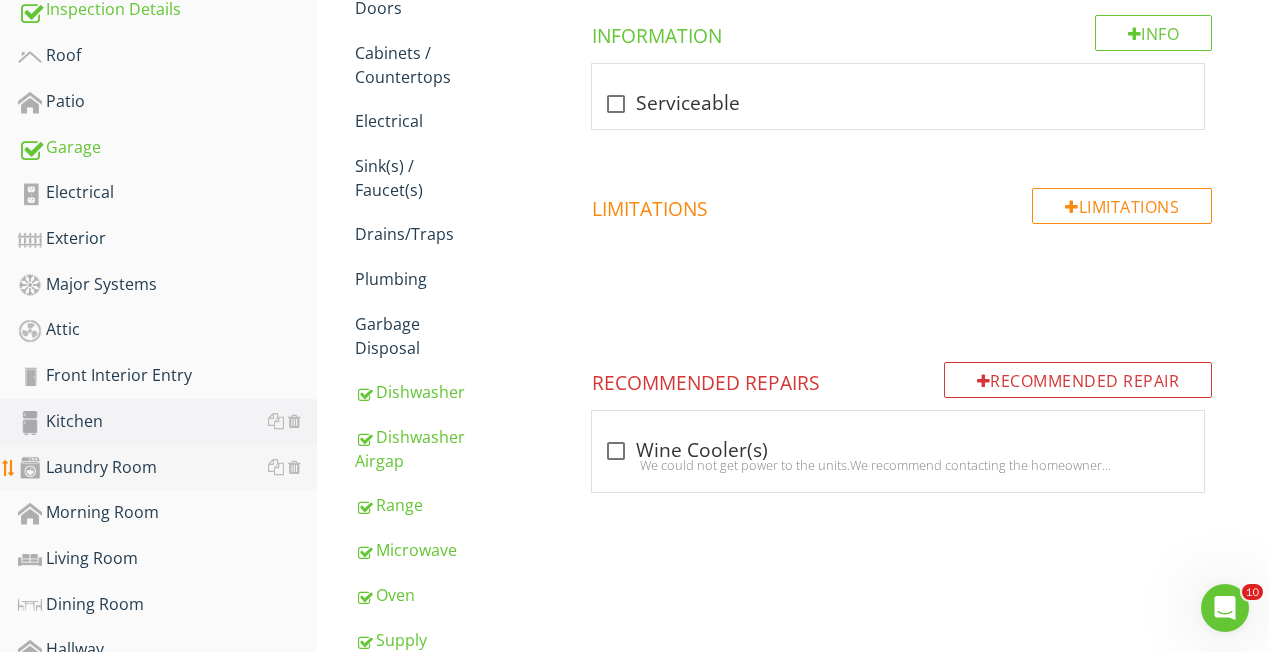 click on "Laundry Room" at bounding box center (167, 468) 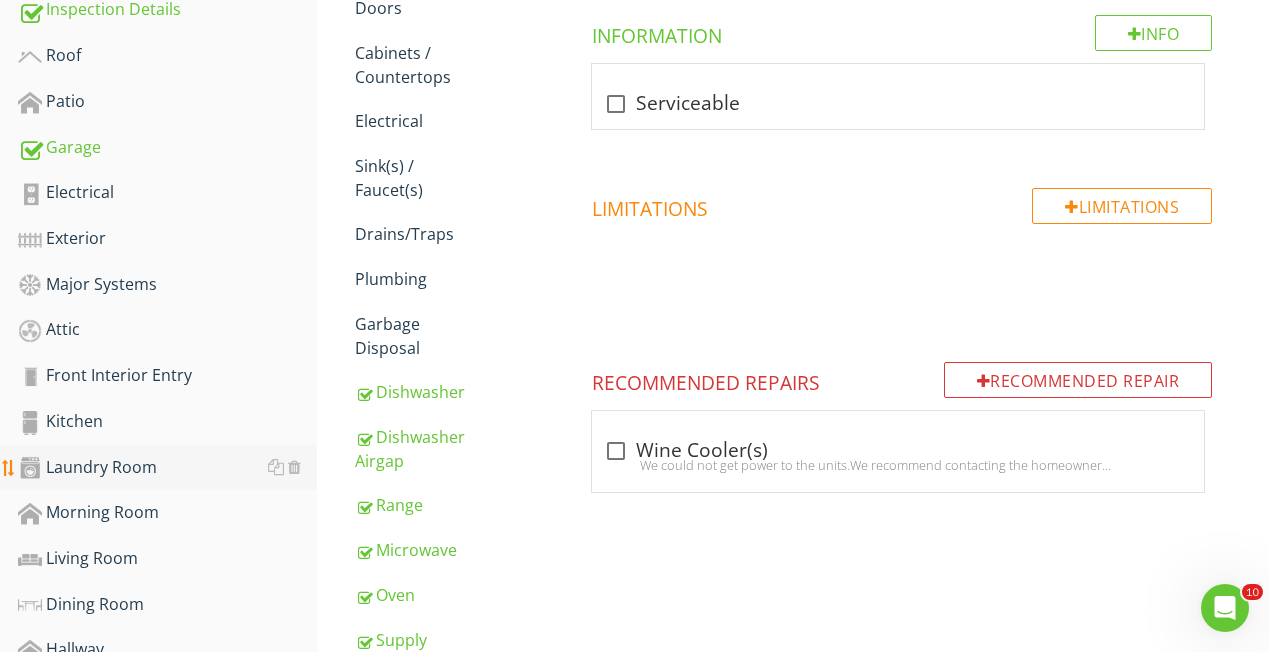click on "Laundry Room" at bounding box center (167, 468) 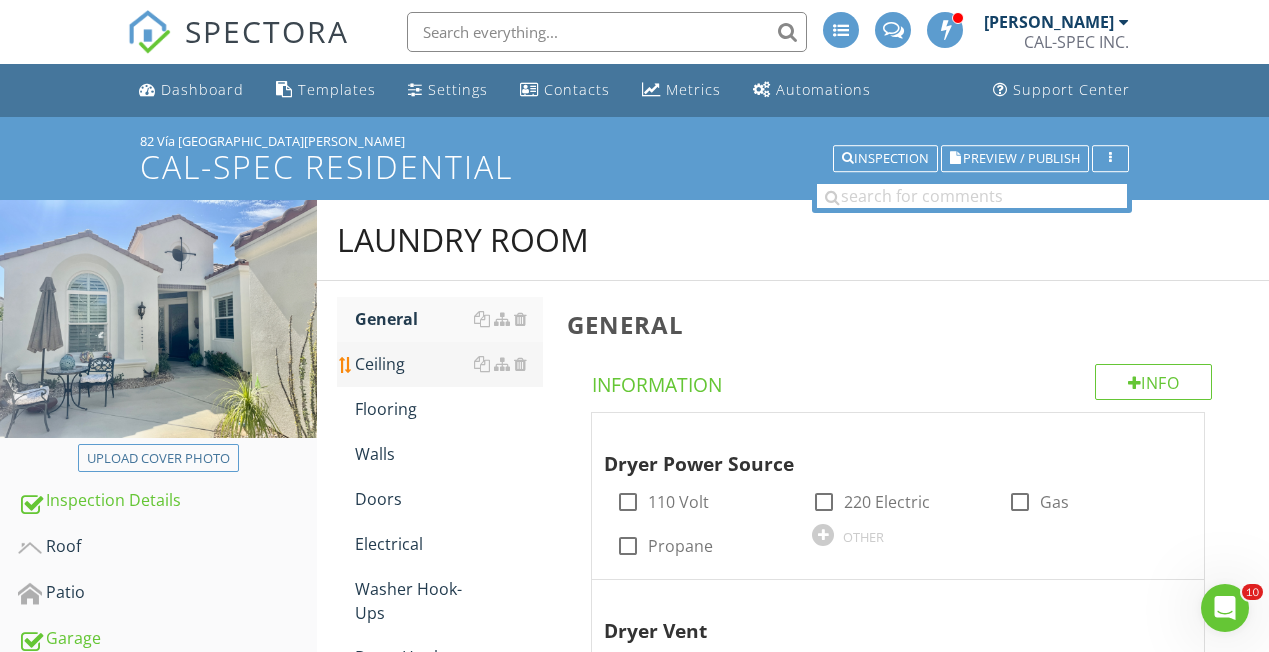 scroll, scrollTop: 0, scrollLeft: 0, axis: both 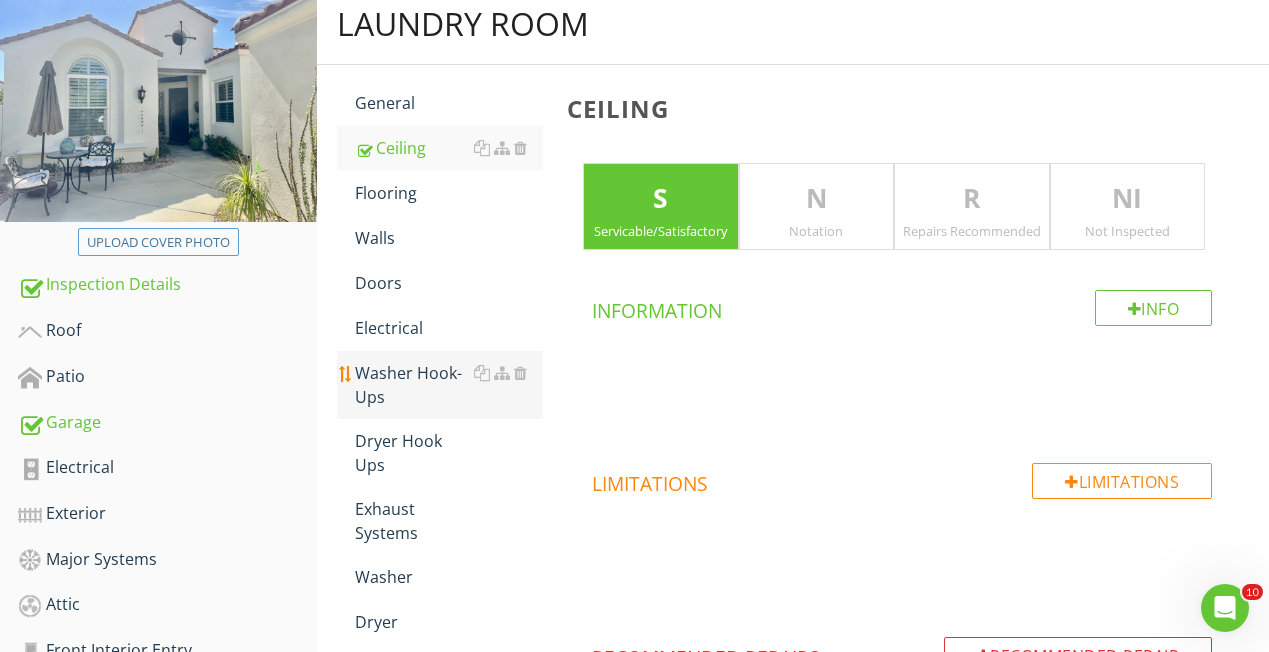click on "Washer Hook-Ups" at bounding box center (449, 385) 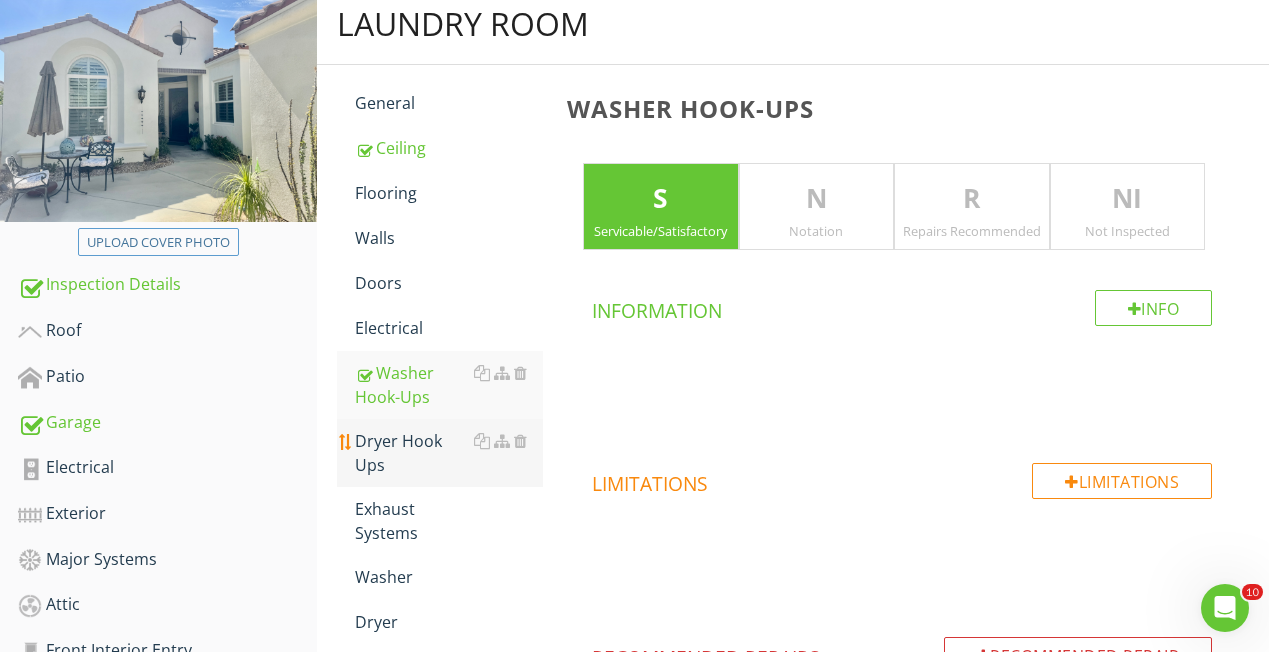 click on "Dryer Hook Ups" at bounding box center (449, 453) 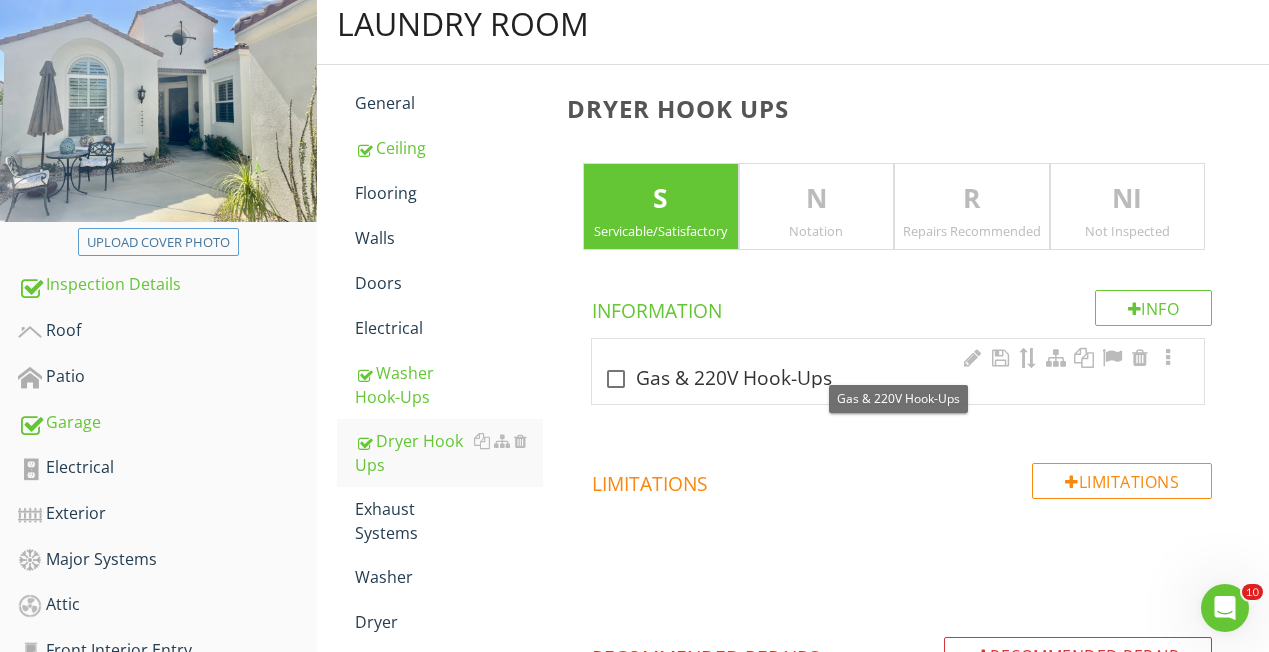 click at bounding box center [616, 379] 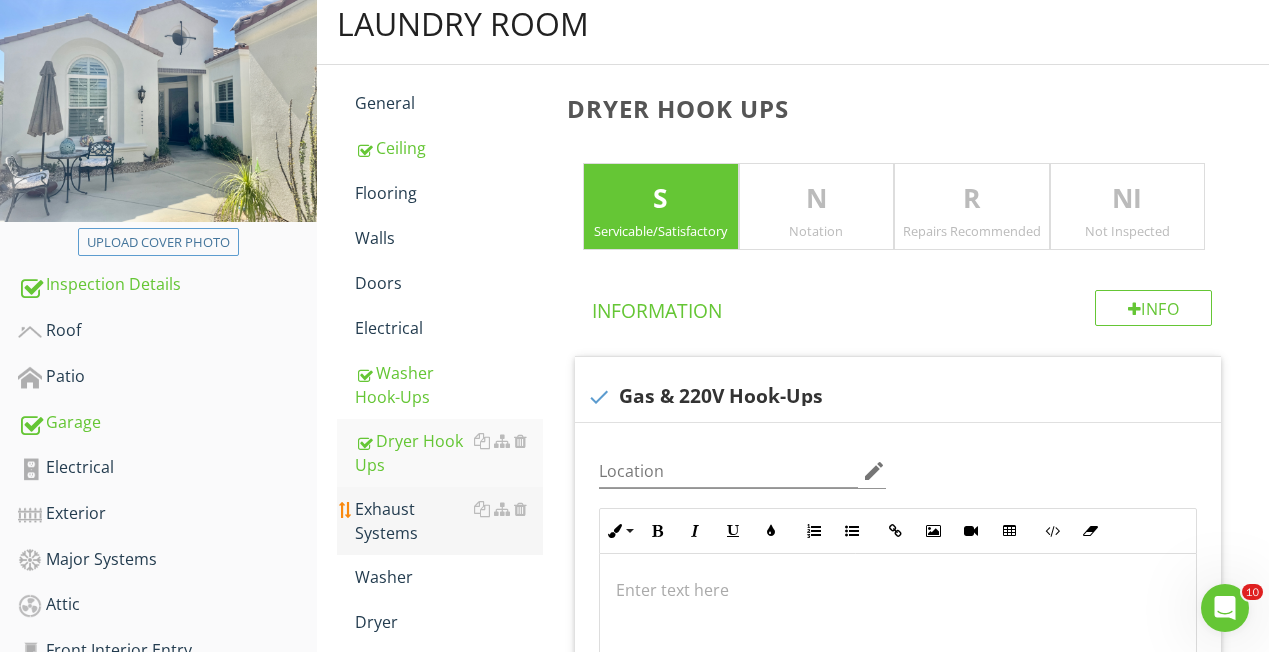 click on "Exhaust Systems" at bounding box center [449, 521] 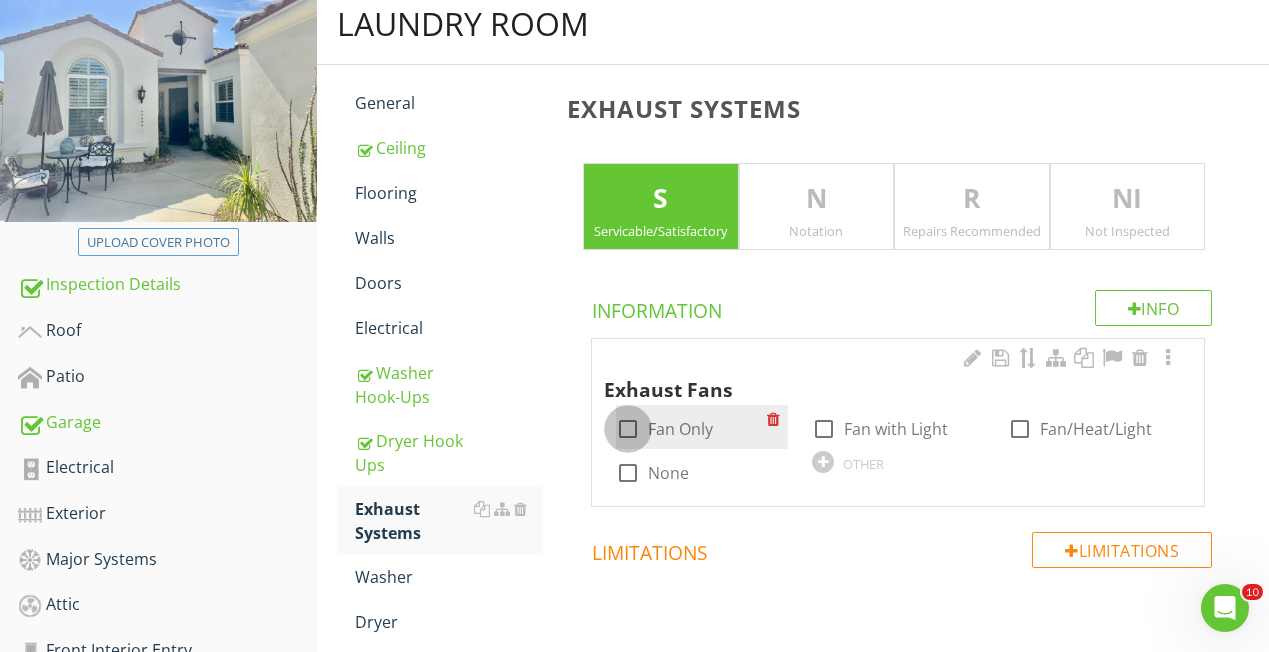 click at bounding box center [628, 429] 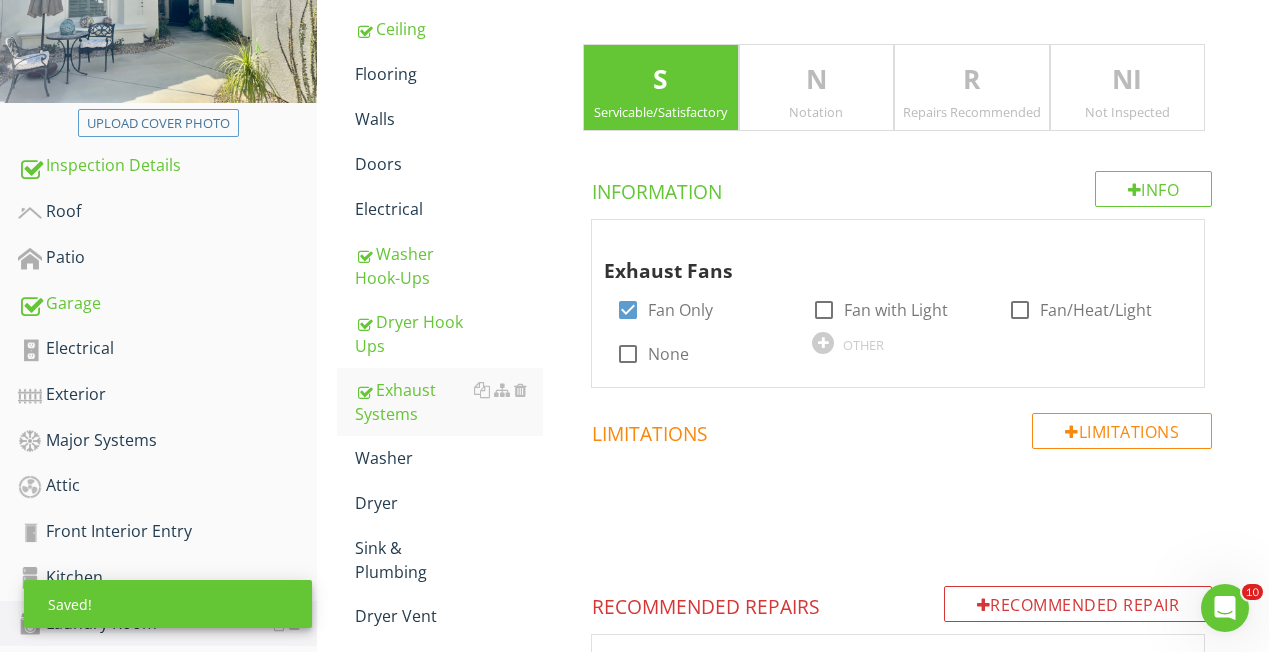 scroll, scrollTop: 336, scrollLeft: 0, axis: vertical 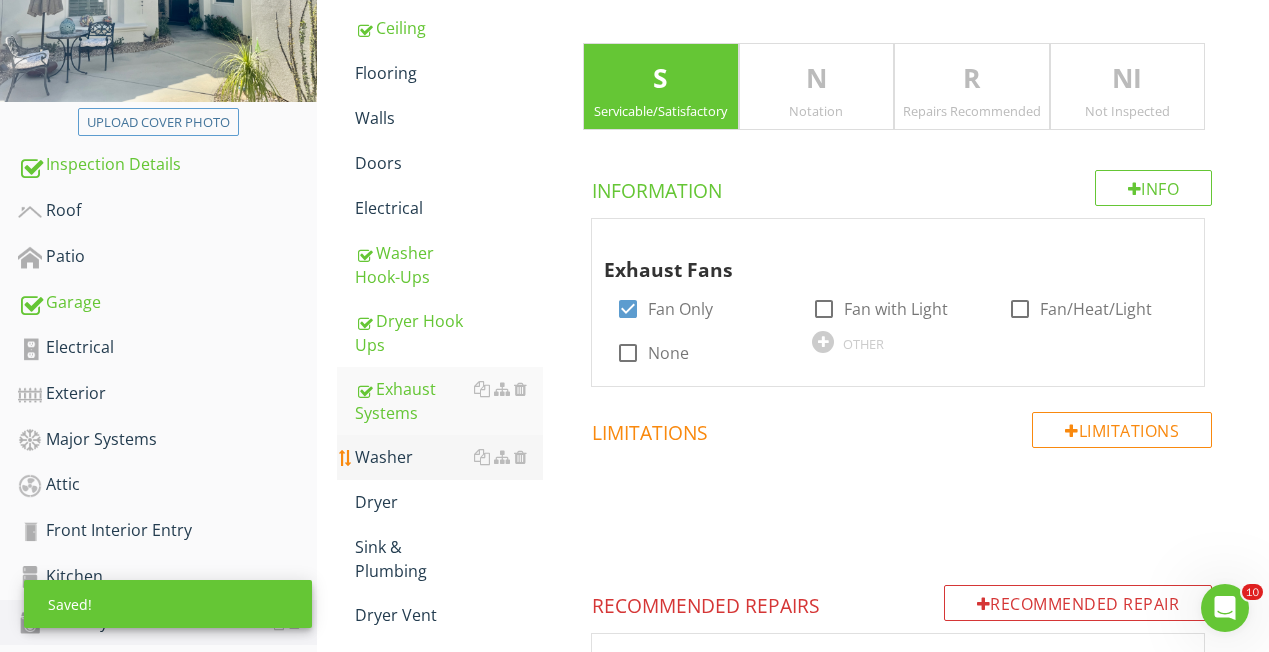 click on "Washer" at bounding box center [449, 457] 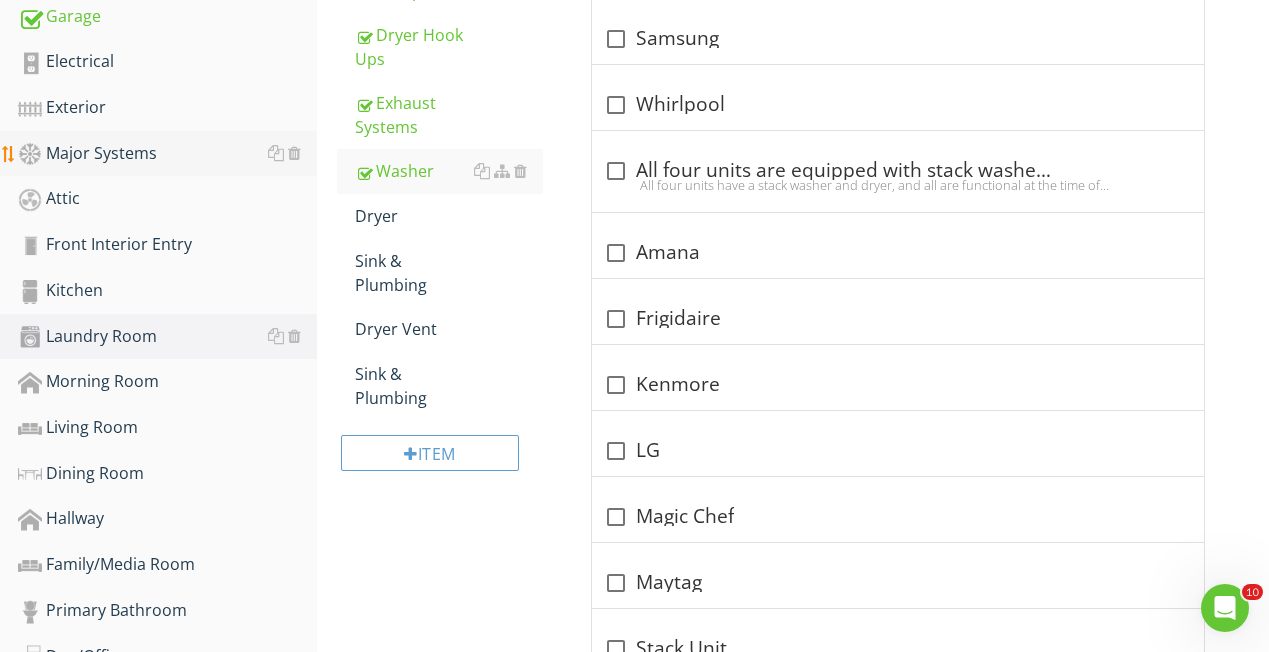 scroll, scrollTop: 631, scrollLeft: 0, axis: vertical 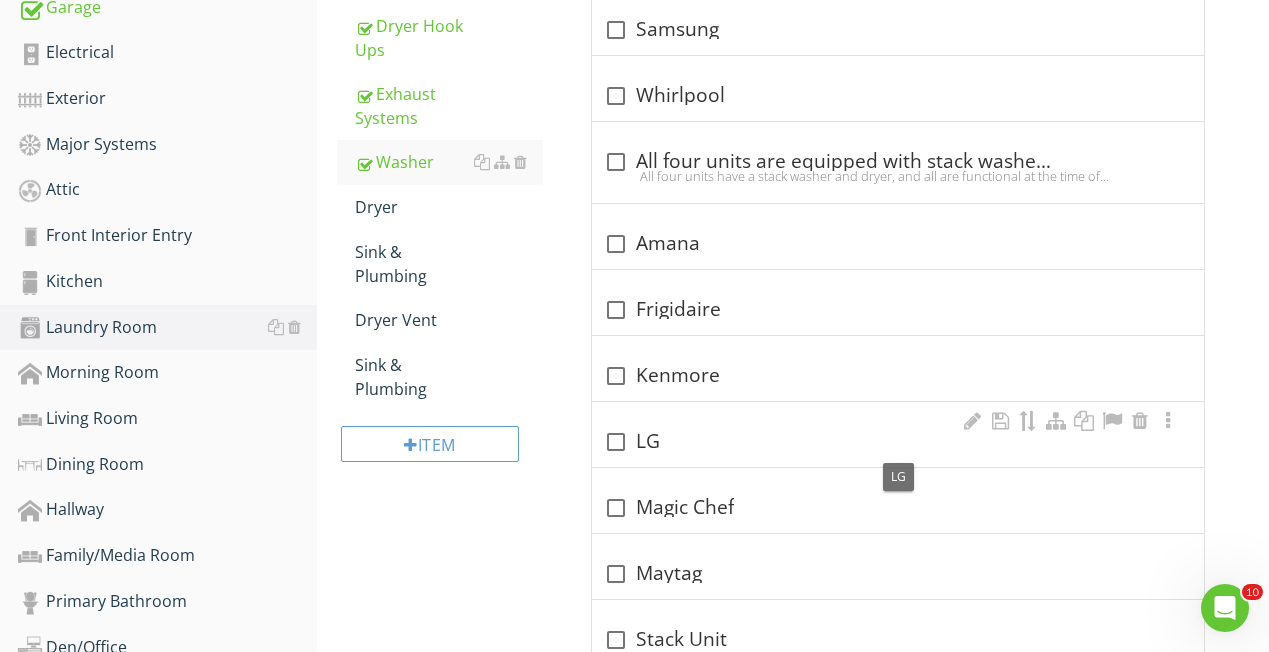 click at bounding box center [616, 442] 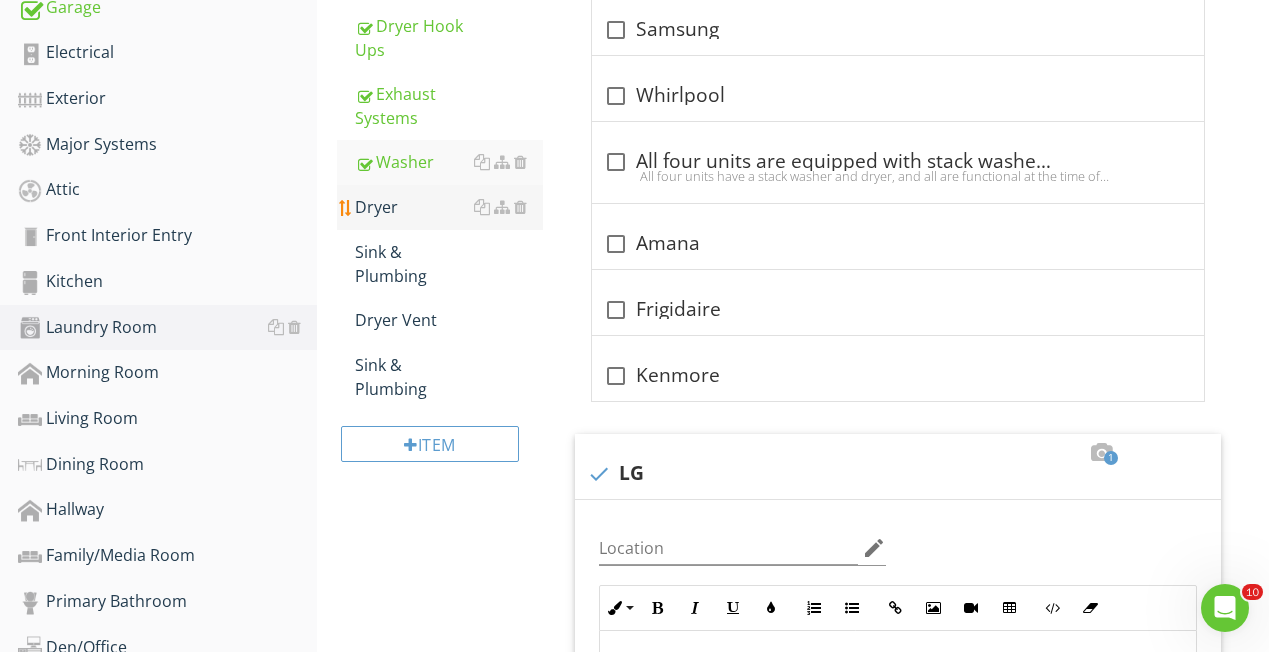 click on "Dryer" at bounding box center (449, 207) 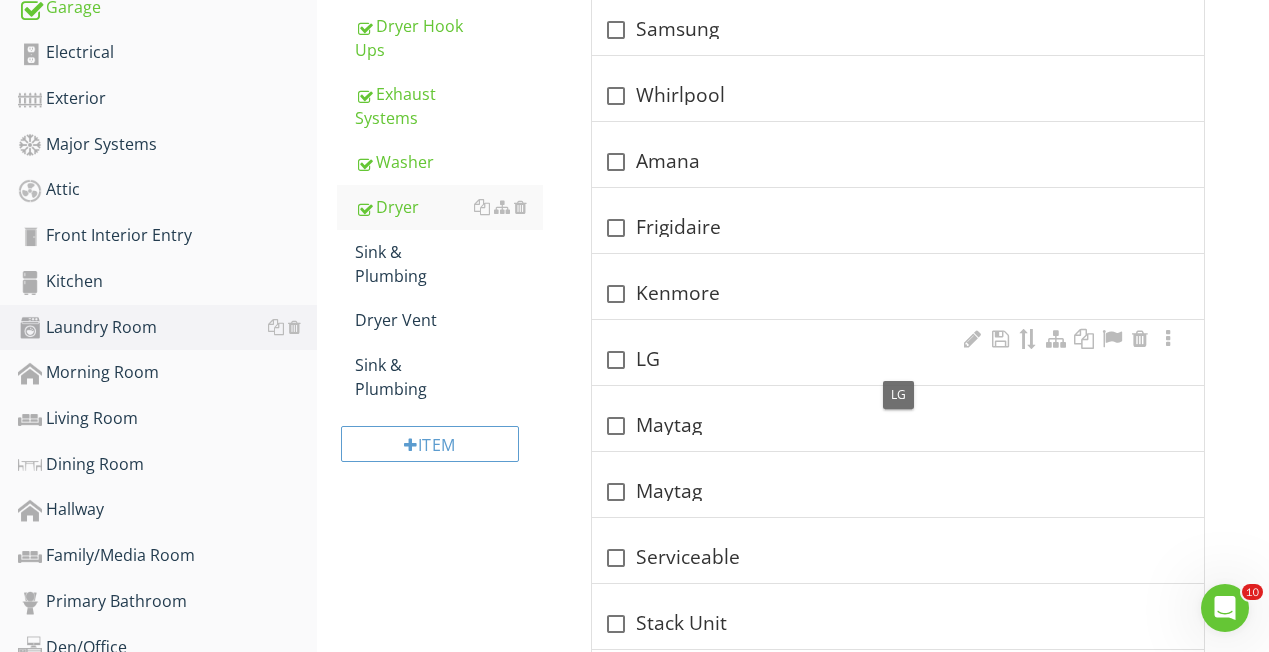 click at bounding box center (616, 360) 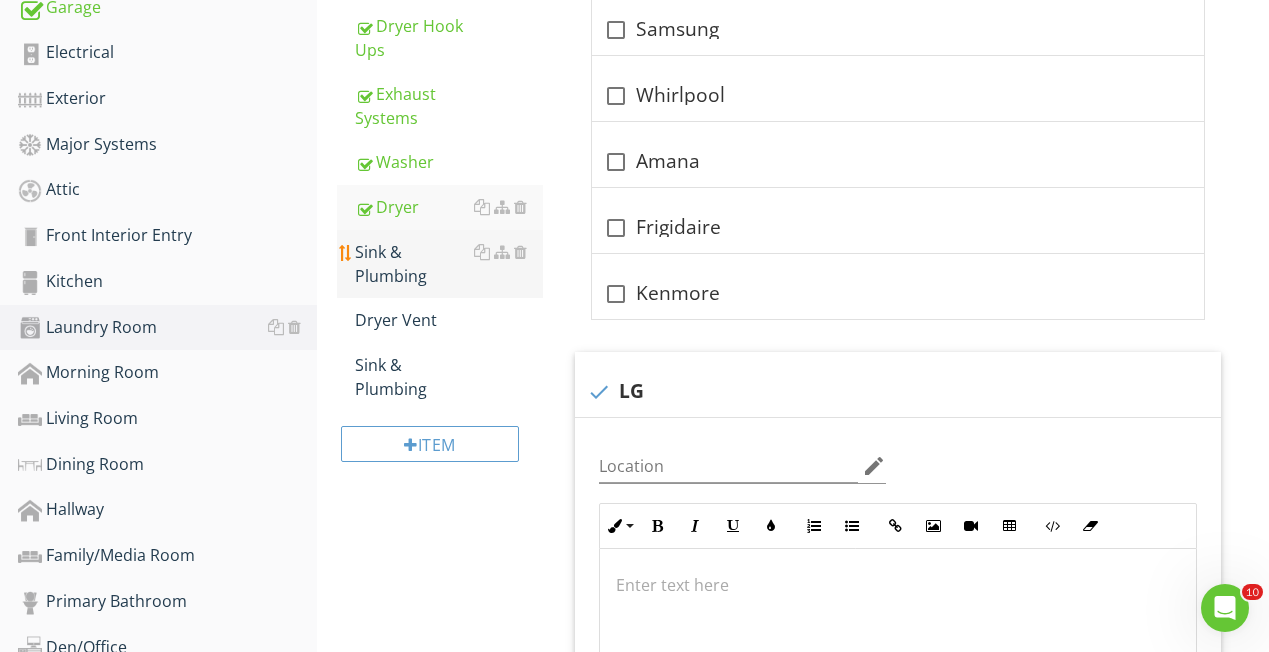 click on "Sink & Plumbing" at bounding box center (449, 264) 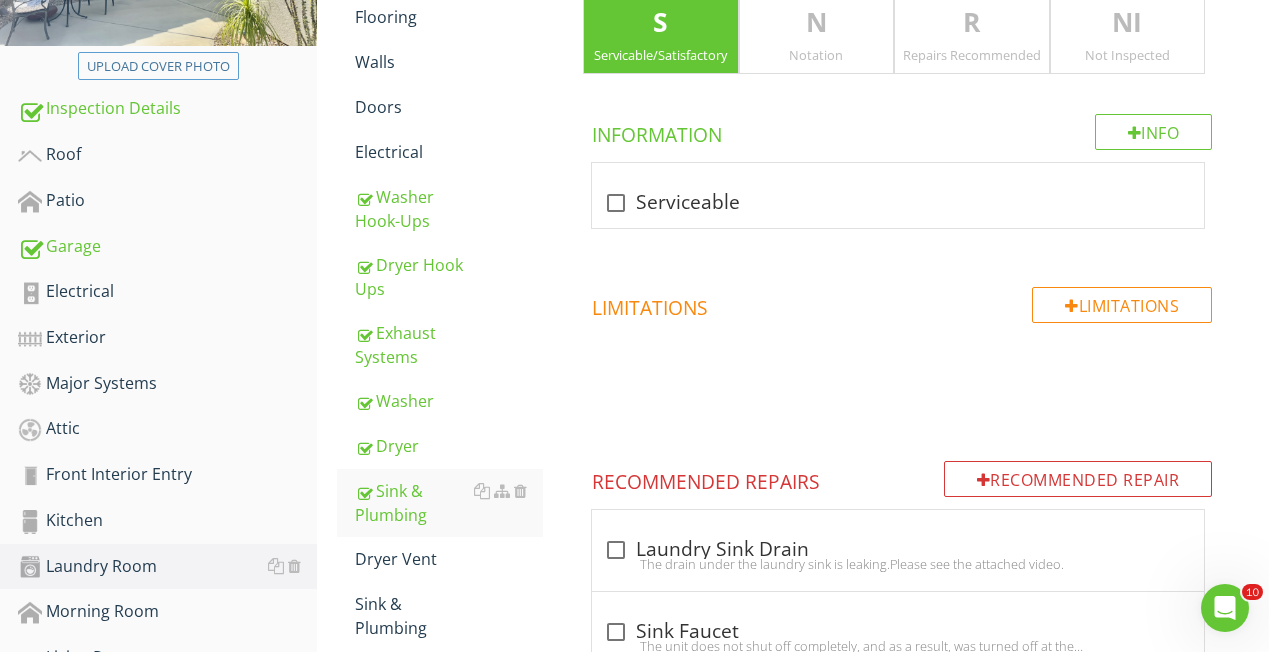 scroll, scrollTop: 328, scrollLeft: 0, axis: vertical 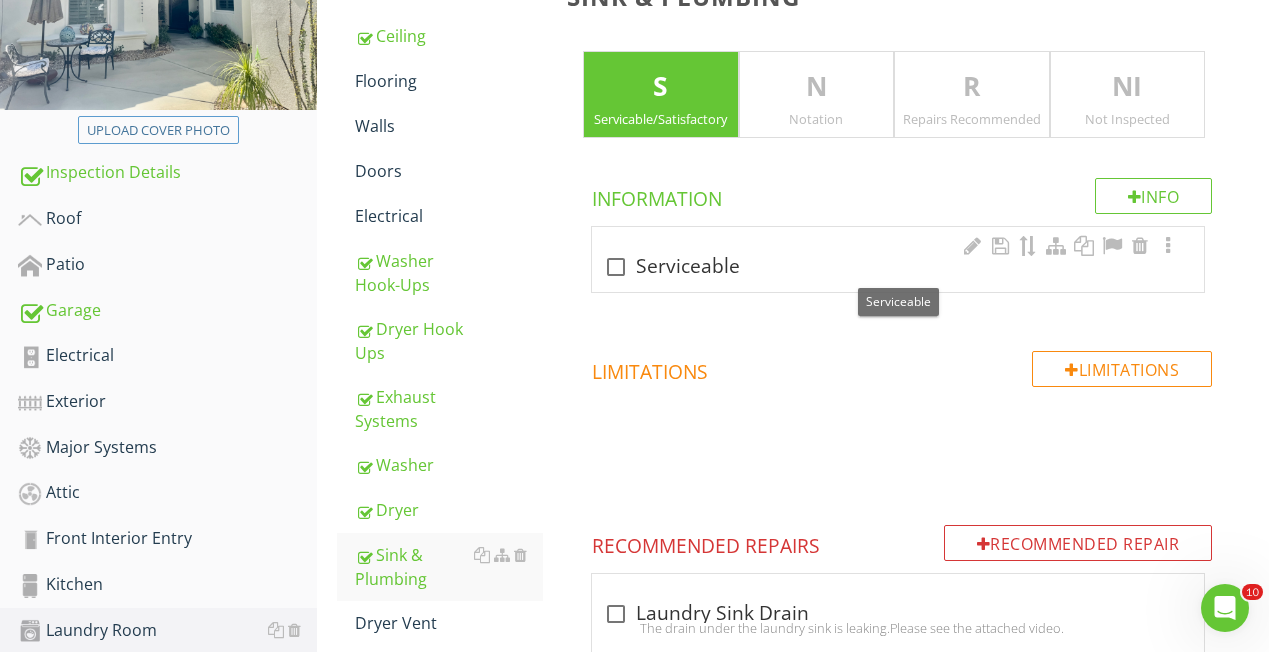 click at bounding box center [616, 267] 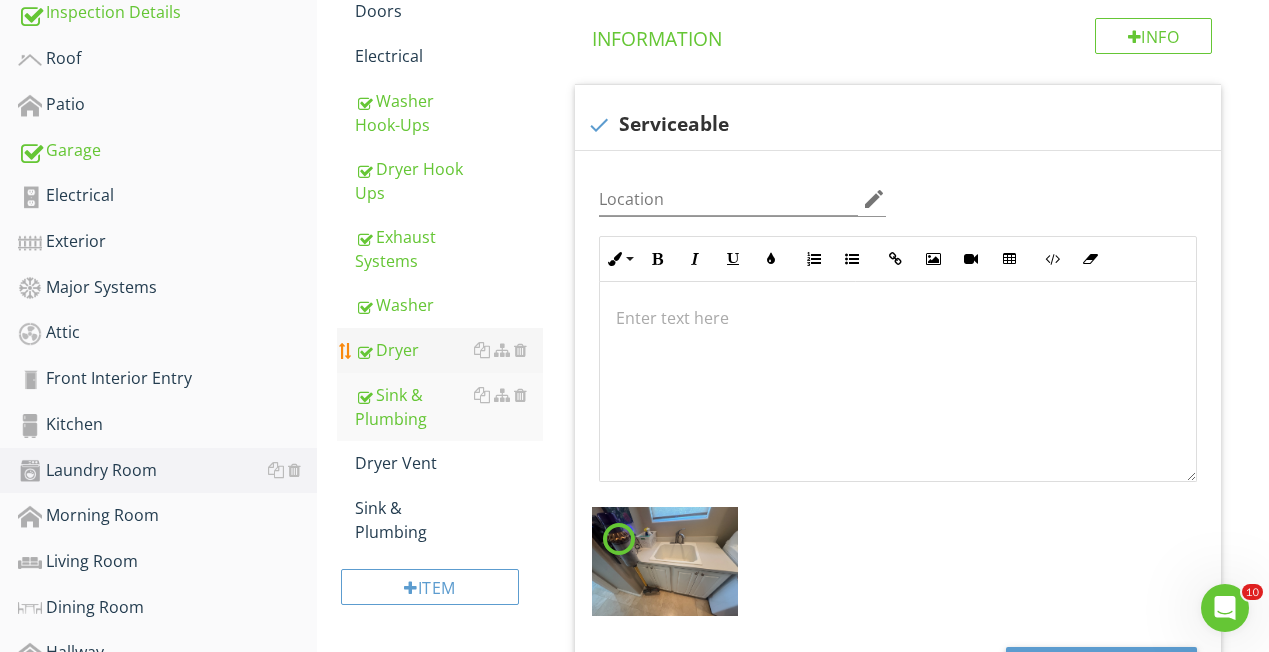 scroll, scrollTop: 489, scrollLeft: 0, axis: vertical 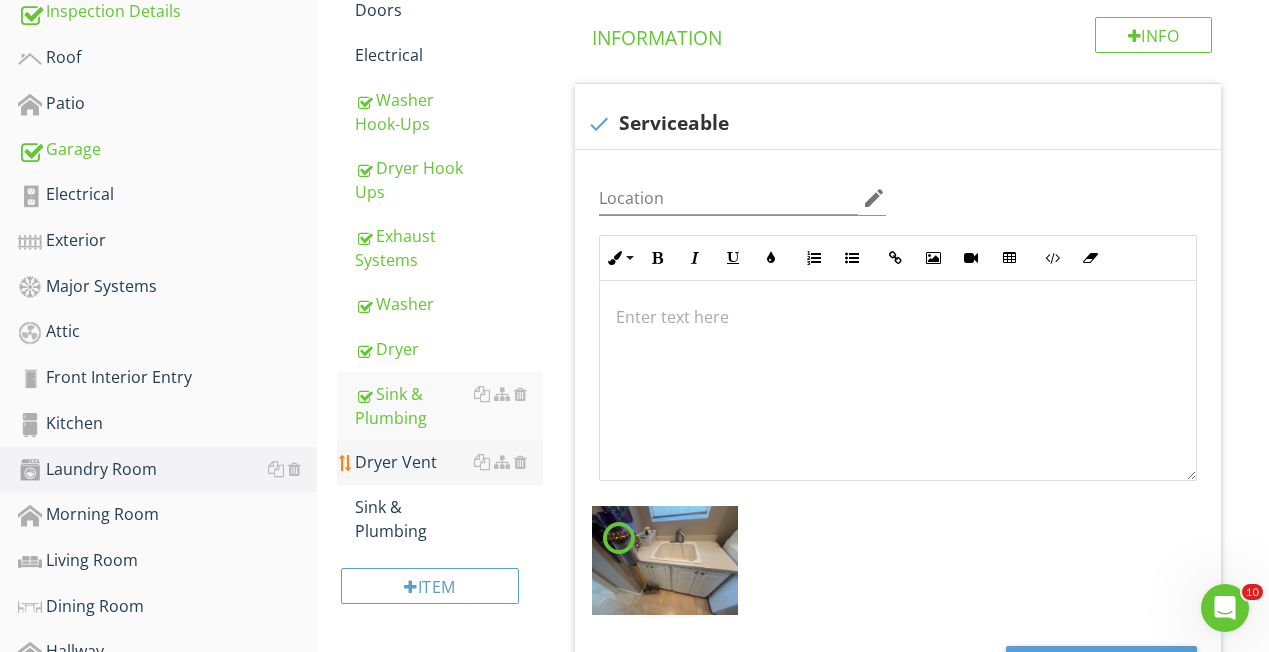 click on "Dryer Vent" at bounding box center [449, 462] 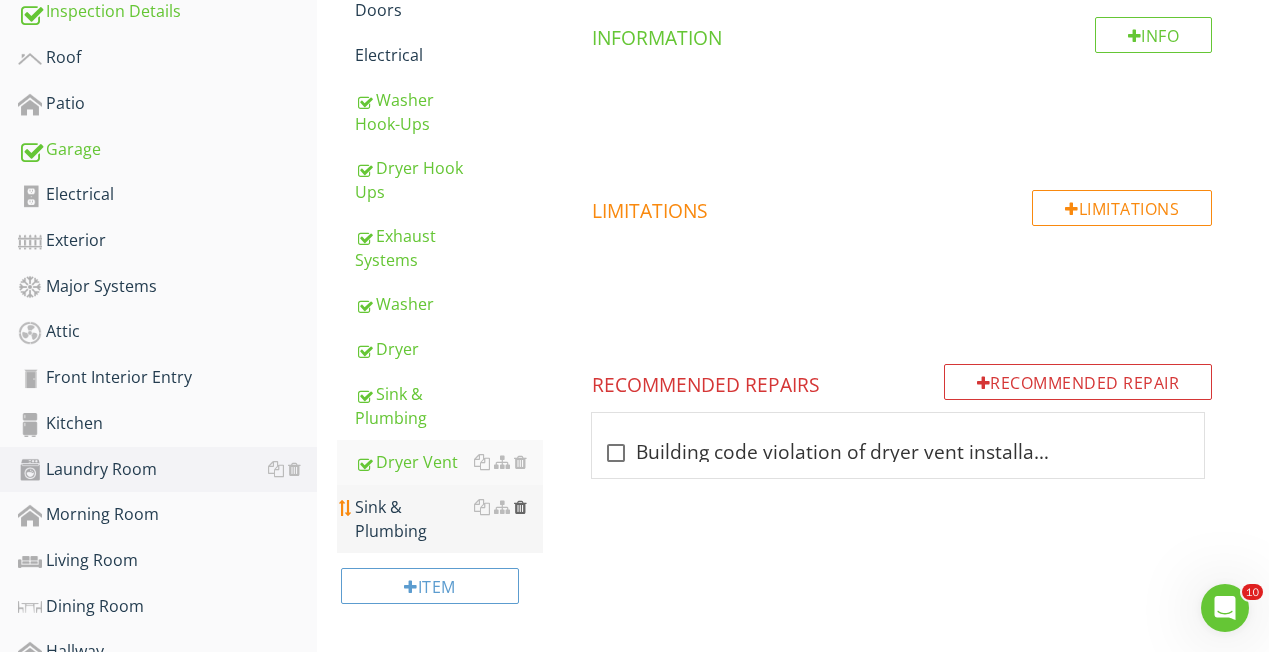 click at bounding box center (520, 507) 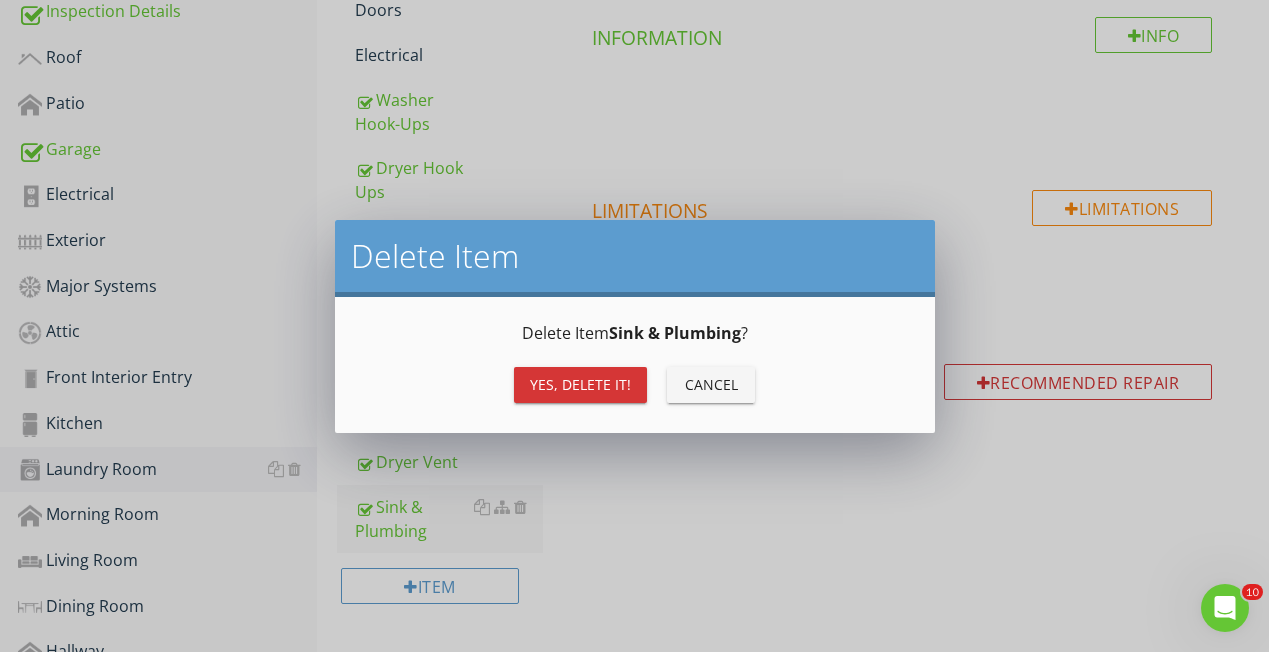 click on "Yes, Delete it!" at bounding box center (580, 384) 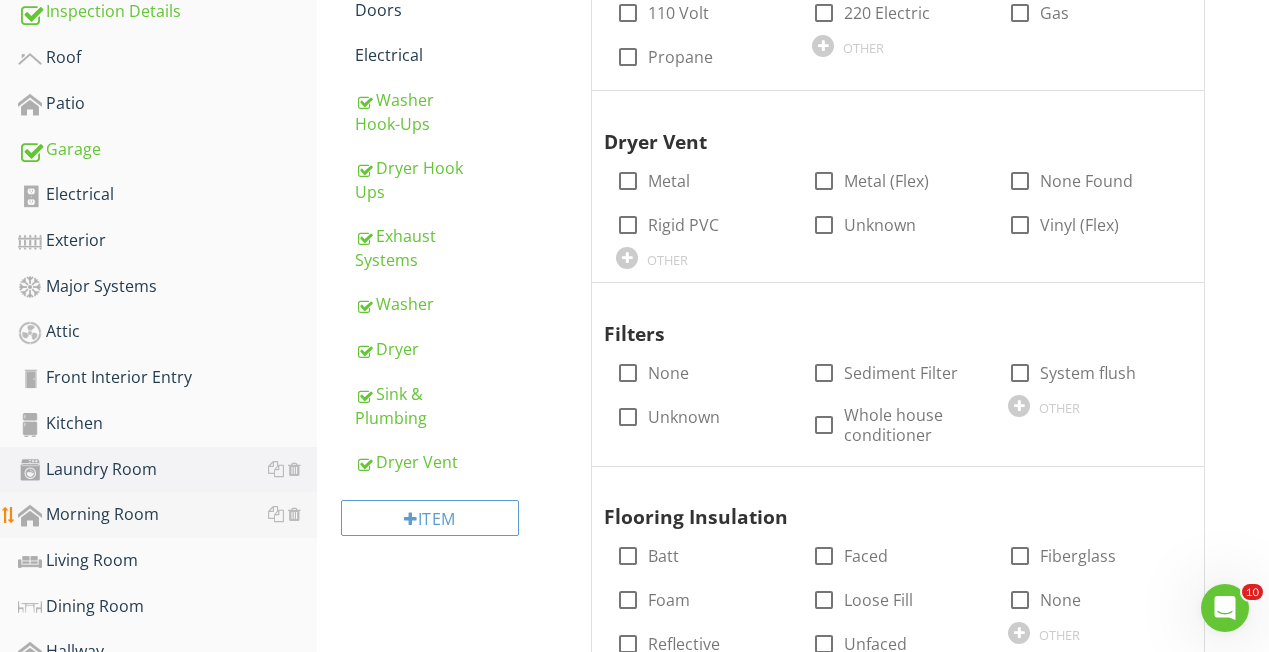 click on "Morning Room" at bounding box center (167, 515) 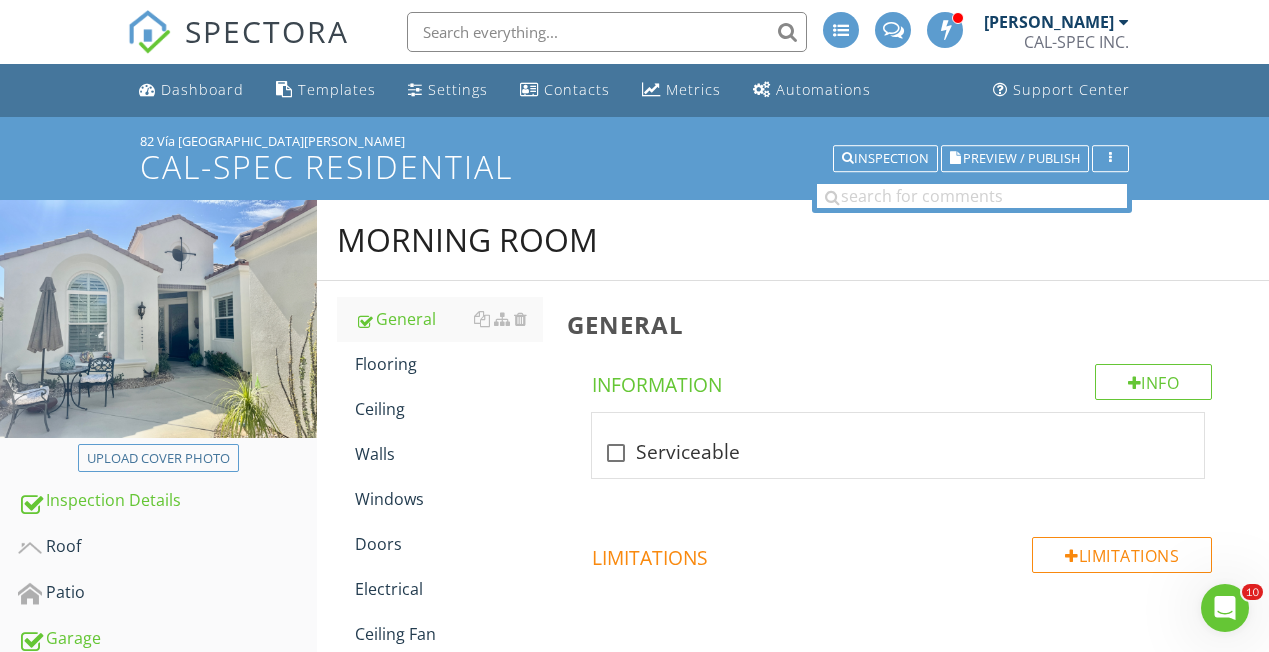 scroll, scrollTop: 0, scrollLeft: 0, axis: both 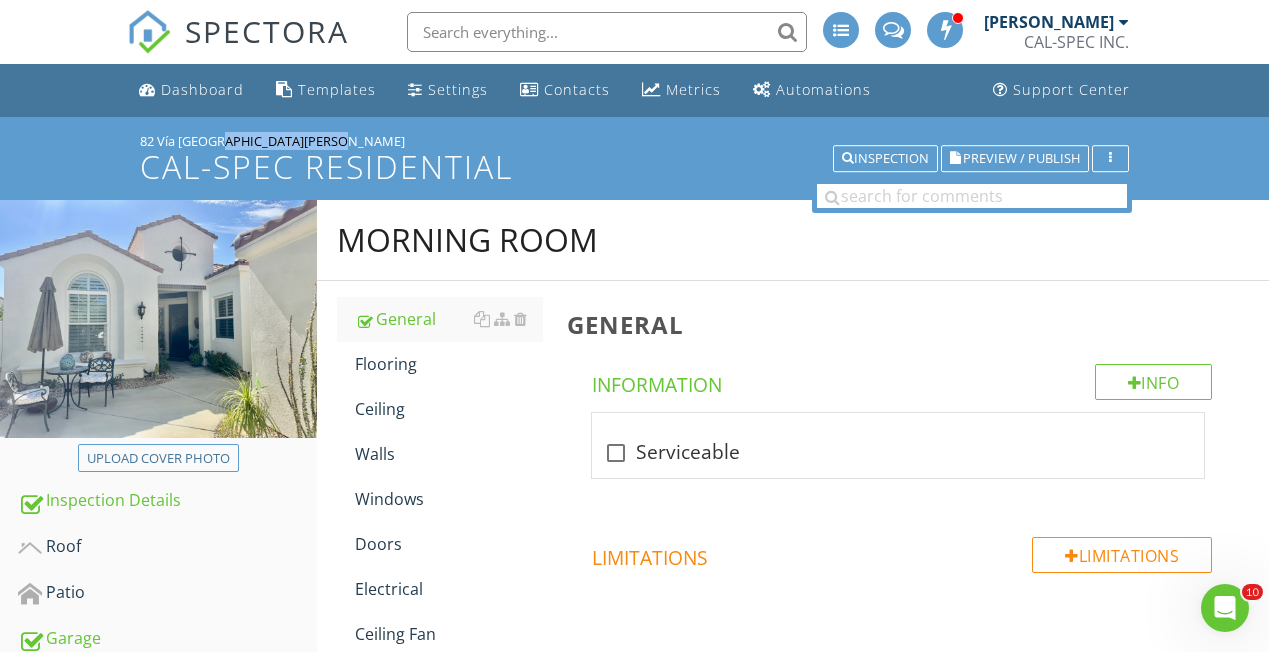 drag, startPoint x: 270, startPoint y: 141, endPoint x: 130, endPoint y: 141, distance: 140 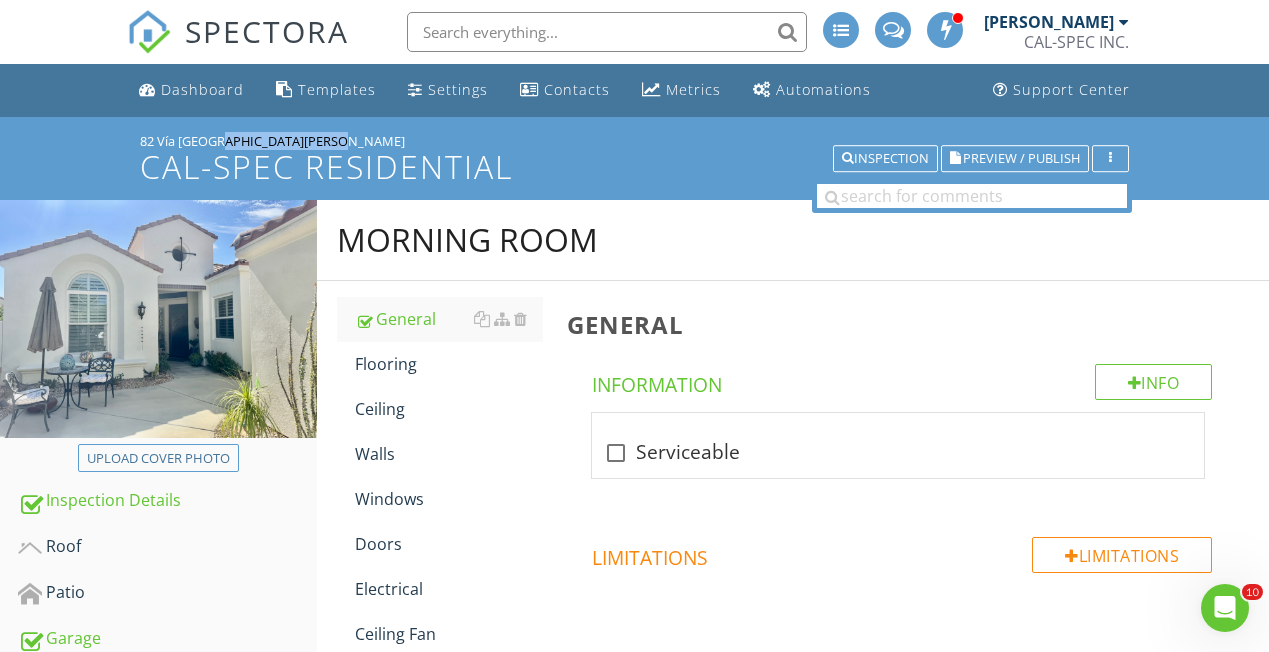 copy on "82 Vía [GEOGRAPHIC_DATA][PERSON_NAME]" 